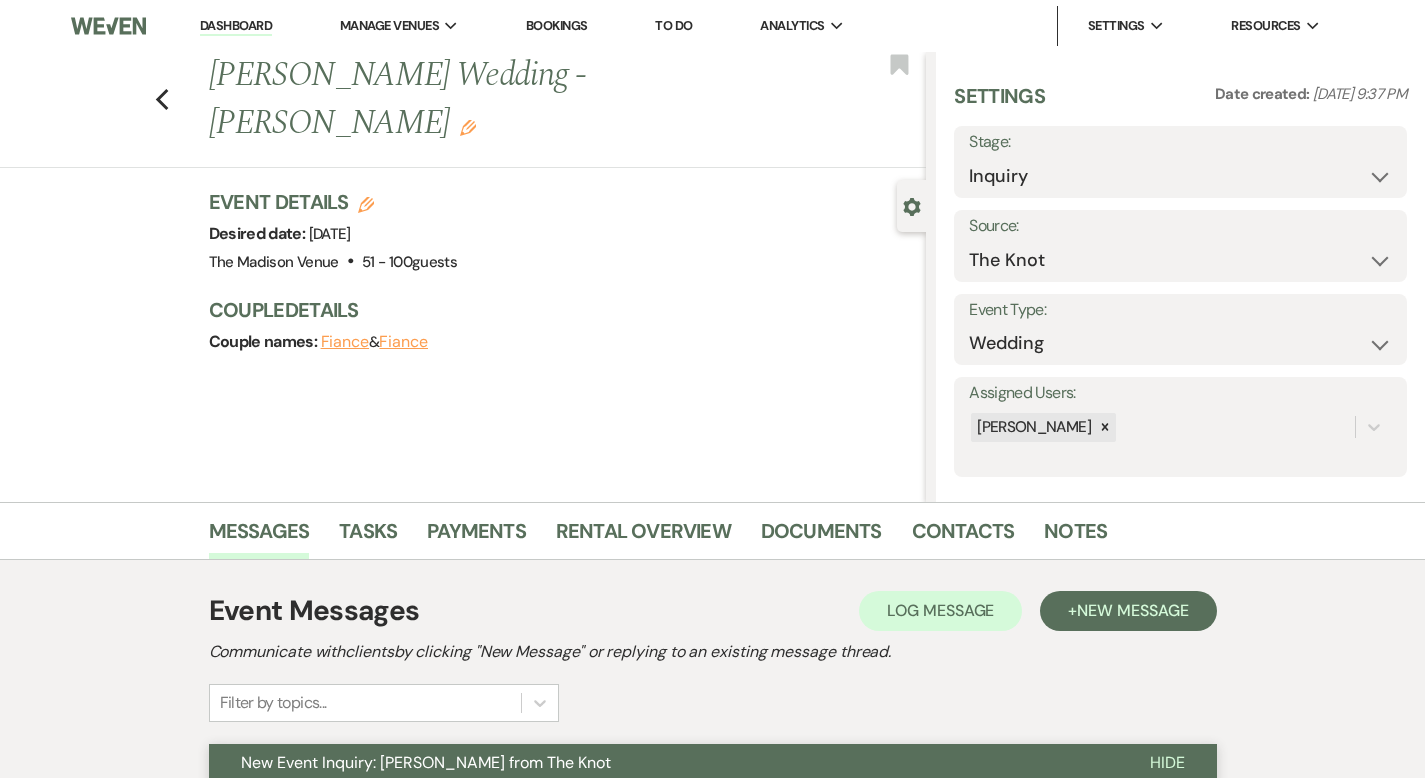 select on "2" 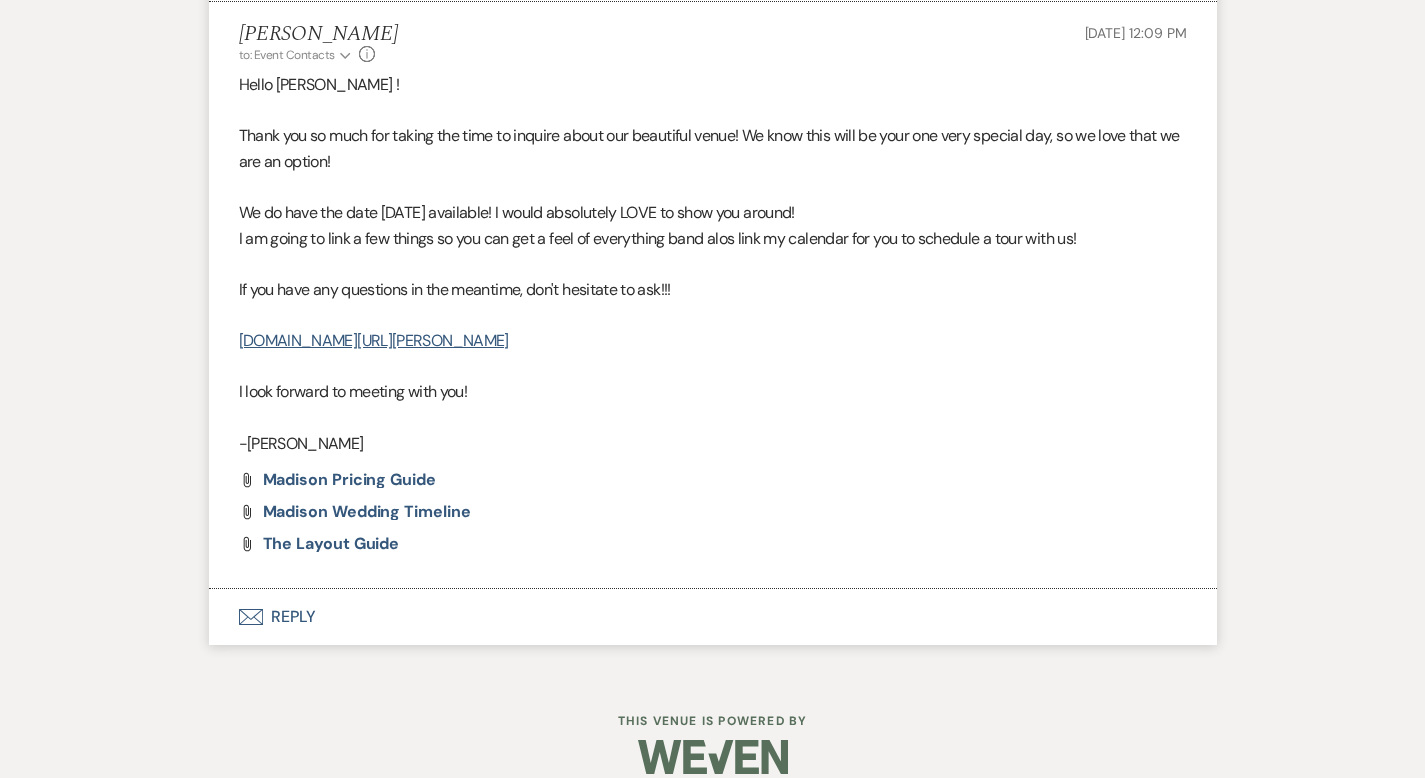scroll, scrollTop: 0, scrollLeft: 0, axis: both 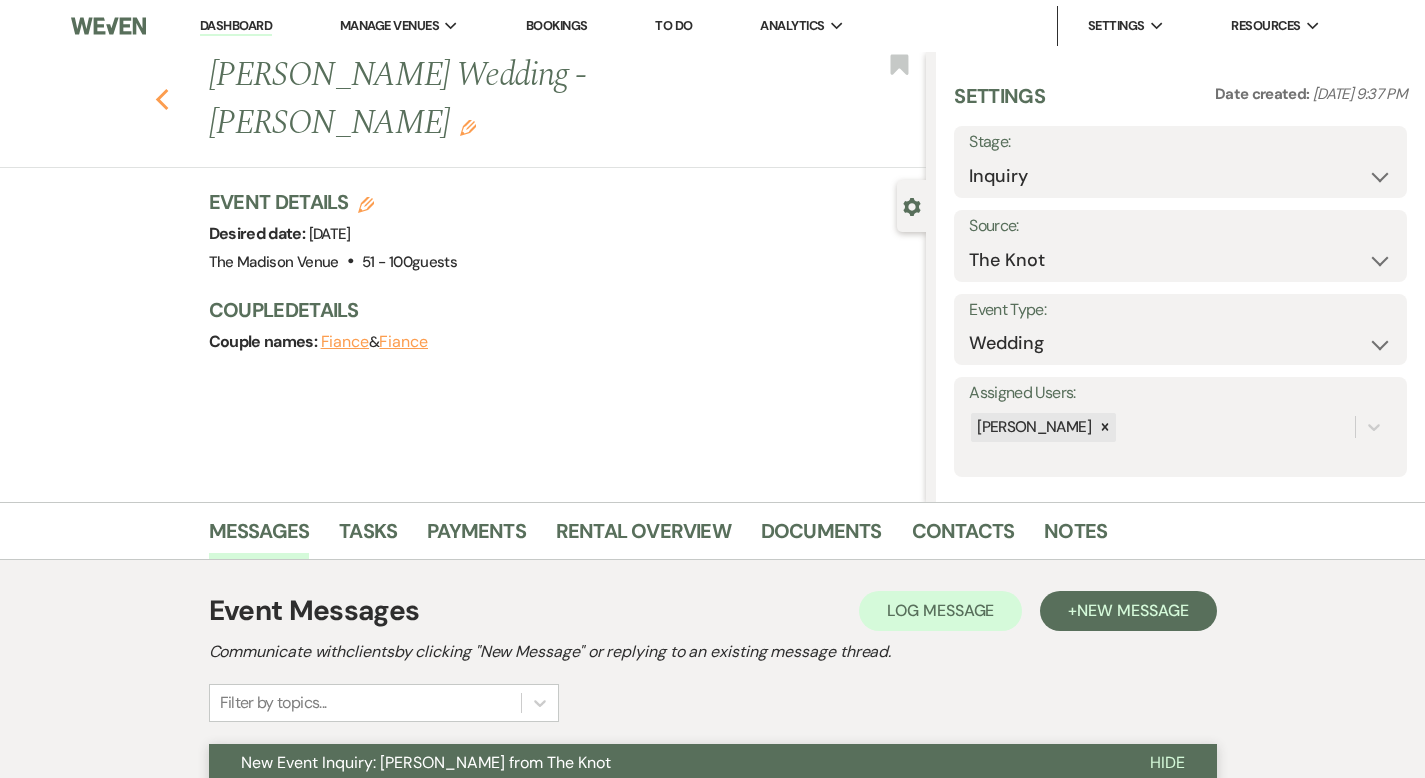 click on "Previous" 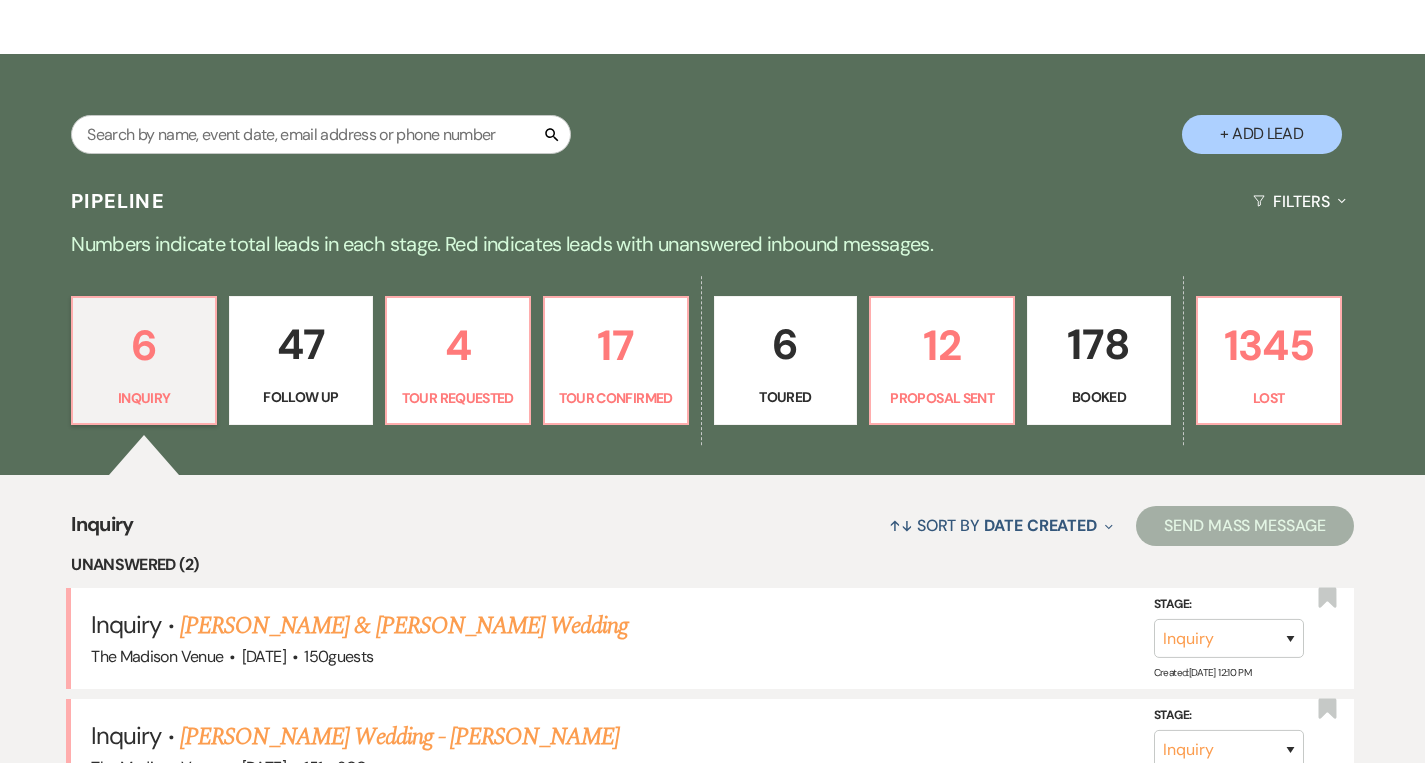 scroll, scrollTop: 0, scrollLeft: 0, axis: both 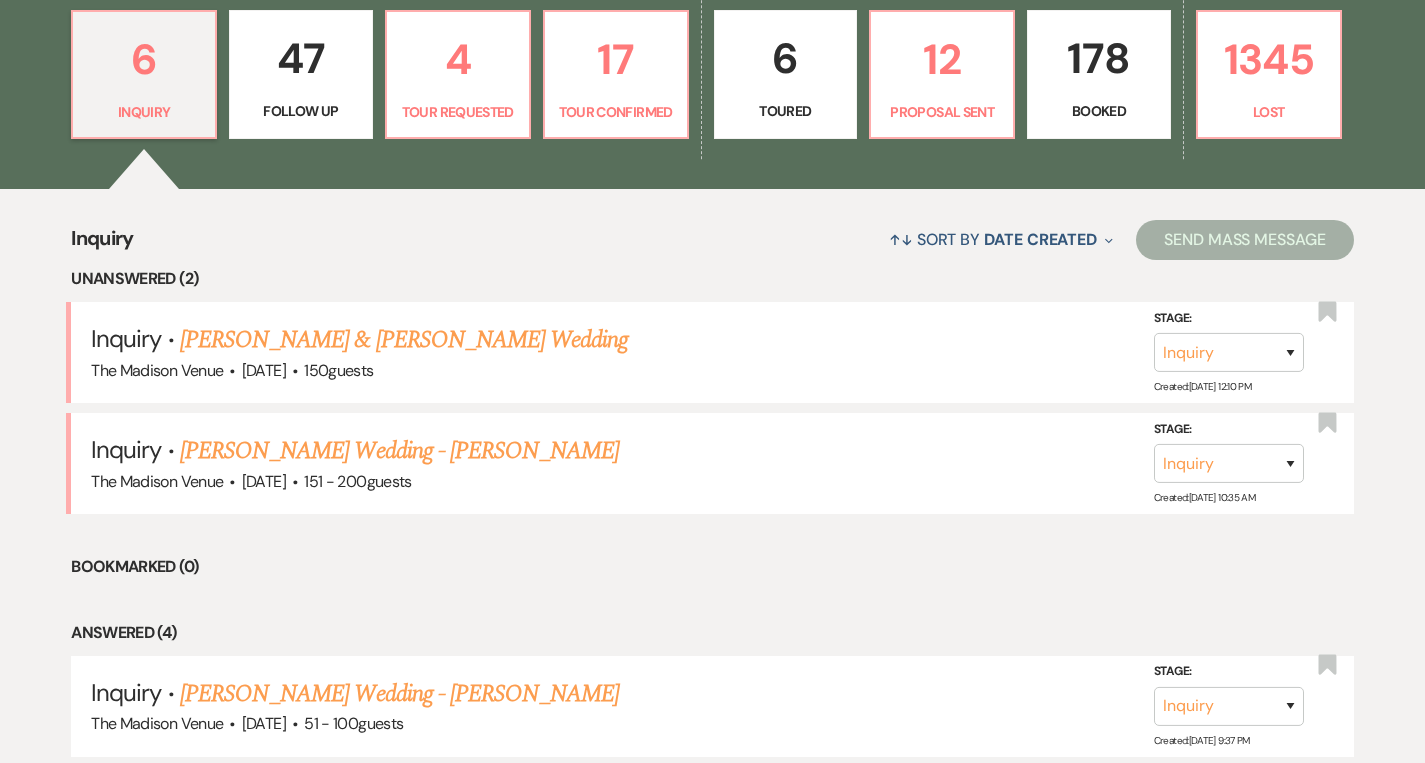 click on "Booked" at bounding box center [1099, 111] 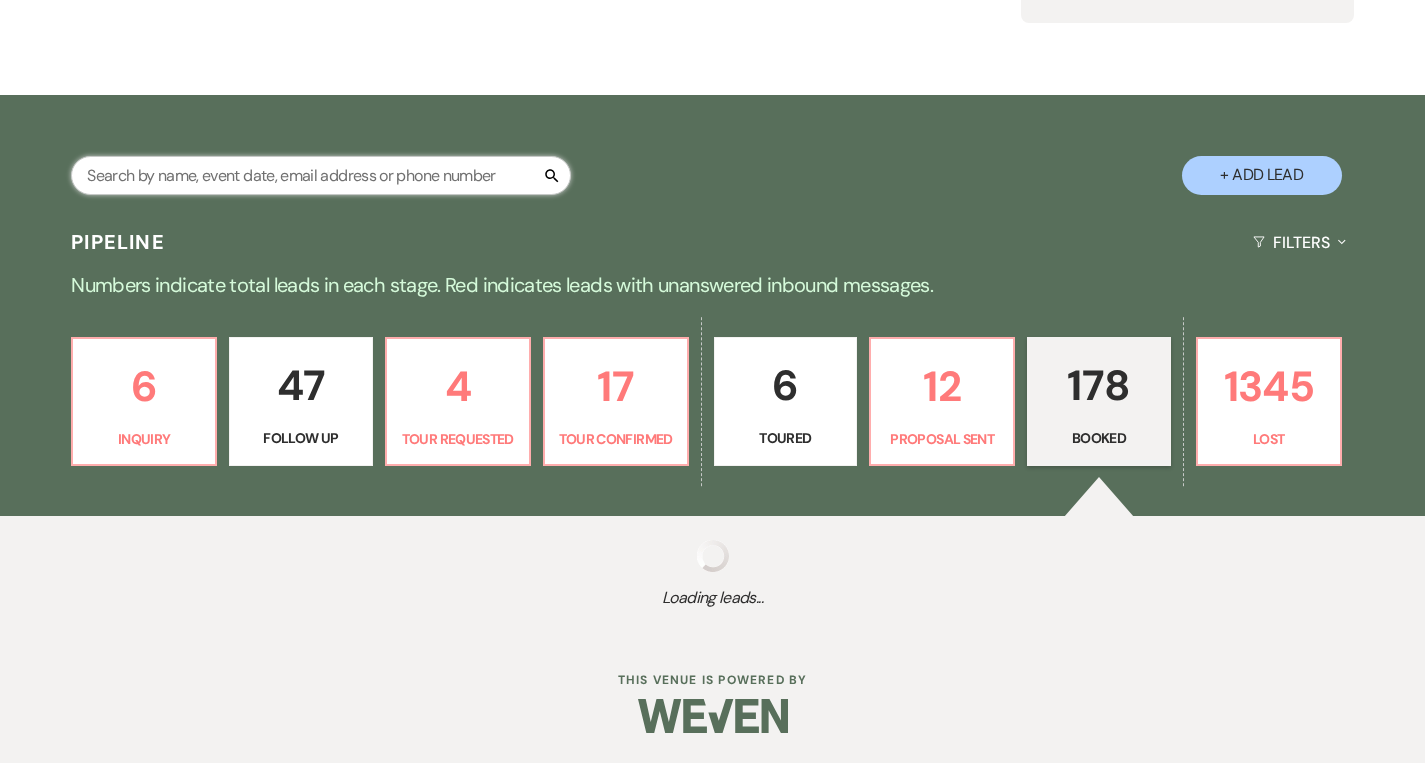 click at bounding box center (321, 175) 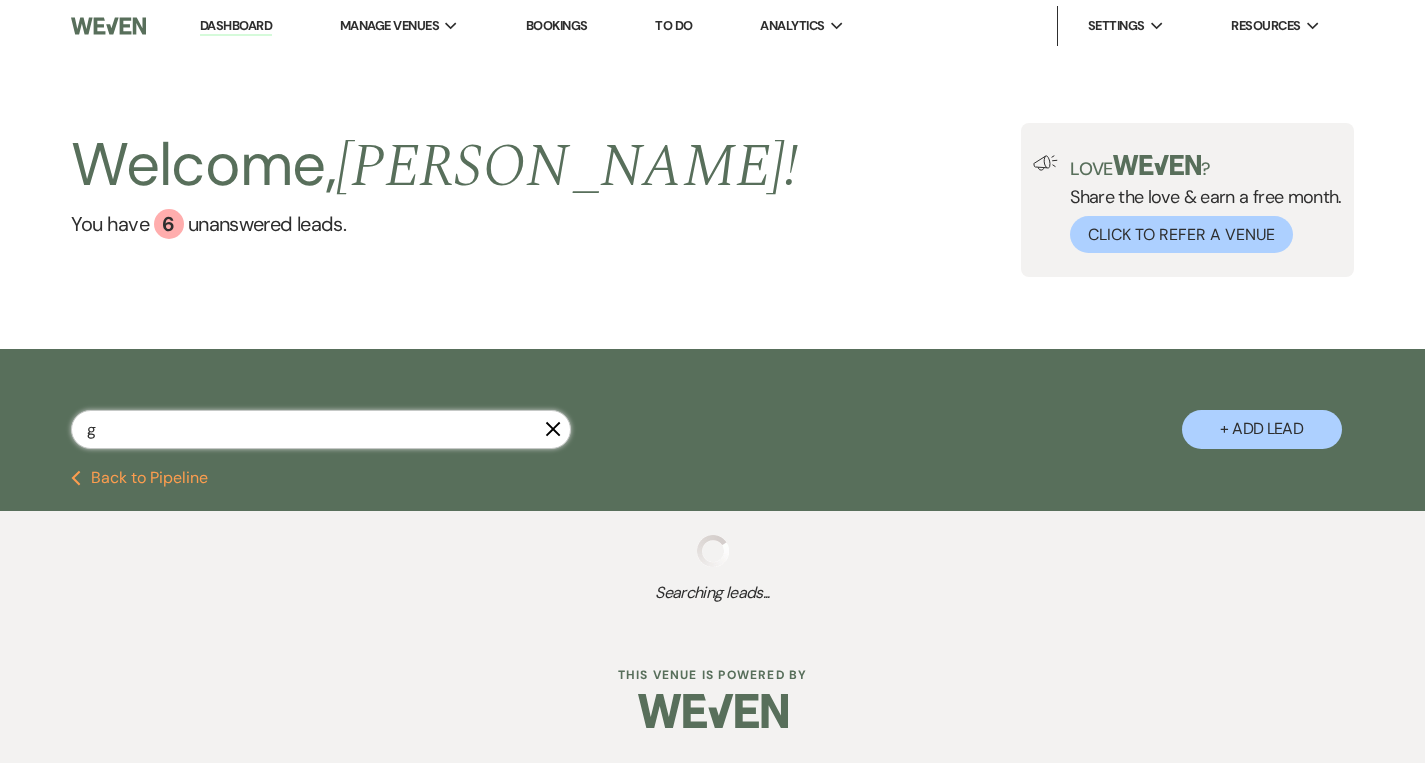 scroll, scrollTop: 0, scrollLeft: 0, axis: both 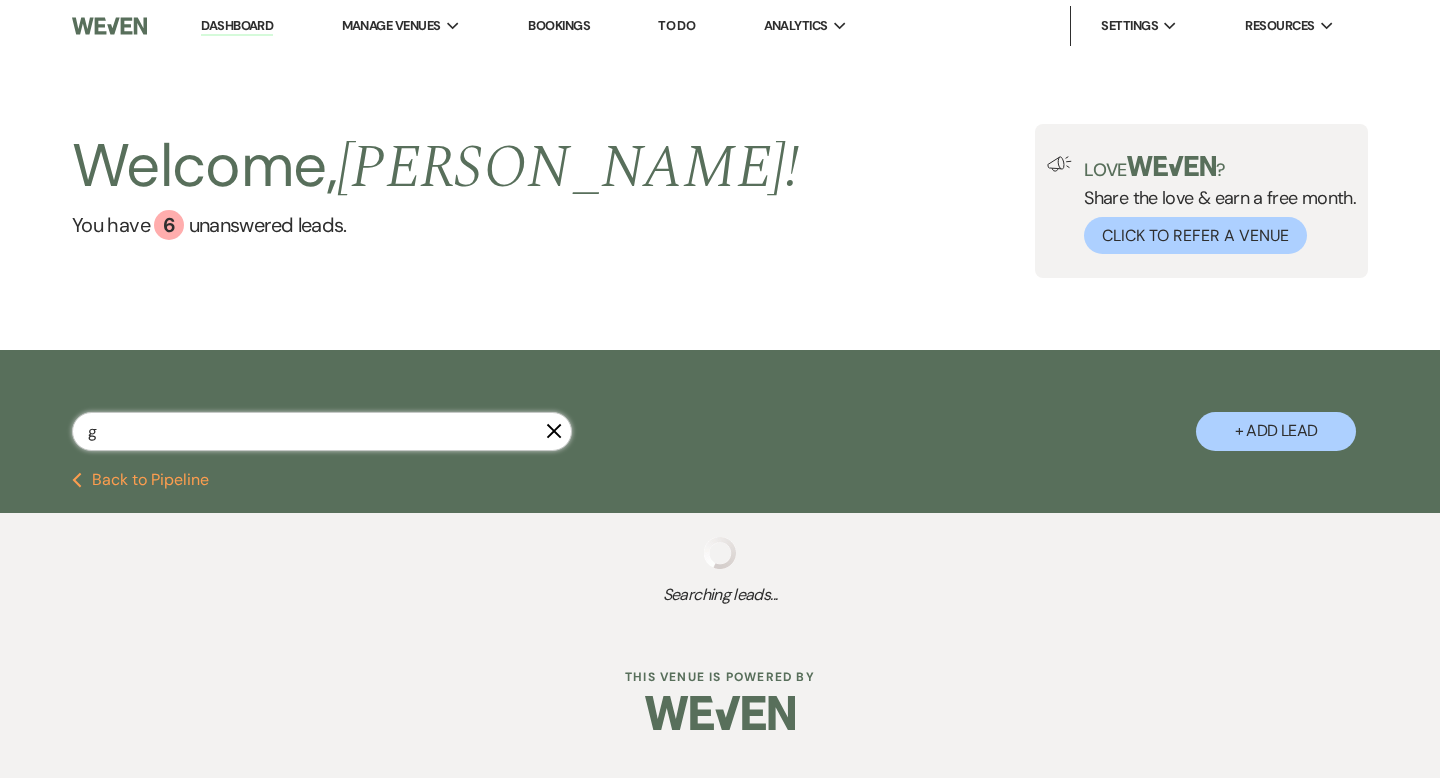 type on "gw" 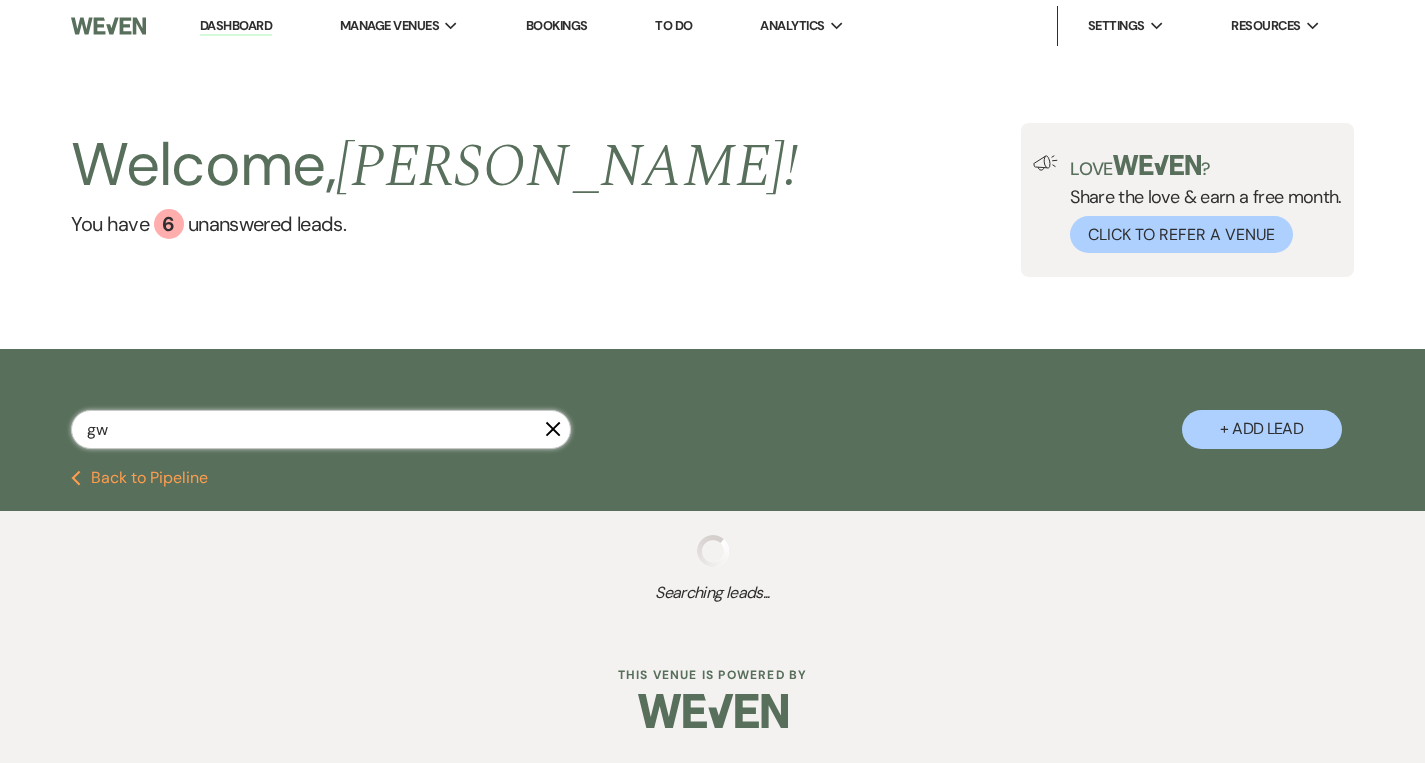 select on "8" 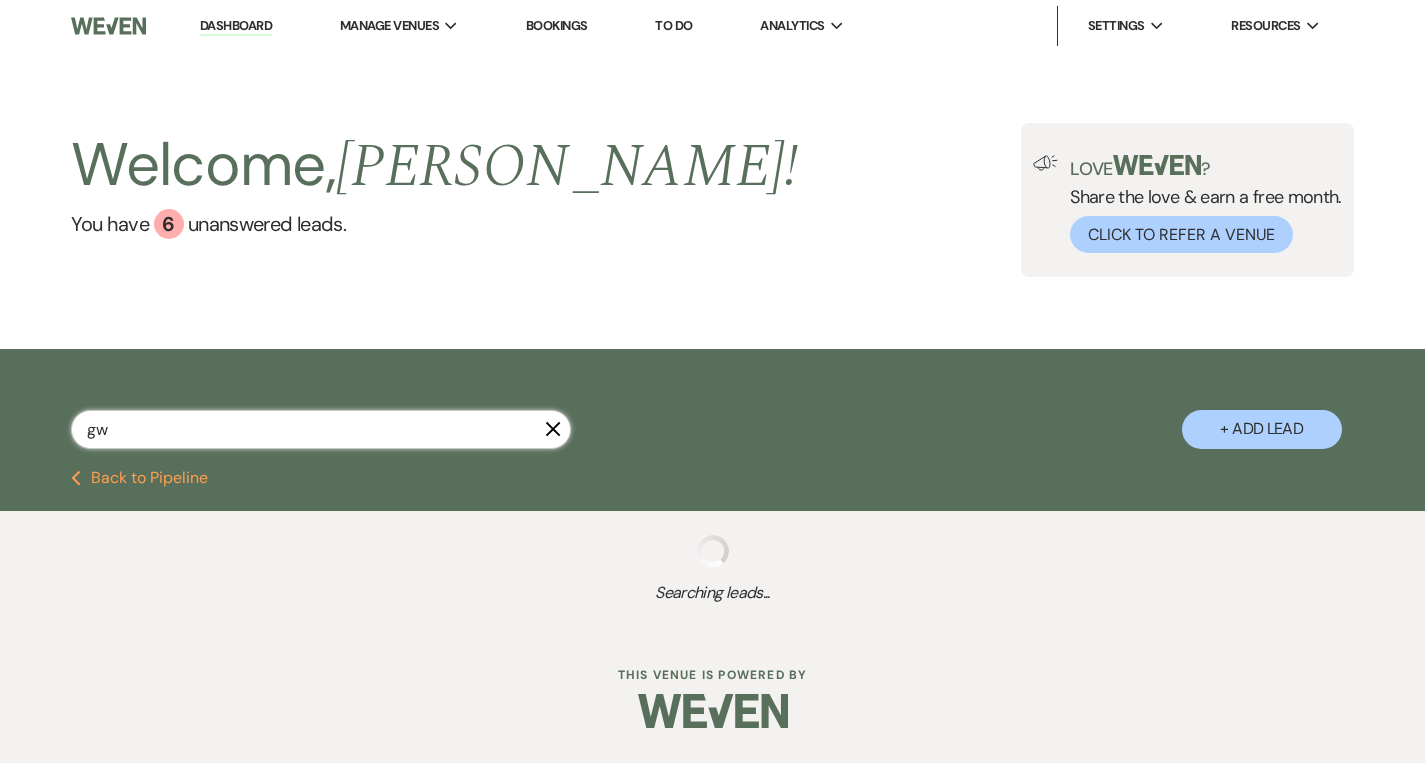 select on "6" 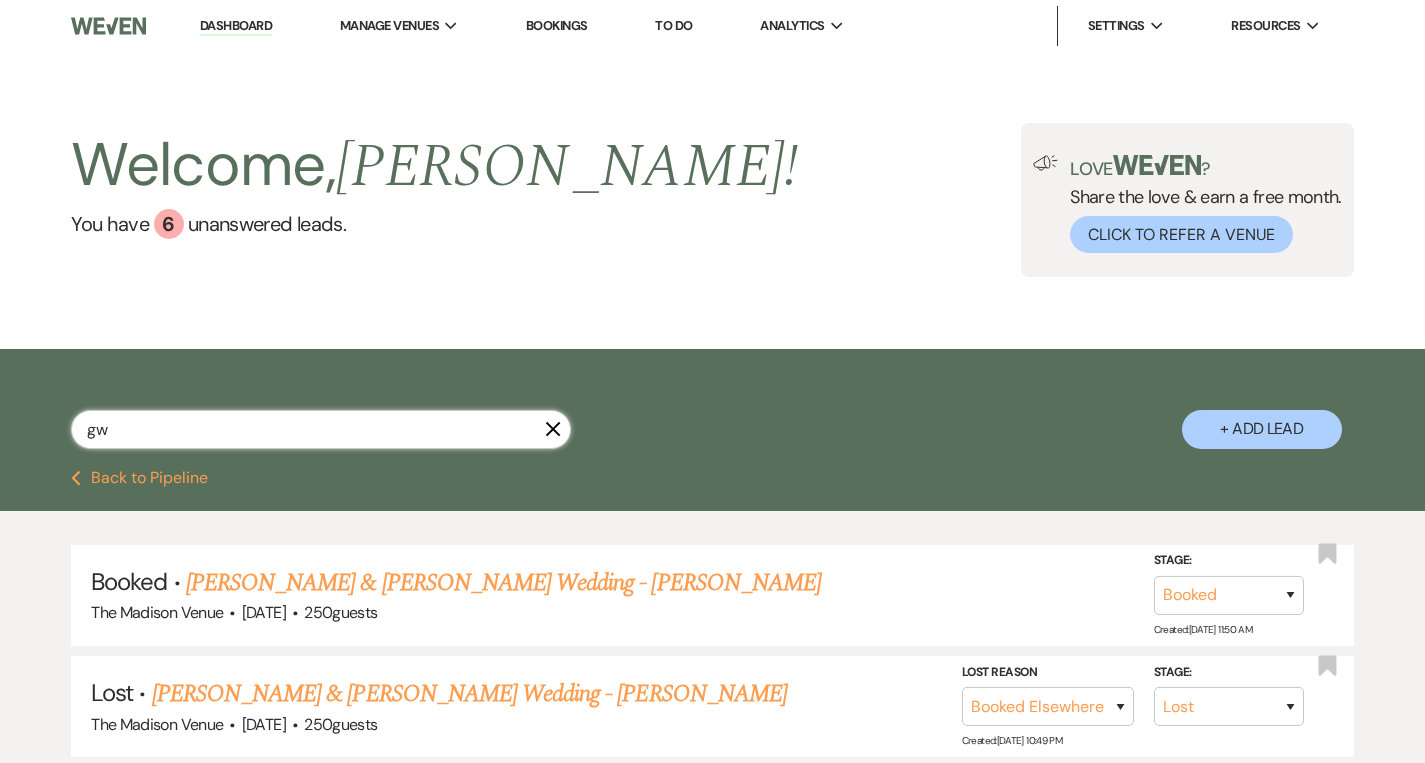 type on "g" 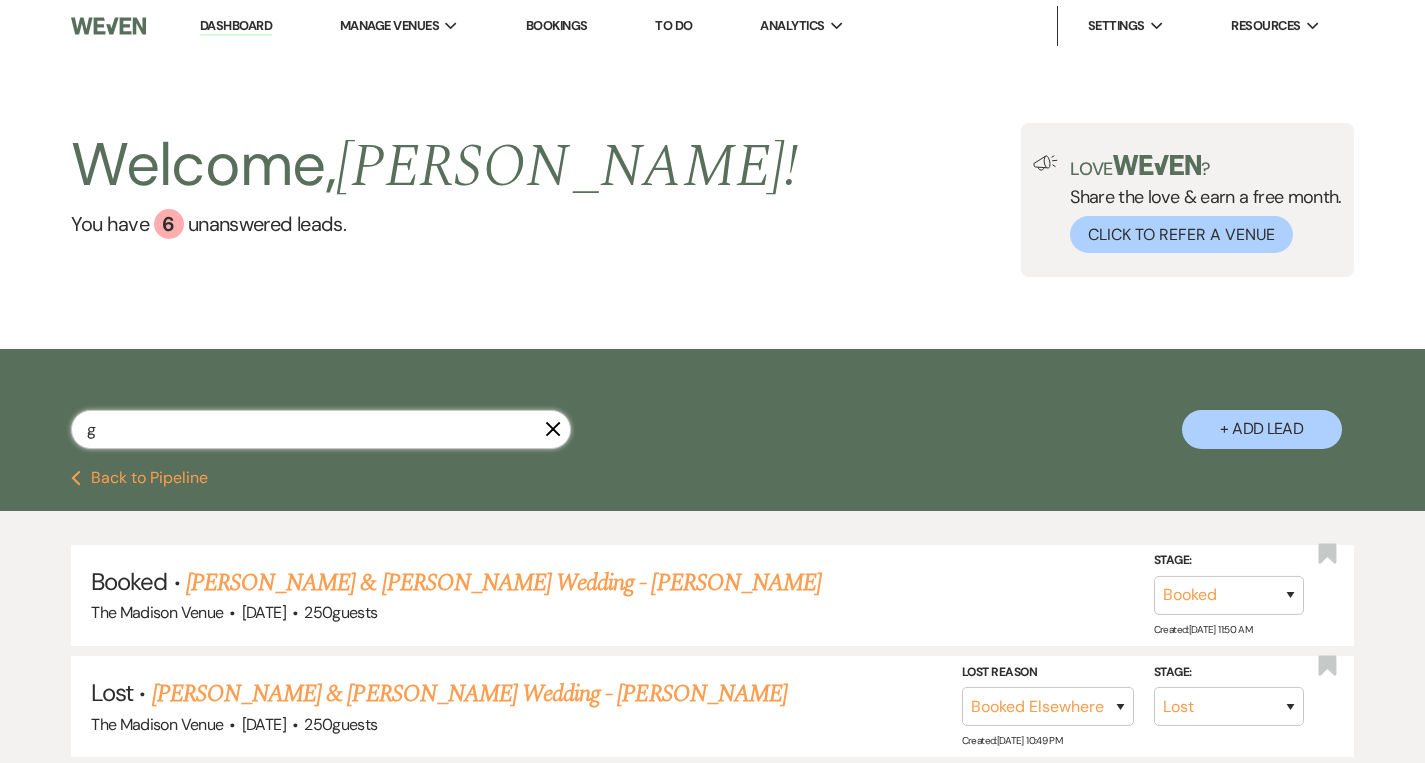 type 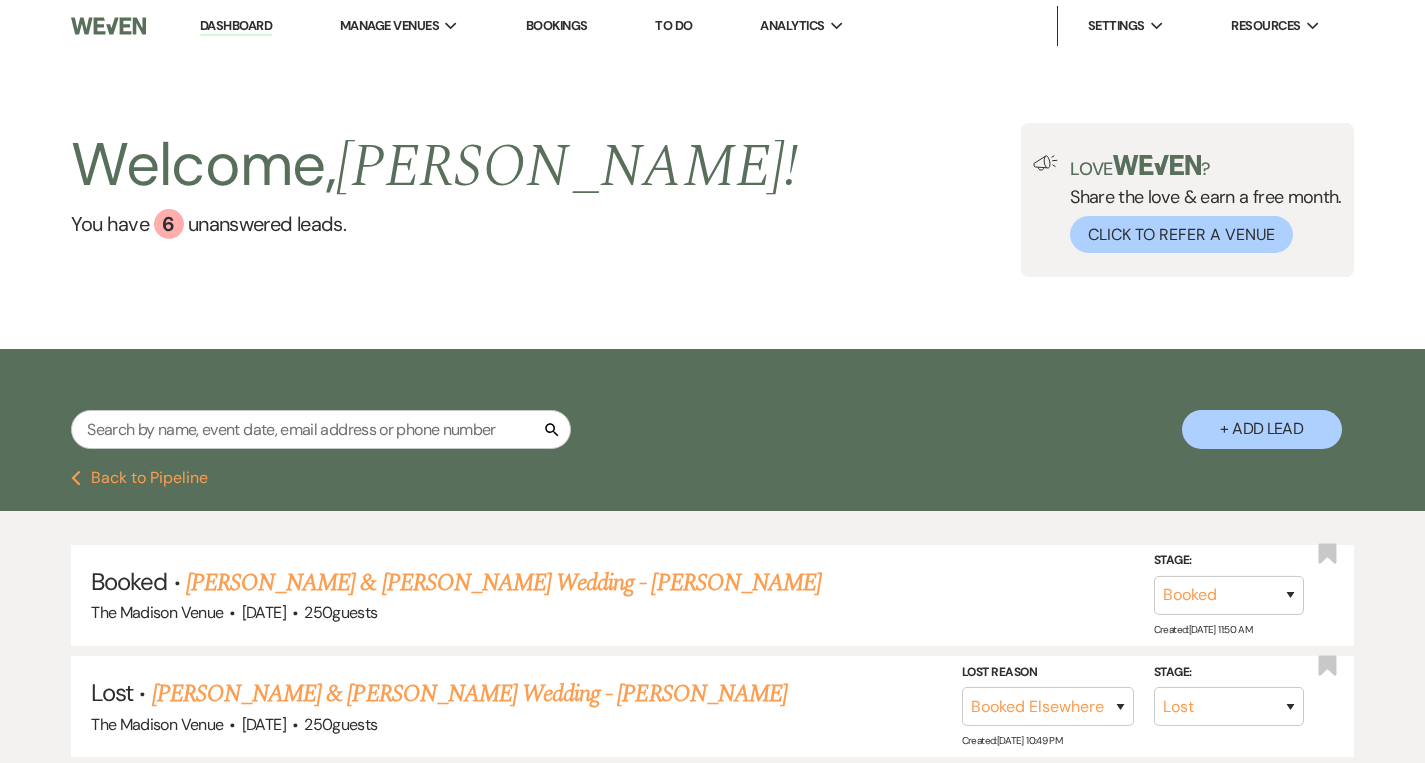 click on "Dashboard" at bounding box center [236, 26] 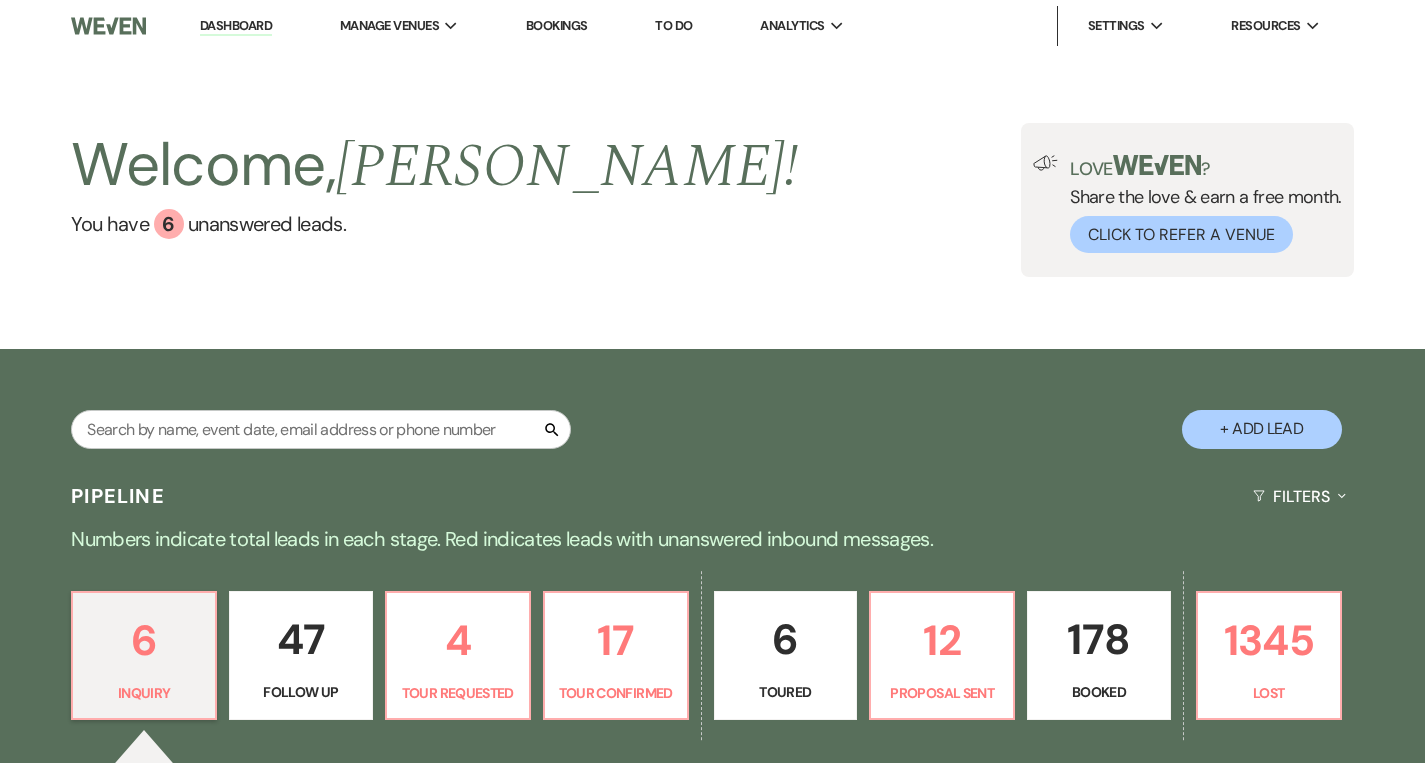 scroll, scrollTop: 603, scrollLeft: 0, axis: vertical 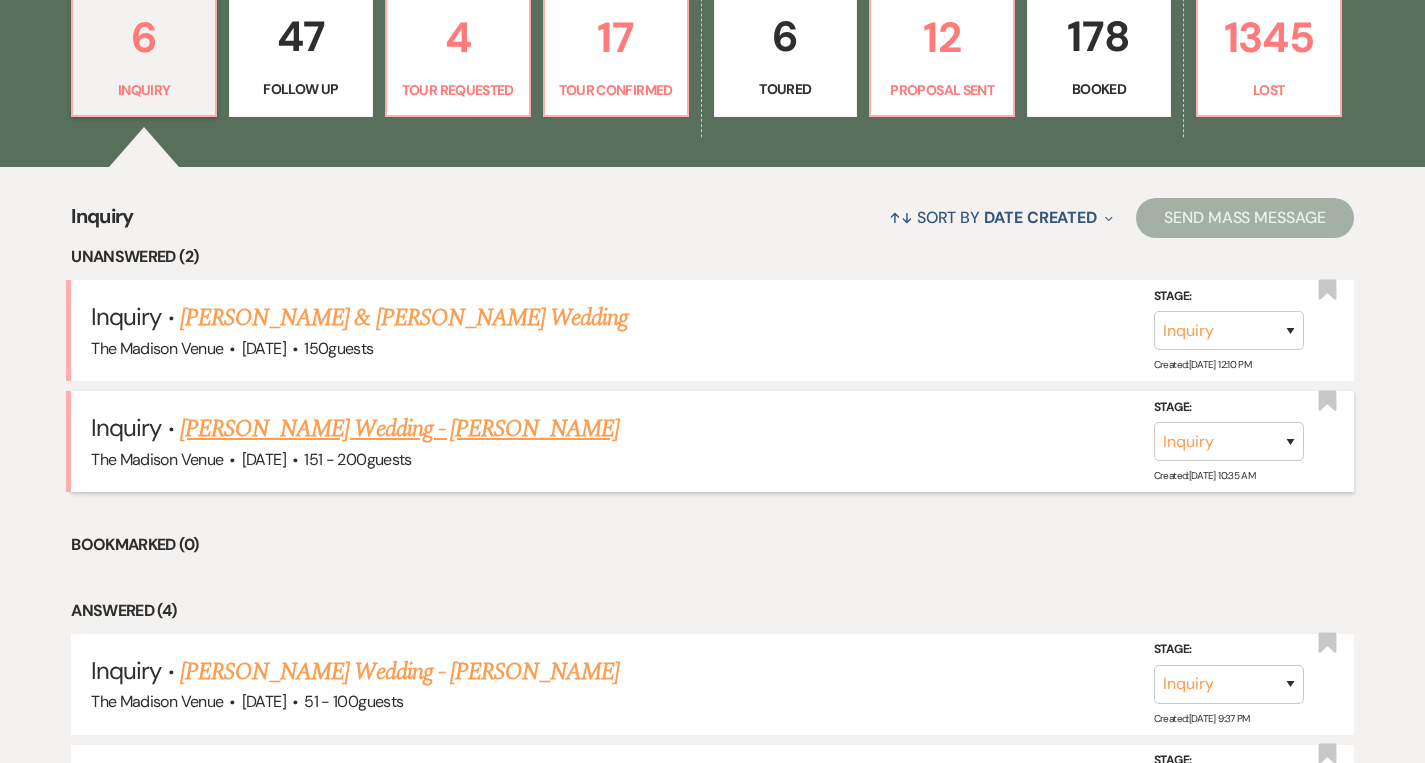 click on "Cassie DeHaan's Wedding - Cher" at bounding box center [399, 429] 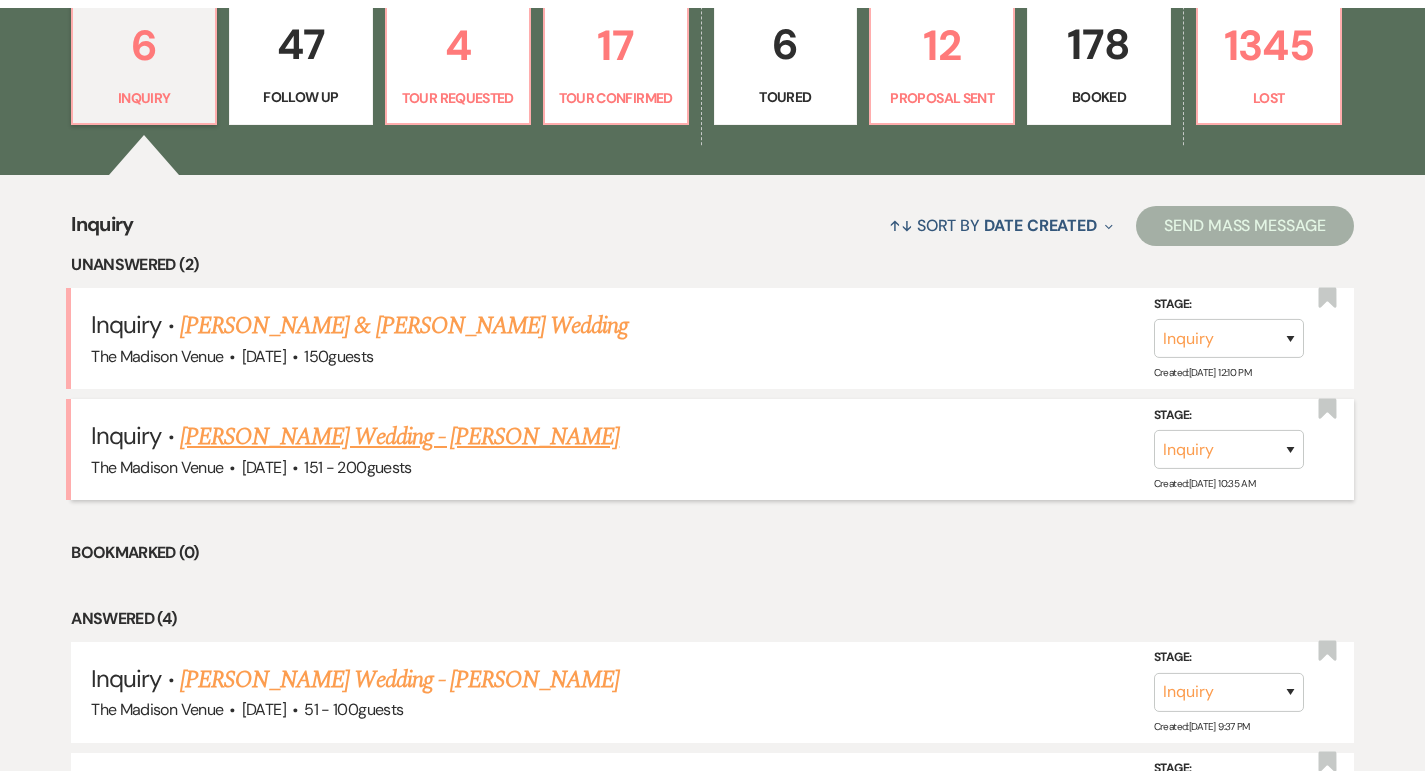 scroll, scrollTop: 0, scrollLeft: 0, axis: both 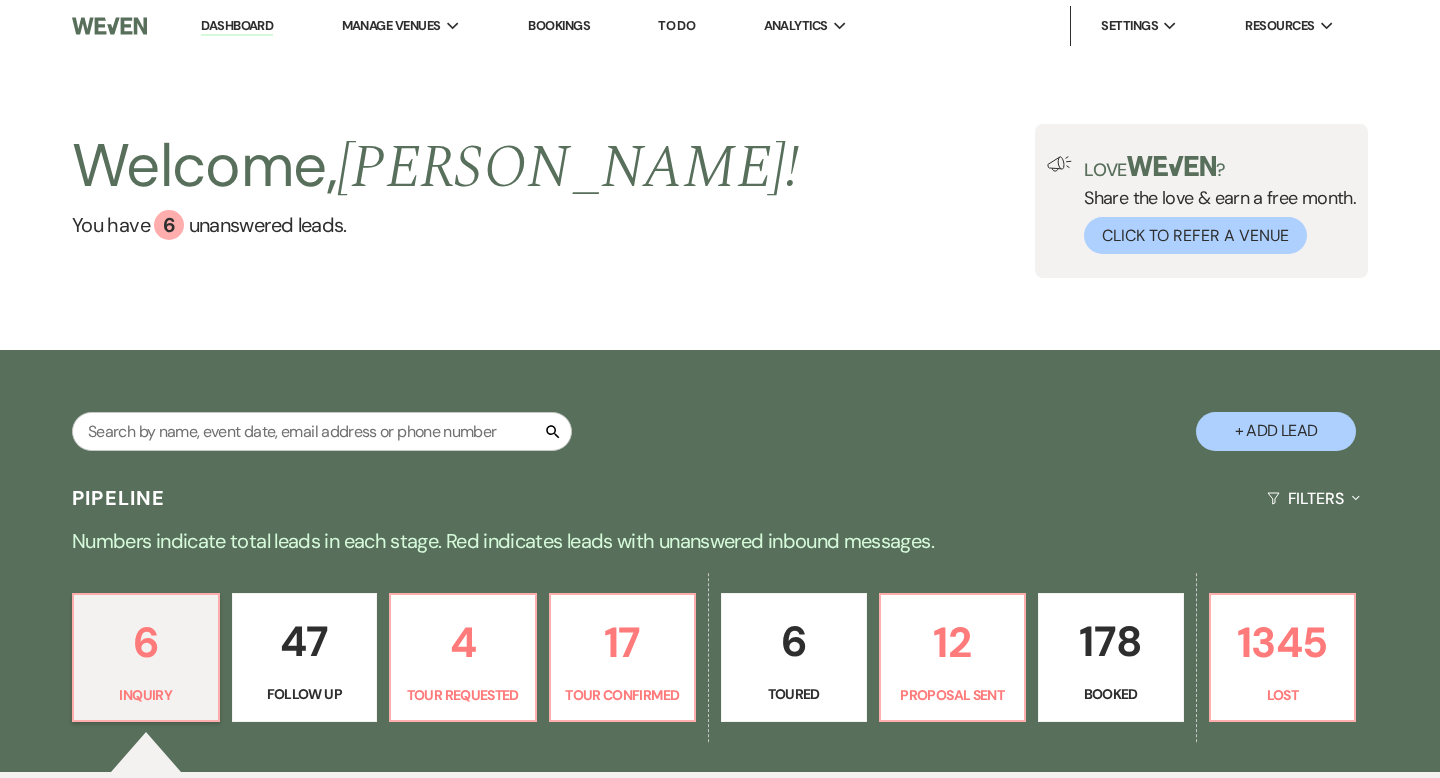 select on "2" 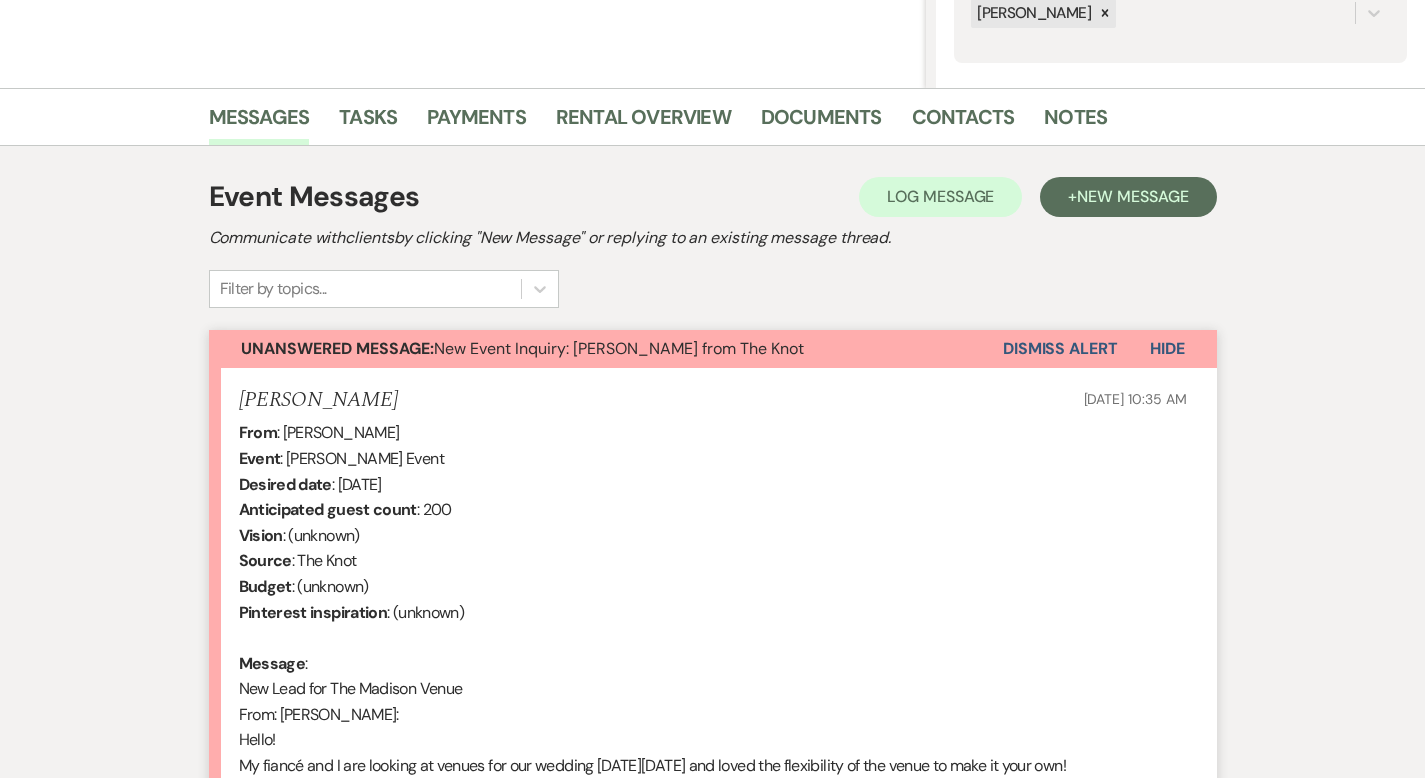 scroll, scrollTop: 0, scrollLeft: 0, axis: both 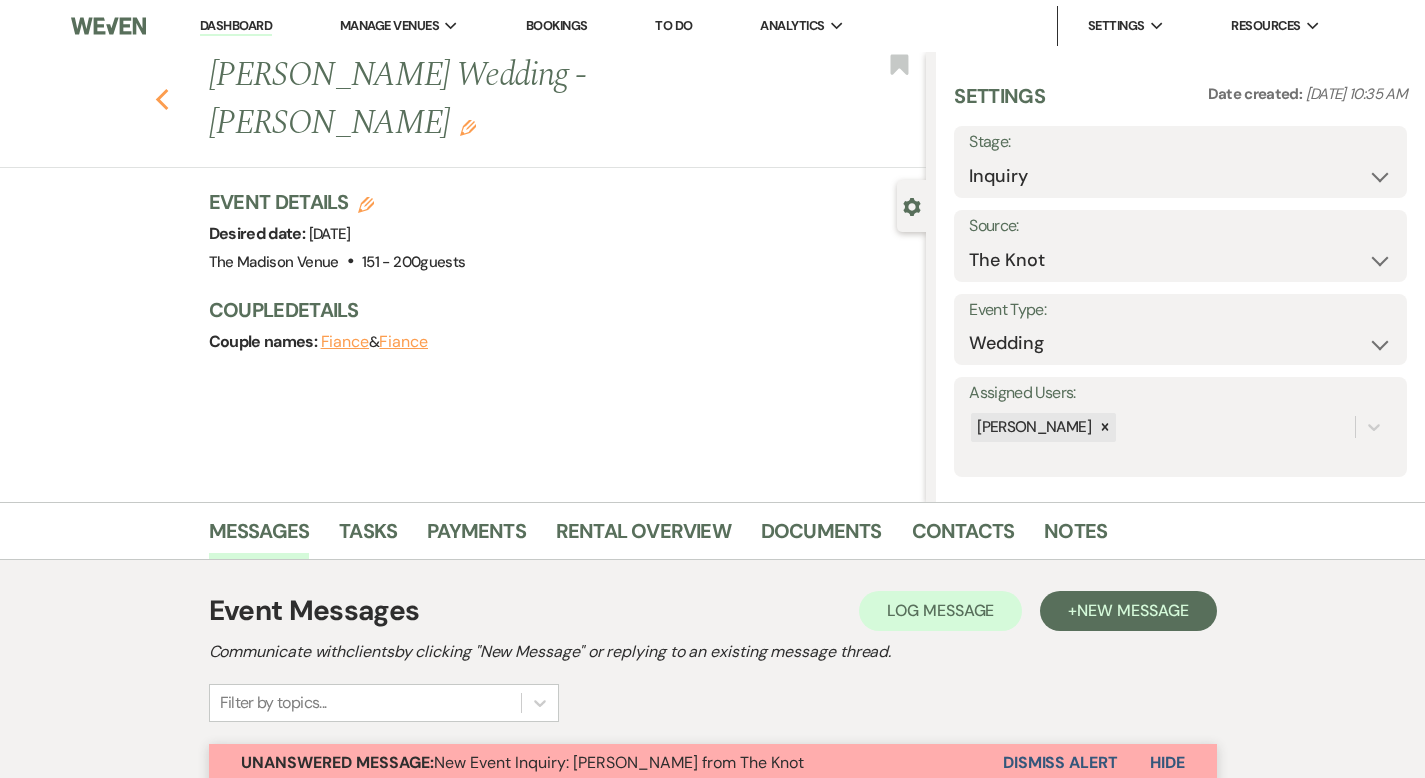 click on "Previous" 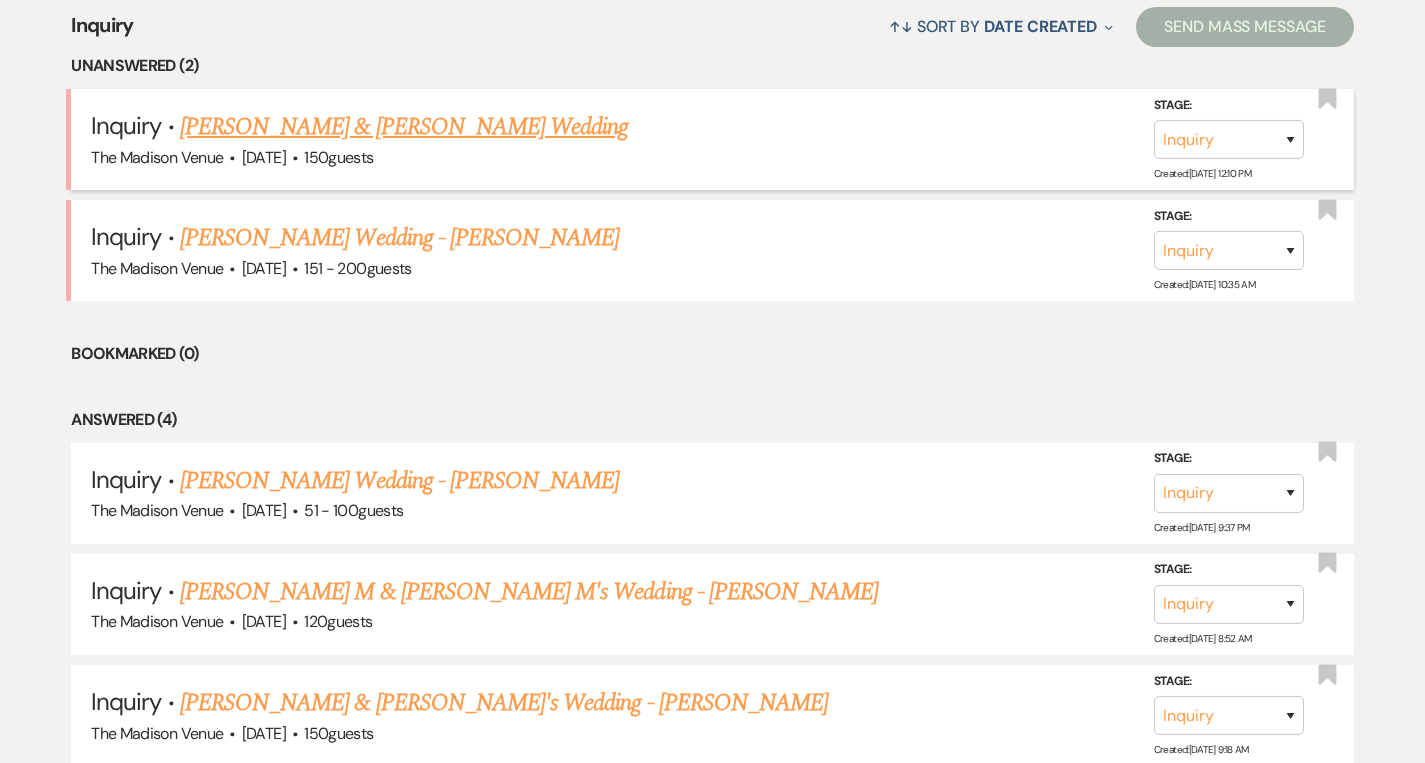scroll, scrollTop: 959, scrollLeft: 0, axis: vertical 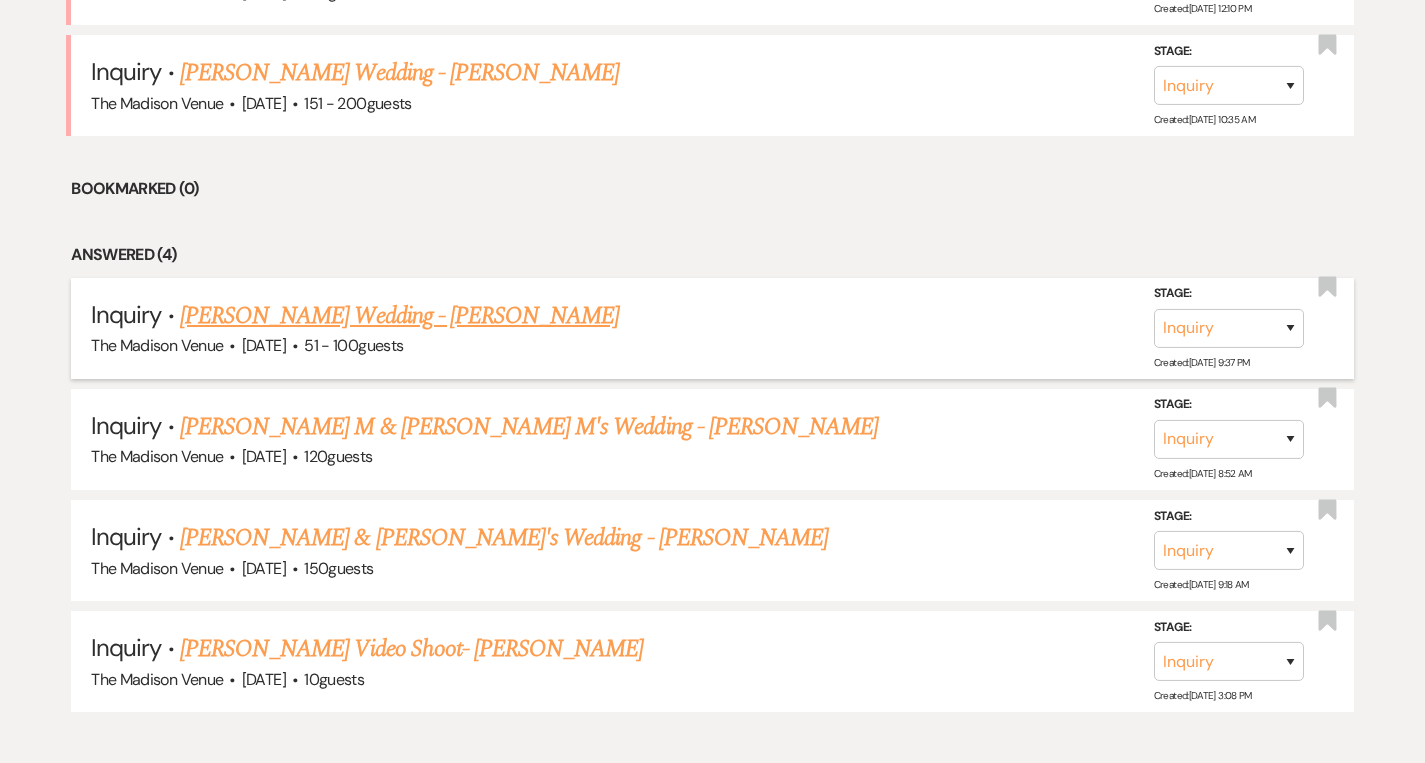 click on "Mercedes Cranfield's Wedding - Cher" at bounding box center (399, 316) 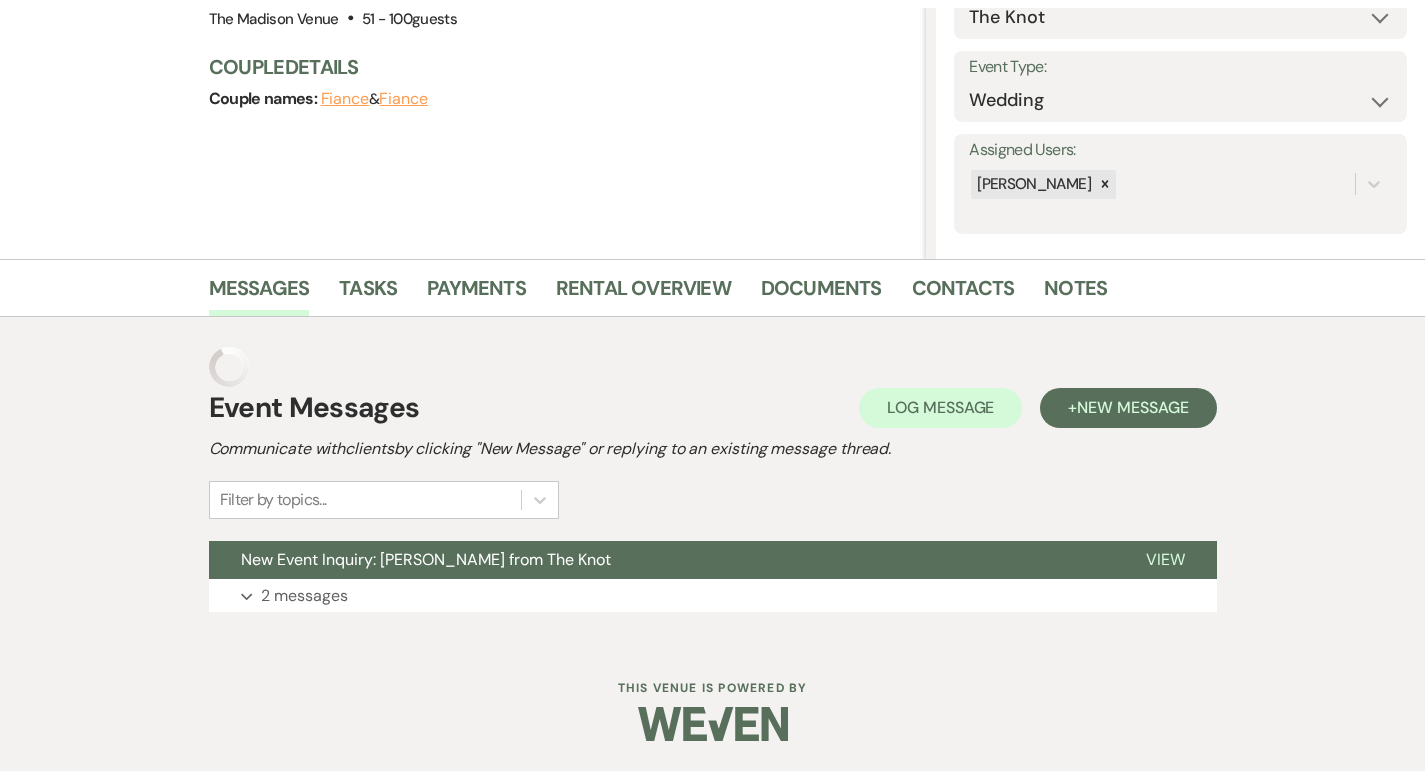 scroll, scrollTop: 0, scrollLeft: 0, axis: both 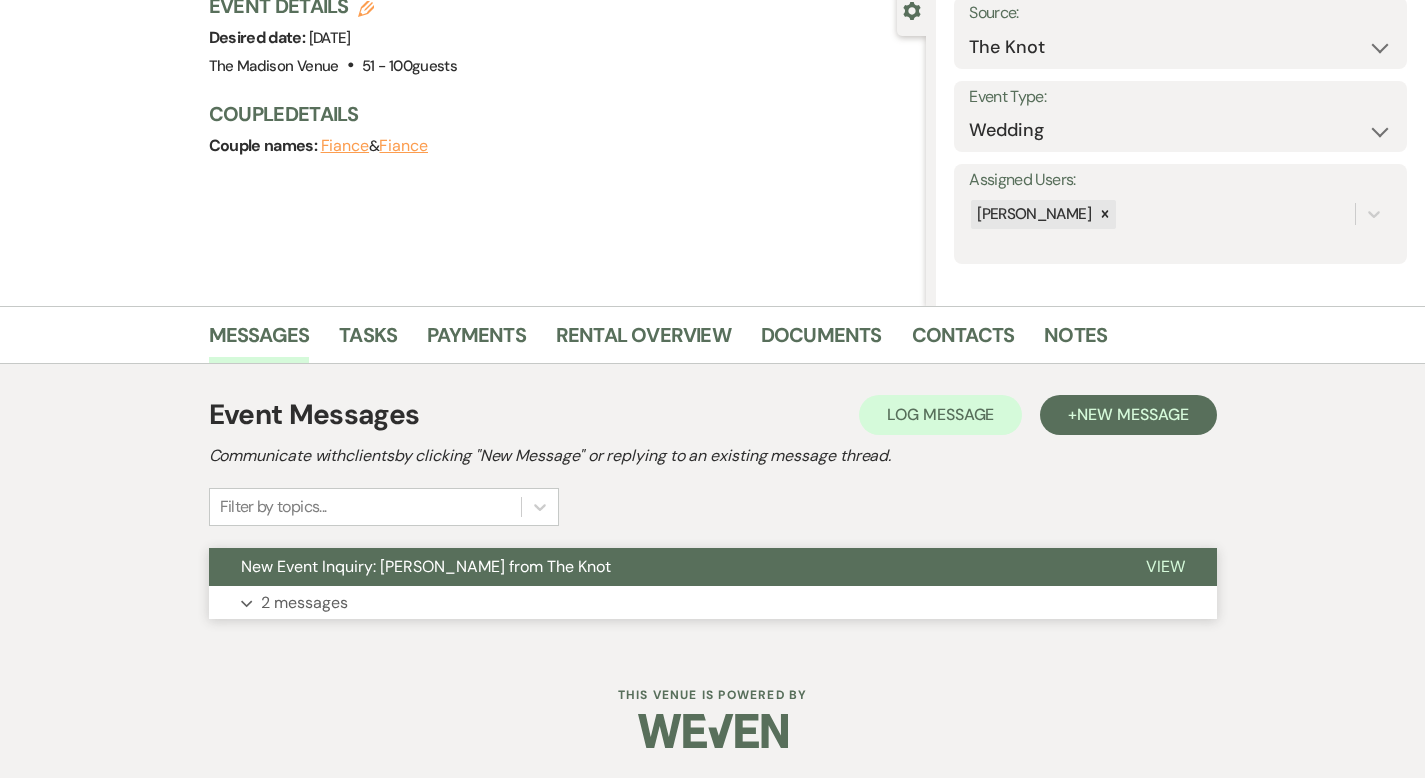 click on "View" at bounding box center (1165, 566) 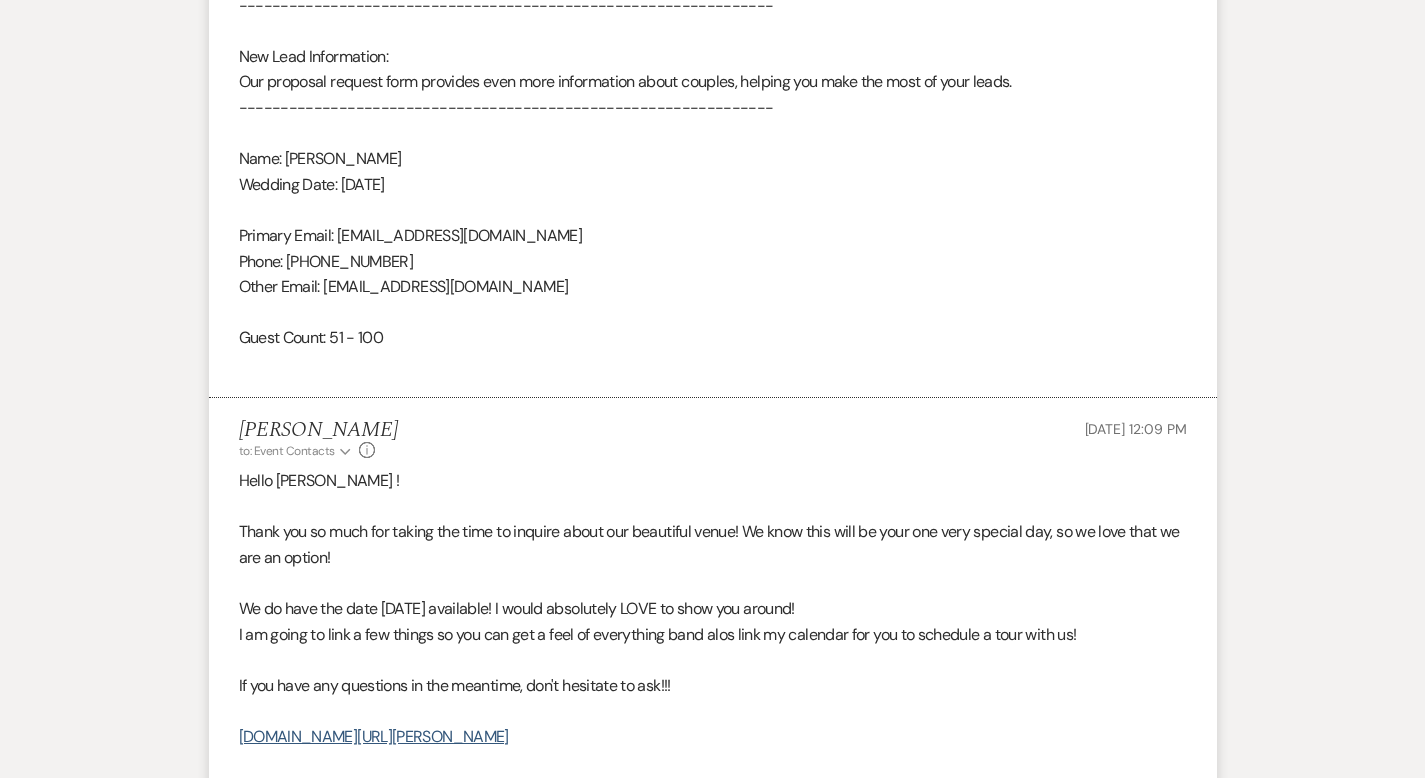 scroll, scrollTop: 1501, scrollLeft: 0, axis: vertical 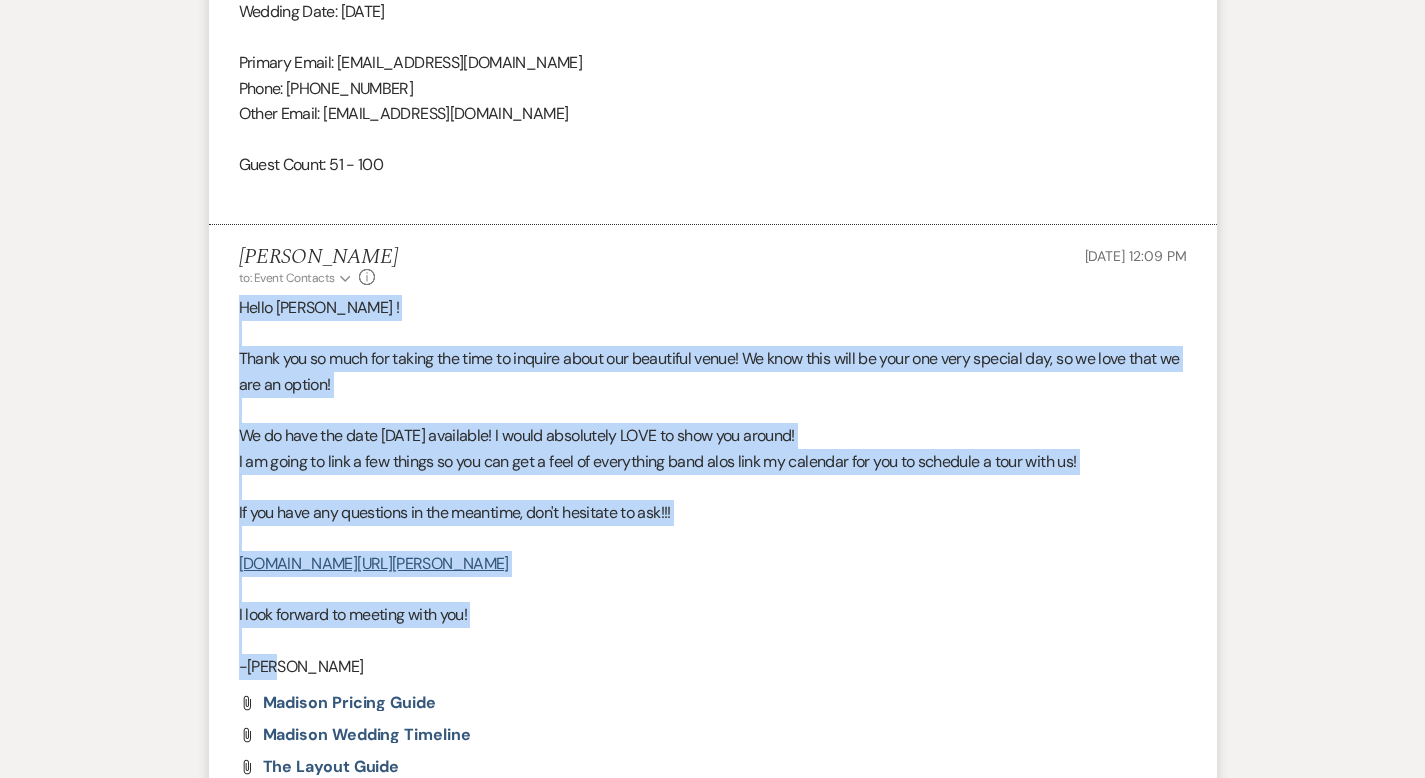 drag, startPoint x: 166, startPoint y: 303, endPoint x: 591, endPoint y: 638, distance: 541.1562 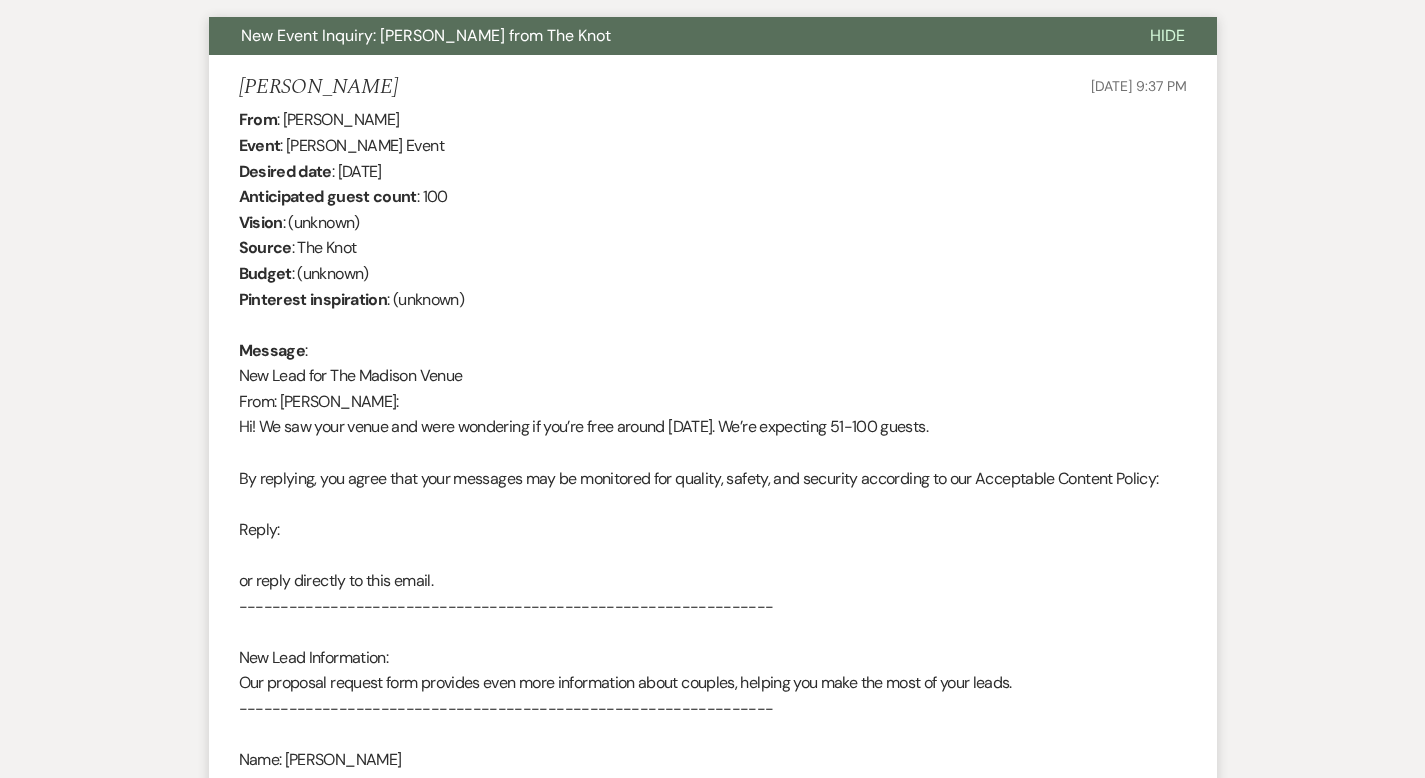scroll, scrollTop: 0, scrollLeft: 0, axis: both 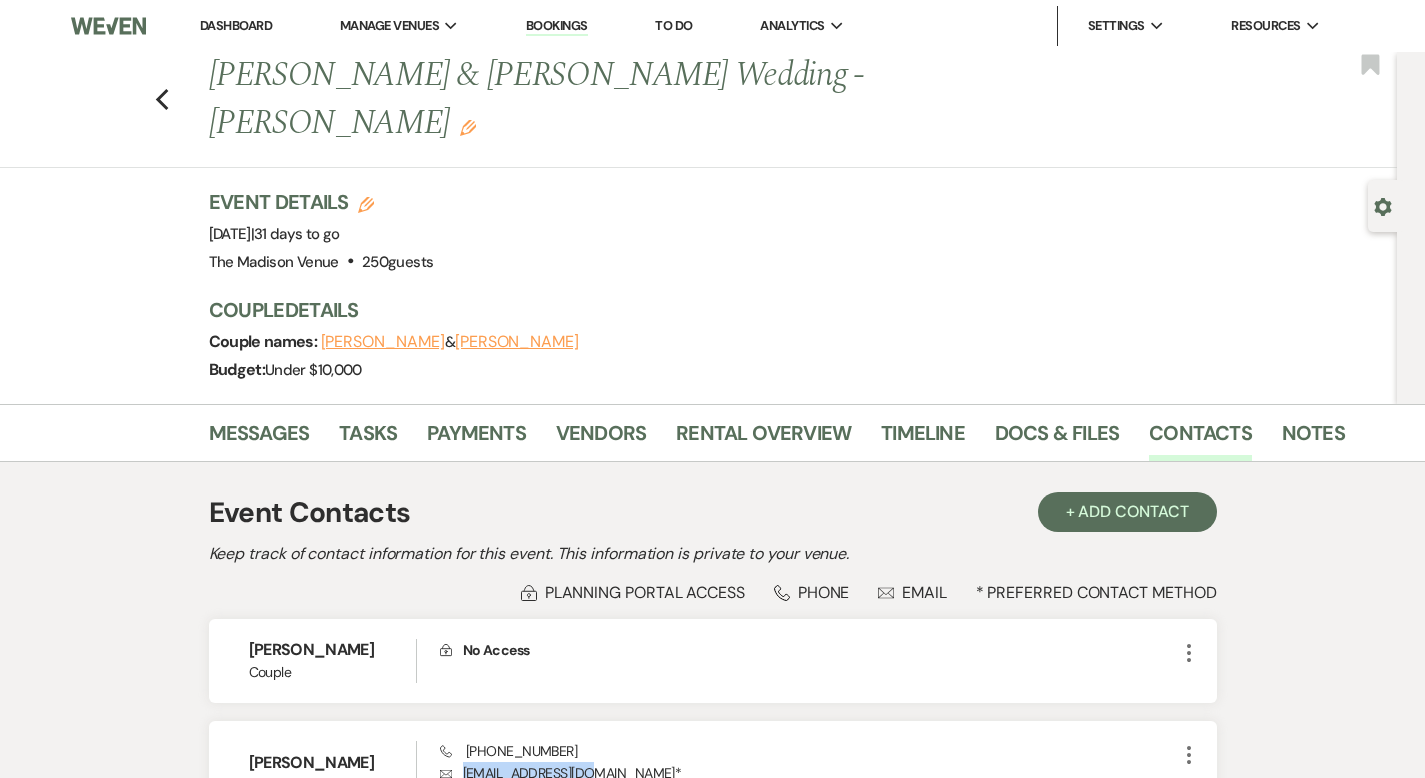 click on "Dashboard" at bounding box center [236, 25] 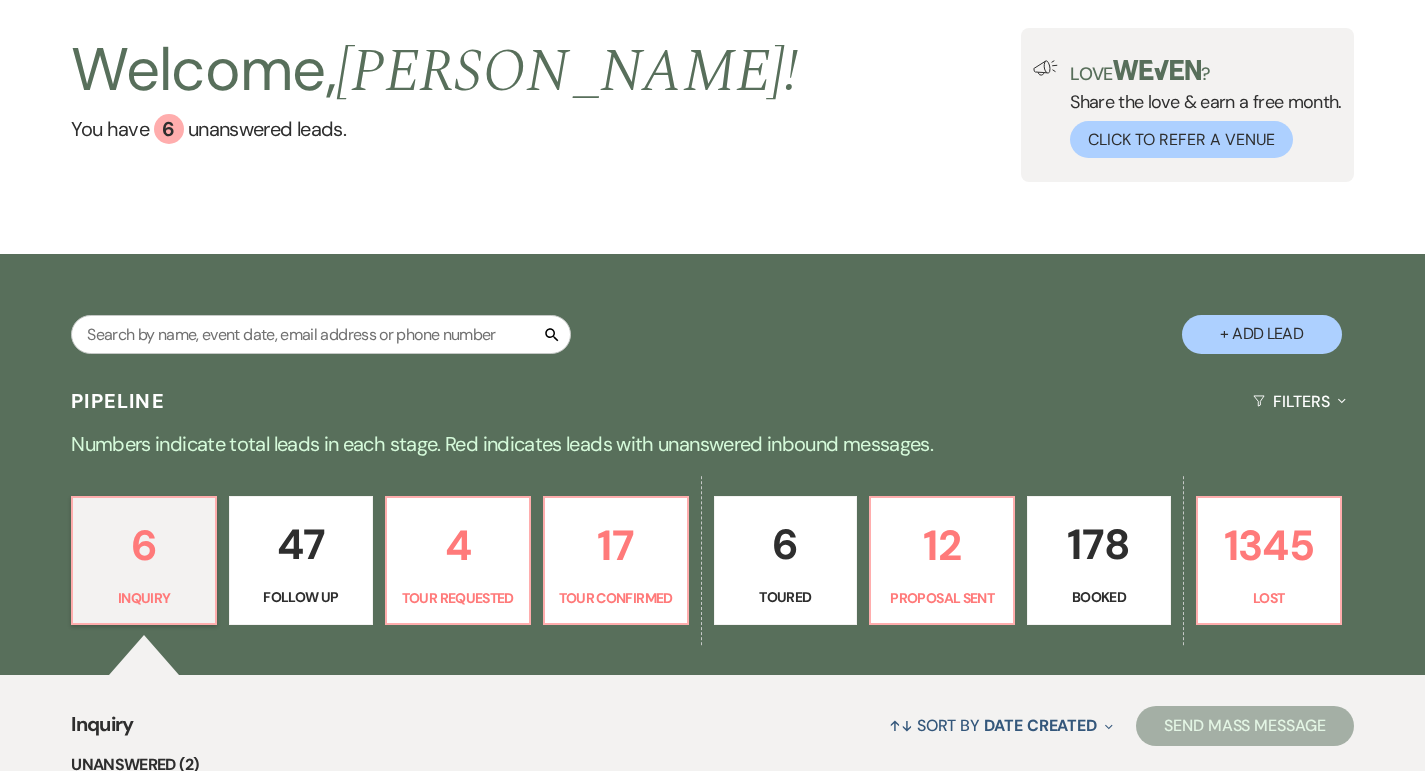 scroll, scrollTop: 0, scrollLeft: 0, axis: both 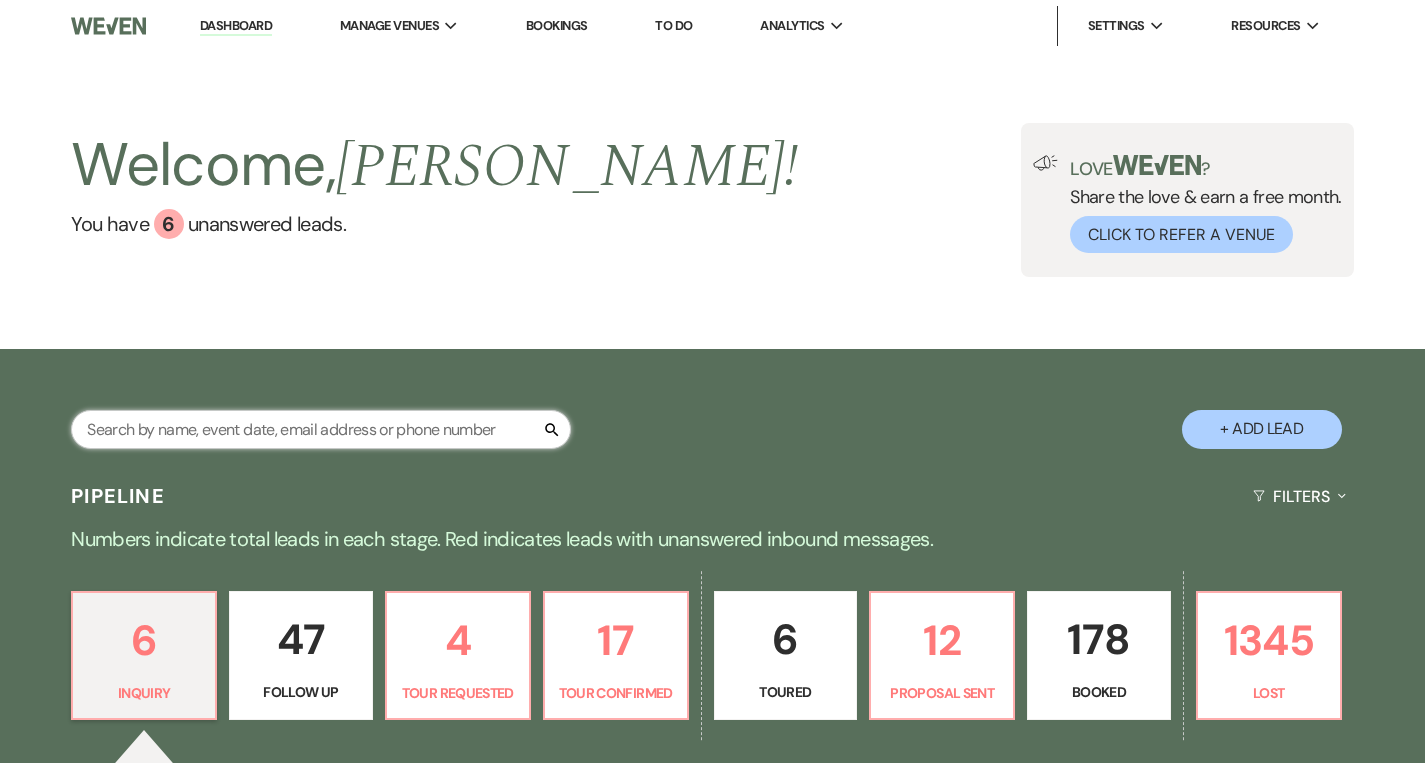 click at bounding box center (321, 429) 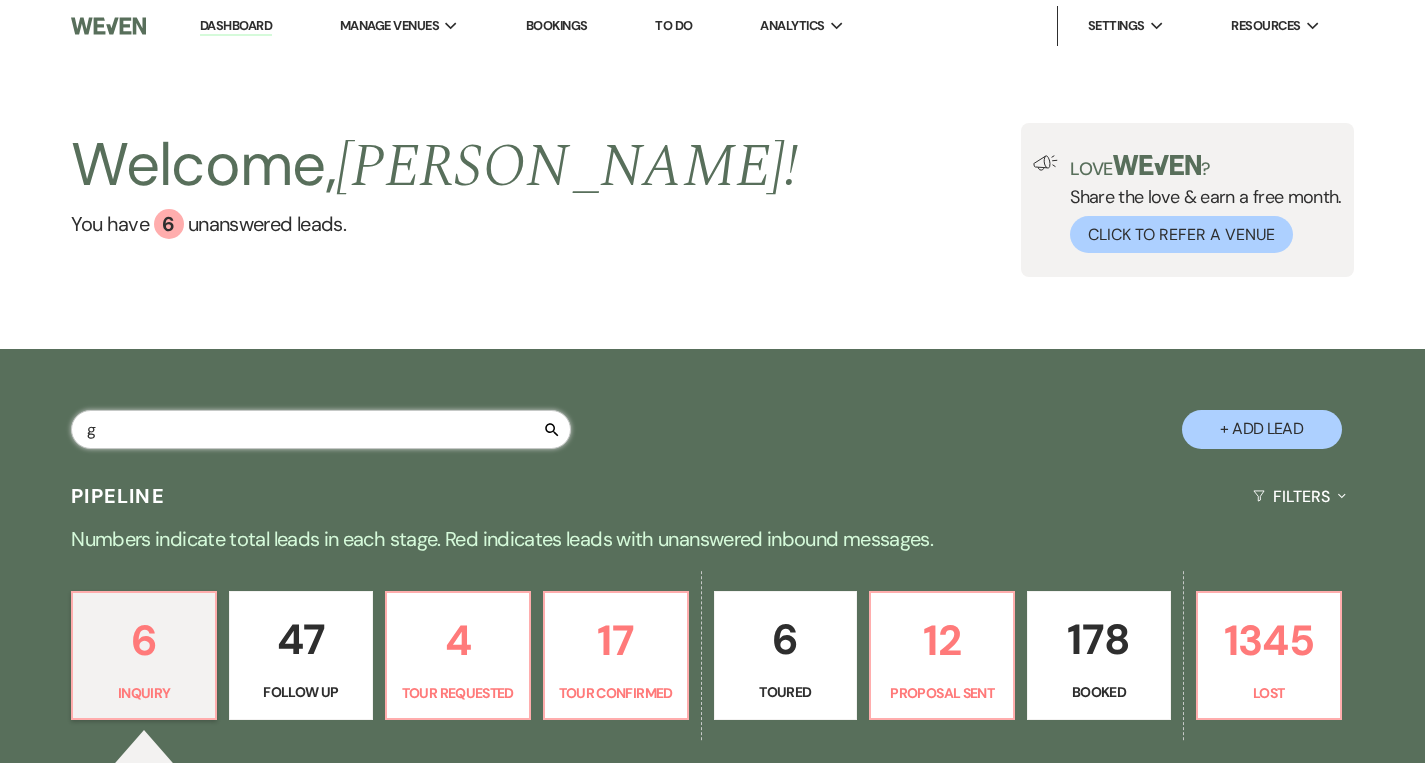 type on "ge" 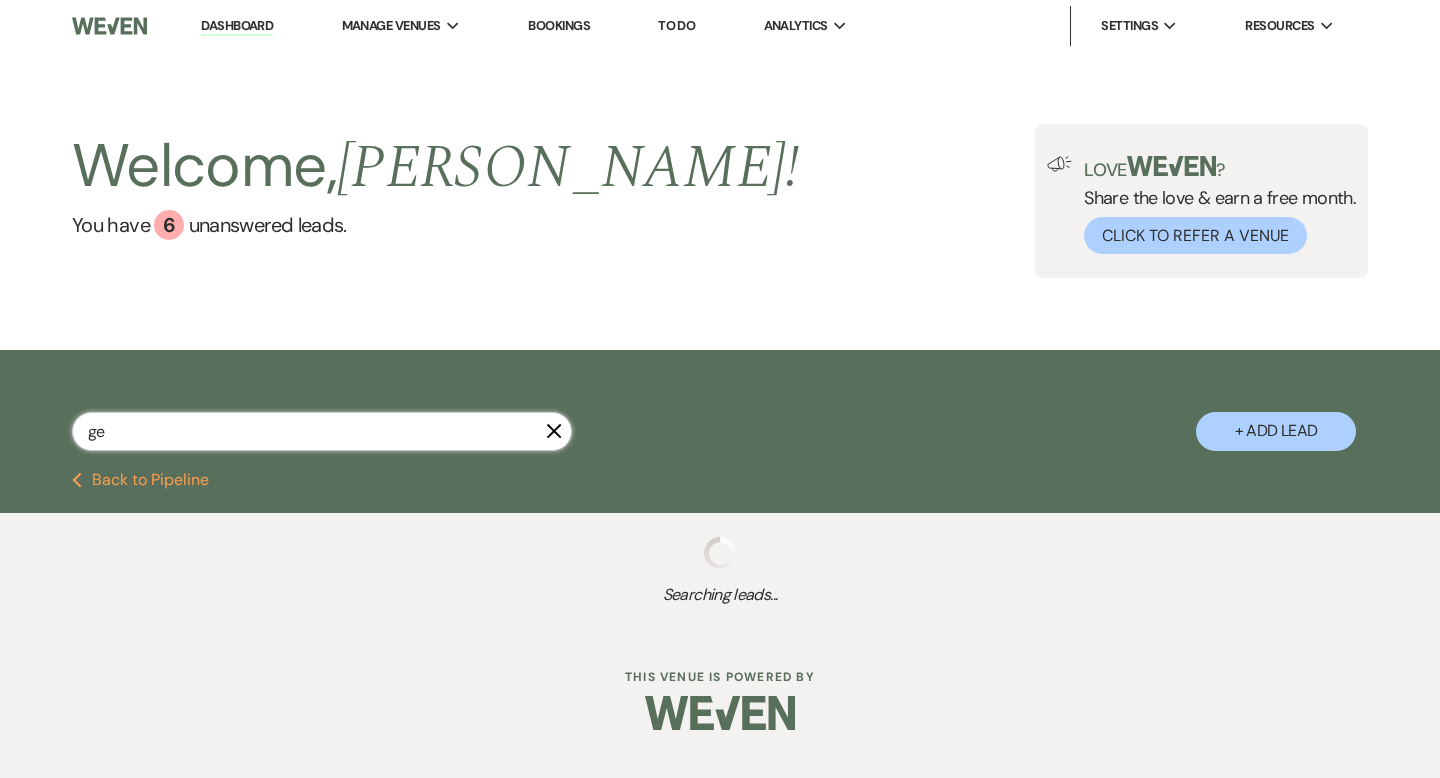 select on "8" 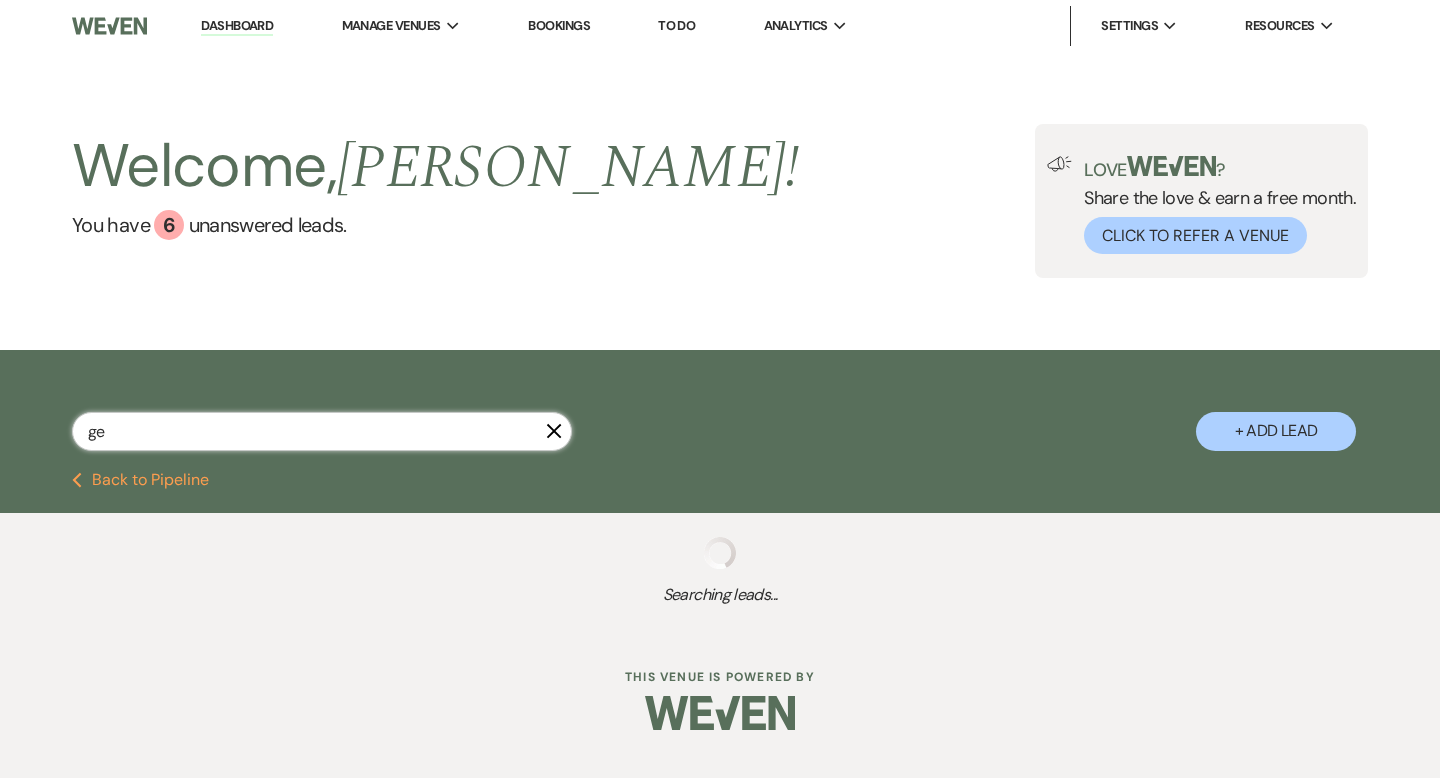 select on "3" 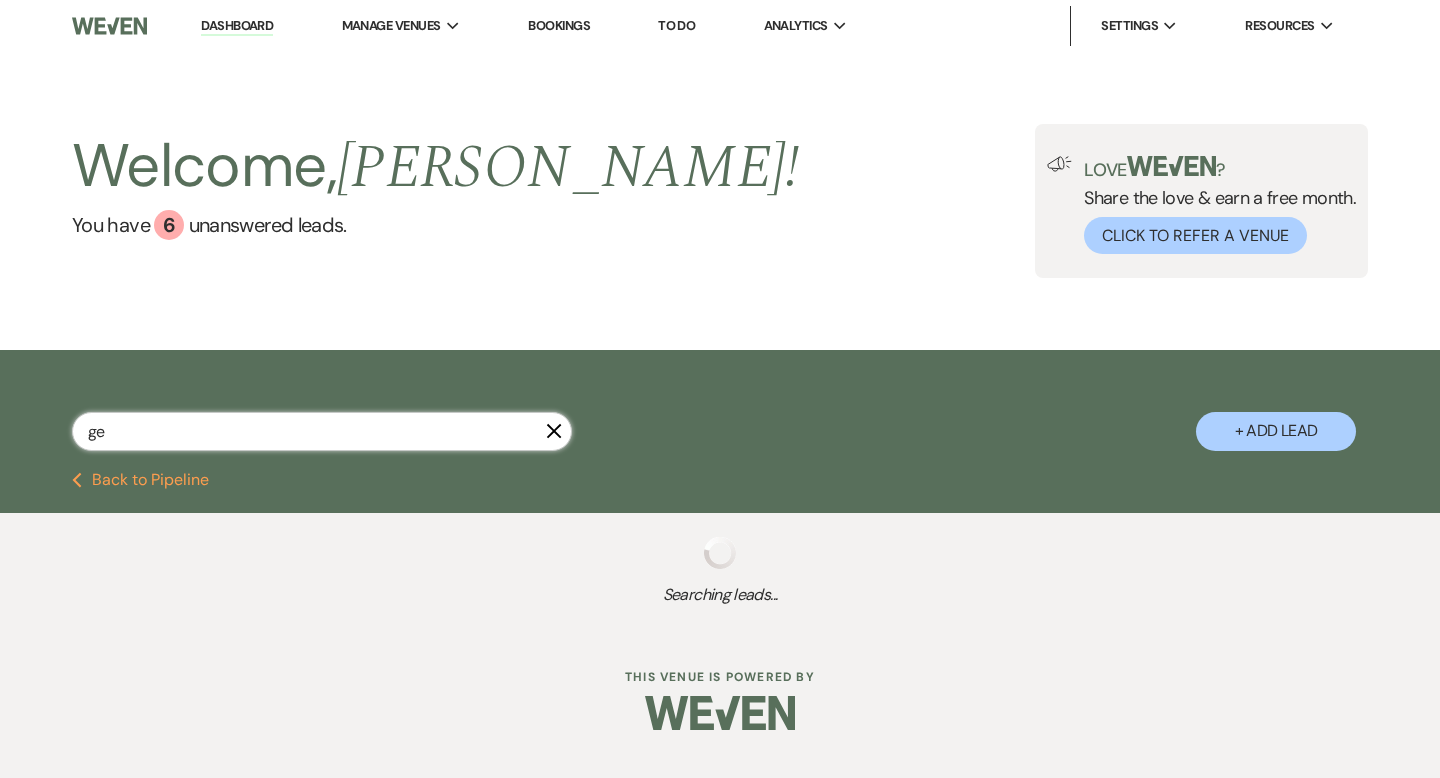 select on "9" 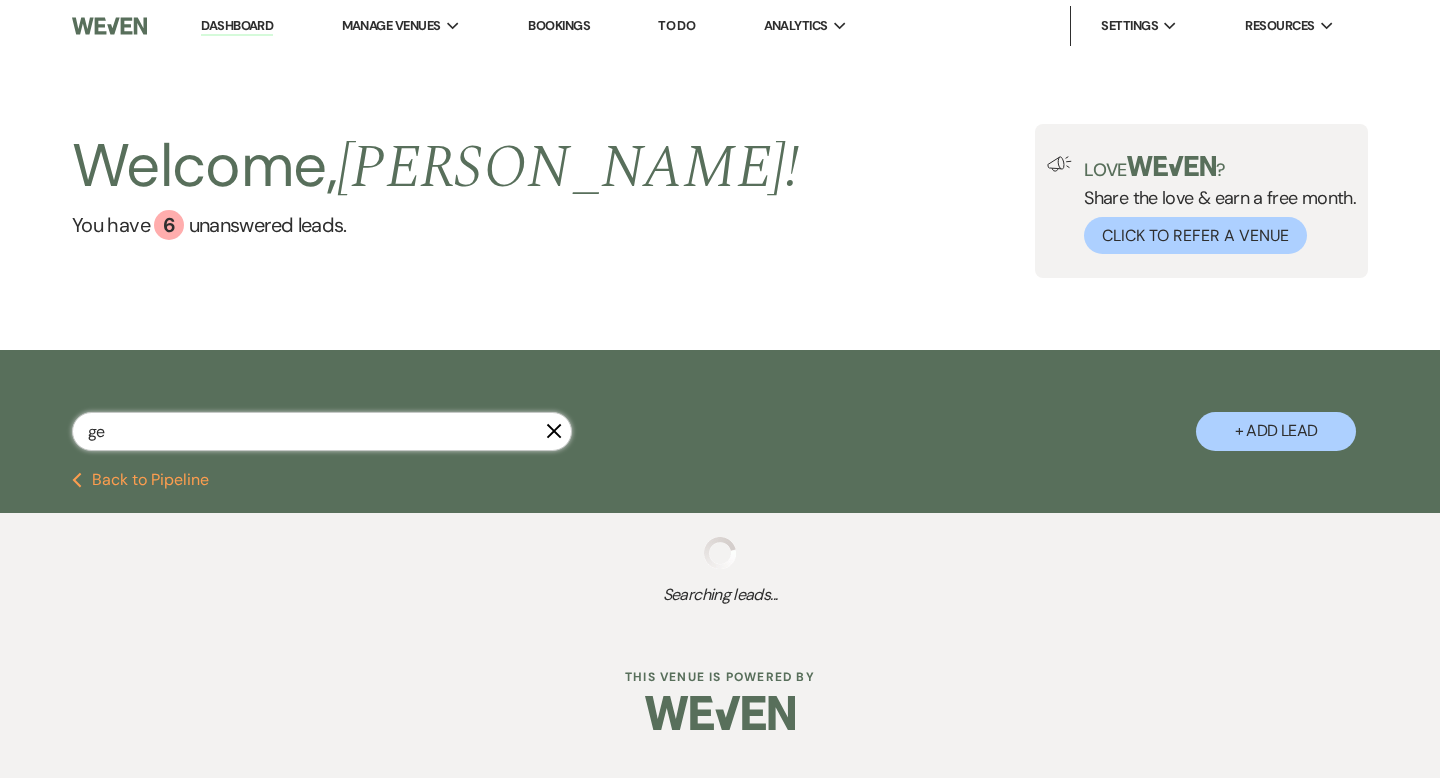 select on "8" 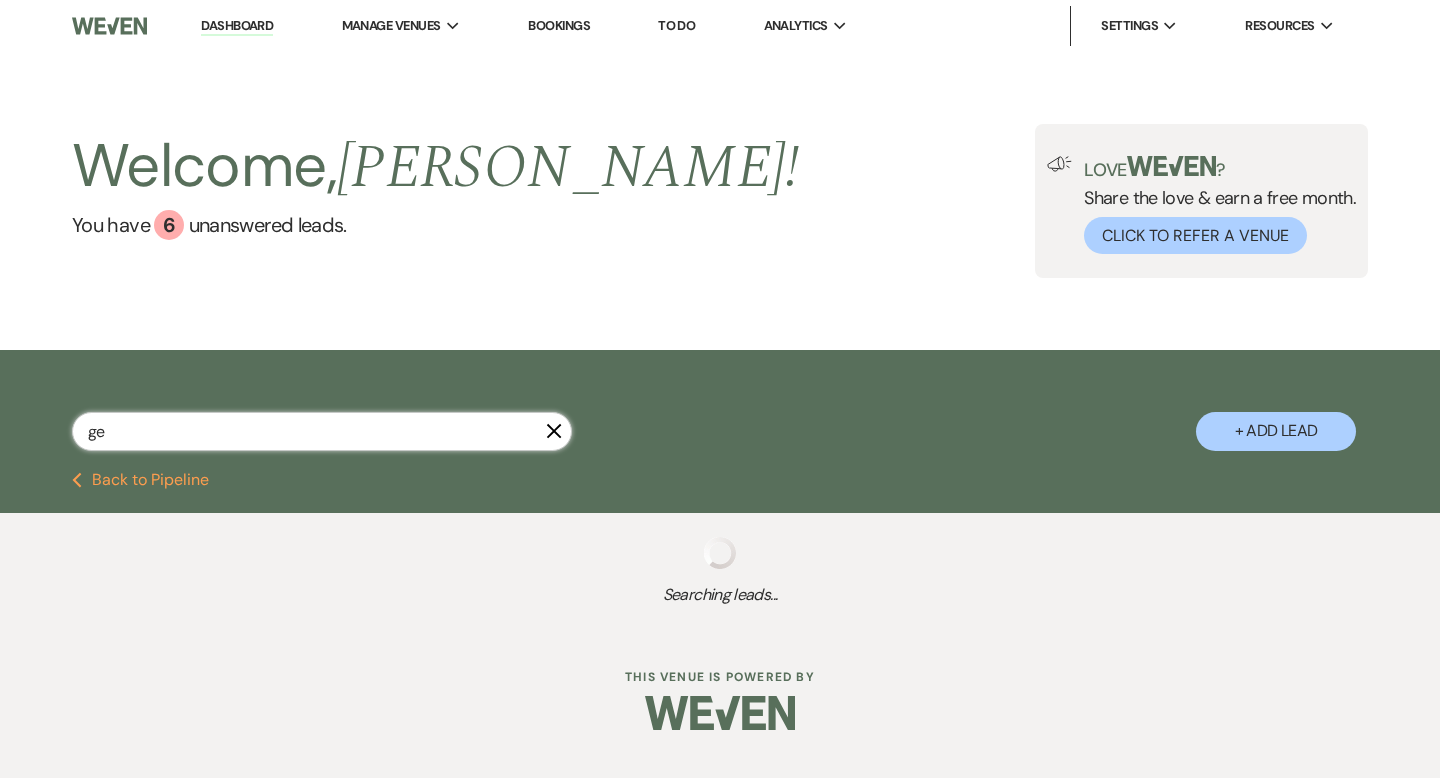 select on "5" 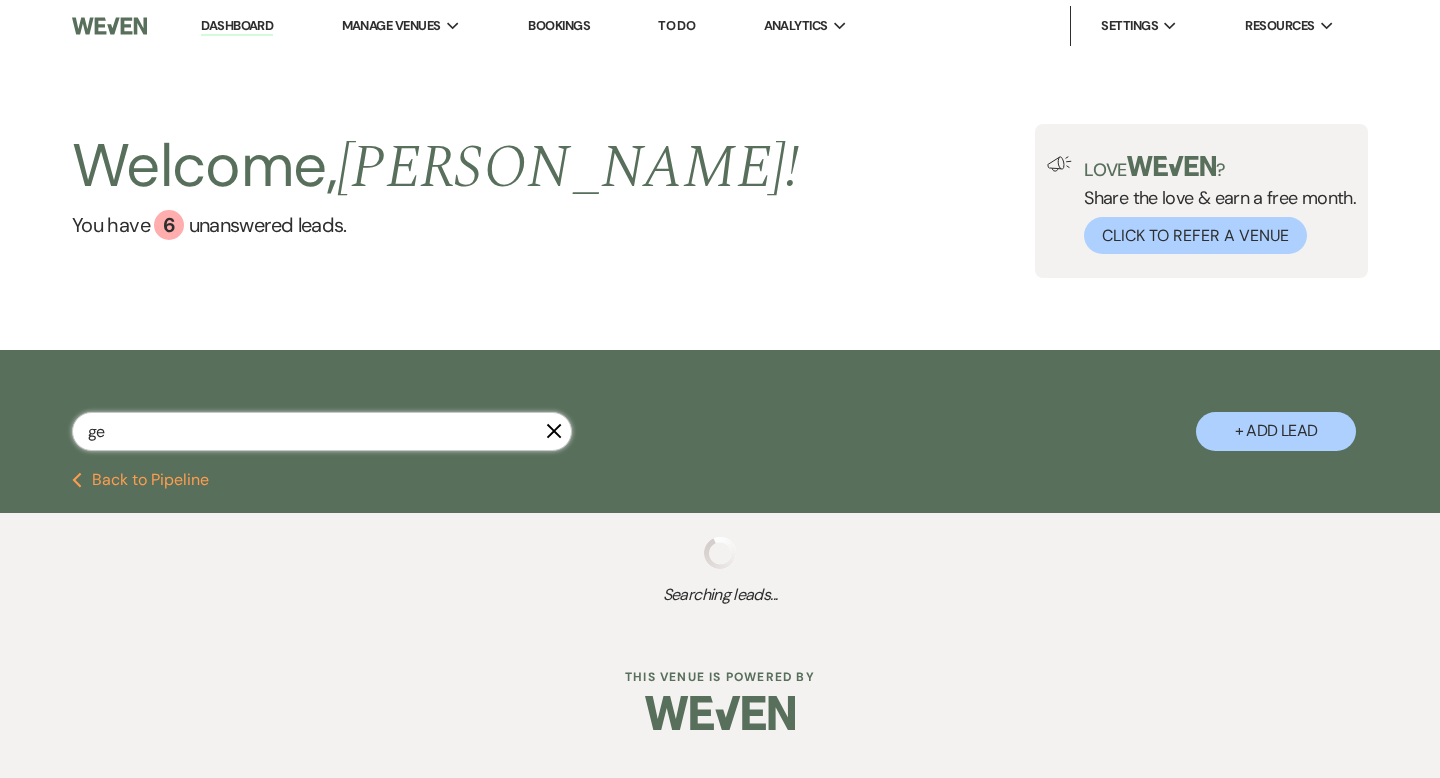 select on "8" 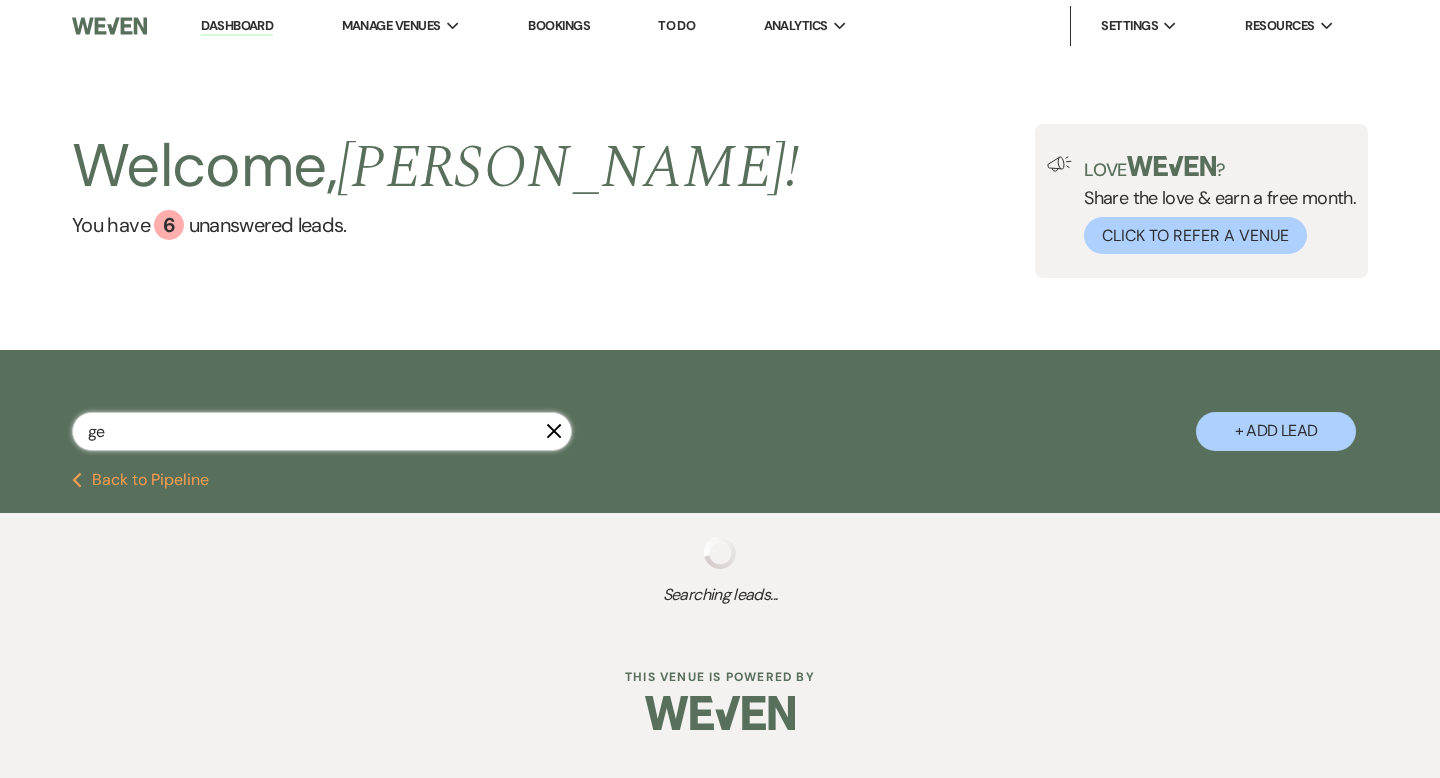 select on "5" 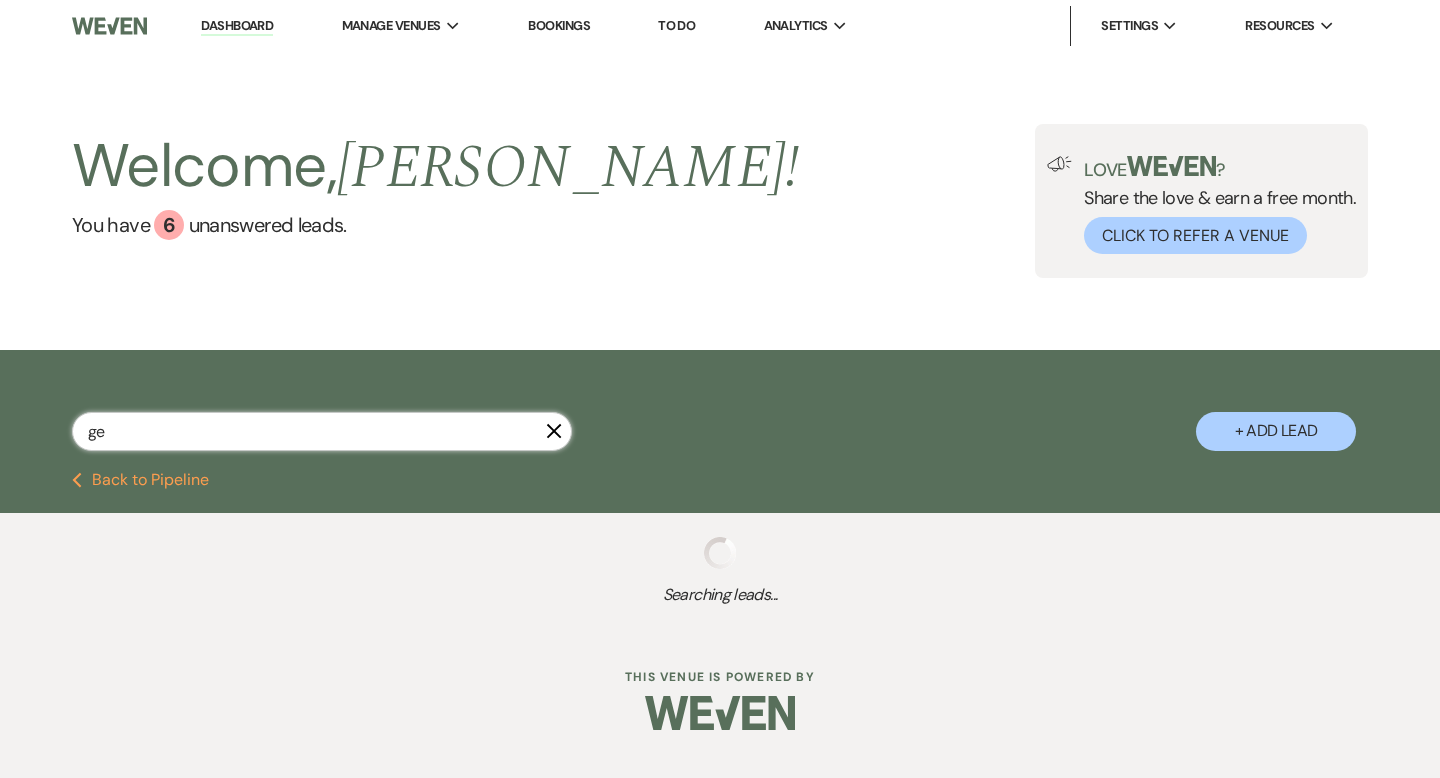 select on "8" 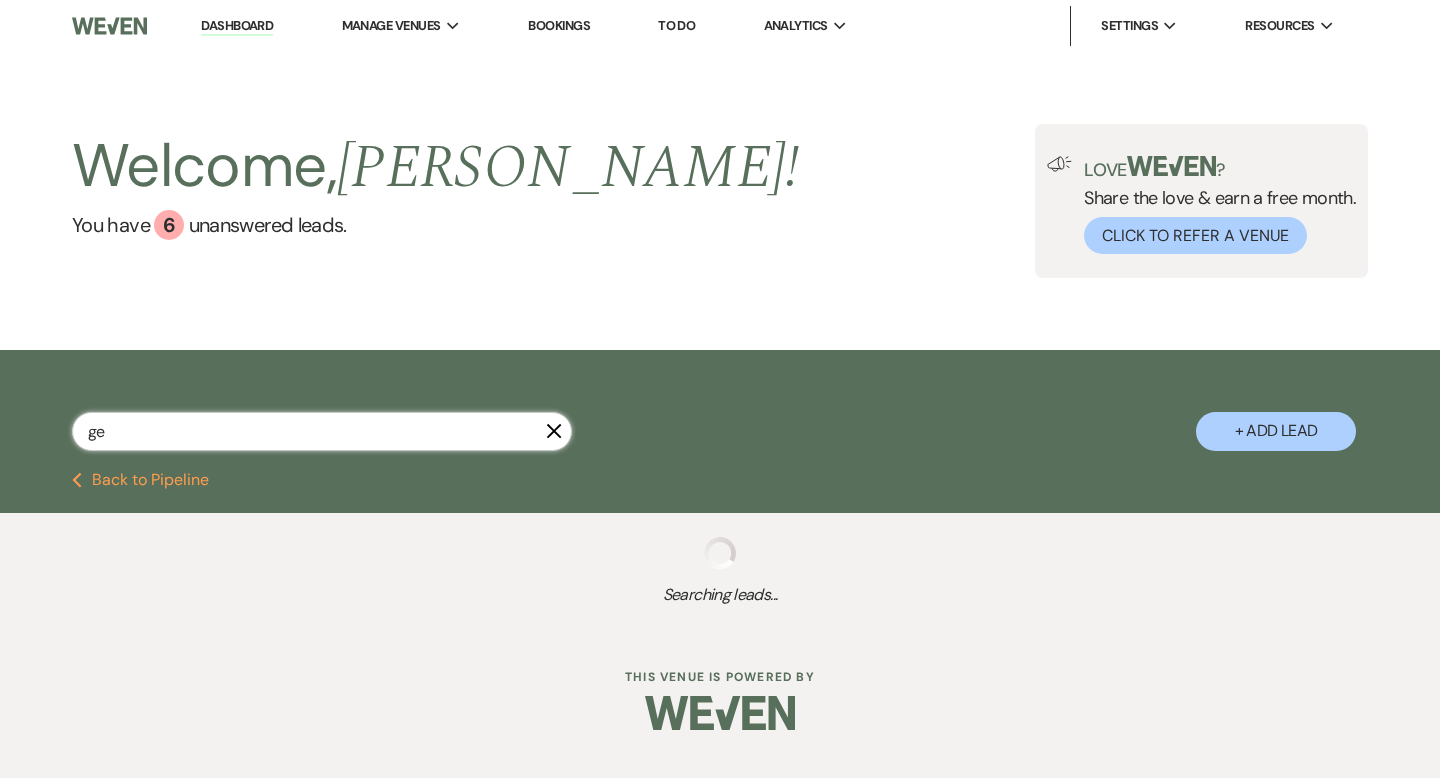 select on "5" 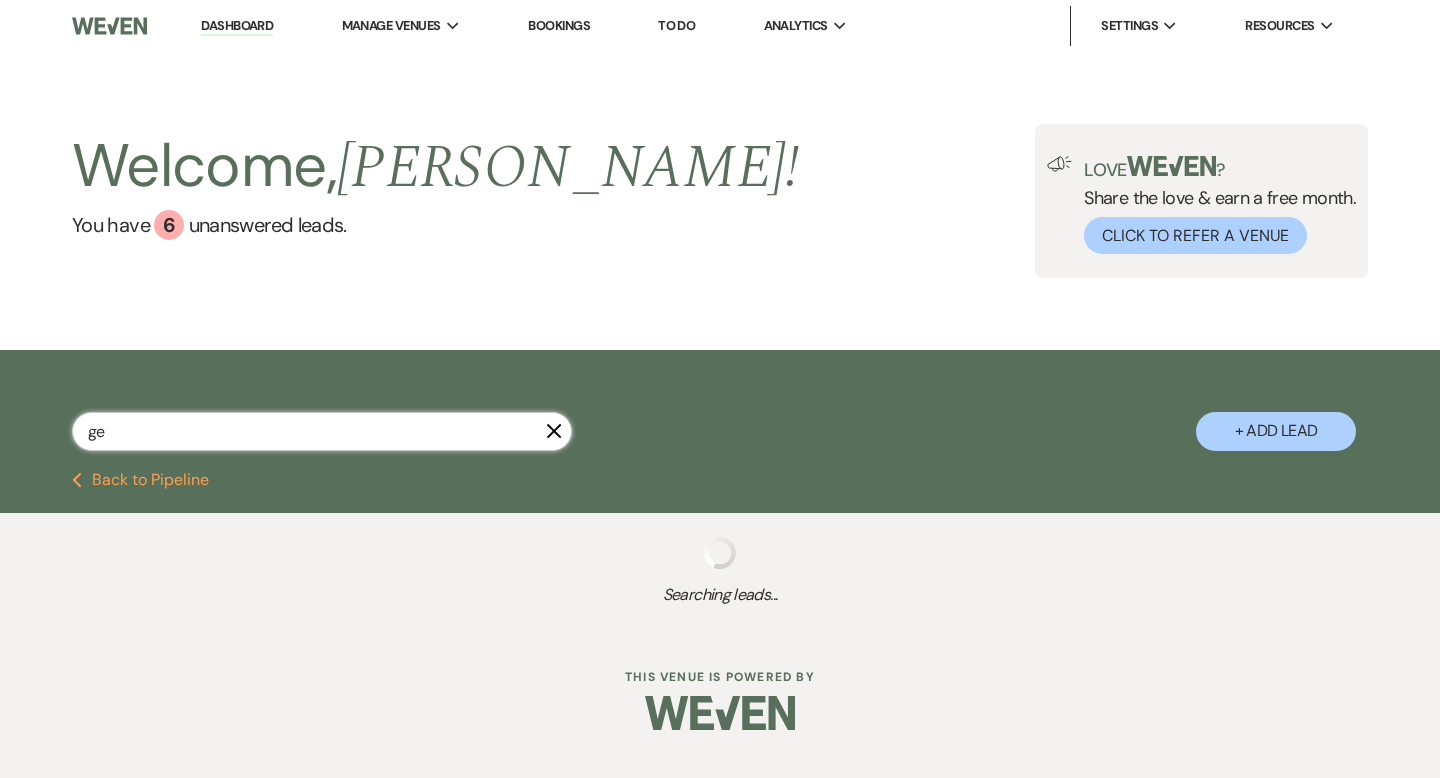 select on "4" 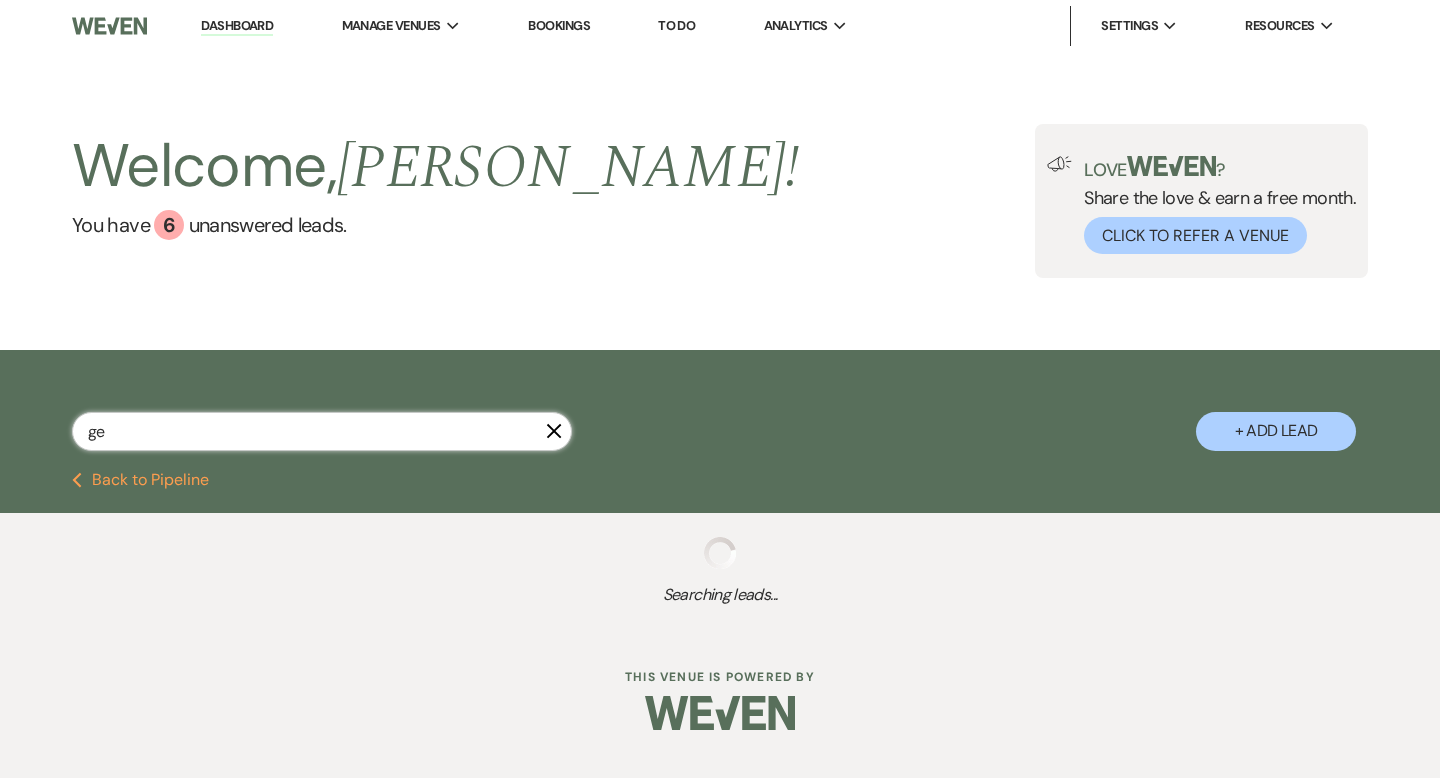 select on "9" 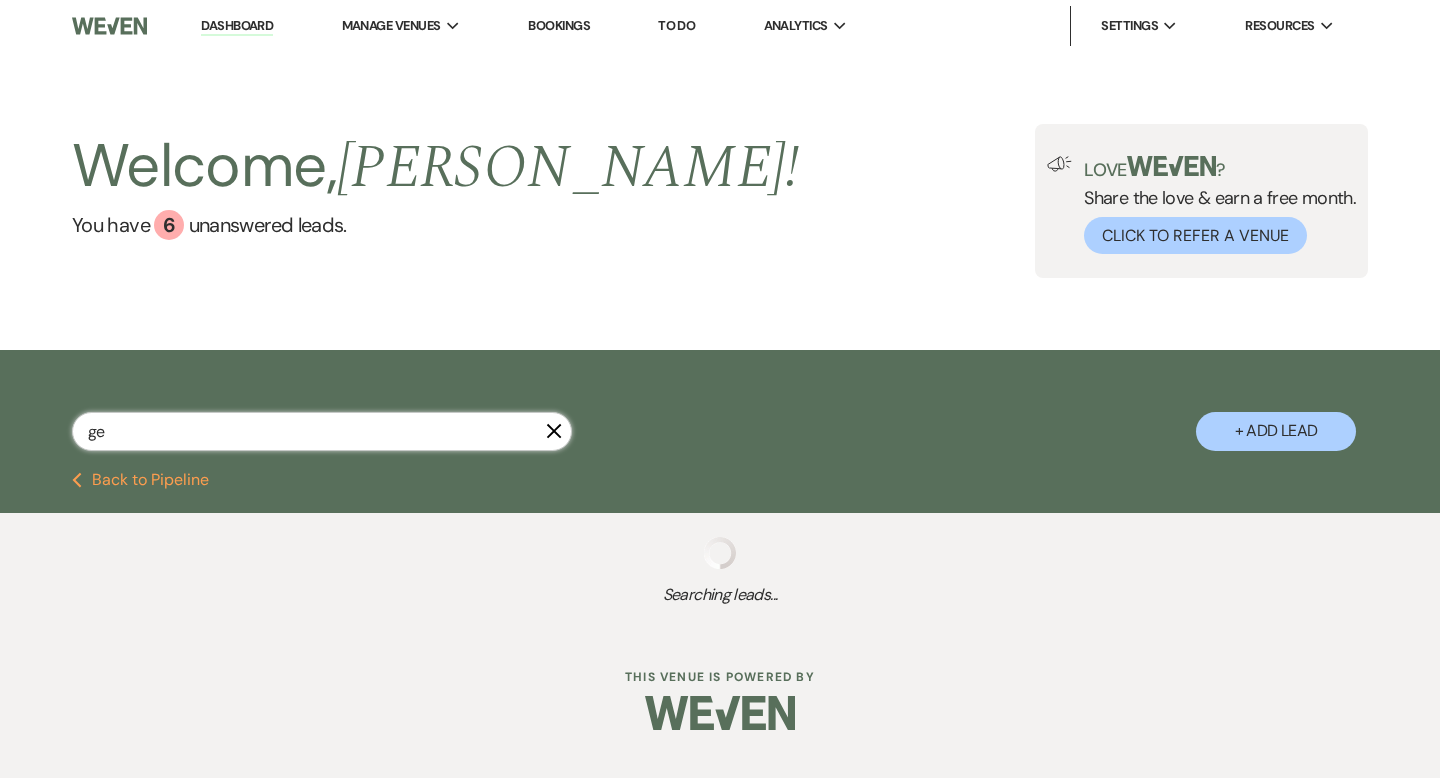 select on "8" 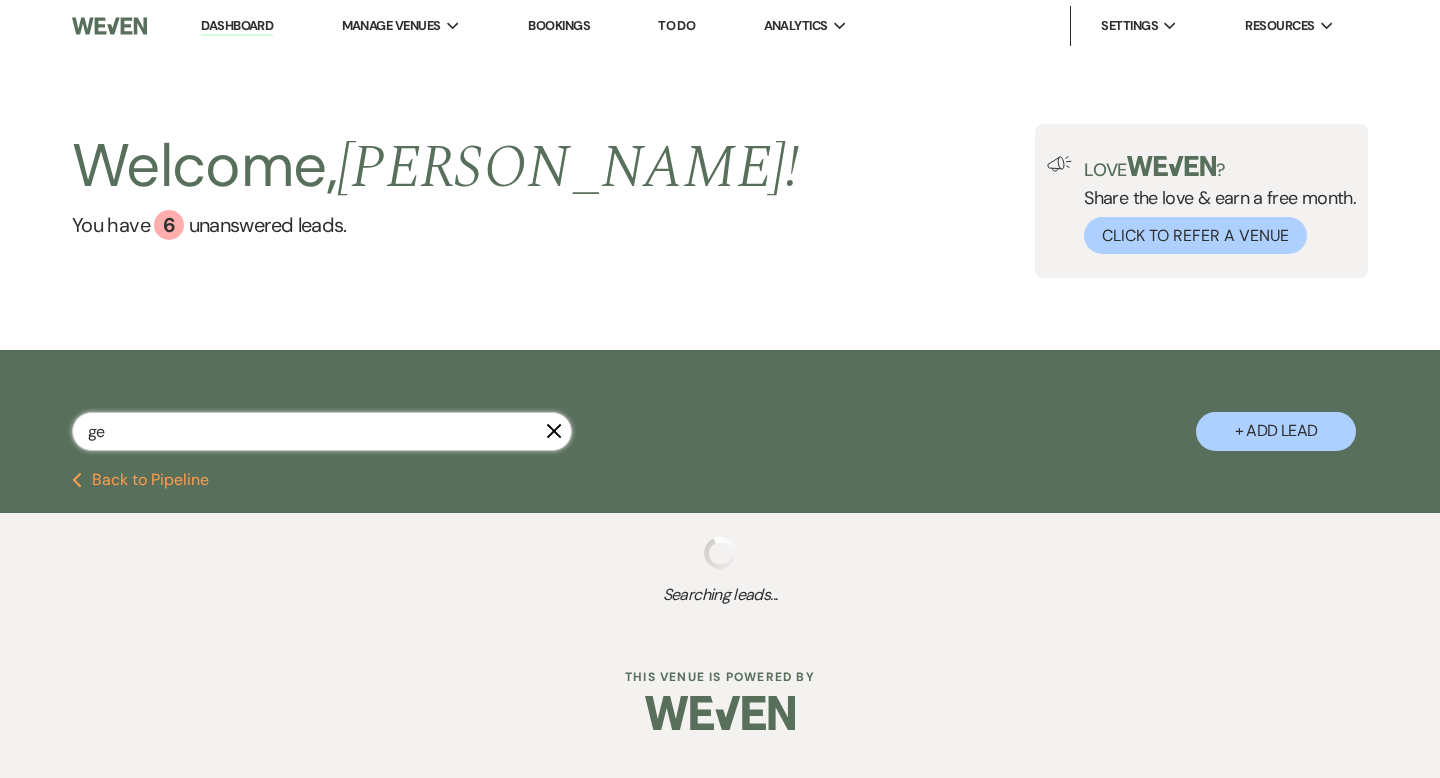 select on "5" 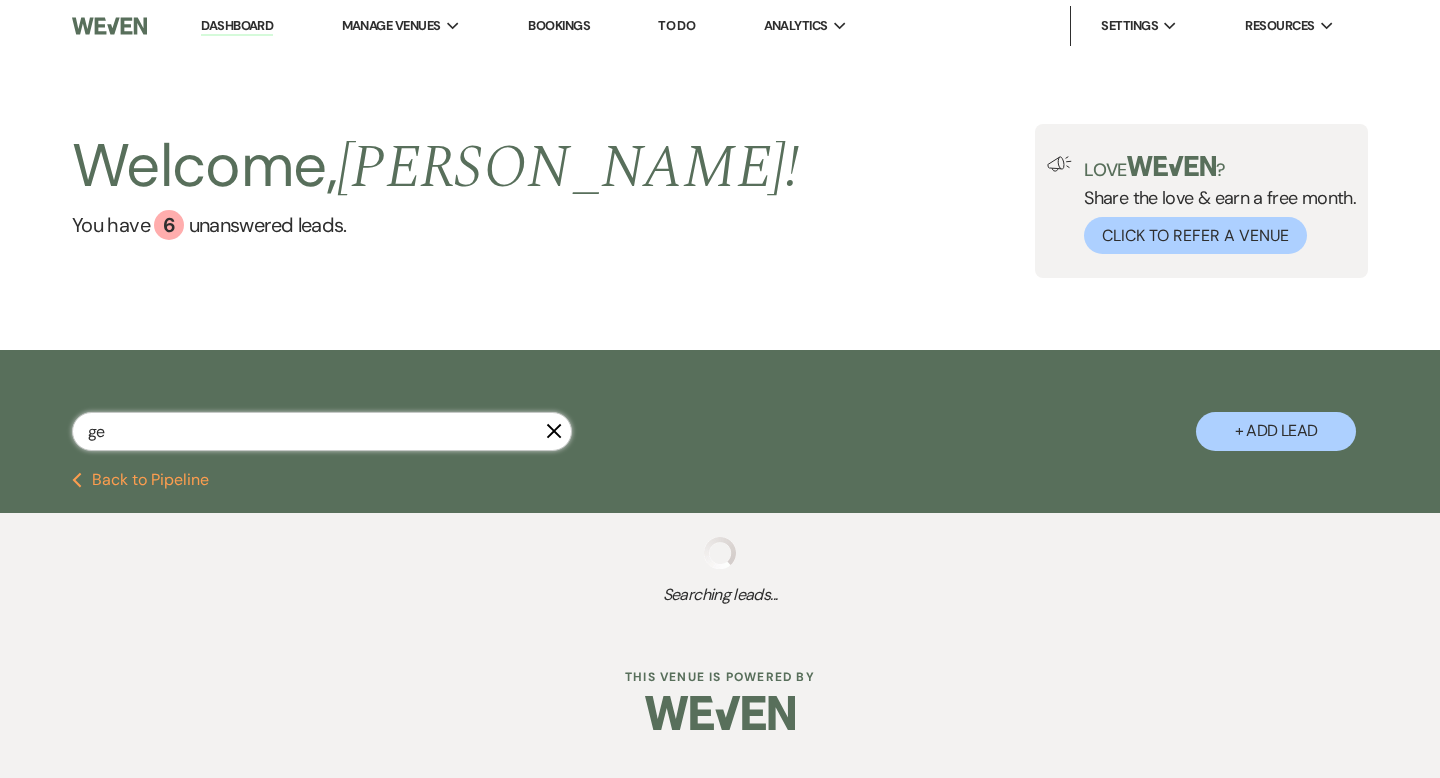 select on "8" 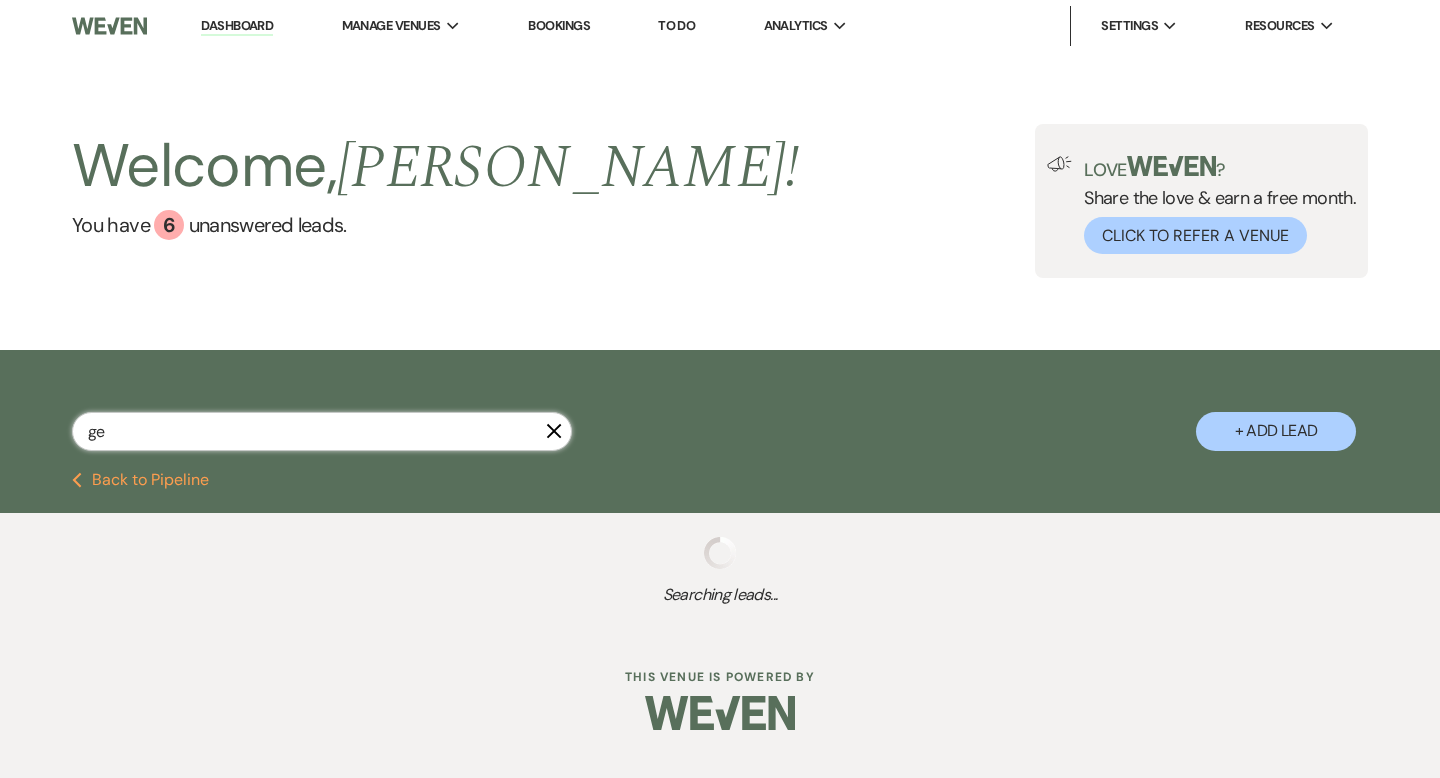 select on "5" 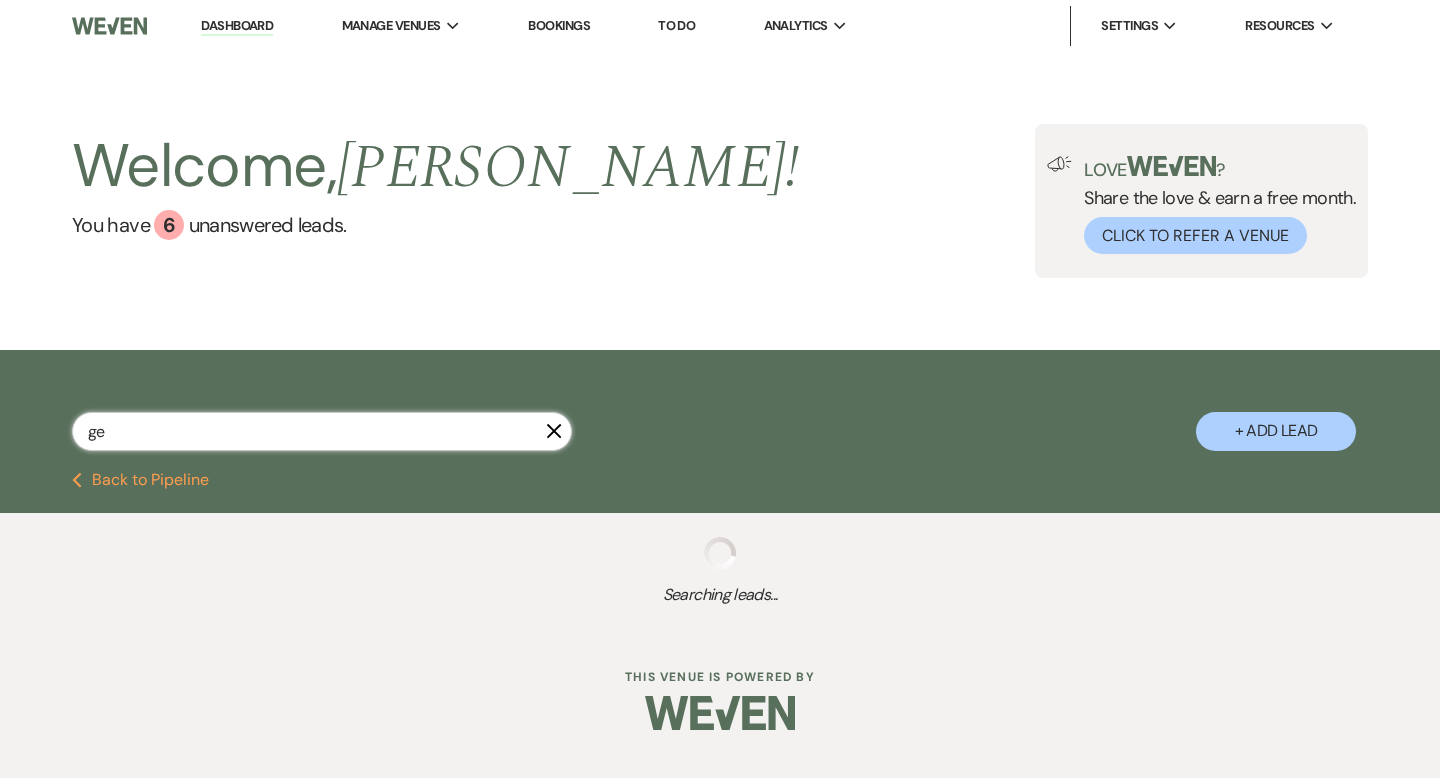 select on "8" 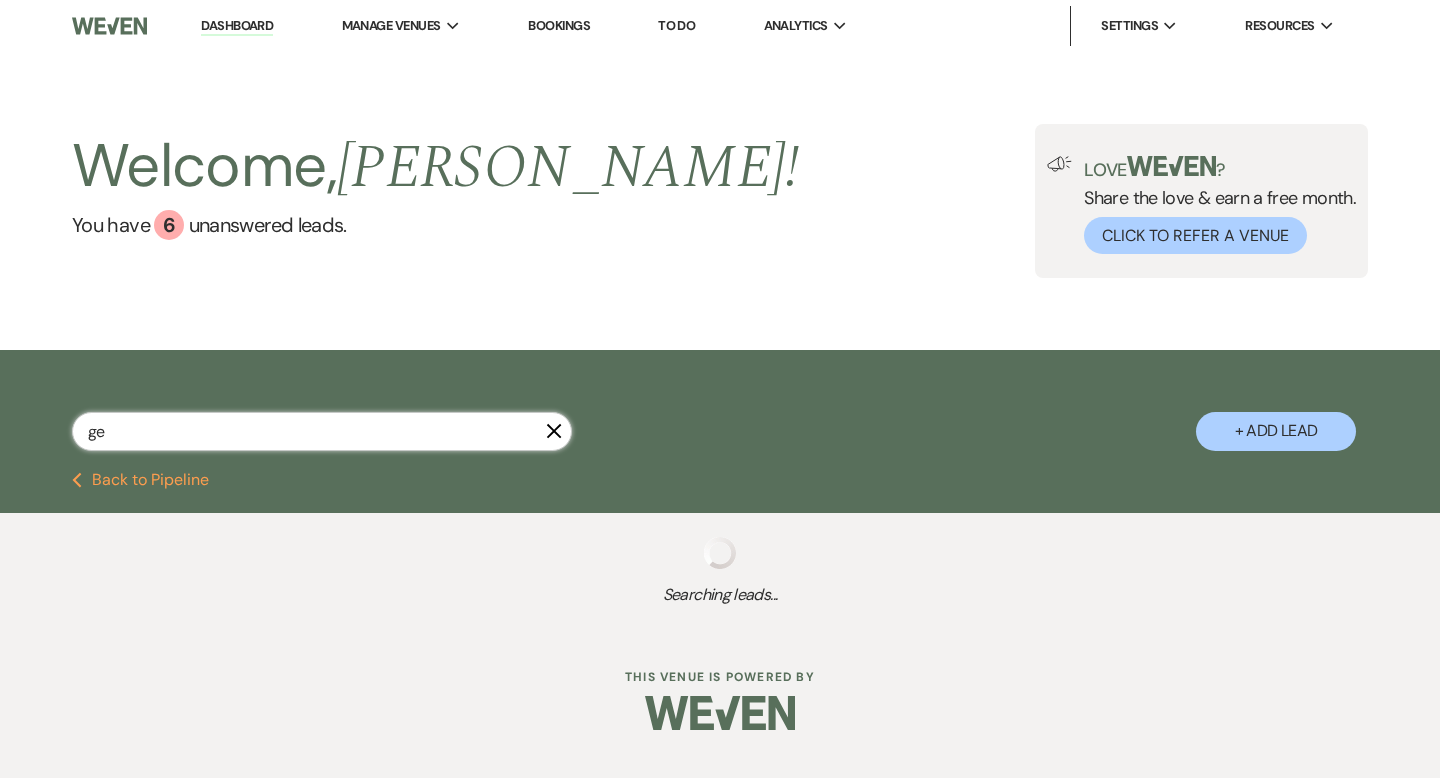 select on "6" 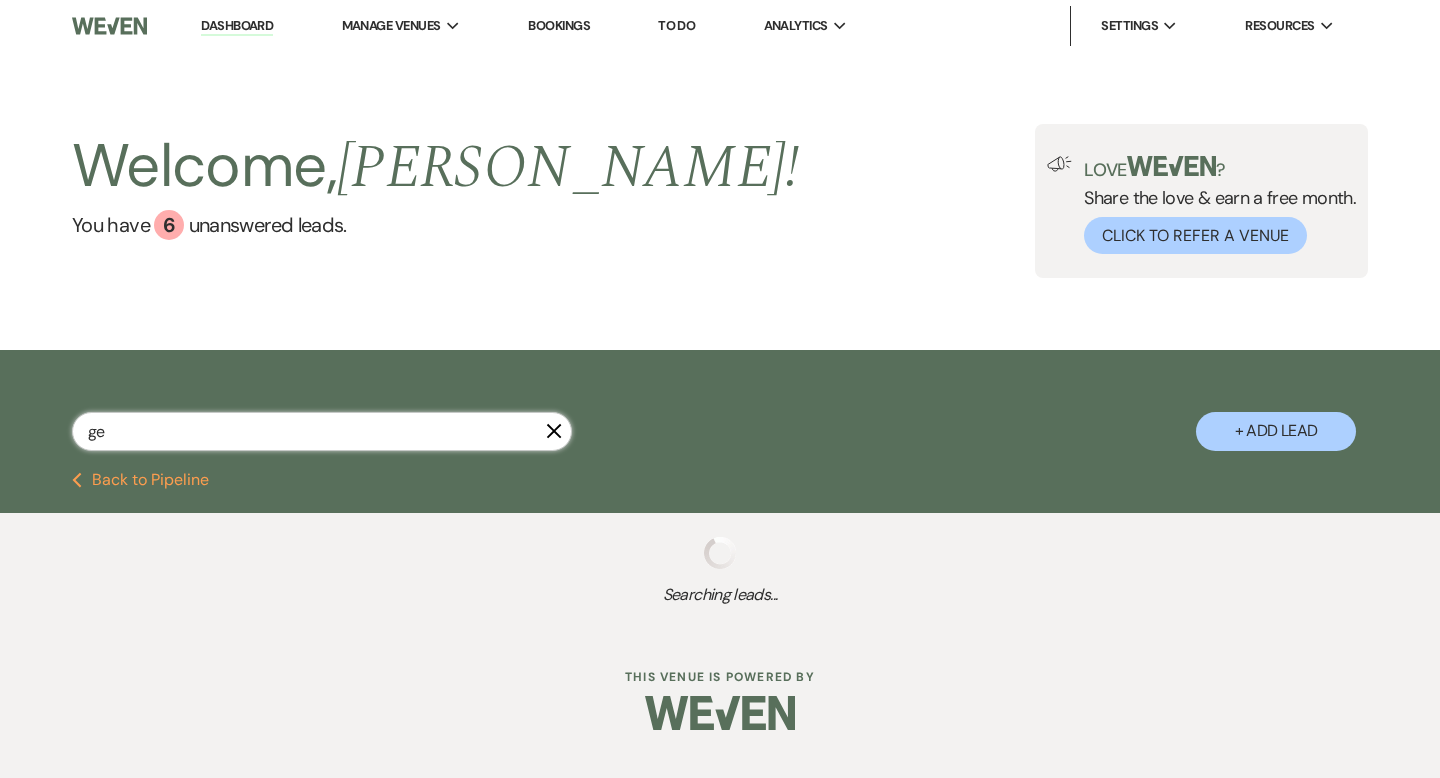 select on "8" 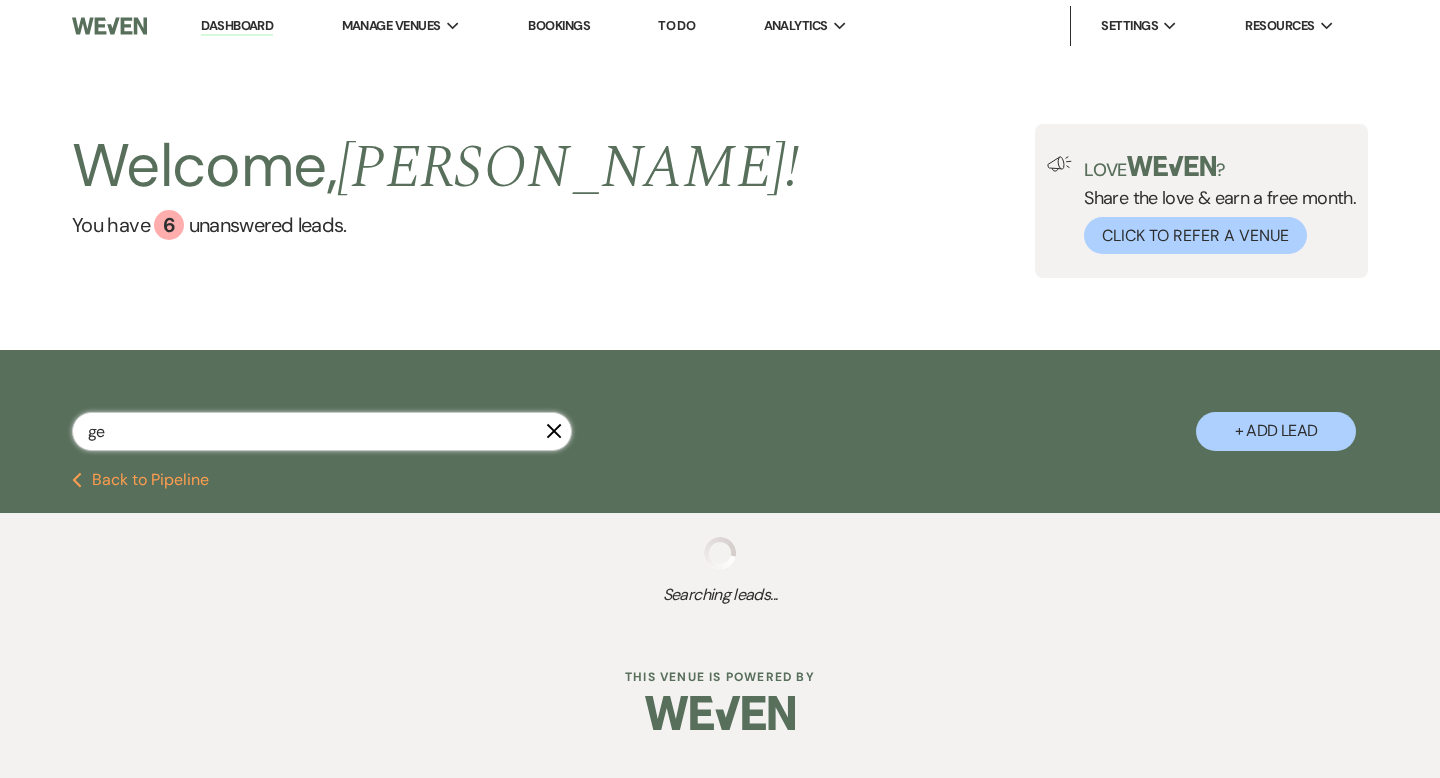 select on "5" 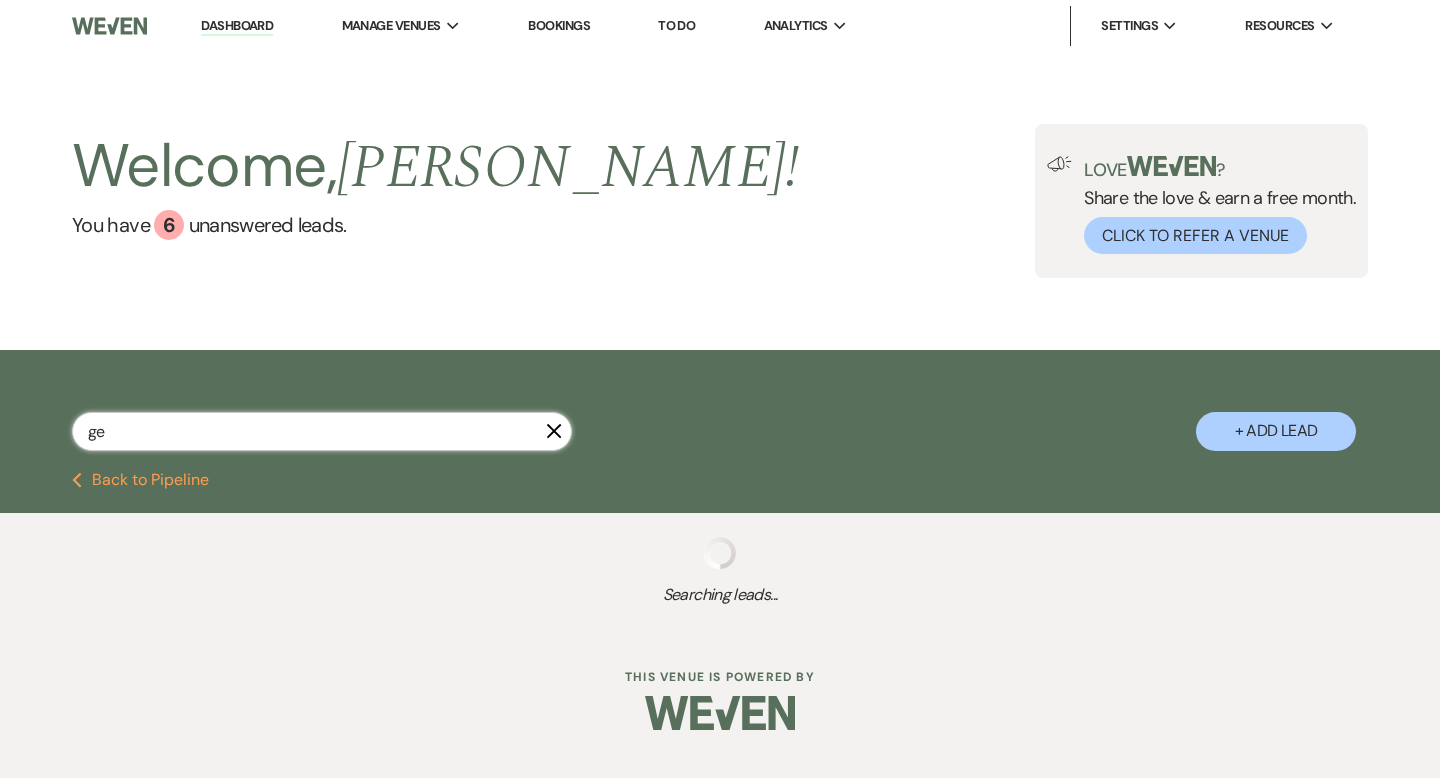 select on "8" 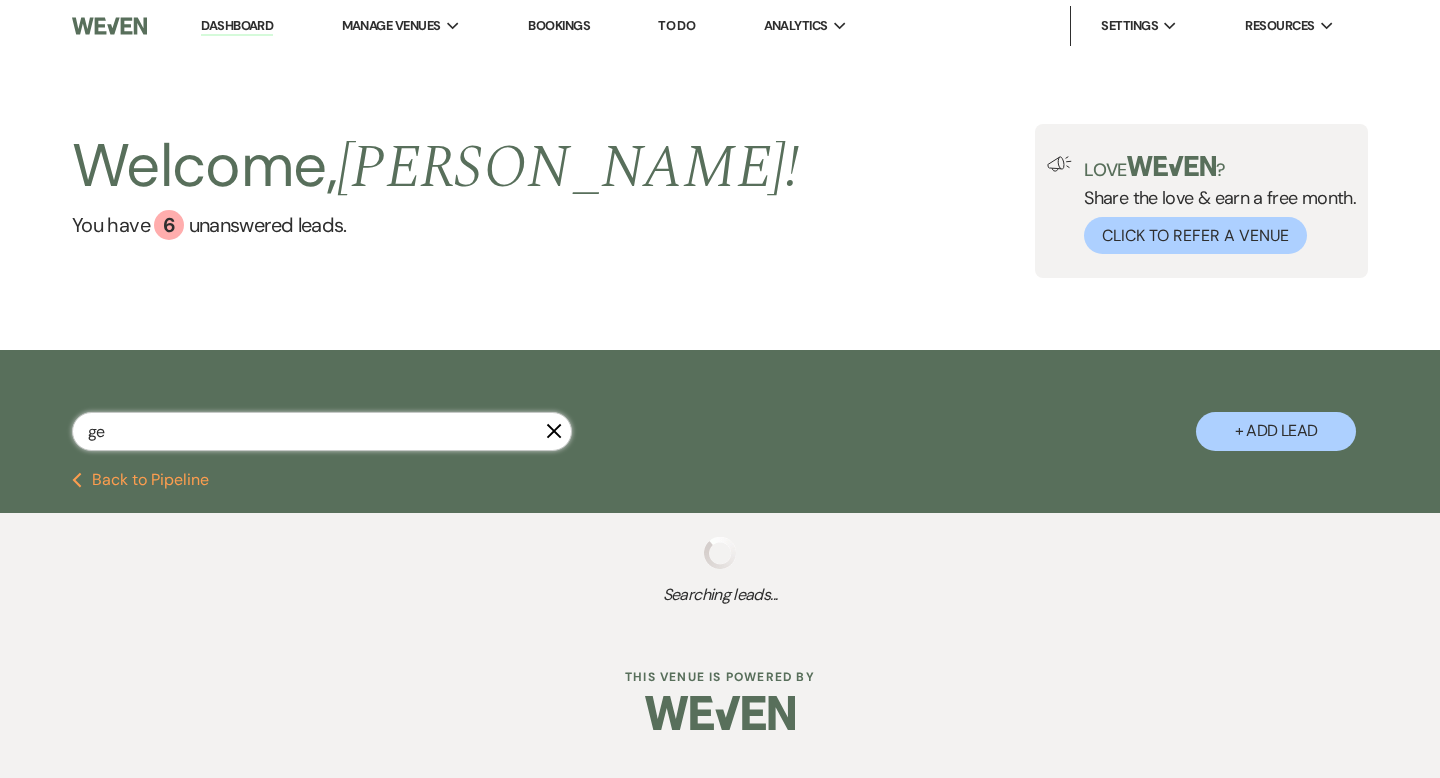 select on "7" 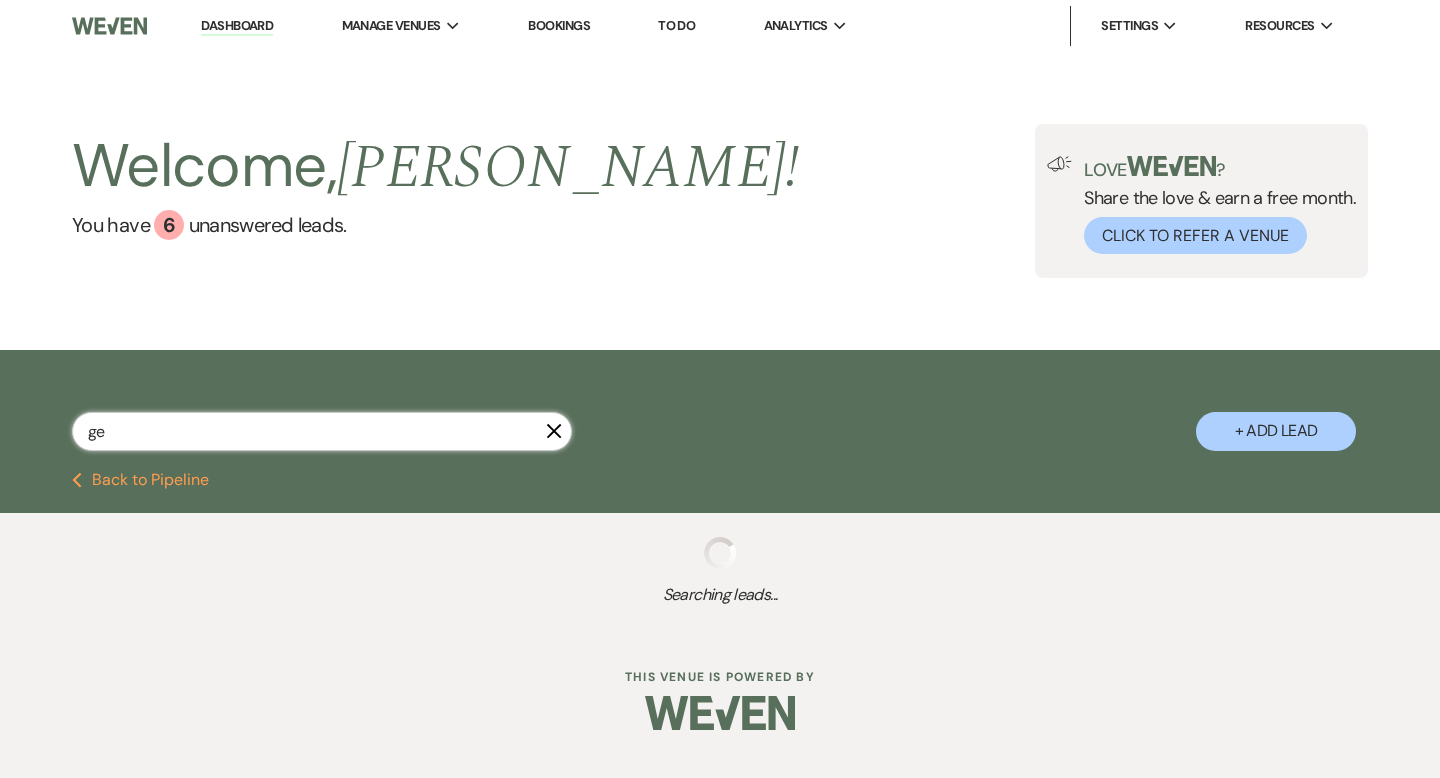 select on "8" 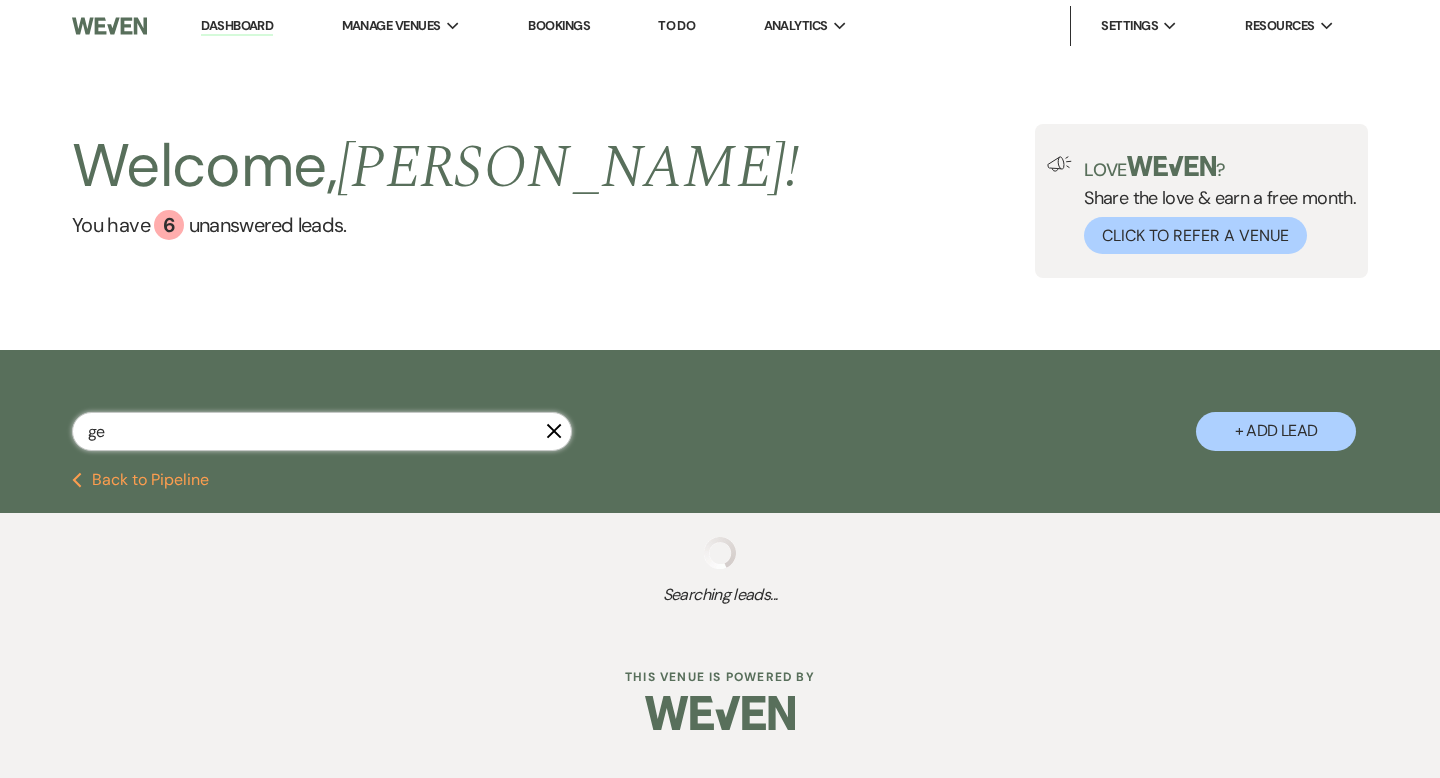 select on "6" 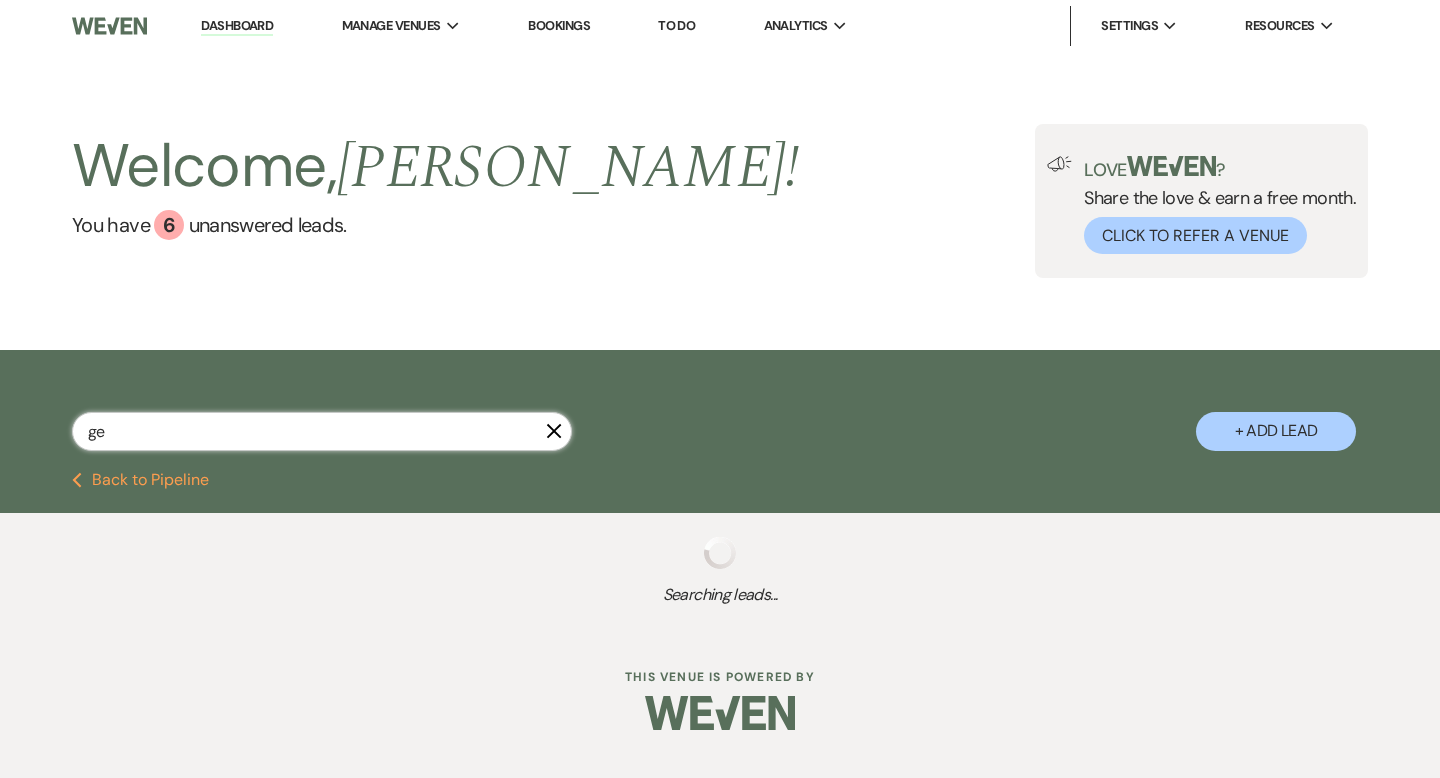 select on "8" 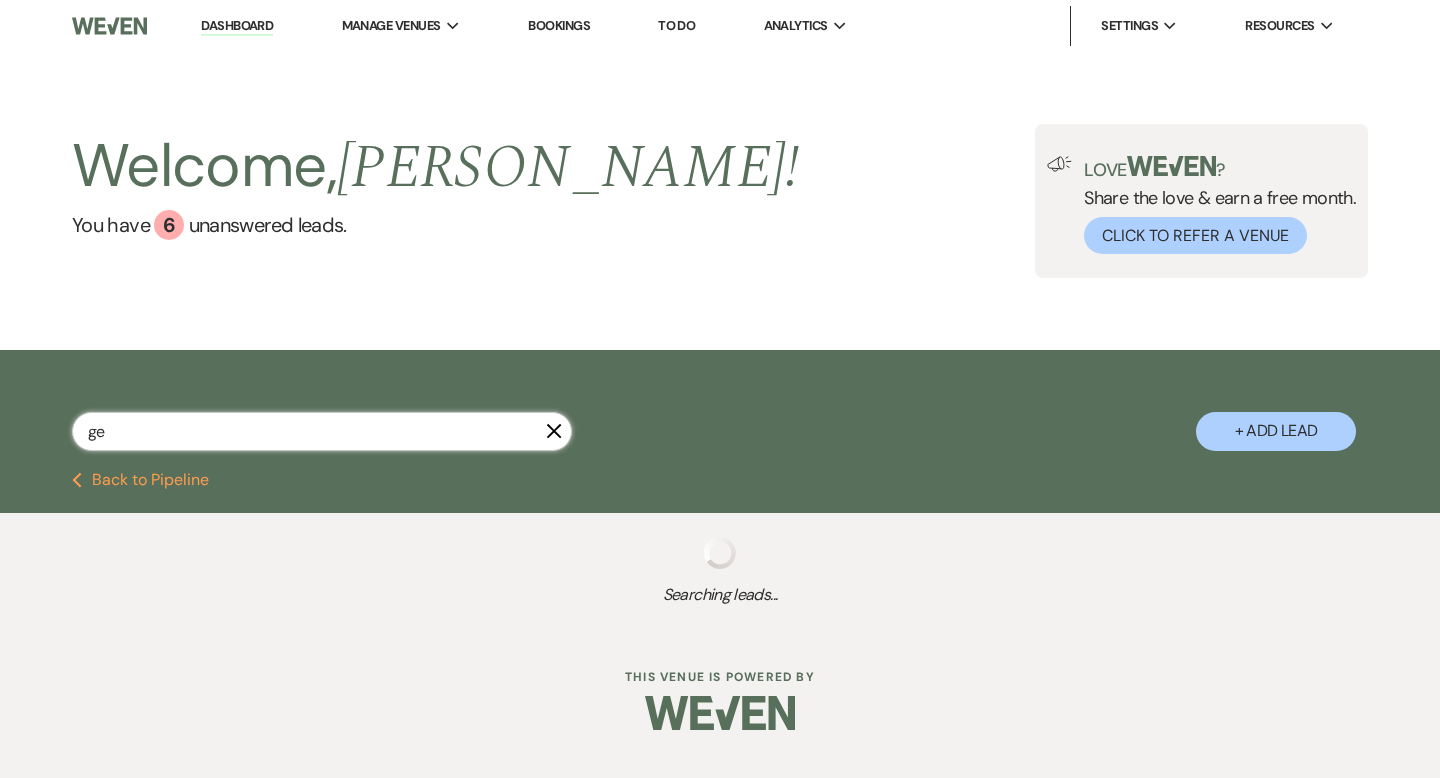 select on "5" 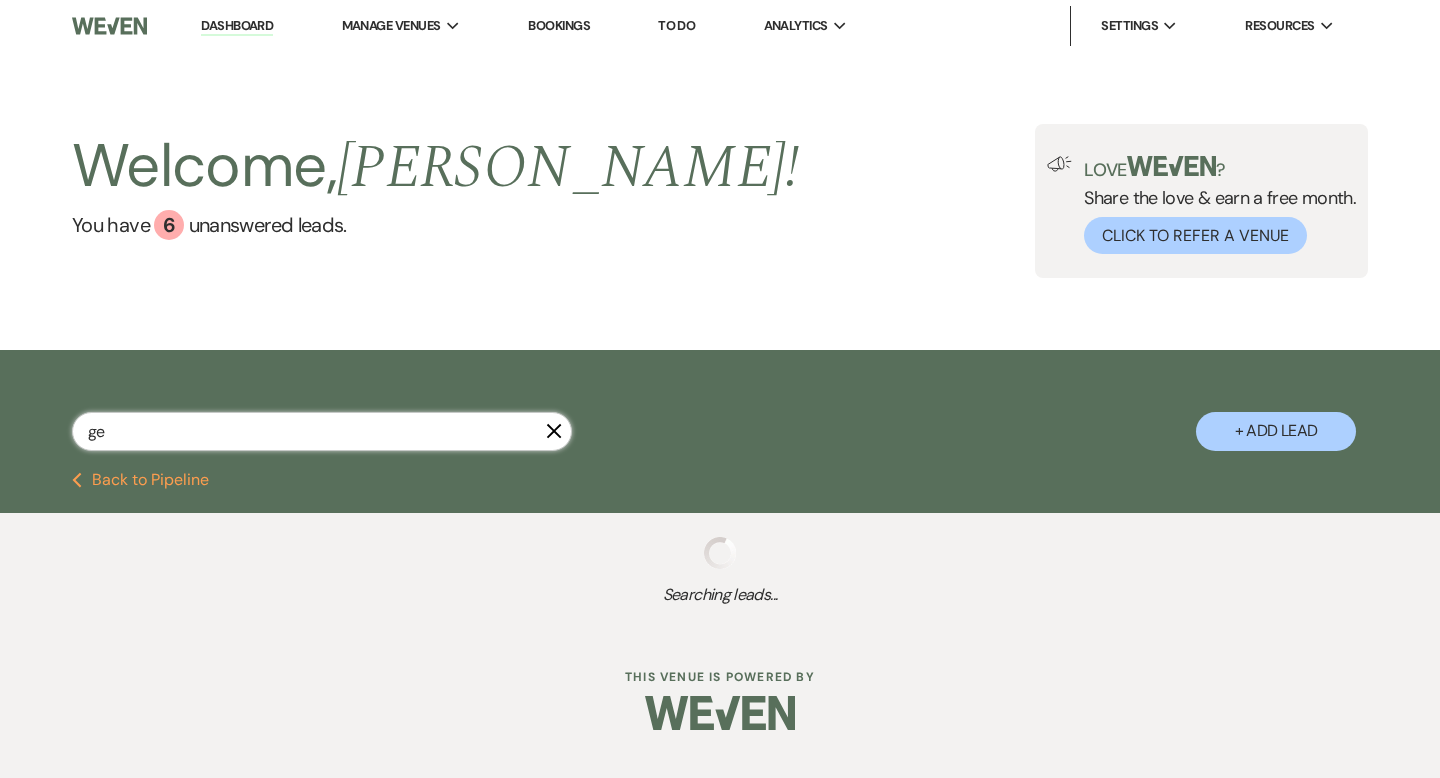 select on "8" 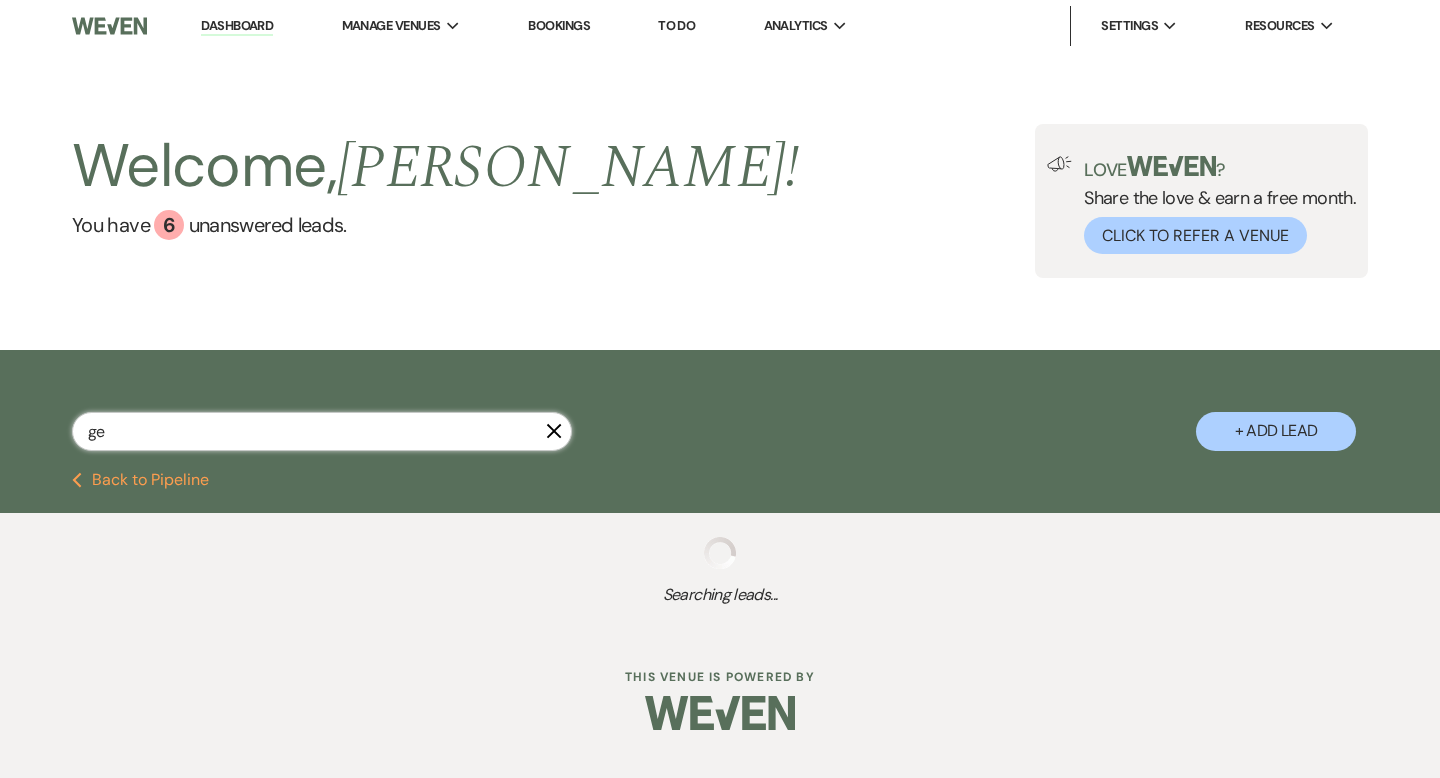 select on "10" 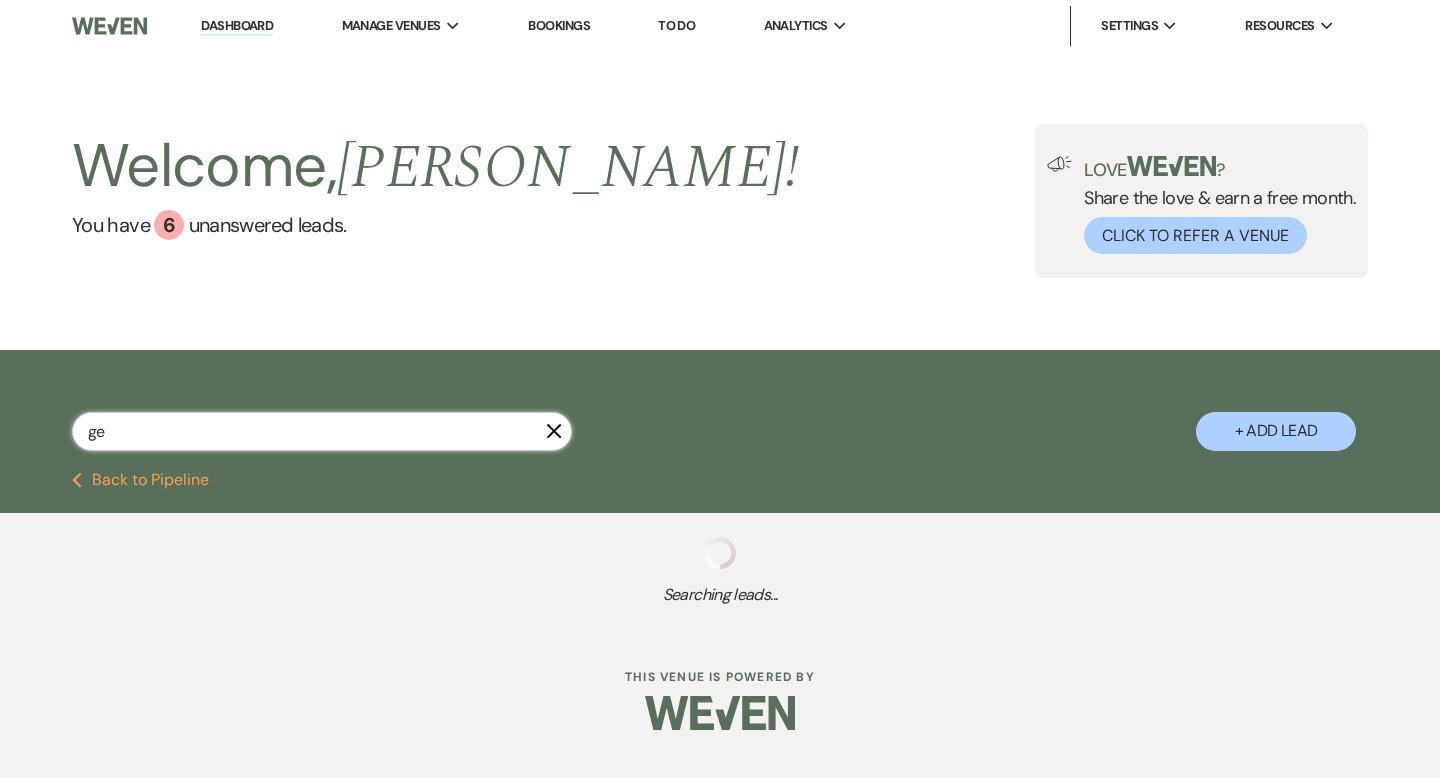 select on "8" 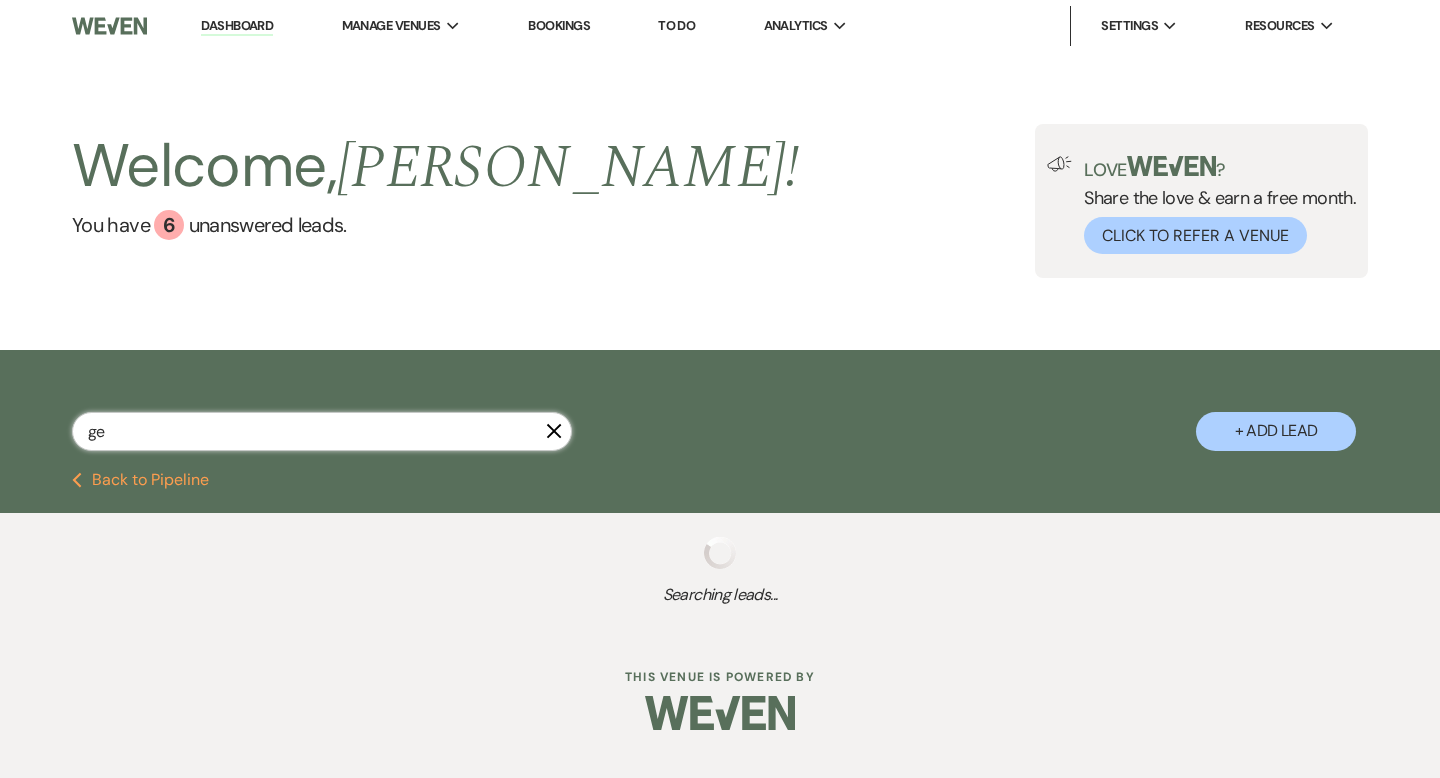 select on "8" 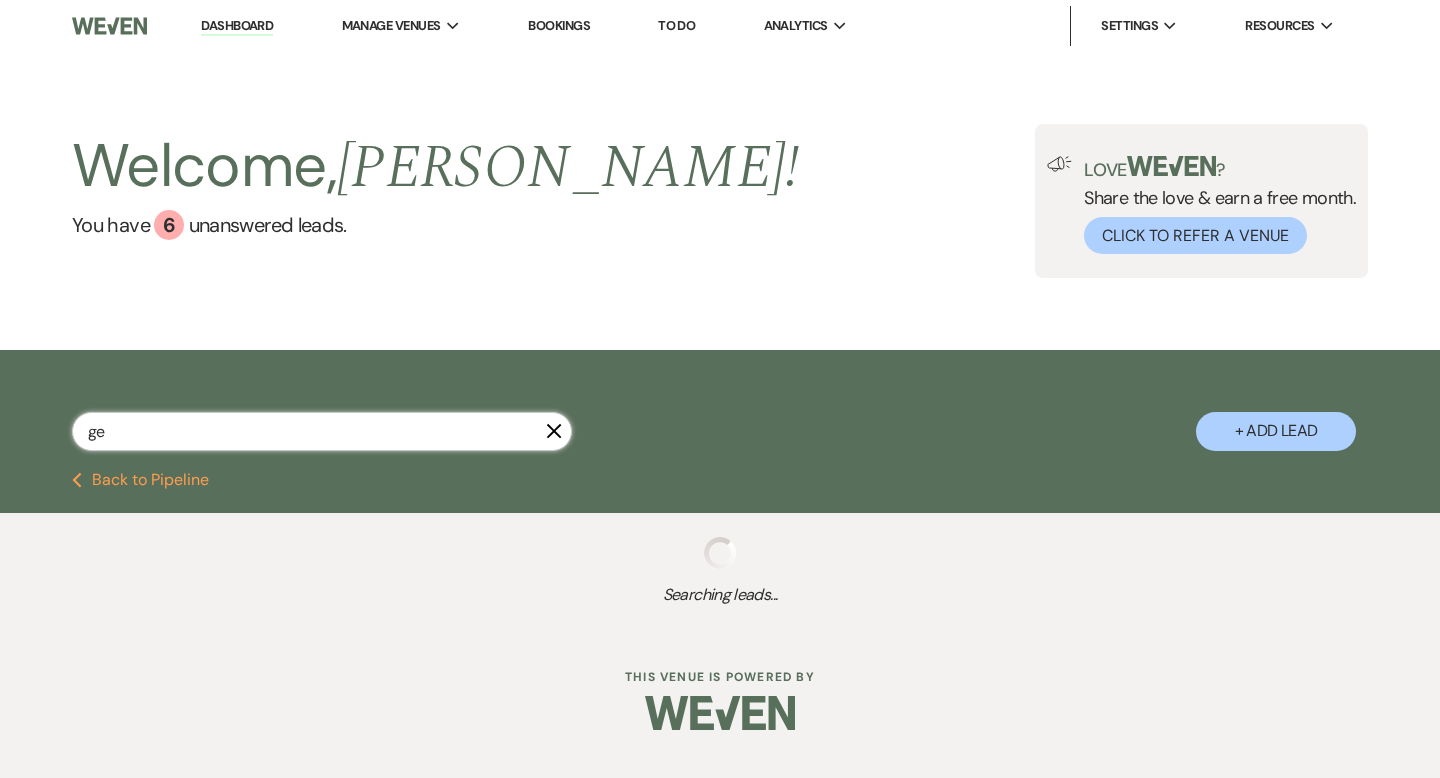 select on "8" 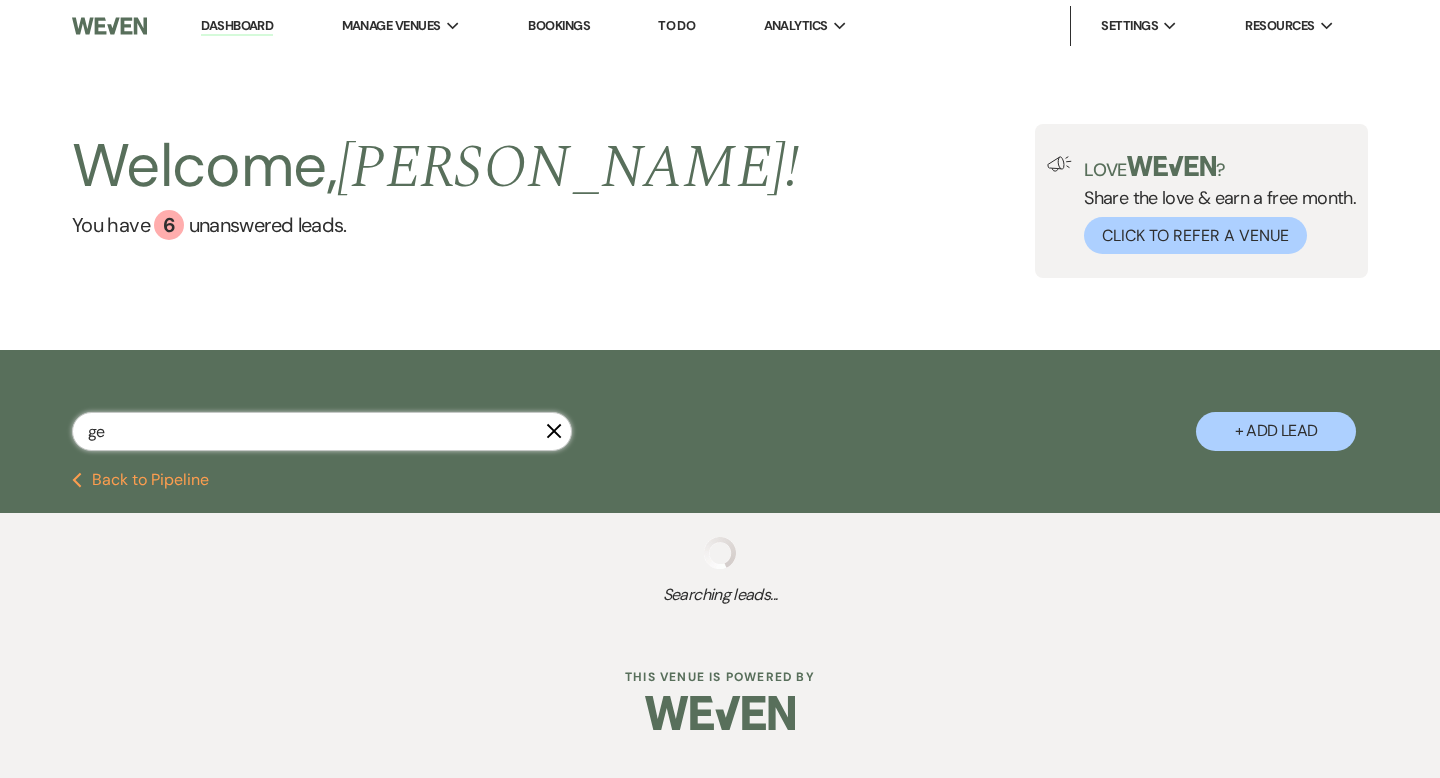 select on "5" 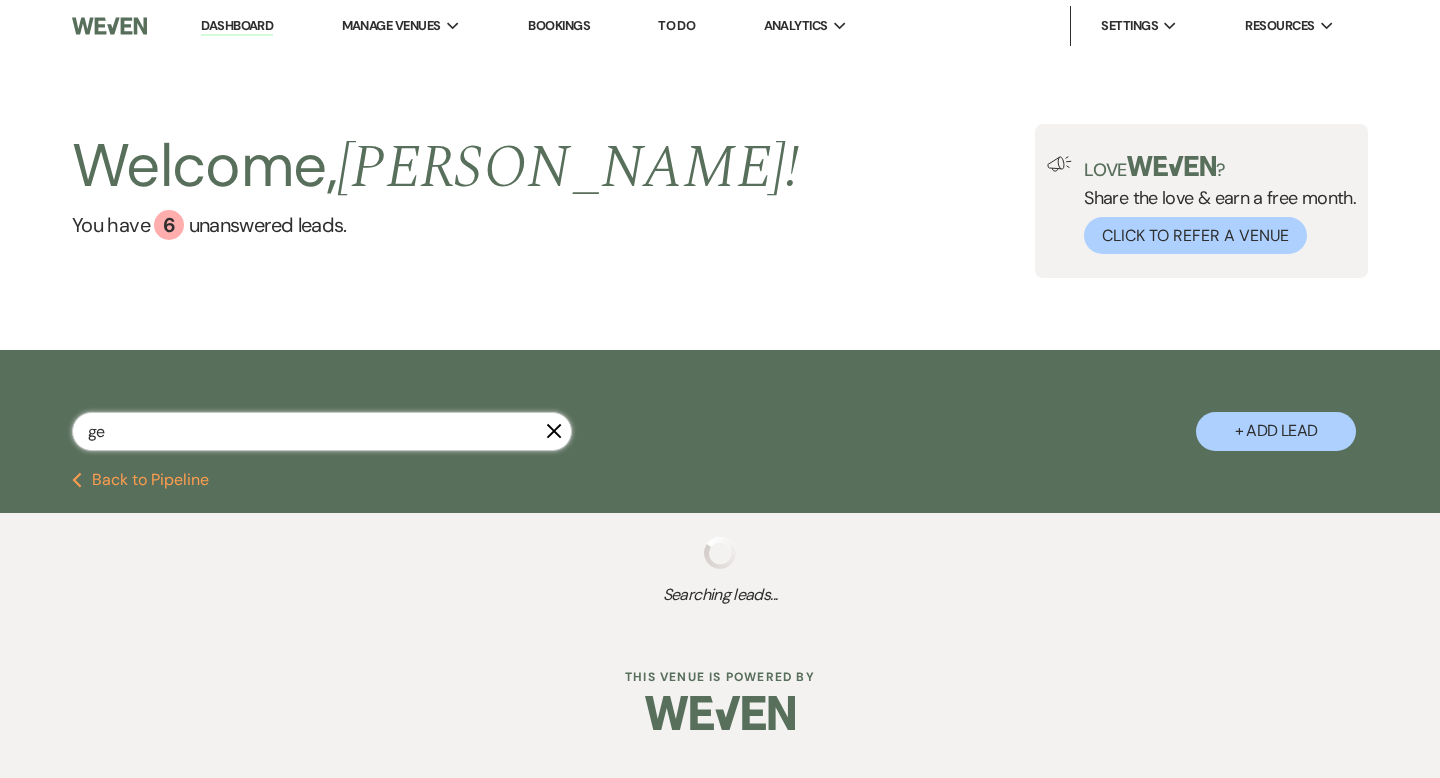 select on "8" 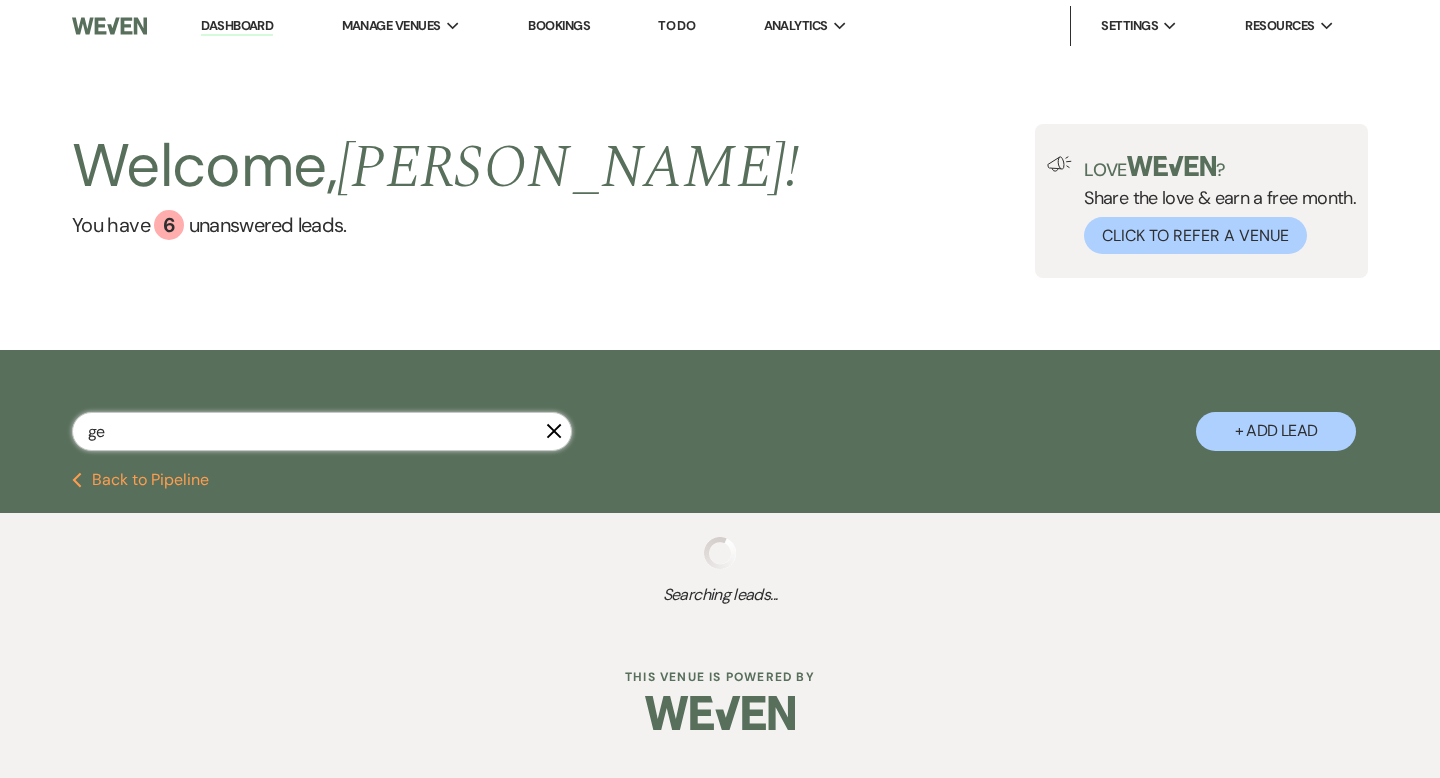 select on "5" 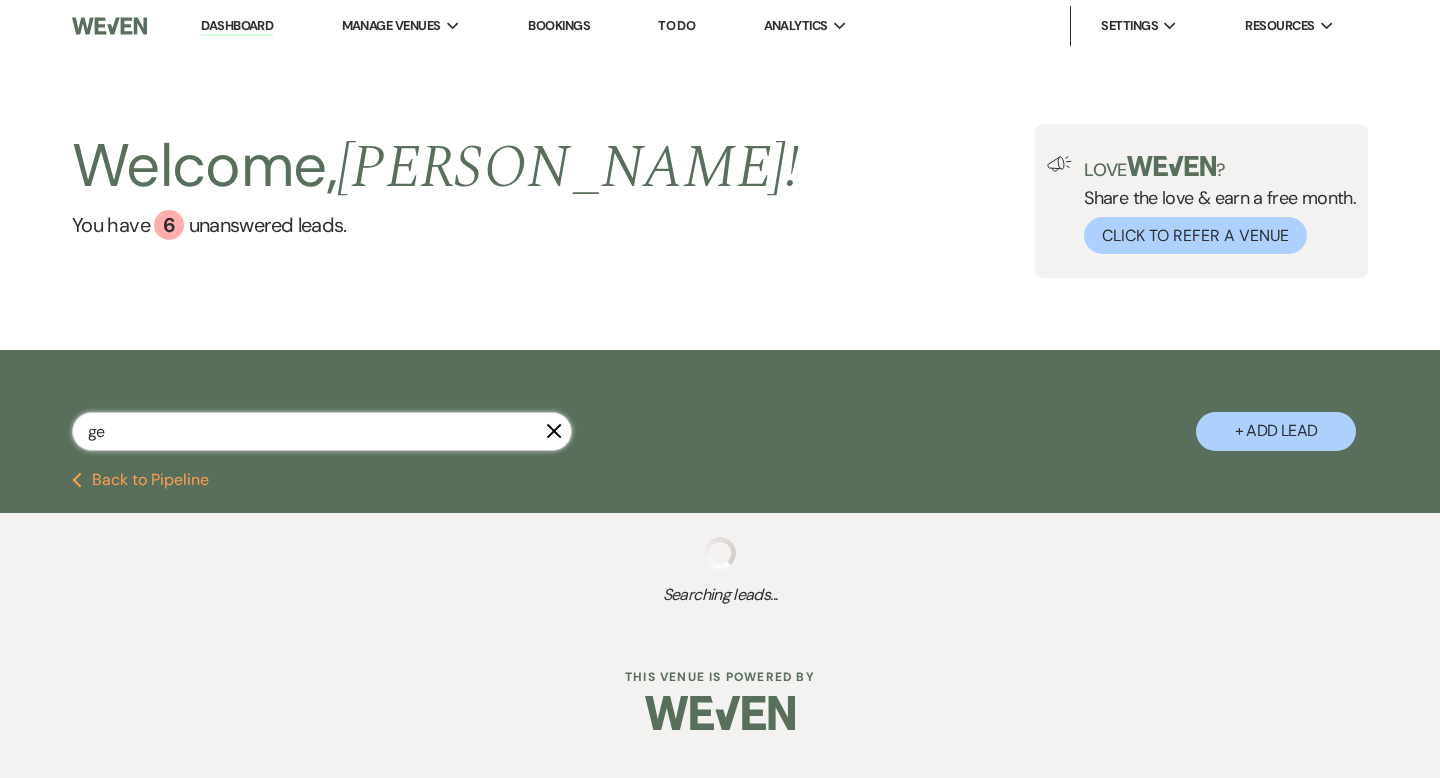 select on "8" 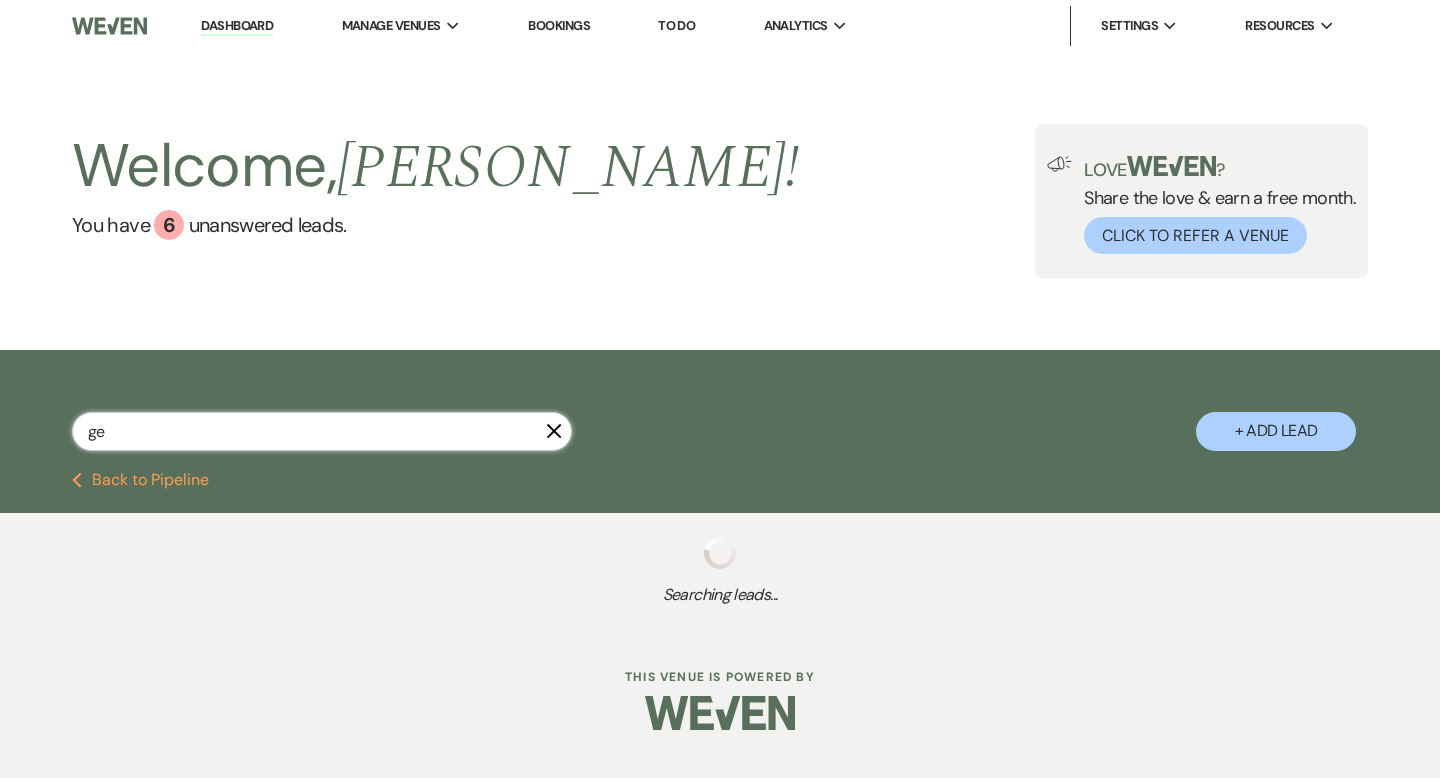 select on "10" 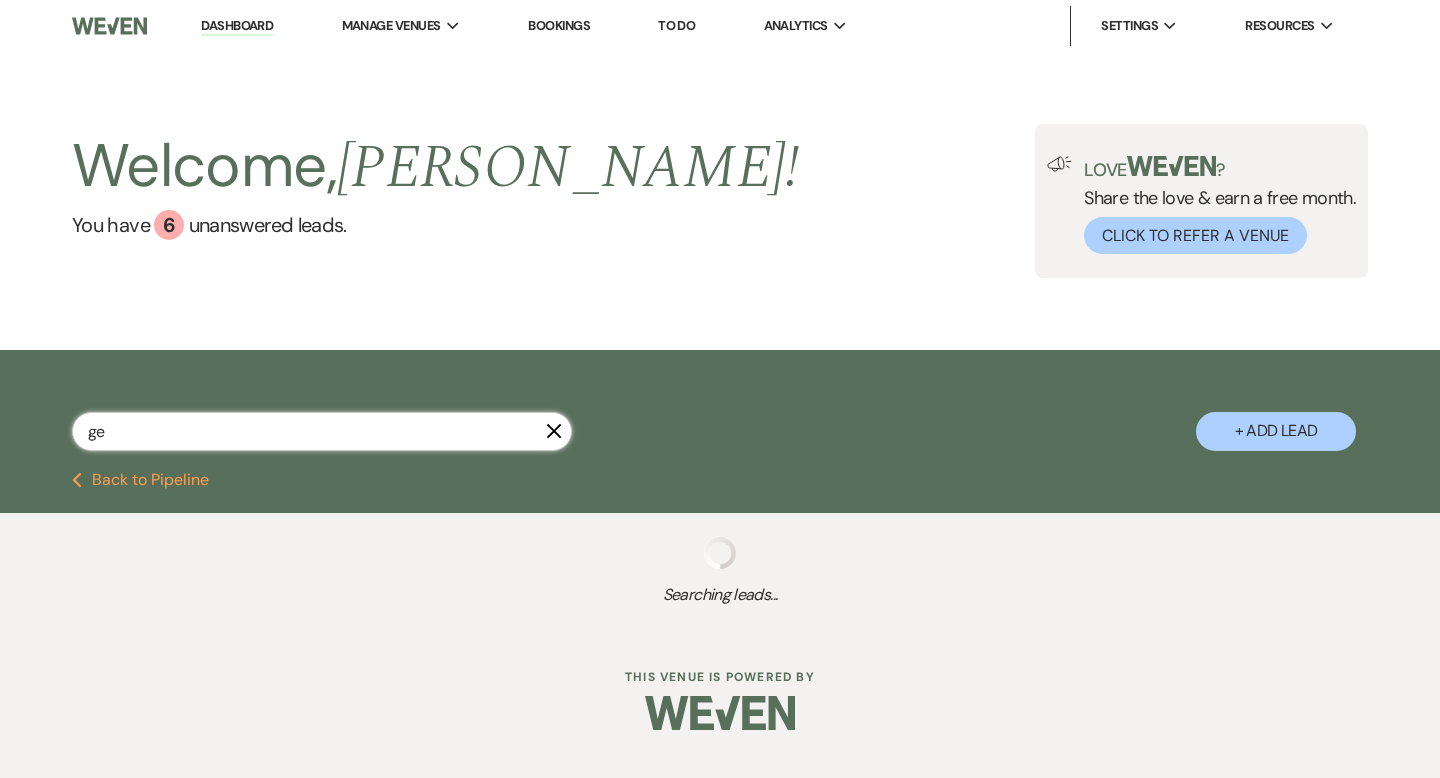 select on "8" 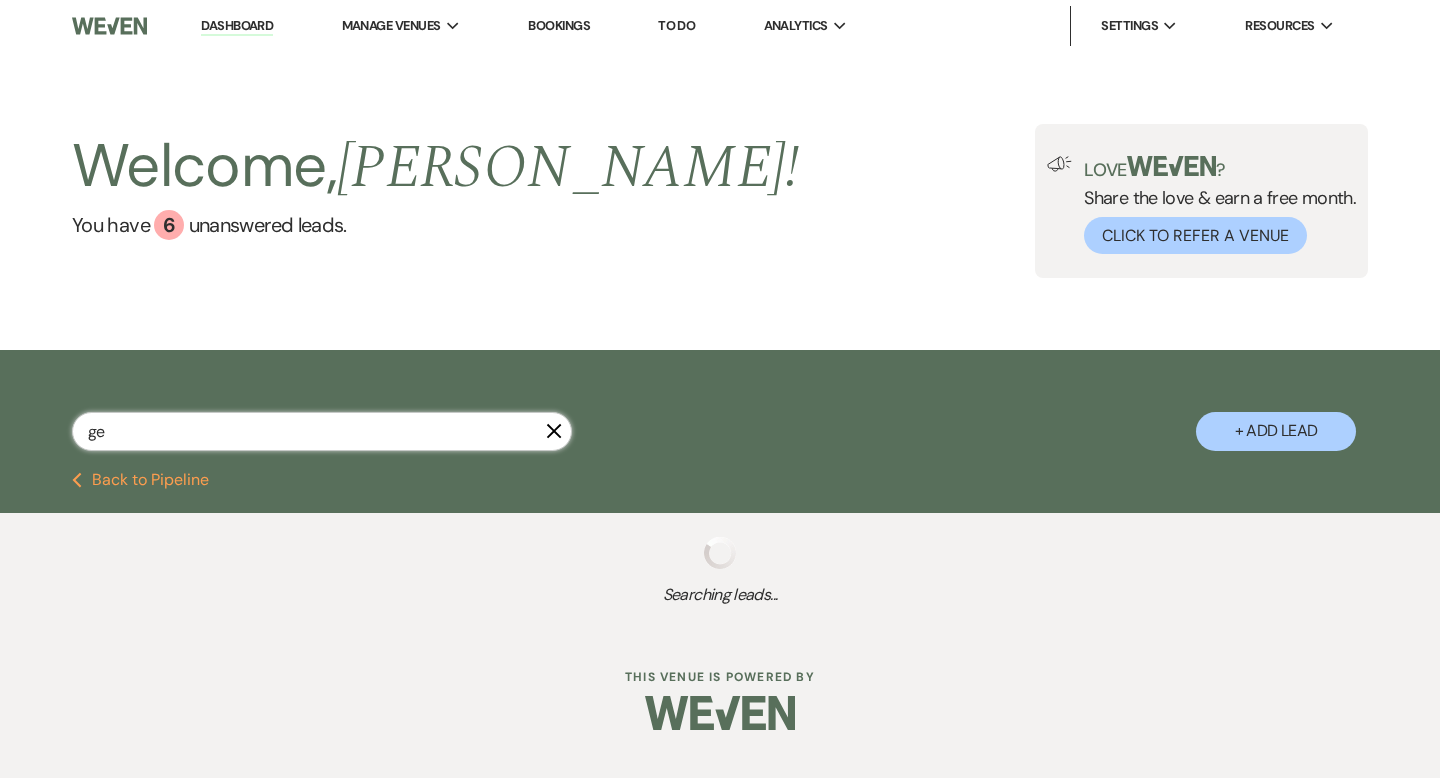 select on "5" 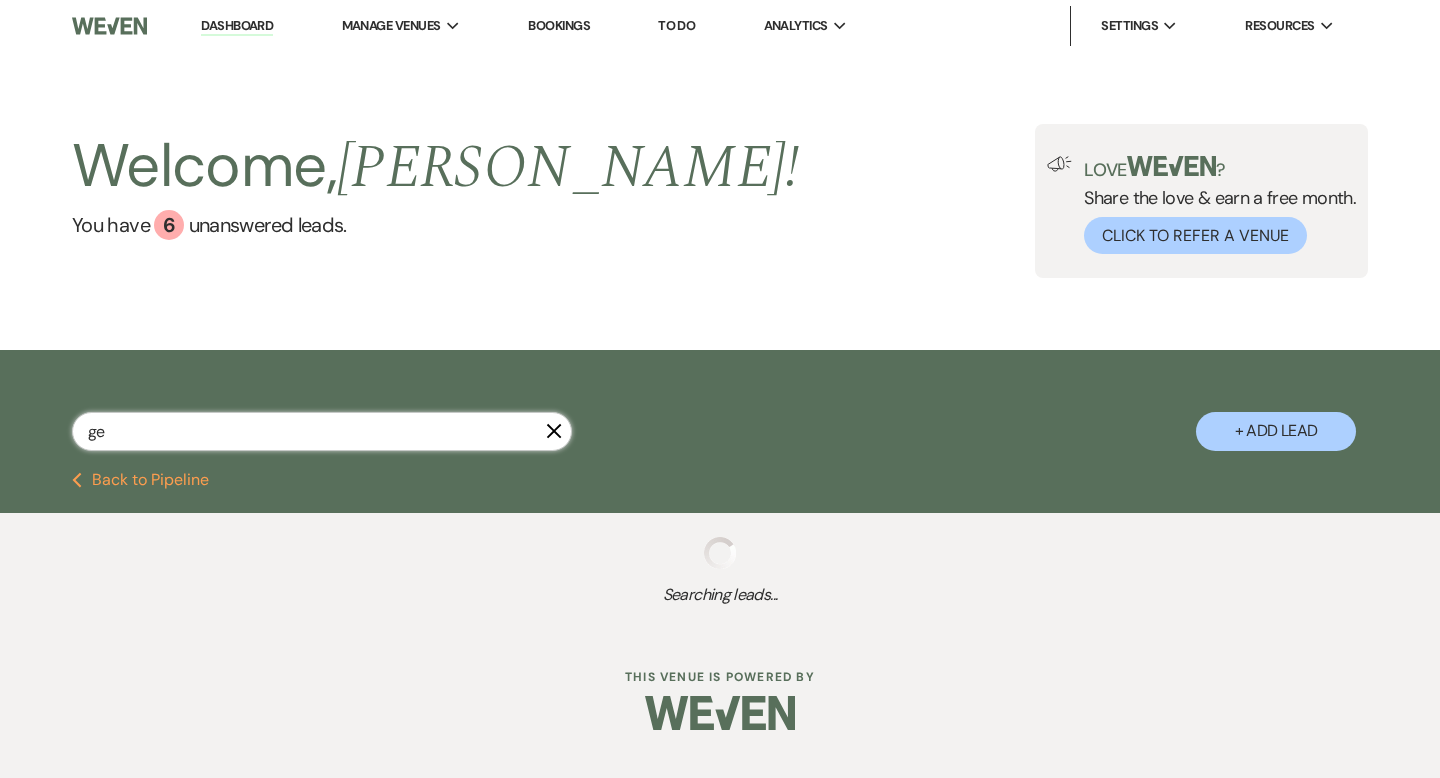 select on "8" 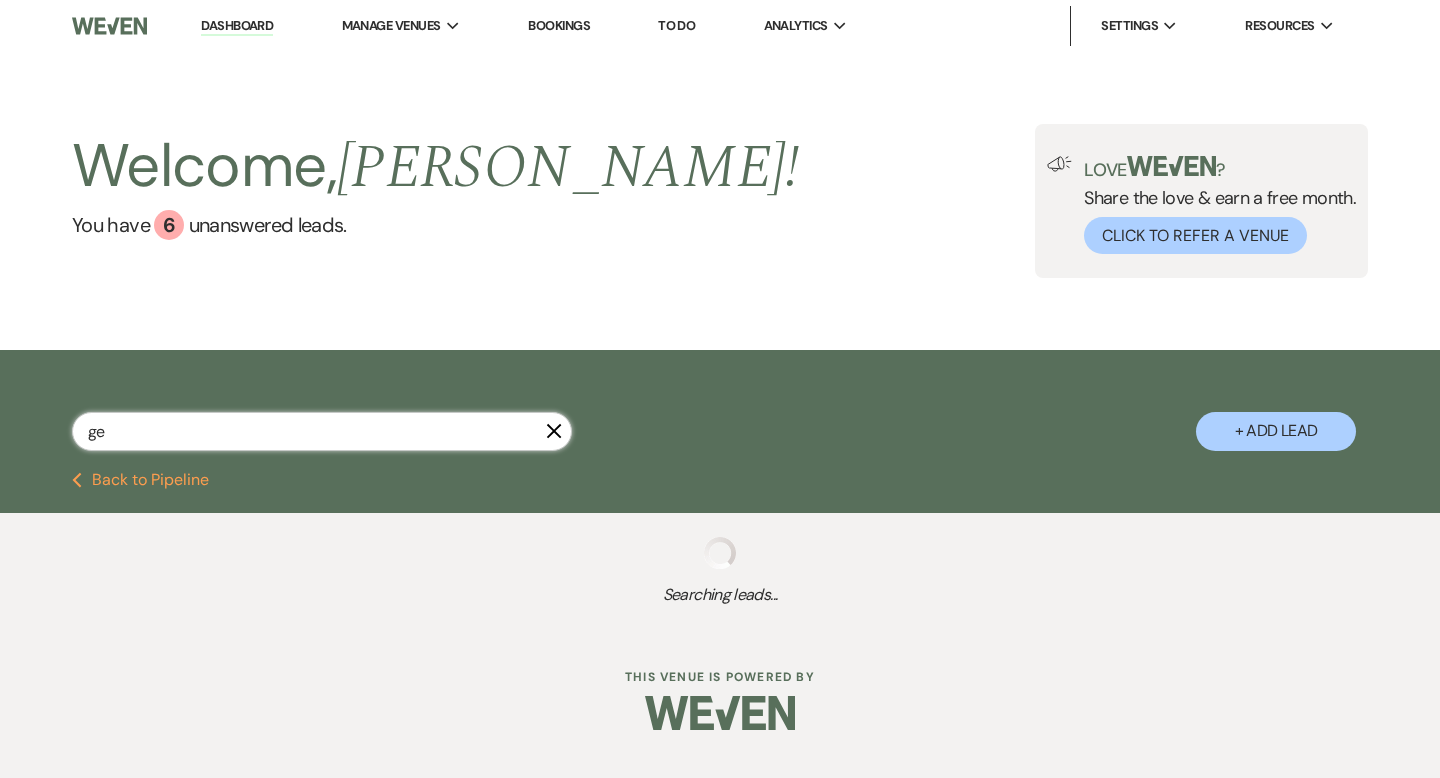 select on "5" 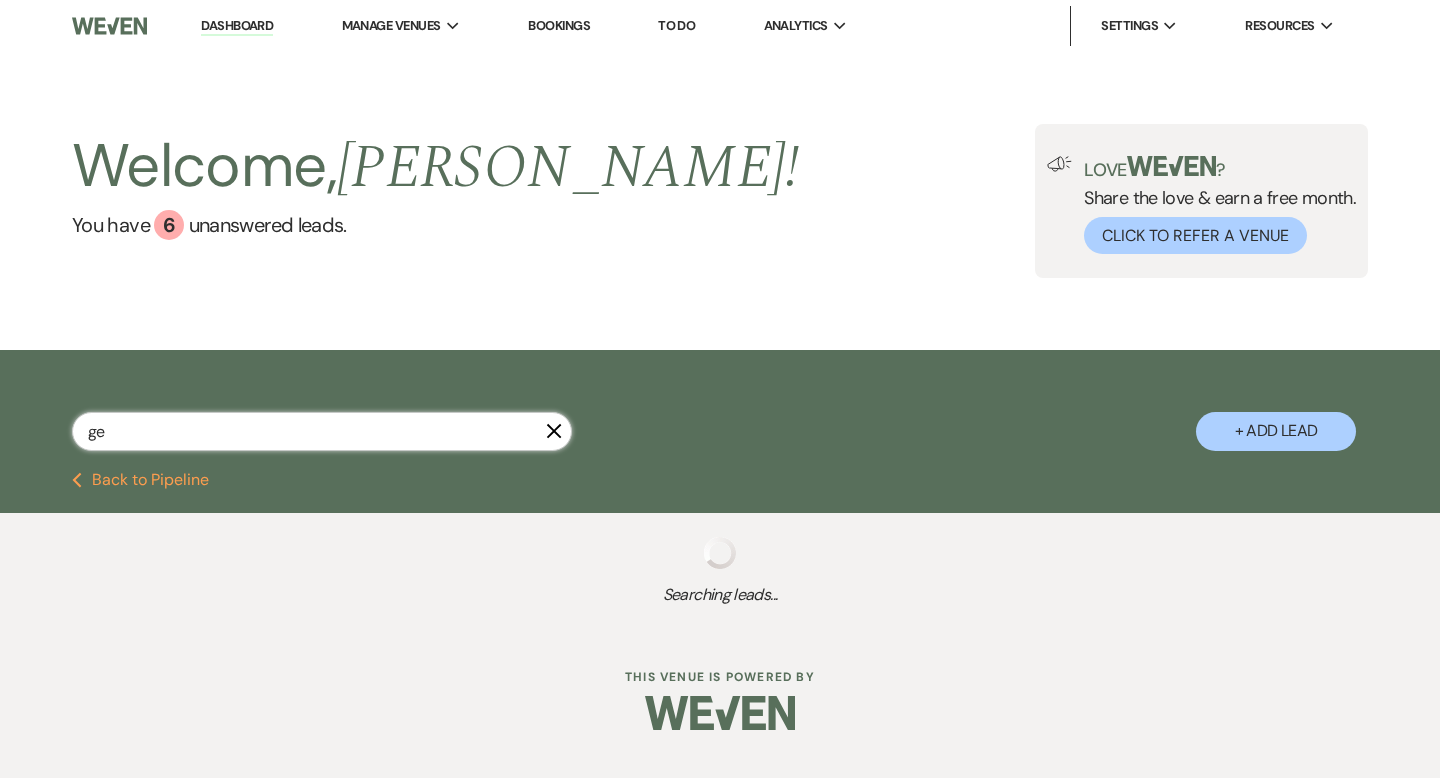 select on "8" 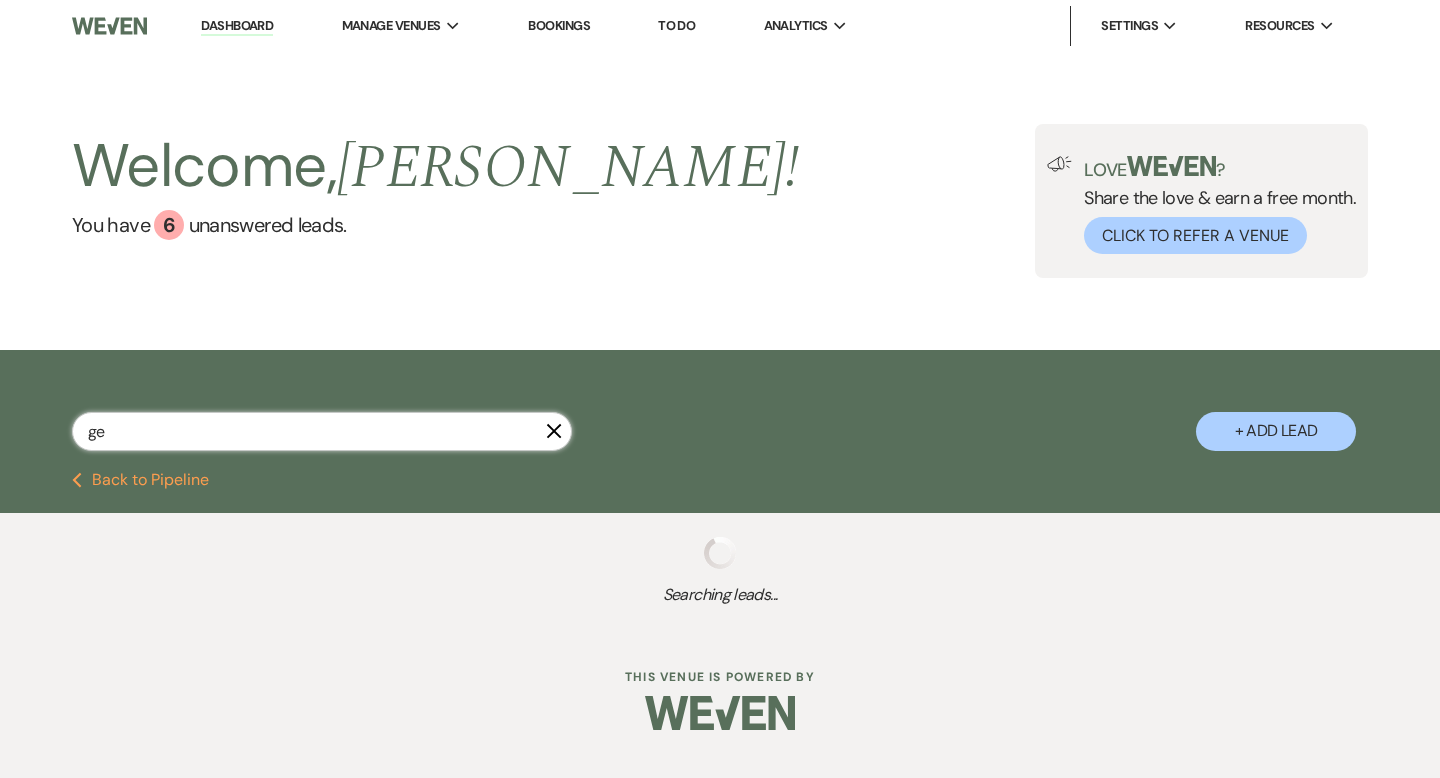 select on "5" 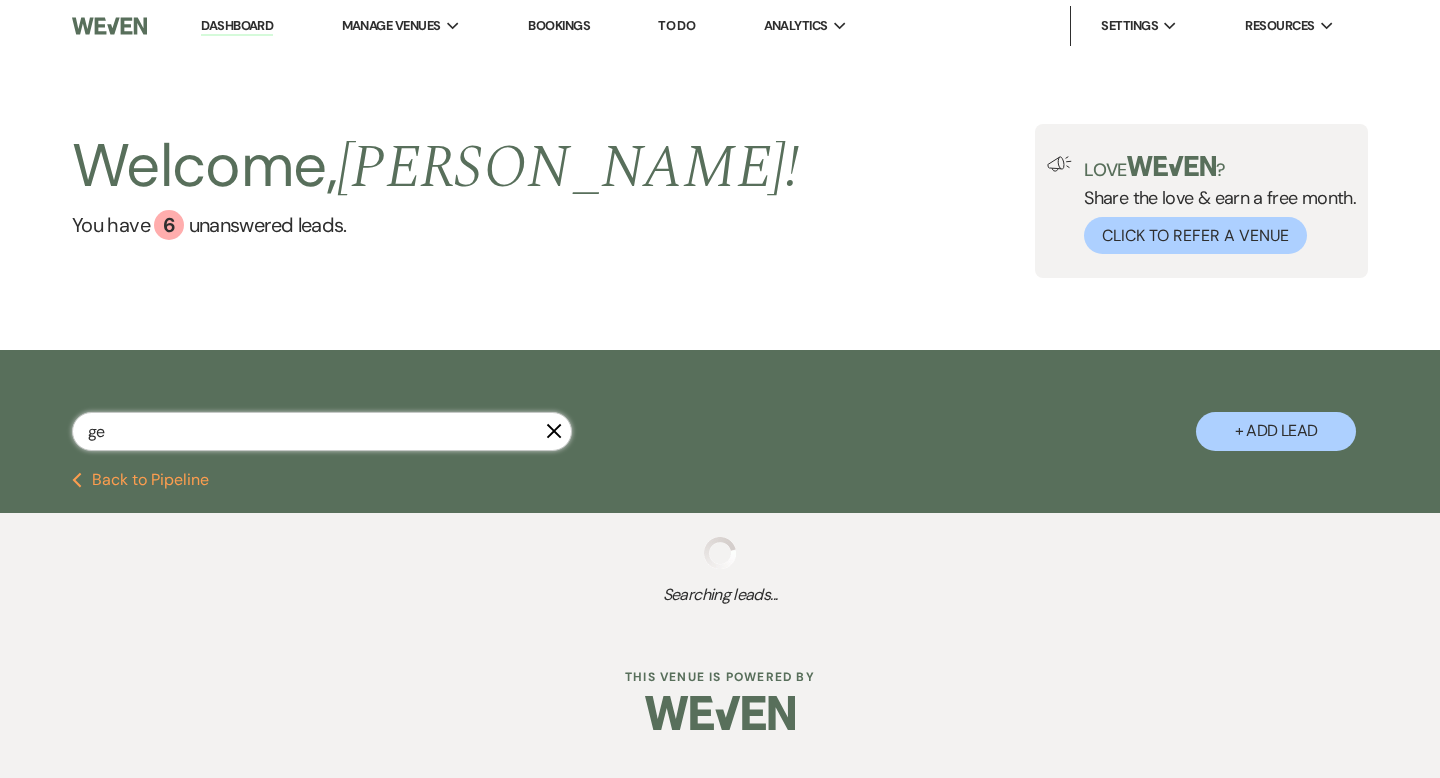 select on "8" 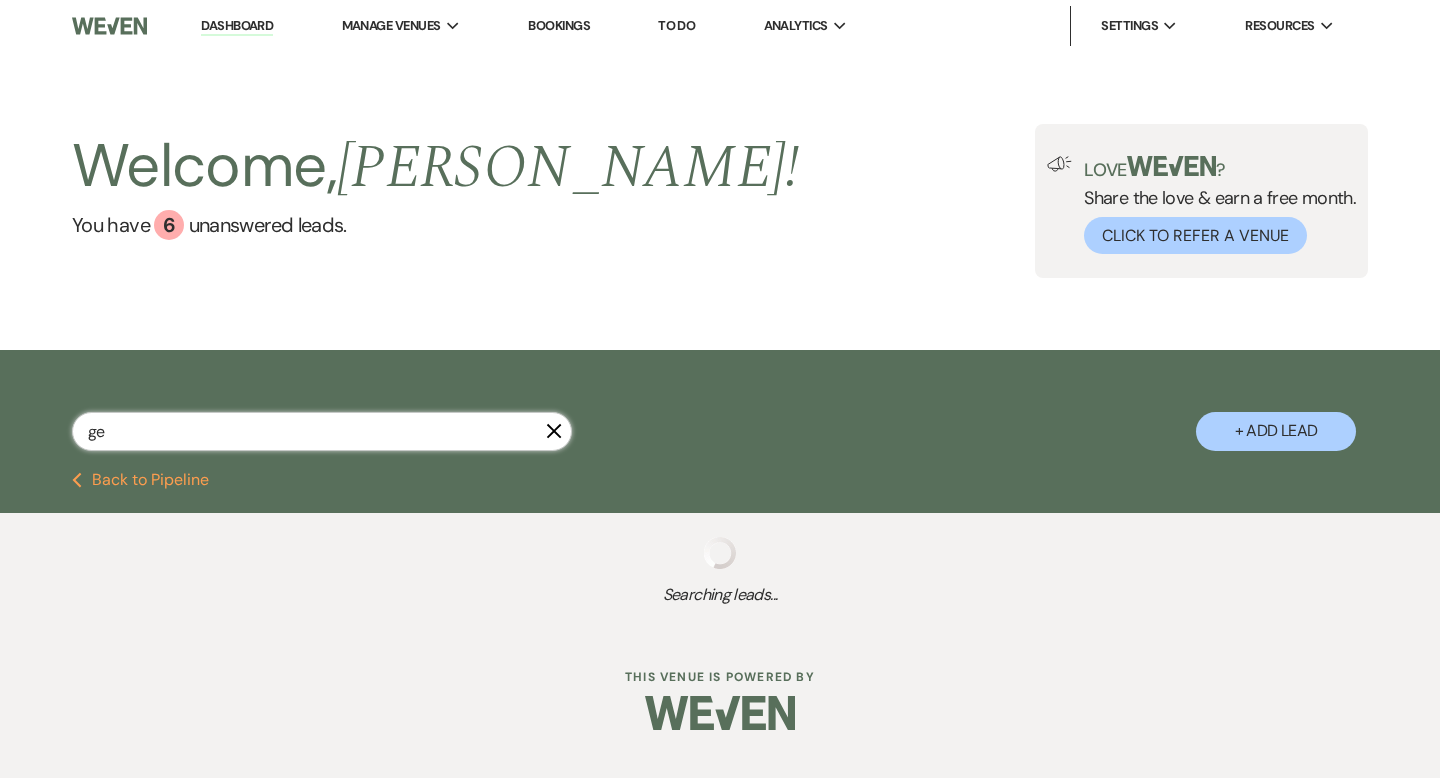 select on "5" 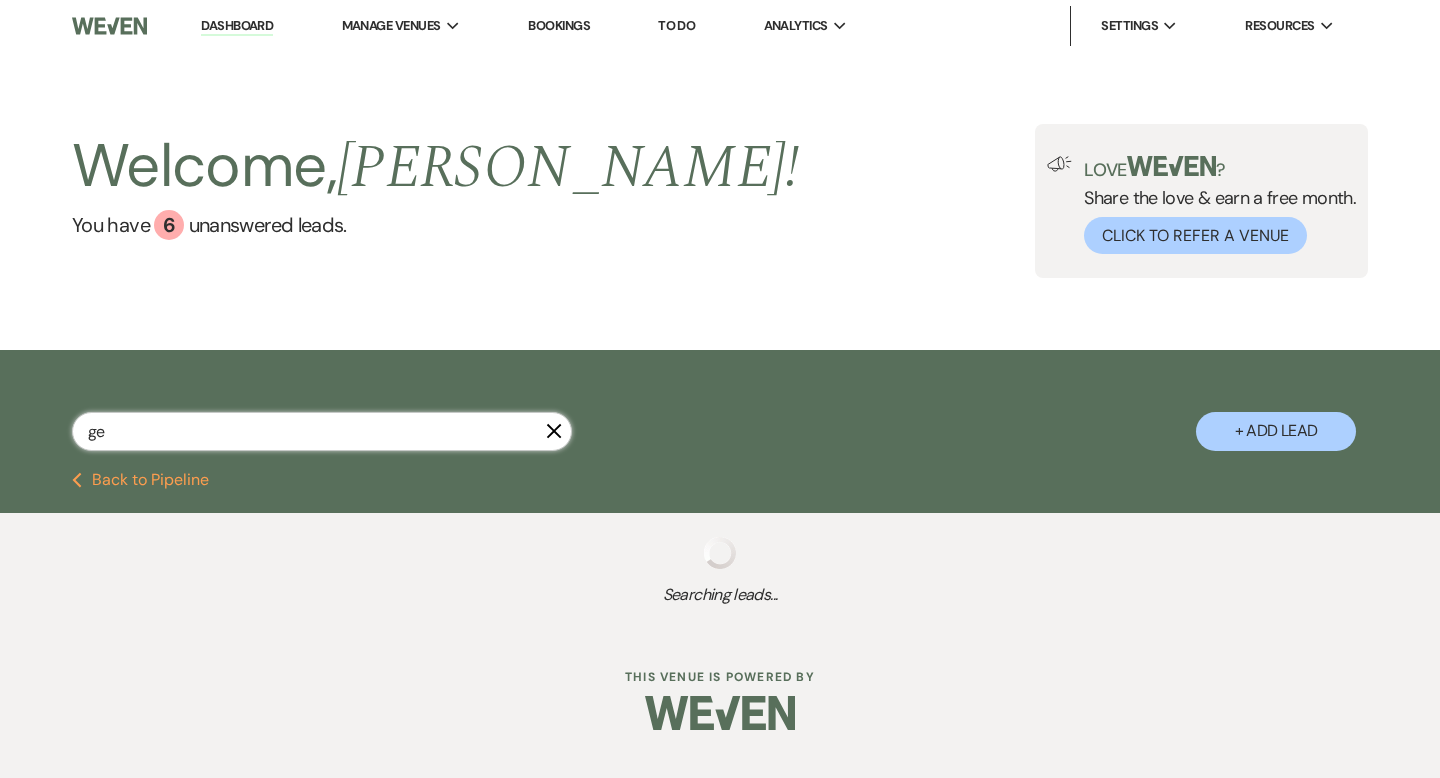 select on "8" 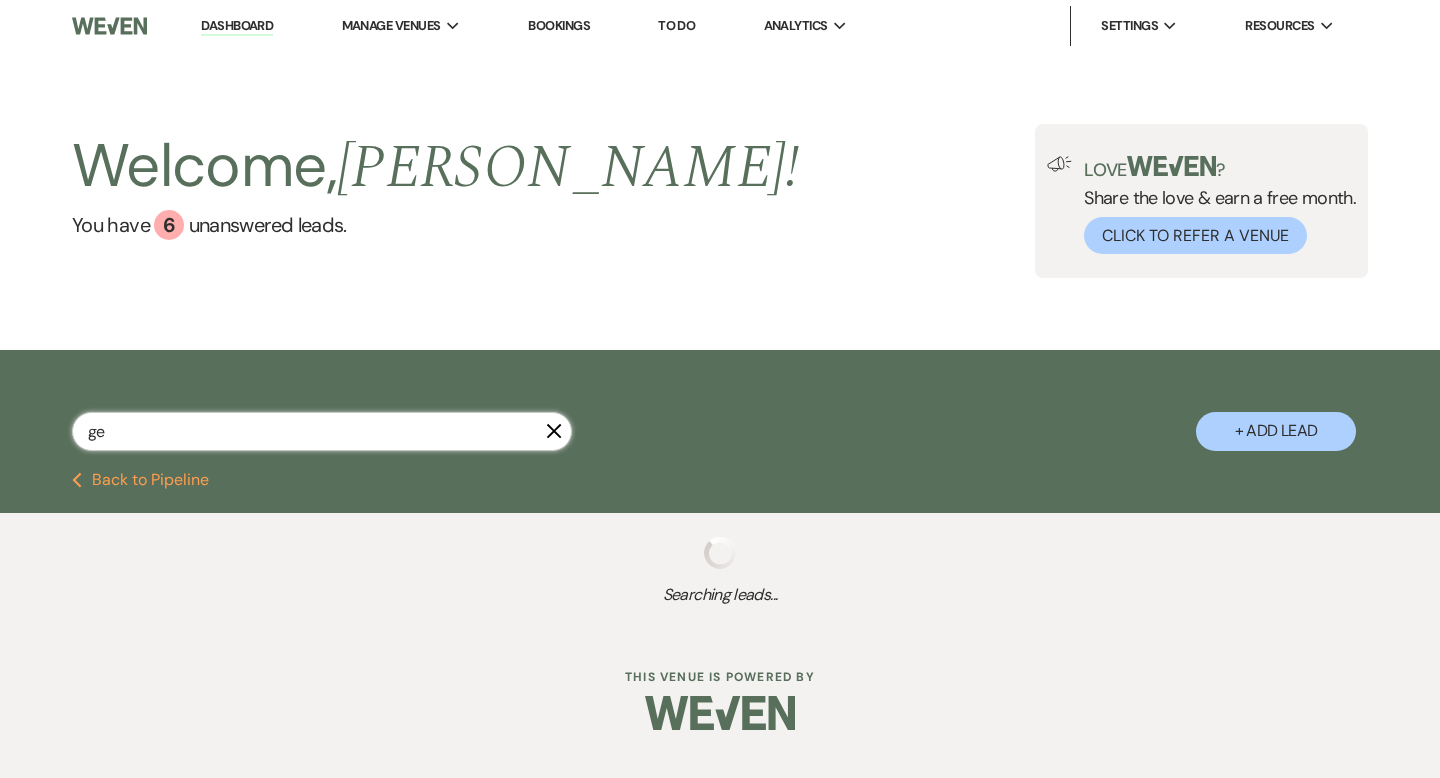 select on "5" 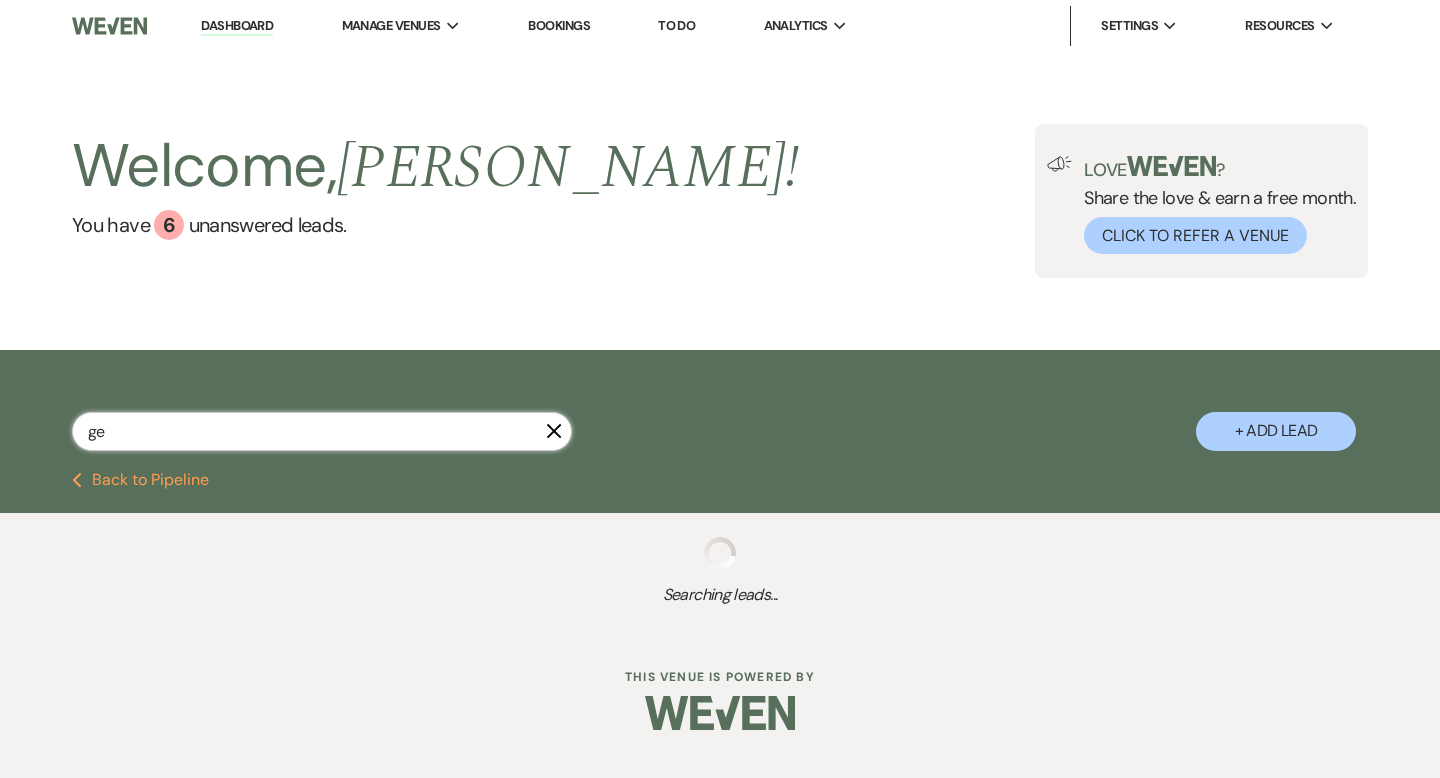 select on "8" 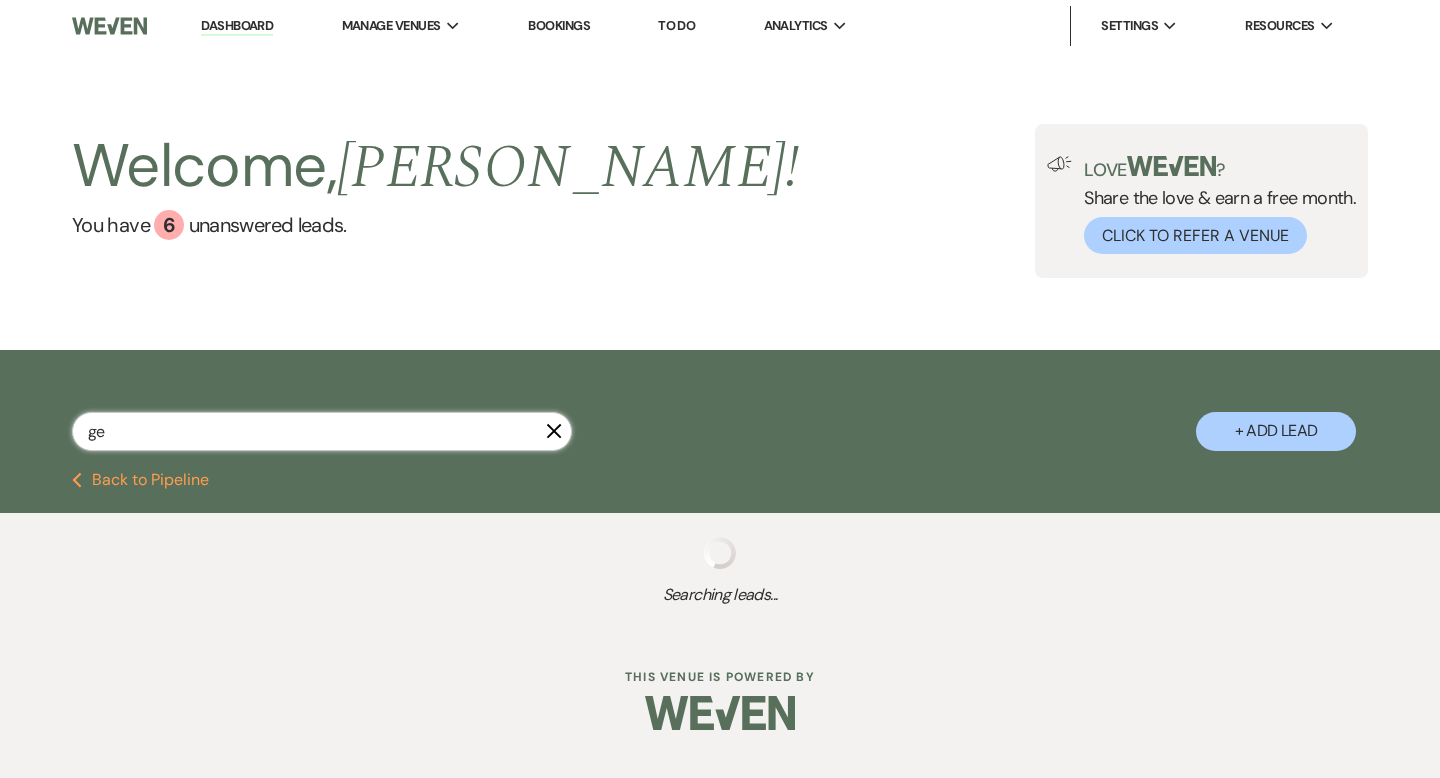 select on "5" 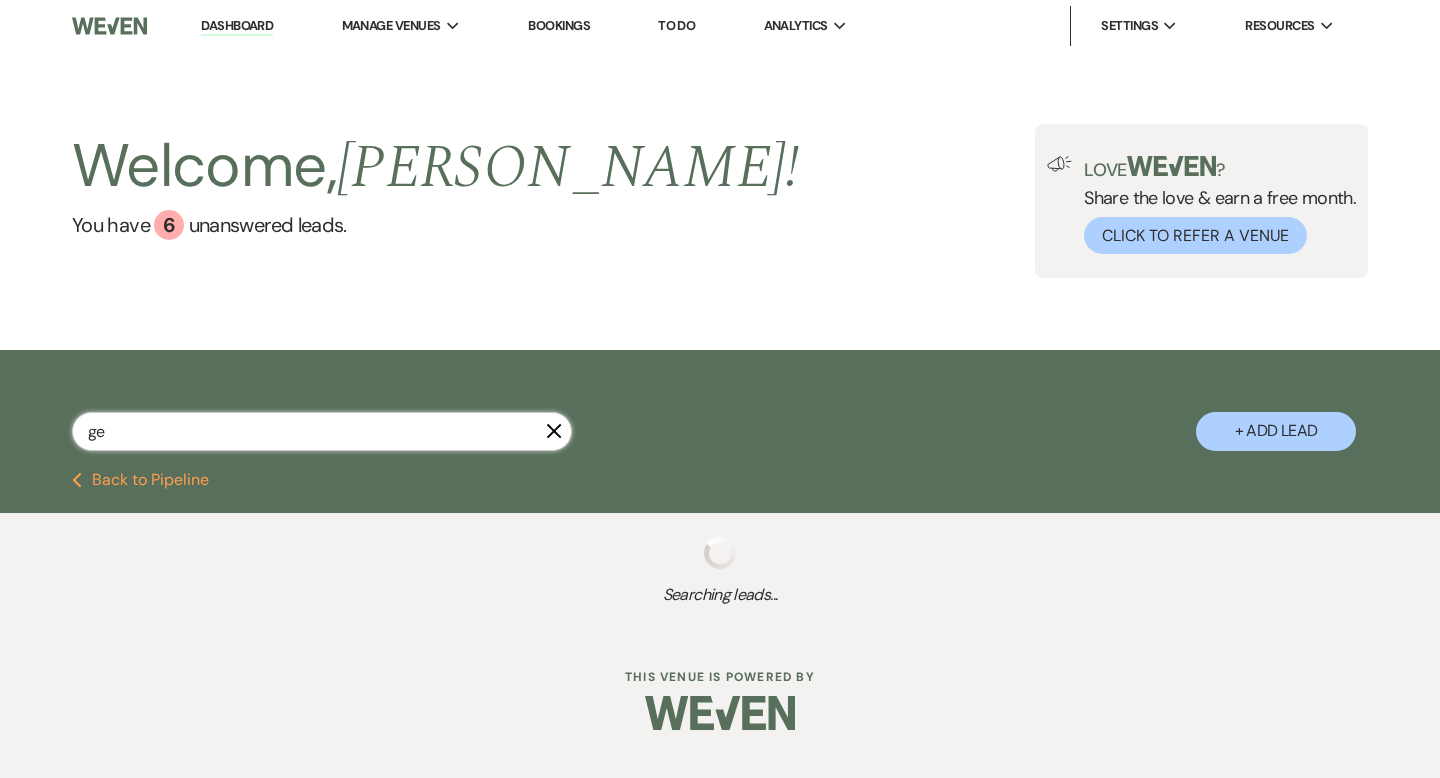 select on "8" 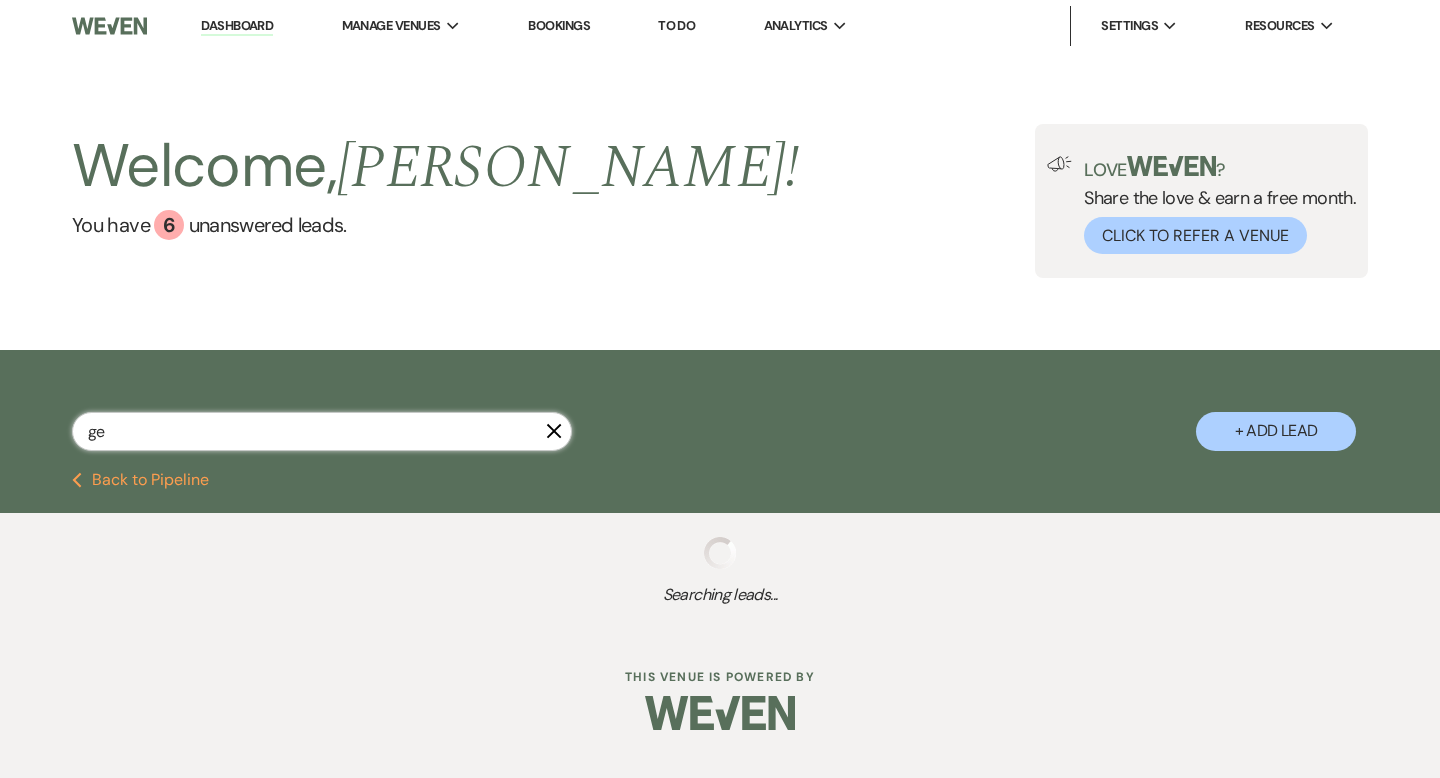 select on "6" 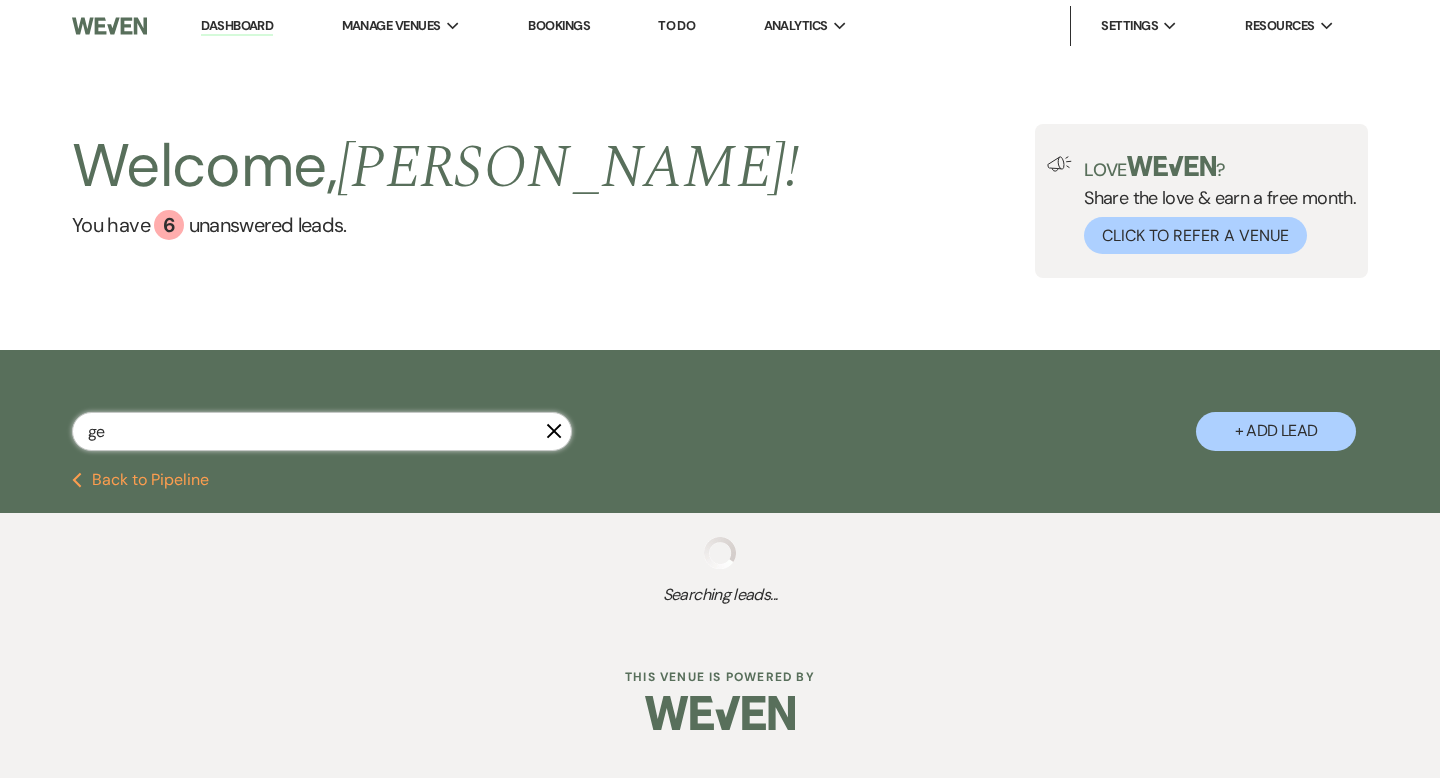 select on "8" 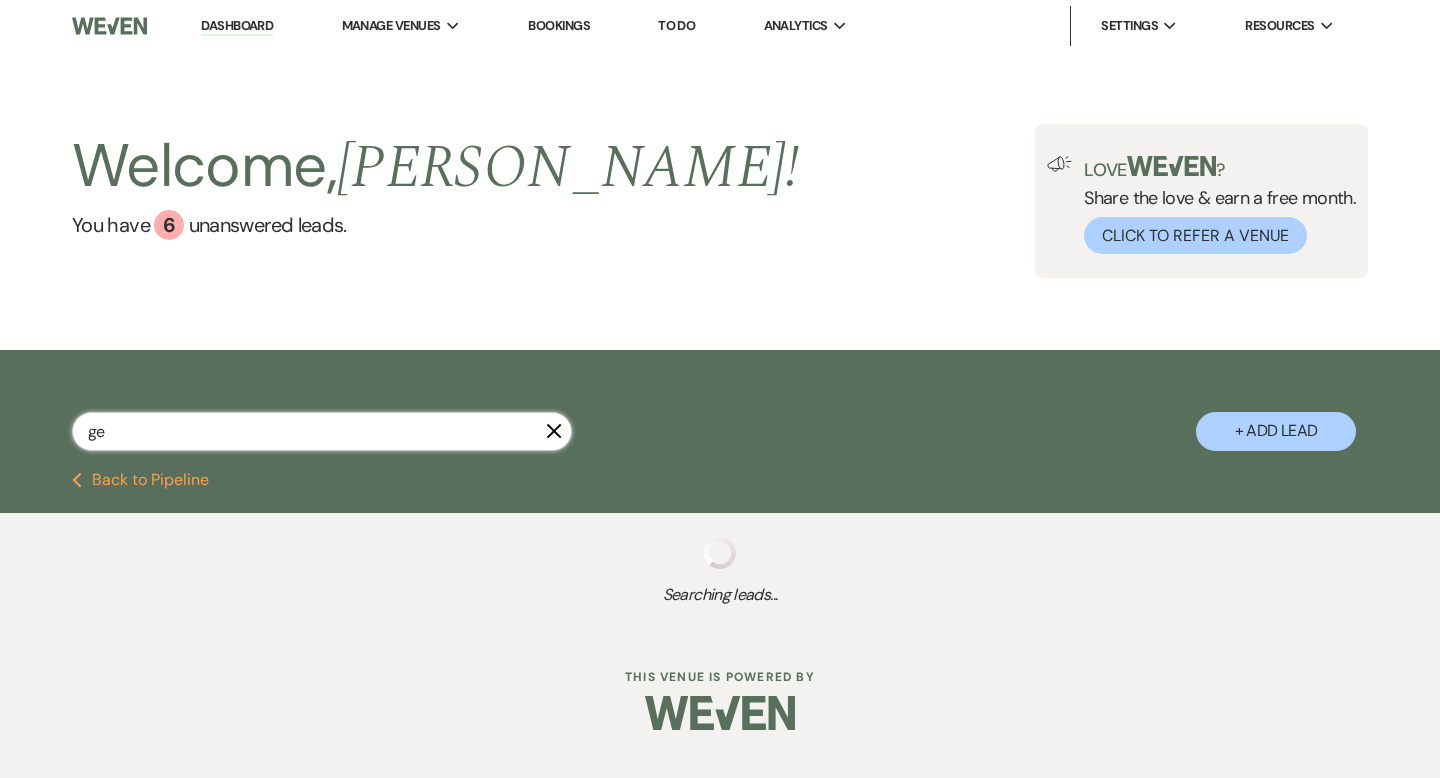 select on "1" 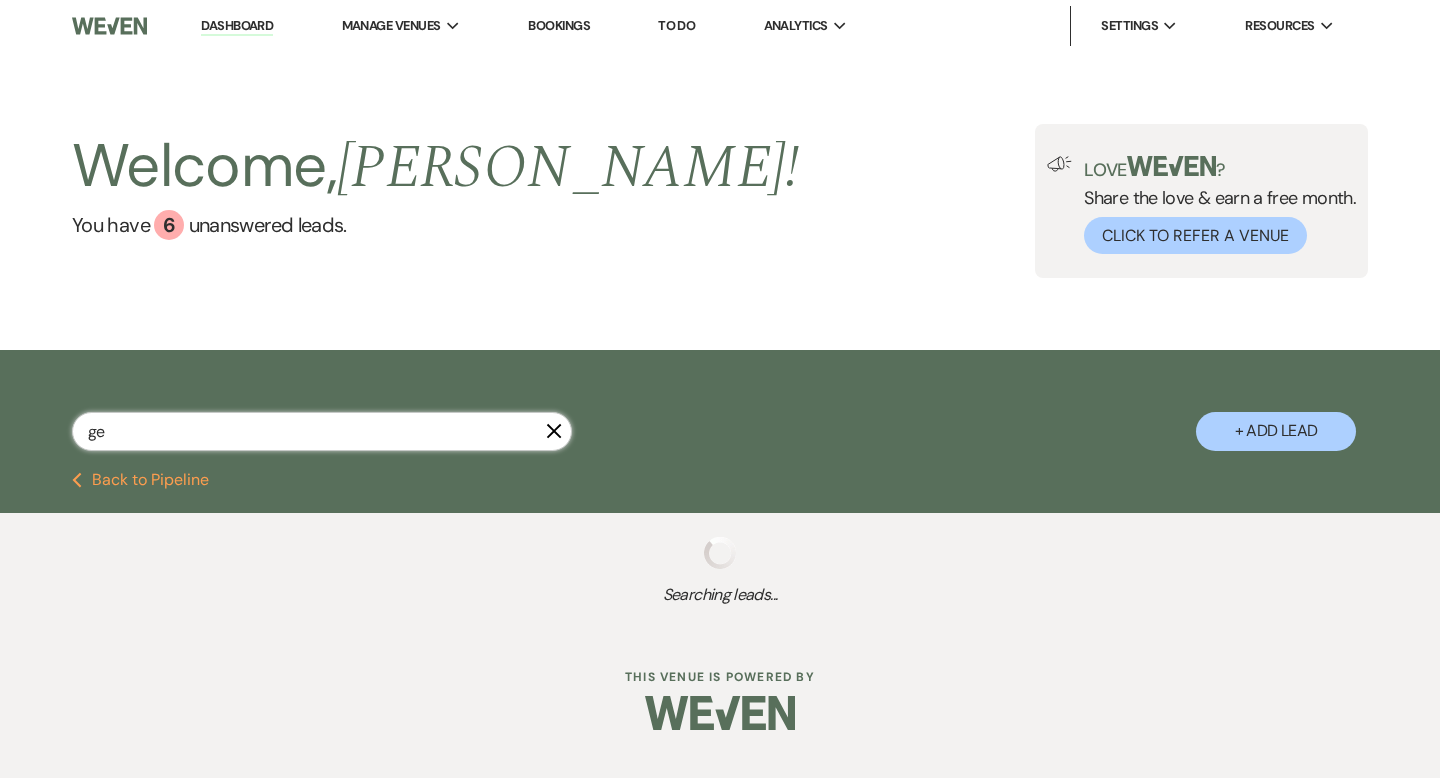 select on "8" 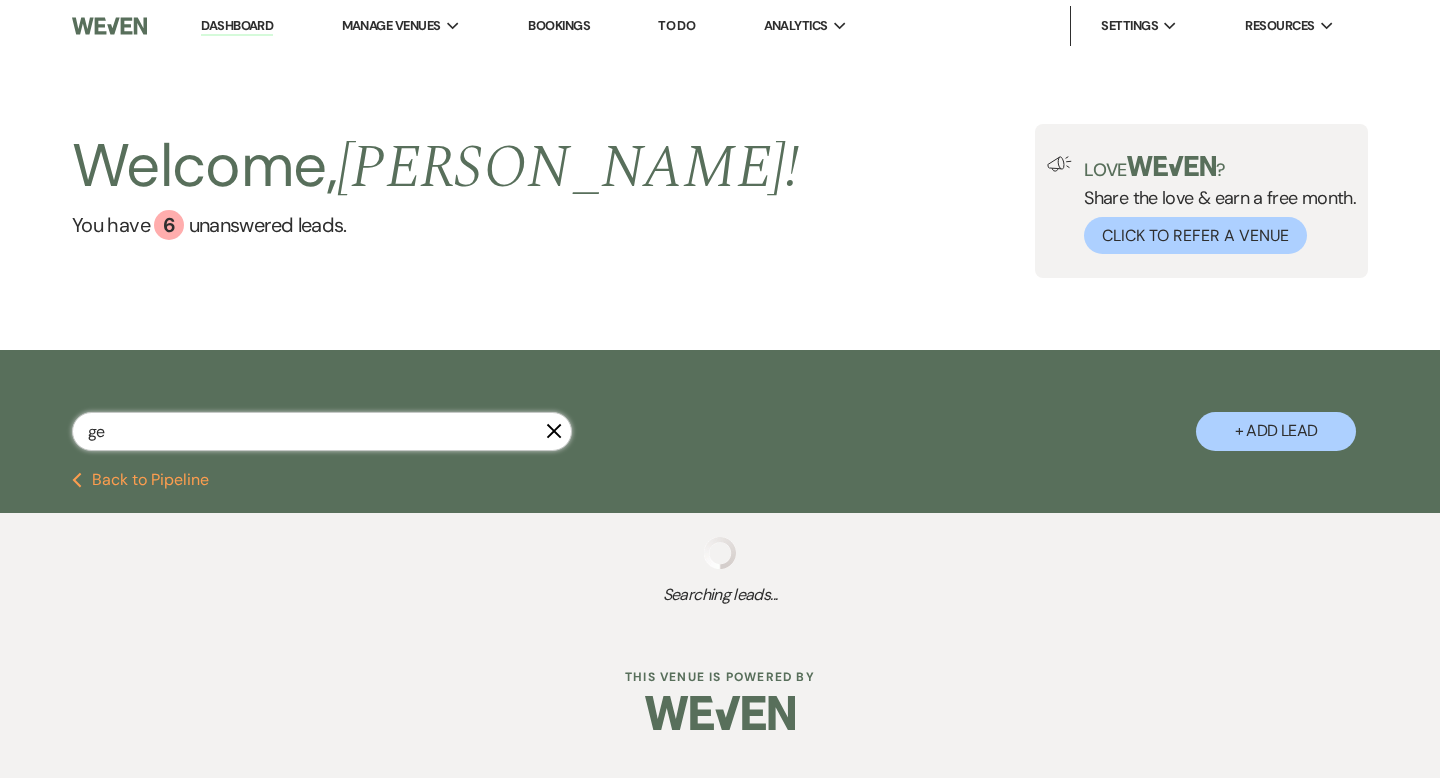 select on "5" 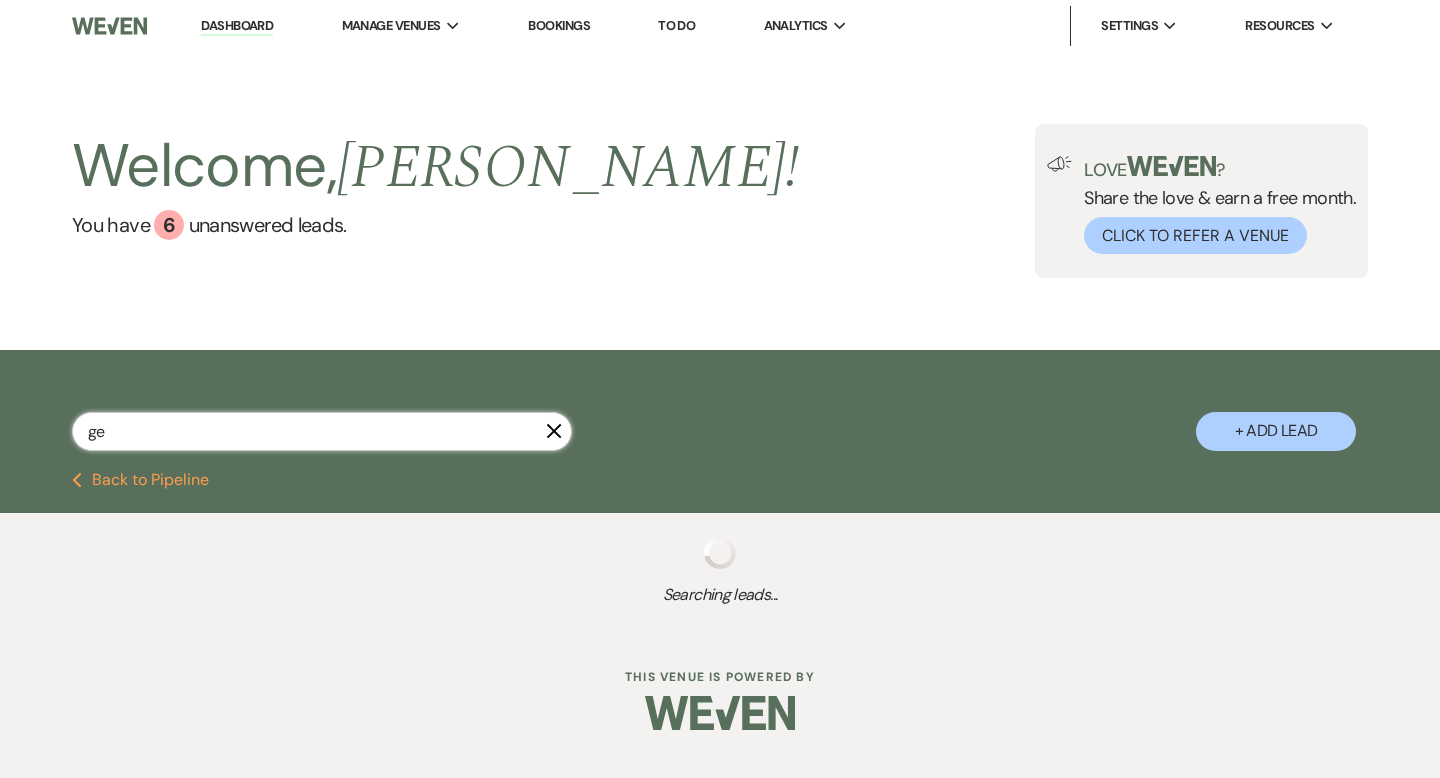 select on "8" 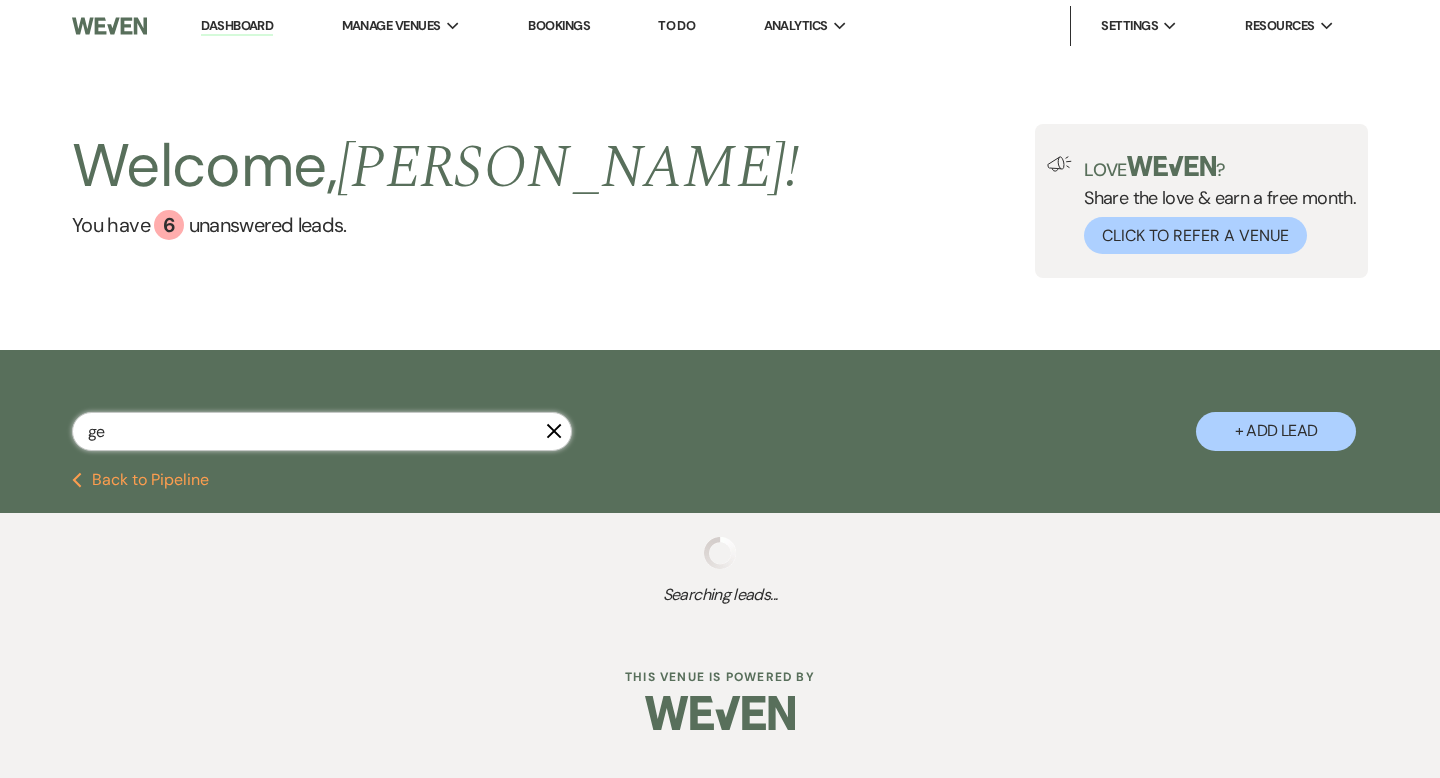select on "1" 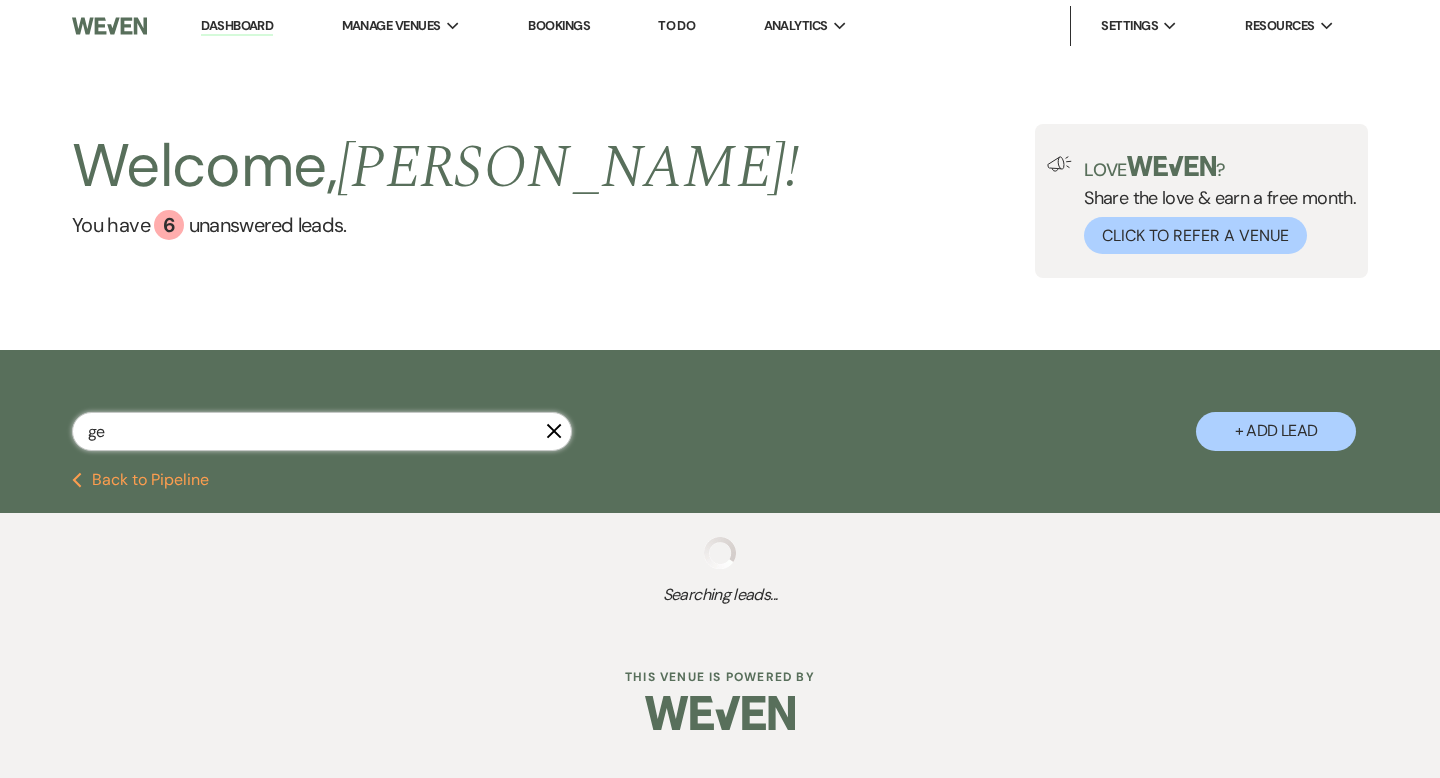 select on "8" 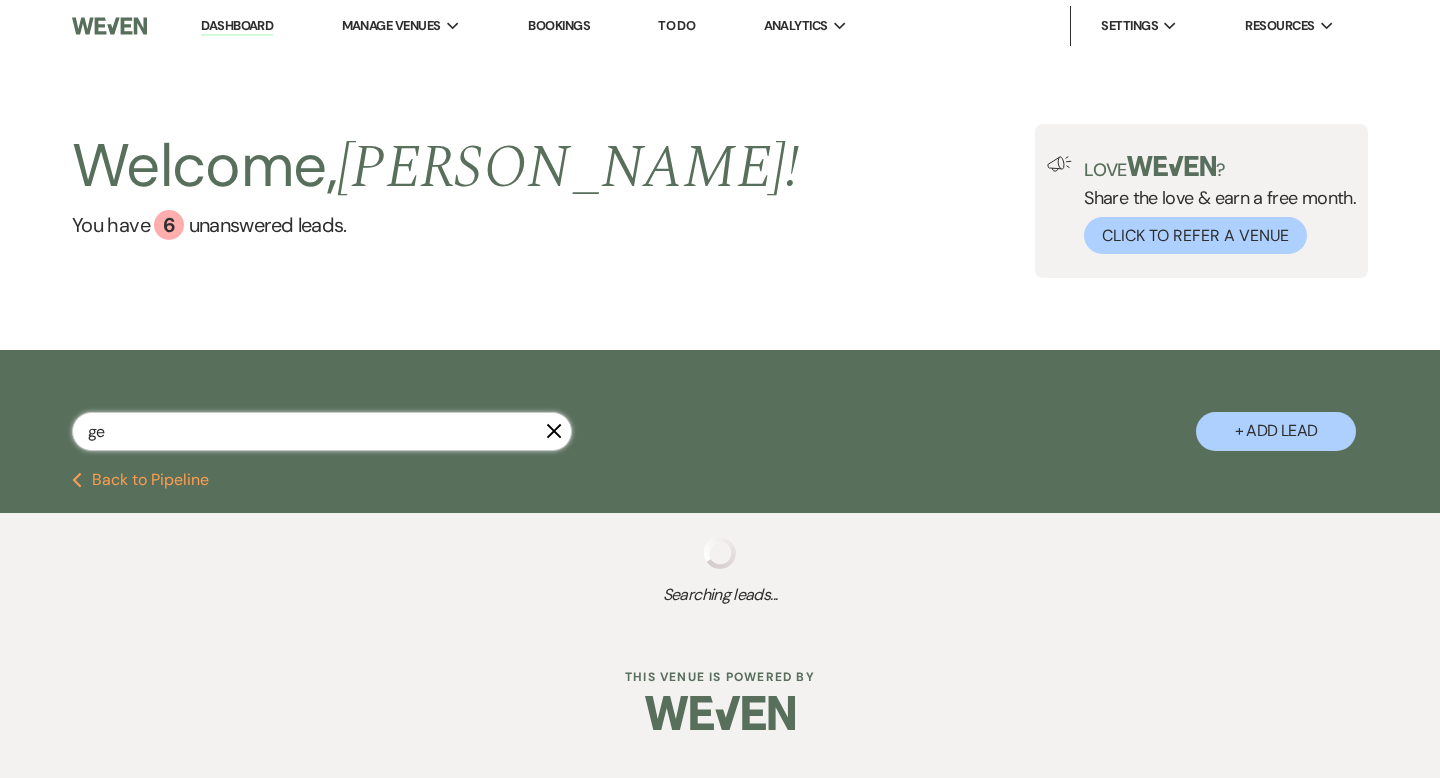 select on "5" 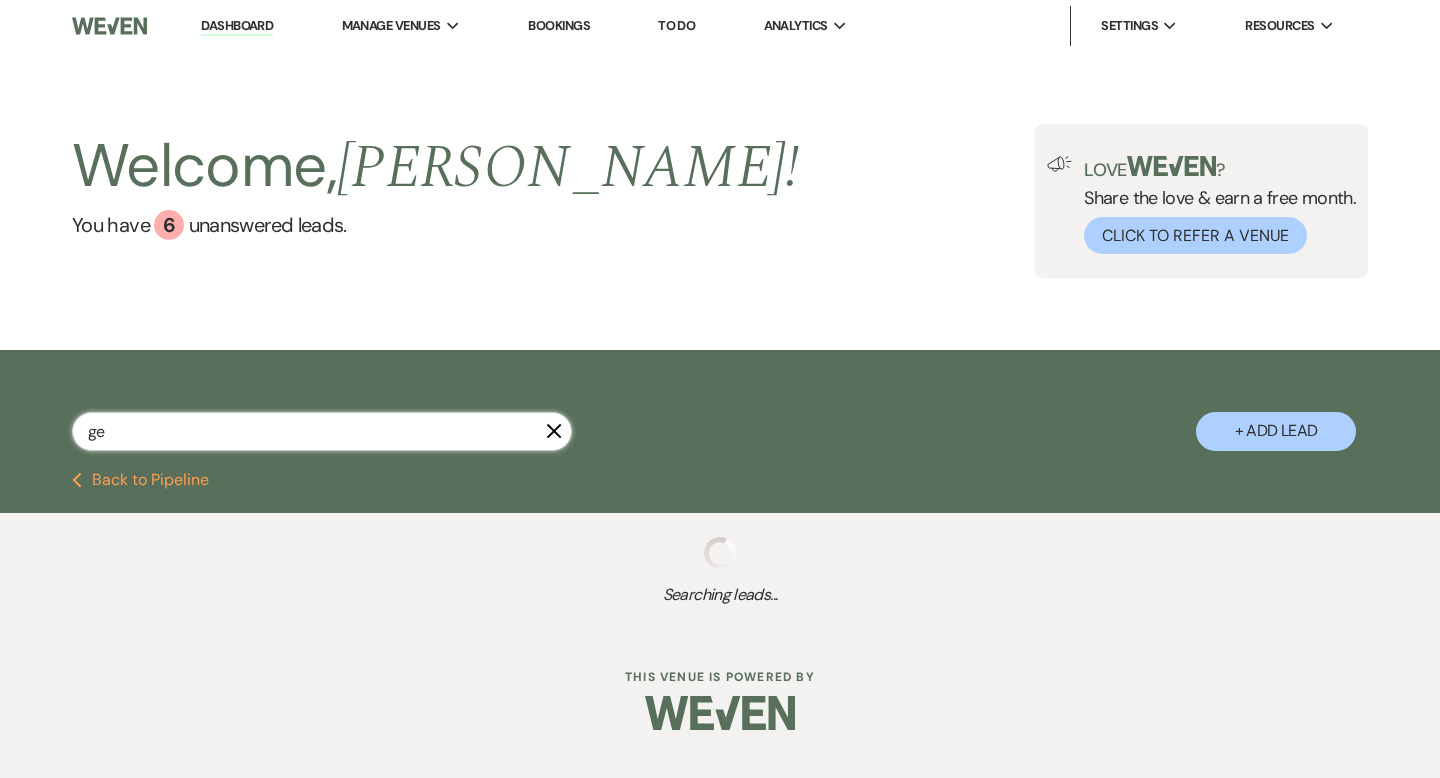 select on "6" 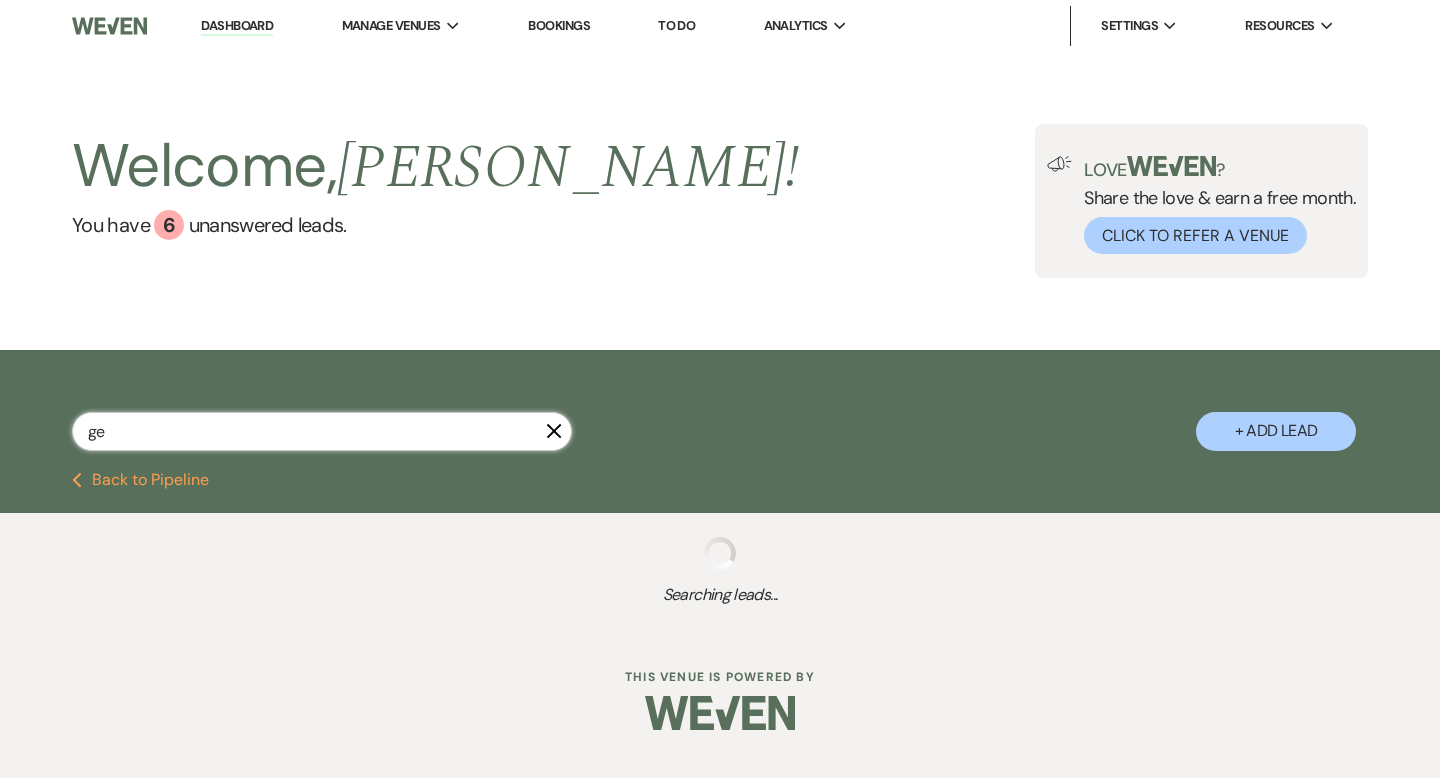 select on "8" 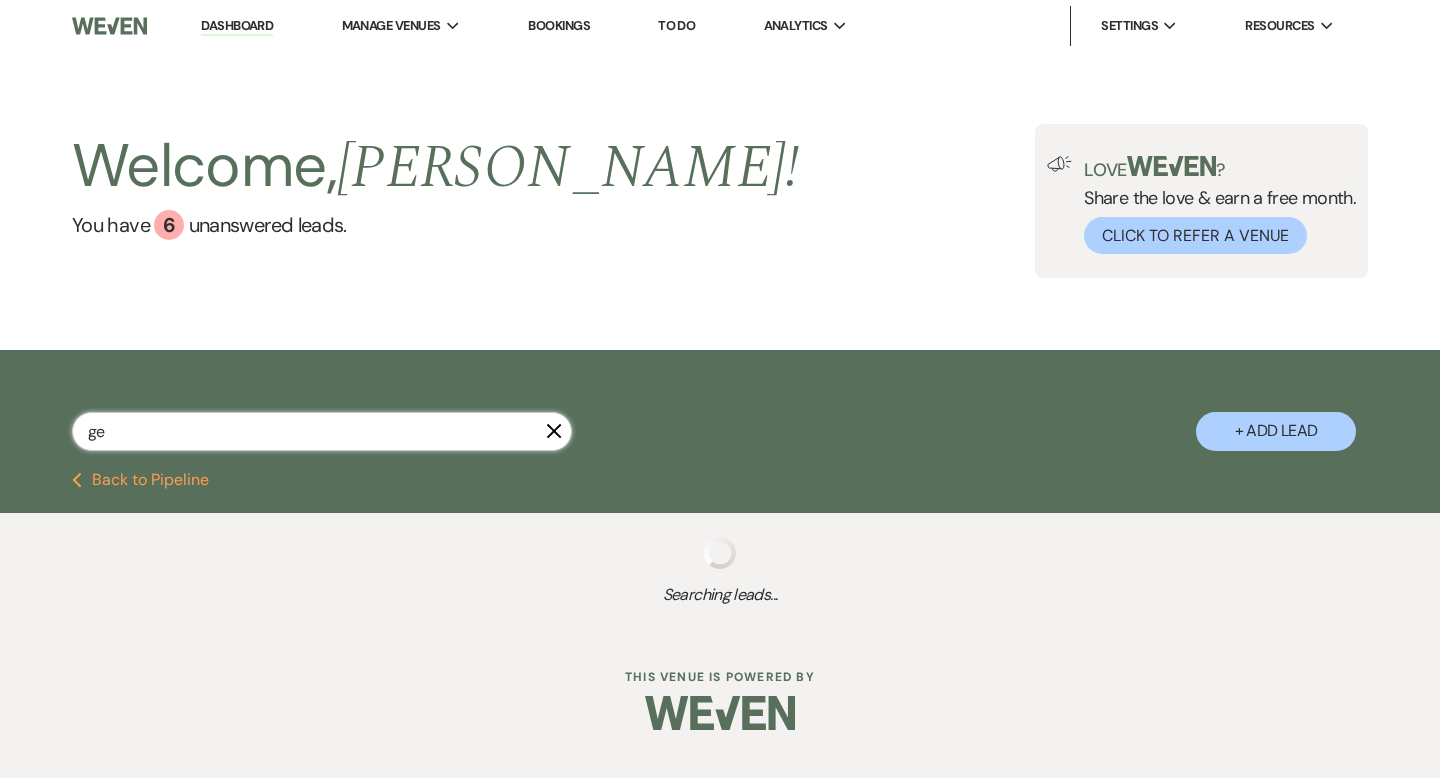 select on "5" 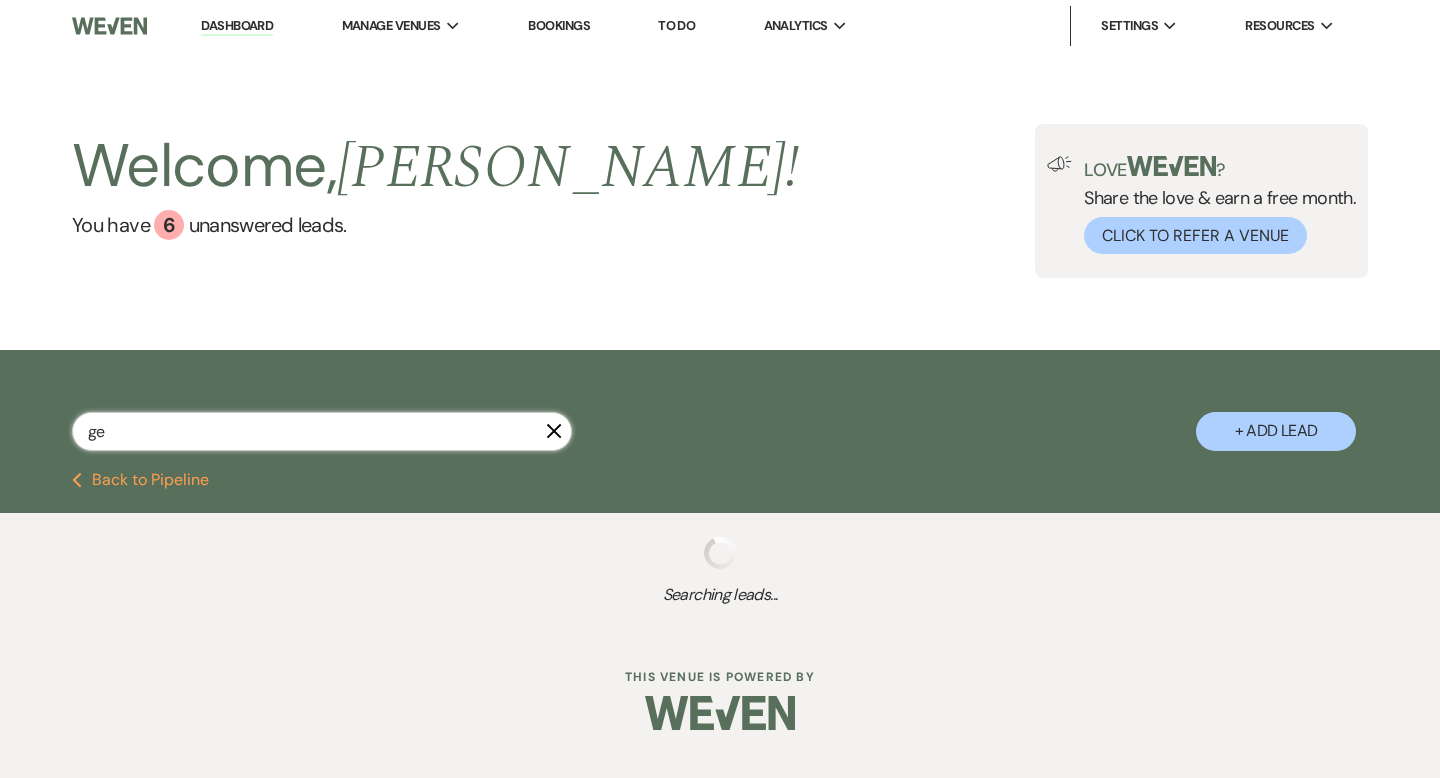 select on "8" 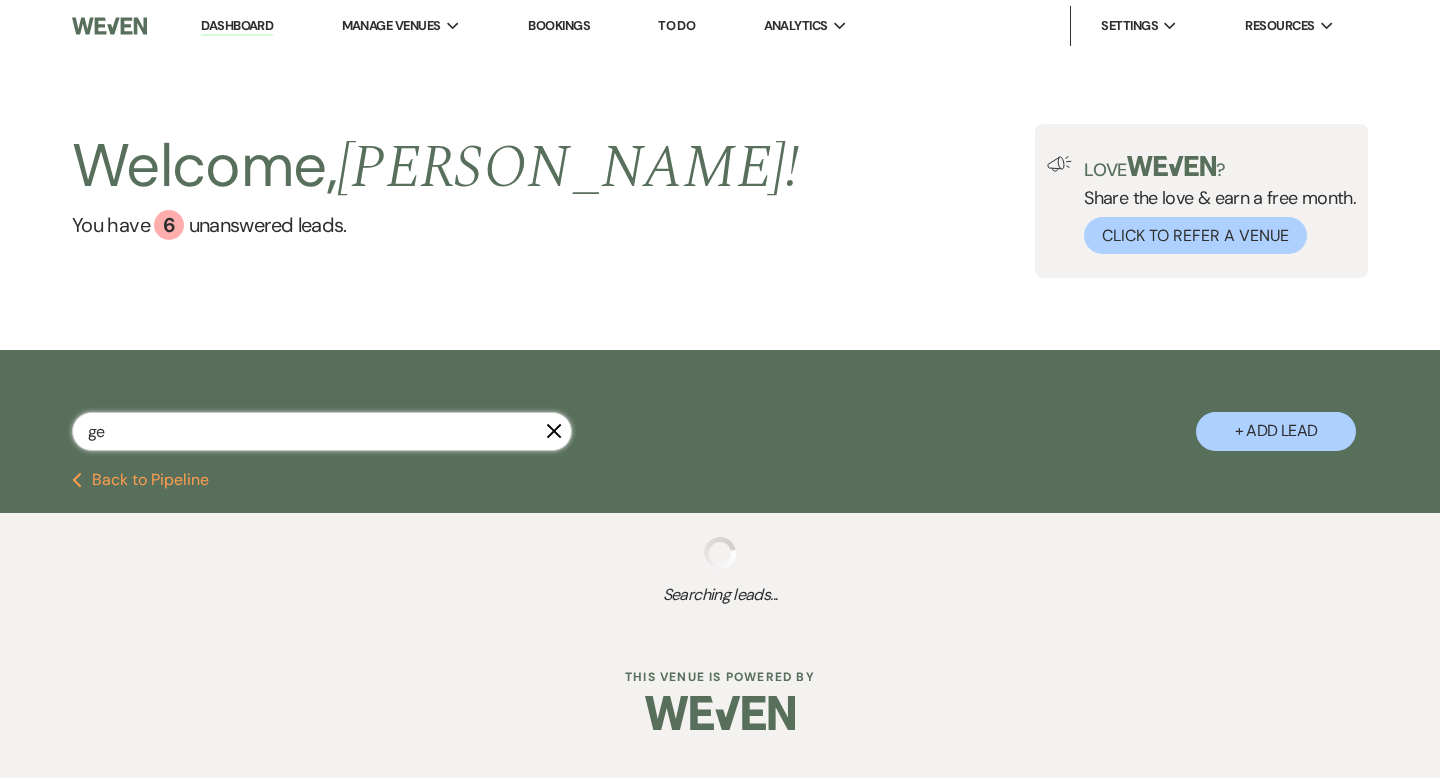 select on "8" 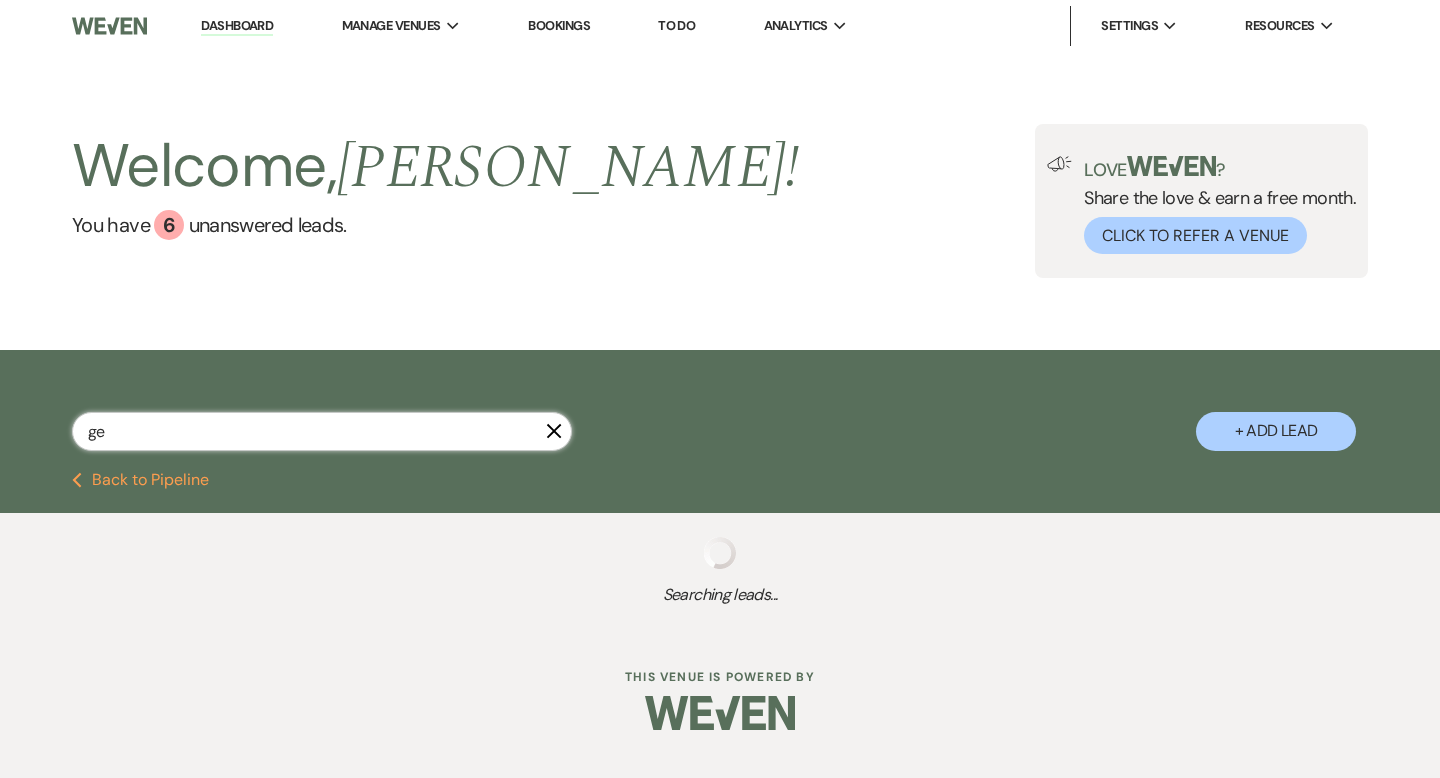 select on "5" 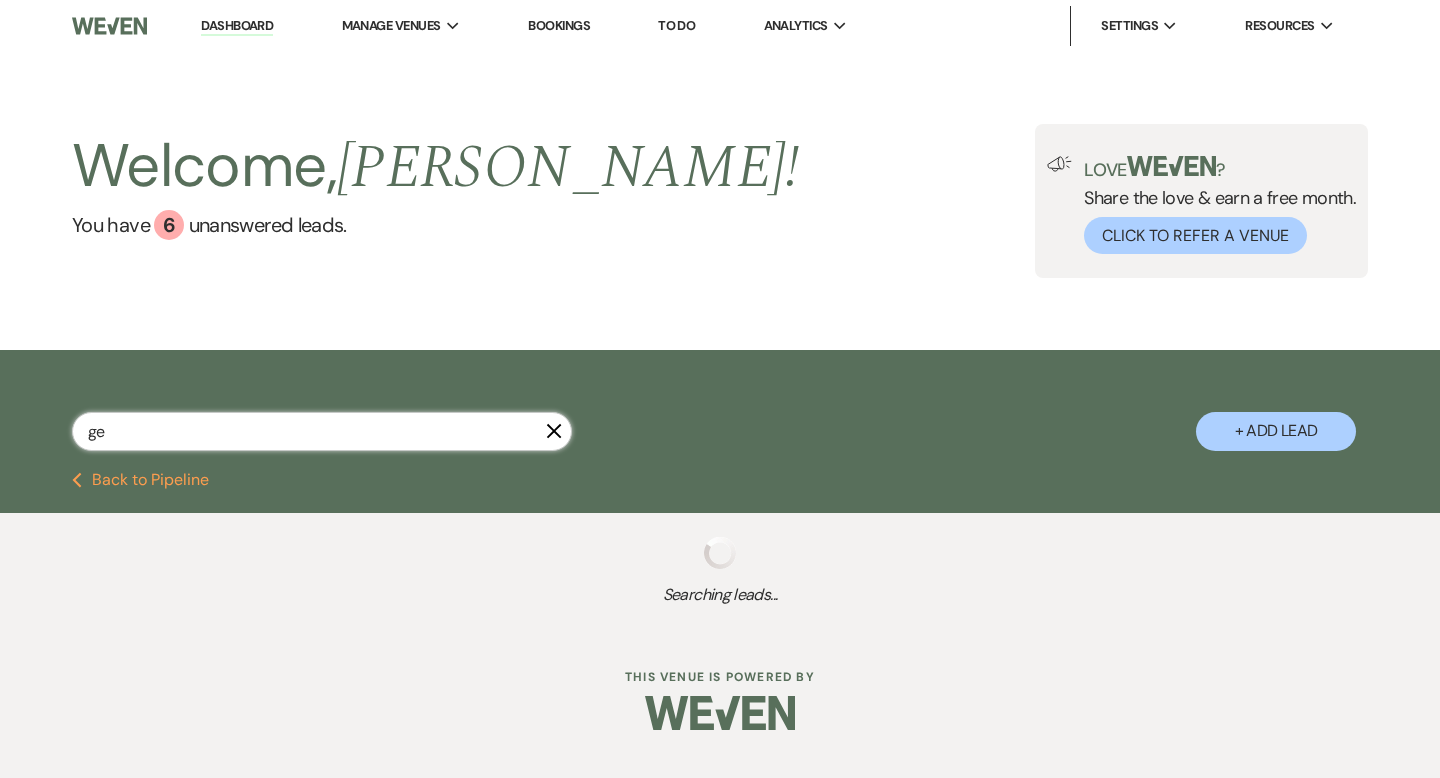 select on "8" 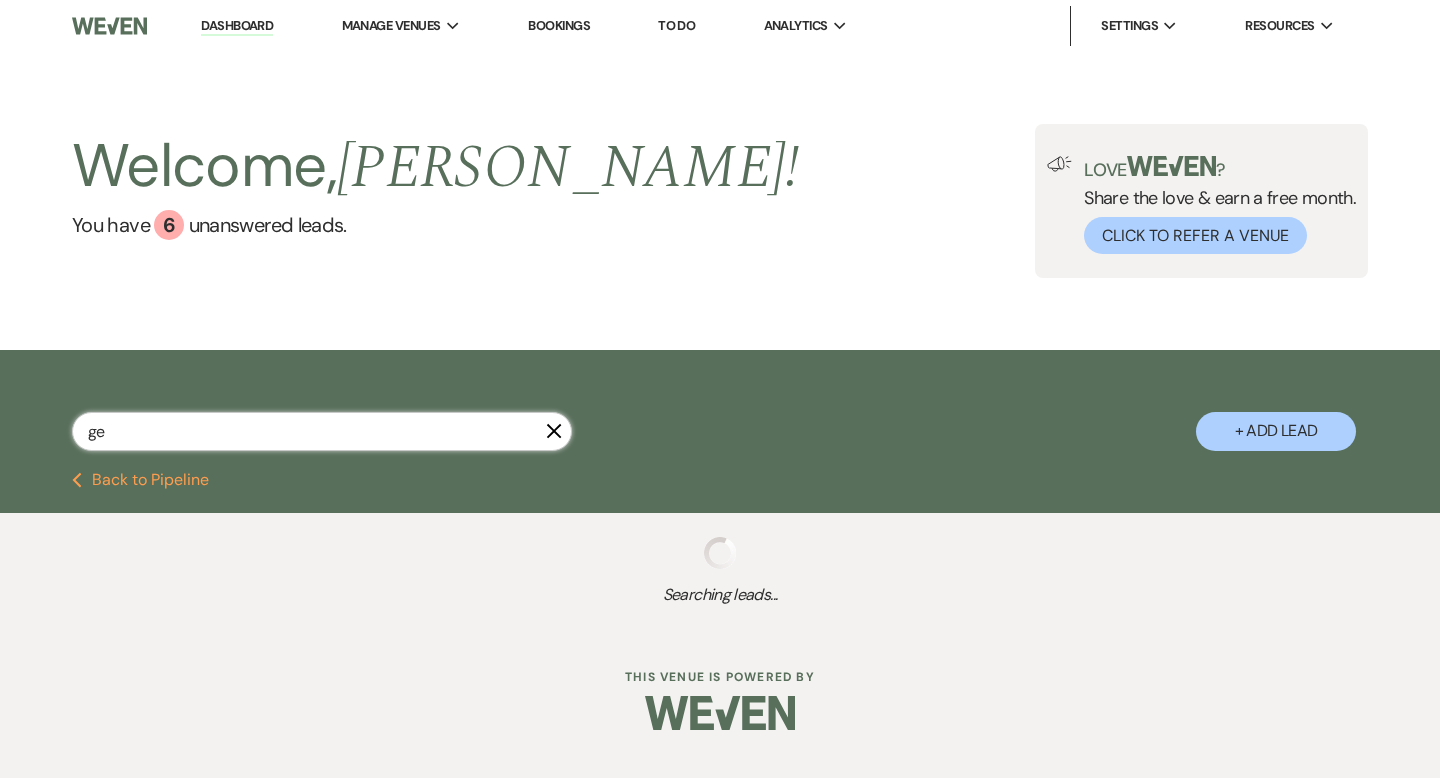 select on "5" 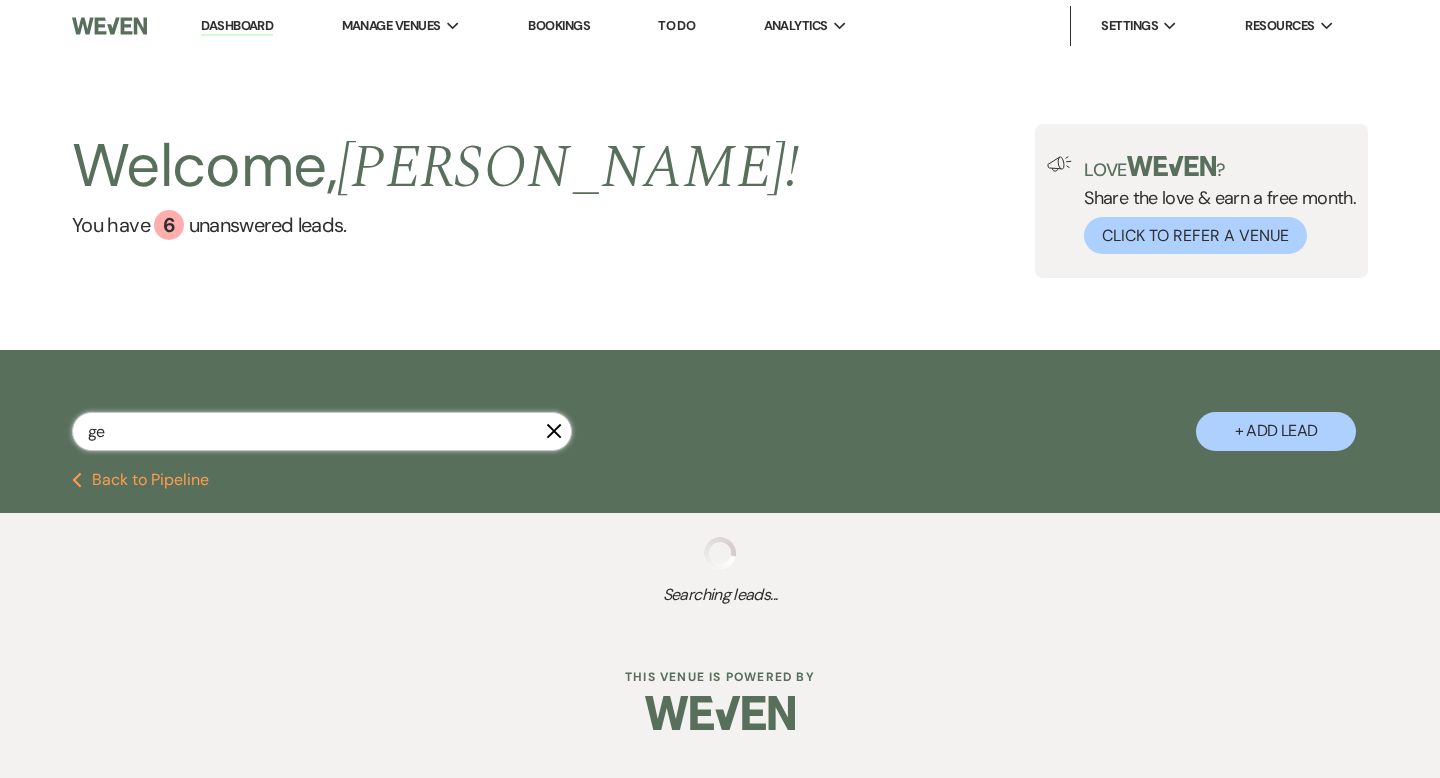 select on "8" 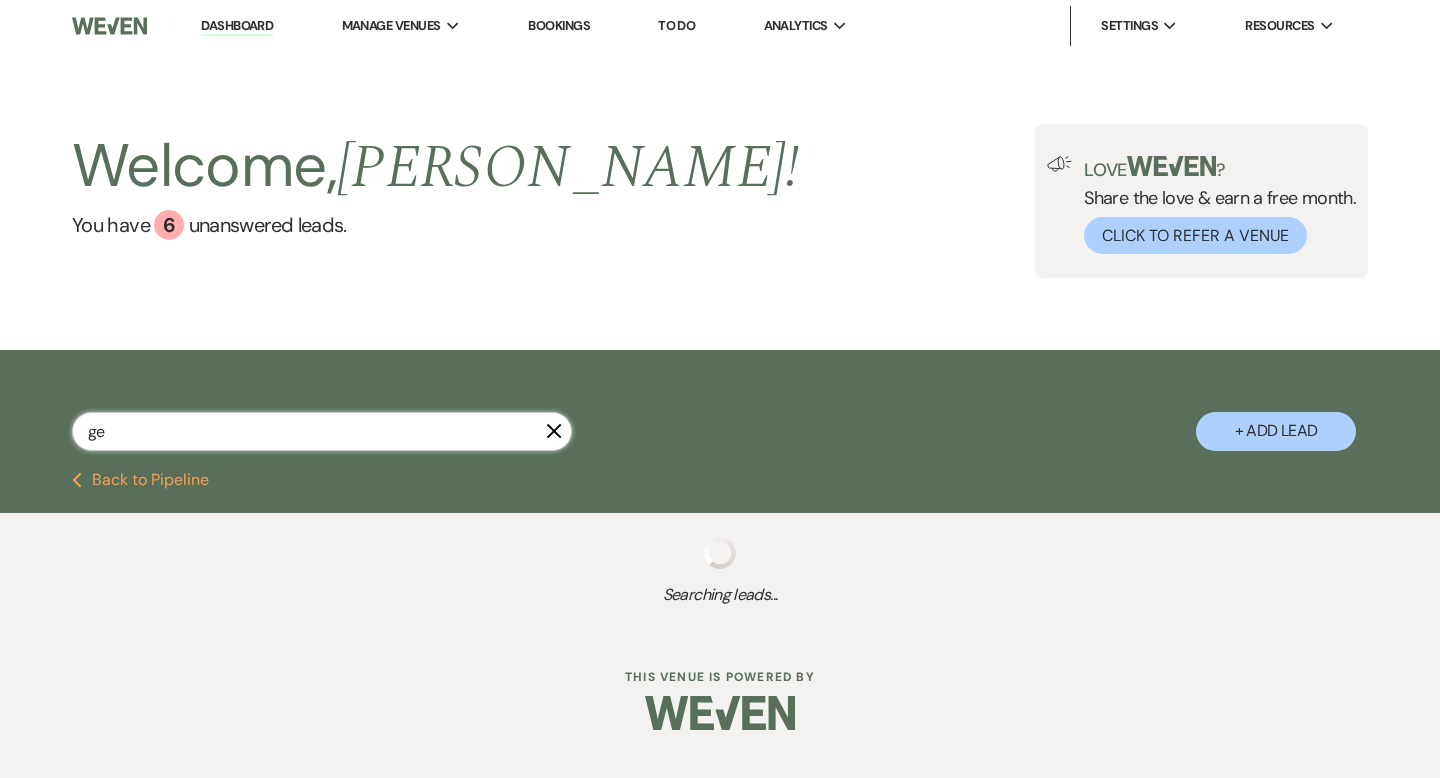 select on "8" 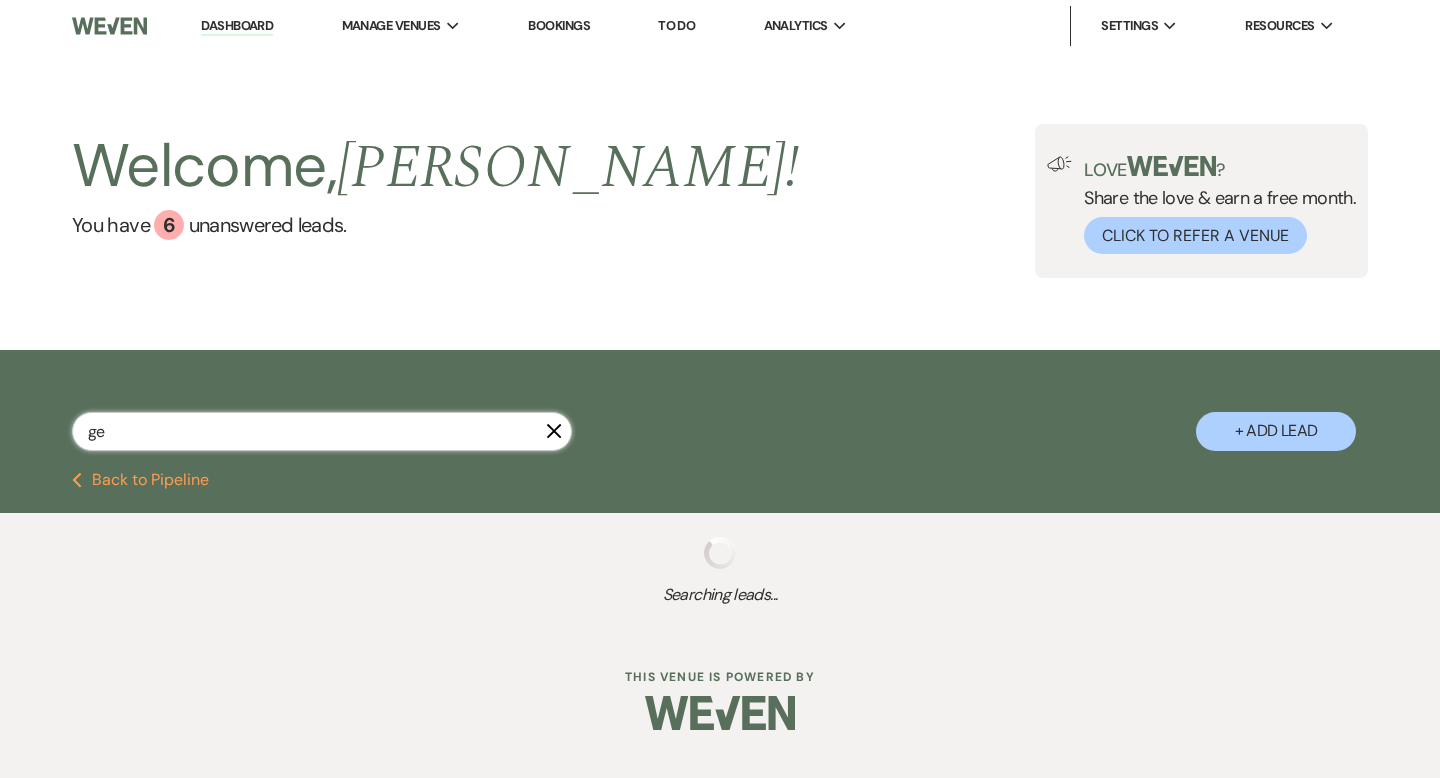 select on "8" 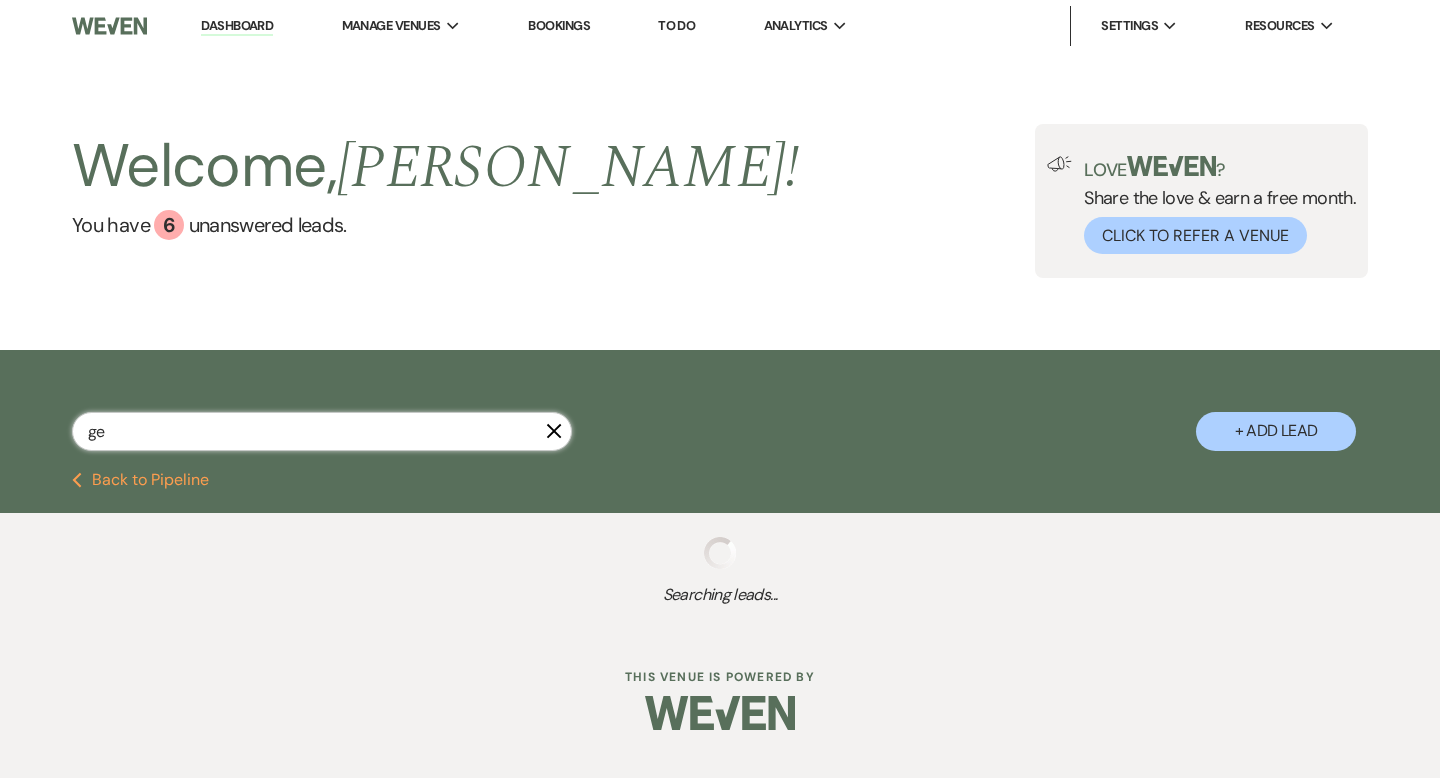 select on "5" 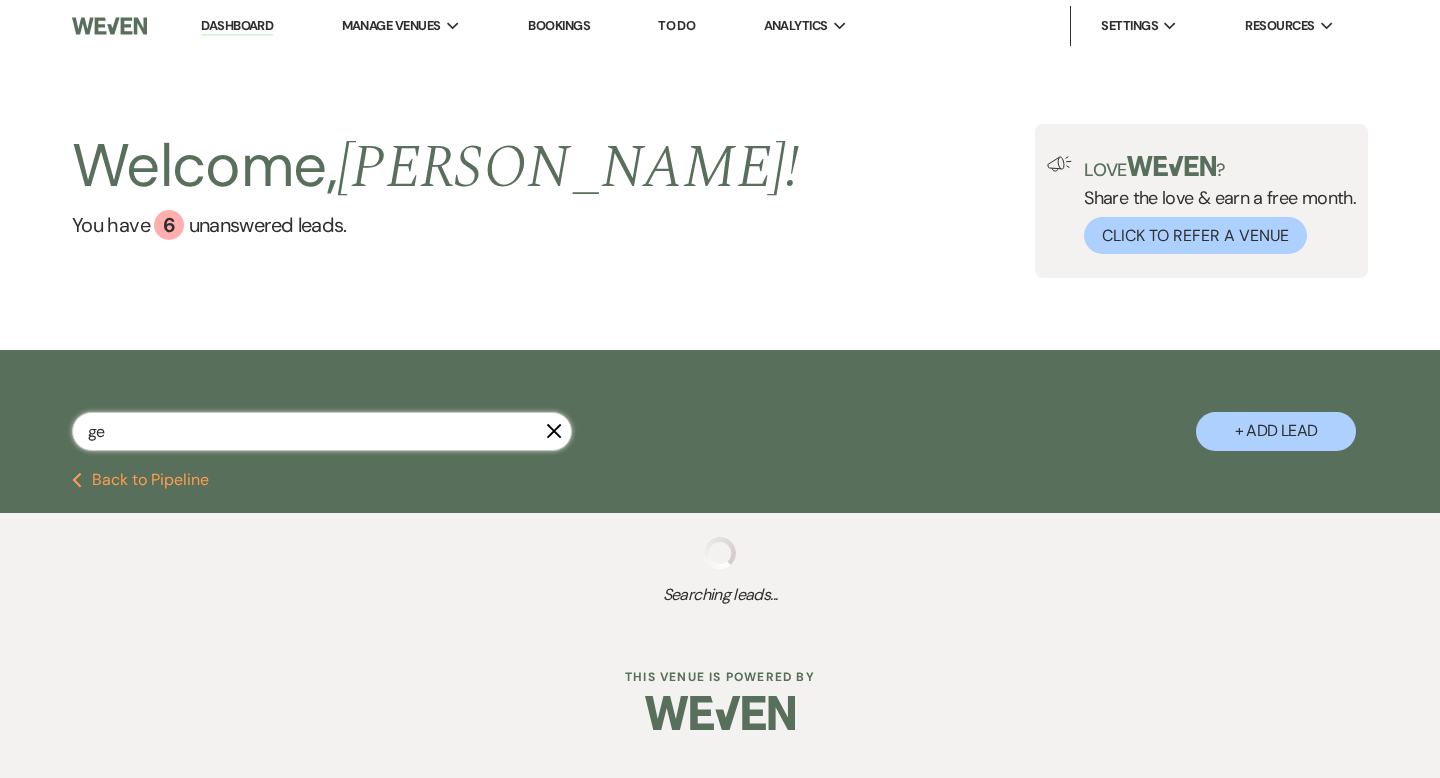 select on "8" 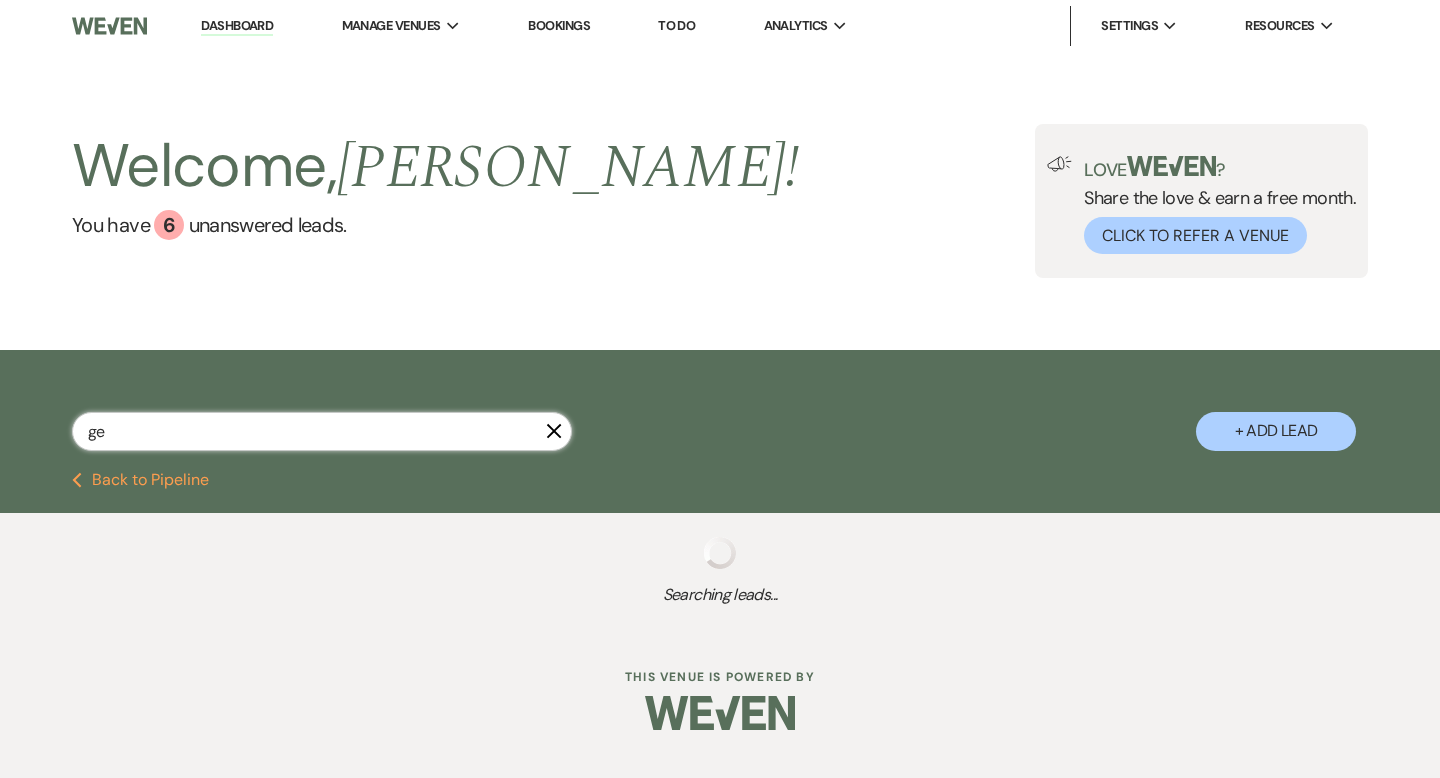 select on "5" 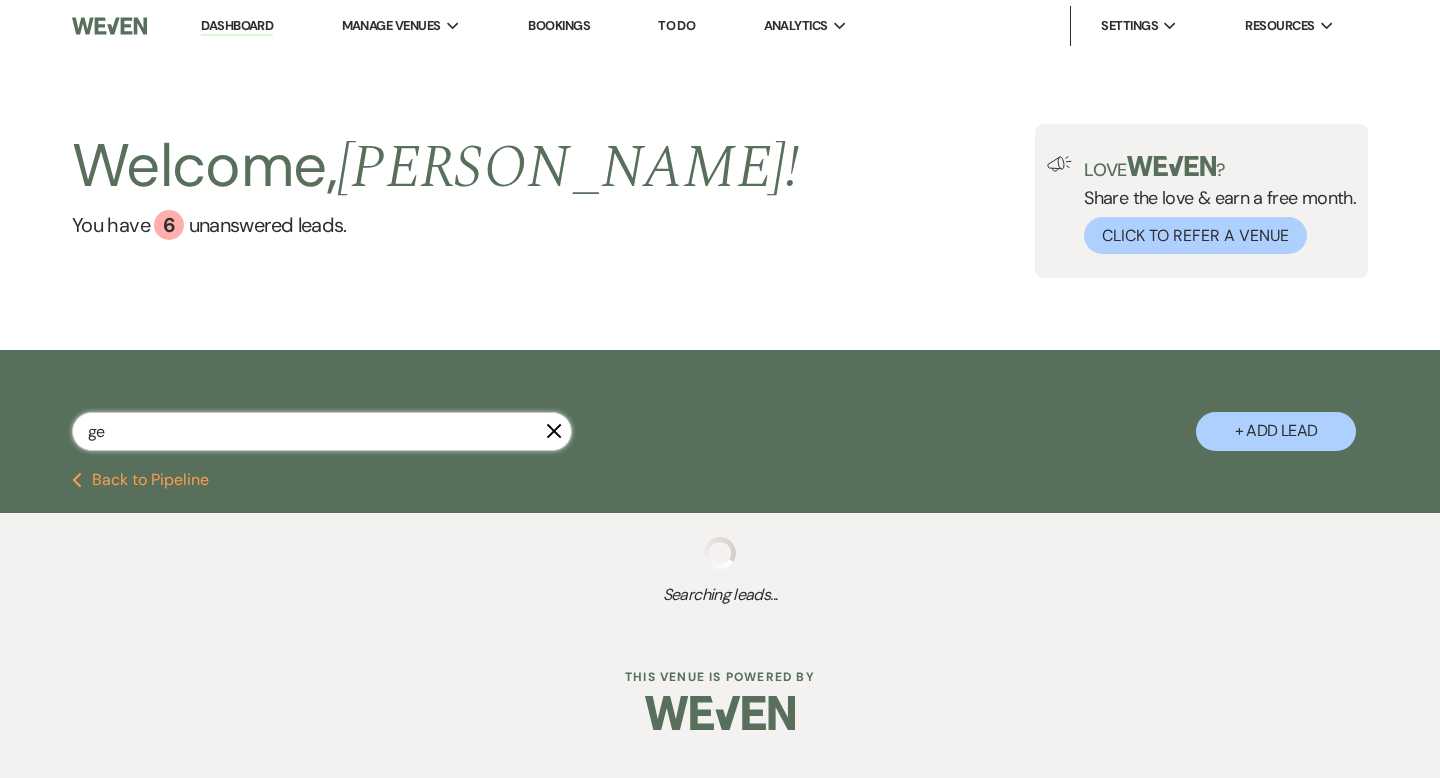 select on "8" 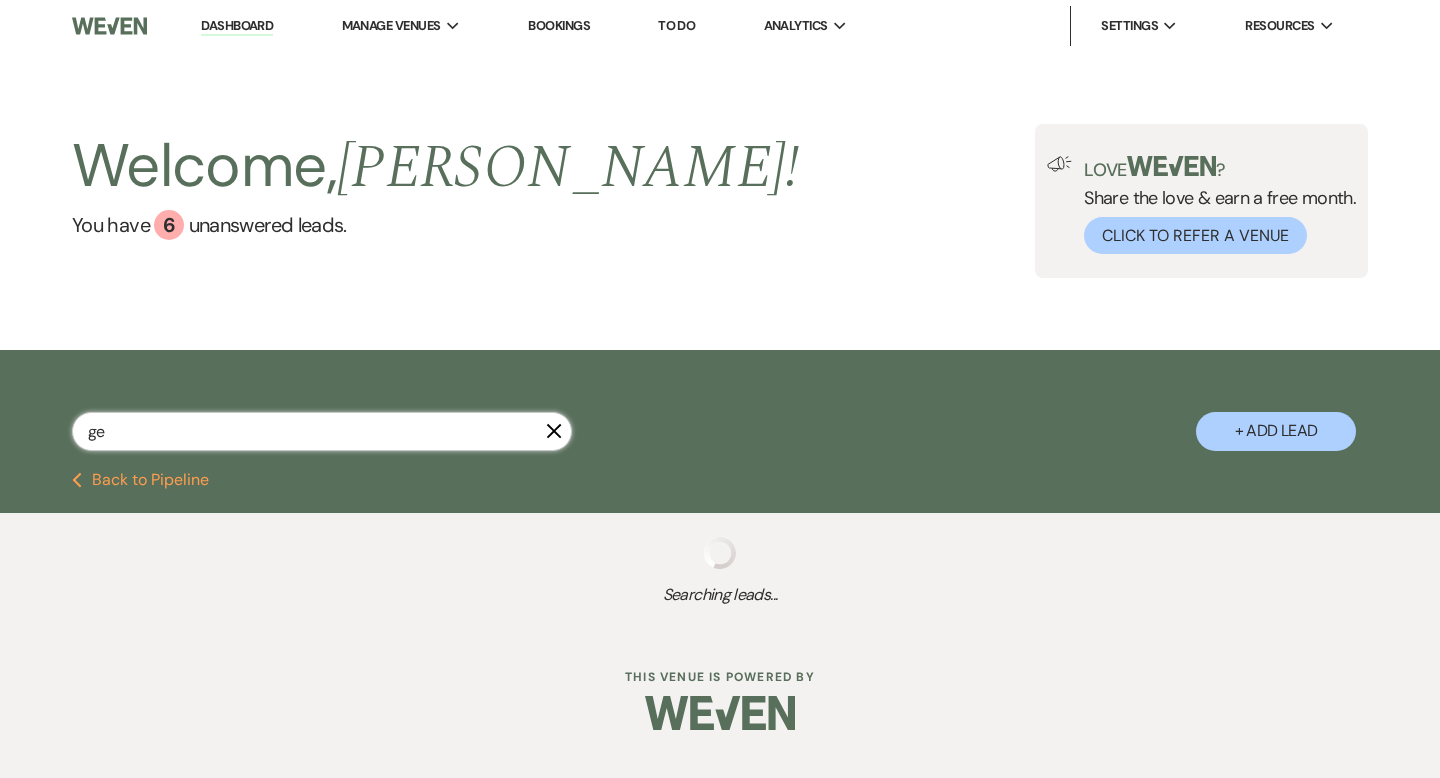 select on "10" 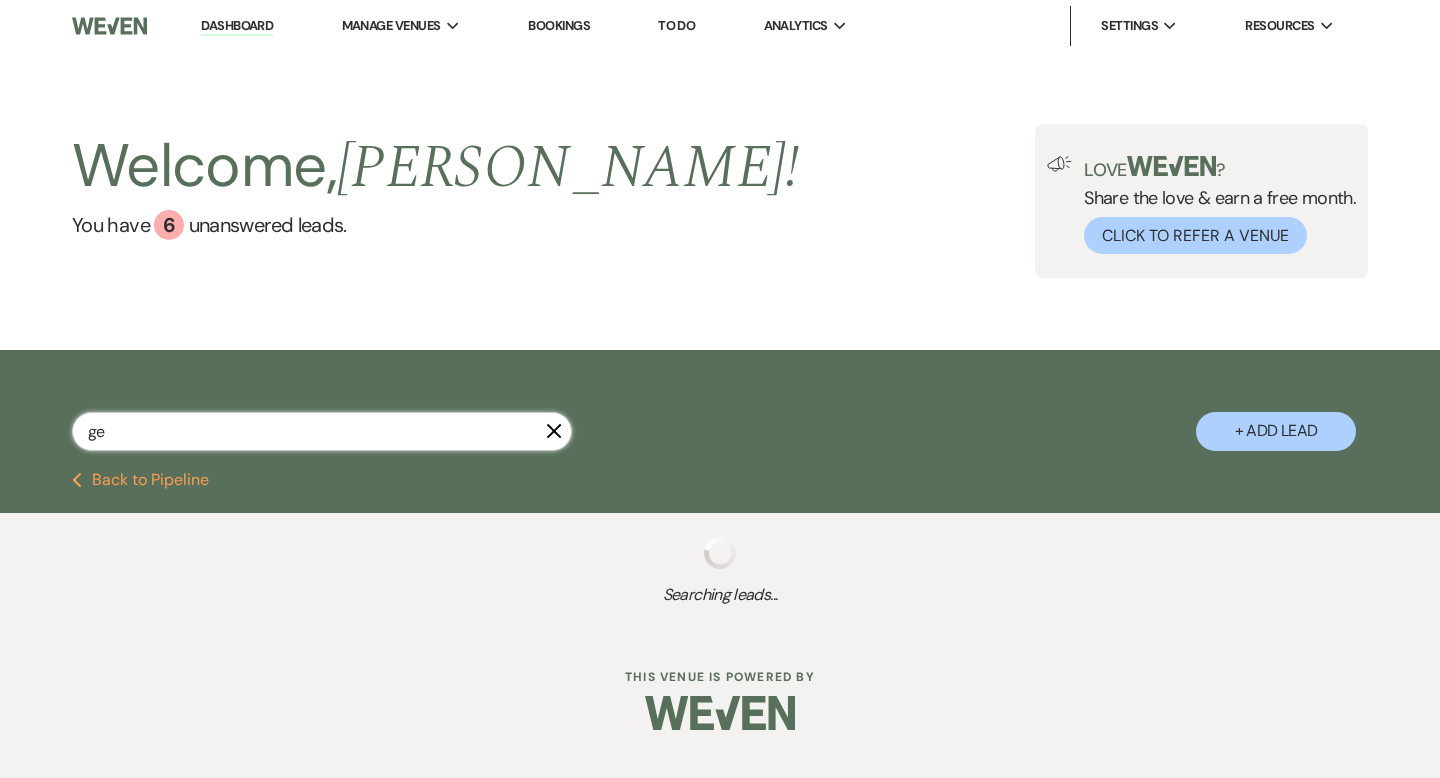 select on "8" 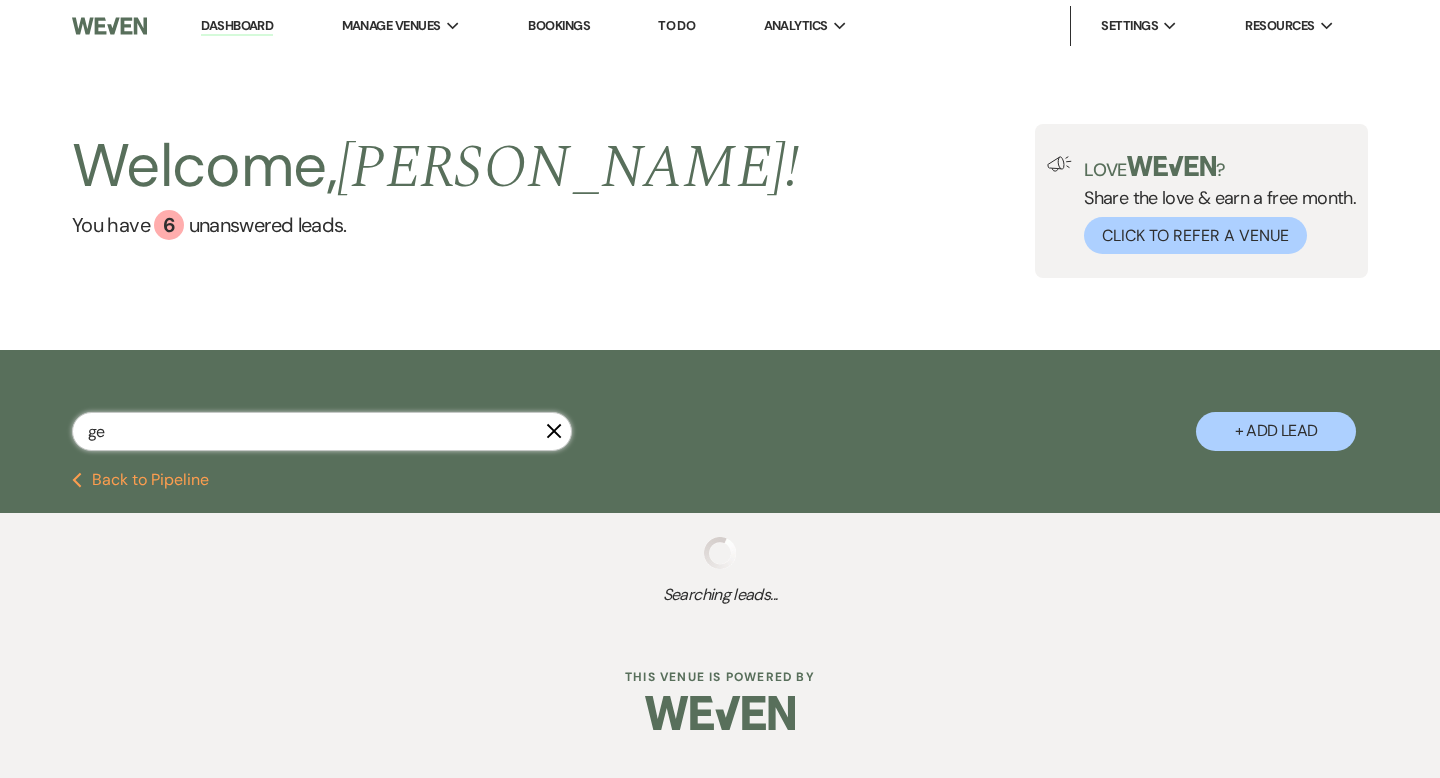 select on "5" 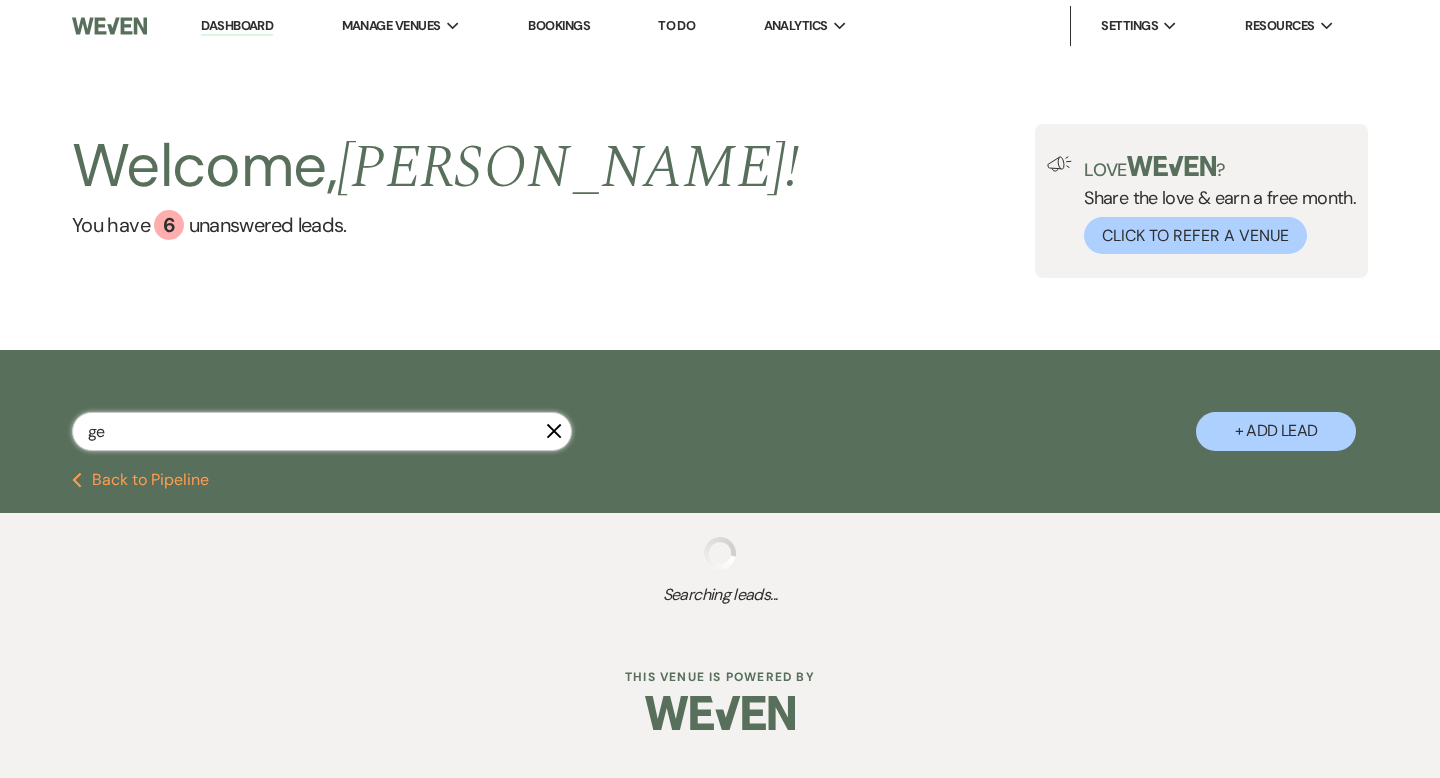select on "8" 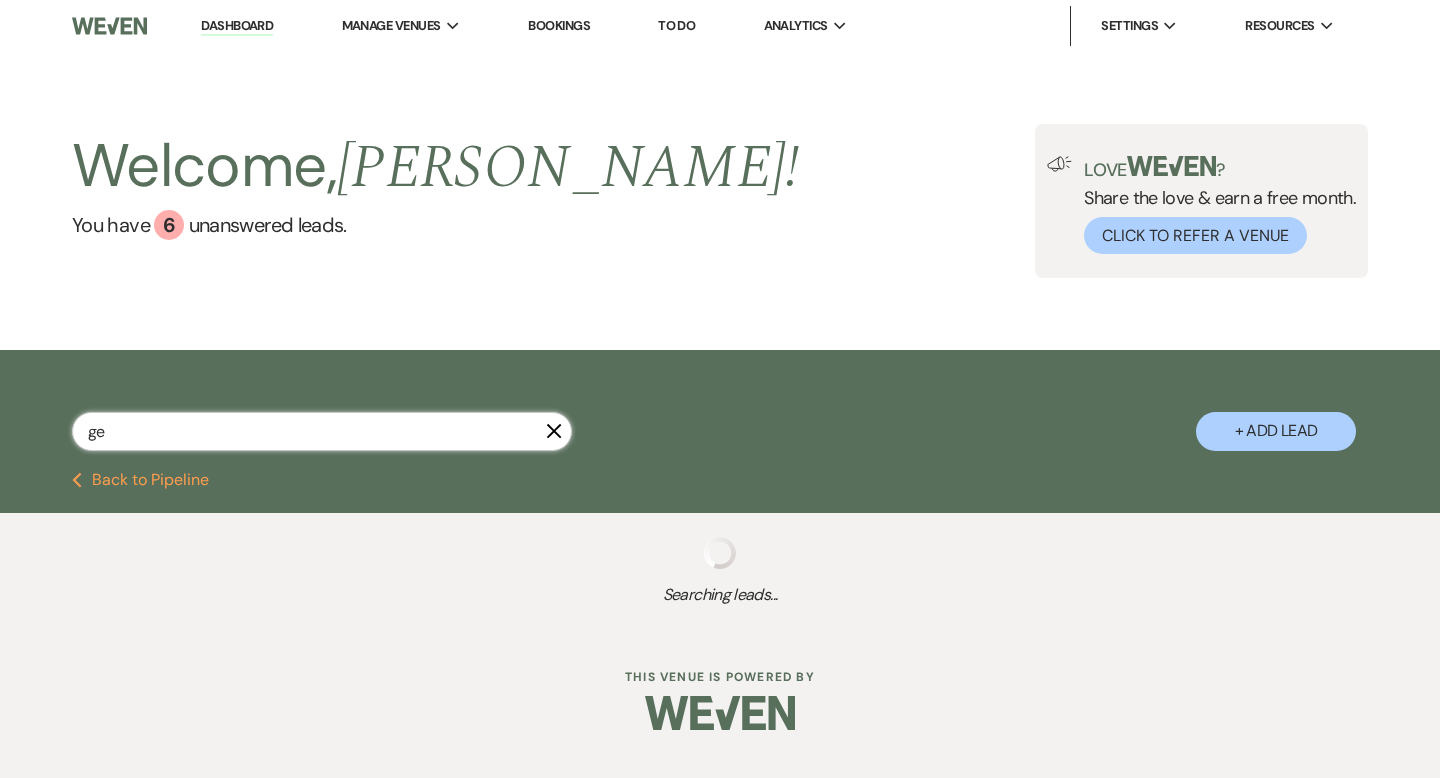 select on "6" 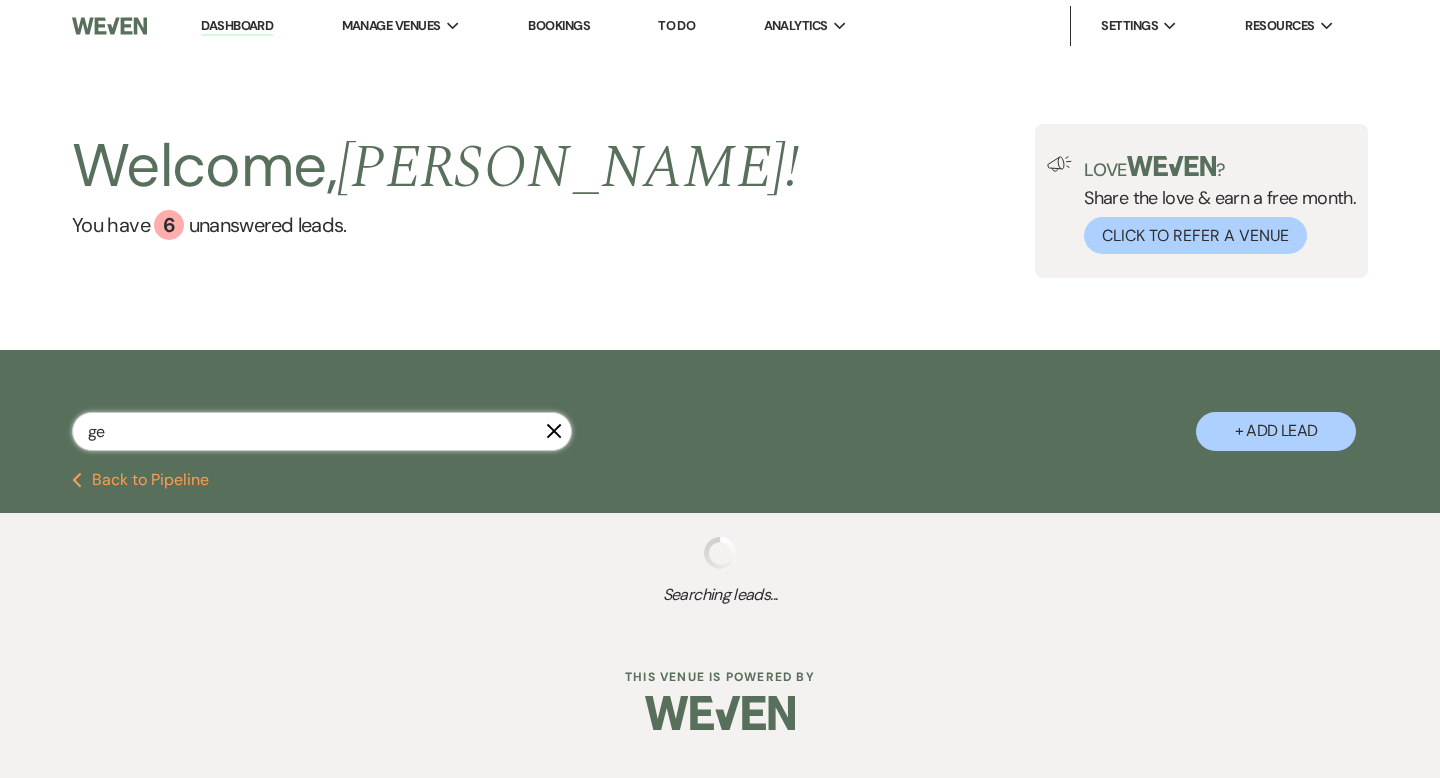 select on "8" 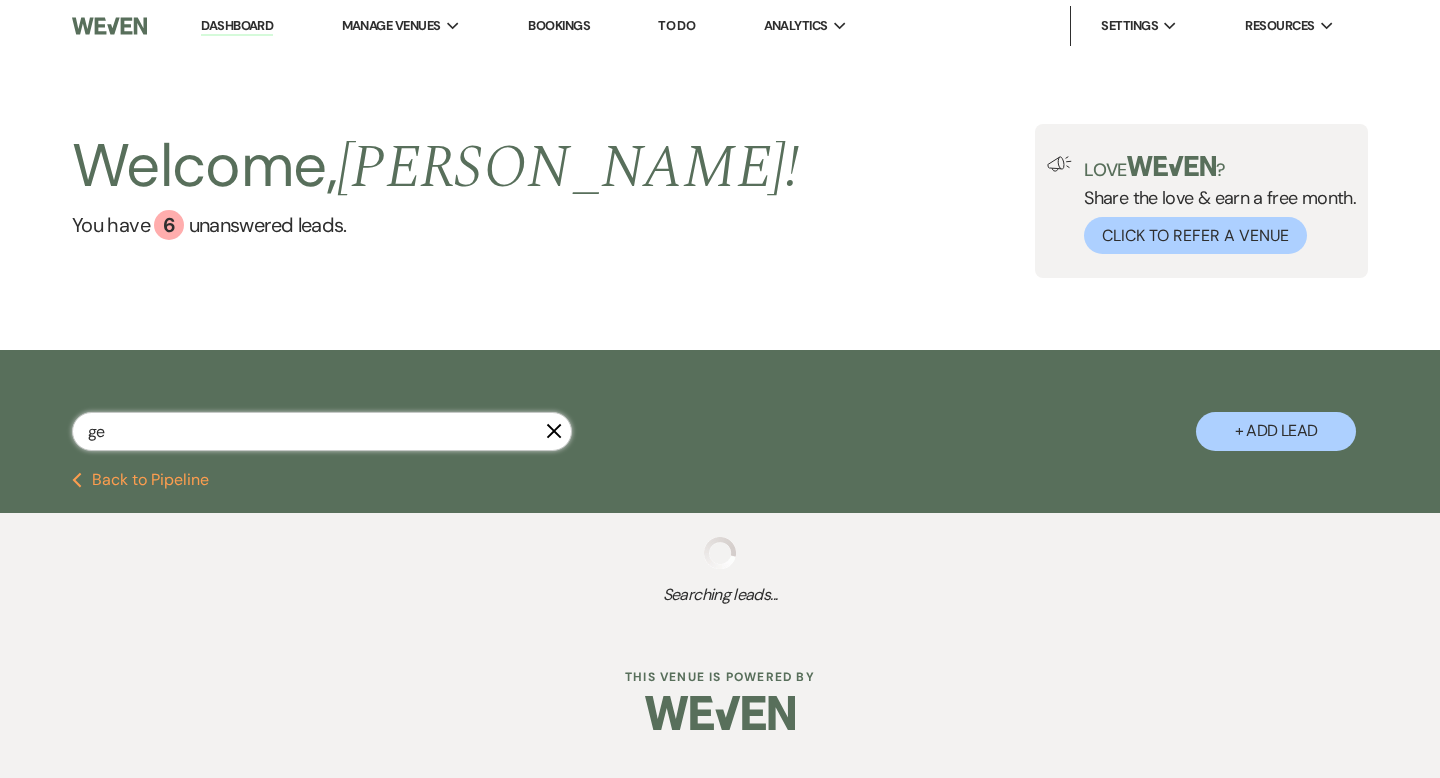 select on "5" 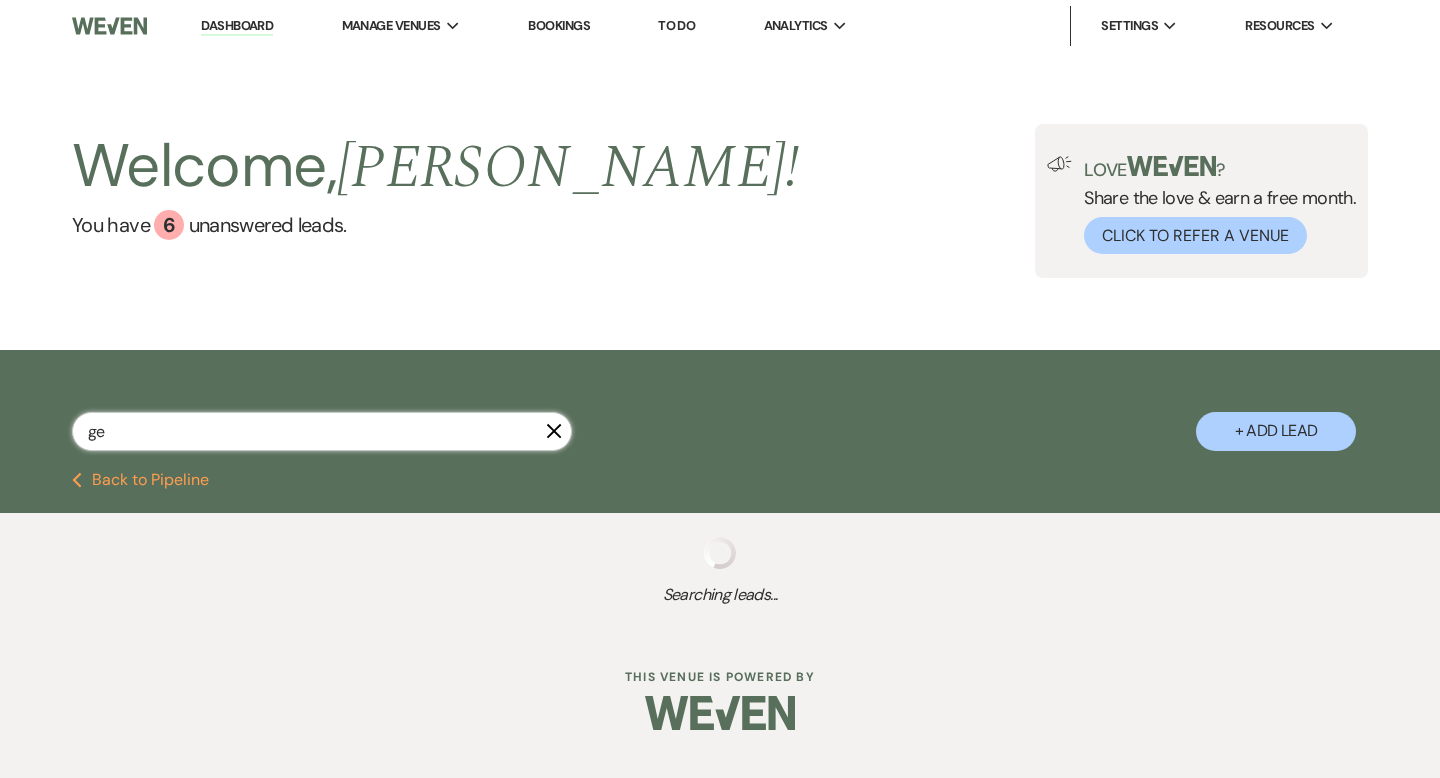 select on "5" 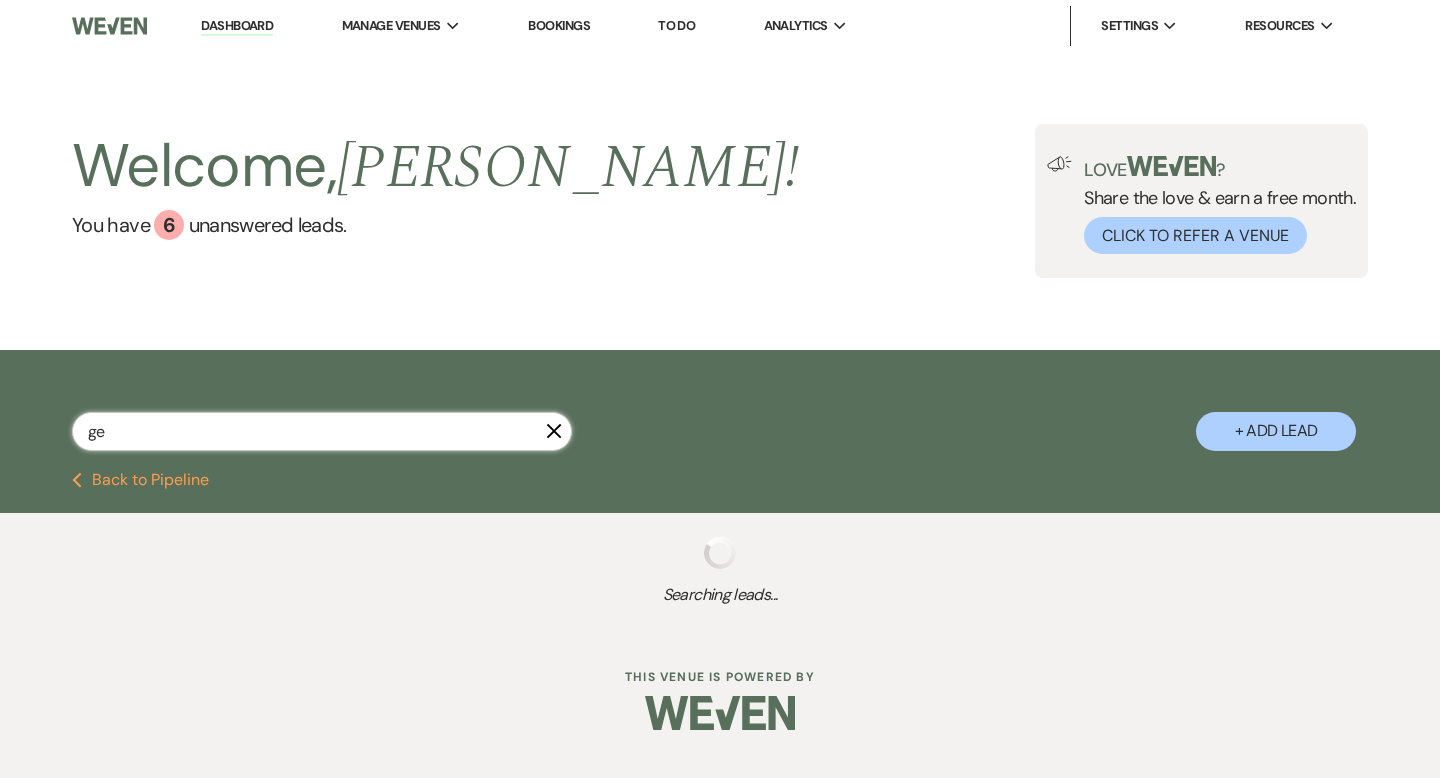 select on "8" 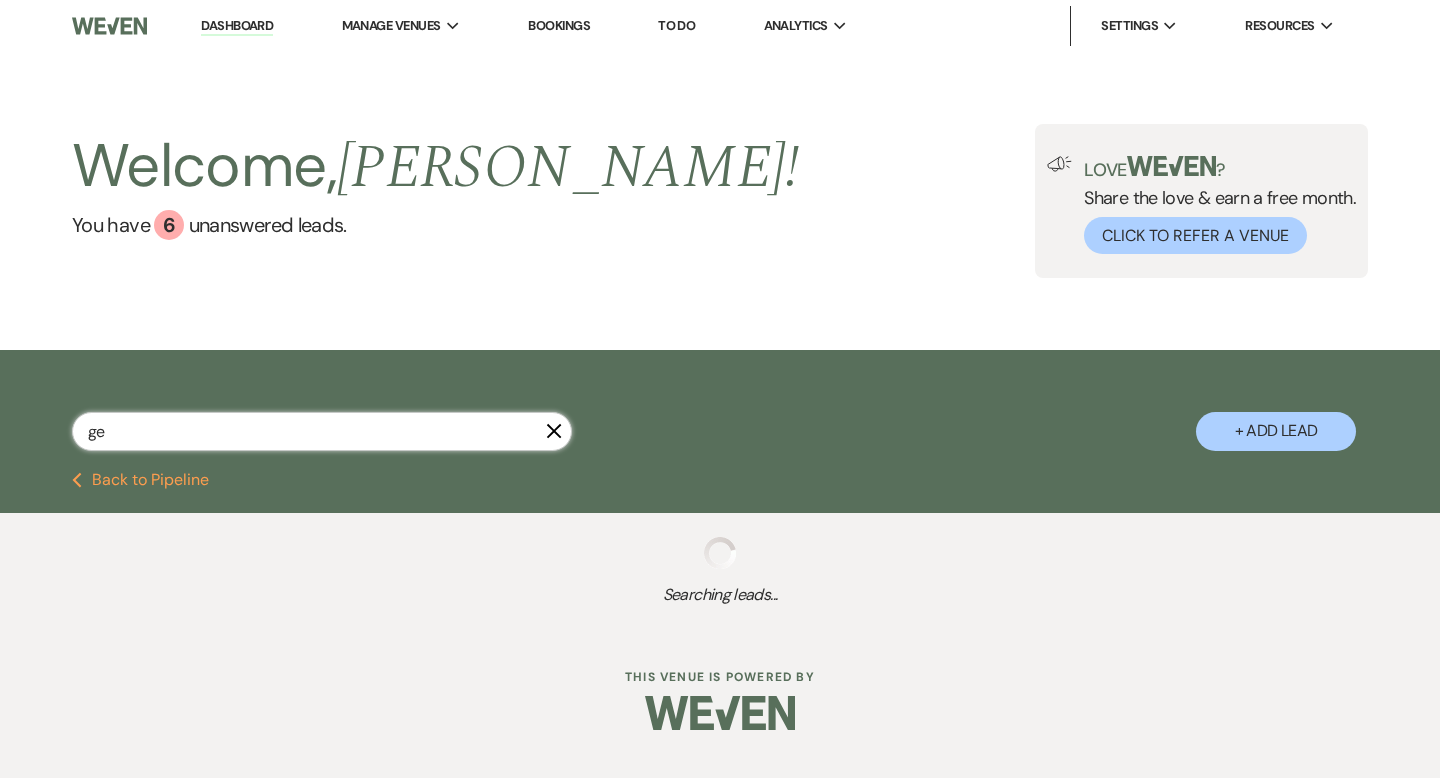 select on "5" 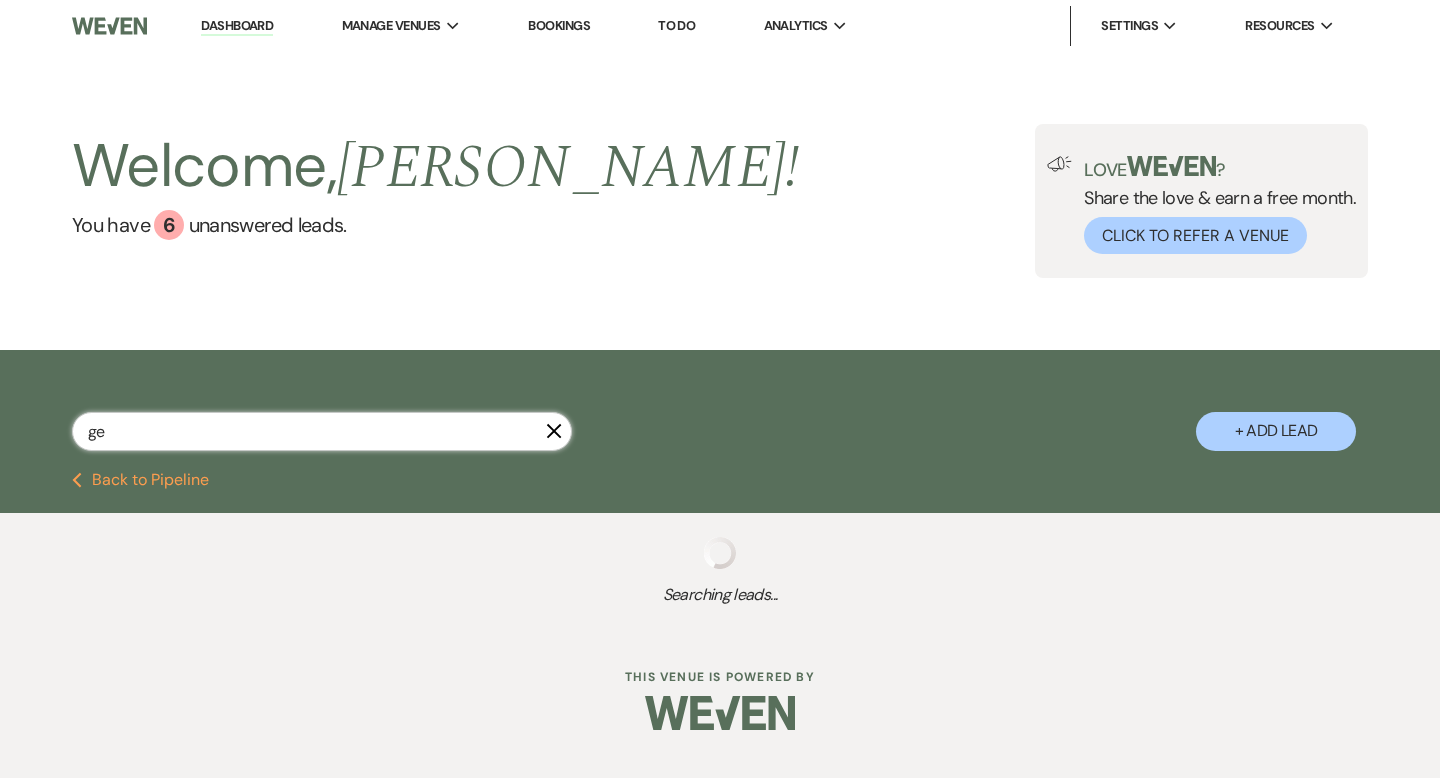 select on "8" 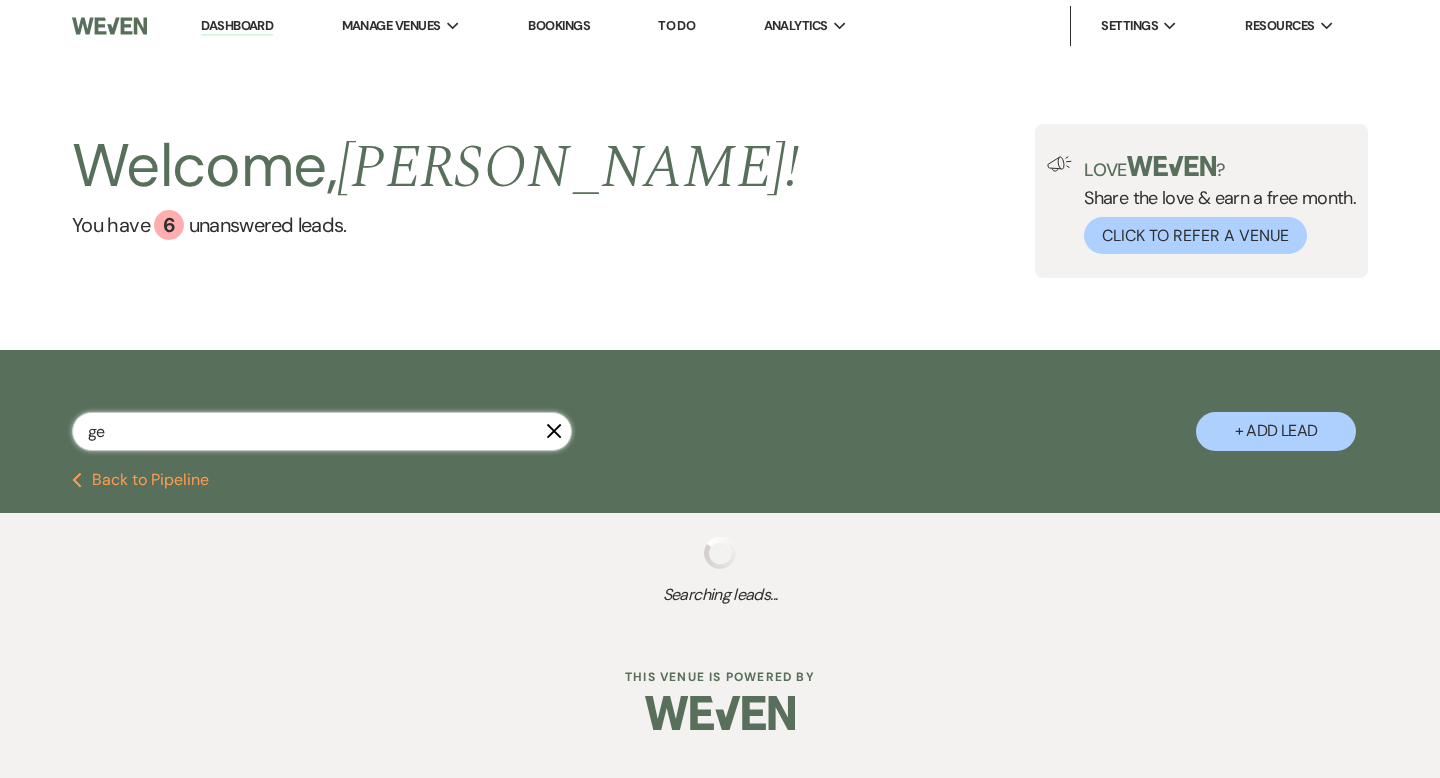 select on "11" 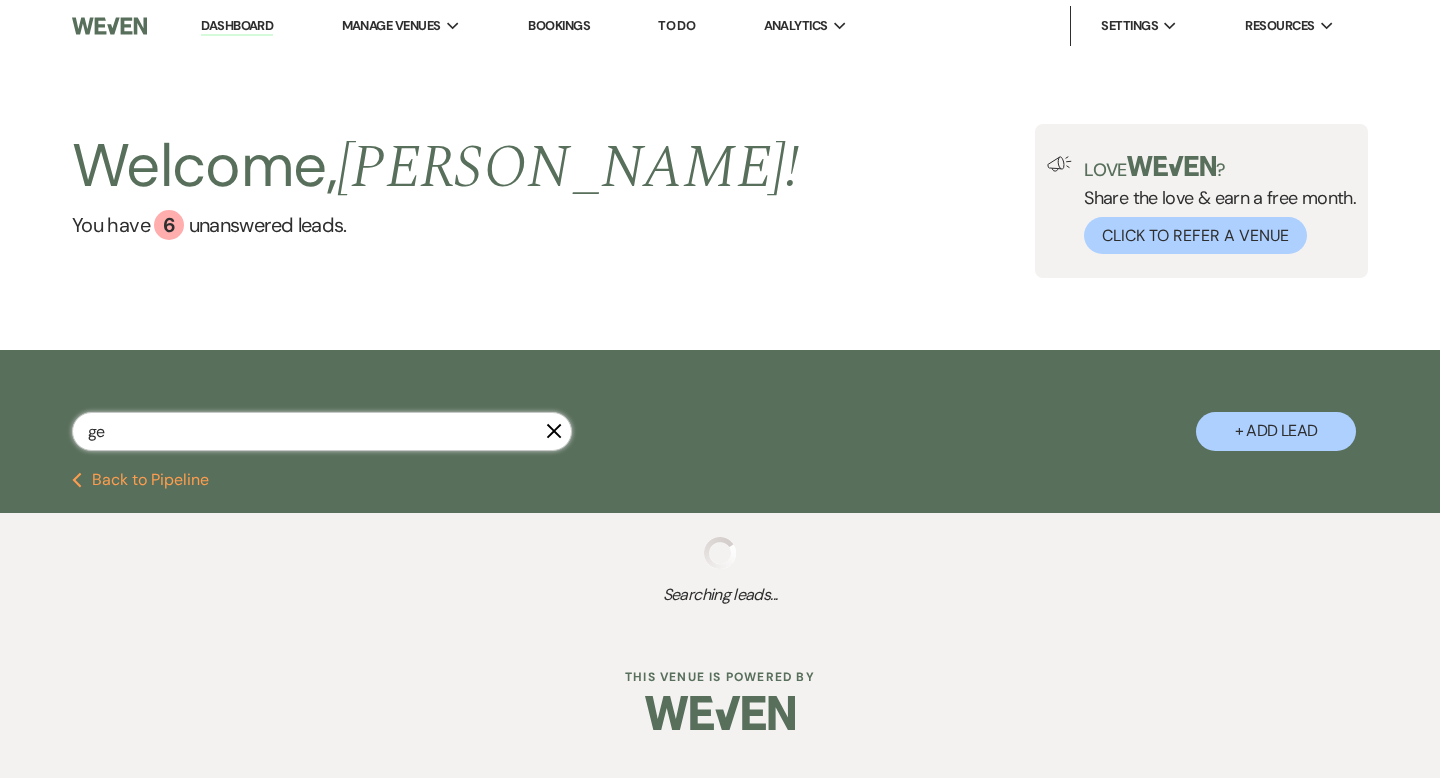 select on "8" 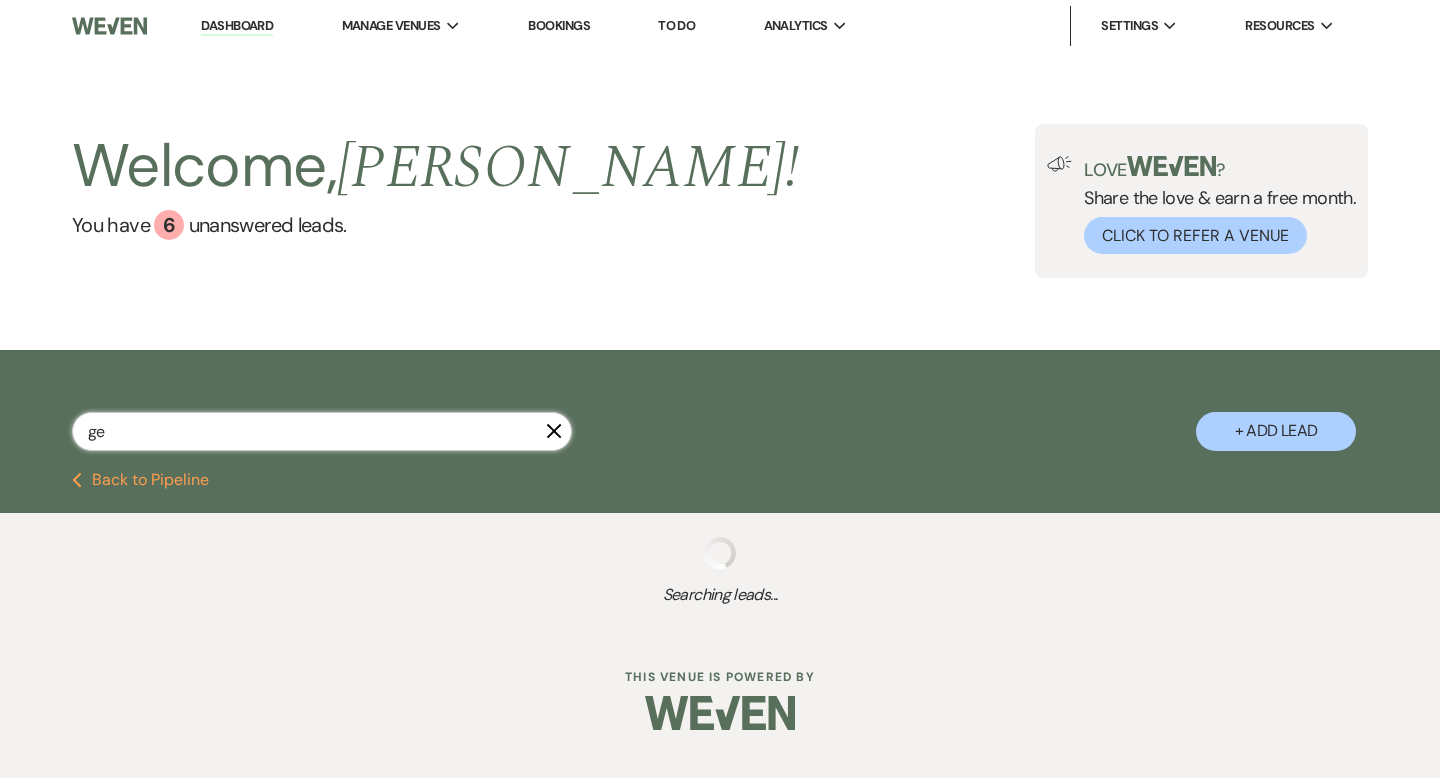select on "6" 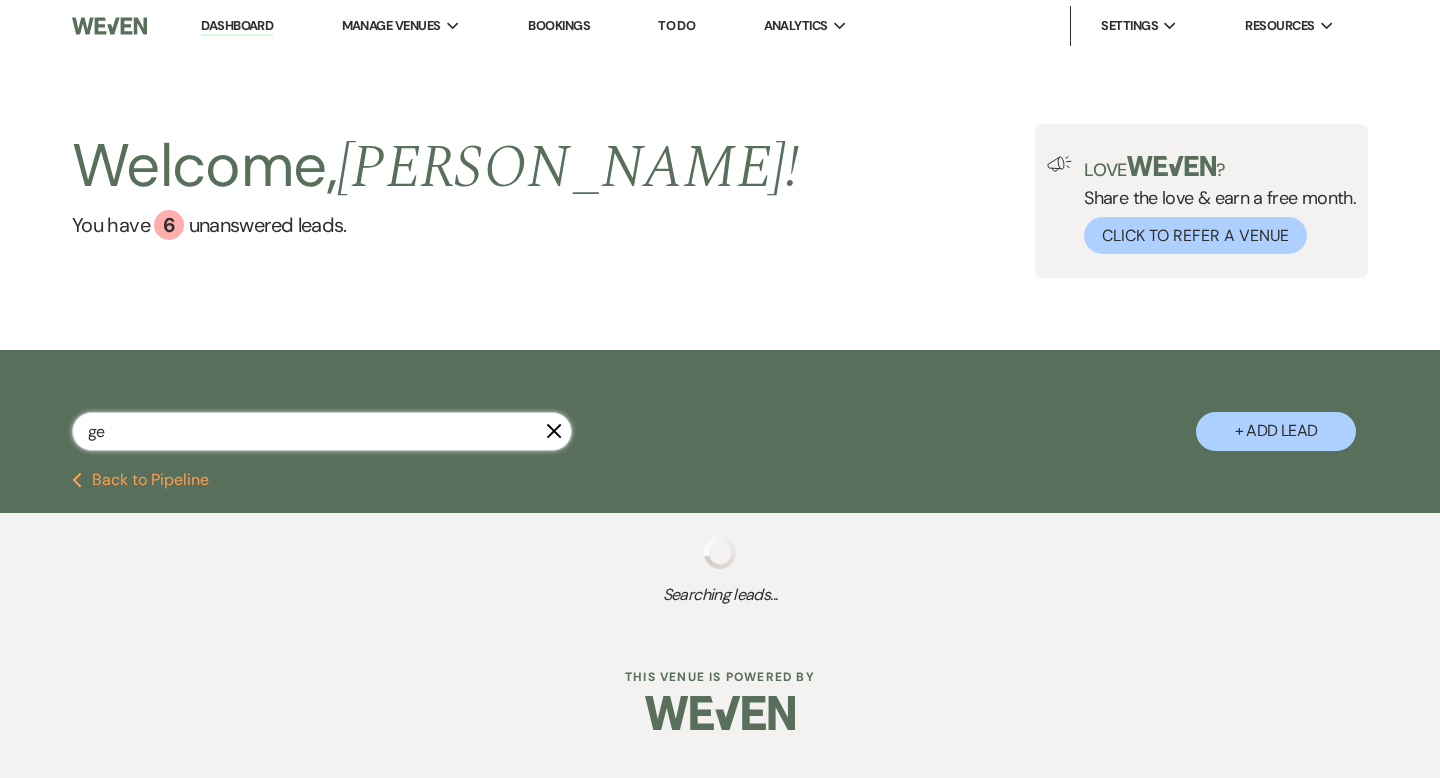 select on "8" 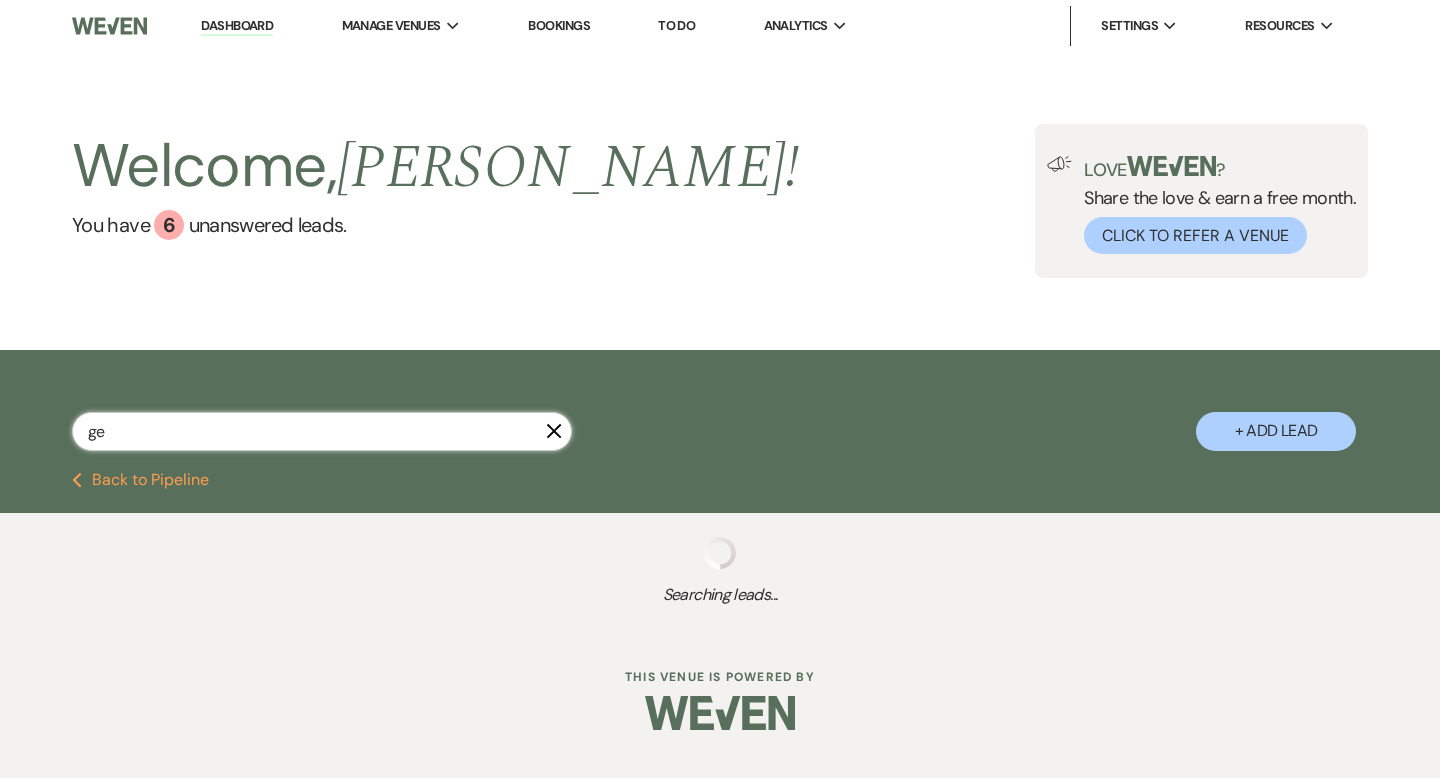 select on "5" 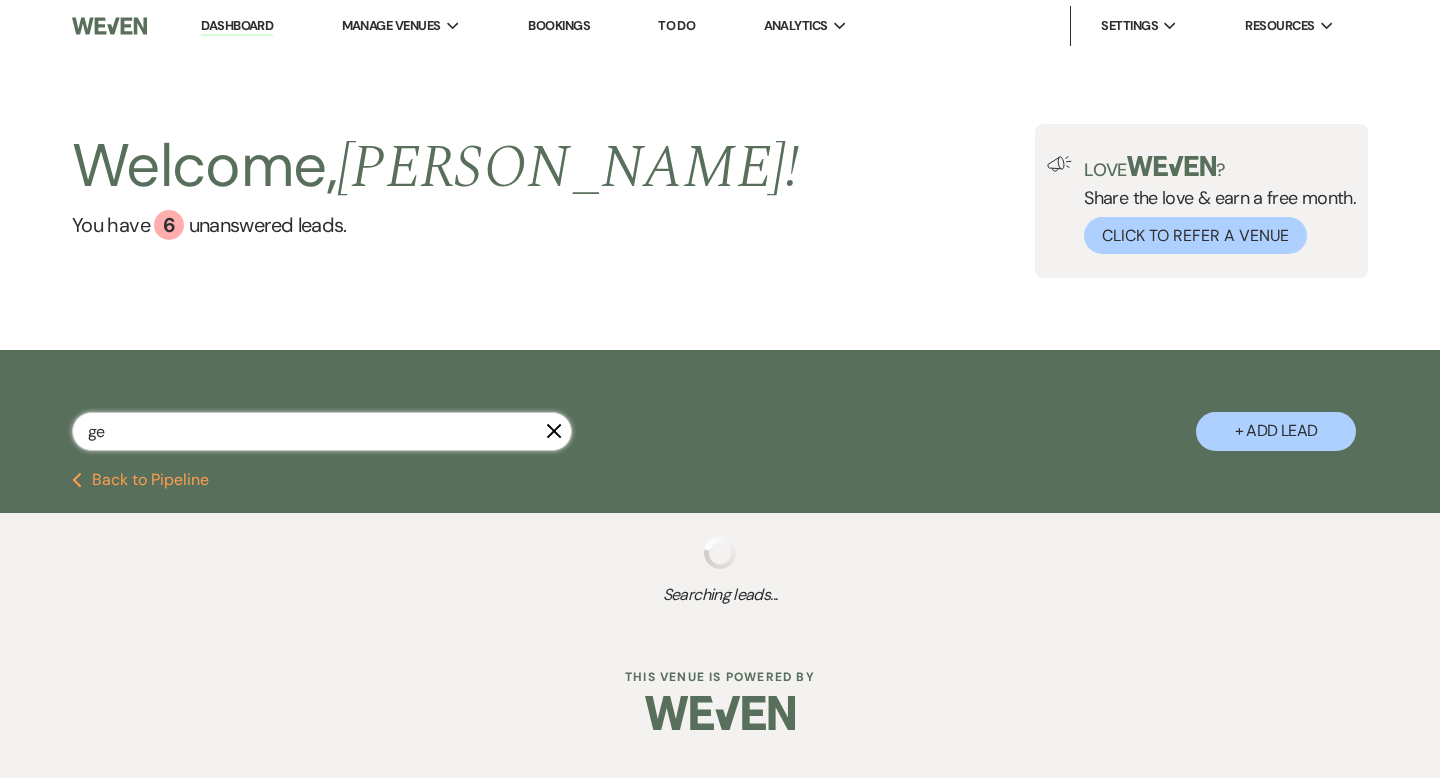 select on "8" 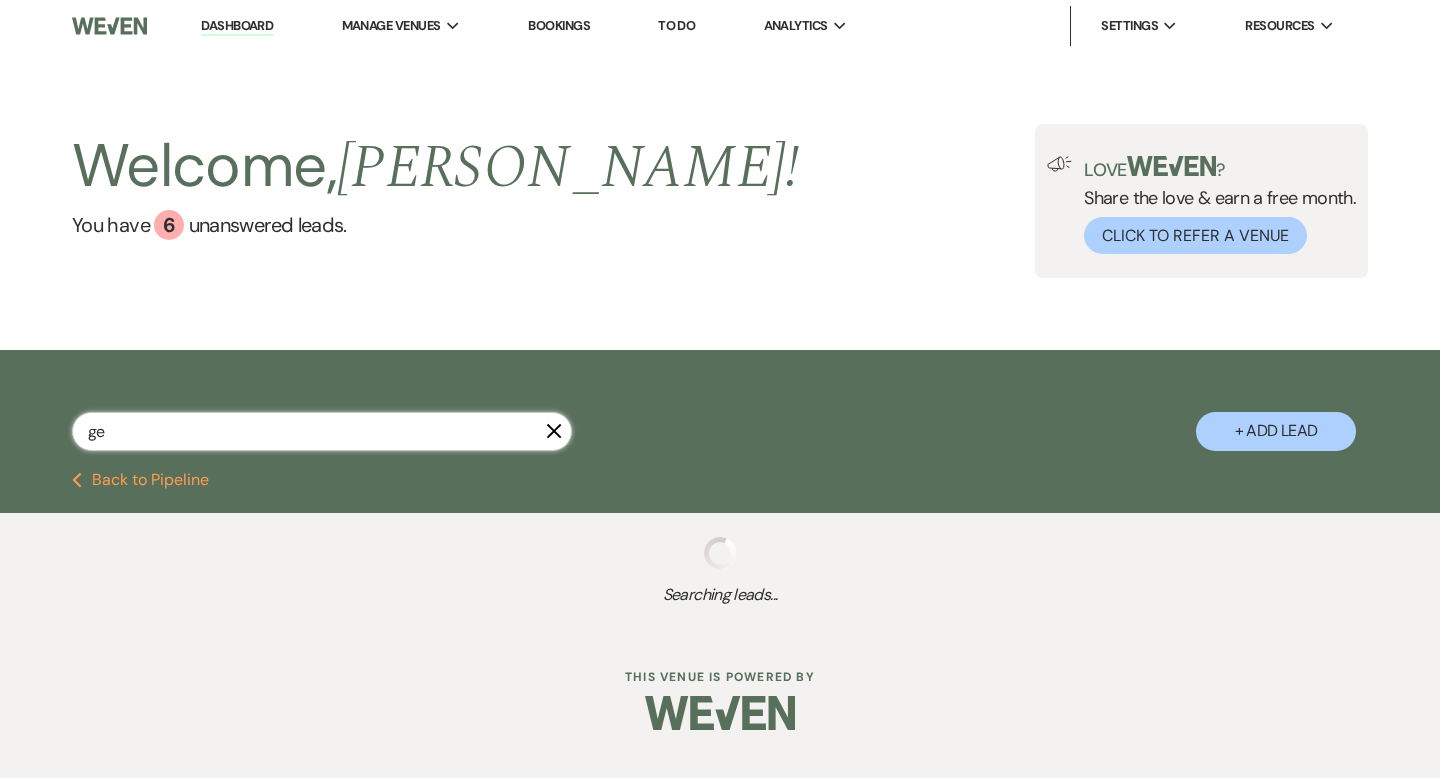 select on "5" 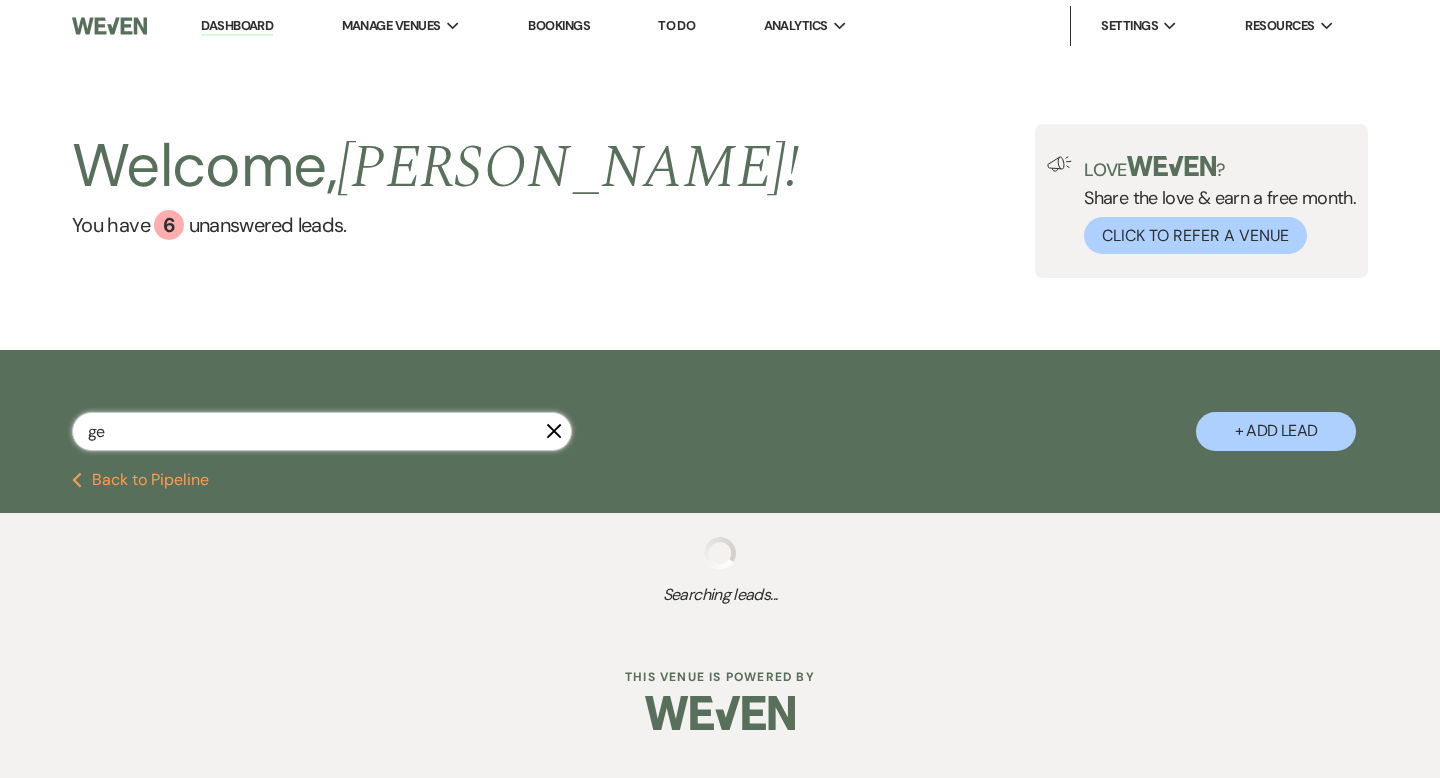 select on "8" 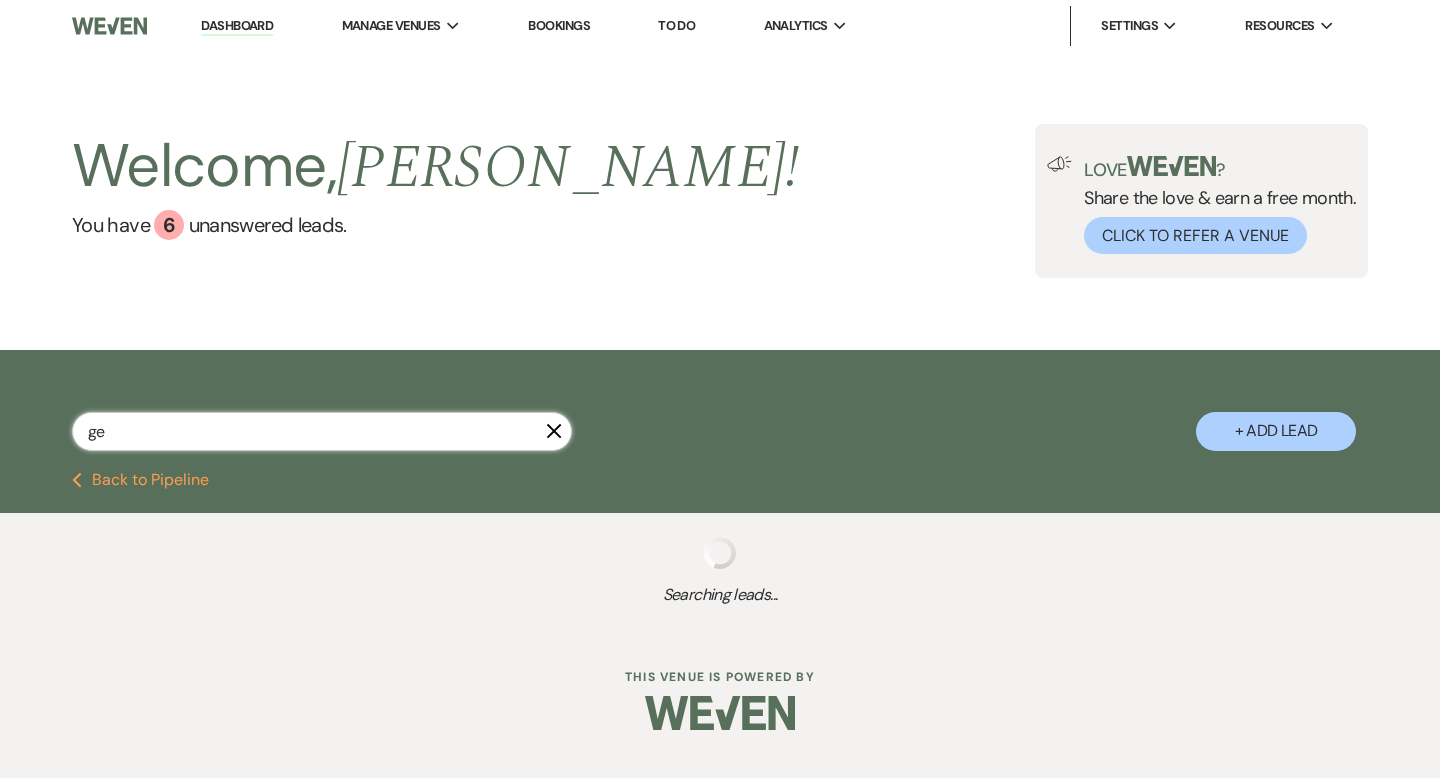 select on "5" 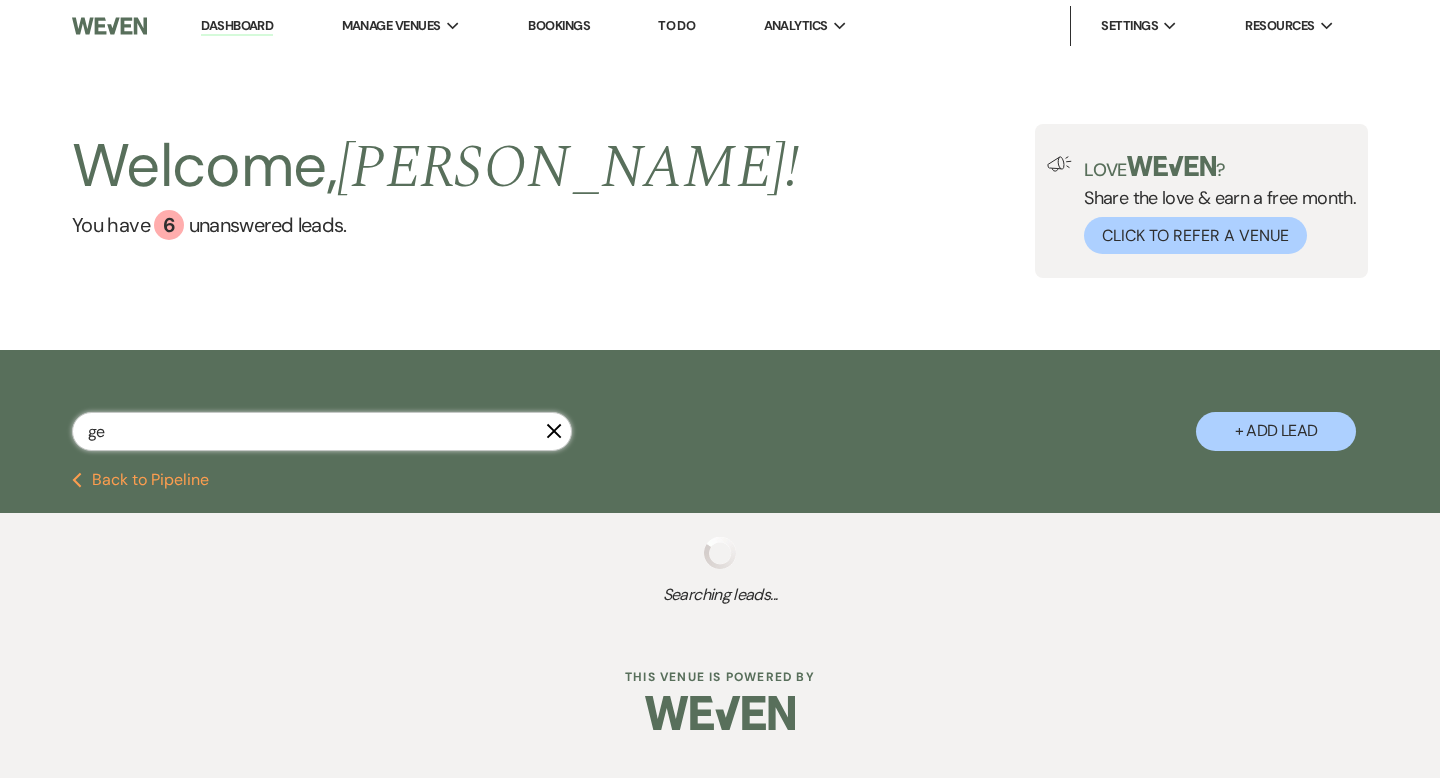select on "8" 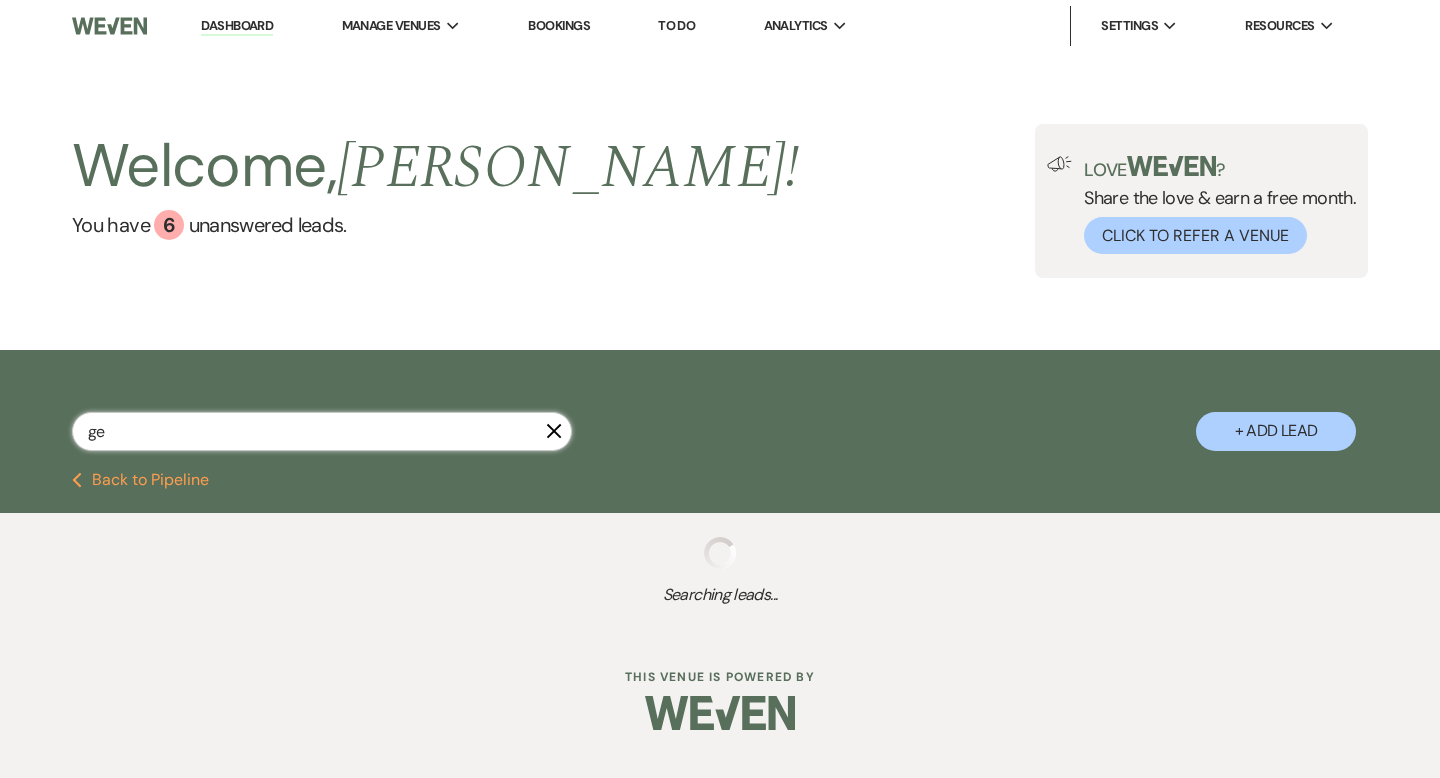 select on "5" 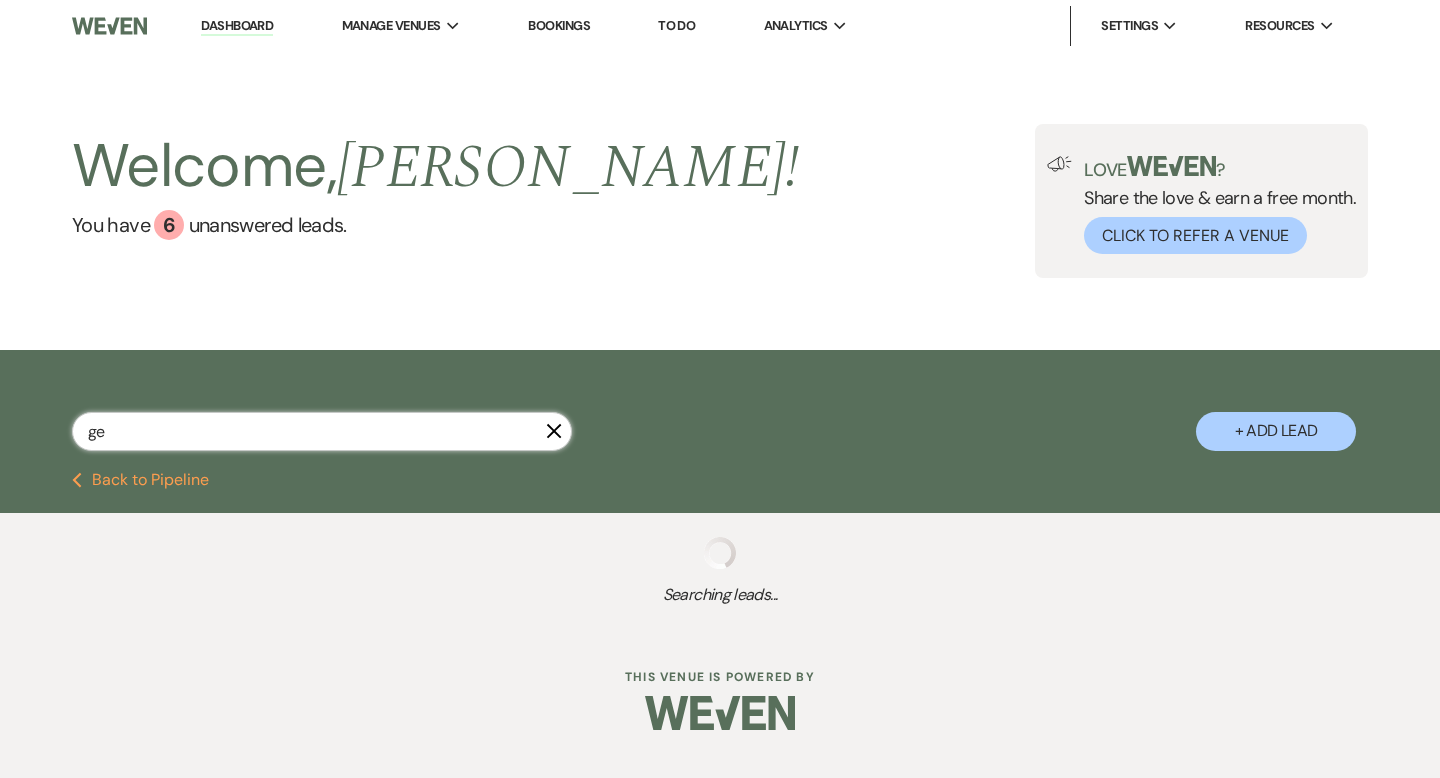 select on "8" 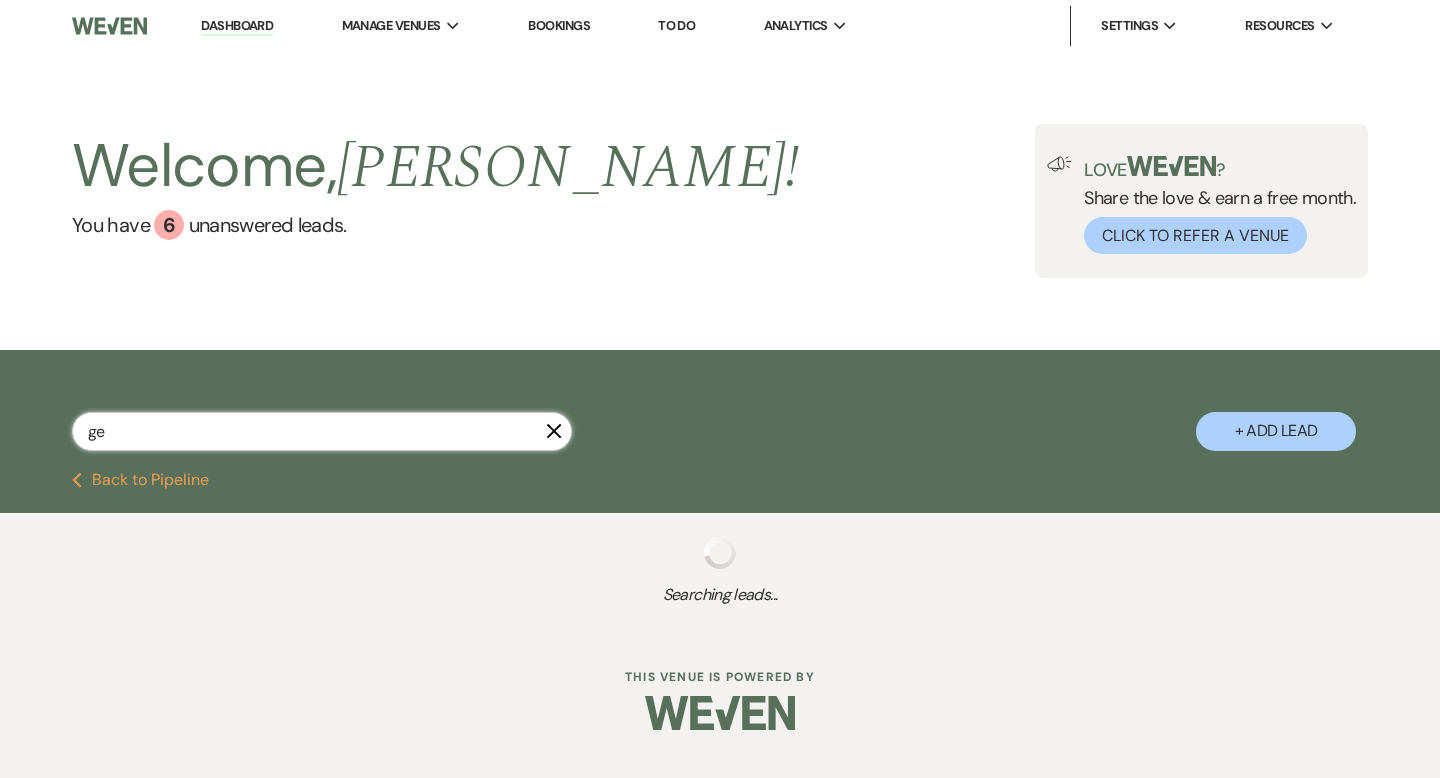 select on "5" 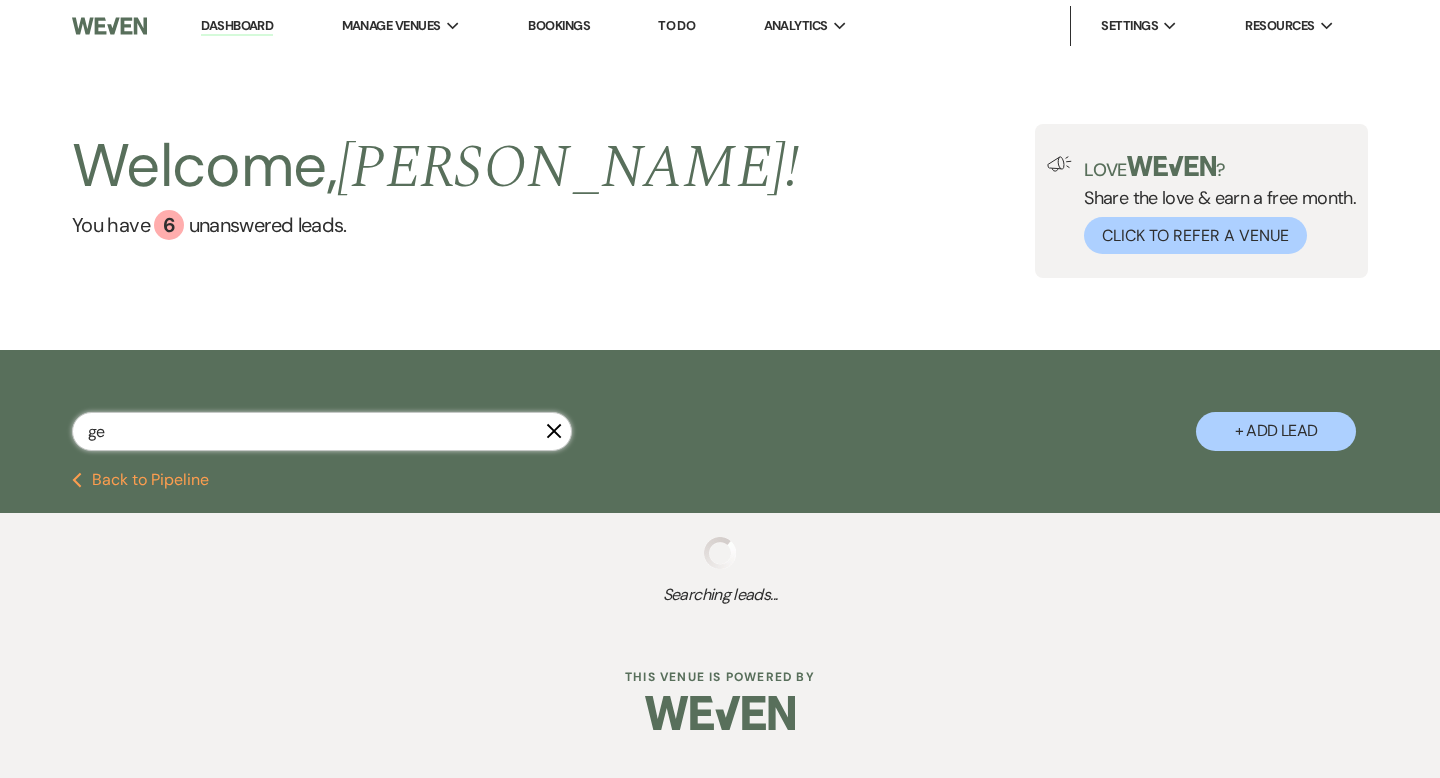 select on "8" 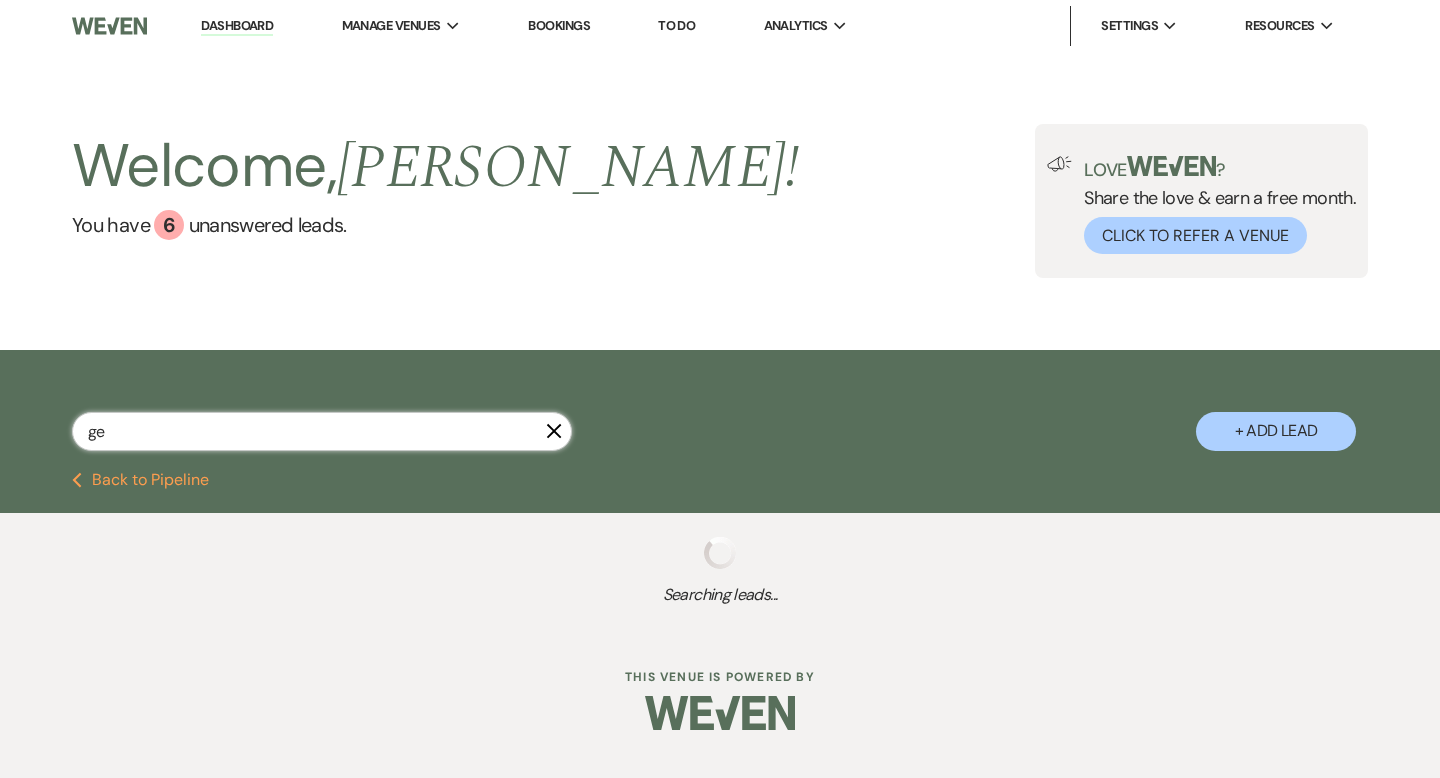 select on "7" 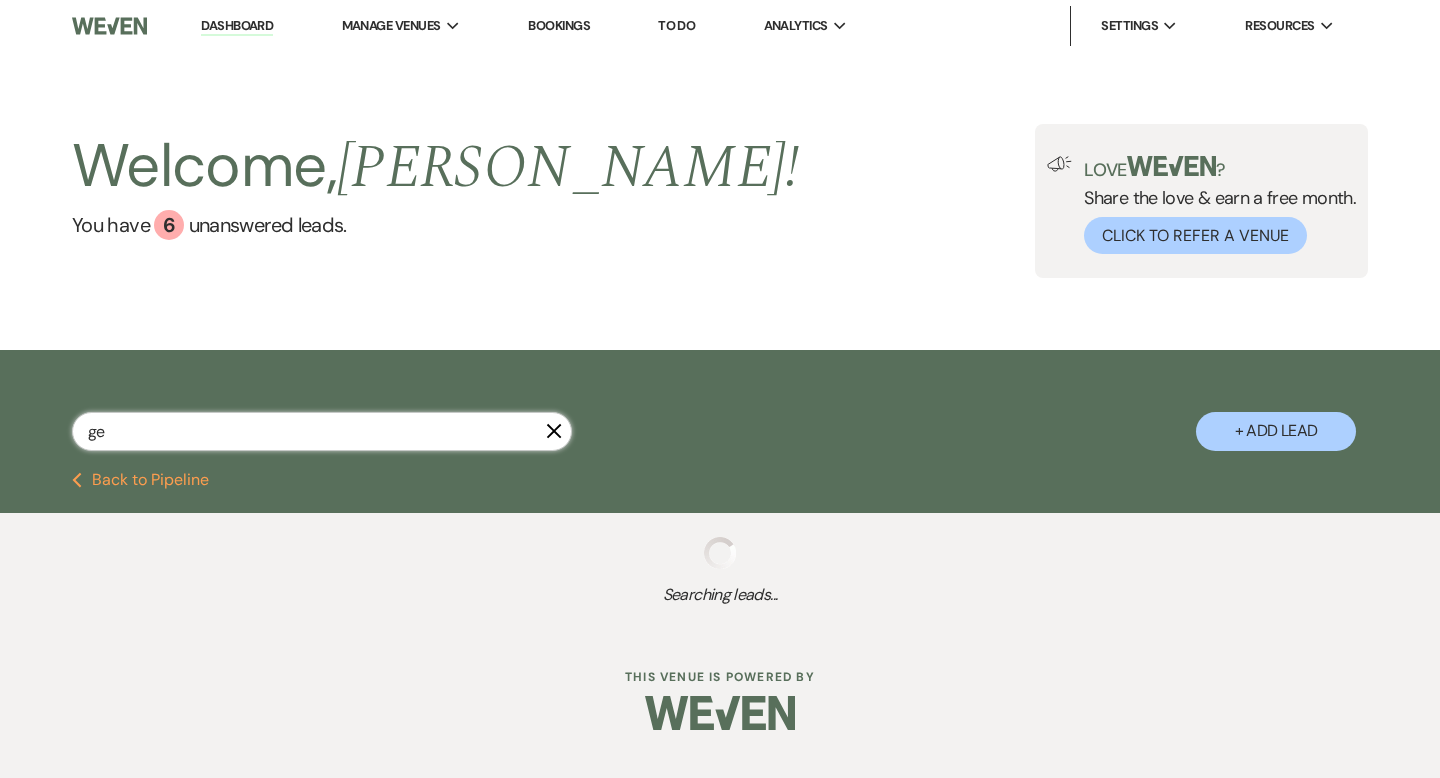 select on "8" 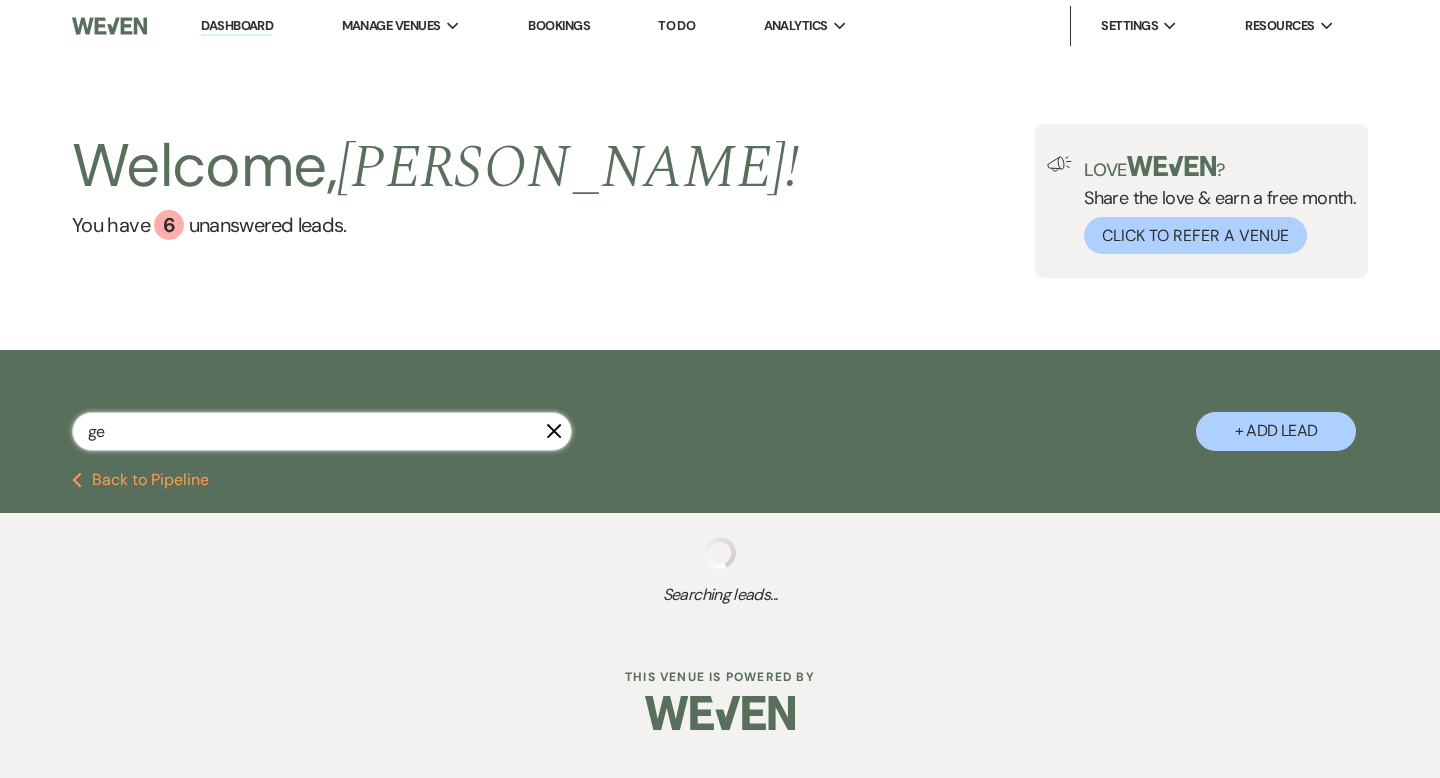 select on "10" 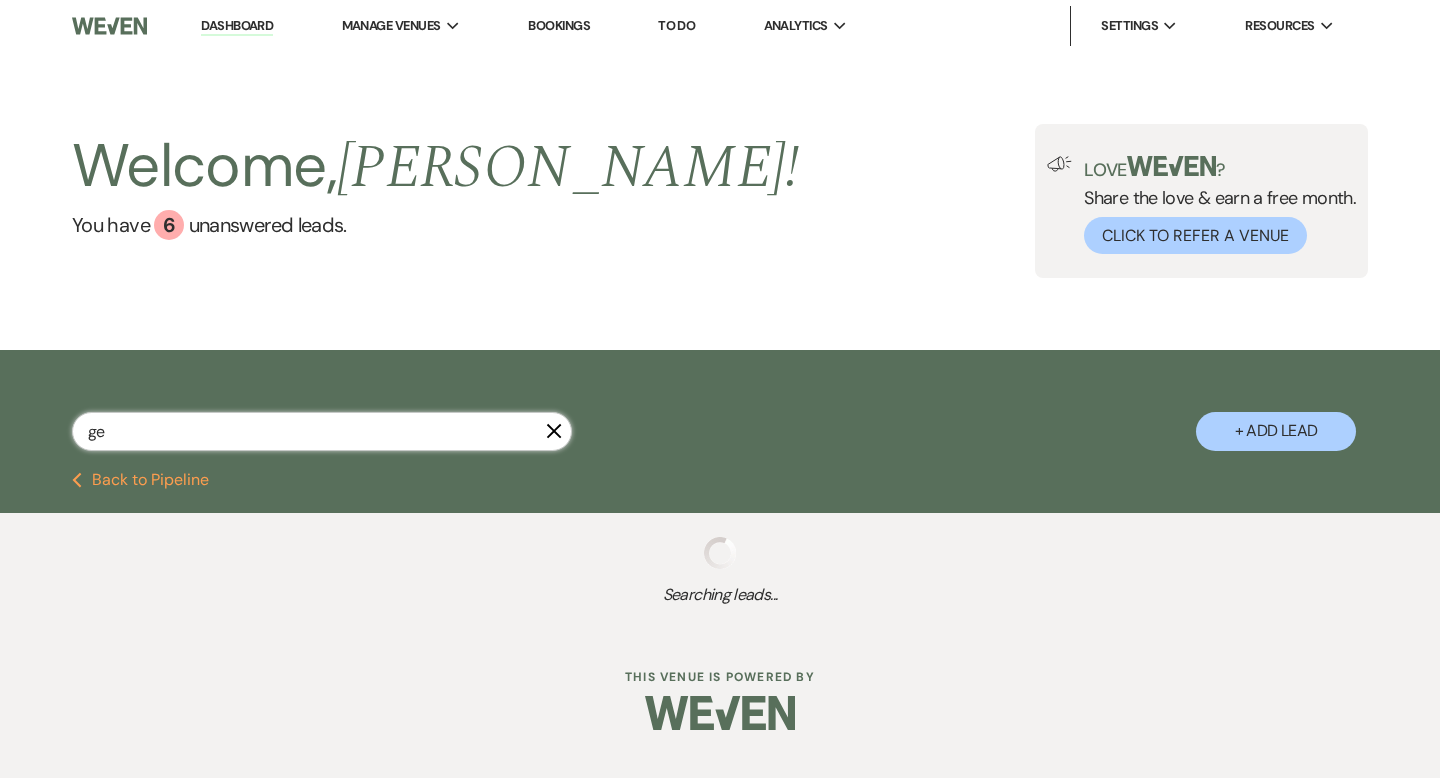 select on "8" 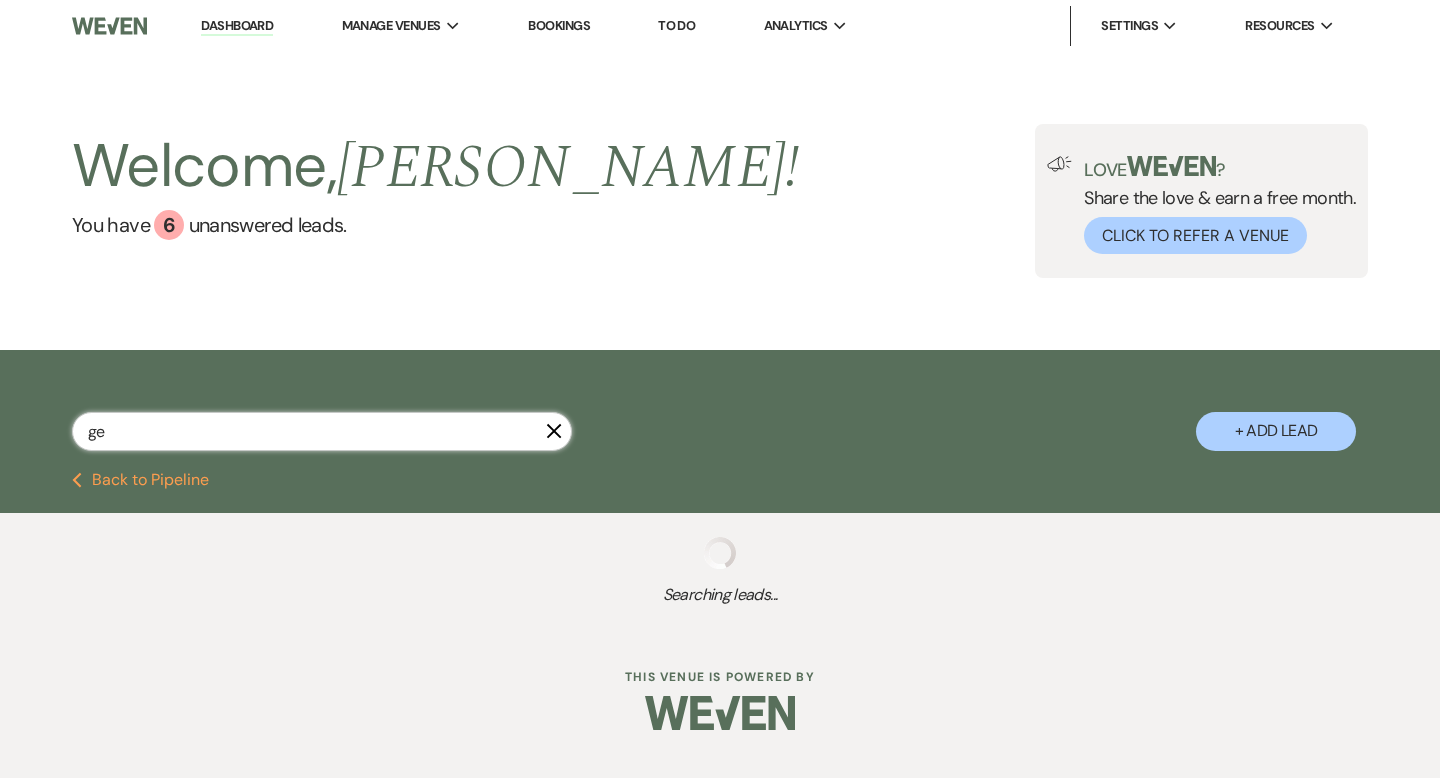 select on "6" 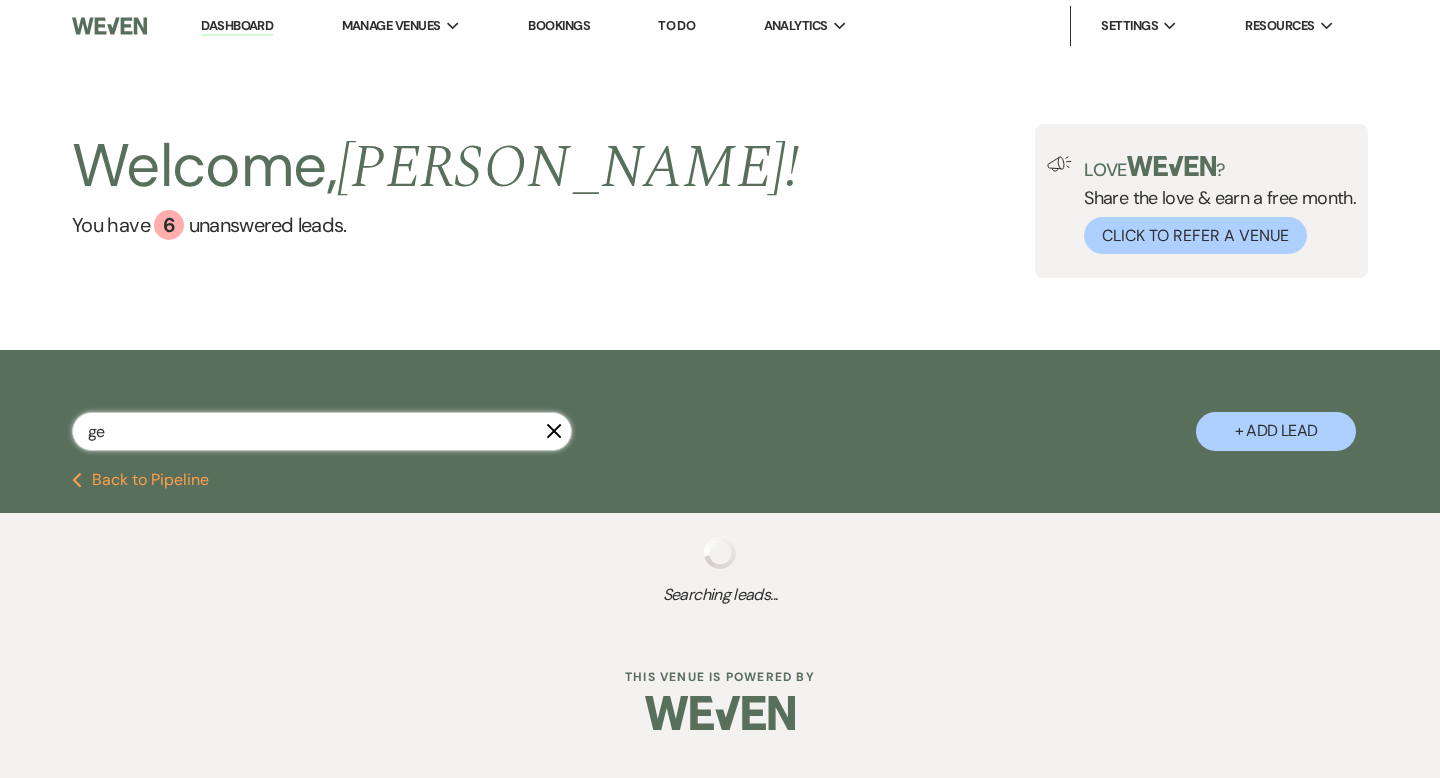 select on "8" 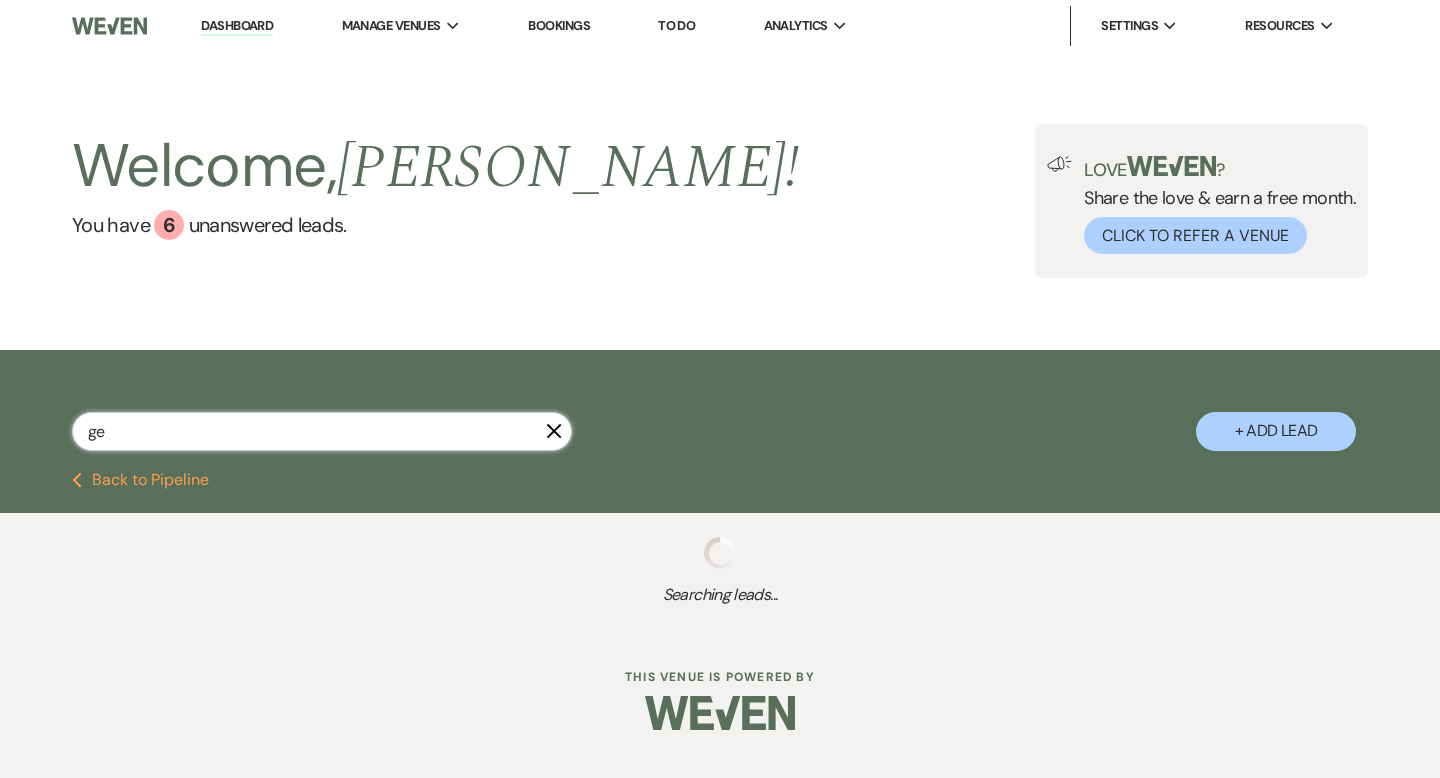 select on "5" 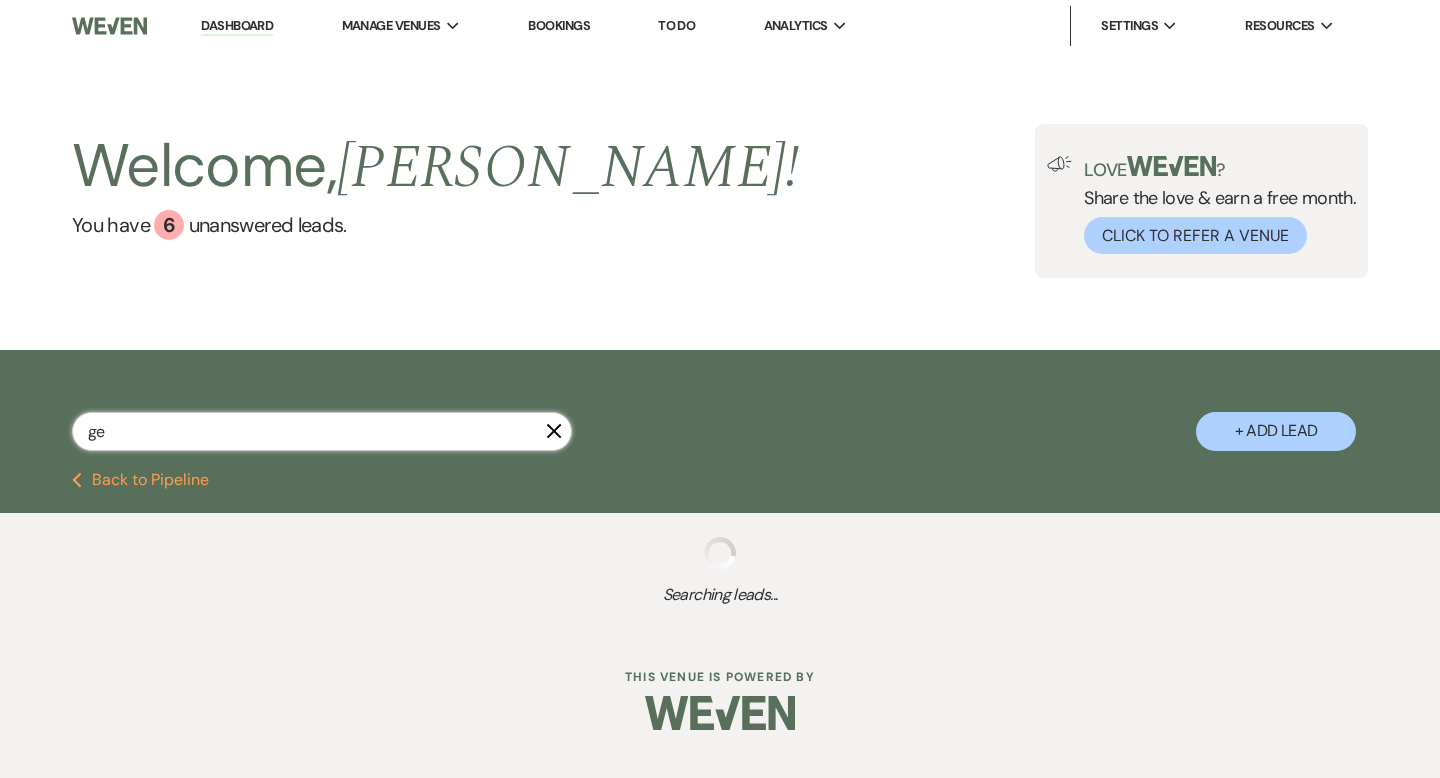 select on "8" 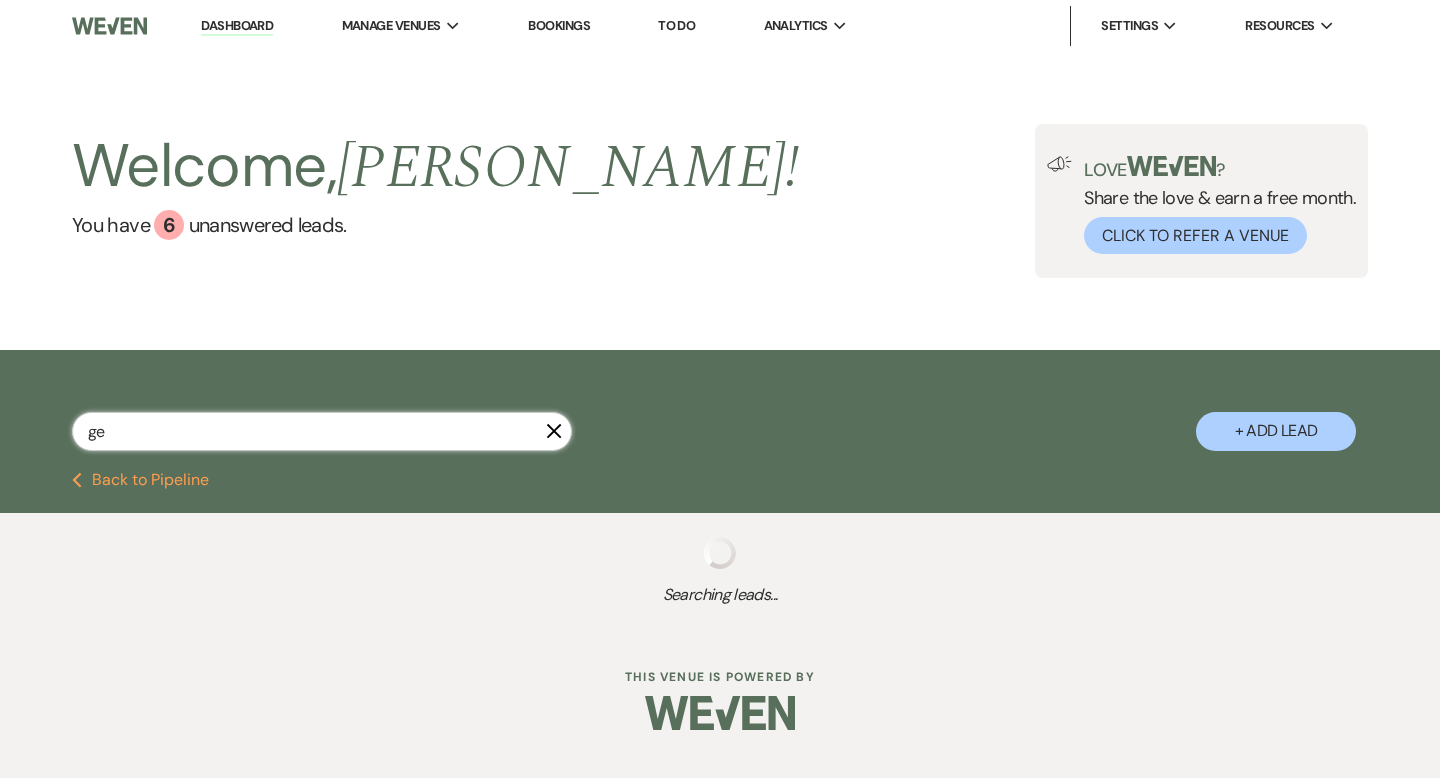 select on "5" 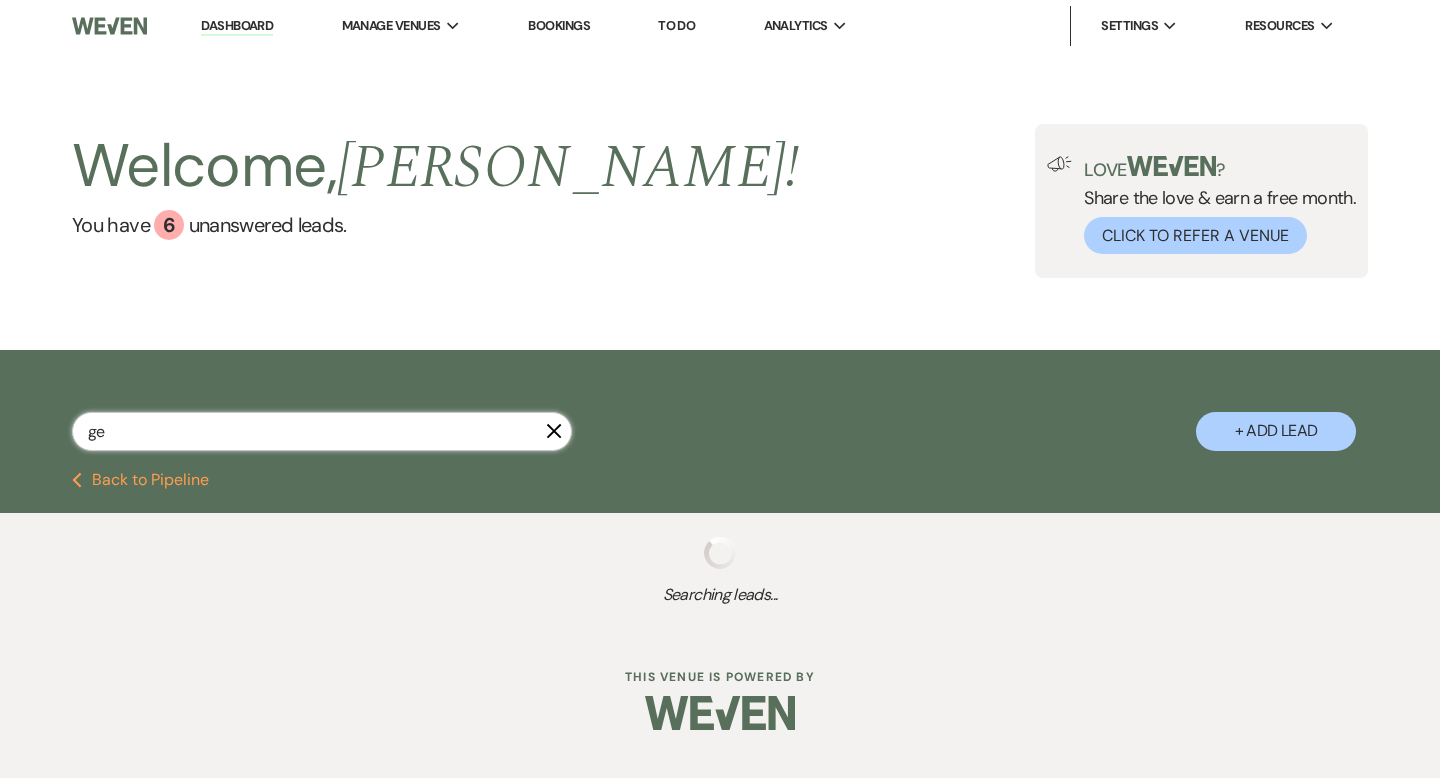 select on "8" 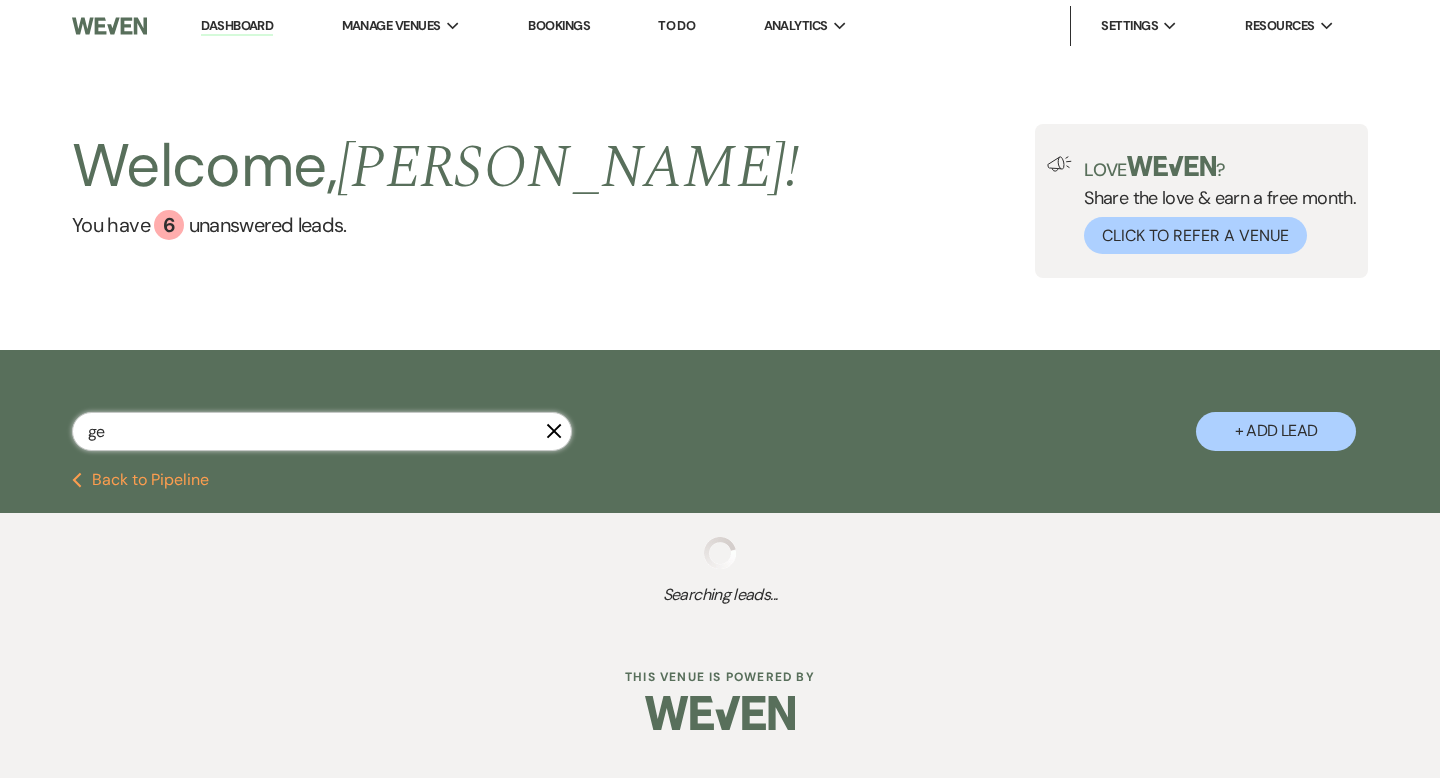 select on "5" 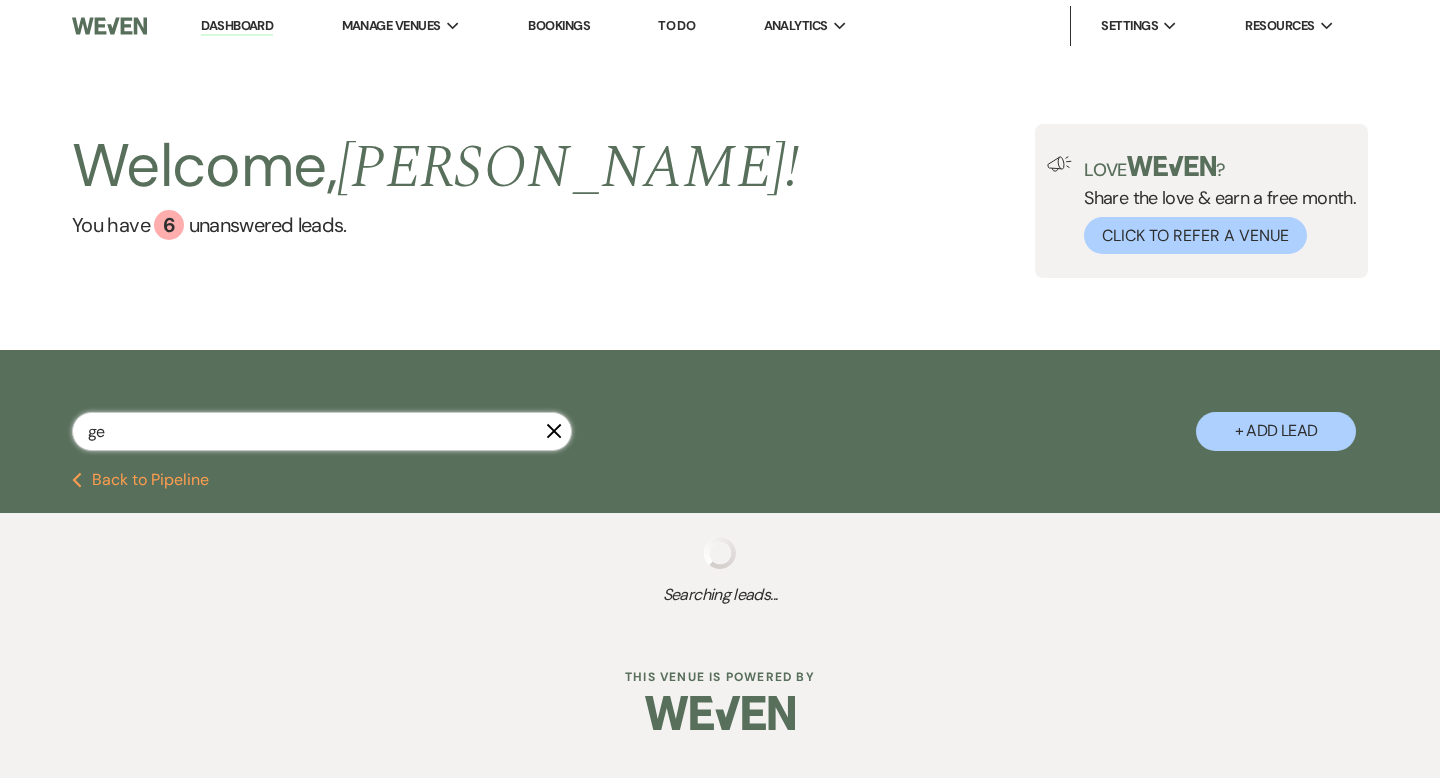 select on "8" 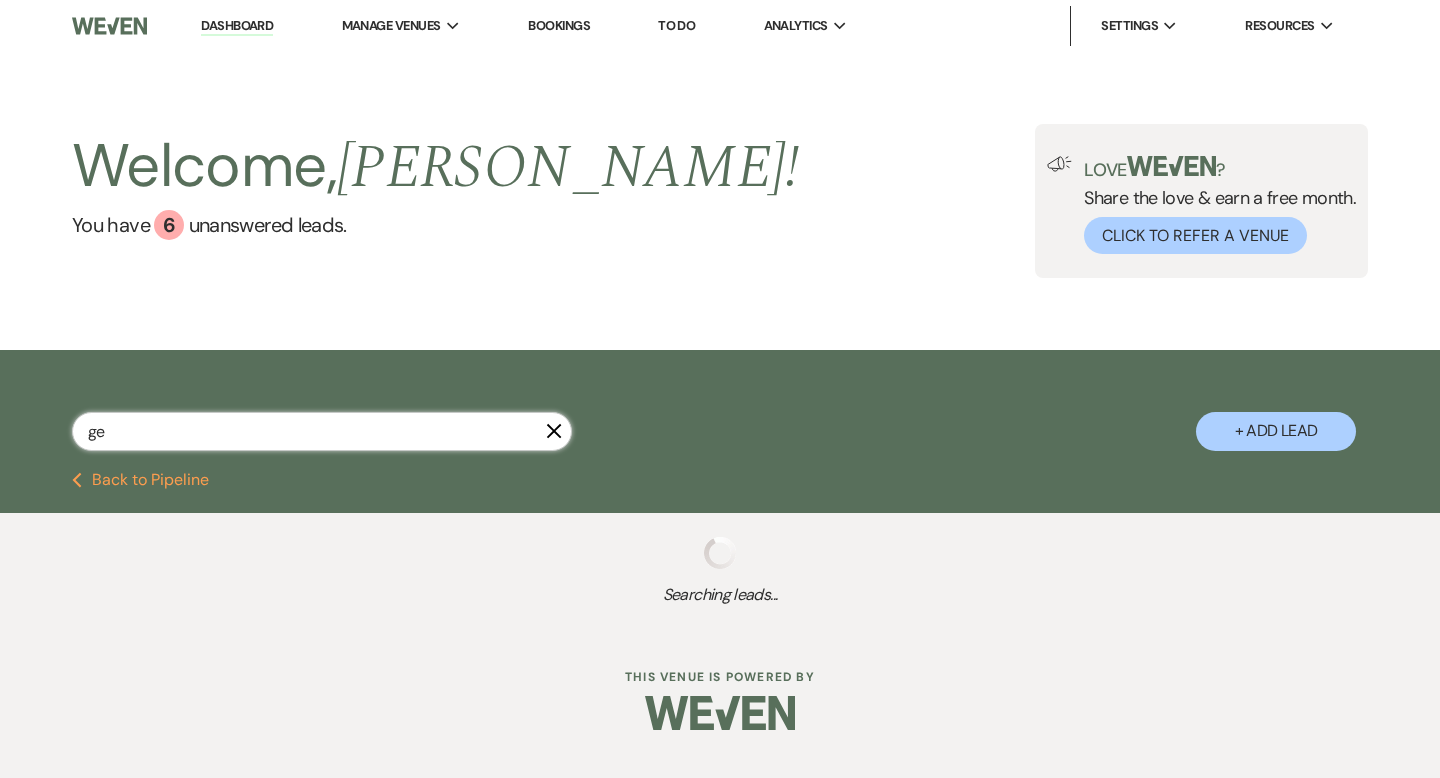 select on "6" 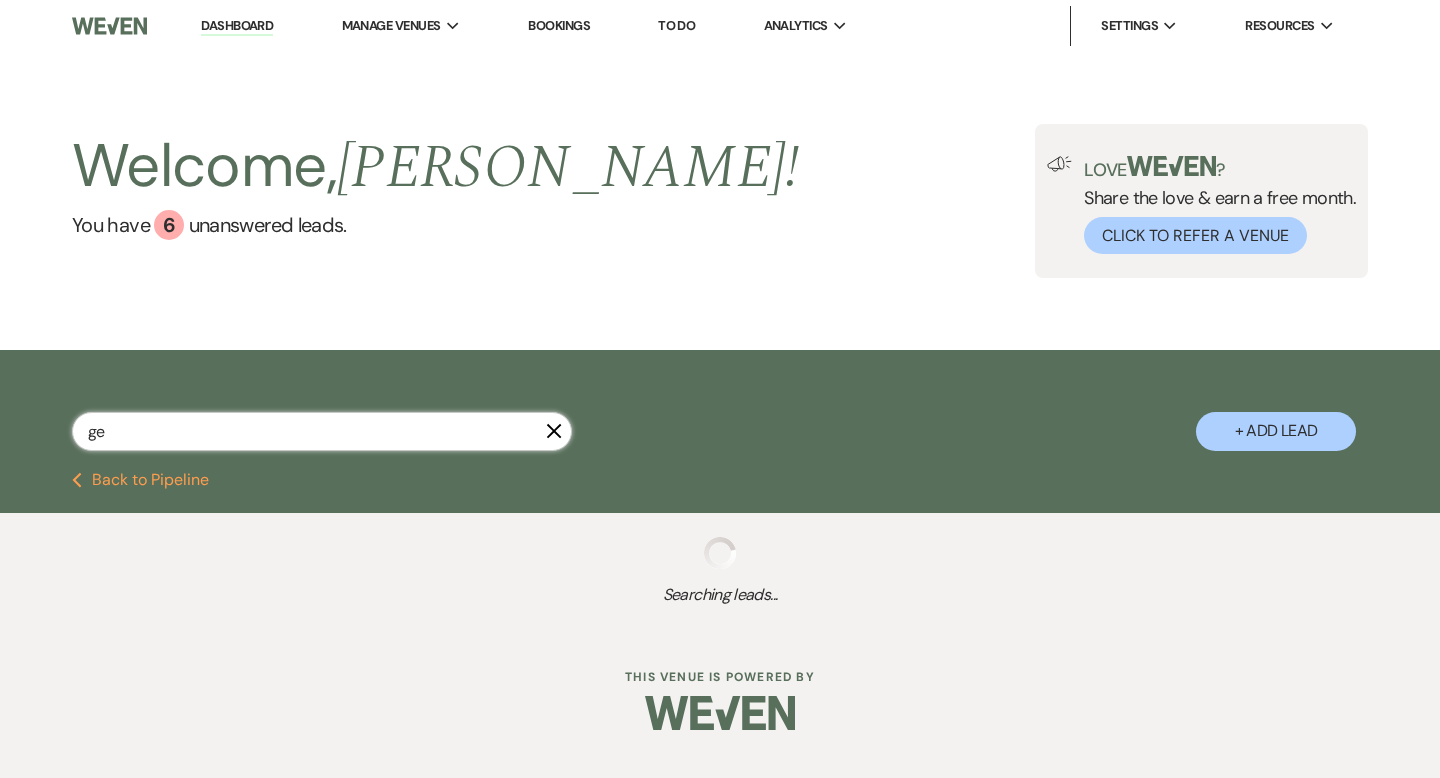 select on "8" 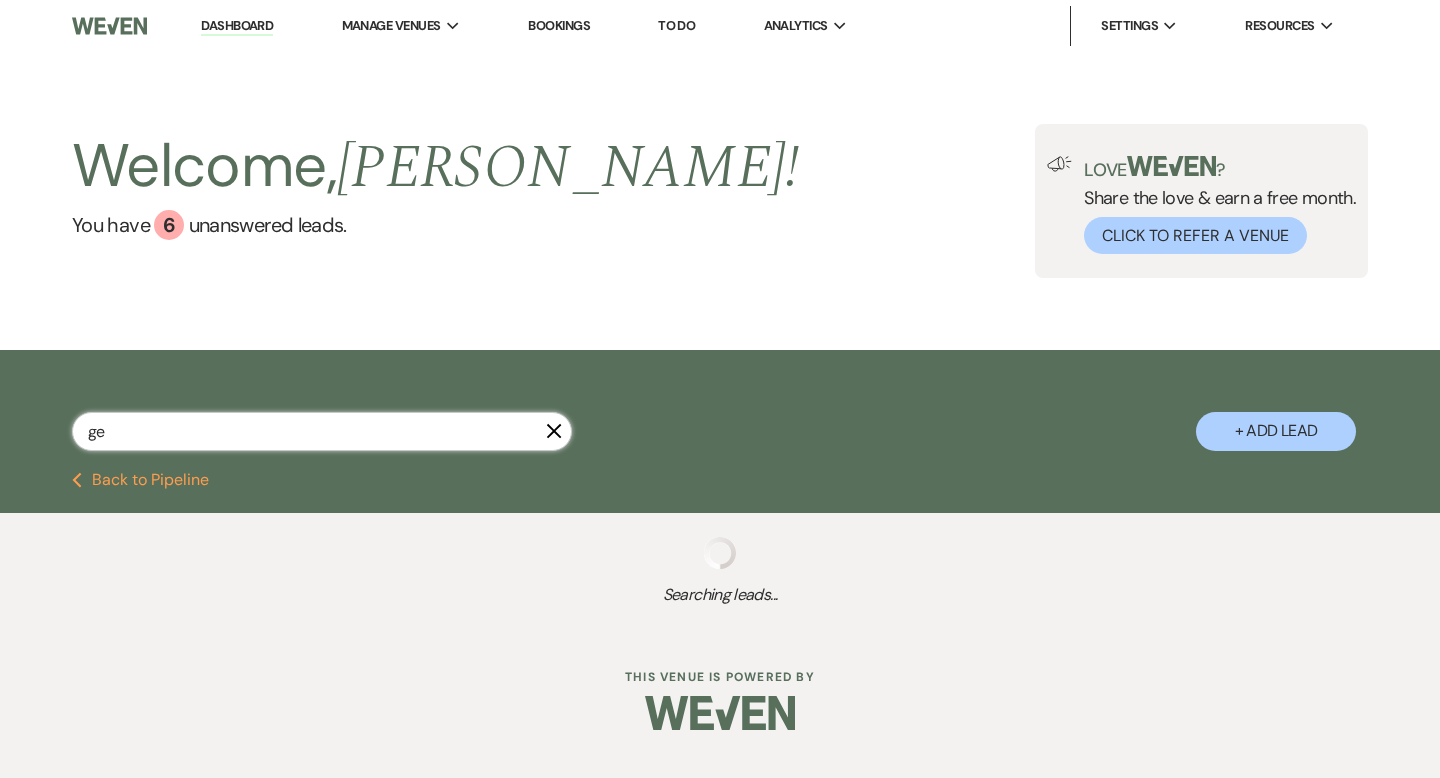 select on "8" 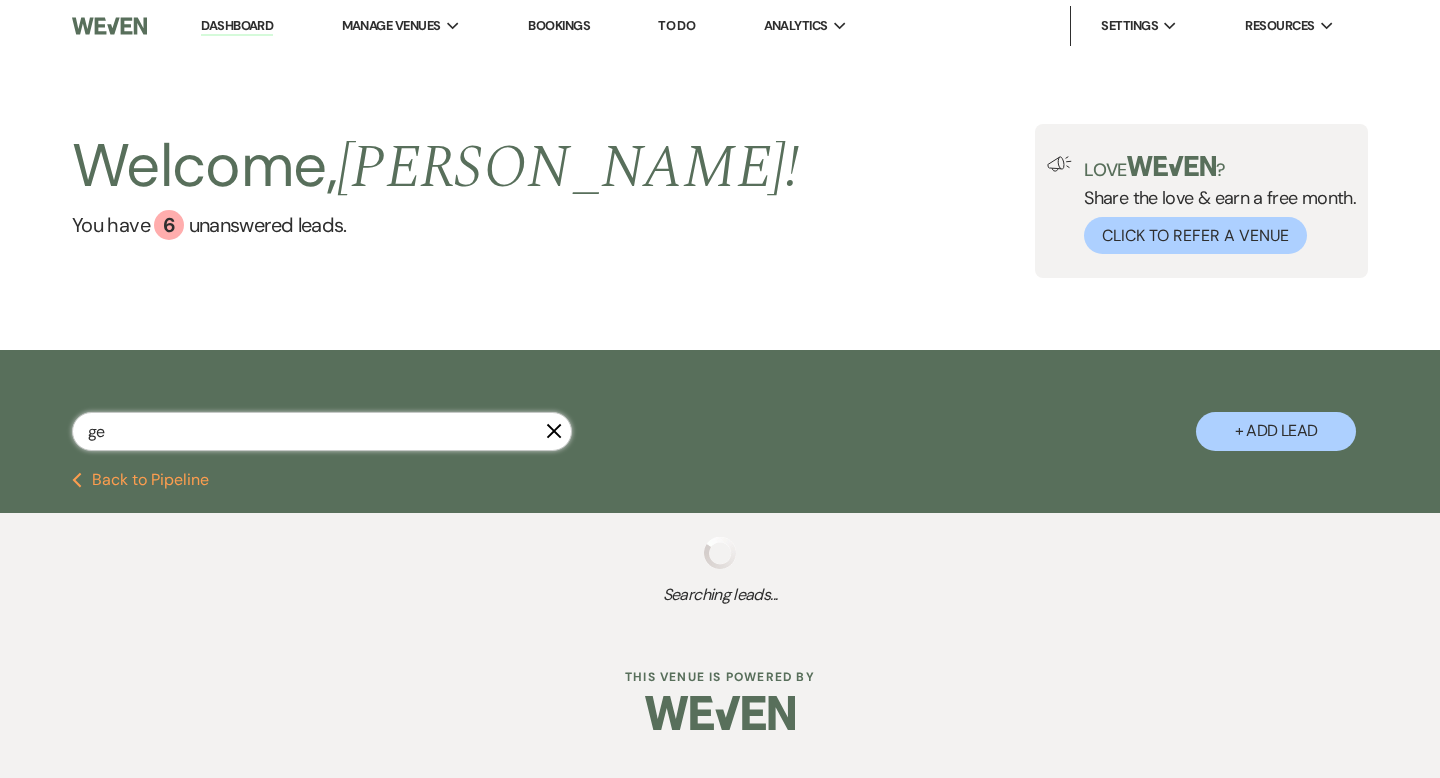 select on "8" 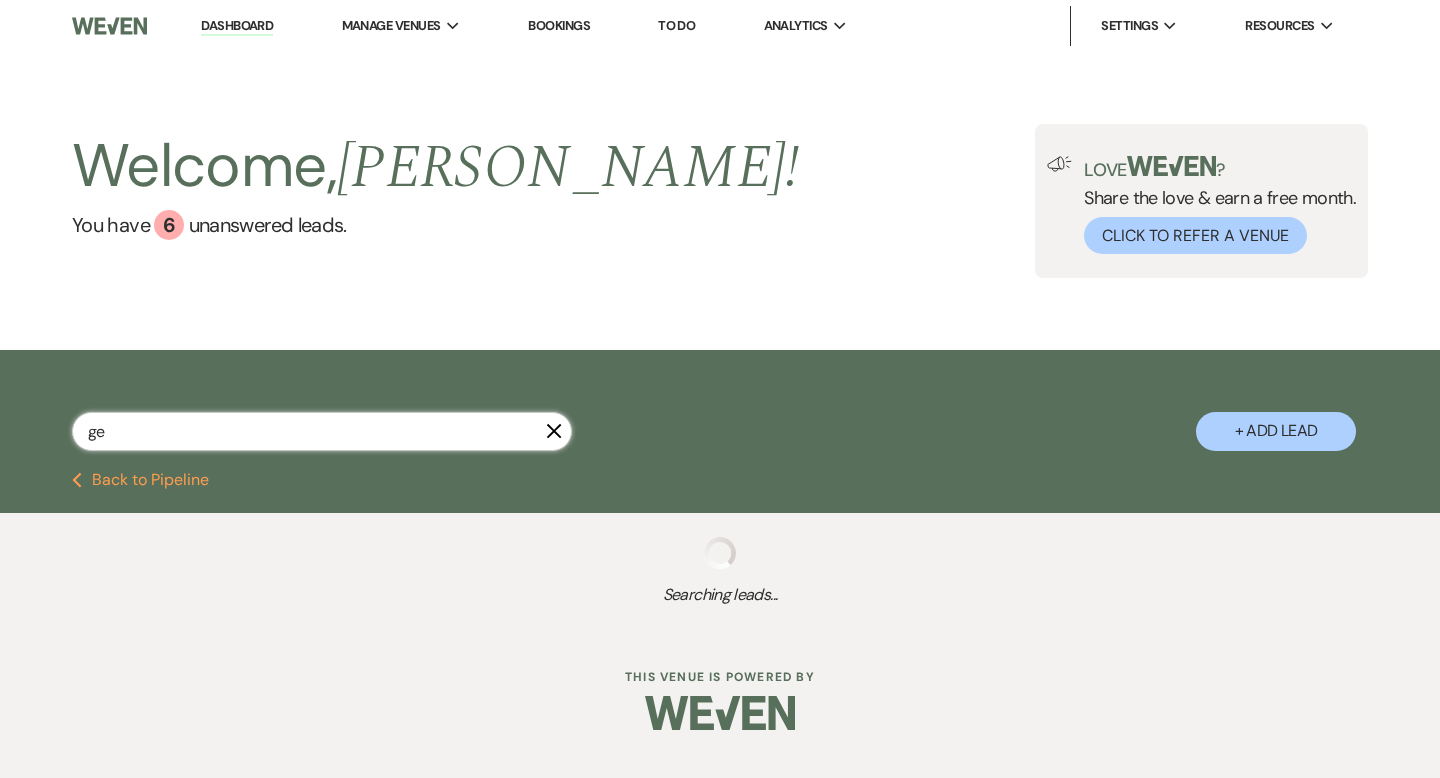 select on "5" 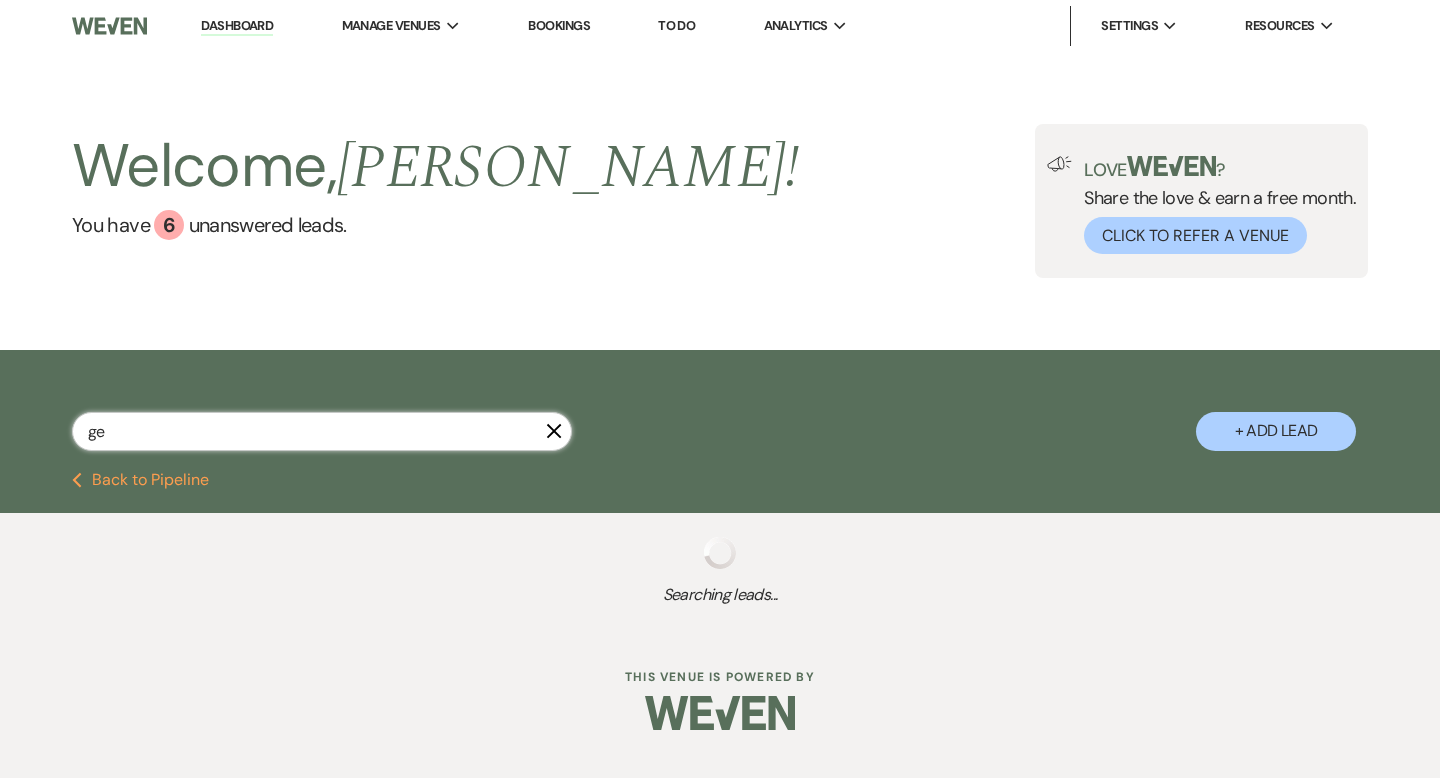 select on "8" 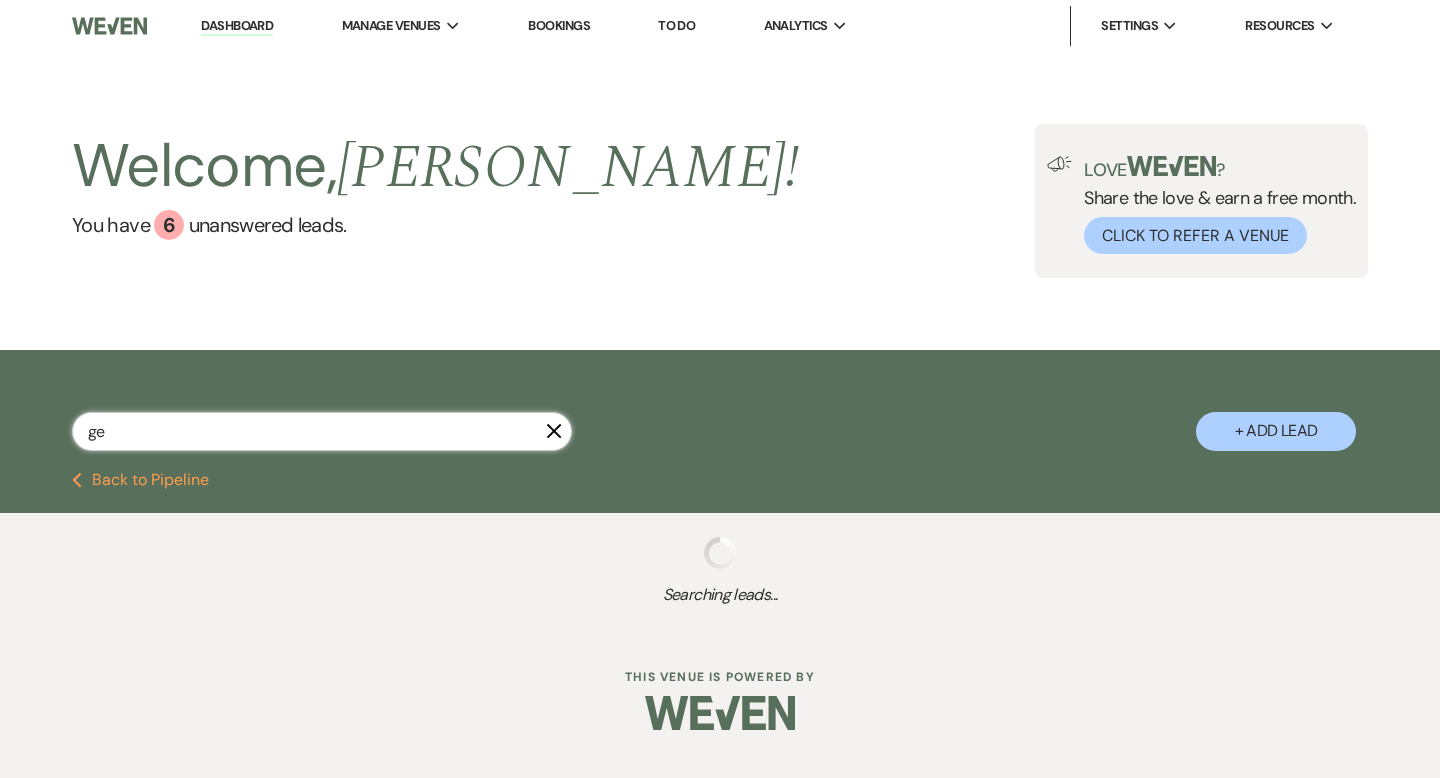 select on "5" 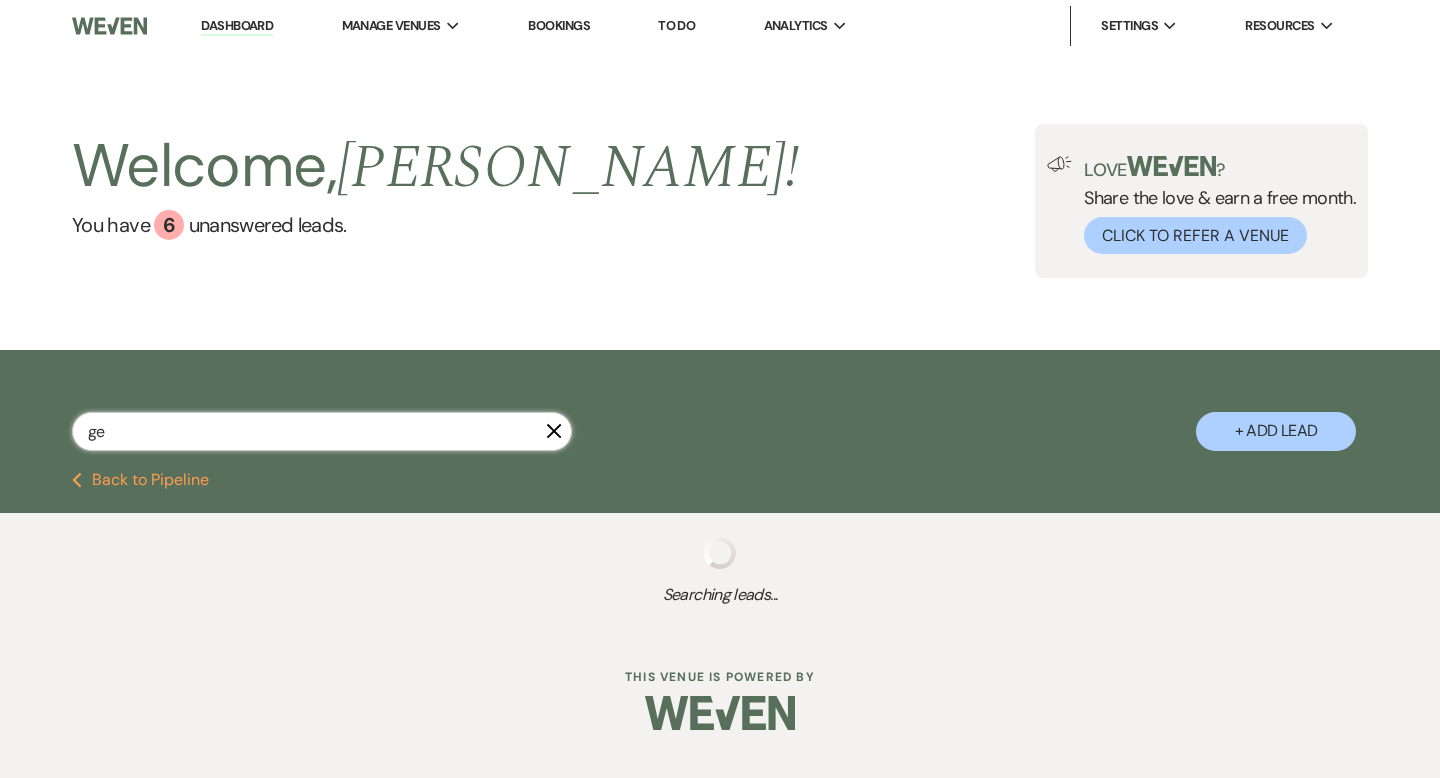 select on "8" 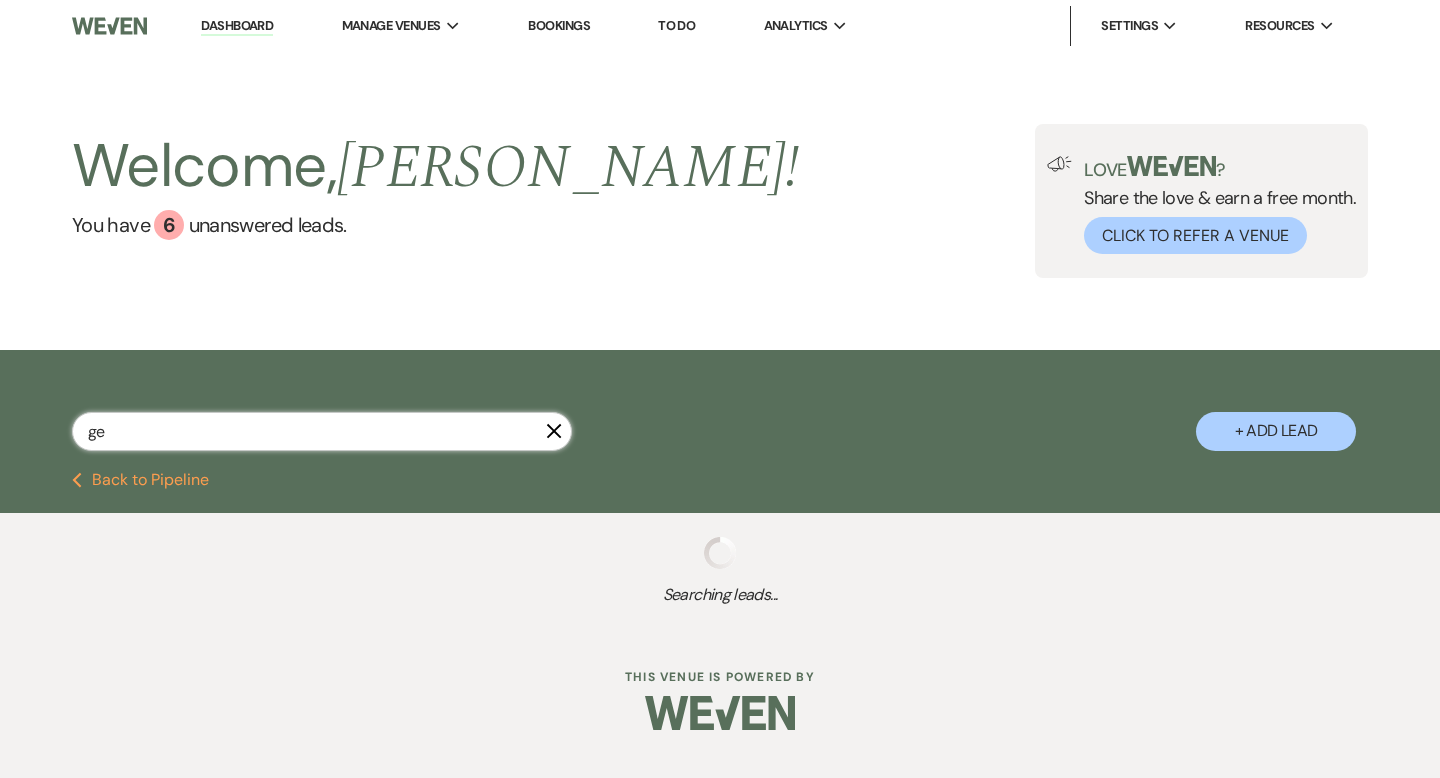 select on "7" 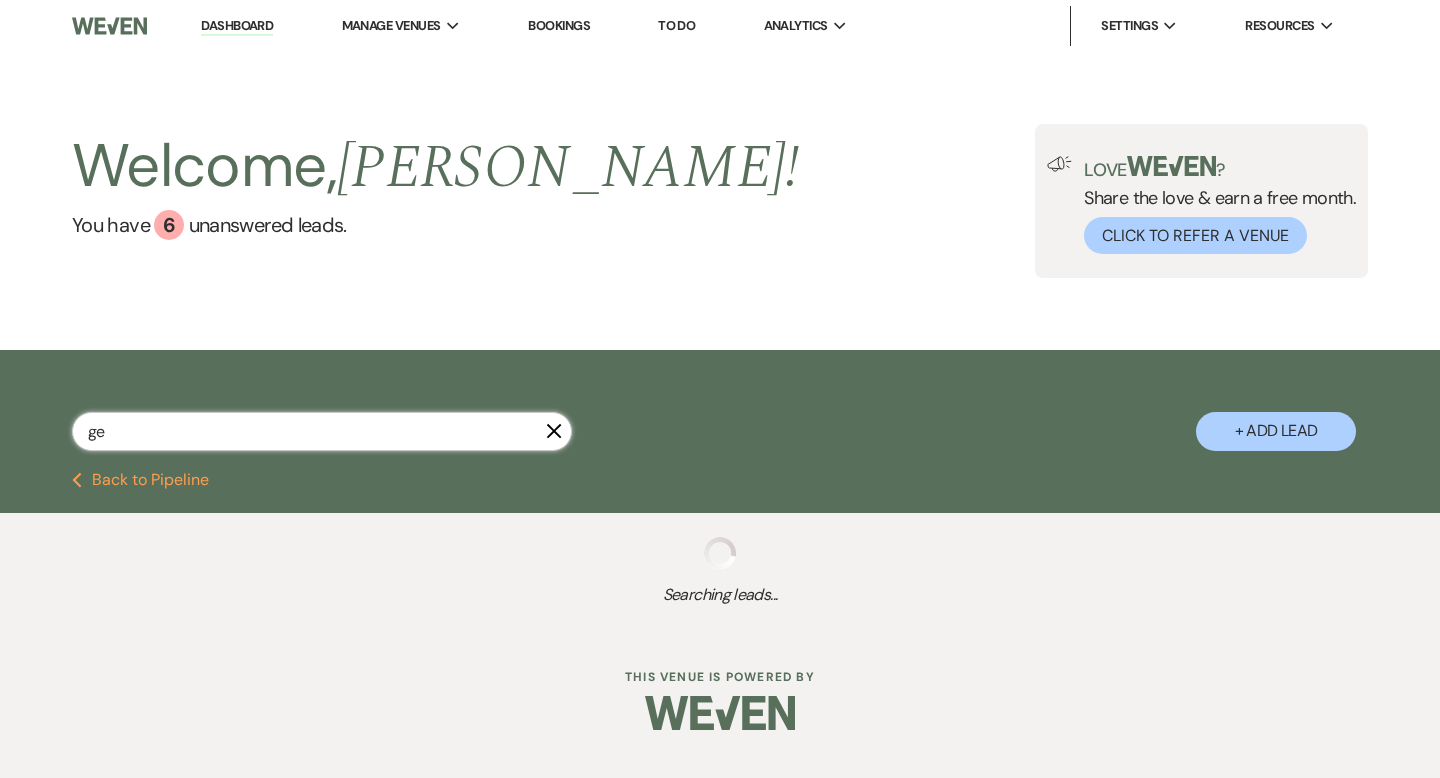 select on "8" 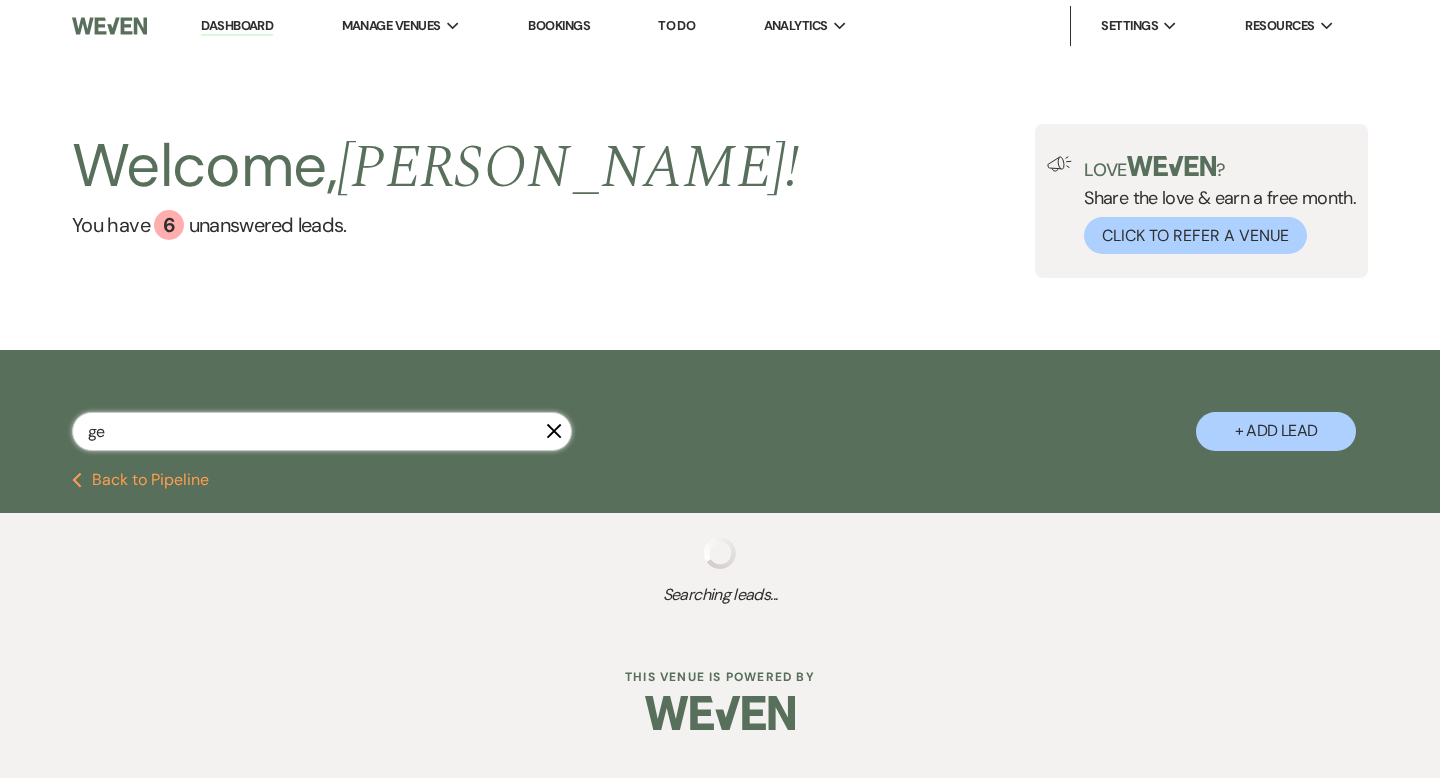 select on "10" 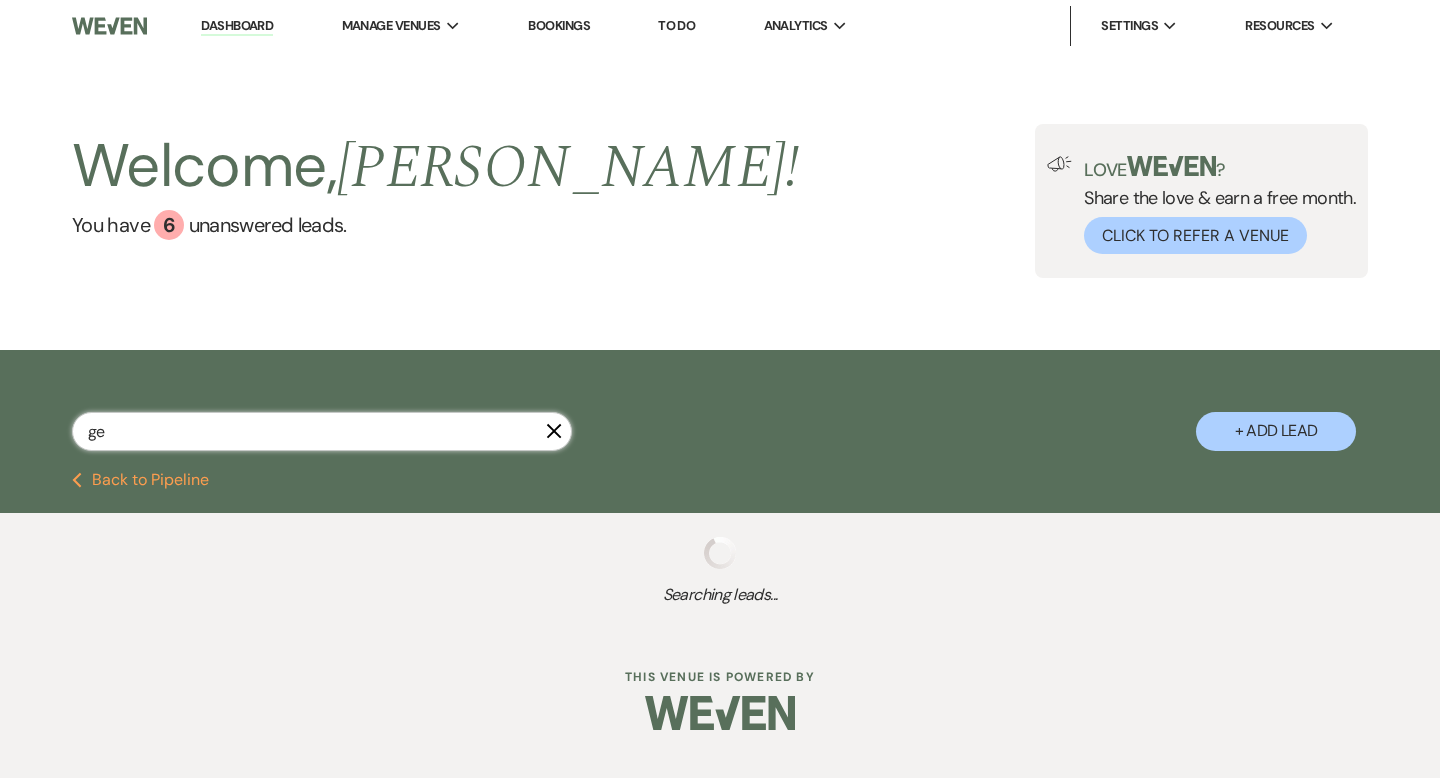 select on "8" 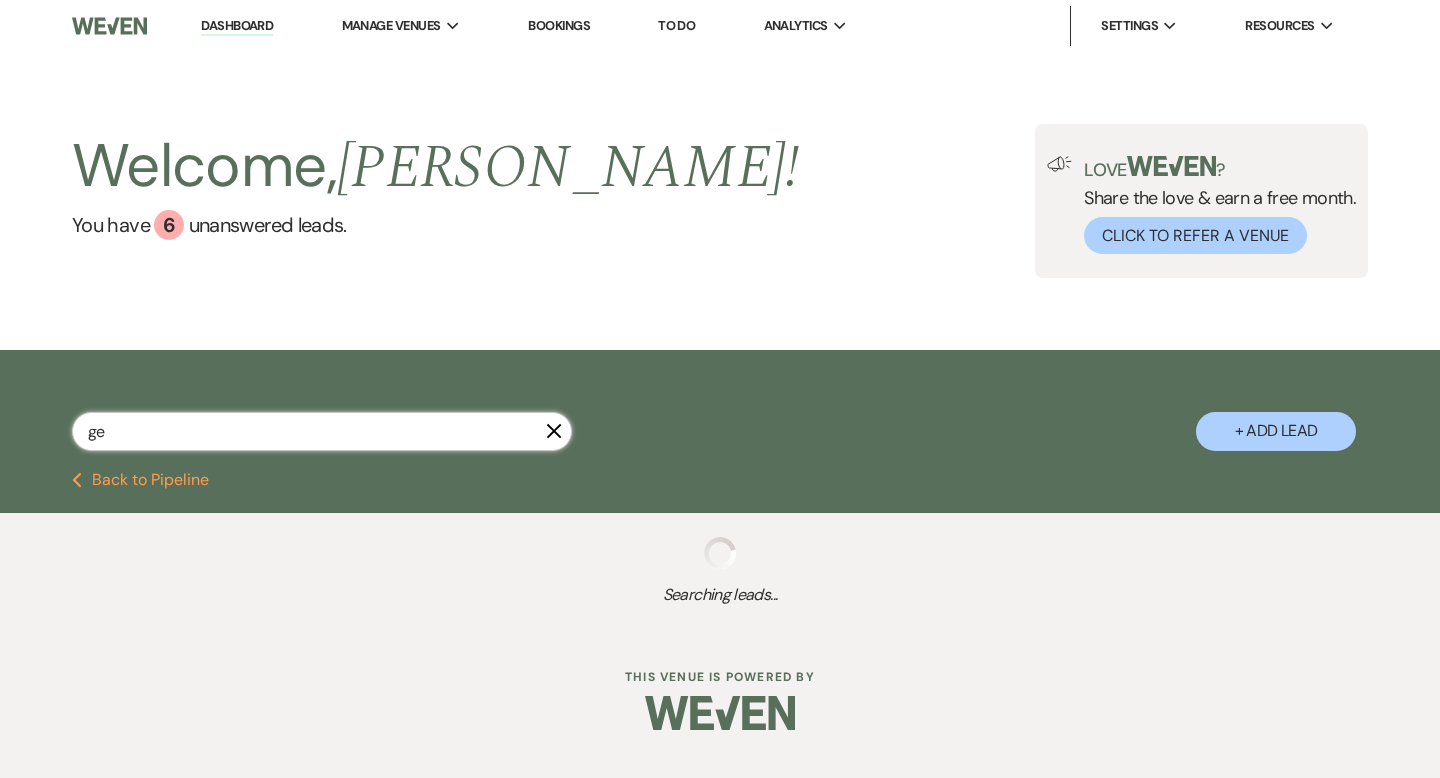 select on "6" 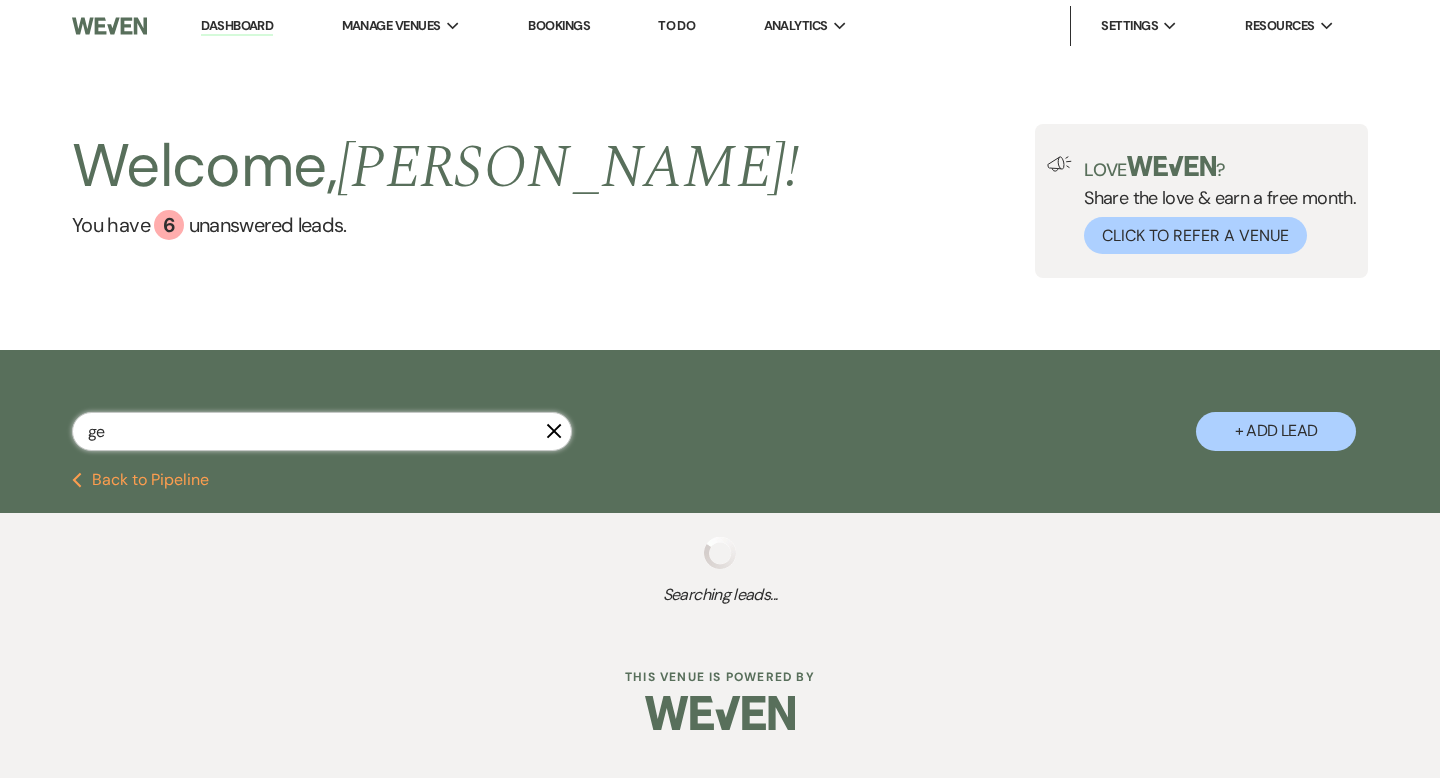 select on "8" 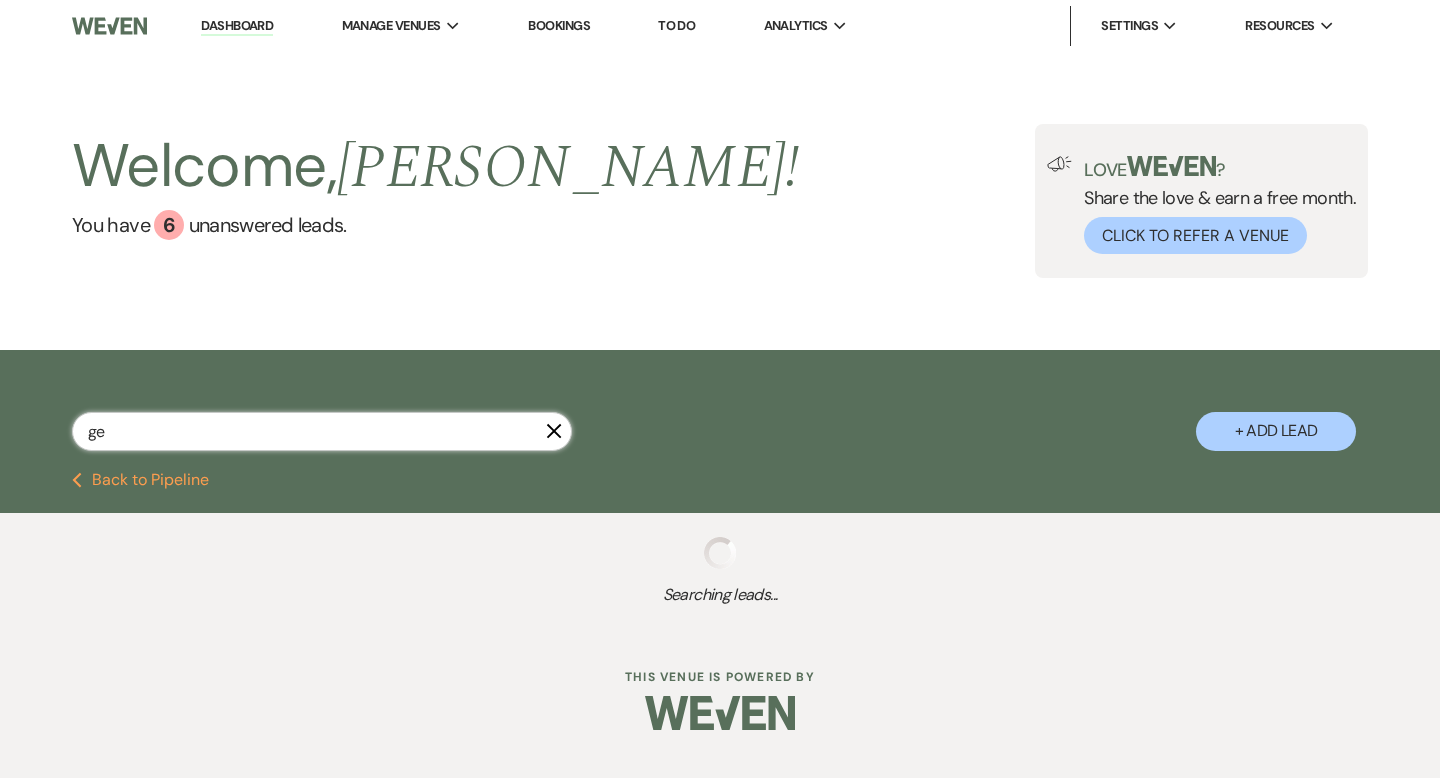 select on "5" 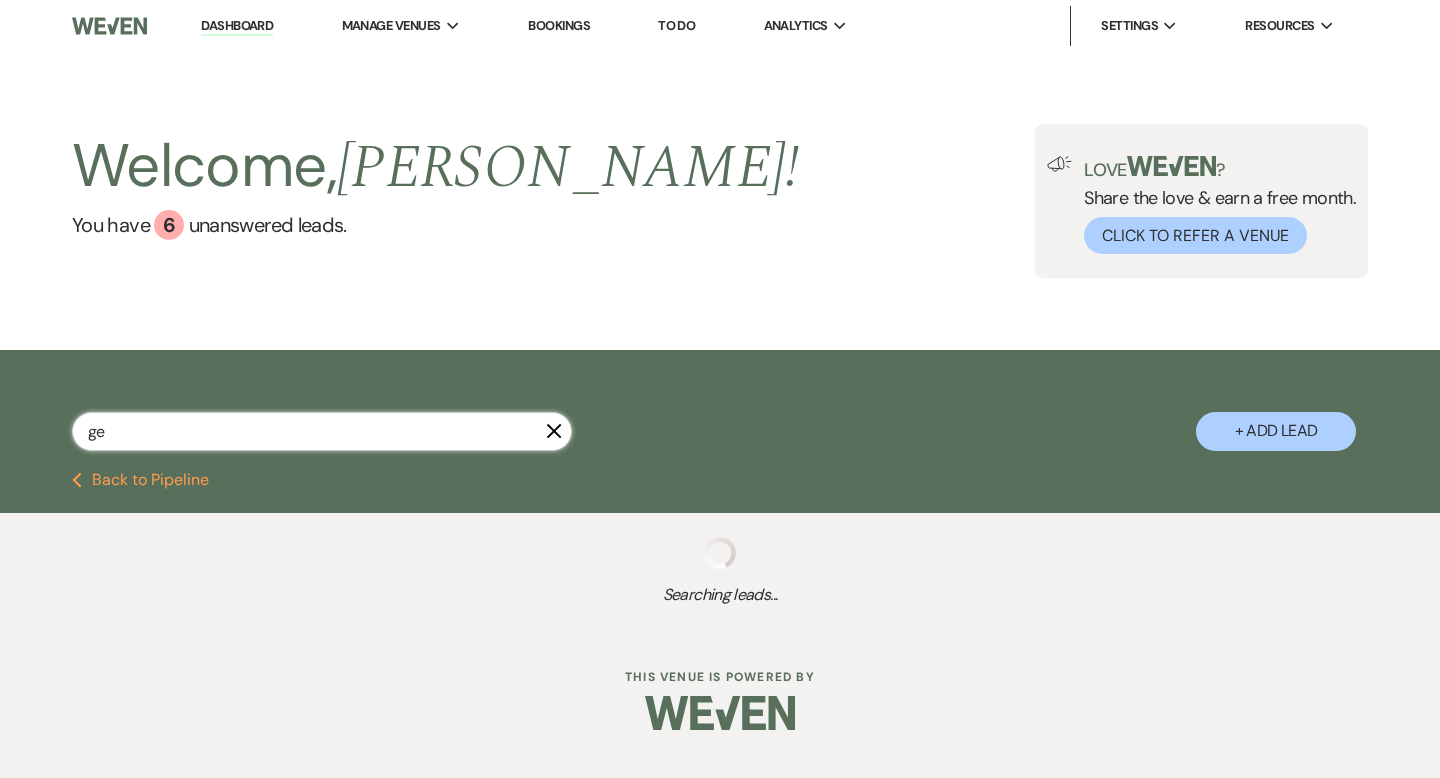 select on "8" 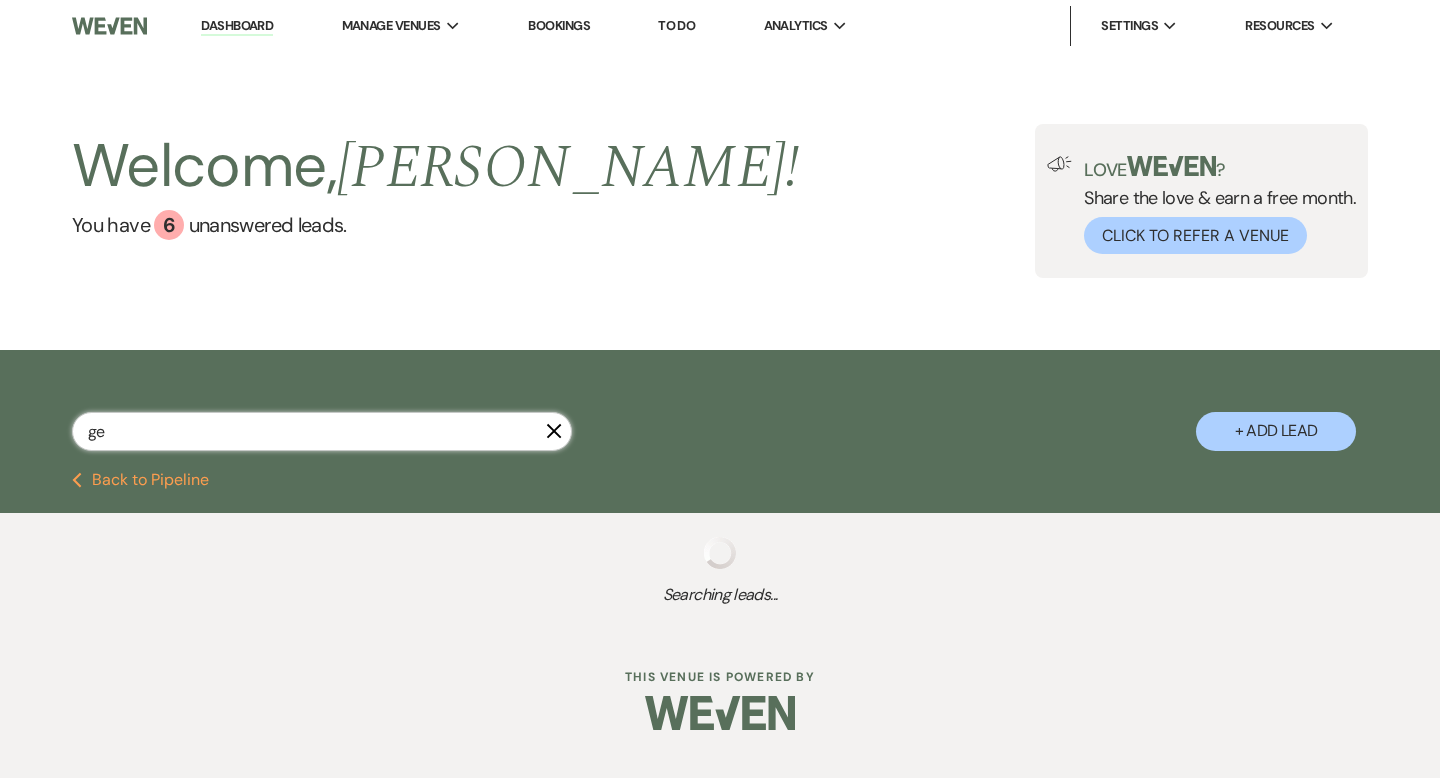 select on "5" 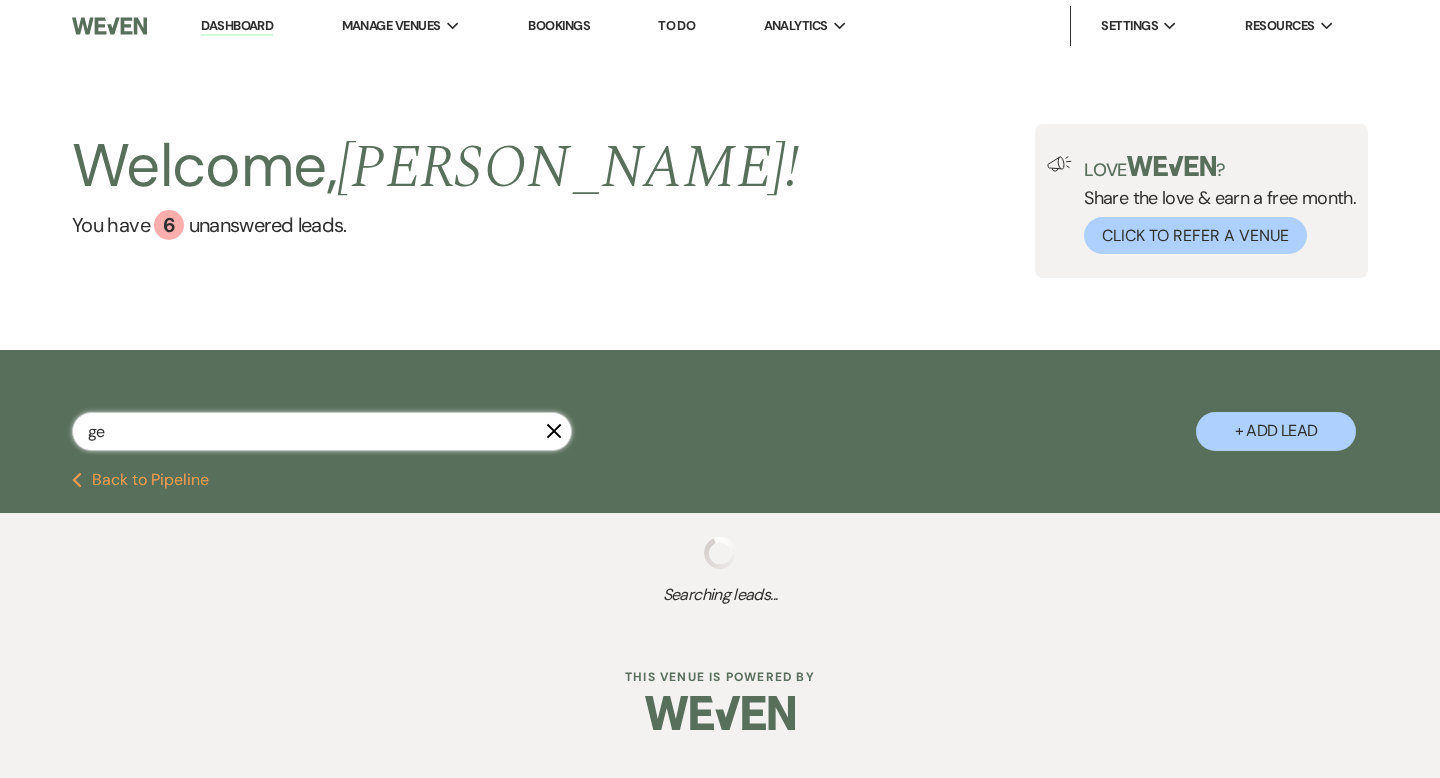 select on "8" 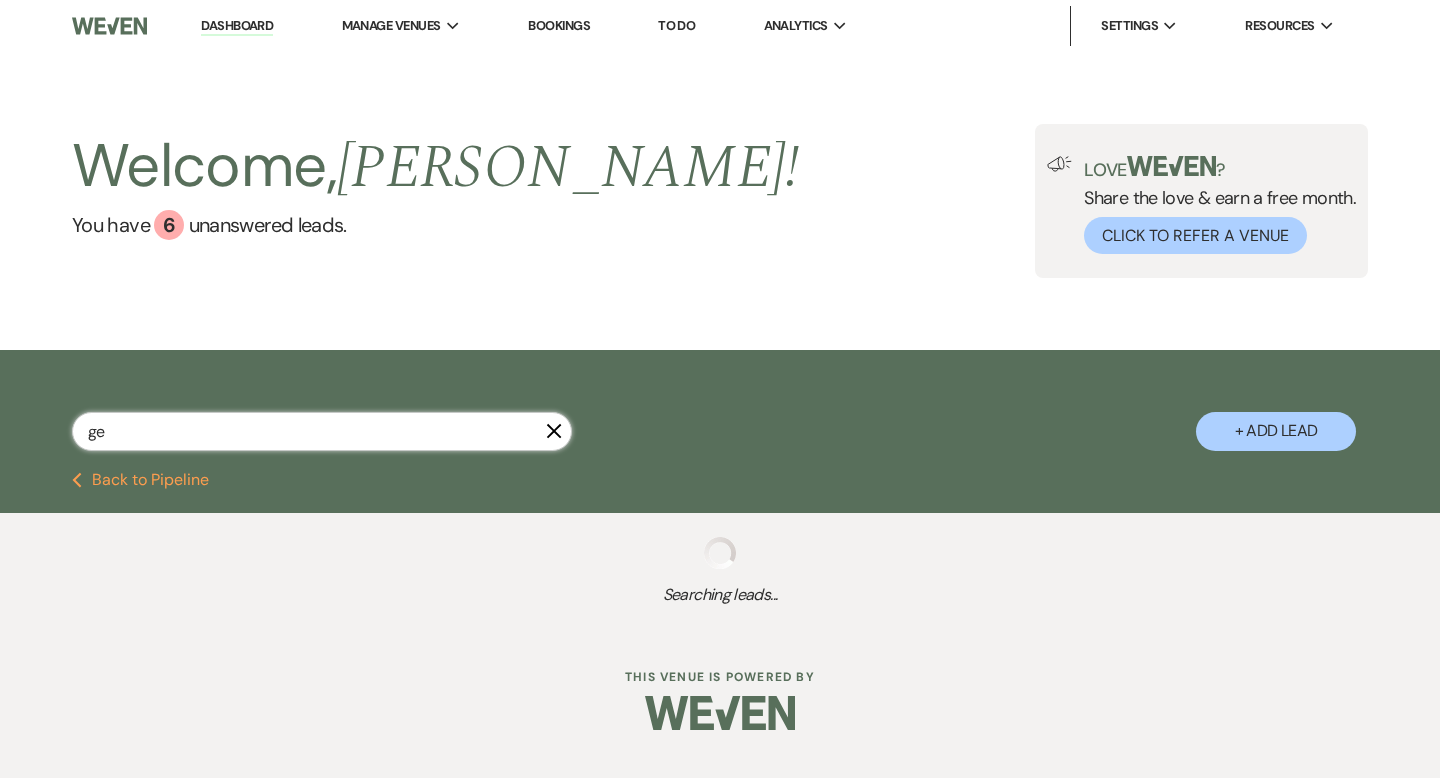 select on "5" 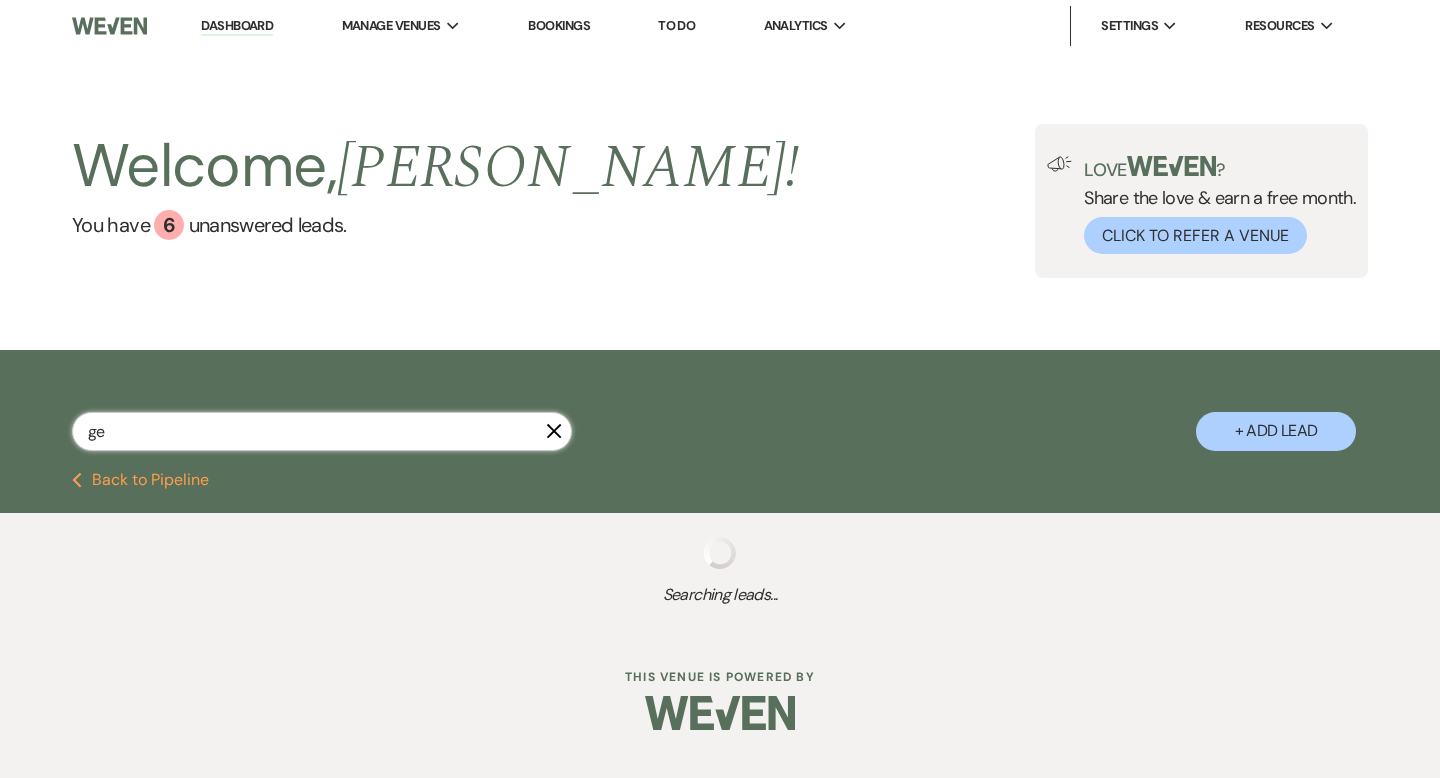 select on "8" 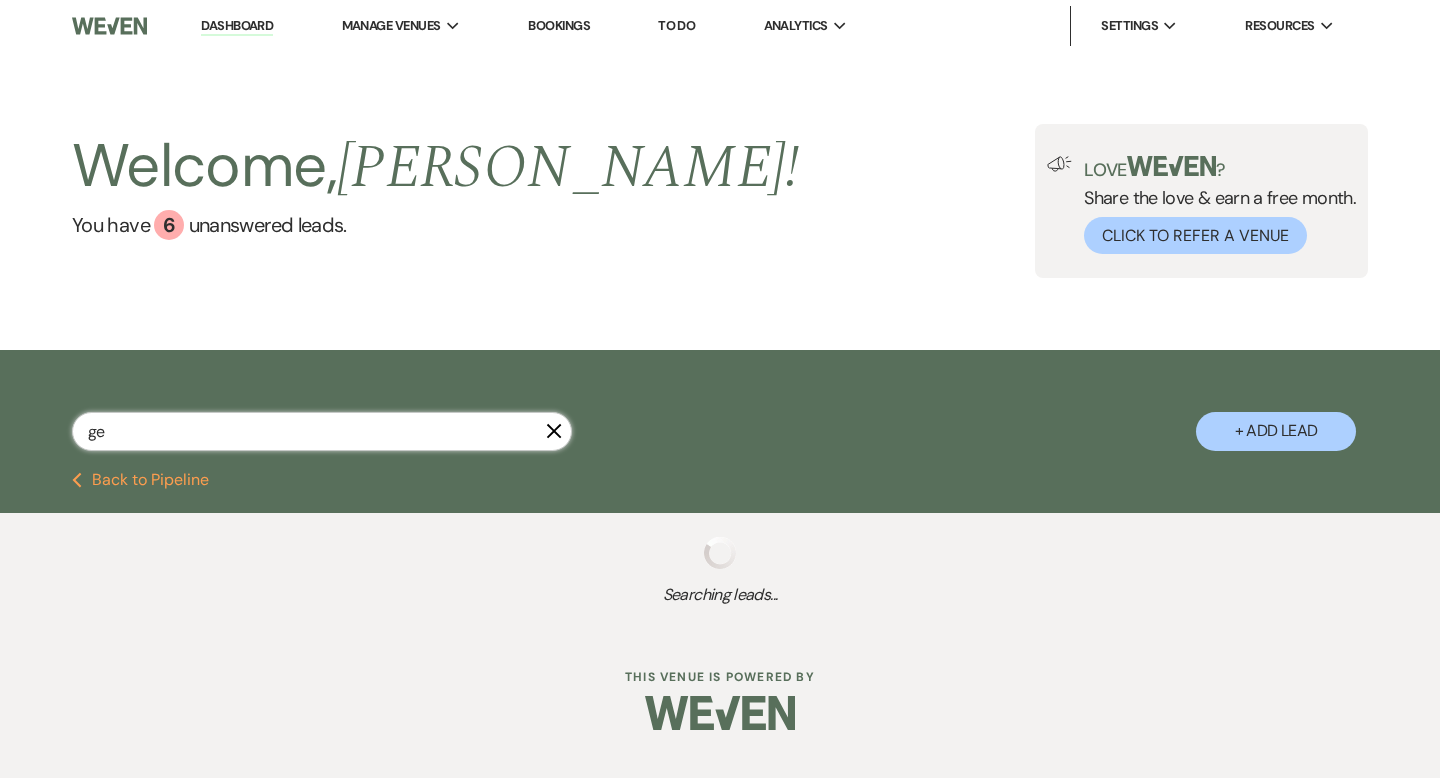 select on "5" 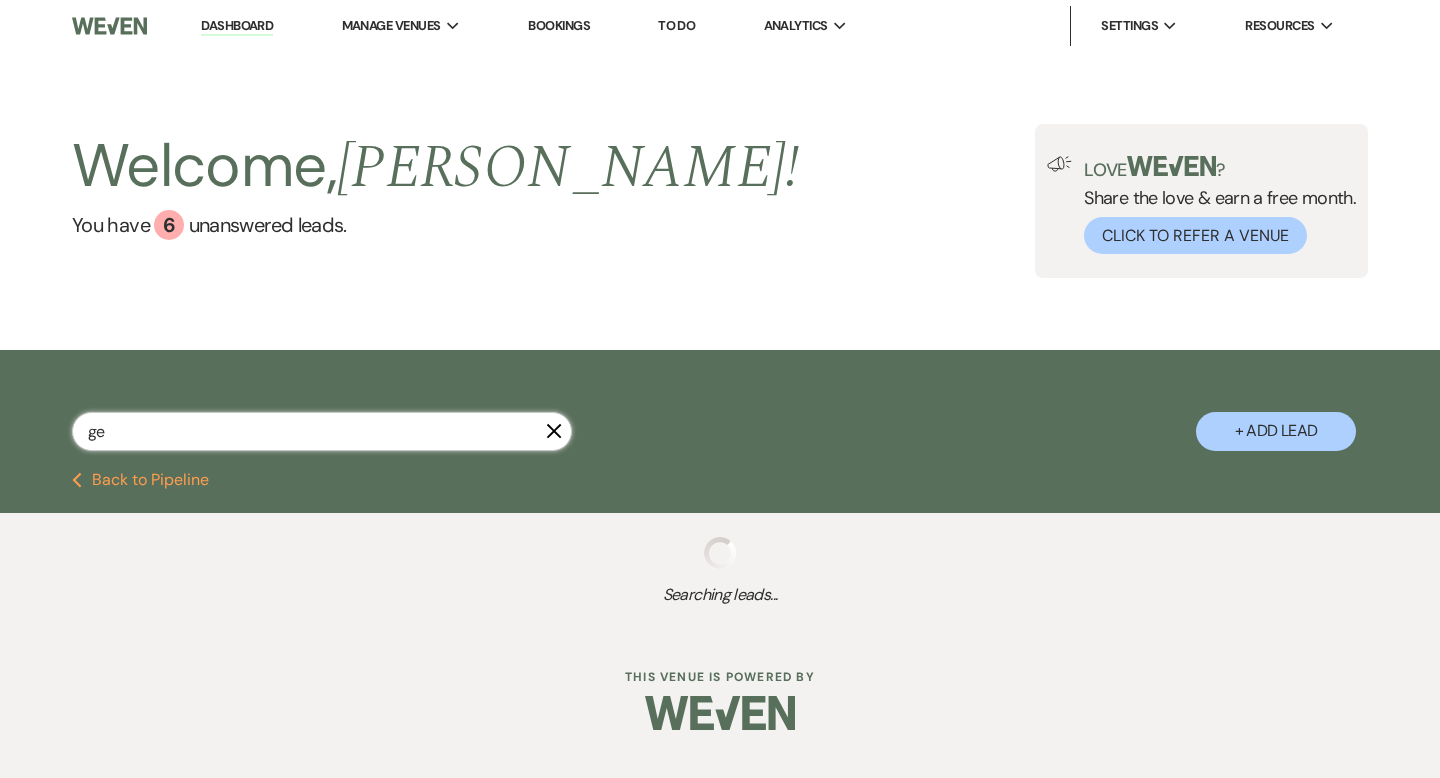 select on "8" 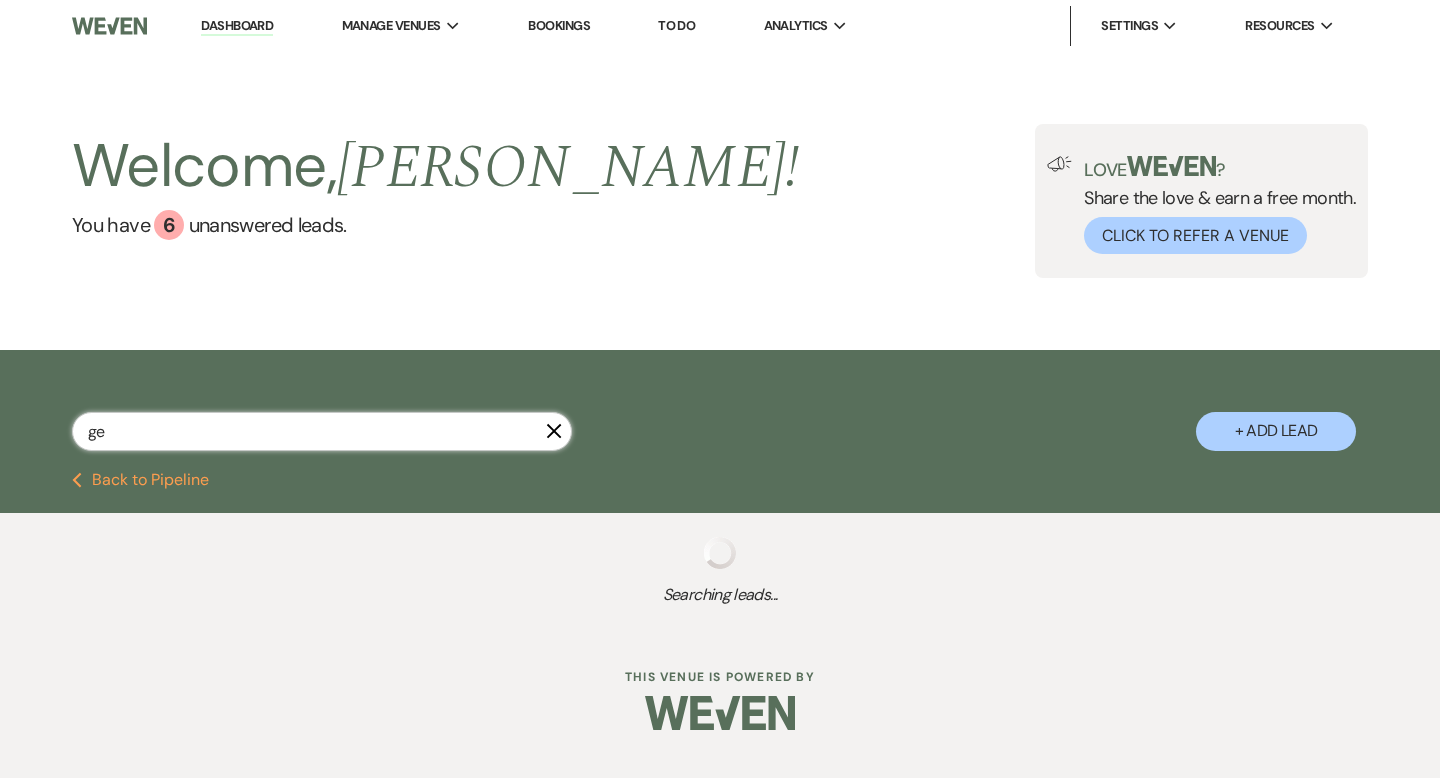select on "8" 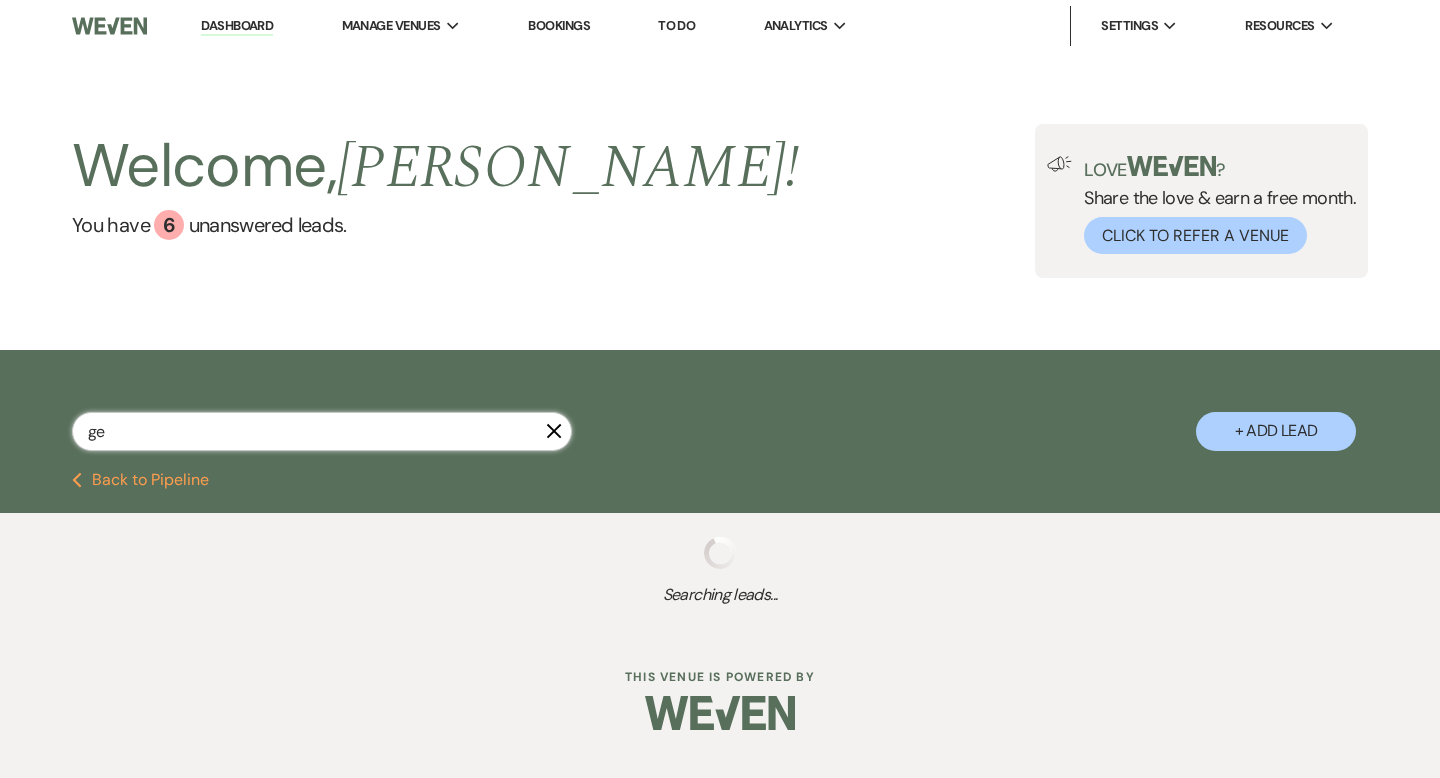 select on "1" 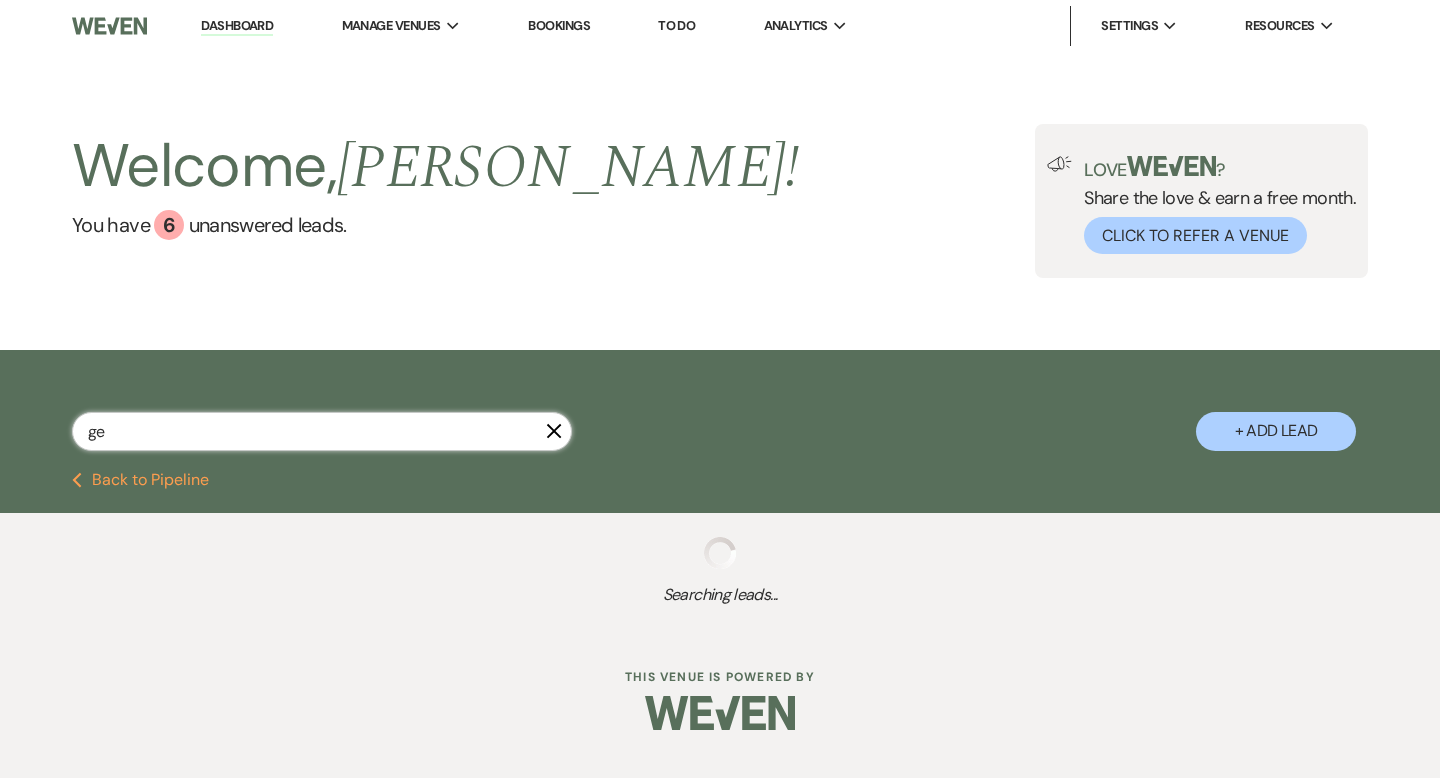 select on "8" 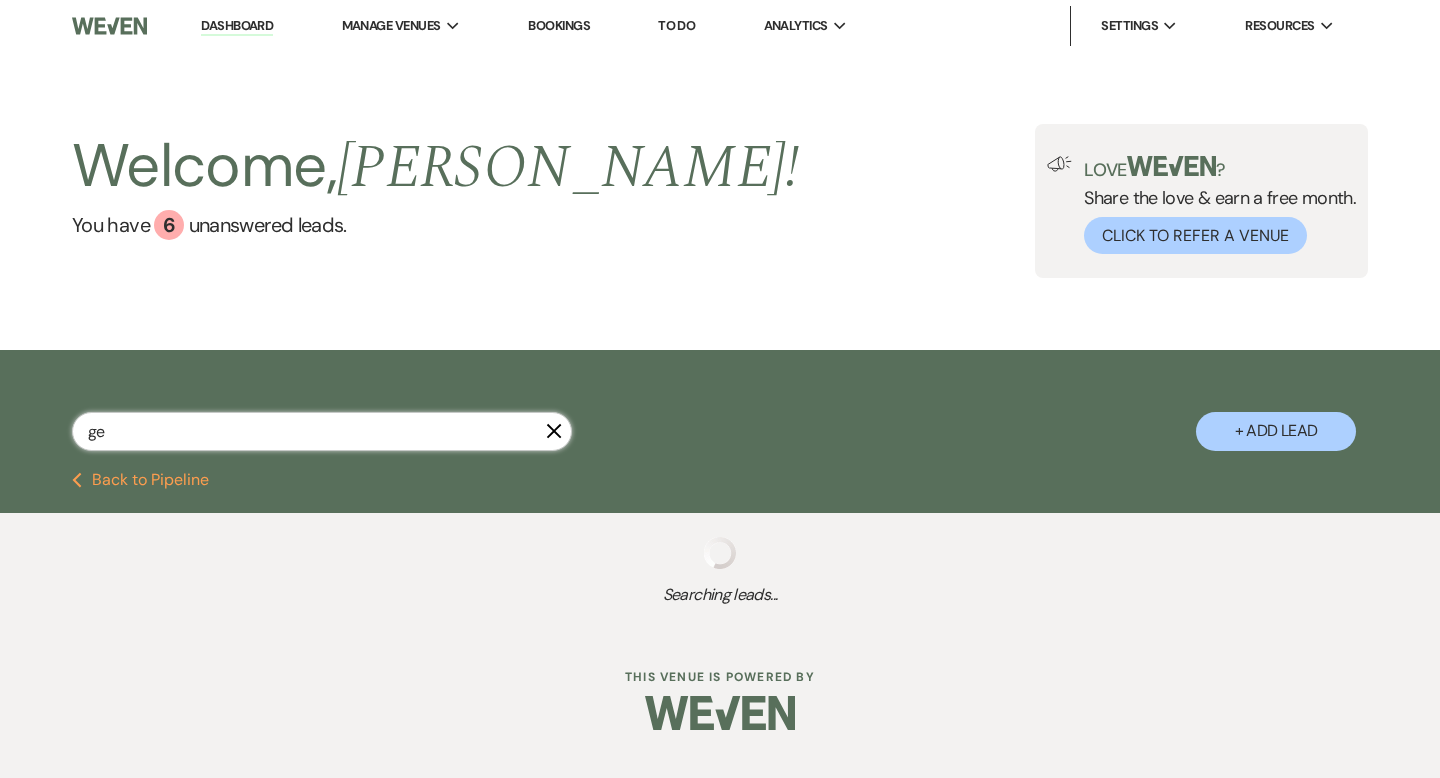 select on "1" 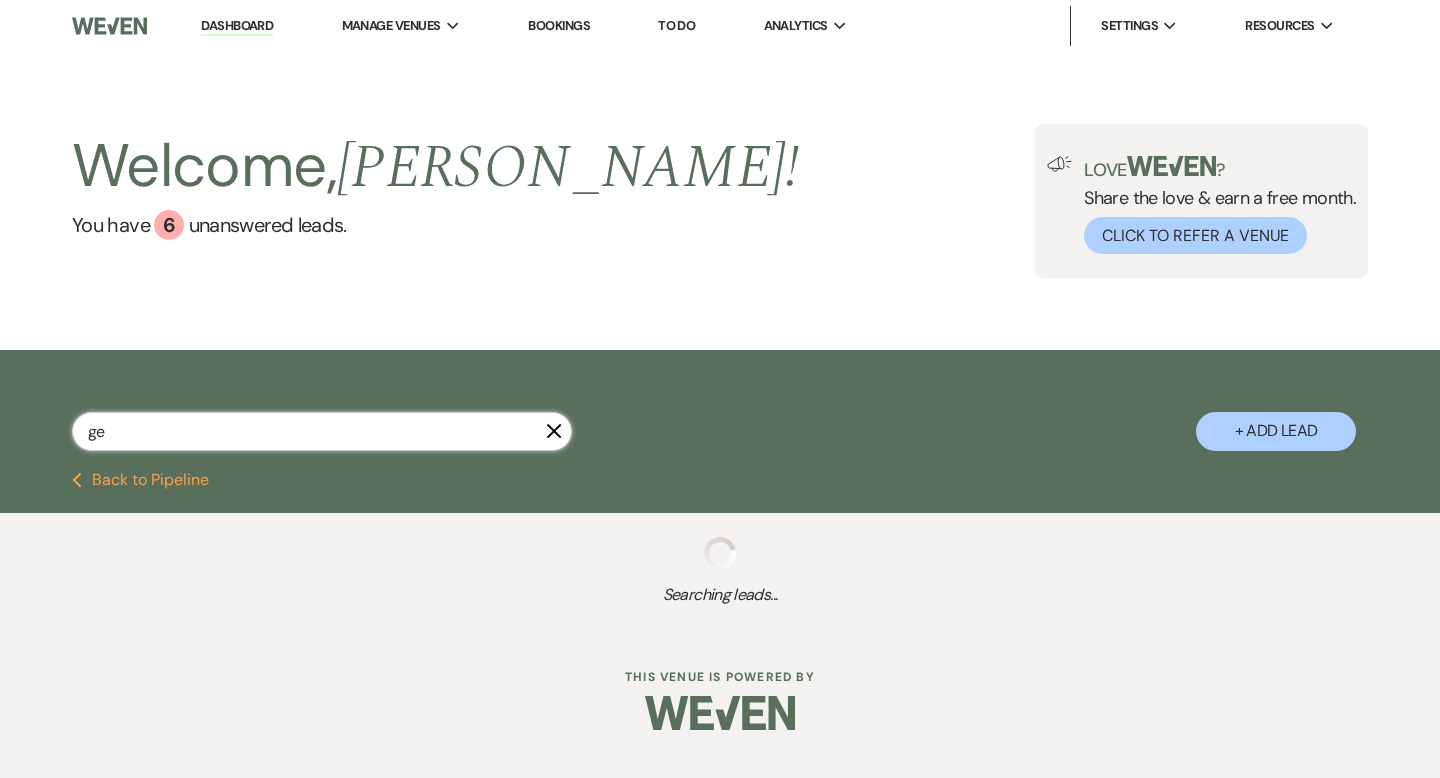 select on "8" 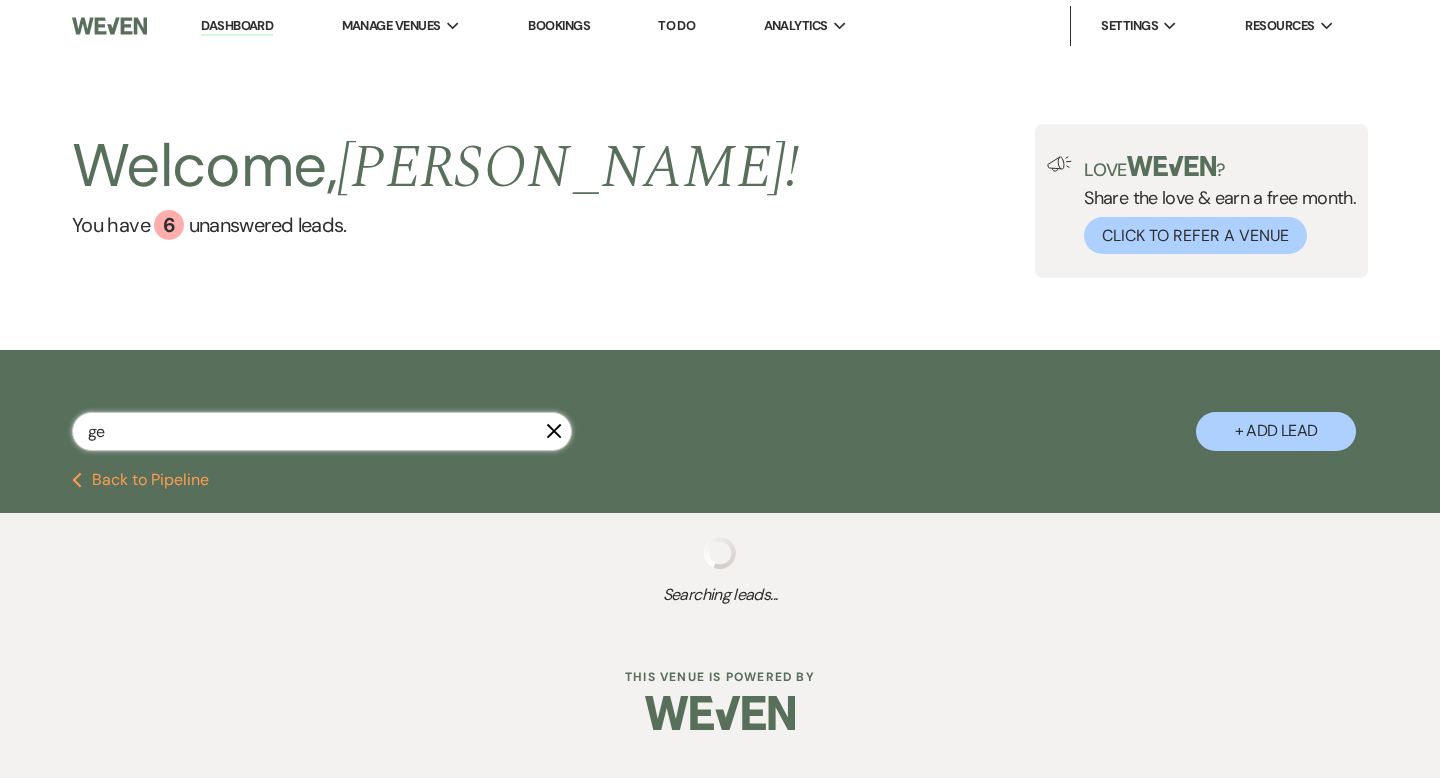 select on "5" 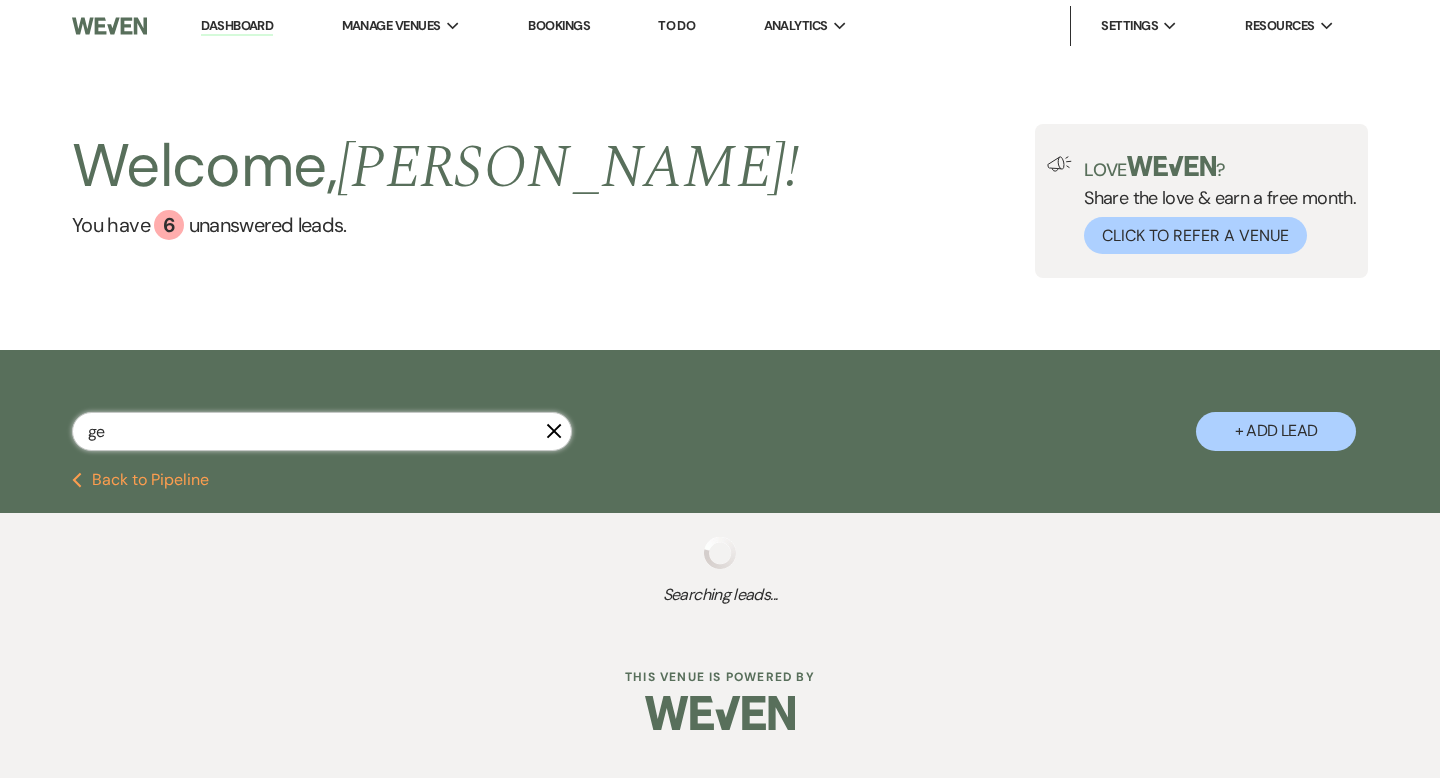 select on "8" 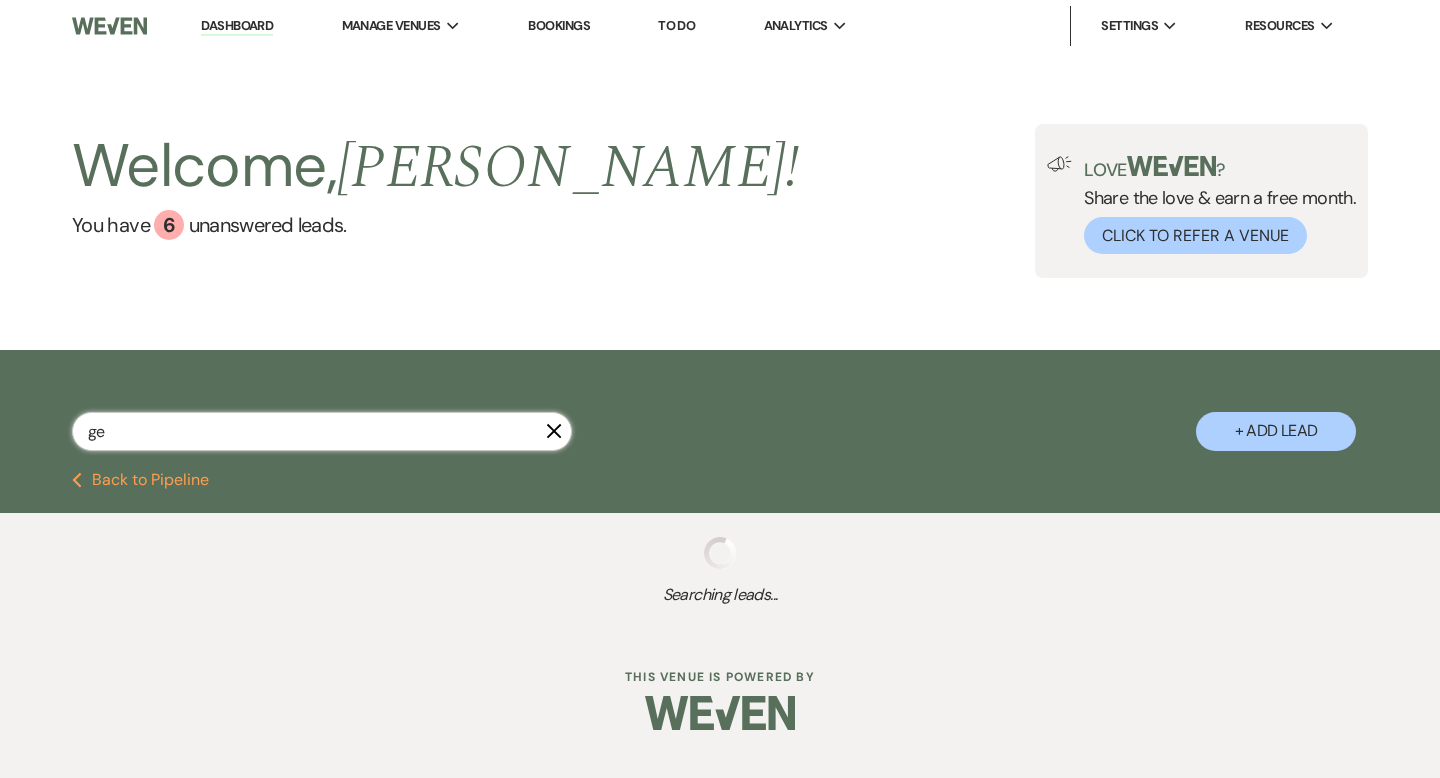 select on "5" 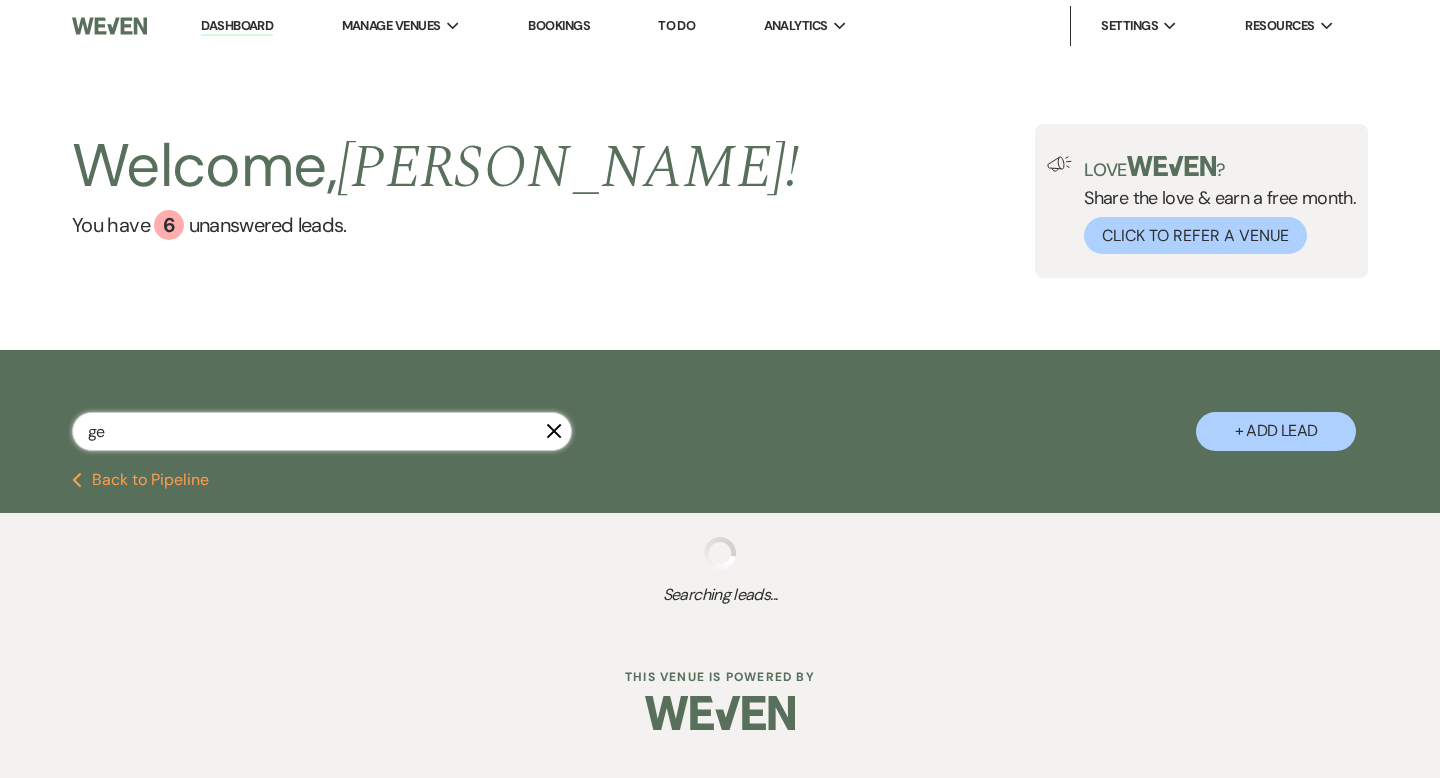 select on "8" 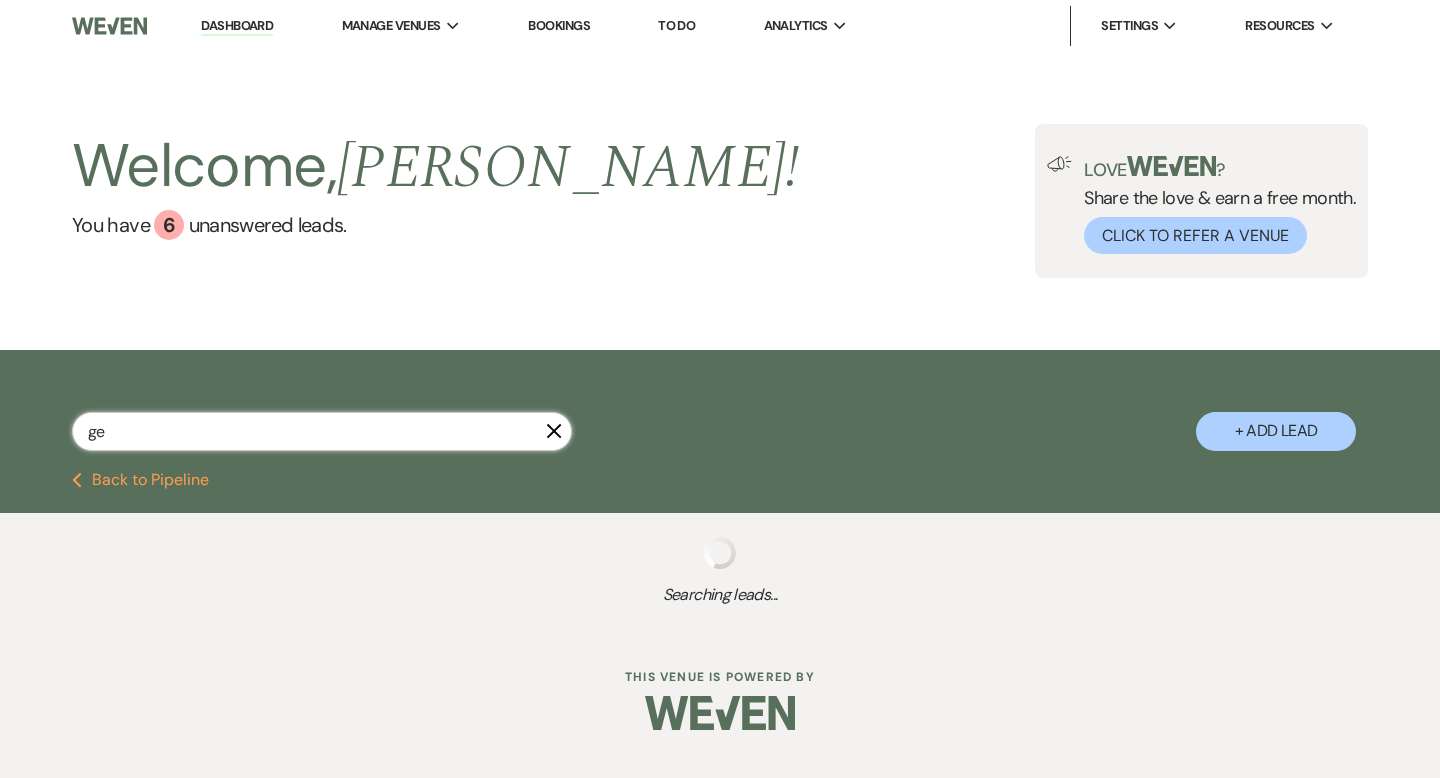 select on "5" 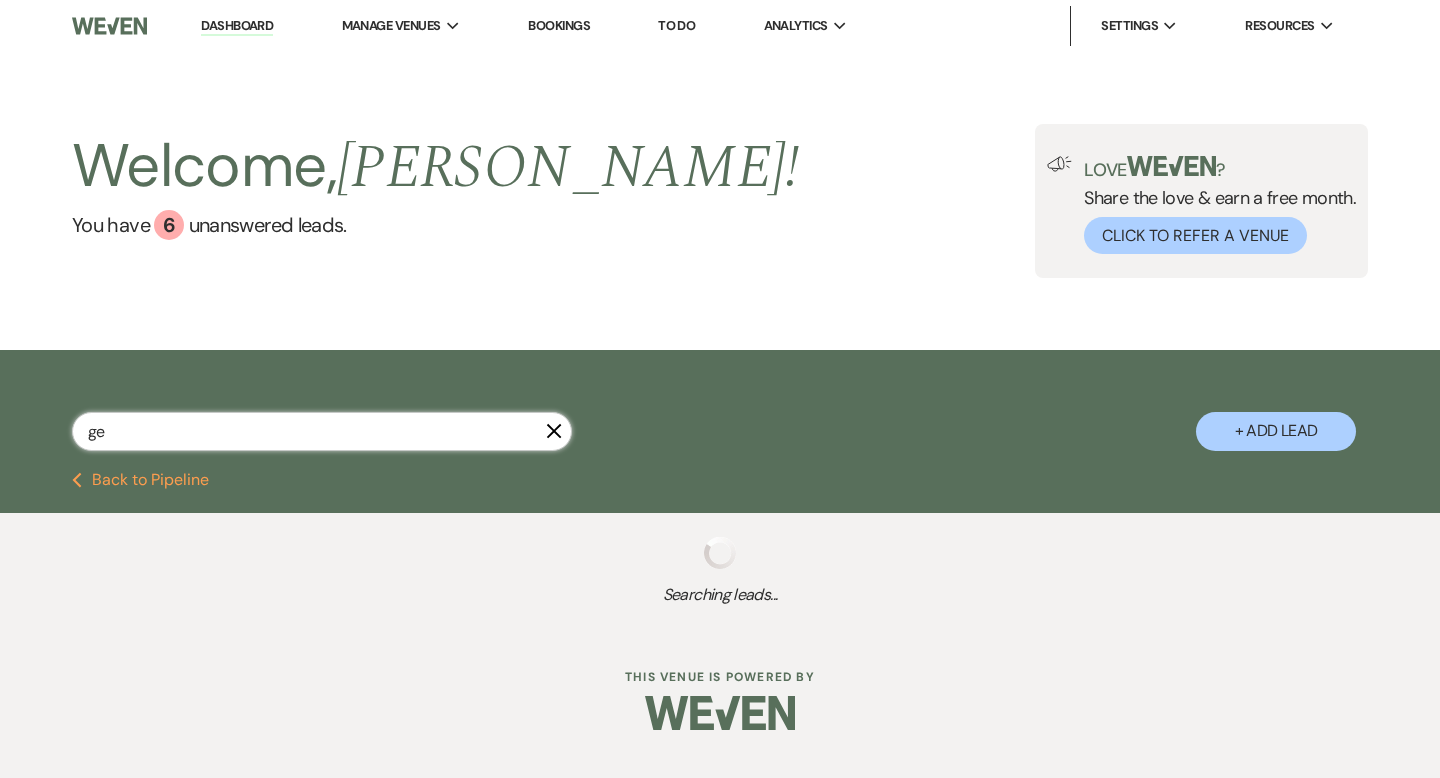select on "8" 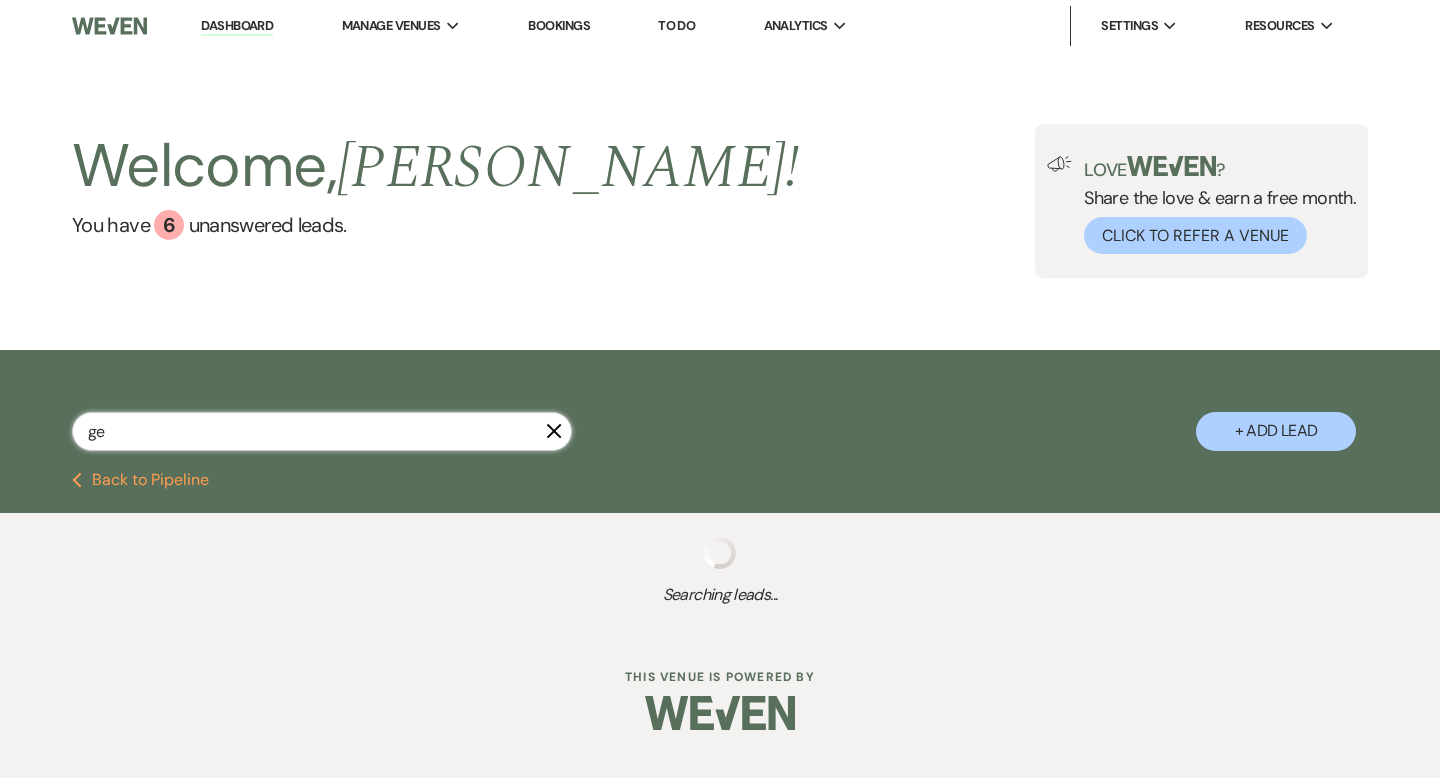 select on "5" 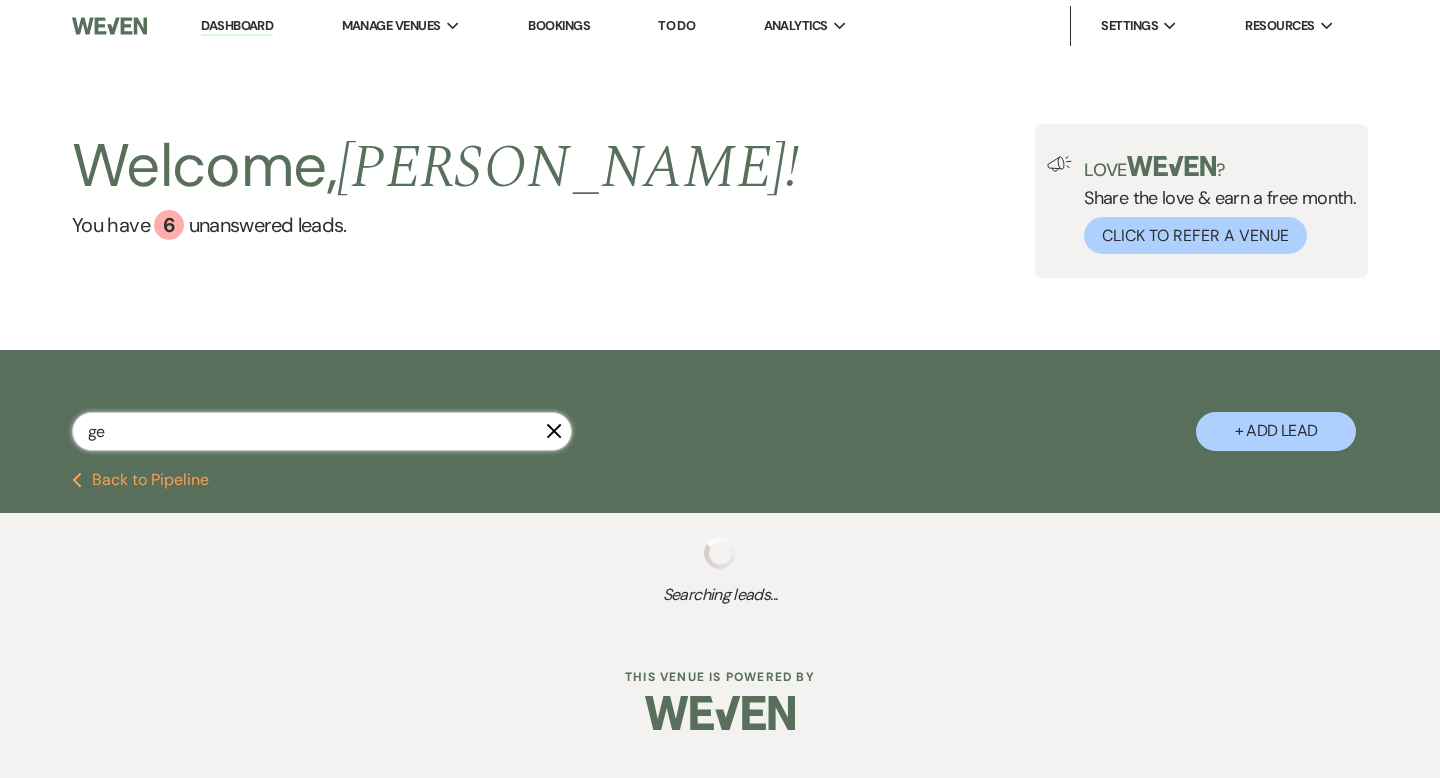 select on "8" 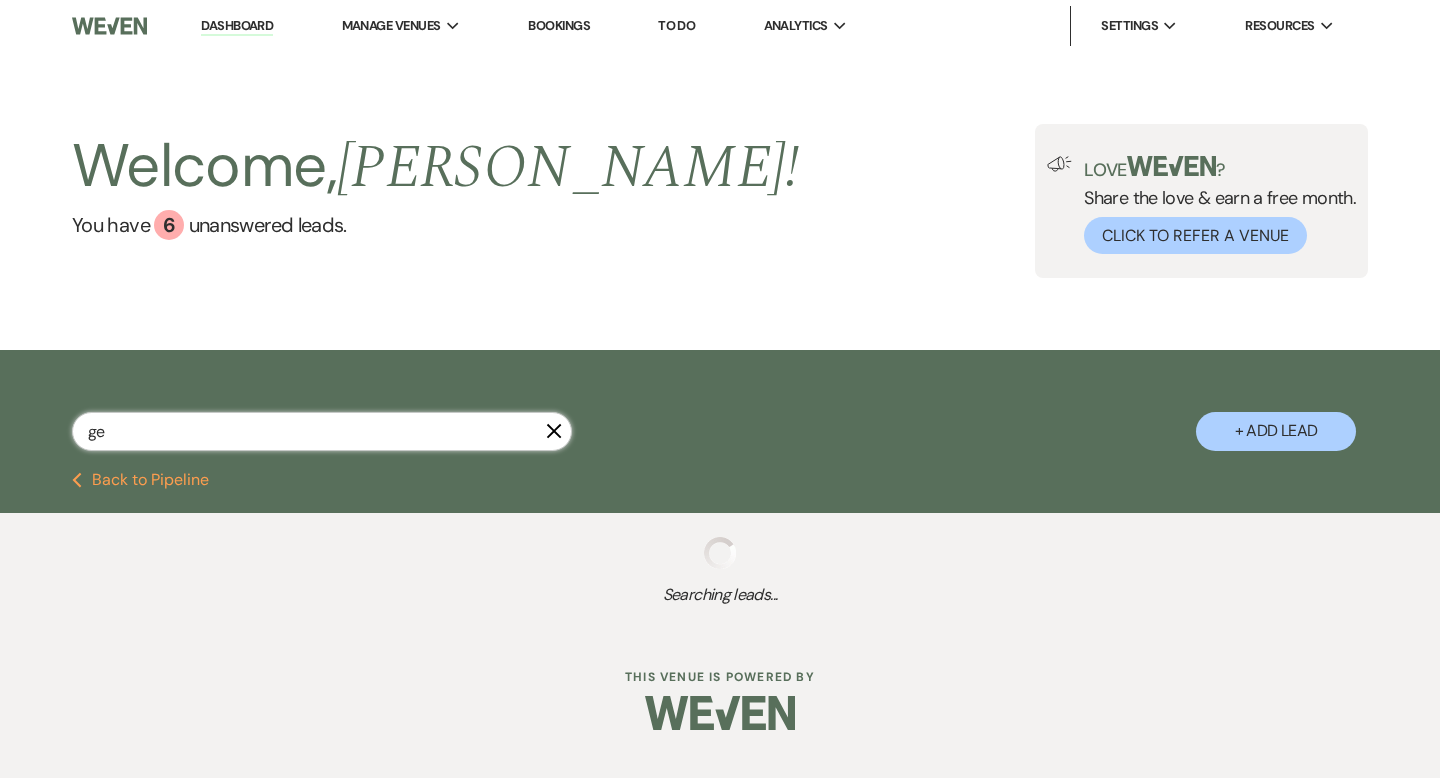 select on "5" 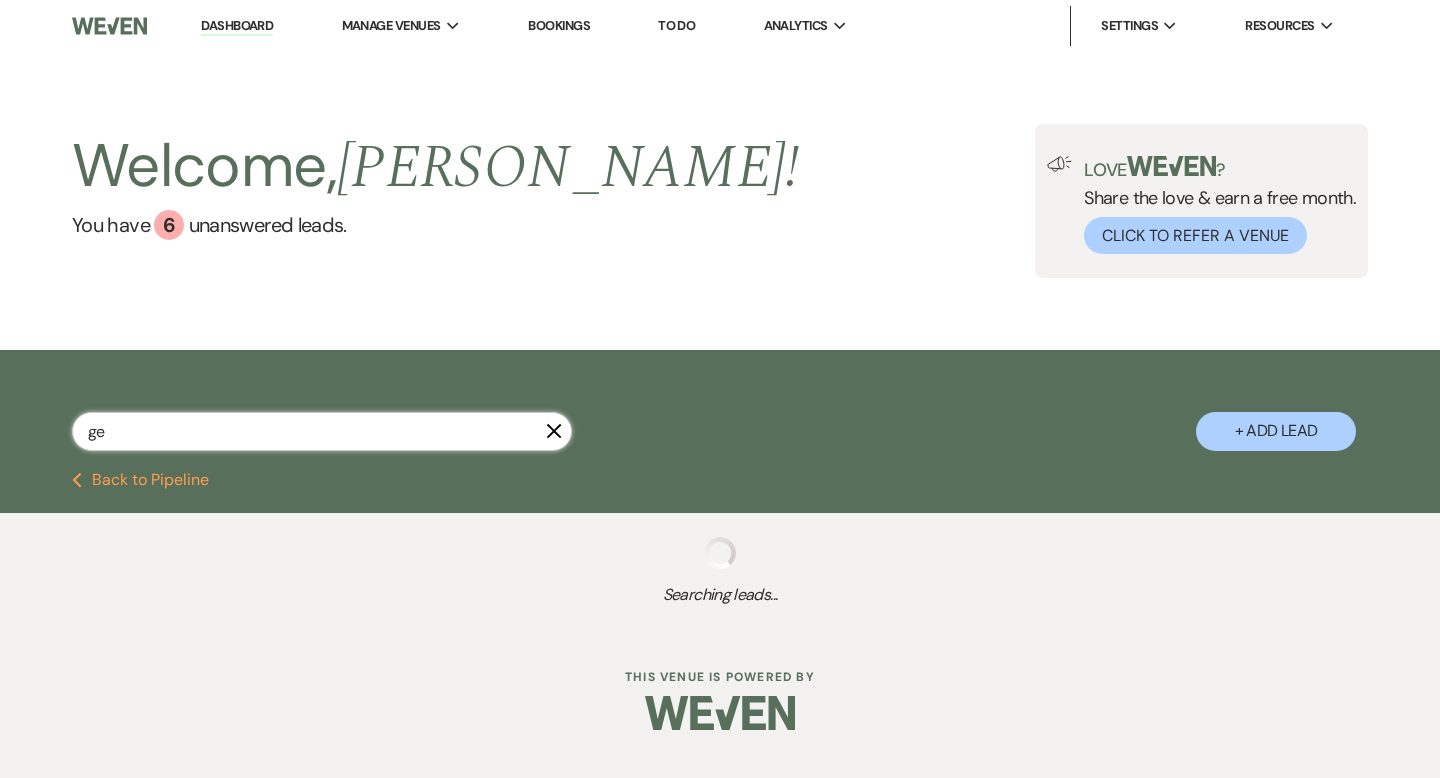 select on "8" 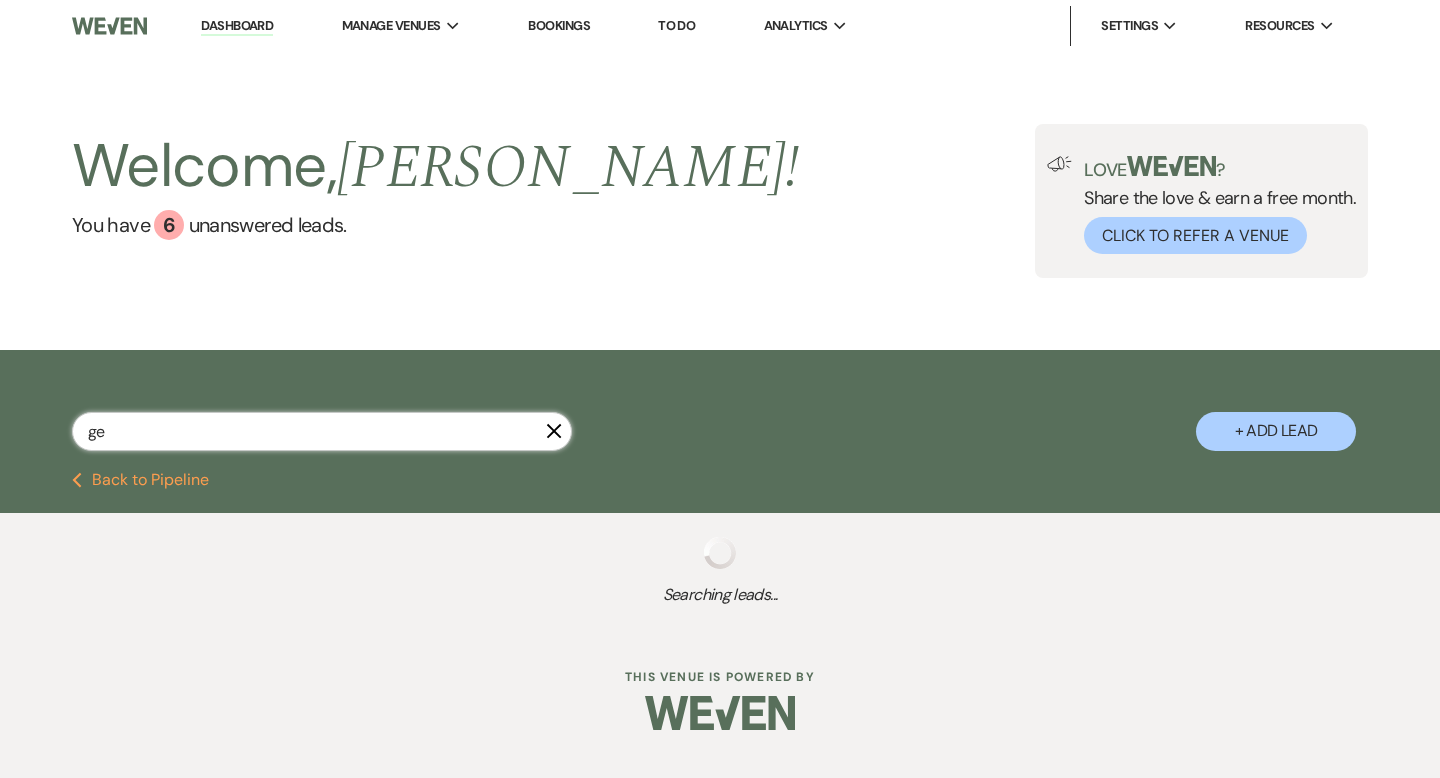 select on "5" 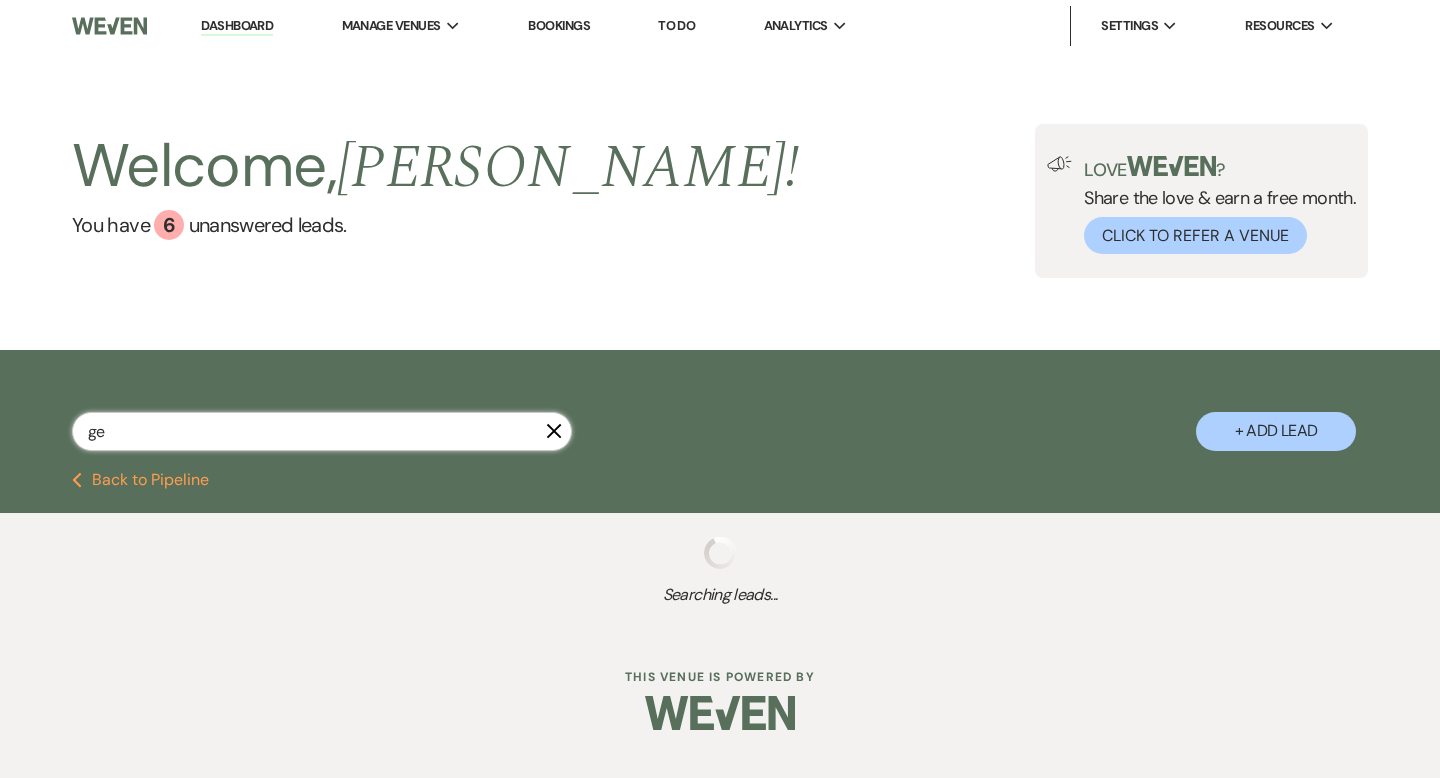 select on "8" 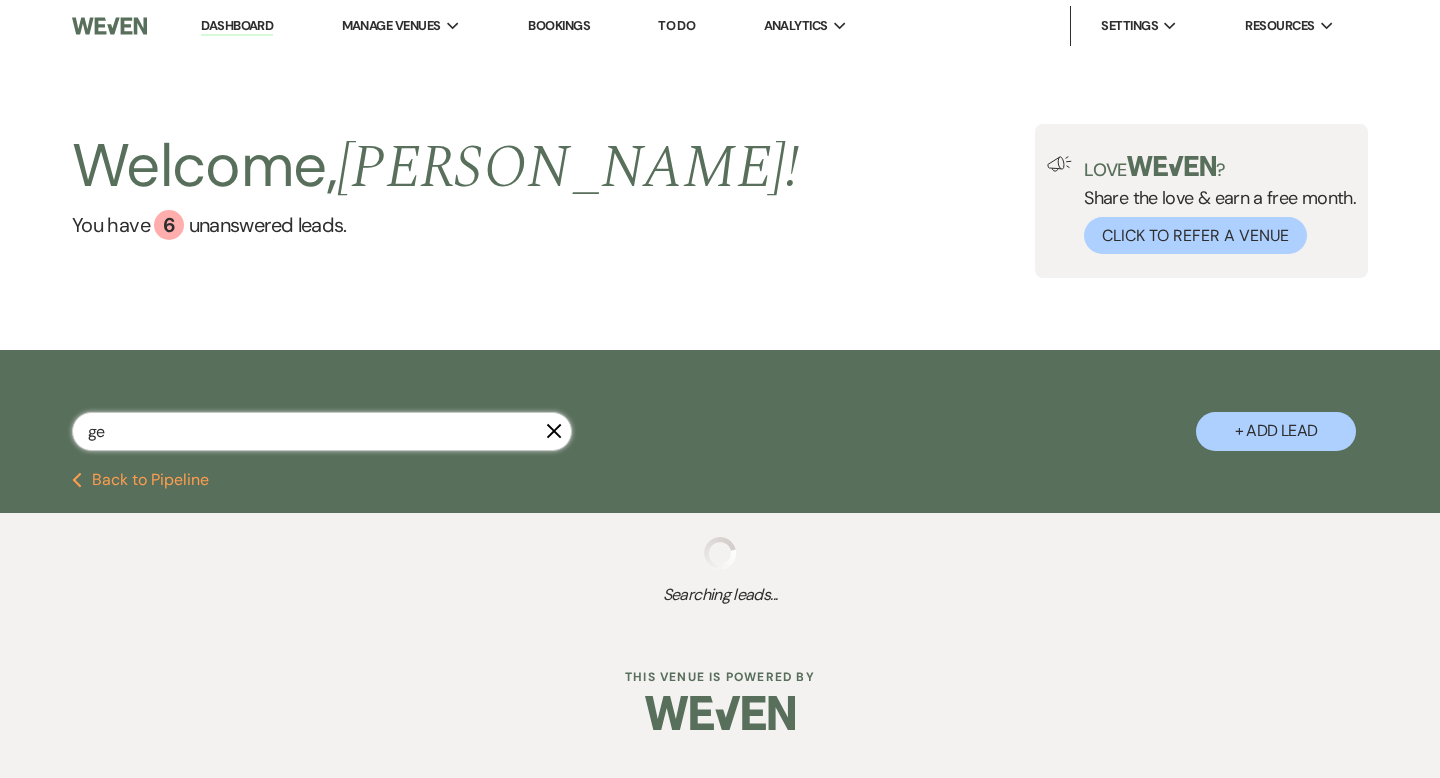 select on "5" 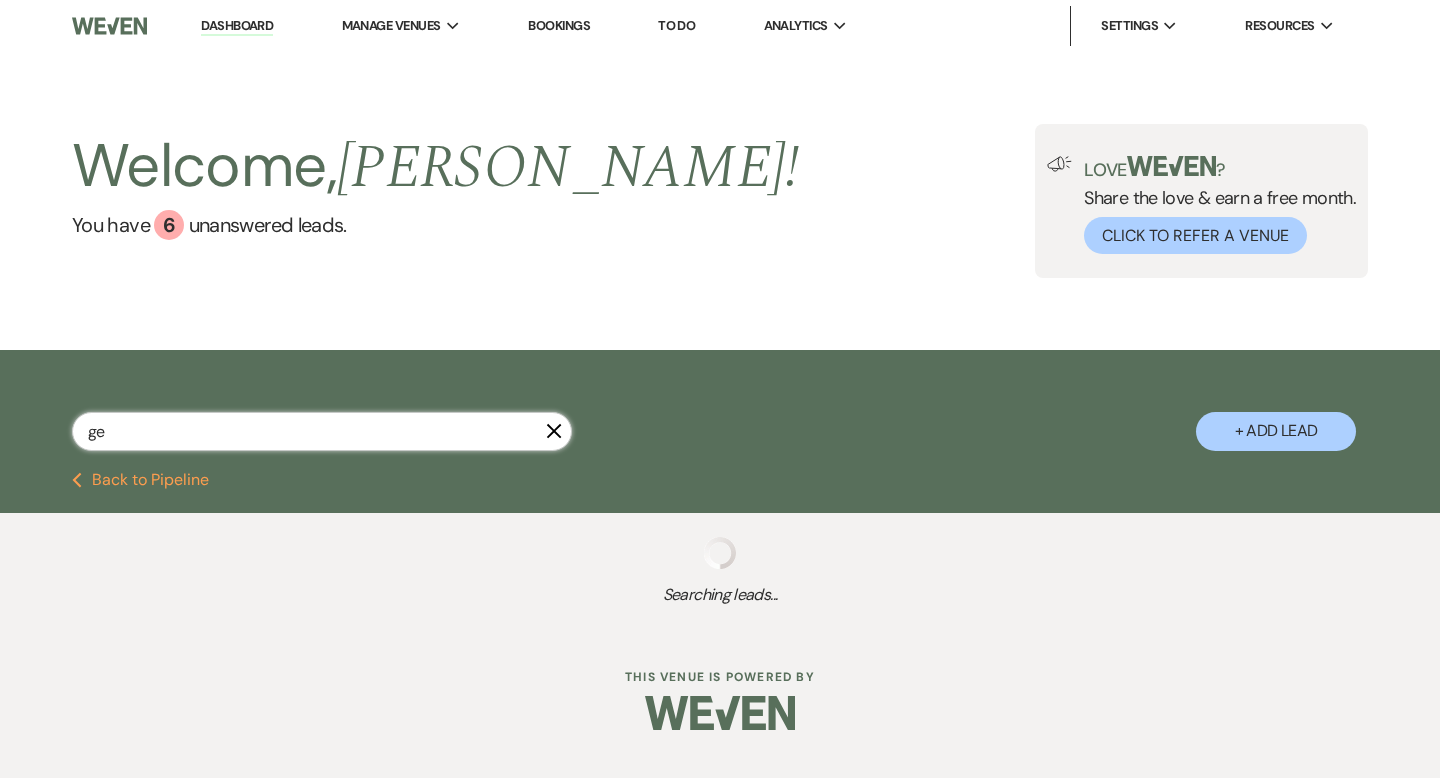 select on "8" 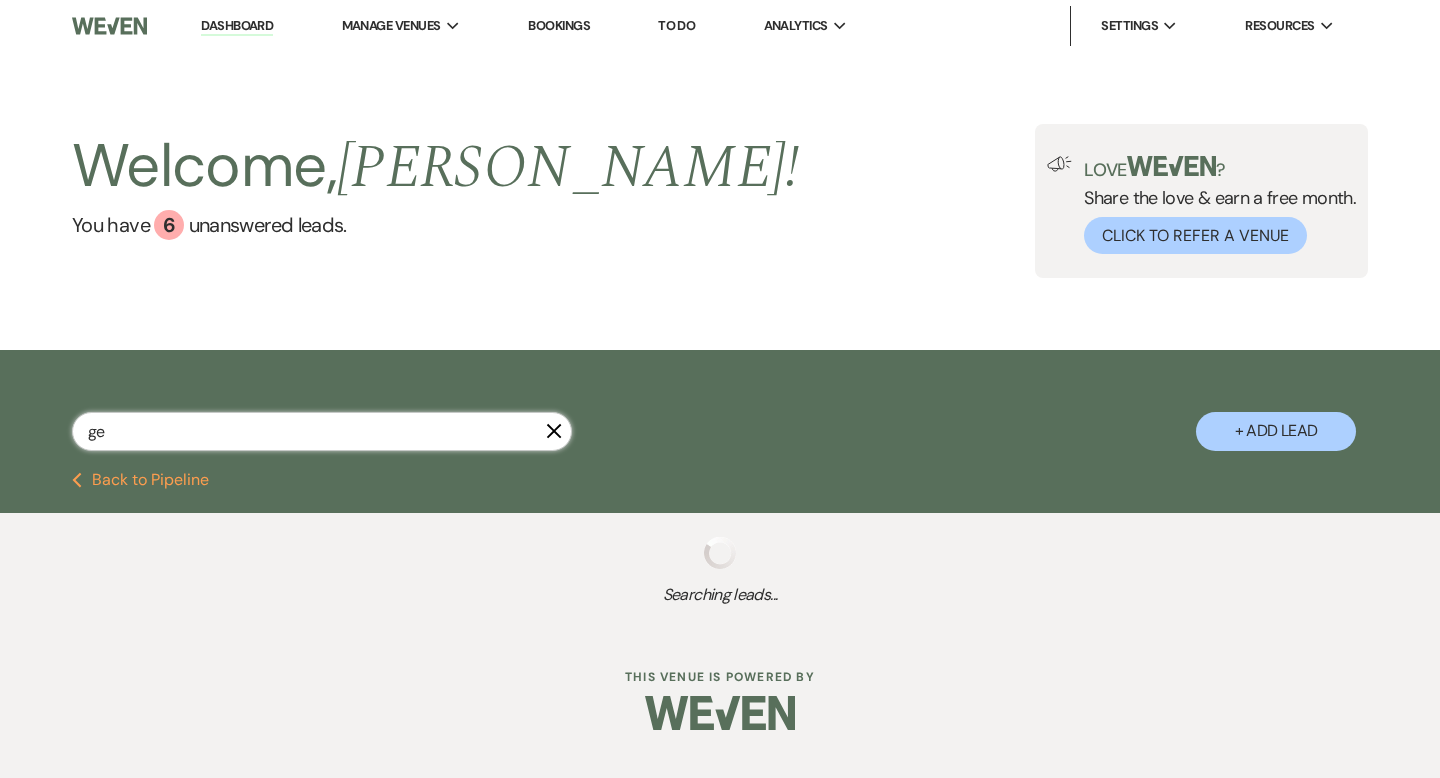 select on "5" 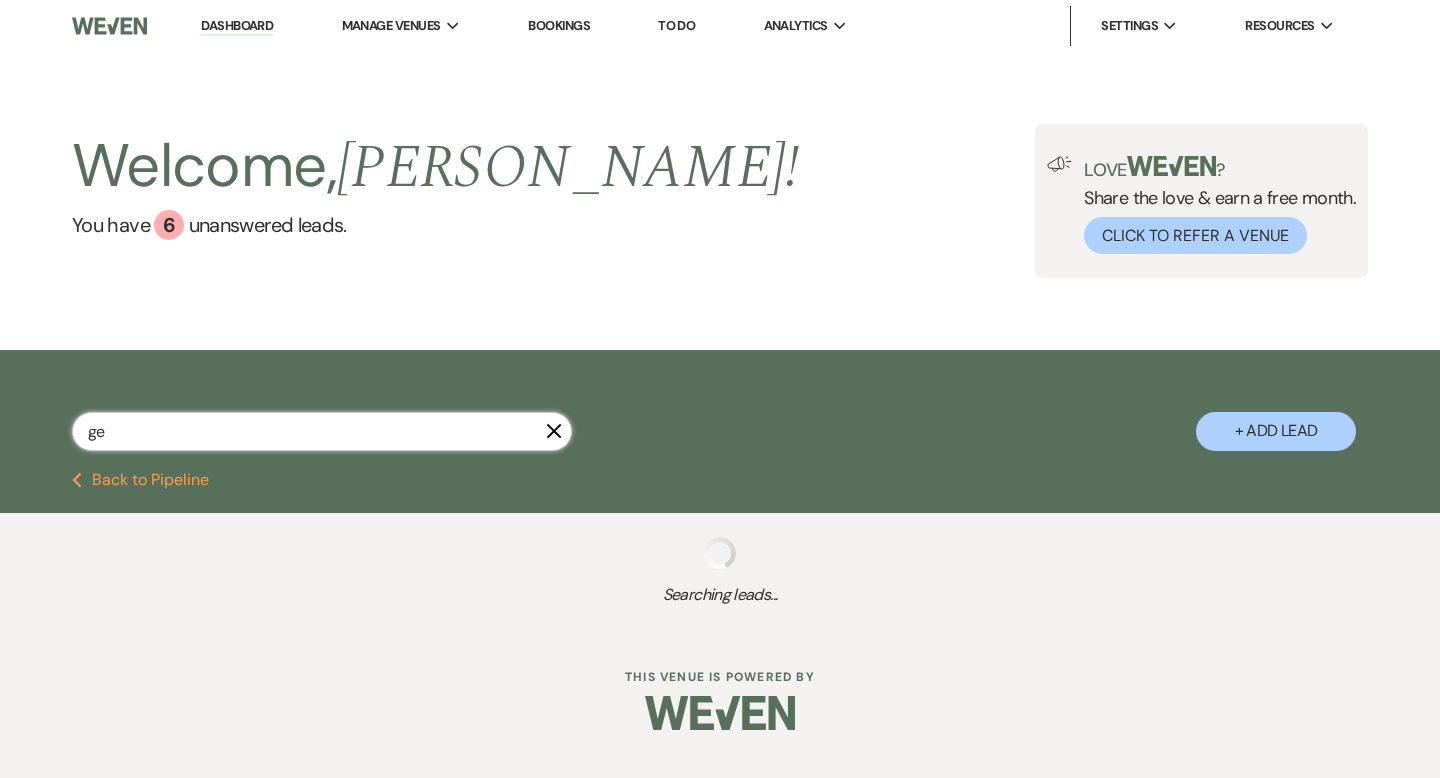 select on "8" 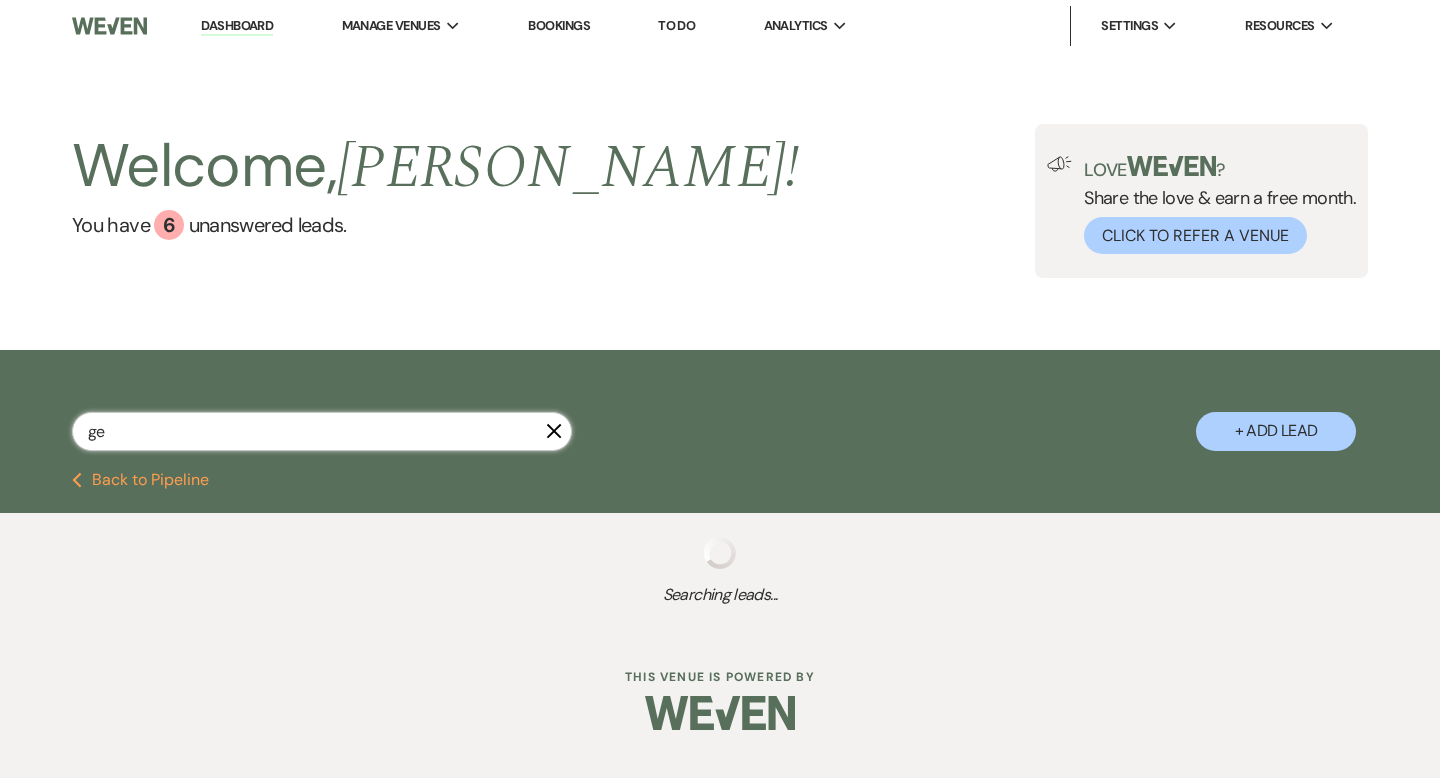 select on "5" 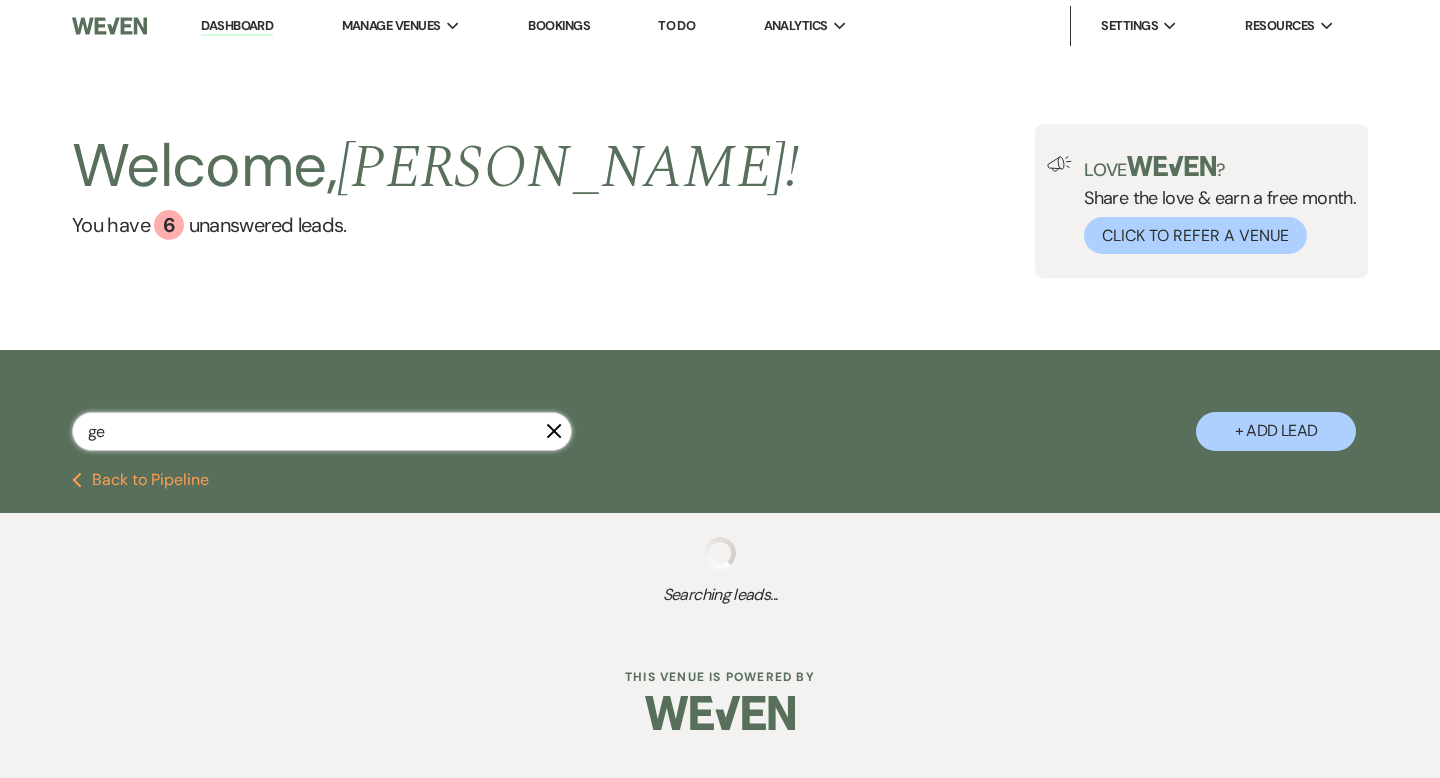 select on "8" 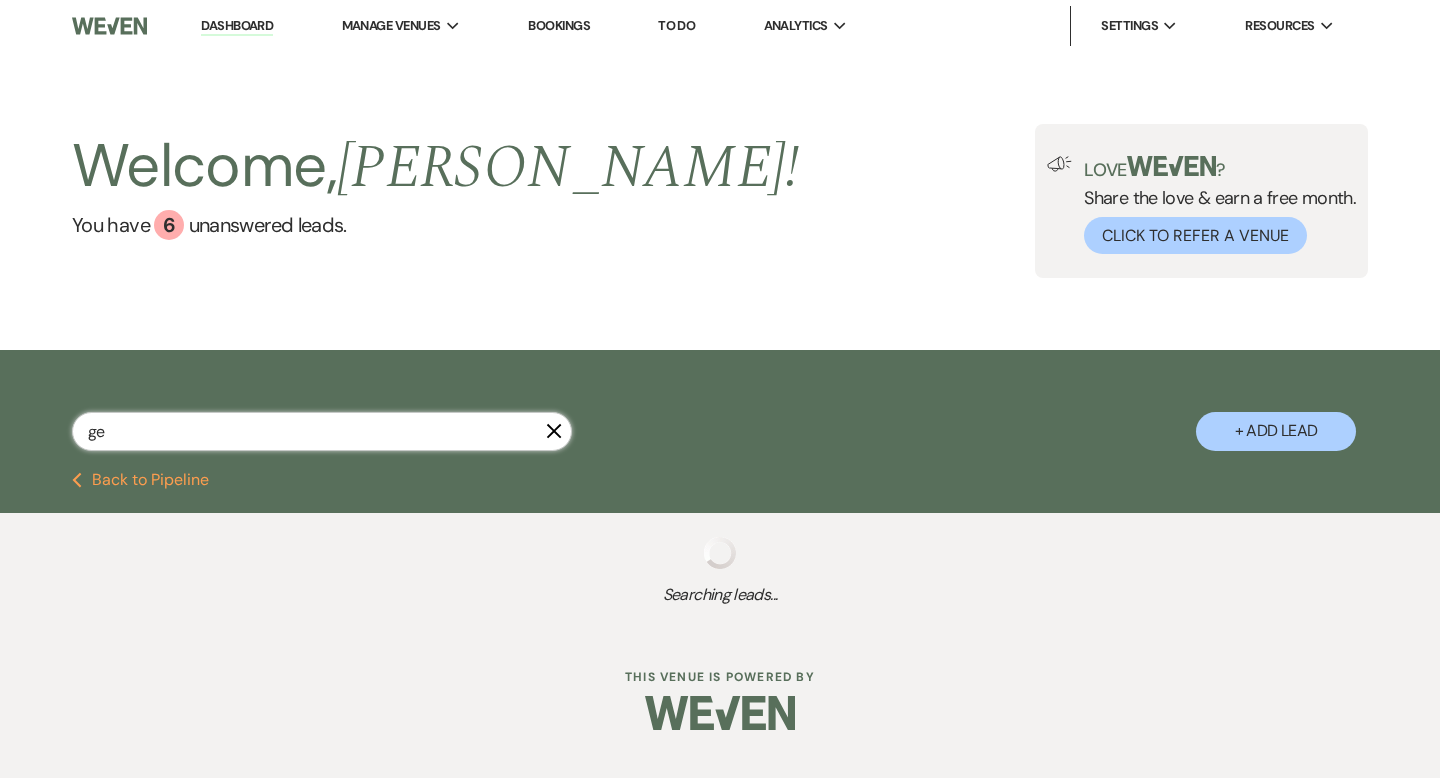 select on "5" 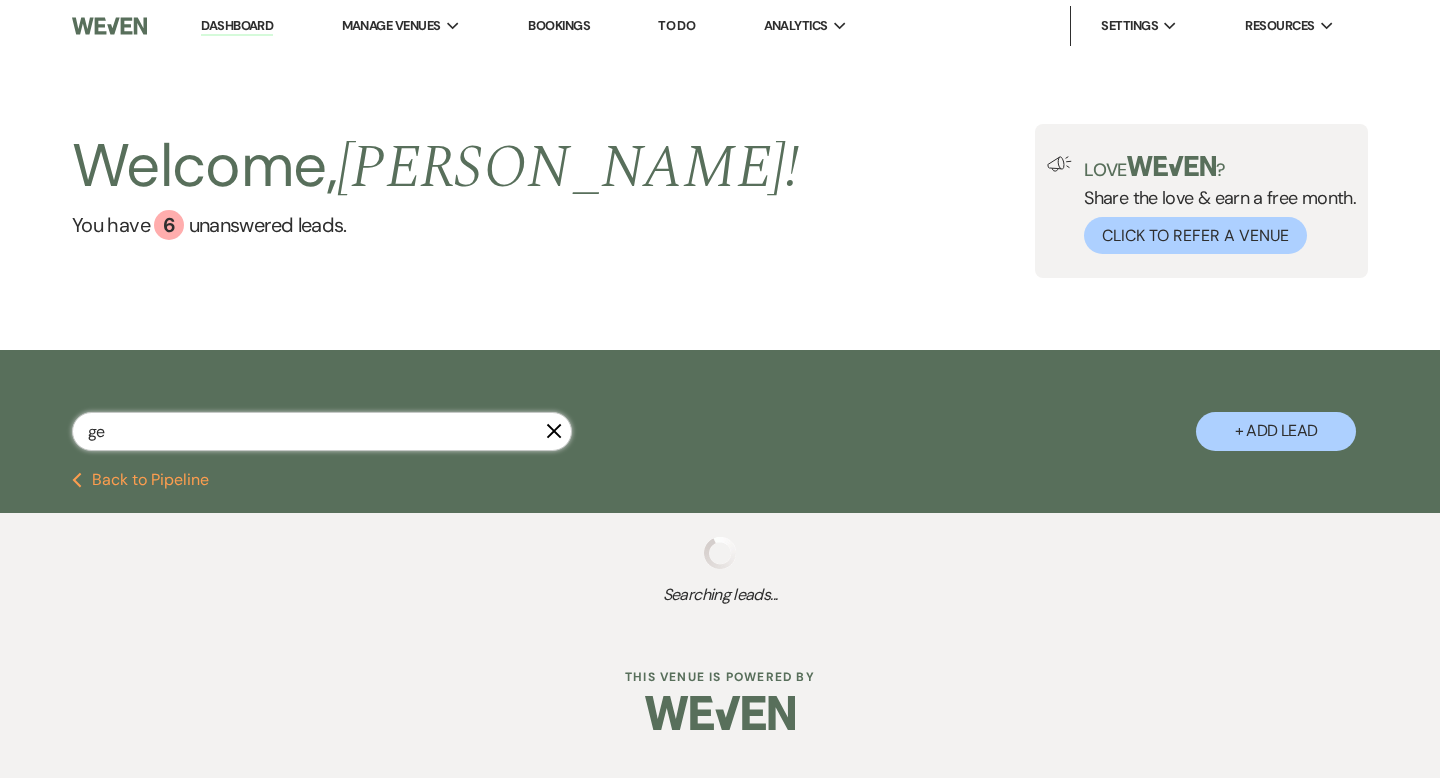 select on "8" 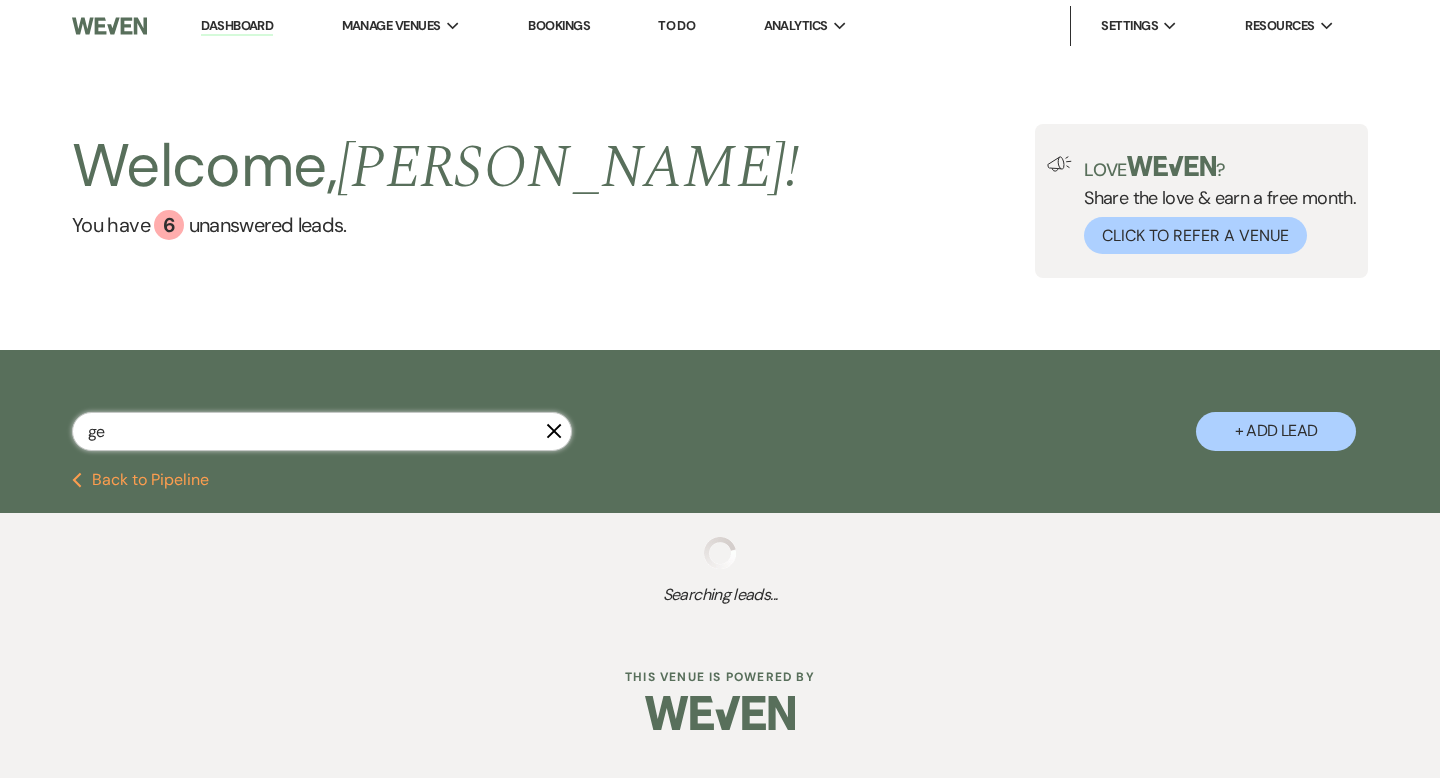 select on "6" 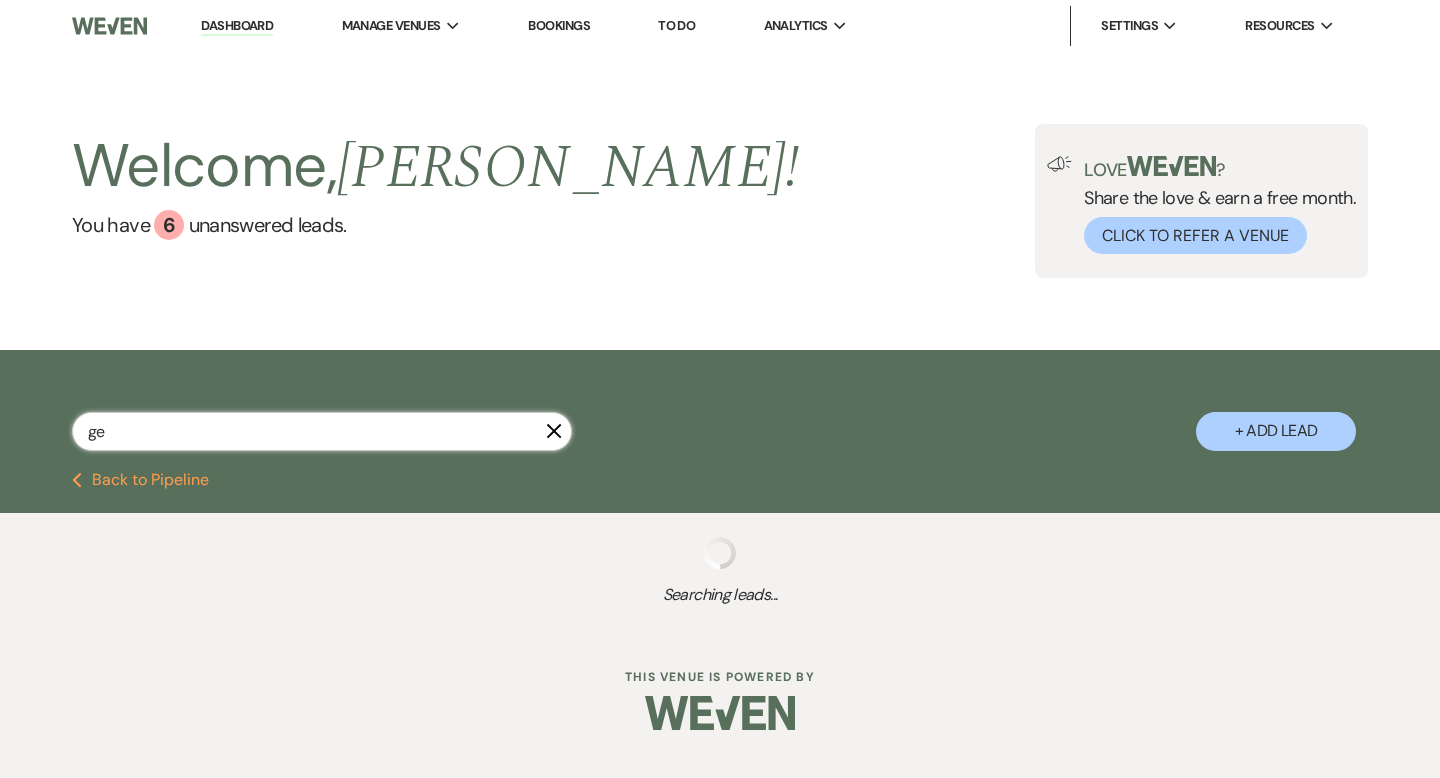 select on "8" 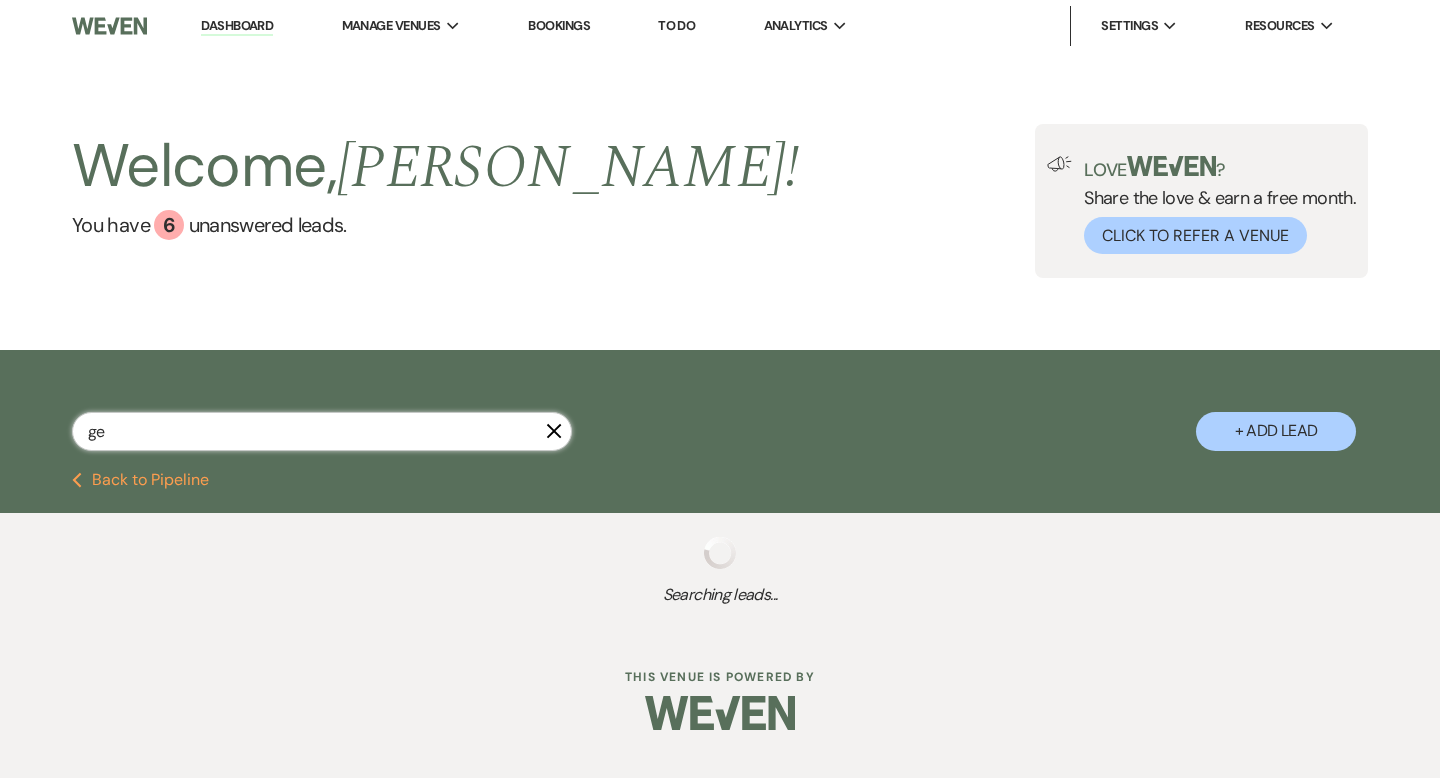 select on "6" 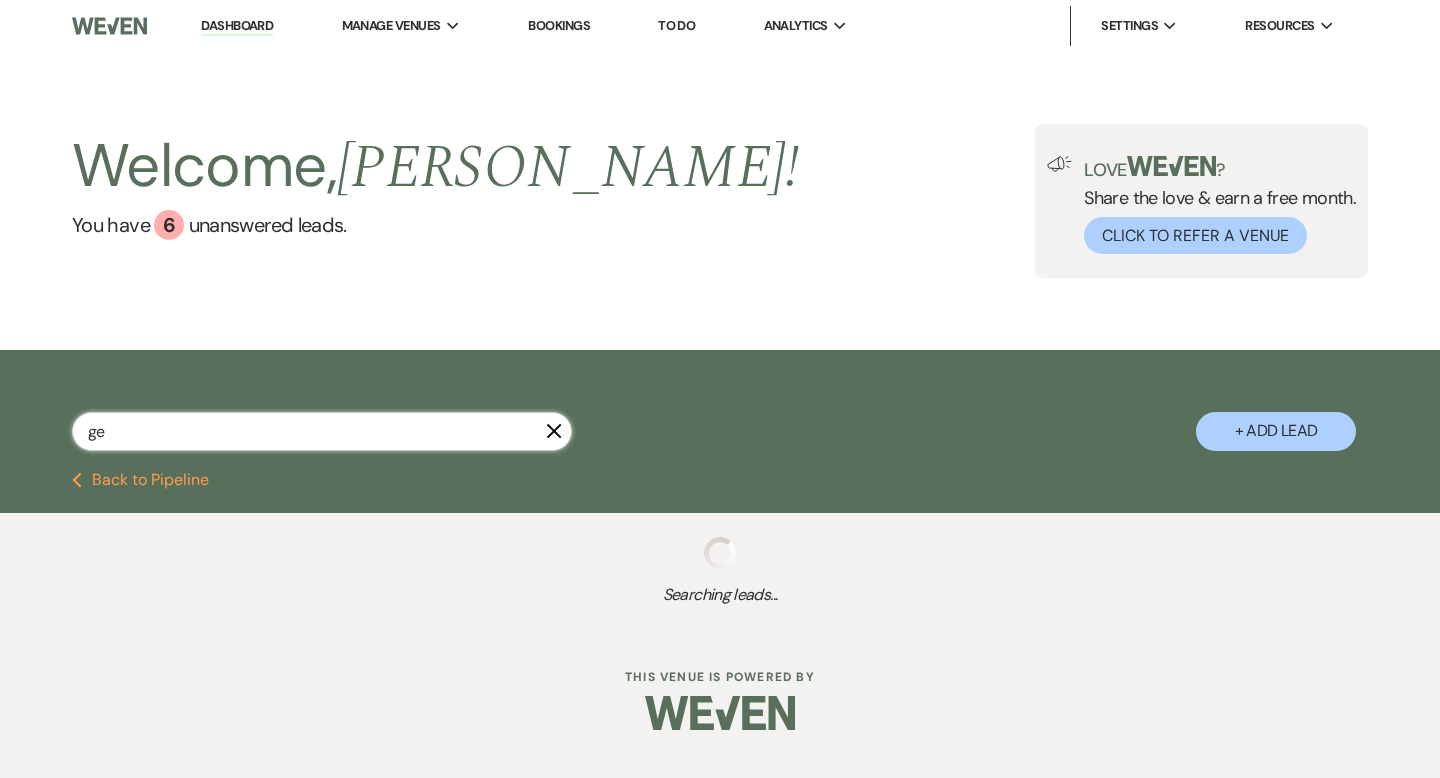 select on "8" 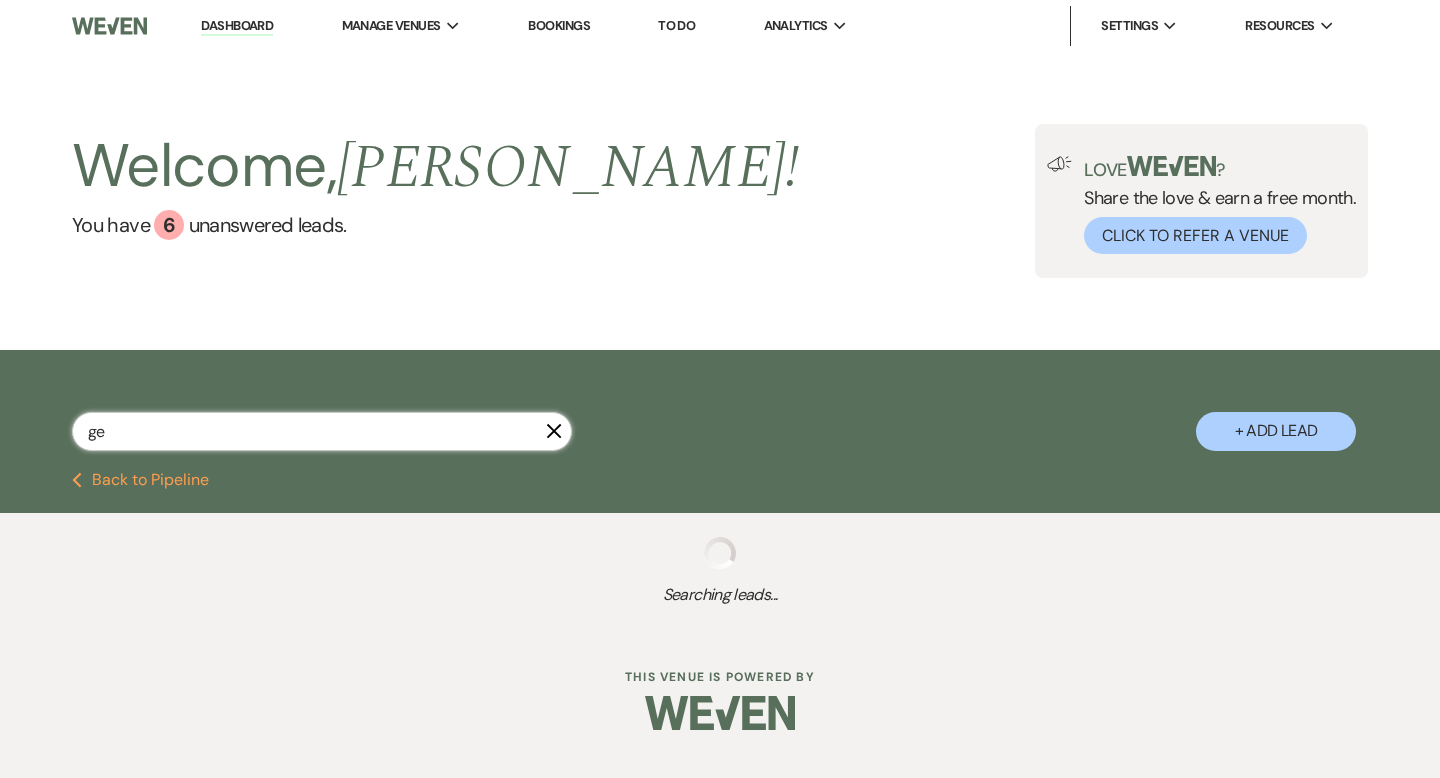 select on "5" 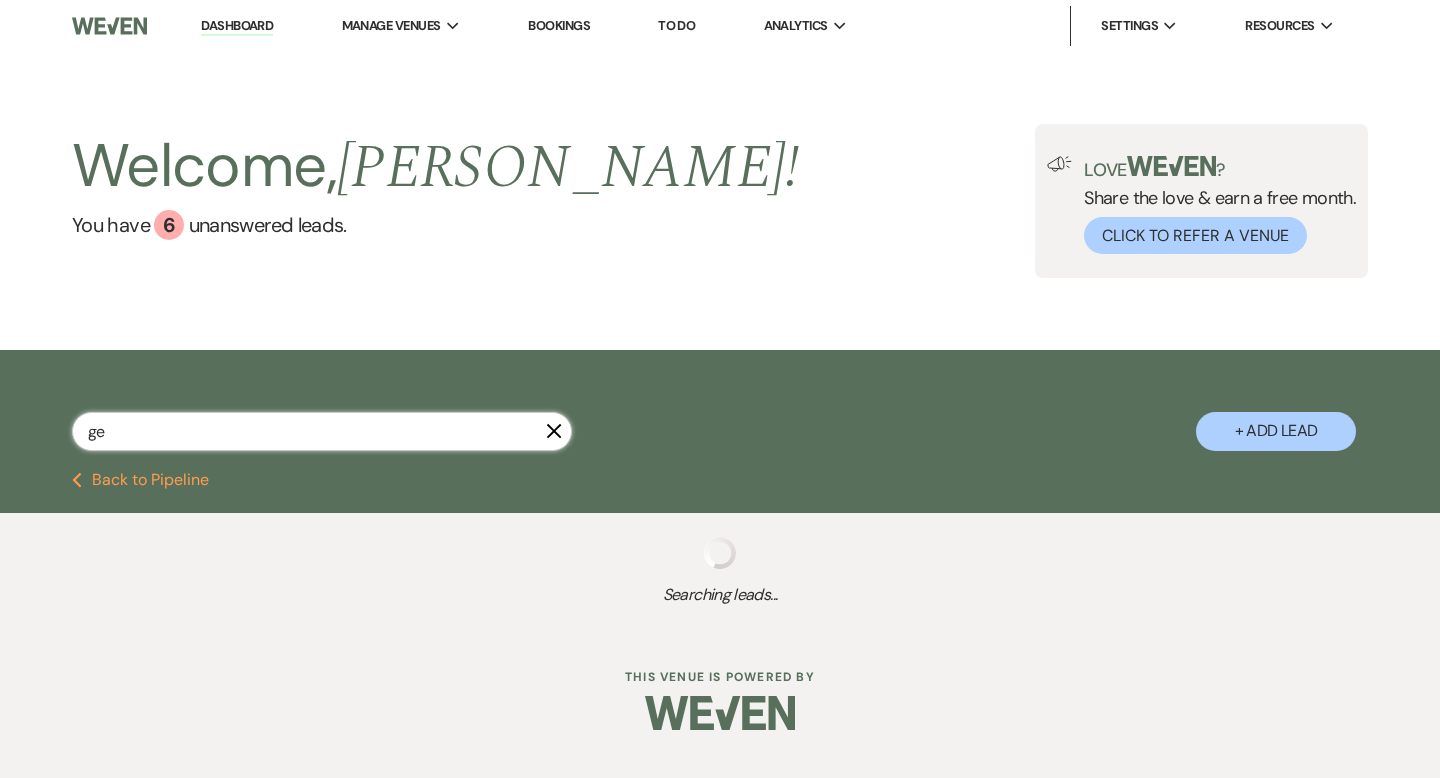 select on "8" 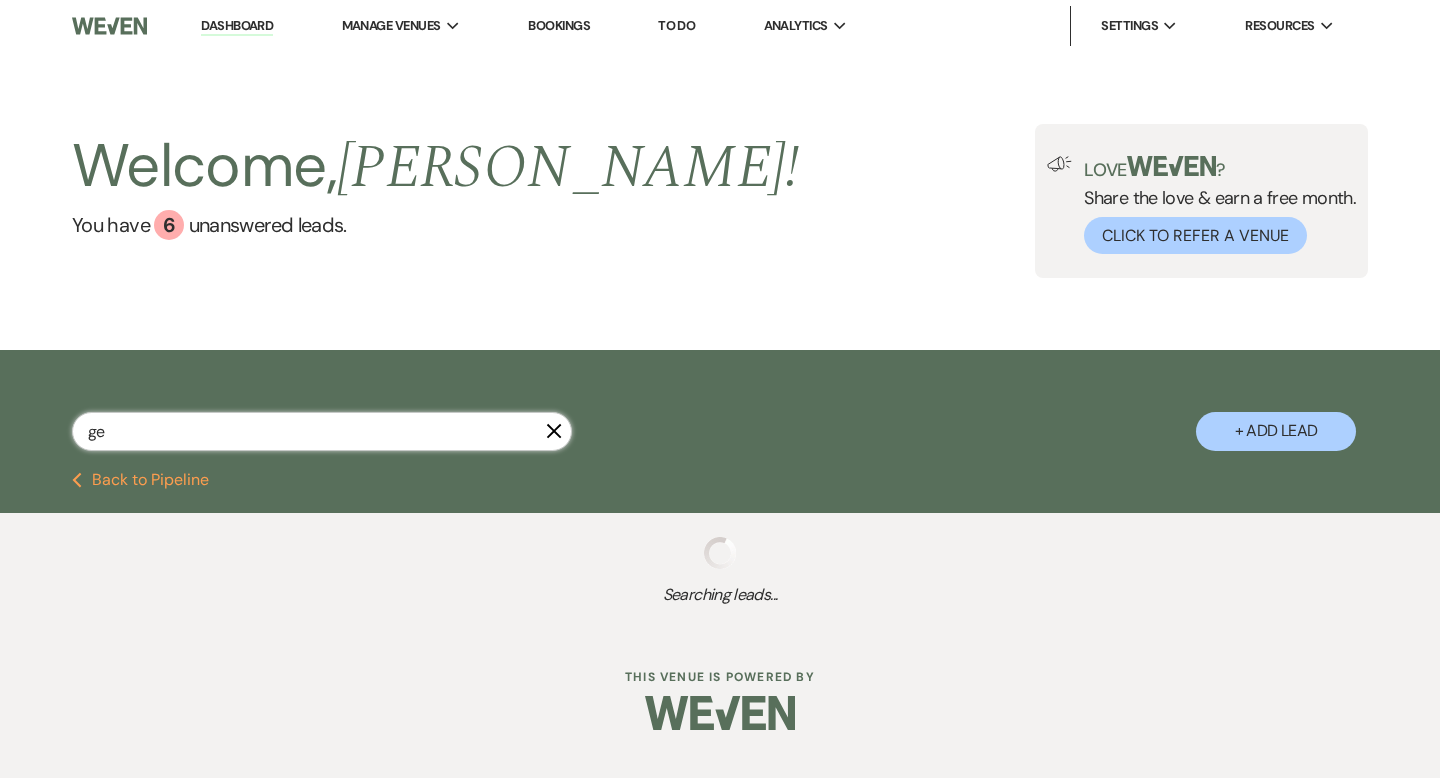 select on "5" 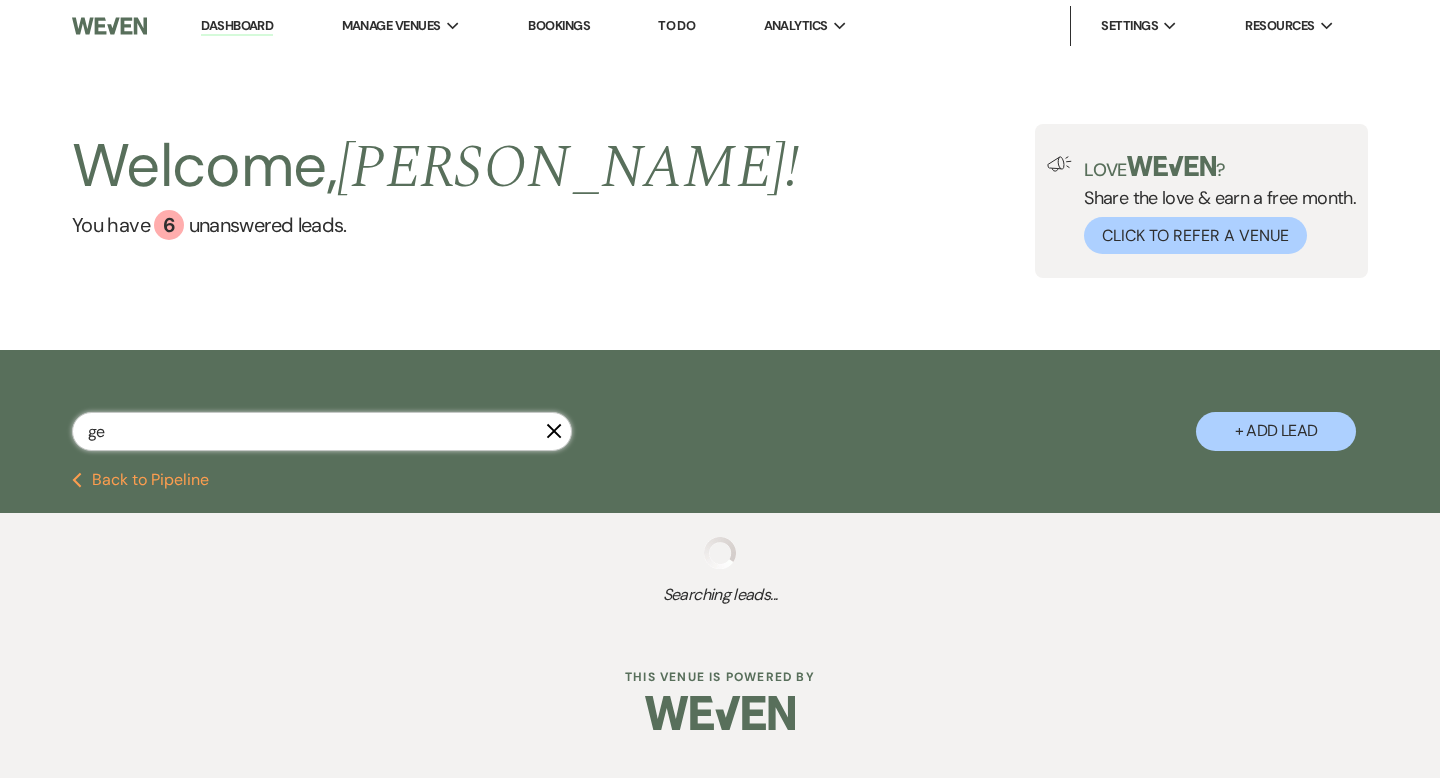select on "8" 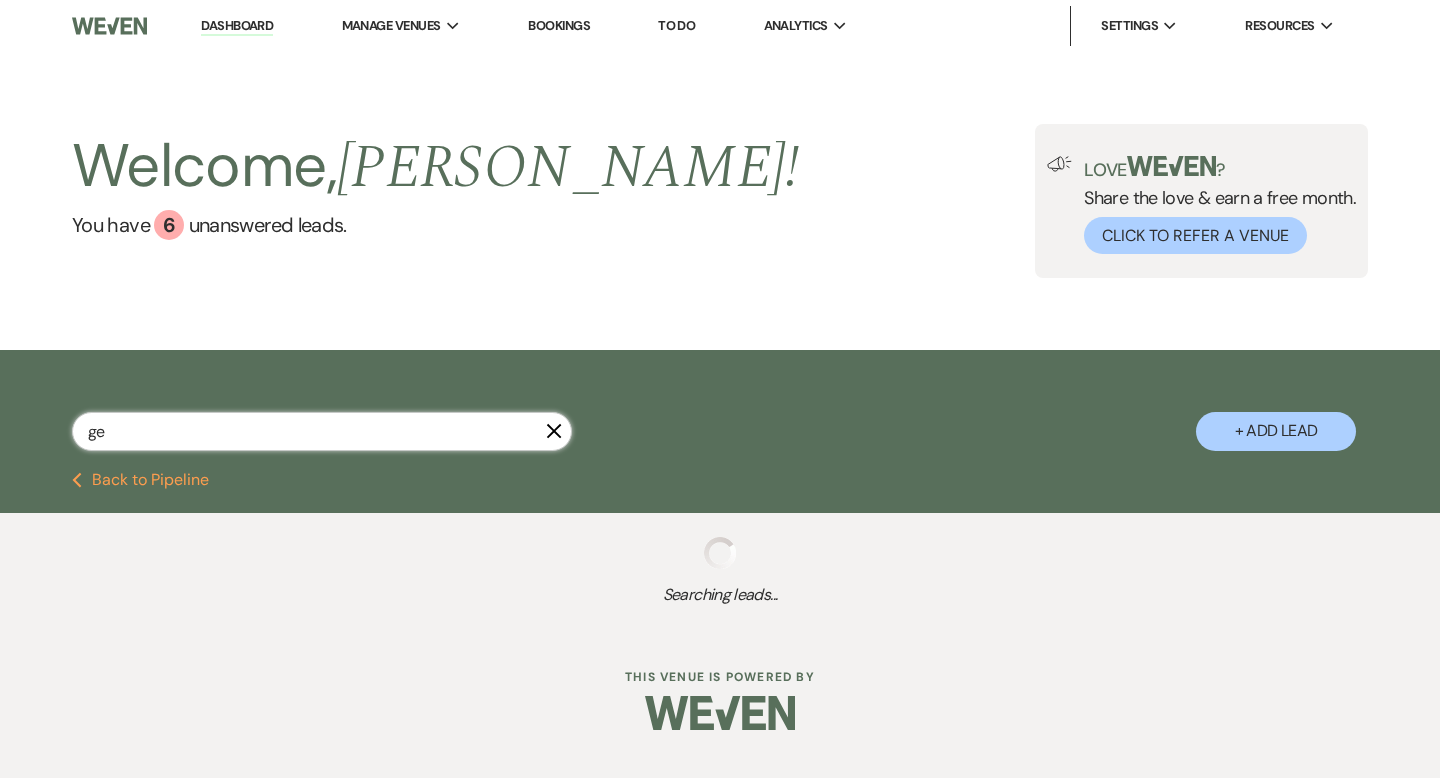 select on "6" 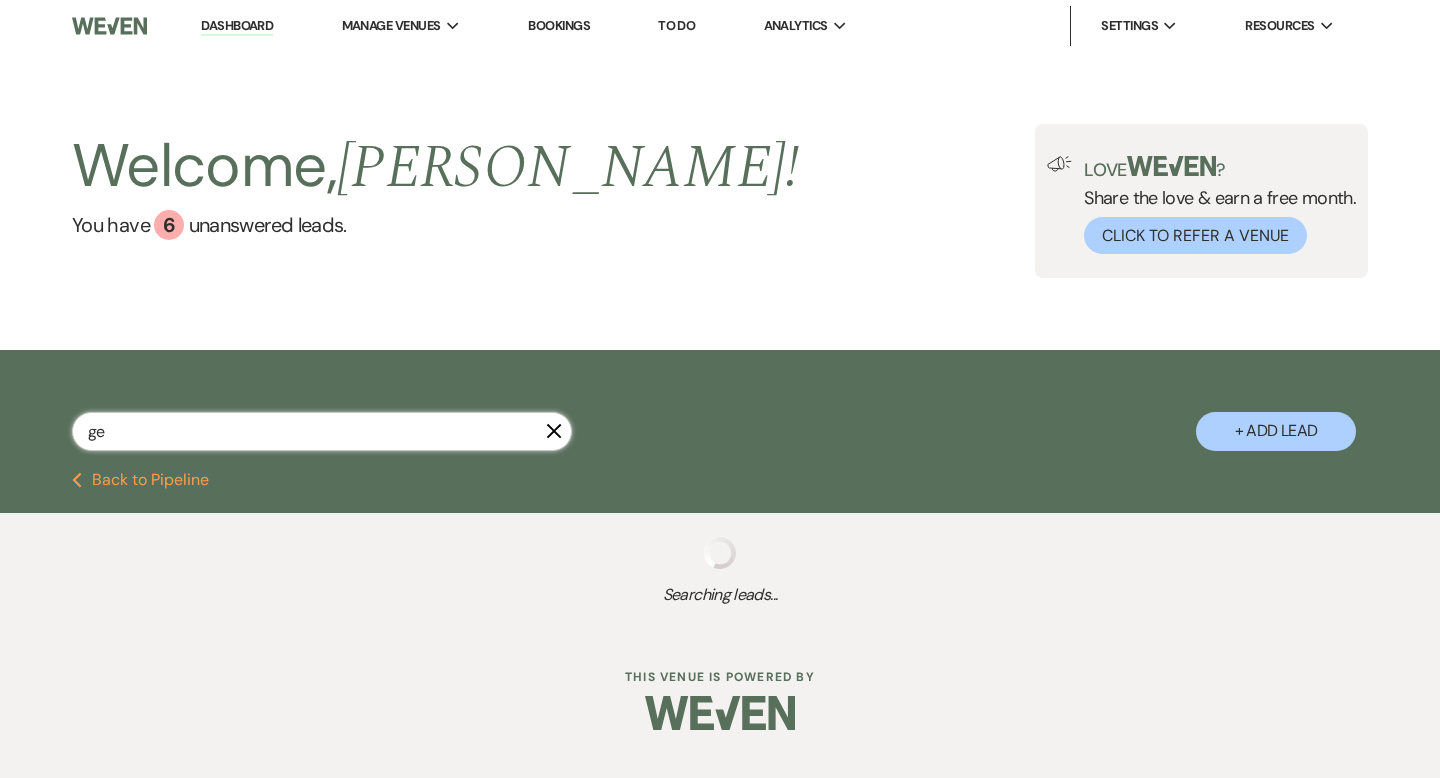 select on "8" 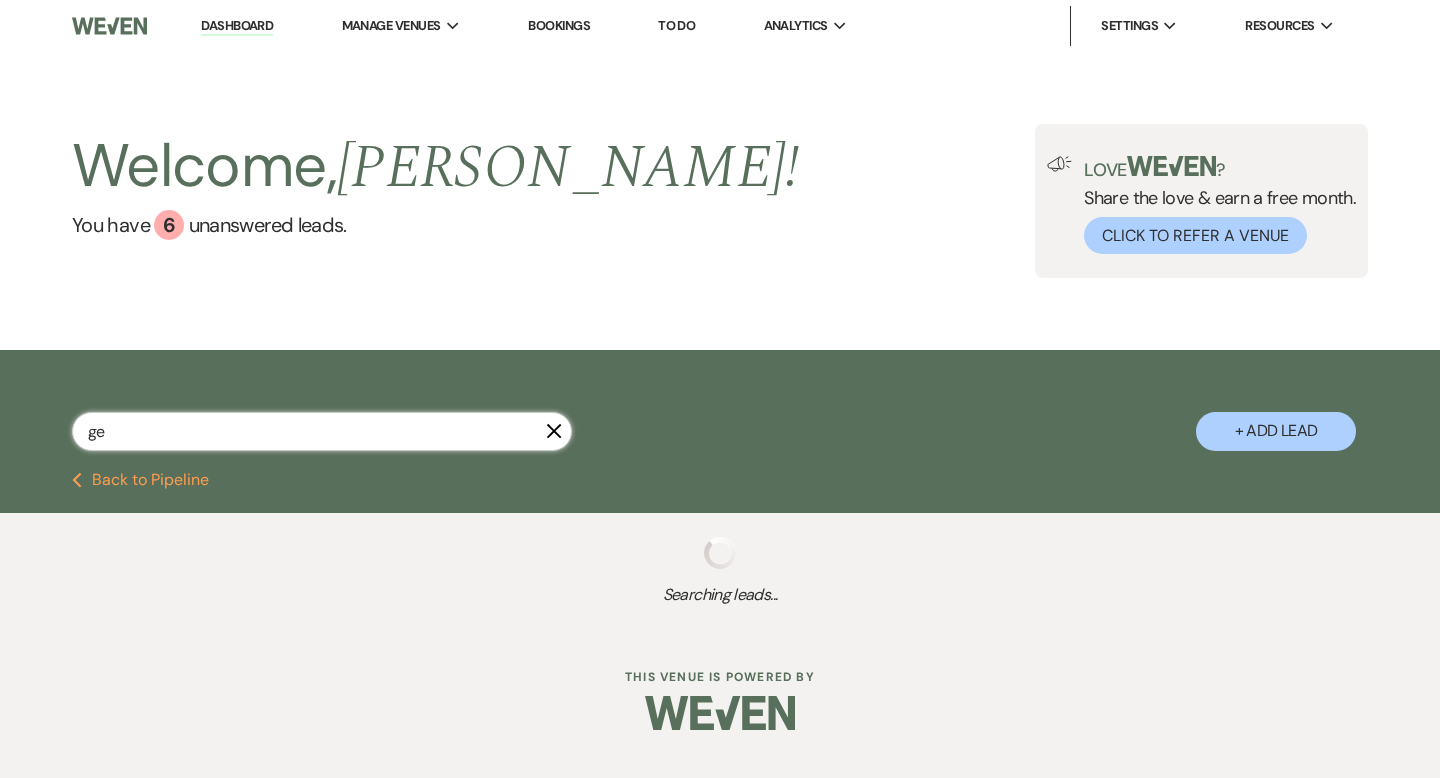 select on "7" 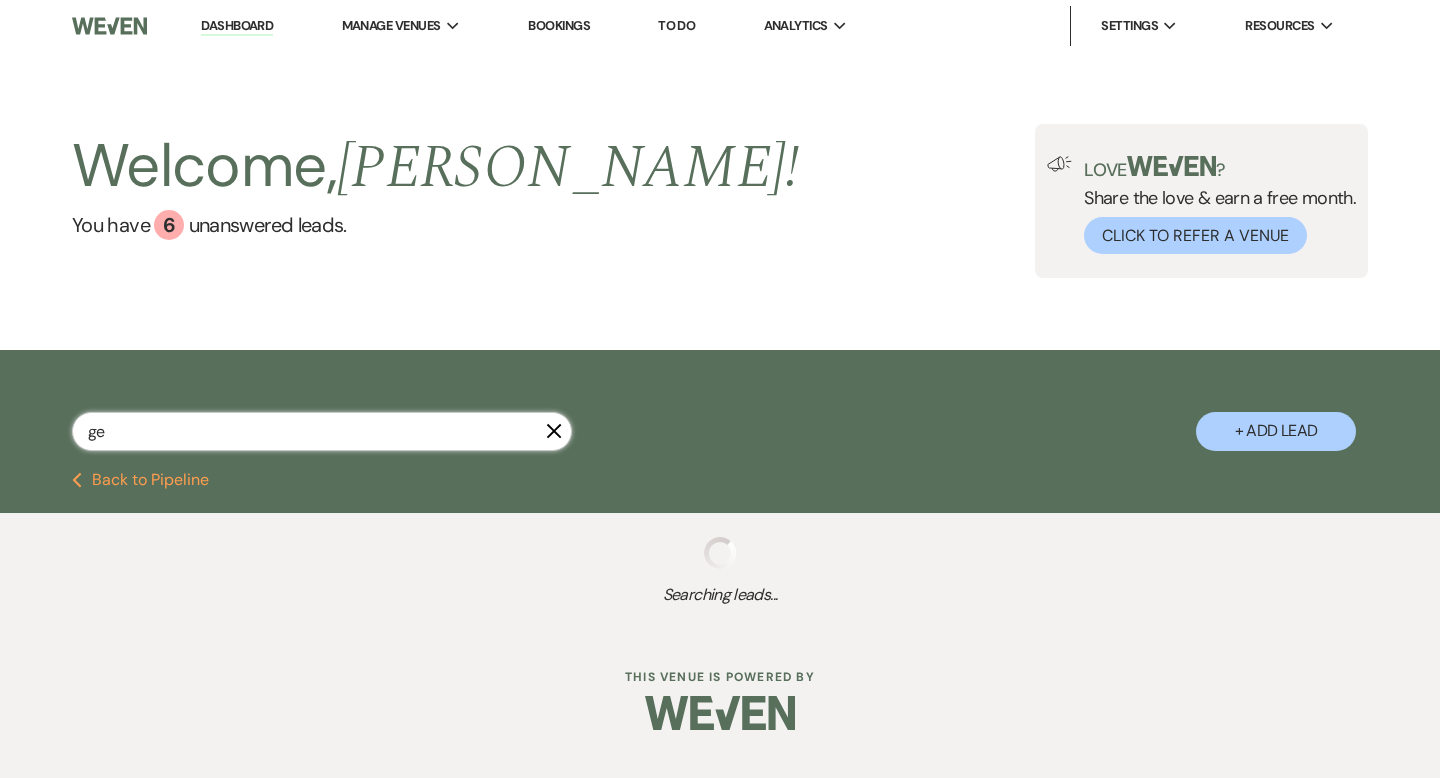 select on "8" 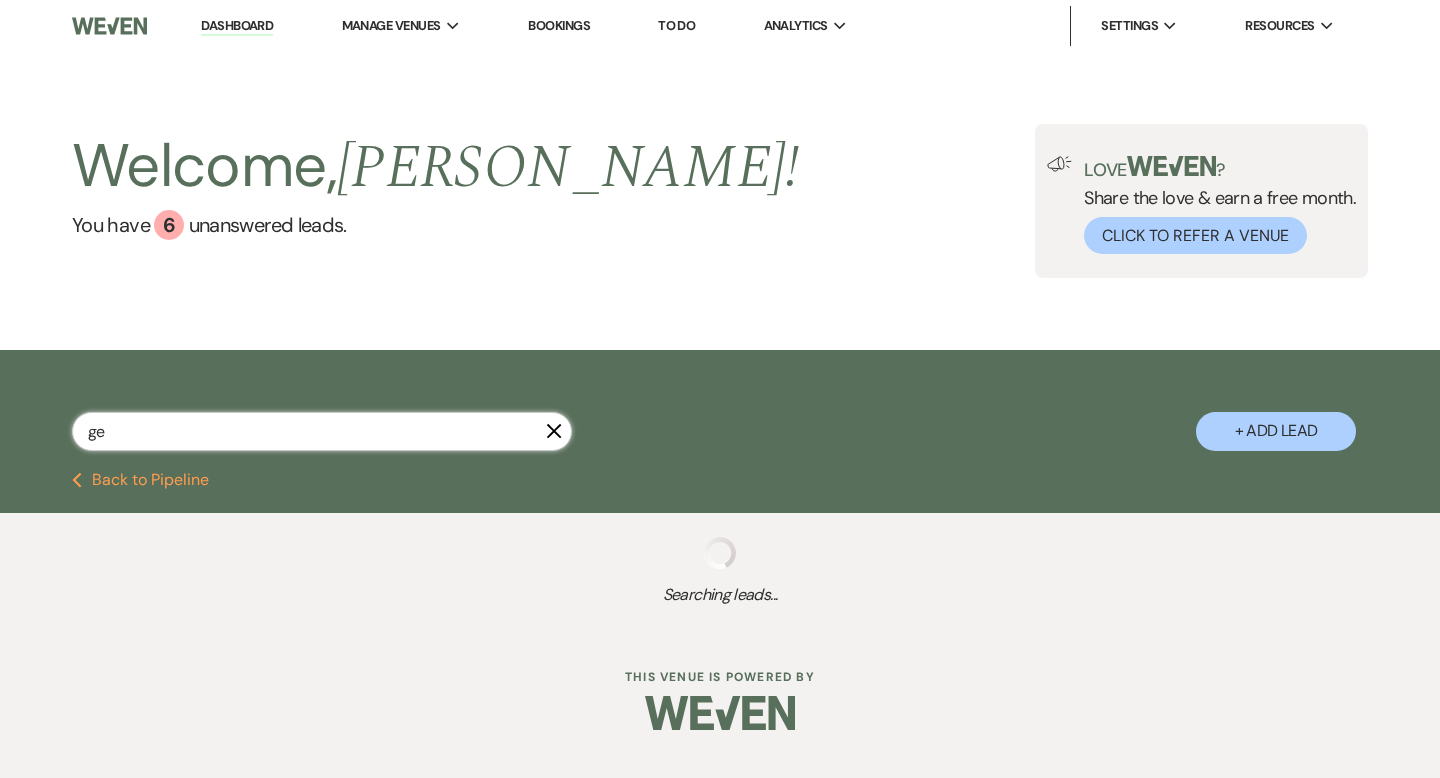 select on "5" 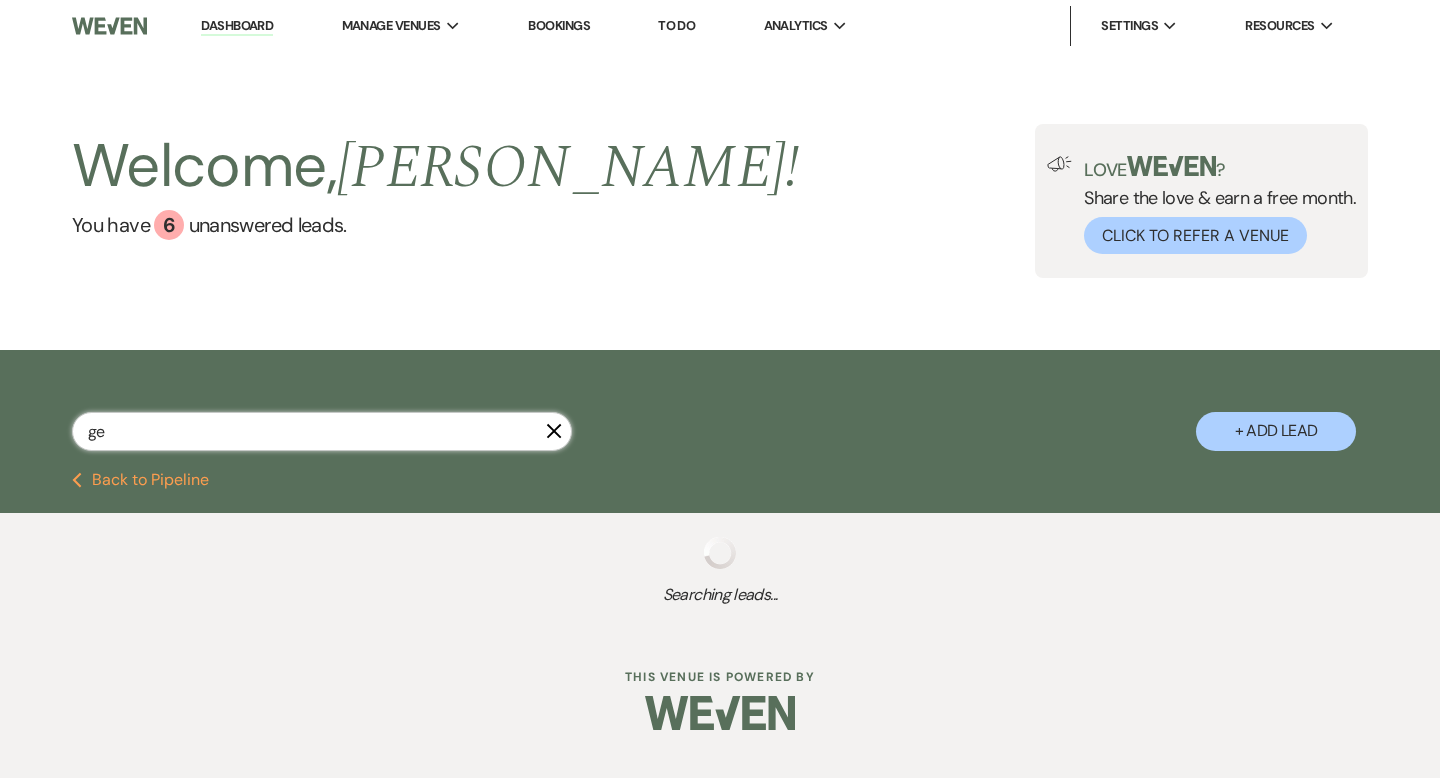select on "8" 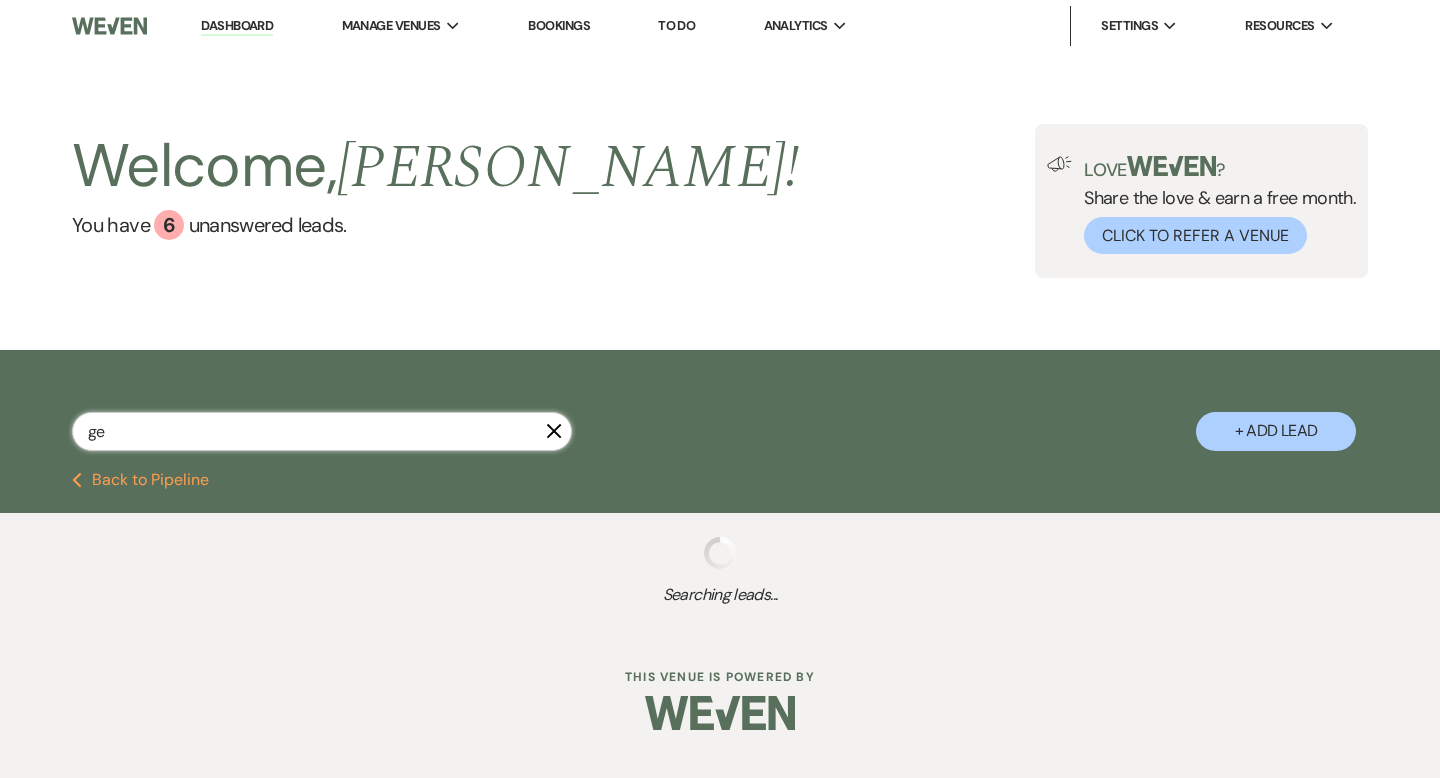 select on "5" 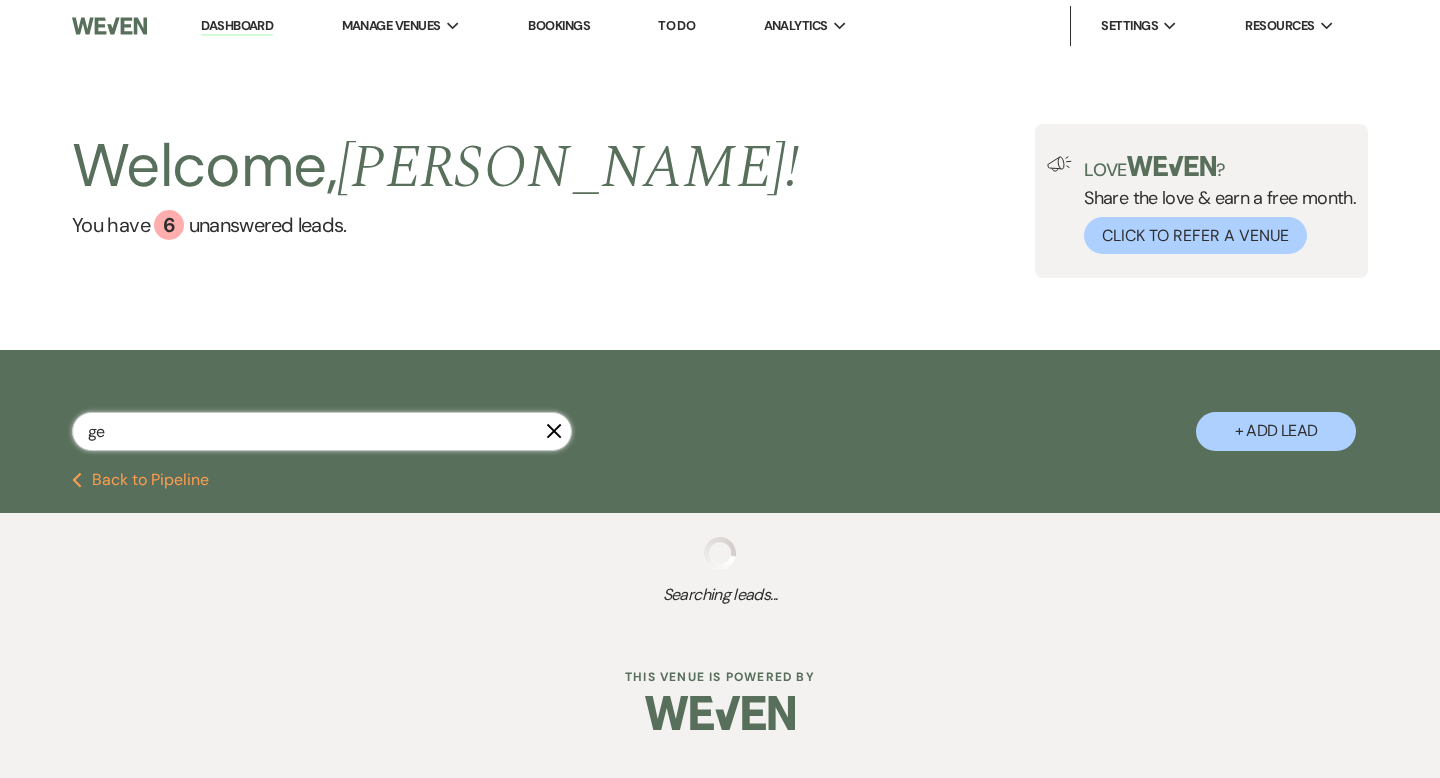 select on "8" 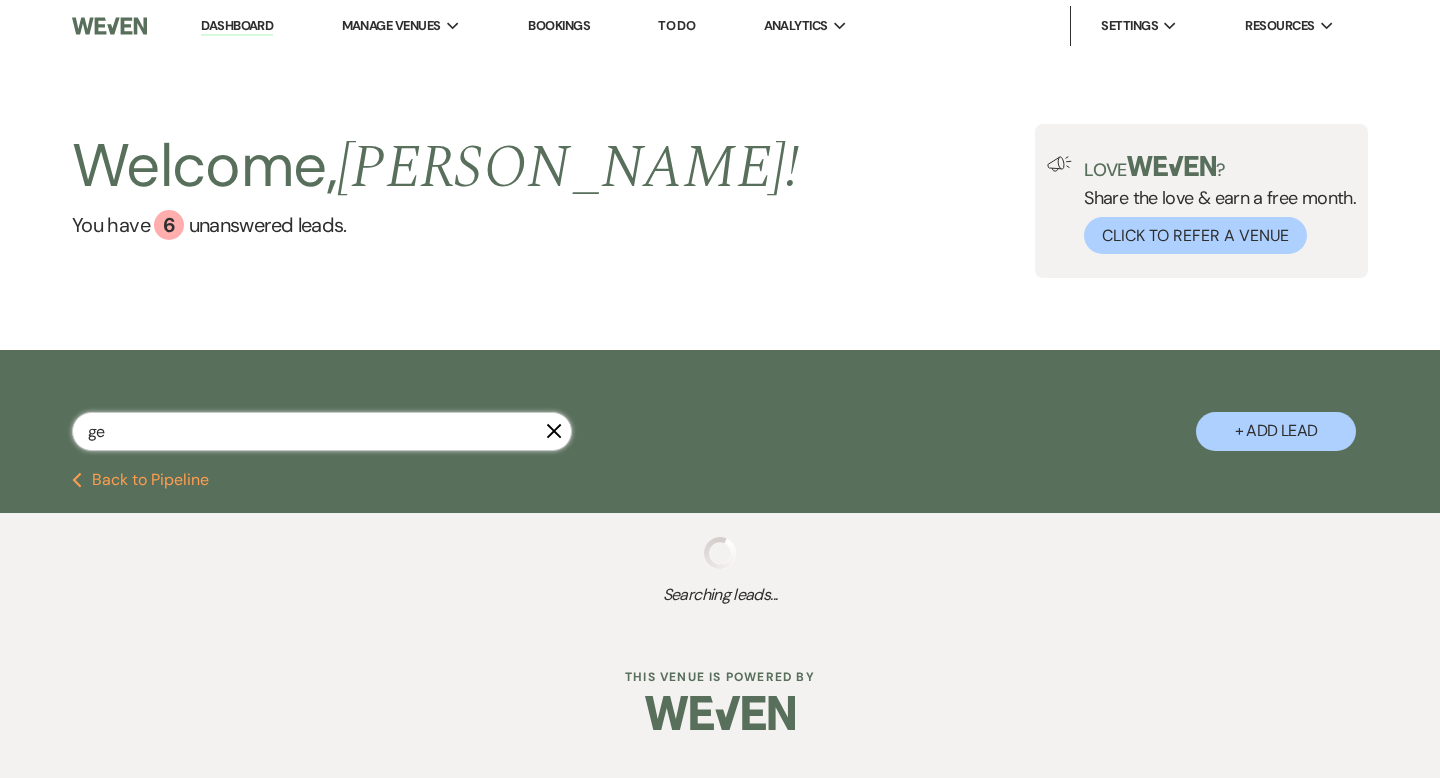 select on "5" 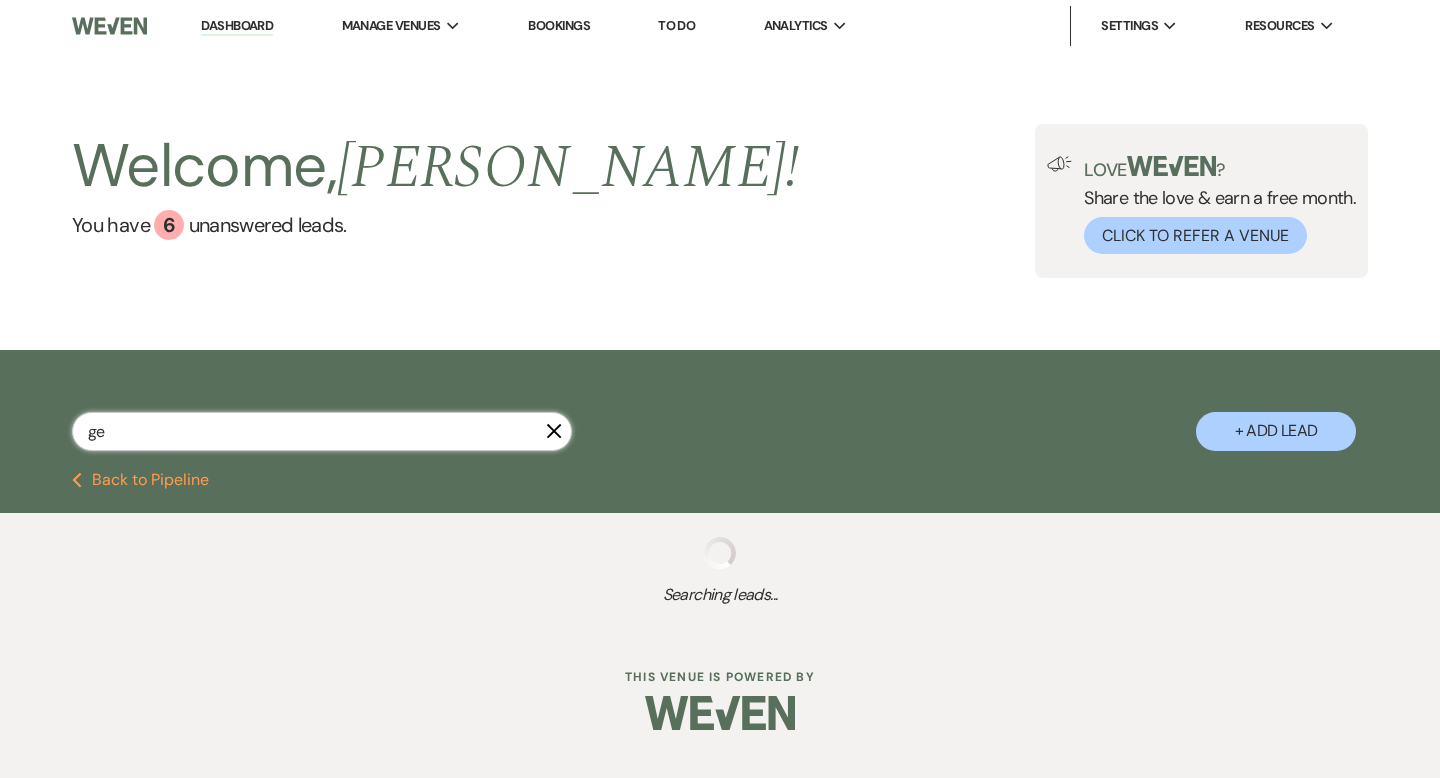 select on "8" 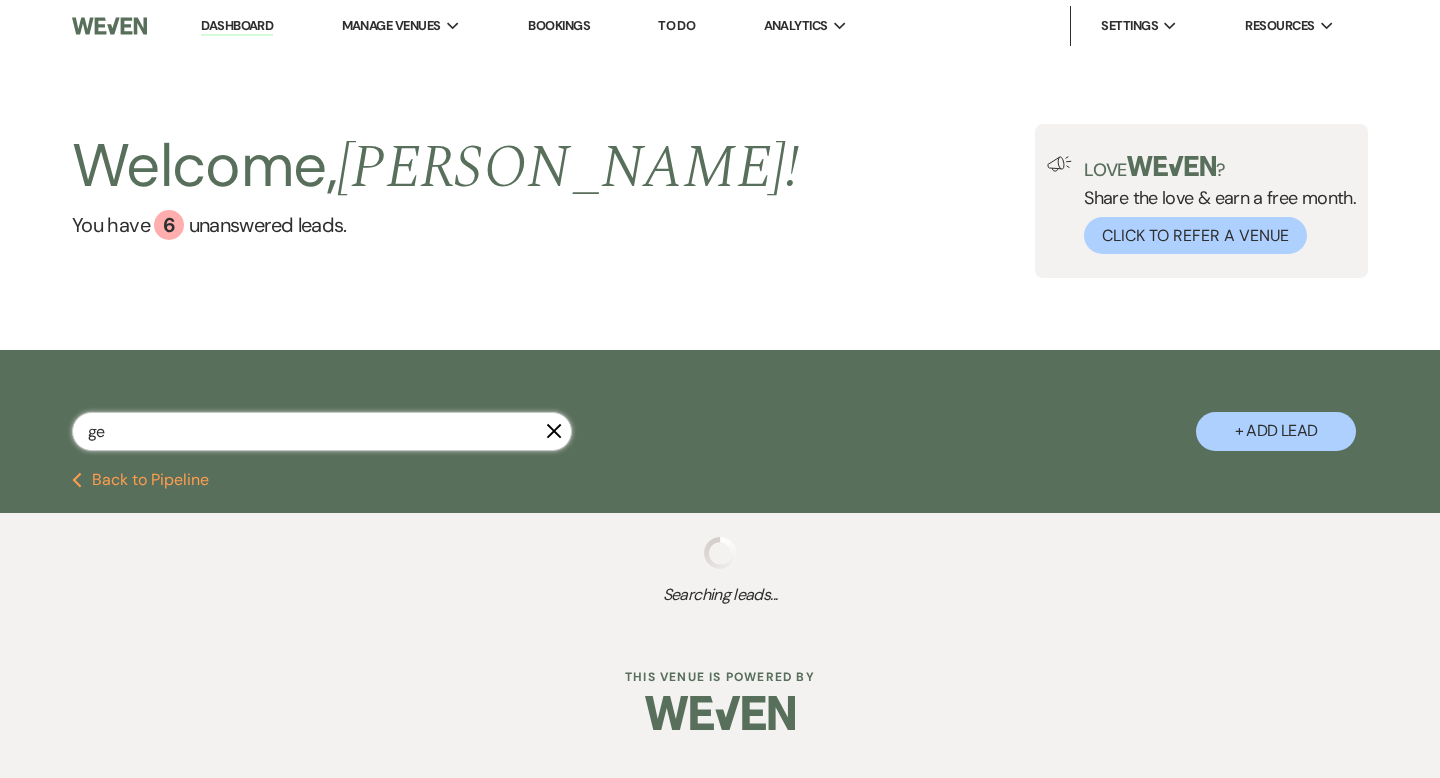 select on "5" 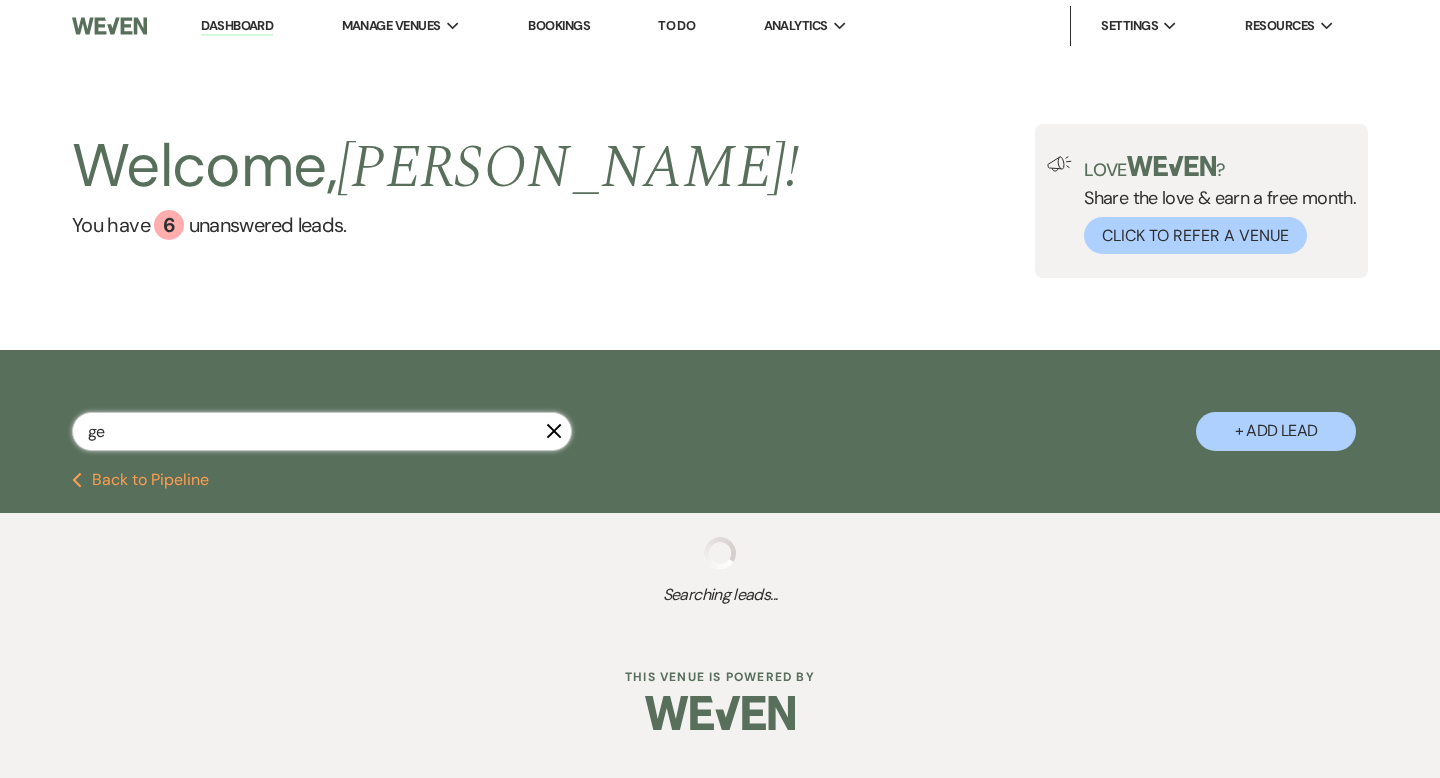 select on "8" 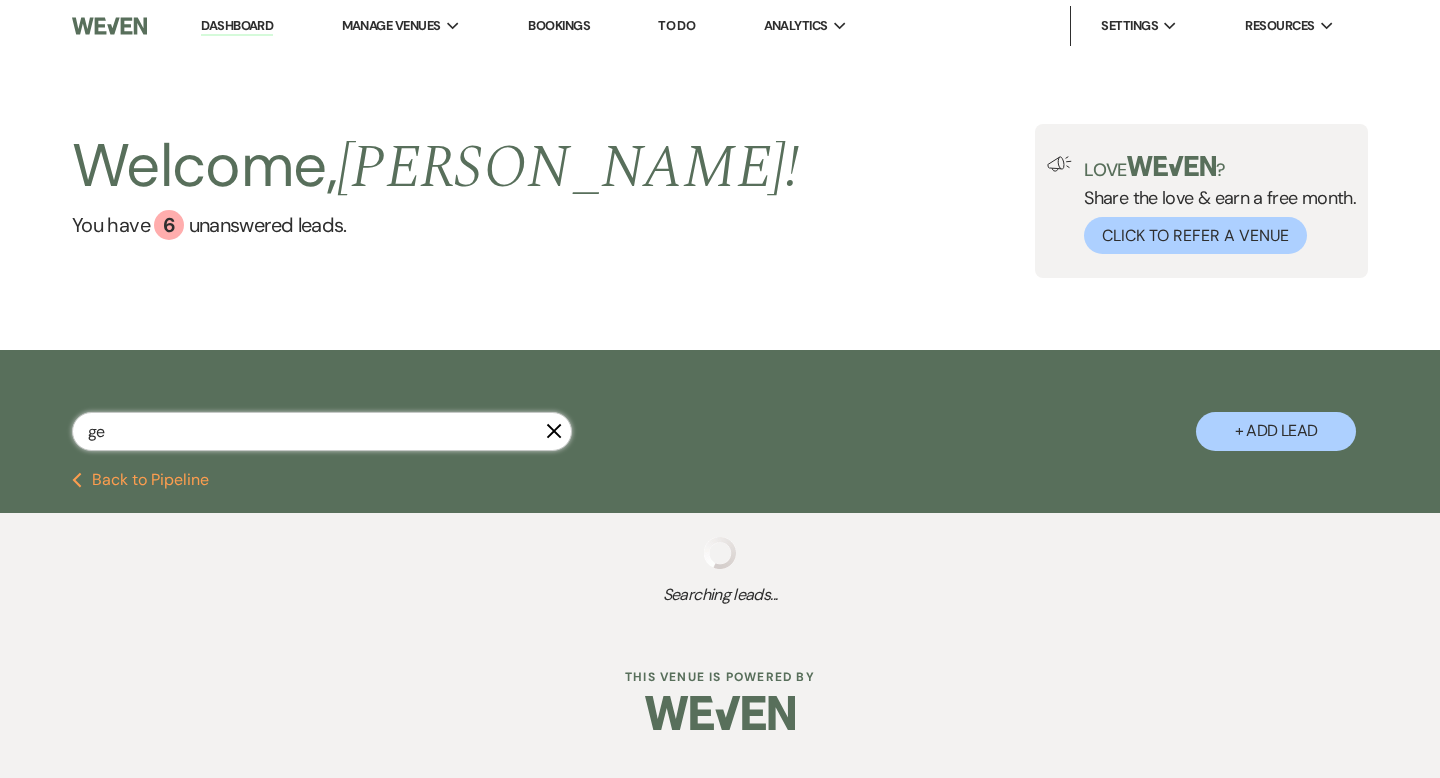 select on "5" 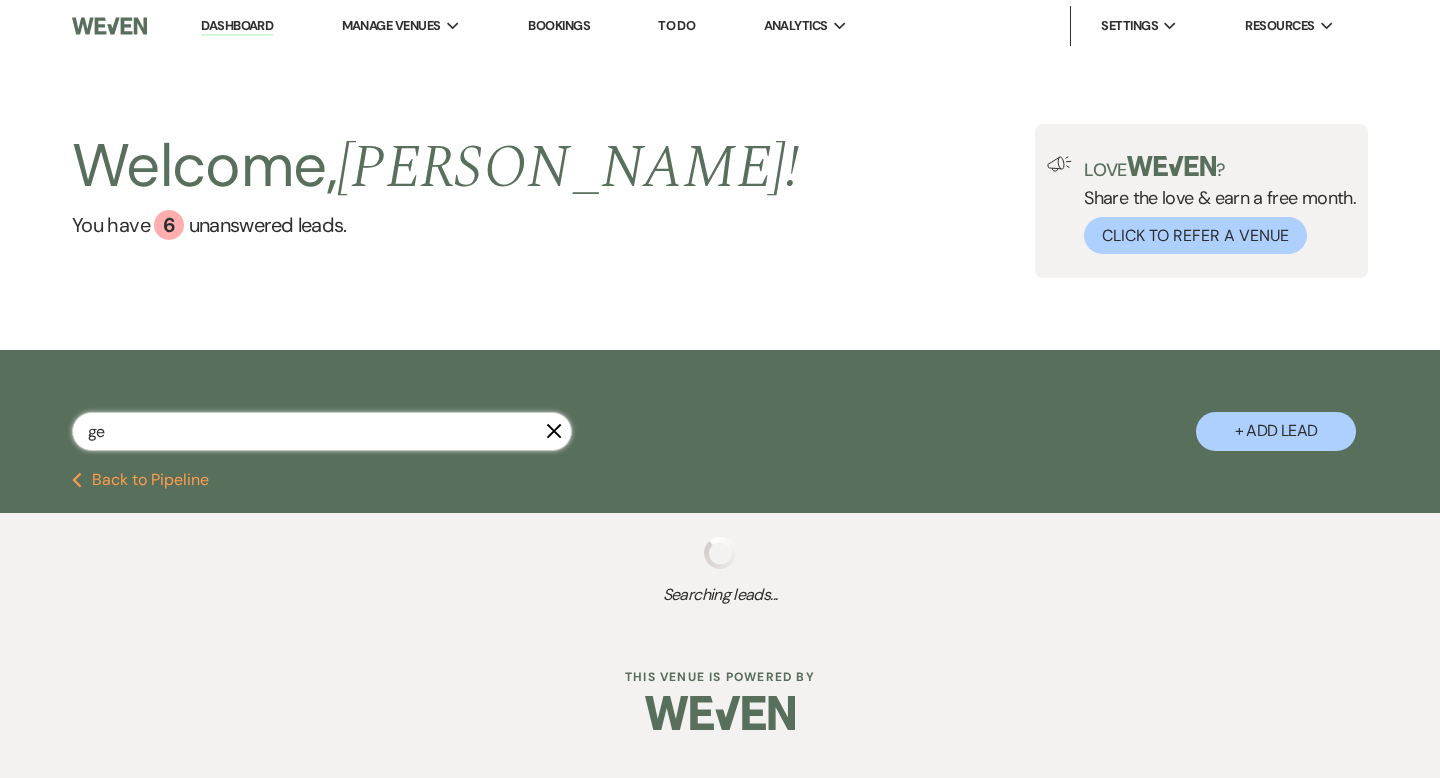 select on "8" 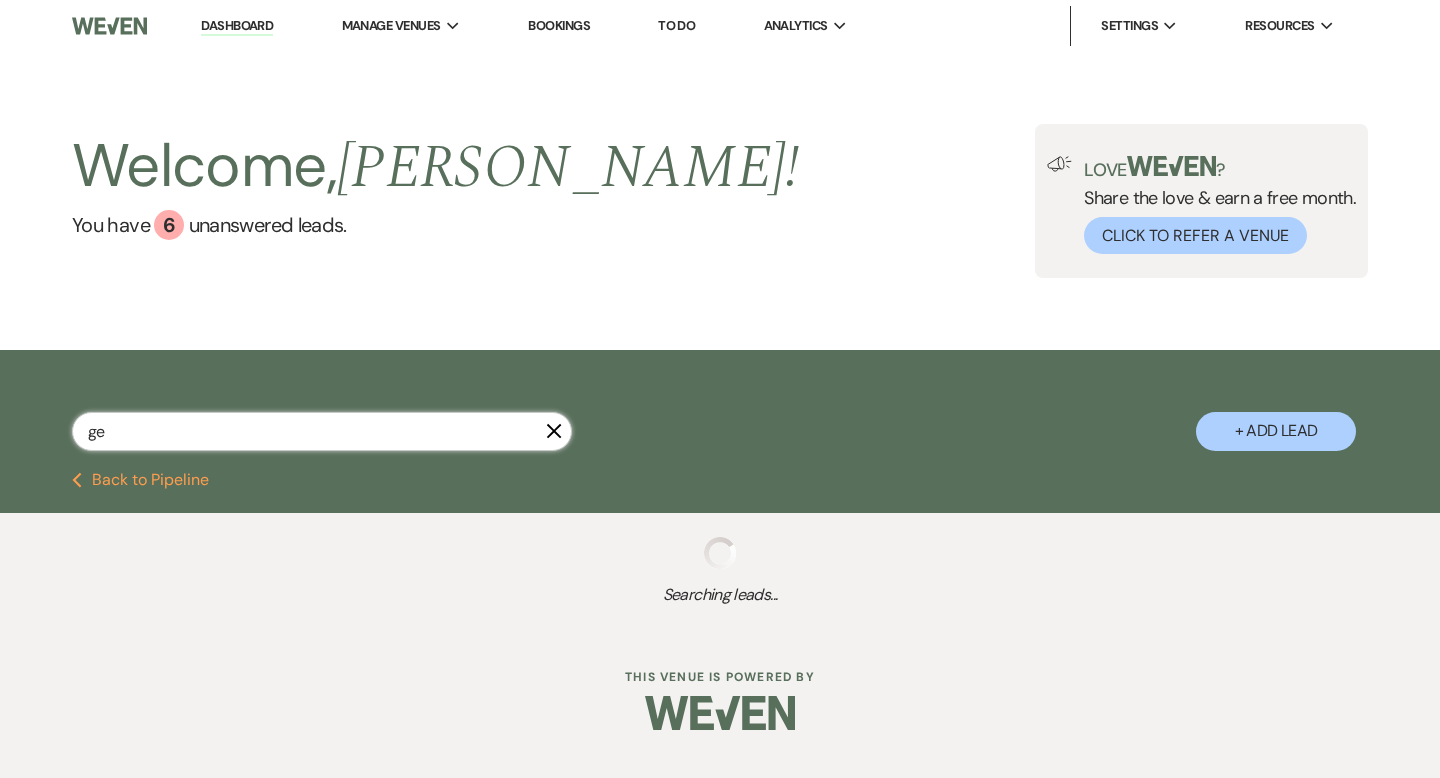 select on "6" 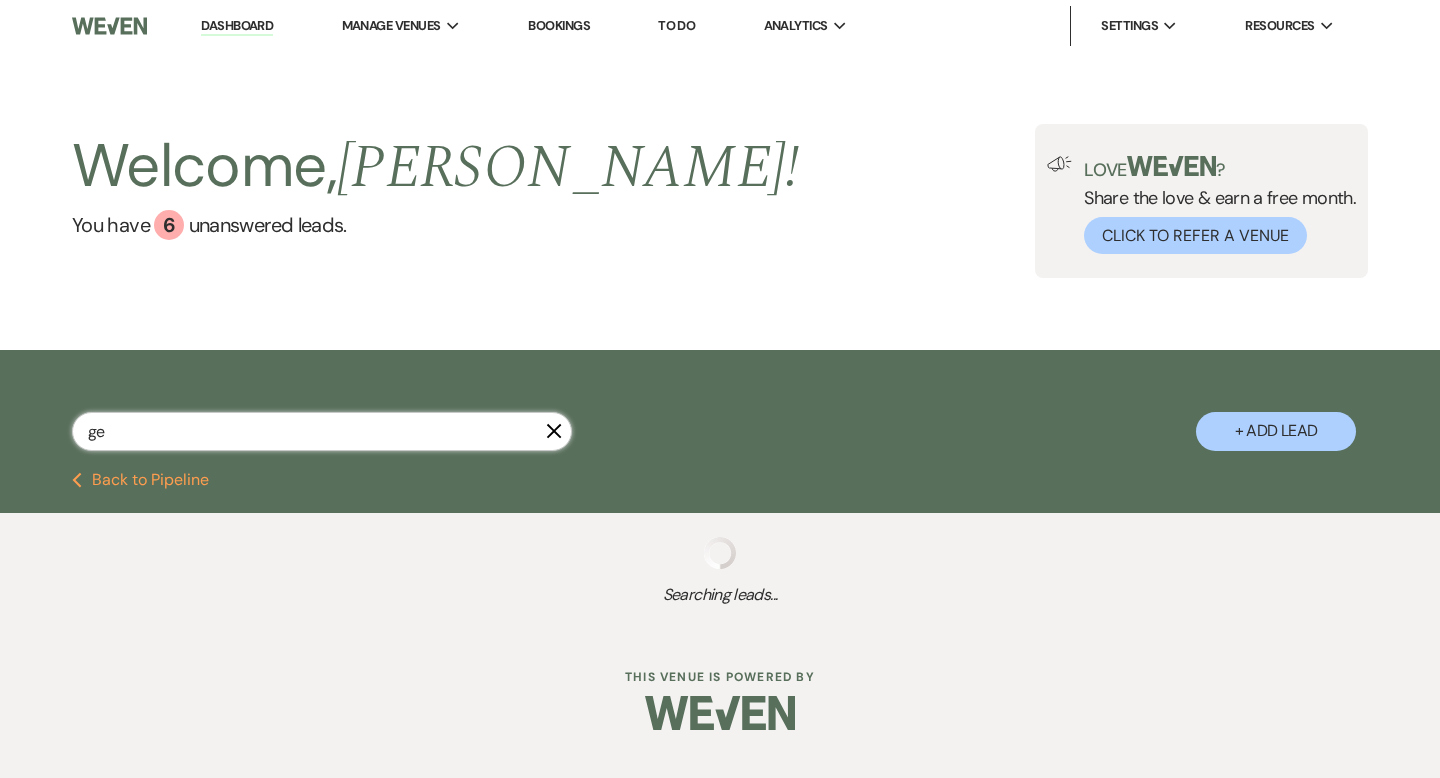 select on "8" 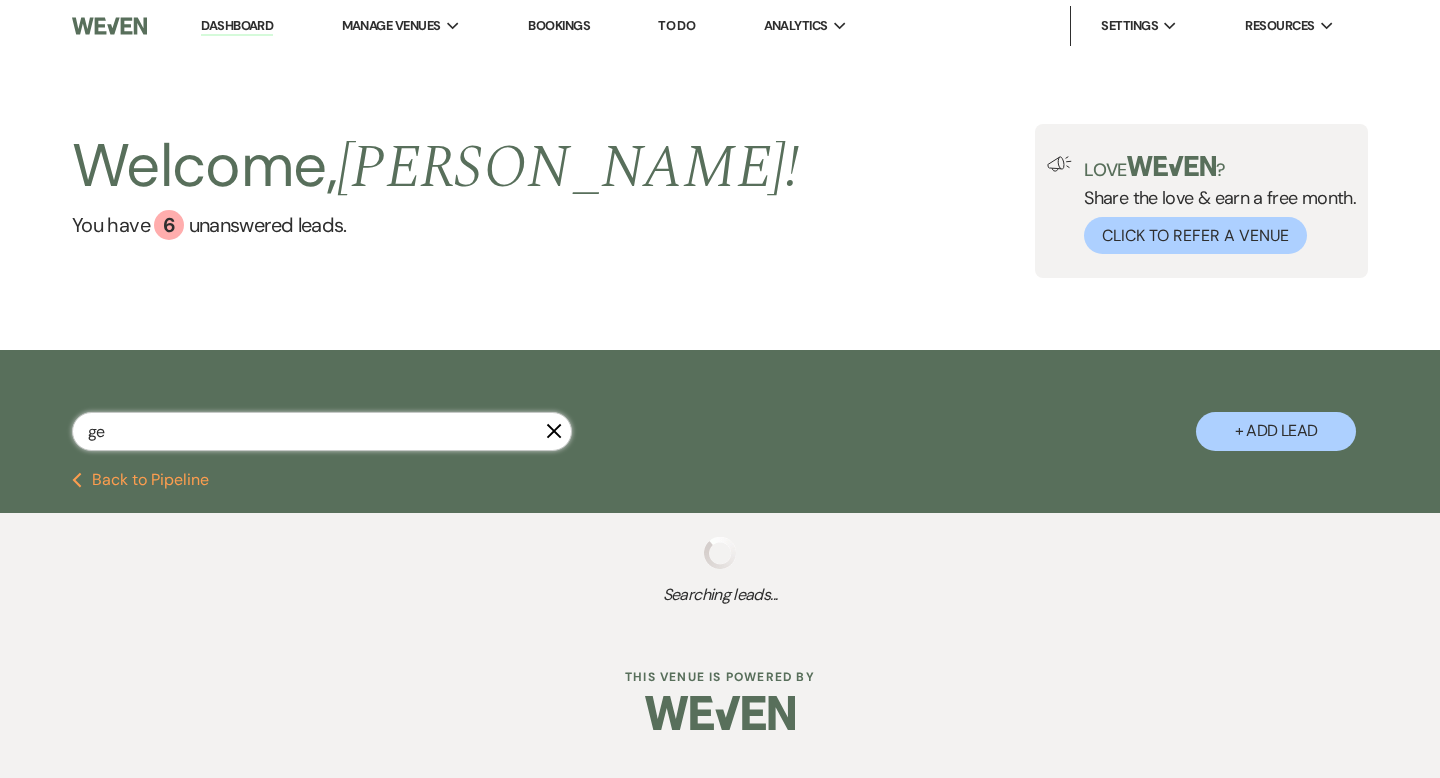 select on "5" 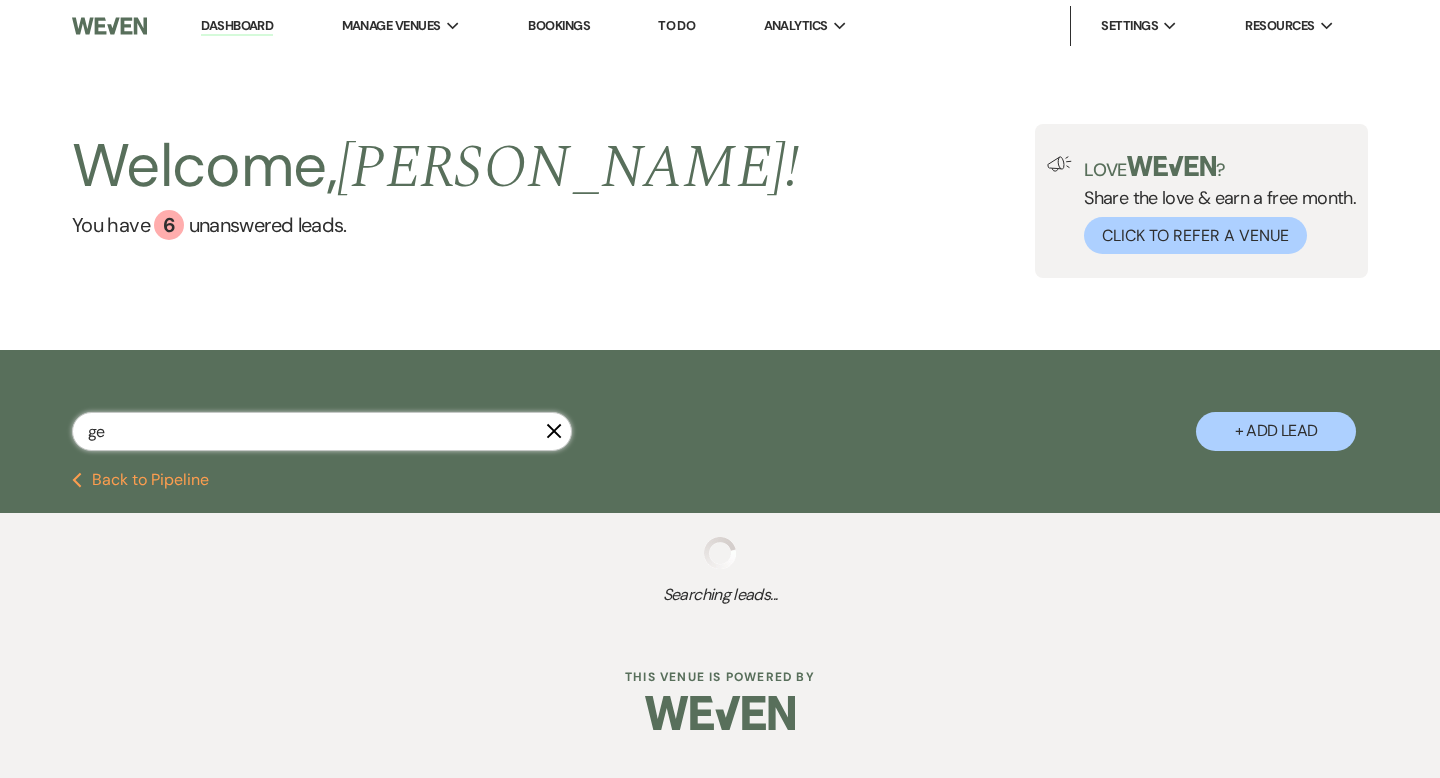 select on "8" 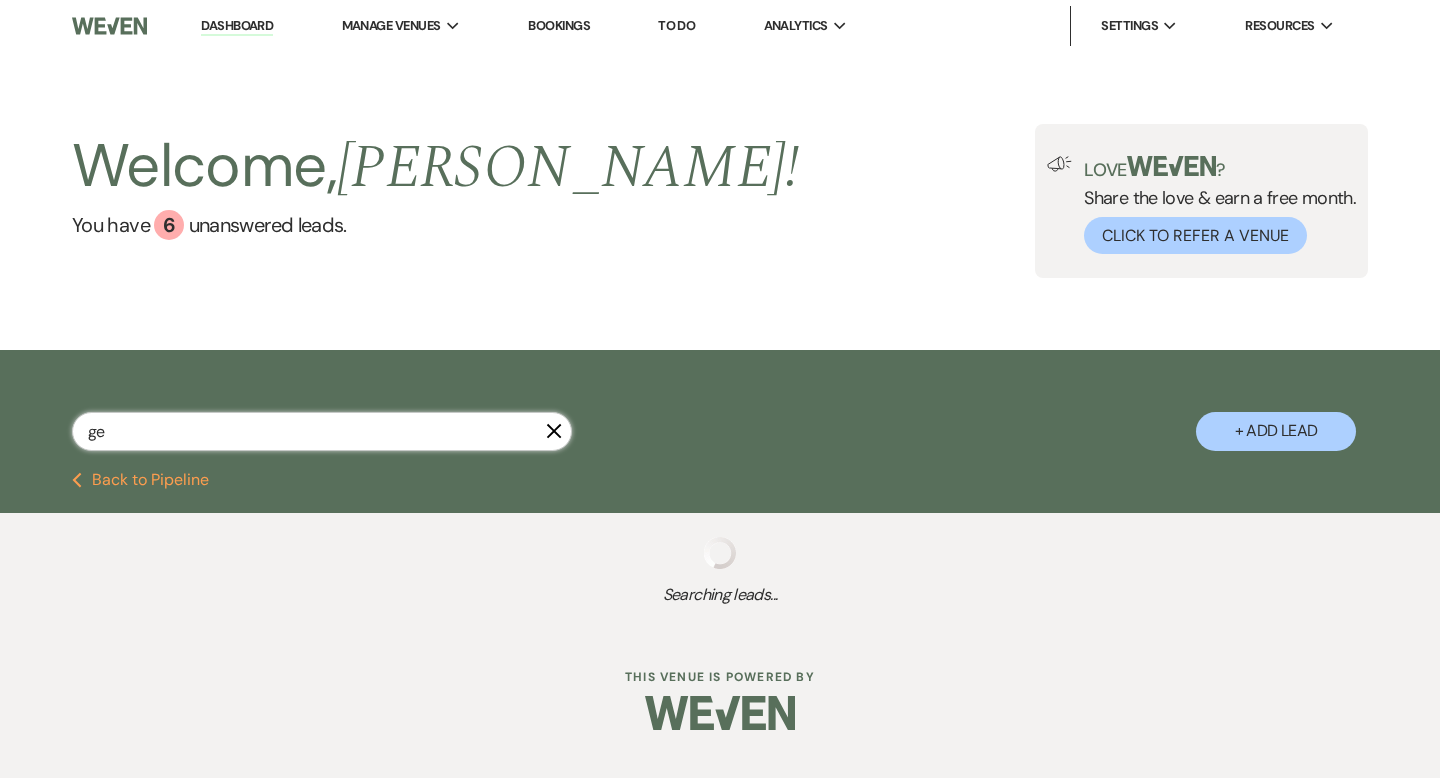 select on "5" 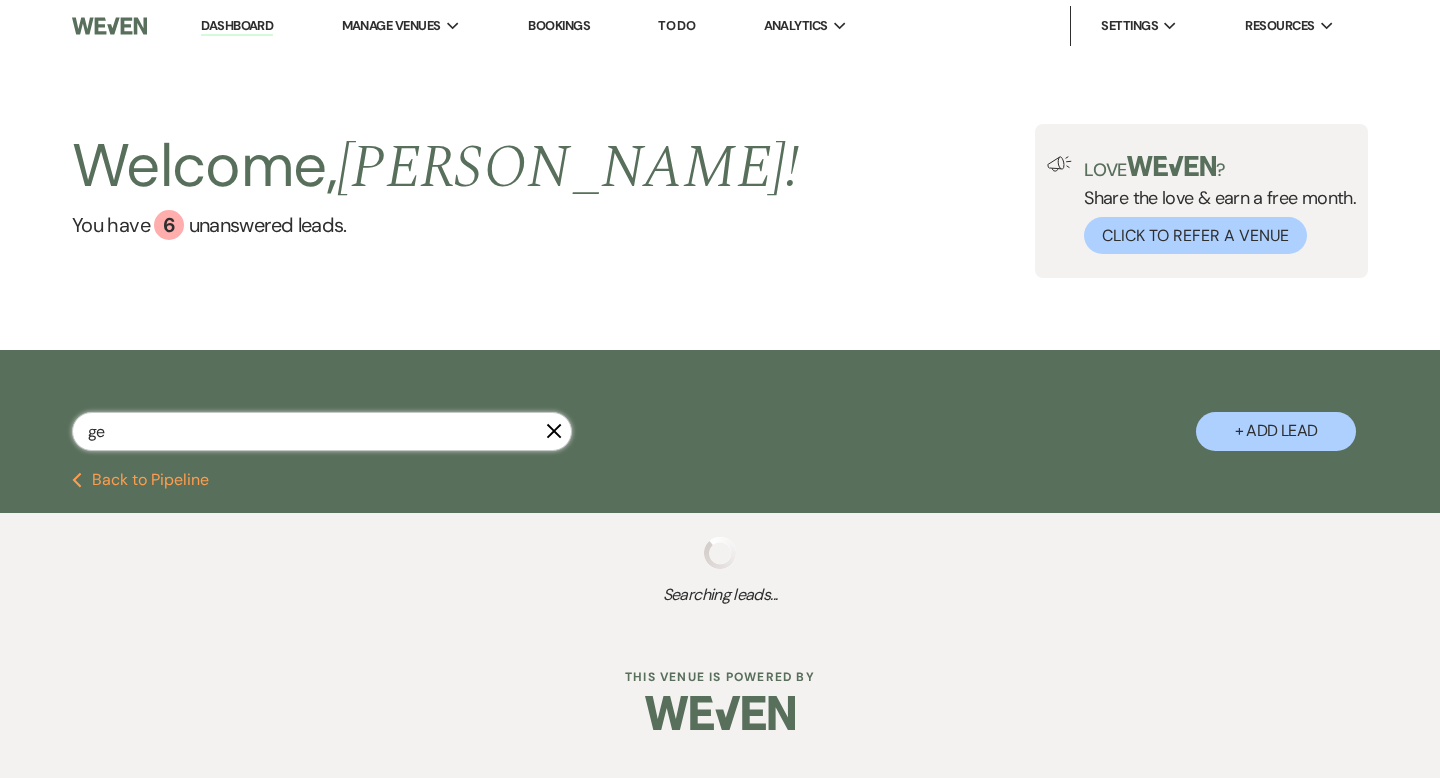 select on "8" 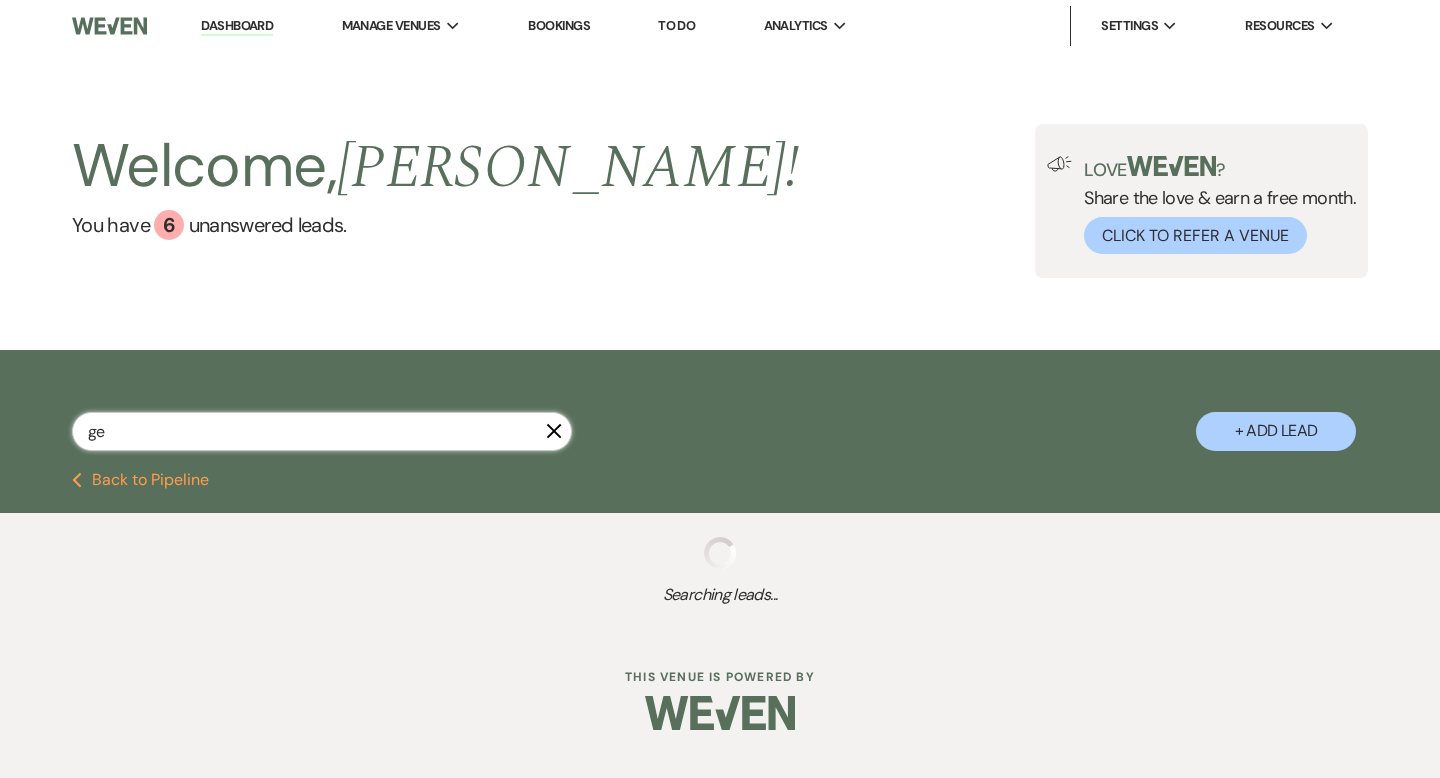 select on "5" 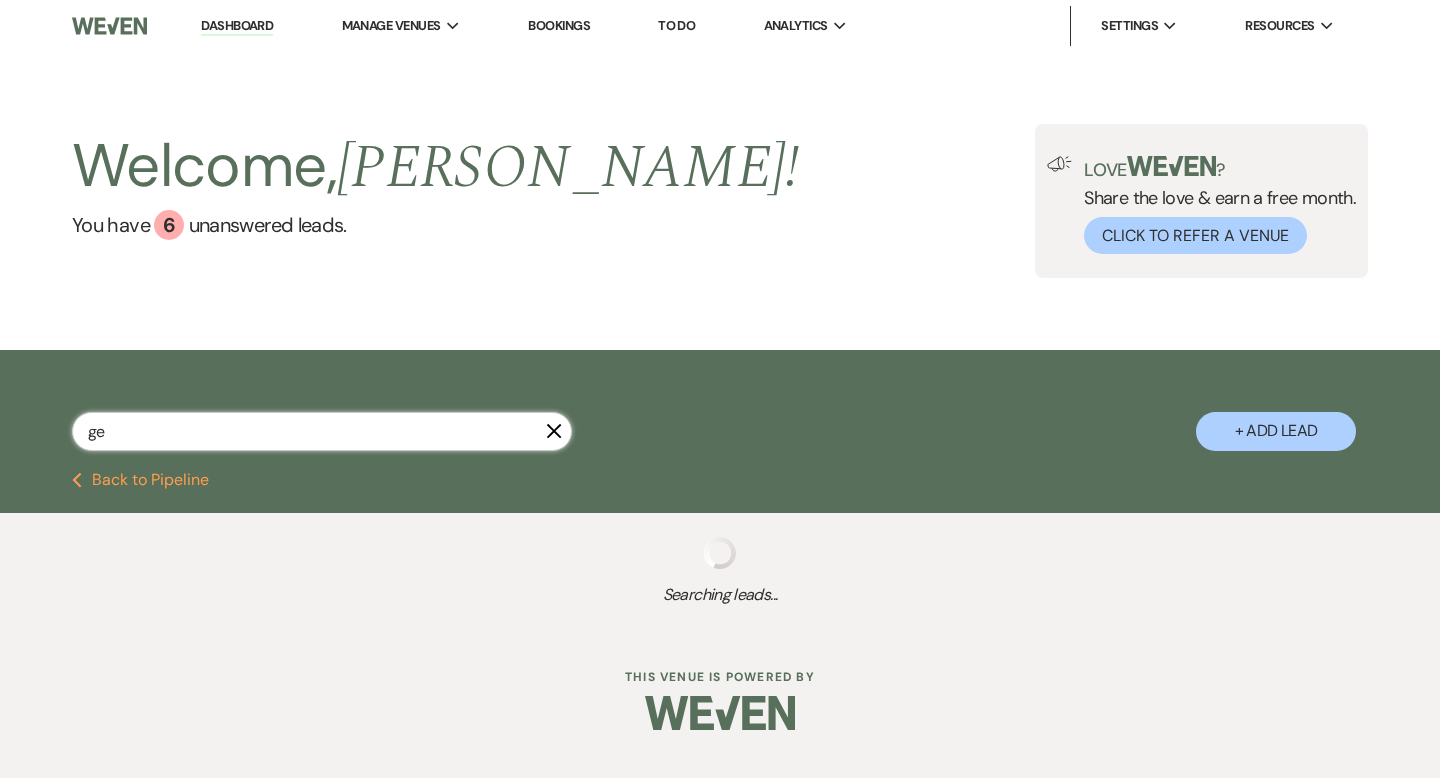 select on "8" 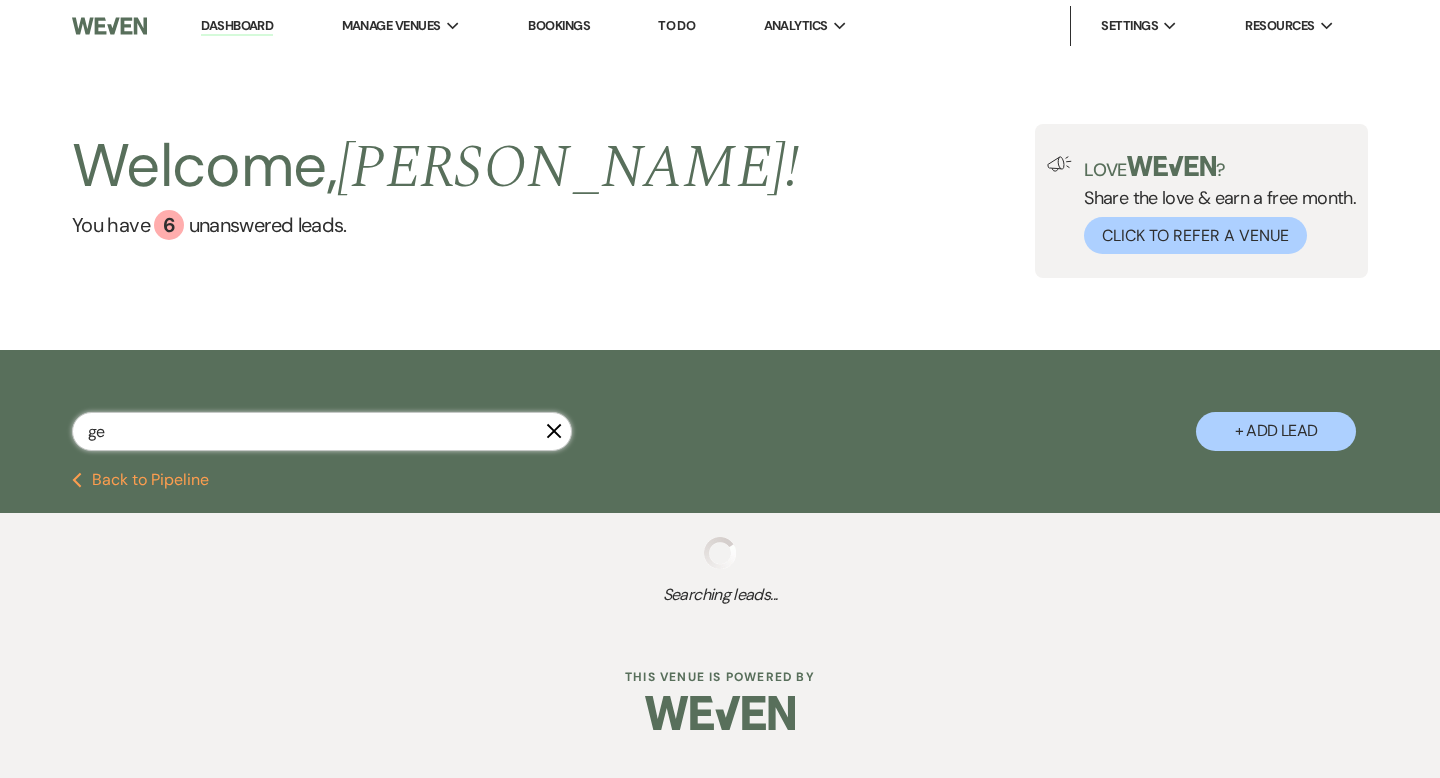 select on "8" 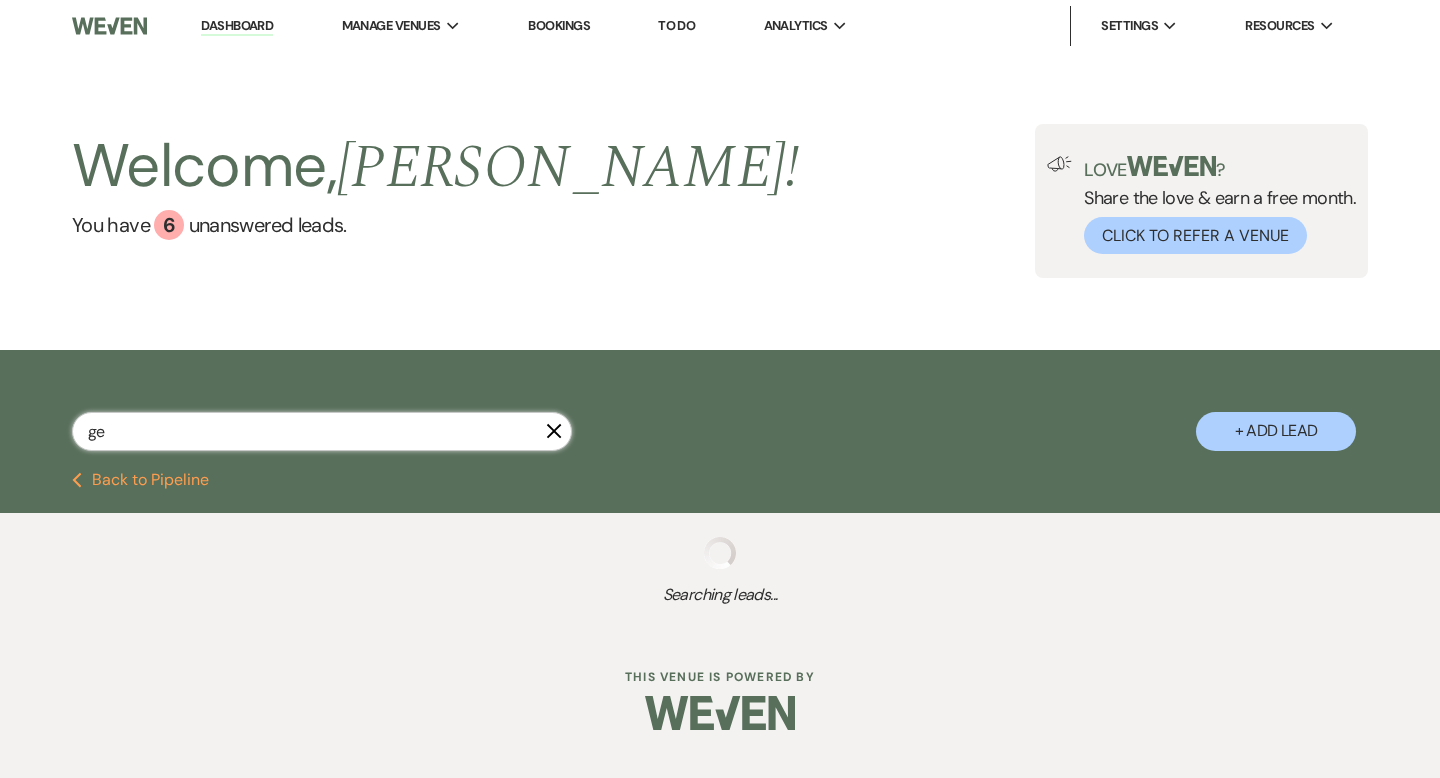 select on "8" 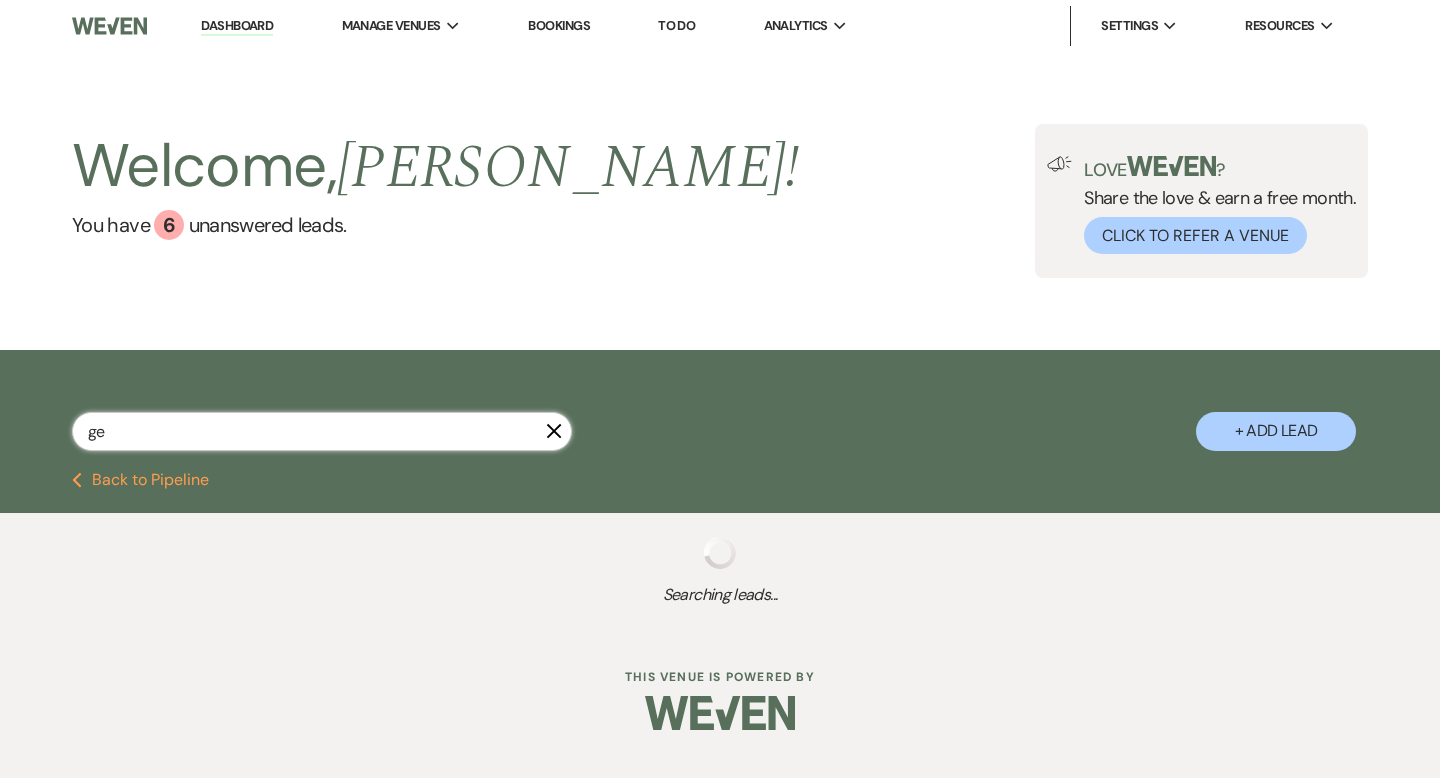 select on "5" 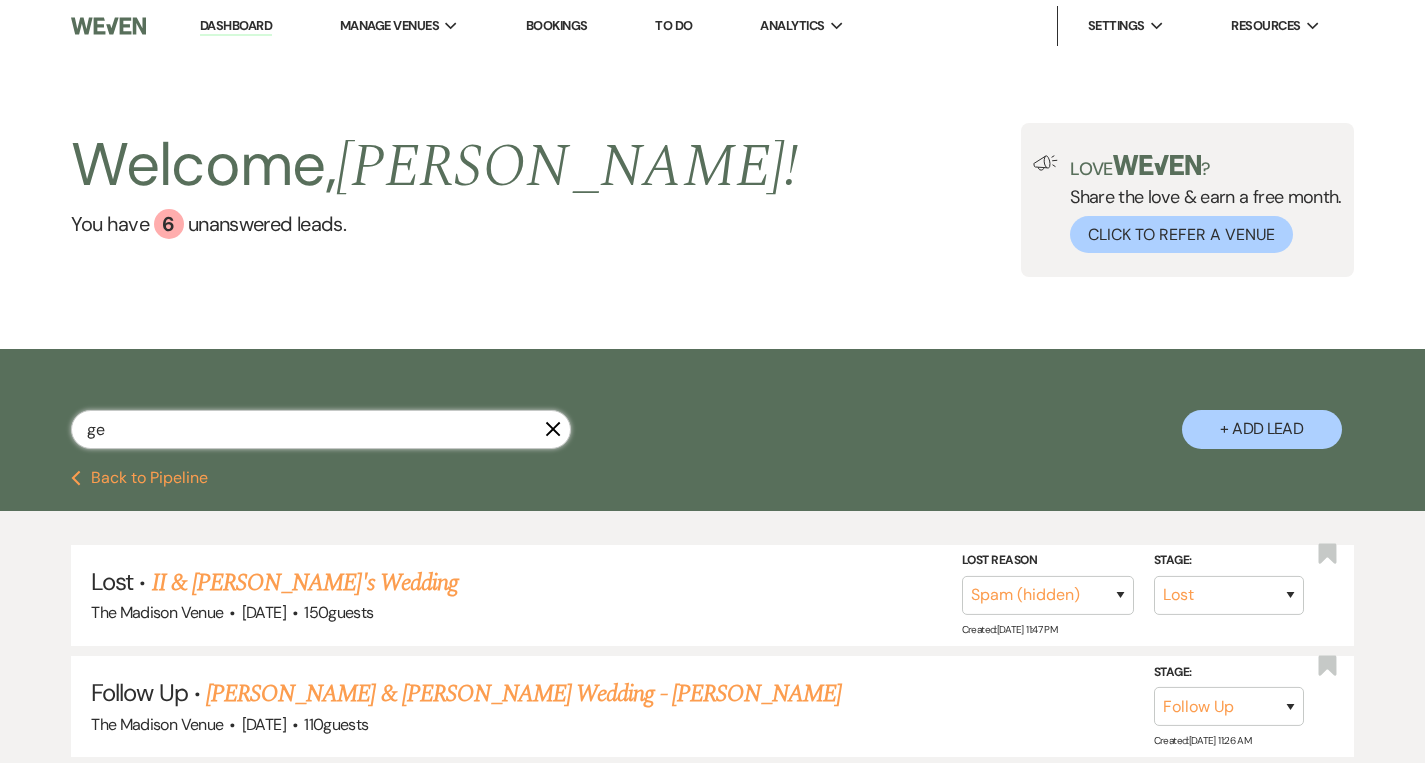 type on "gen" 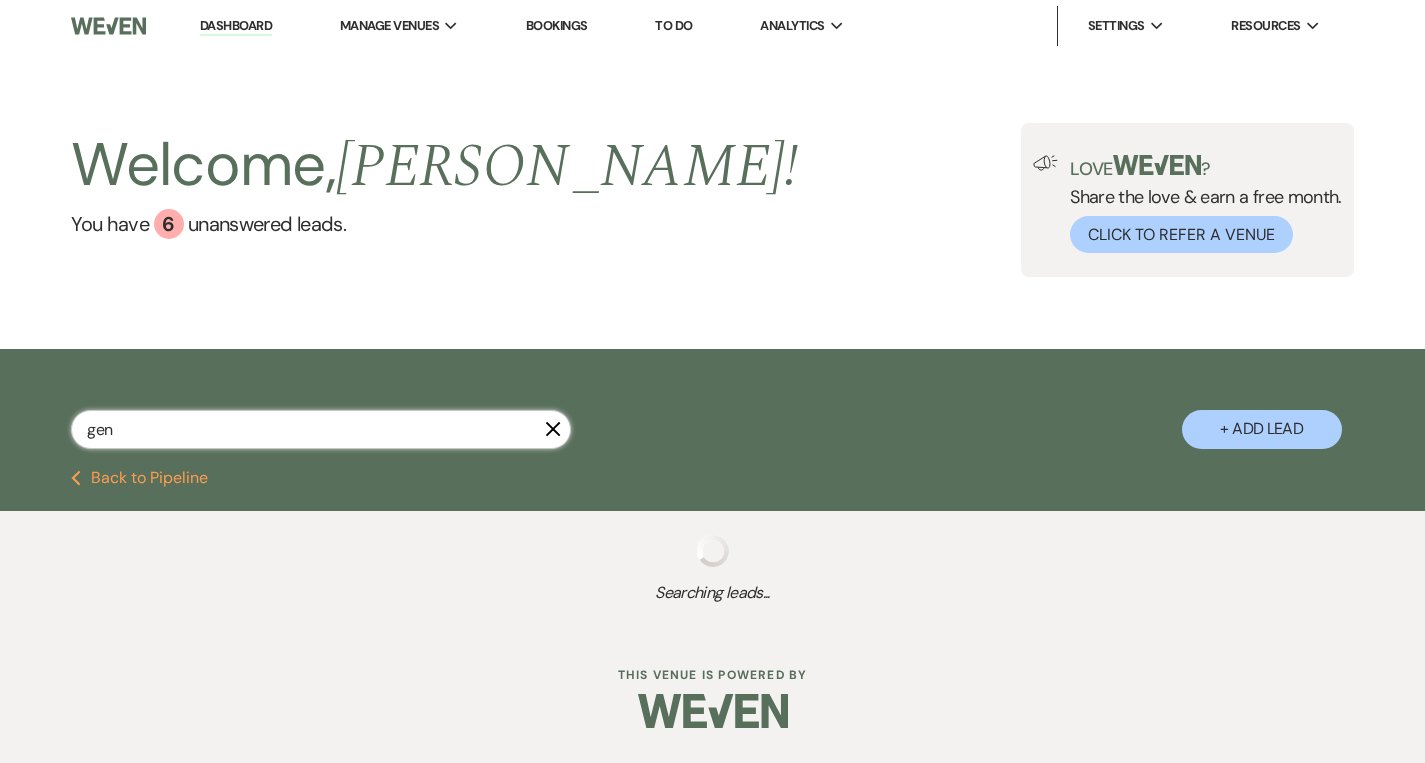 select on "8" 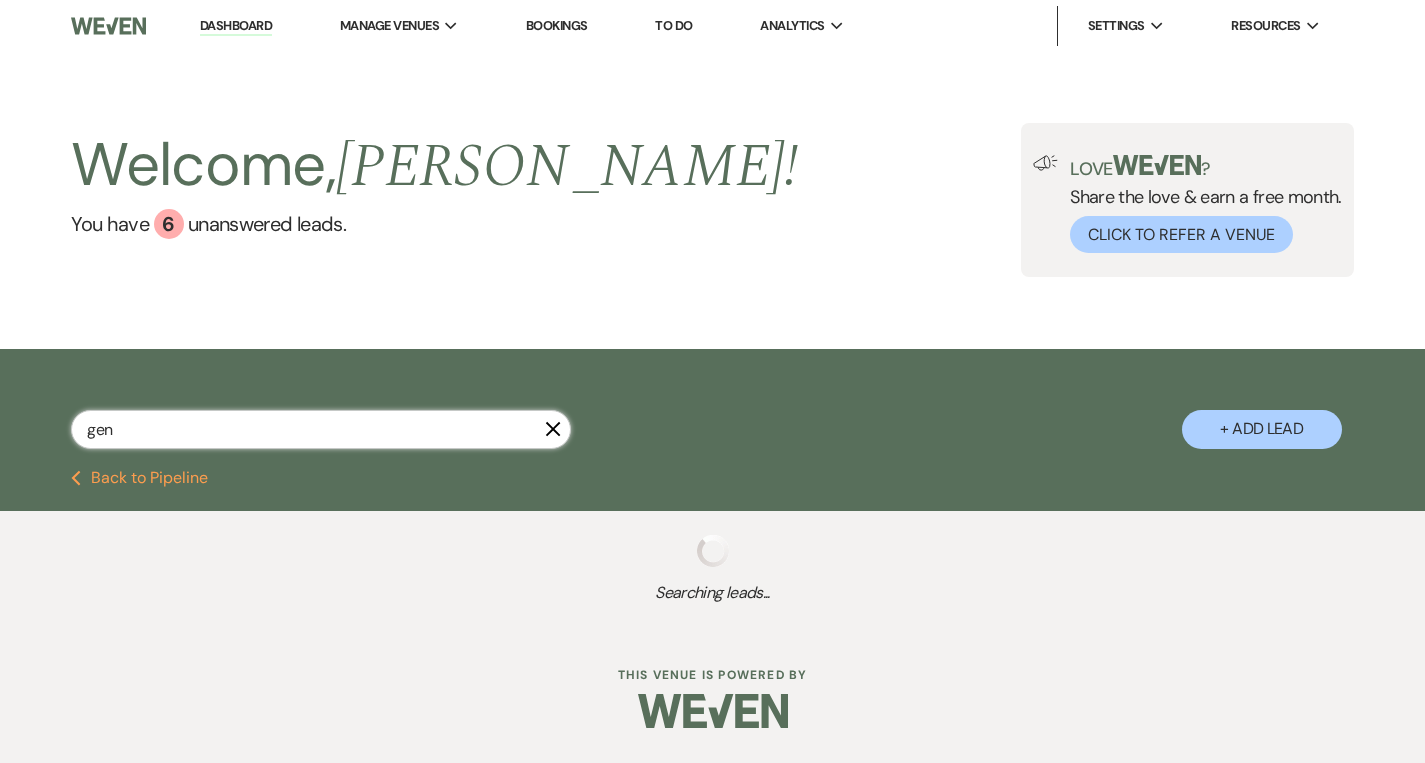select on "5" 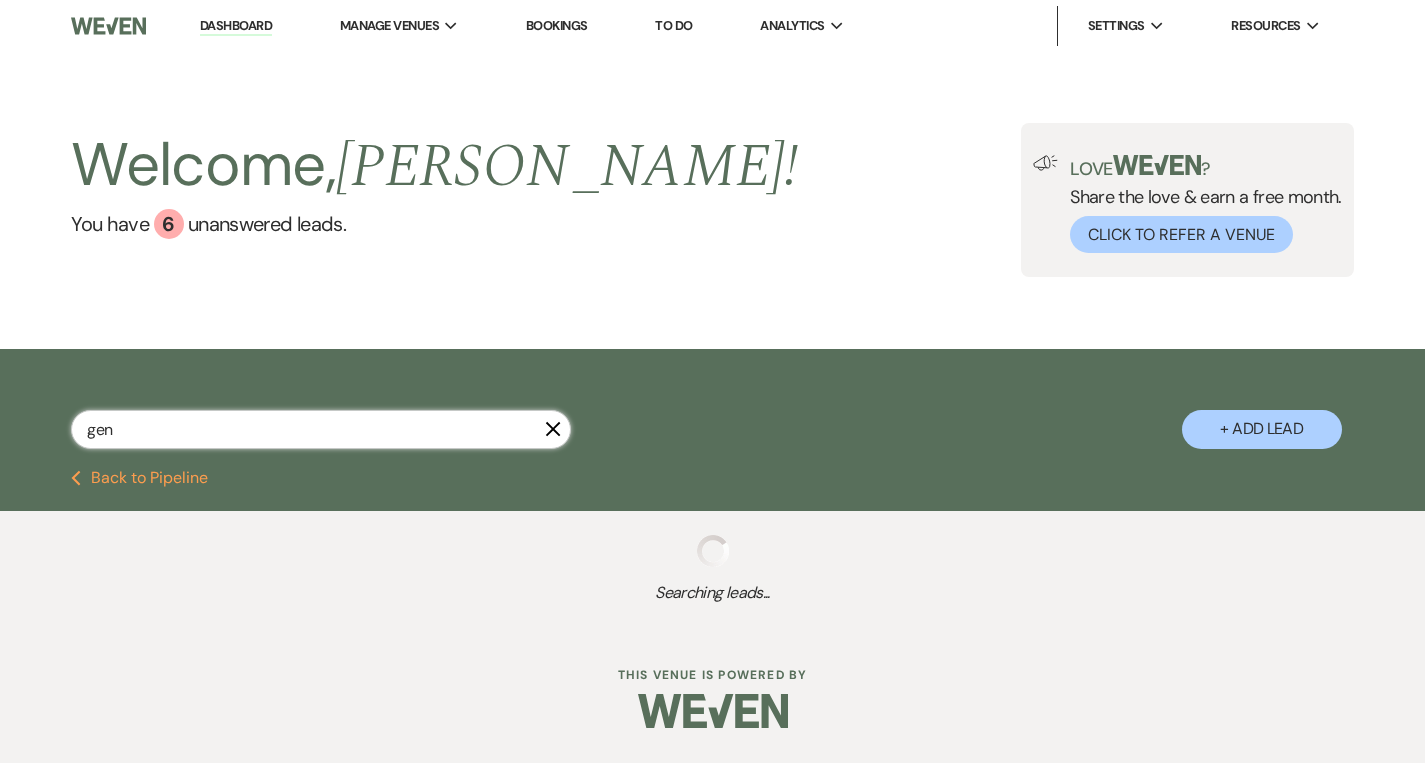 select on "8" 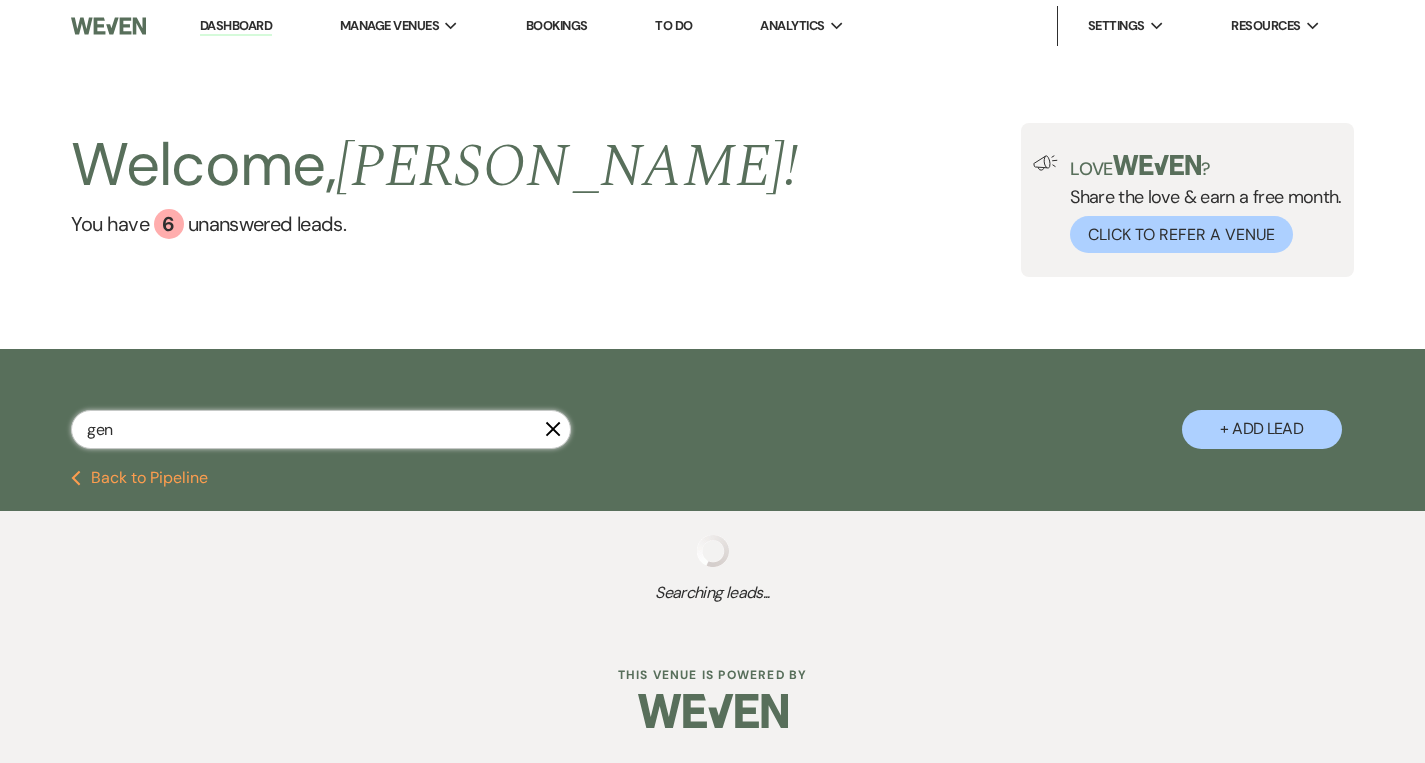 select on "7" 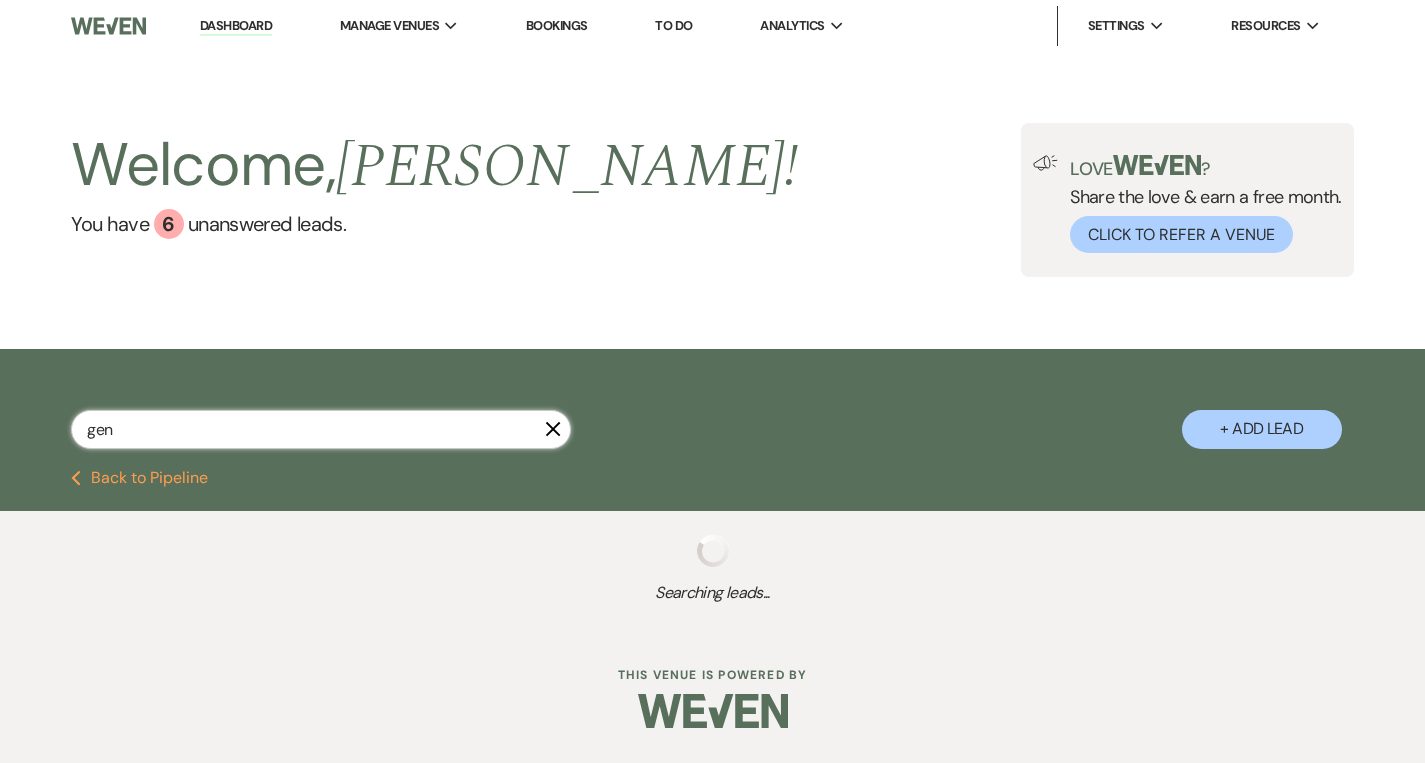 select on "8" 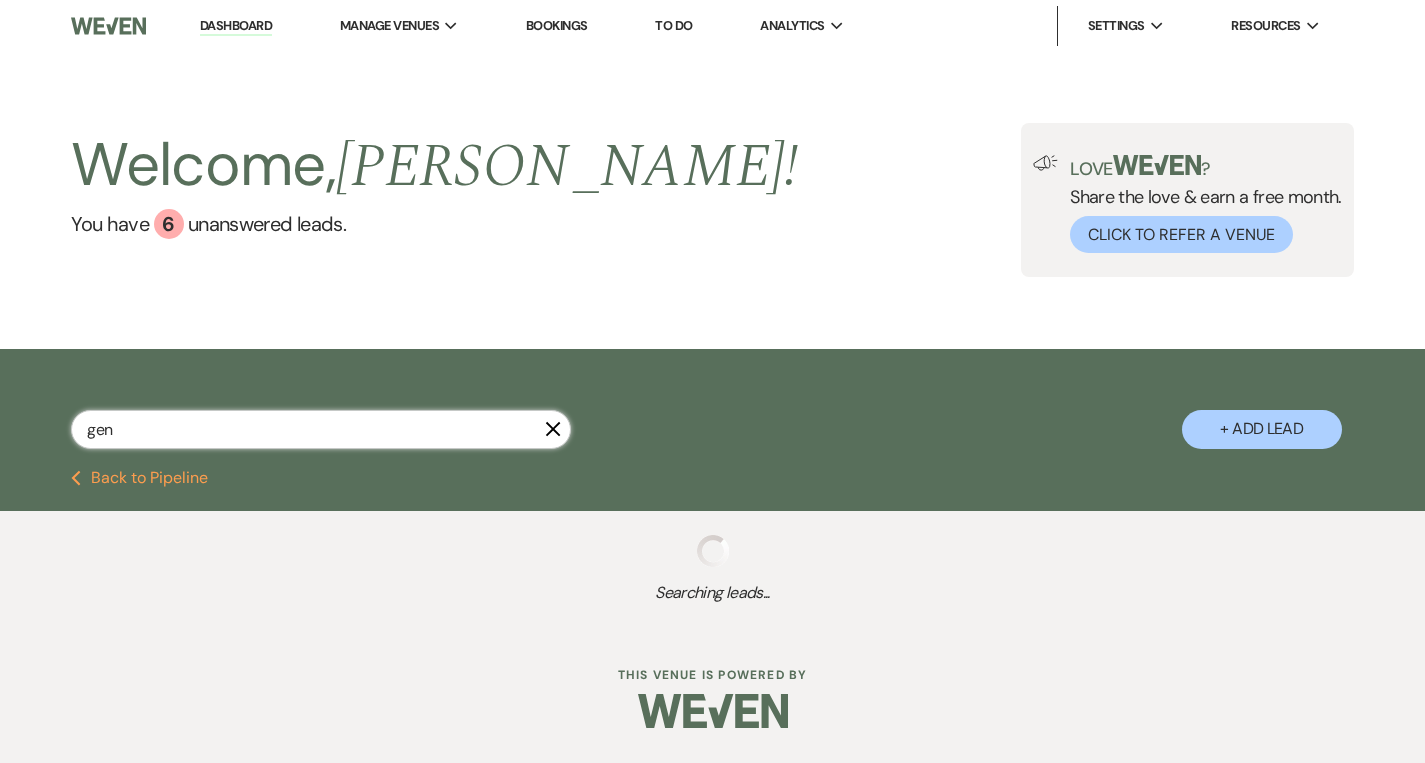 select on "5" 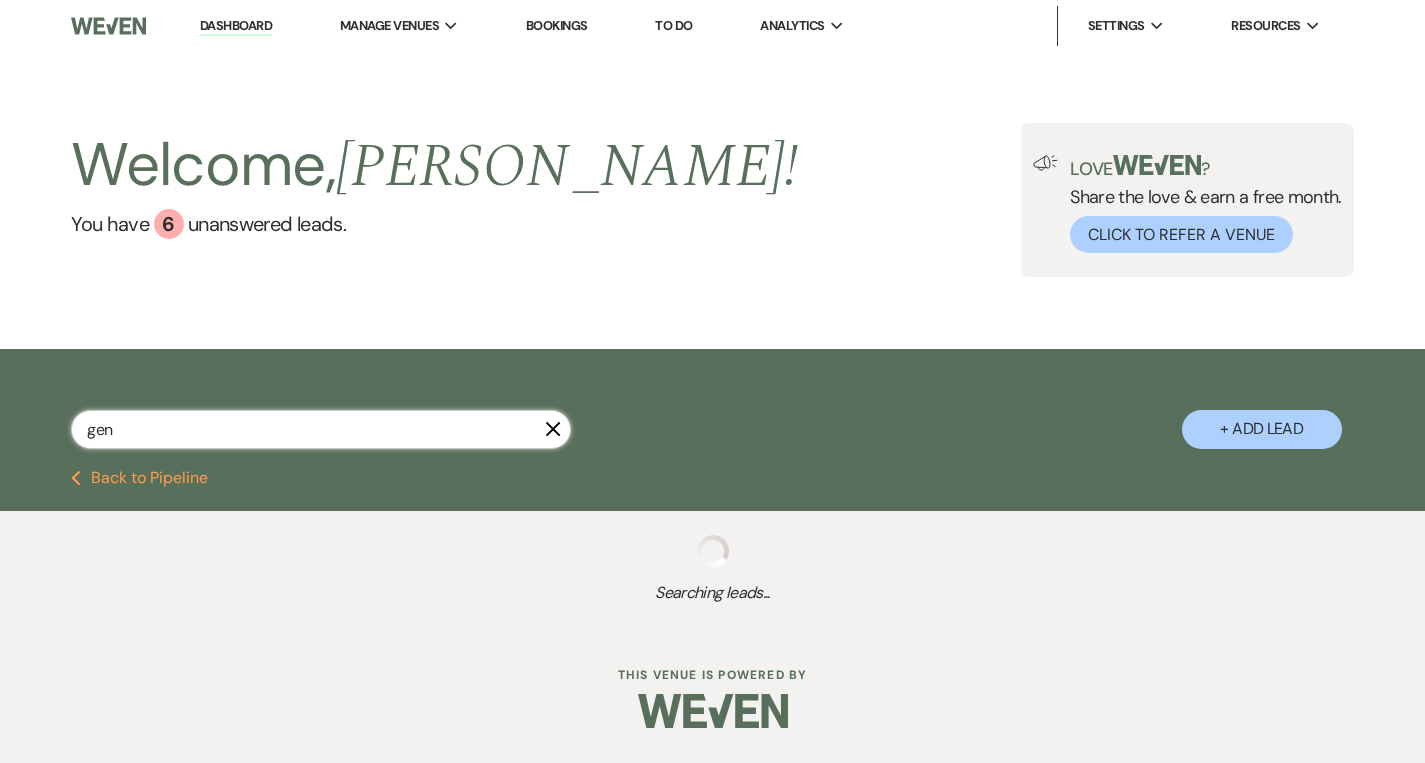 select on "8" 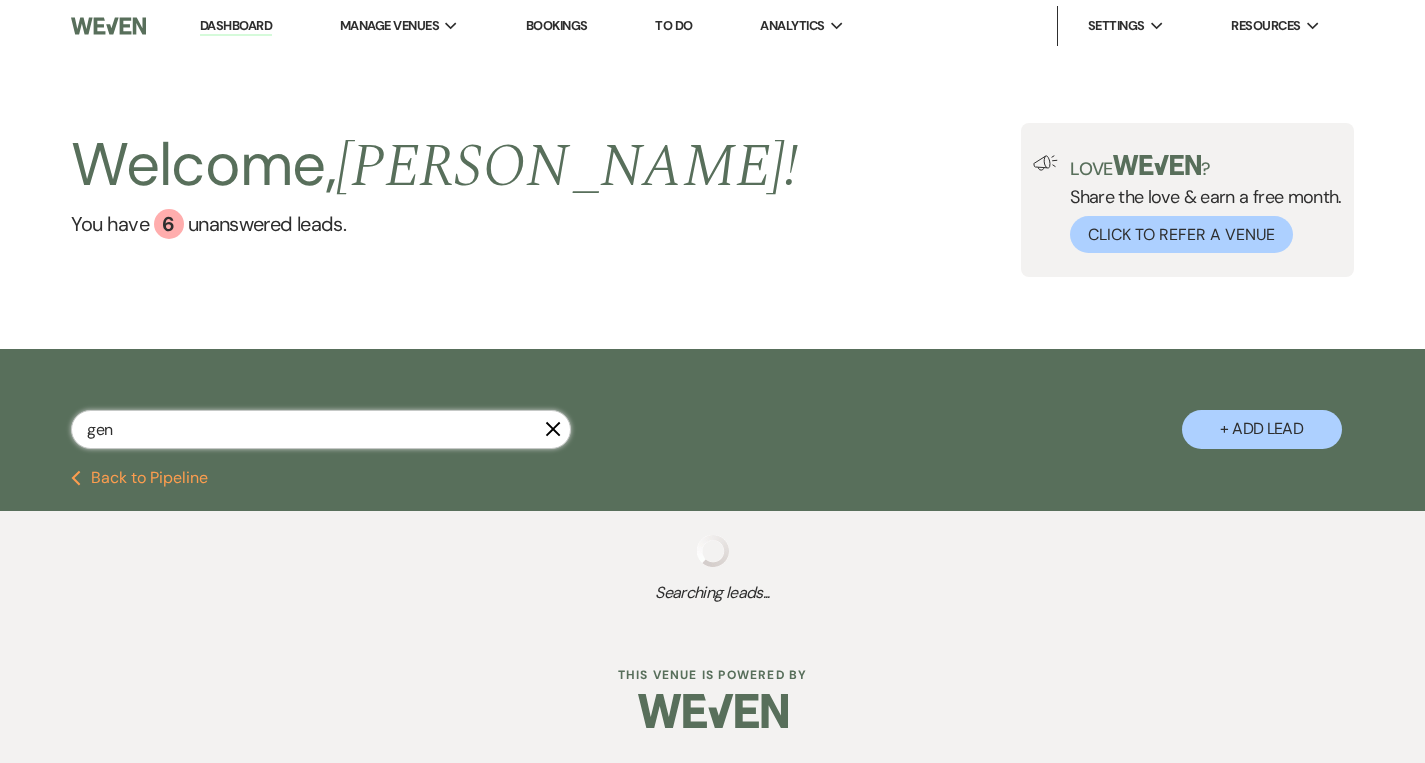 type 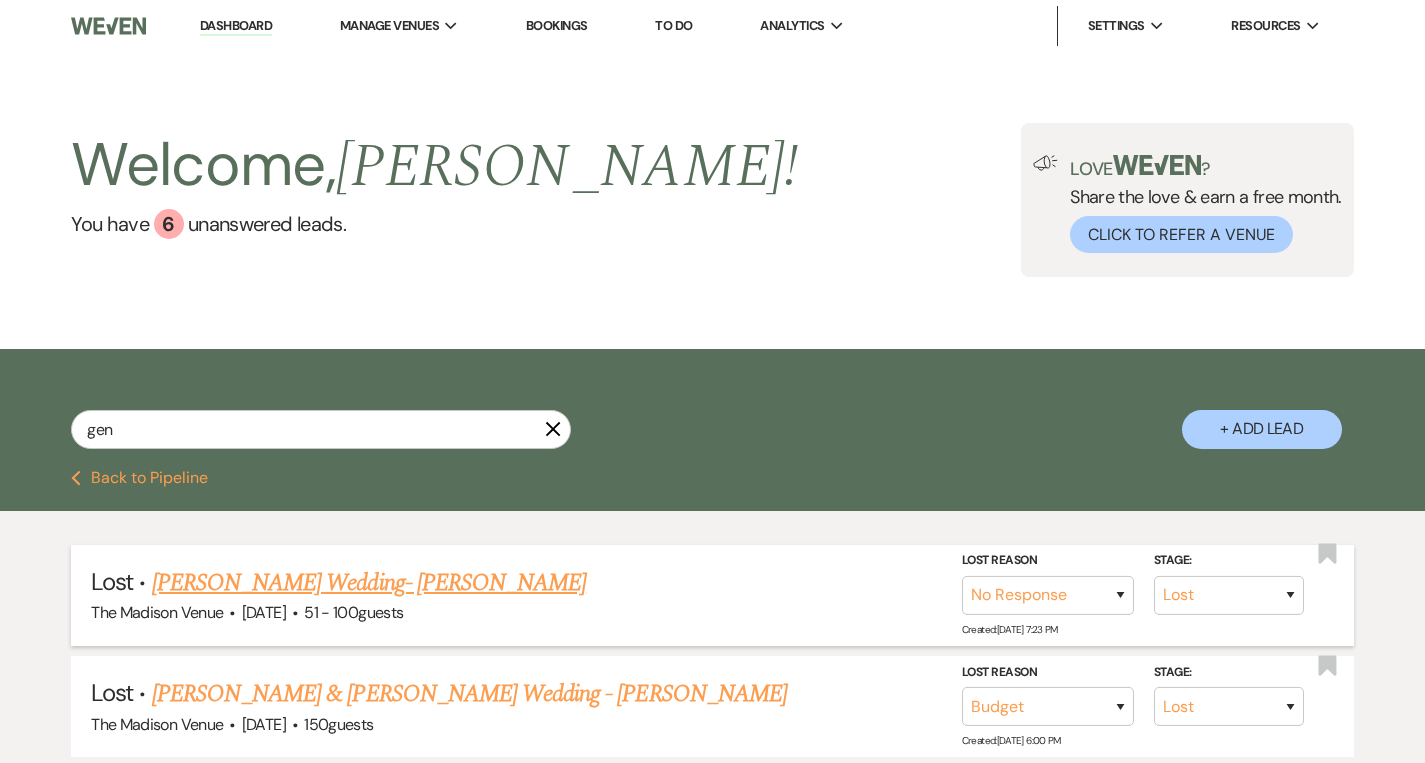 click on "Genevieve Kontra's Wedding- Cher" at bounding box center [369, 583] 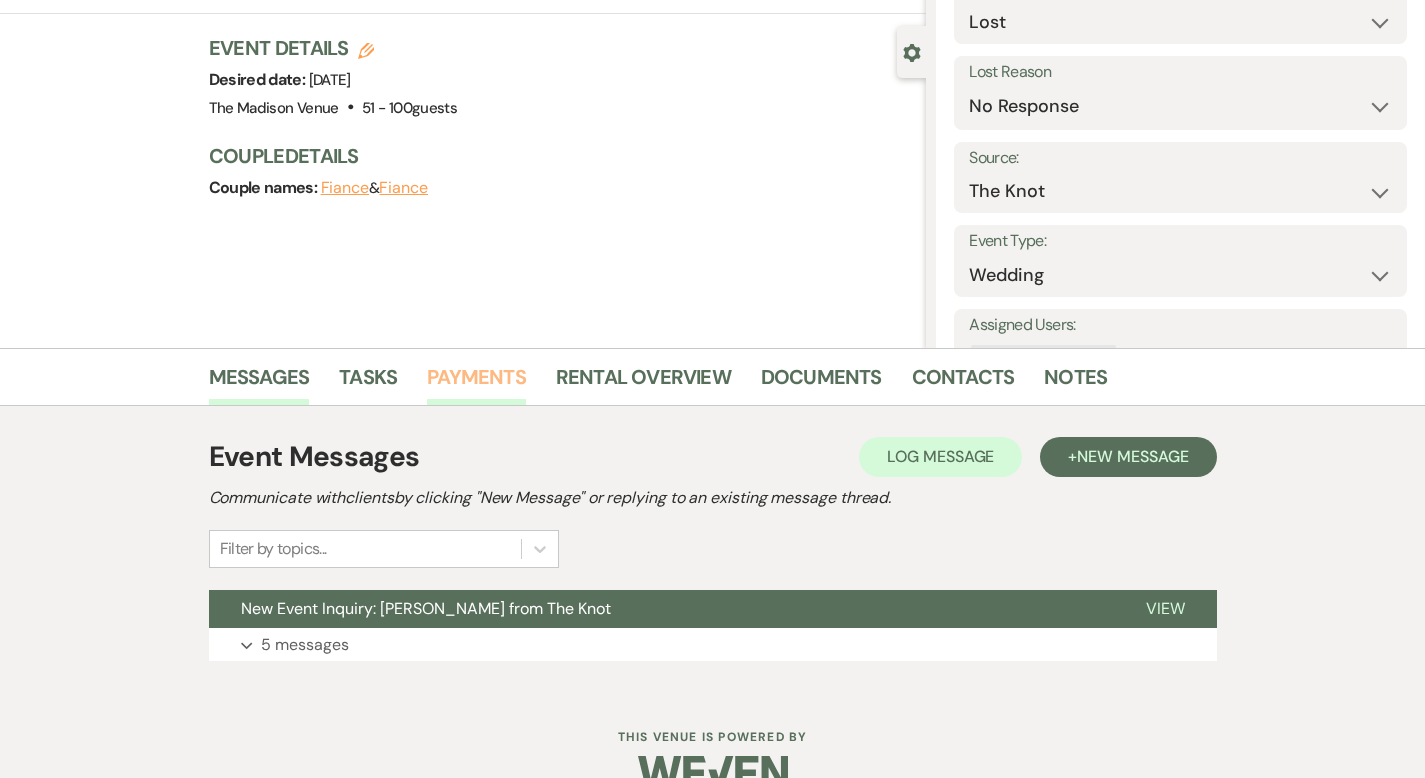 scroll, scrollTop: 196, scrollLeft: 0, axis: vertical 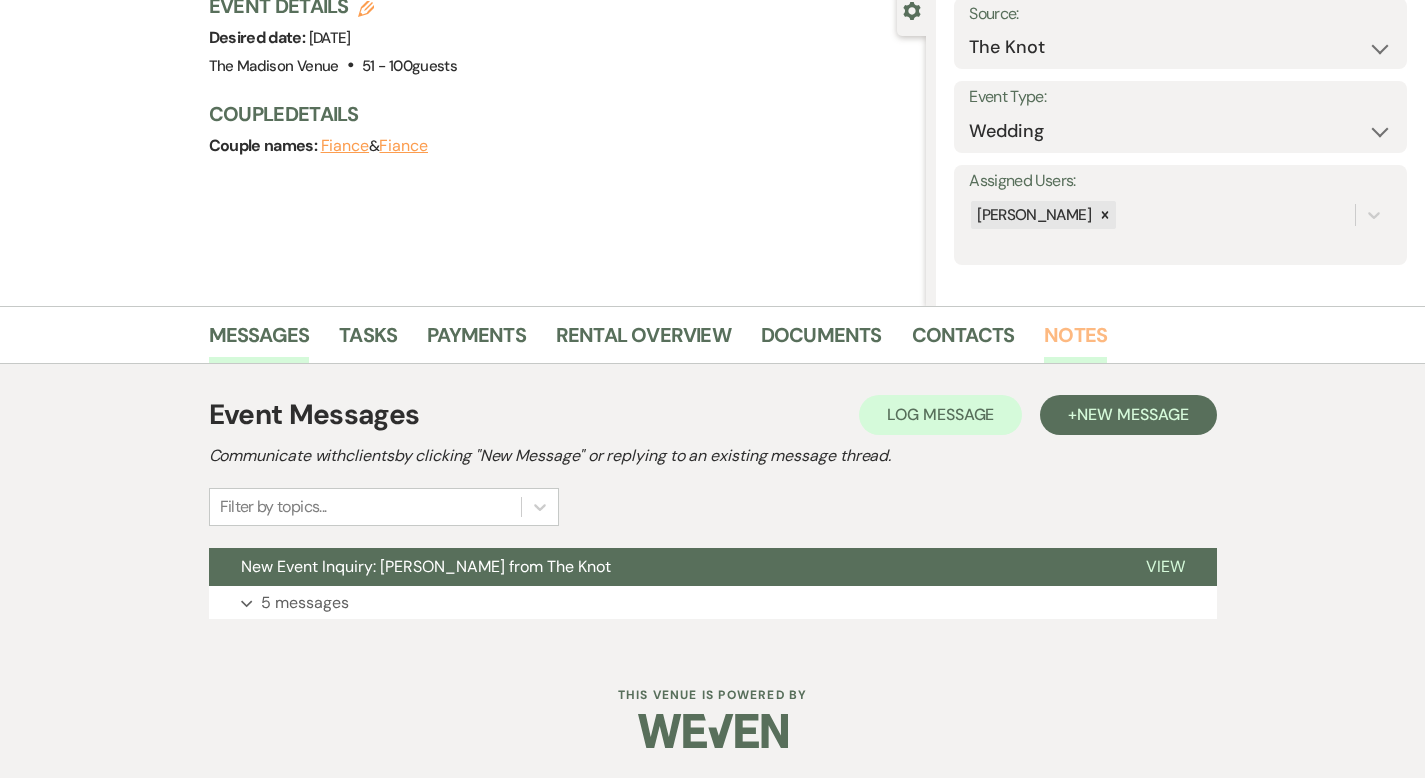 click on "Notes" at bounding box center (1075, 341) 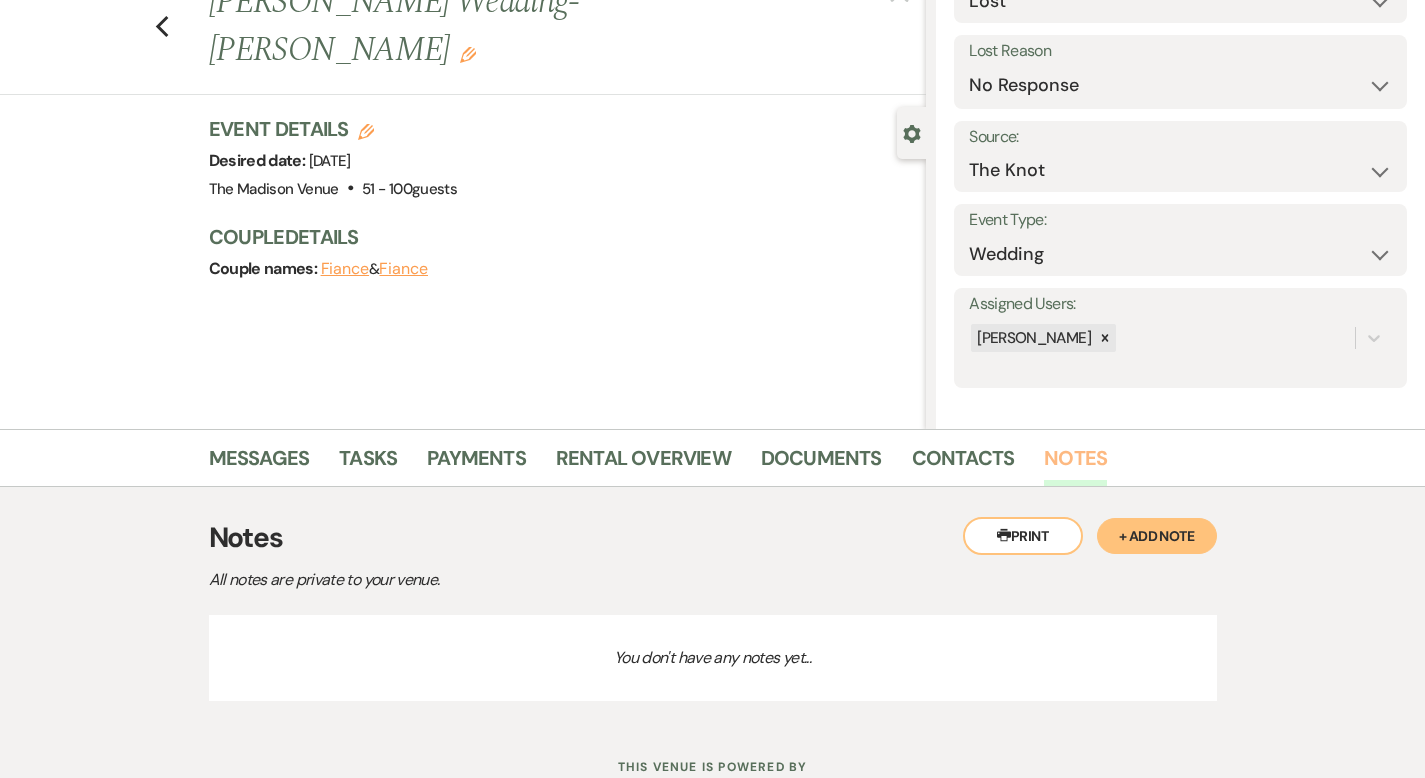 scroll, scrollTop: 152, scrollLeft: 0, axis: vertical 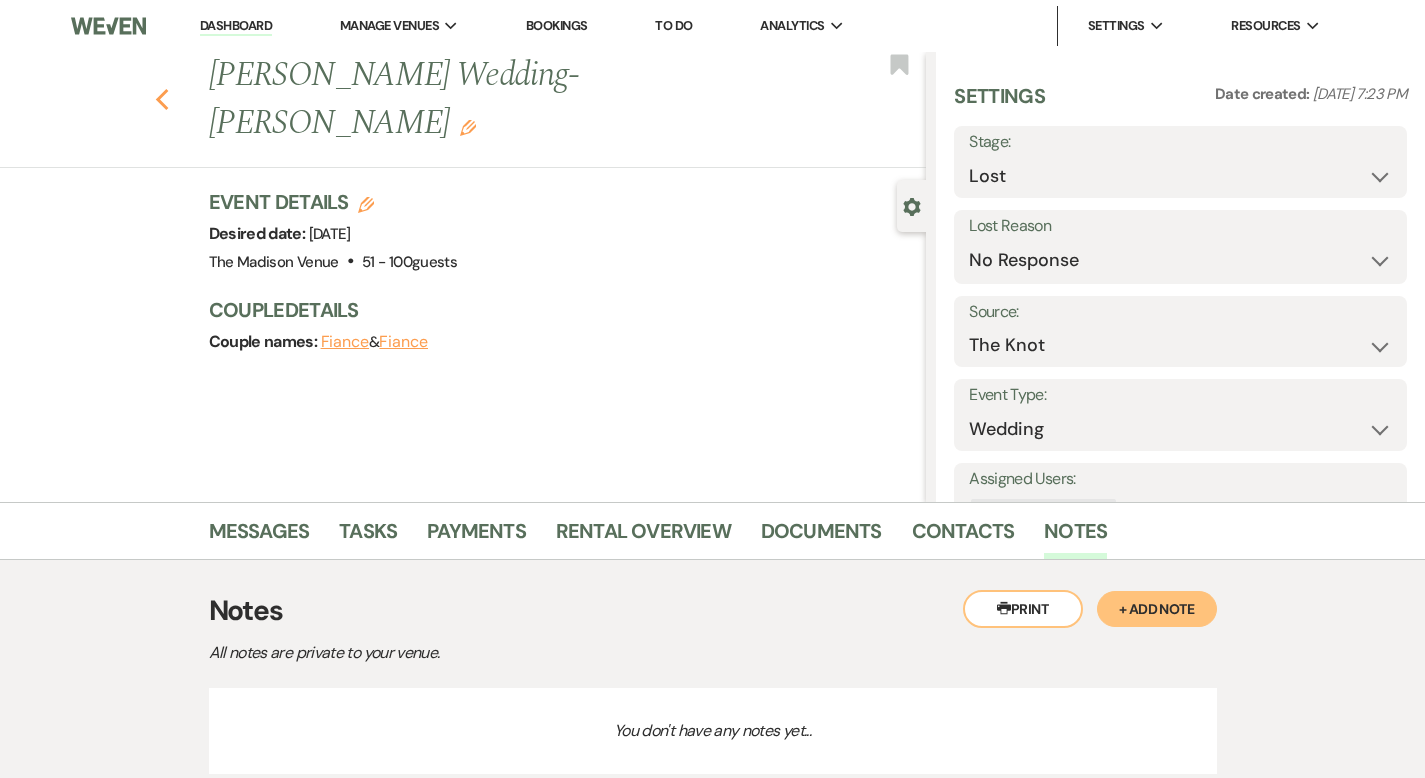 click on "Previous" 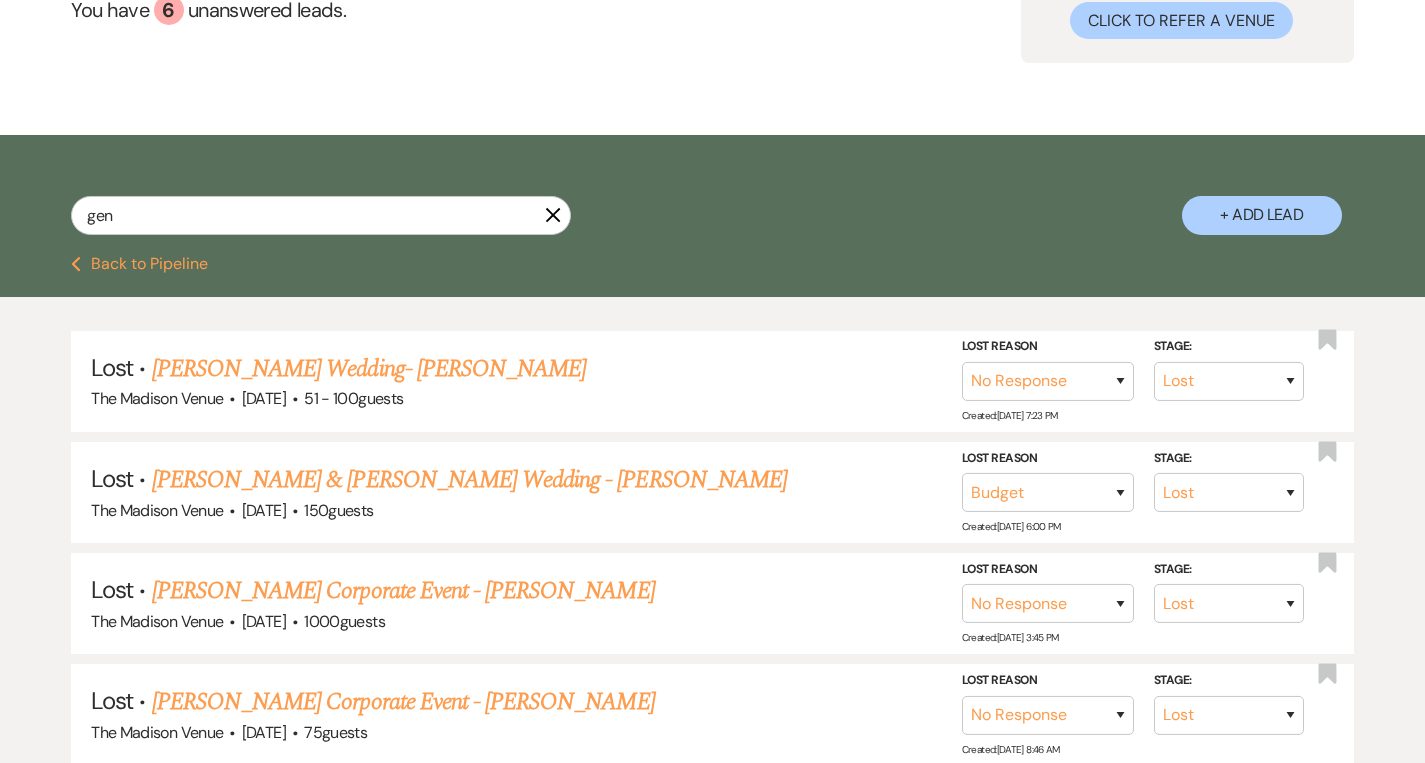 scroll, scrollTop: 0, scrollLeft: 0, axis: both 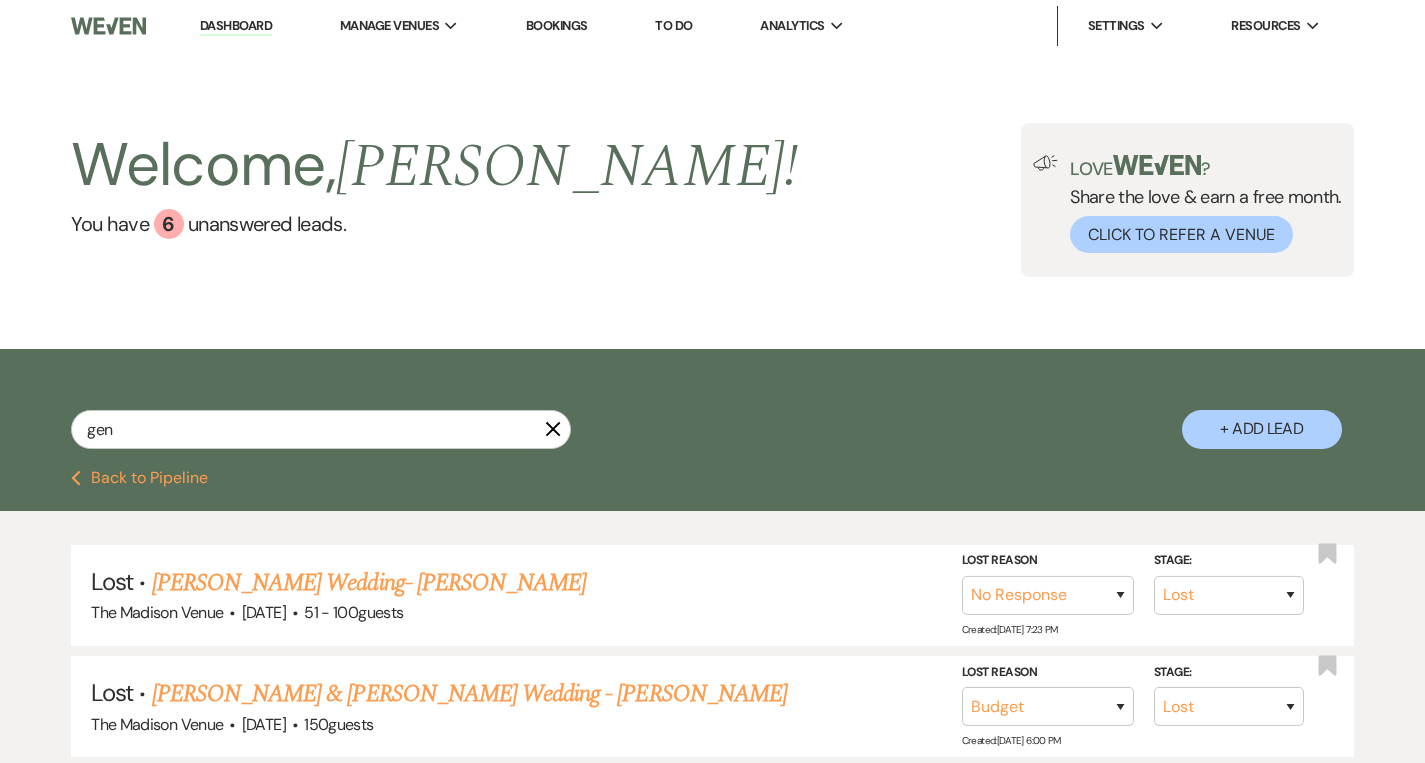 click on "Dashboard" at bounding box center (236, 26) 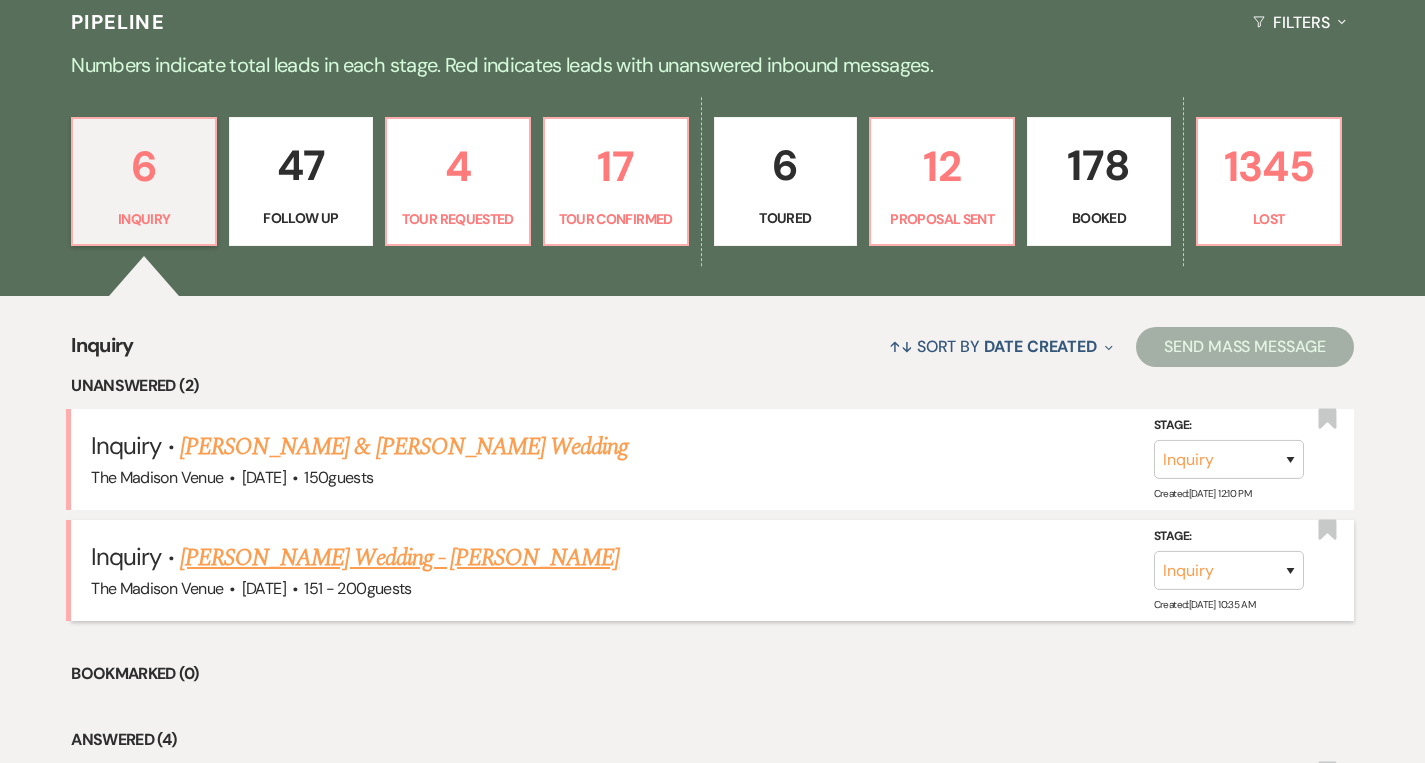 scroll, scrollTop: 472, scrollLeft: 0, axis: vertical 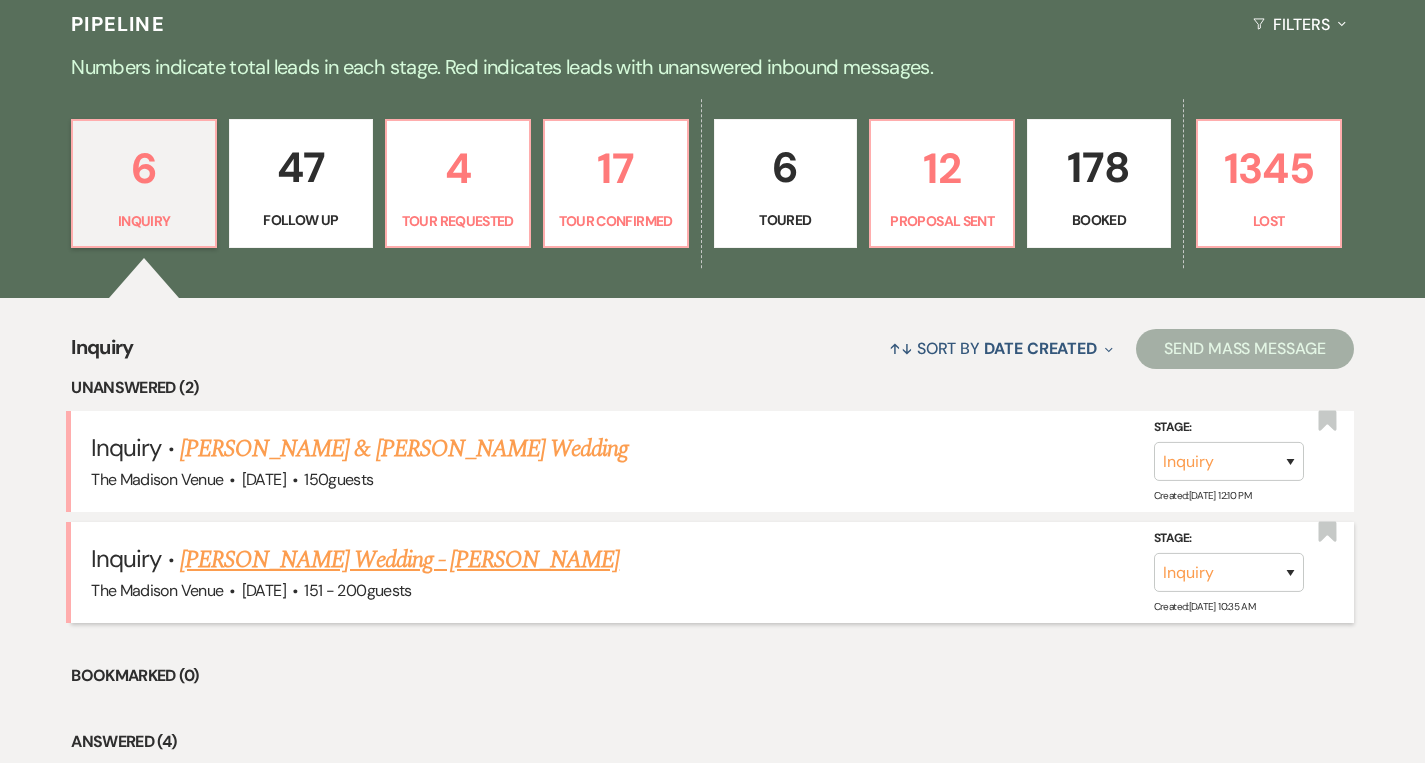 click on "Cassie DeHaan's Wedding - Cher" at bounding box center (399, 560) 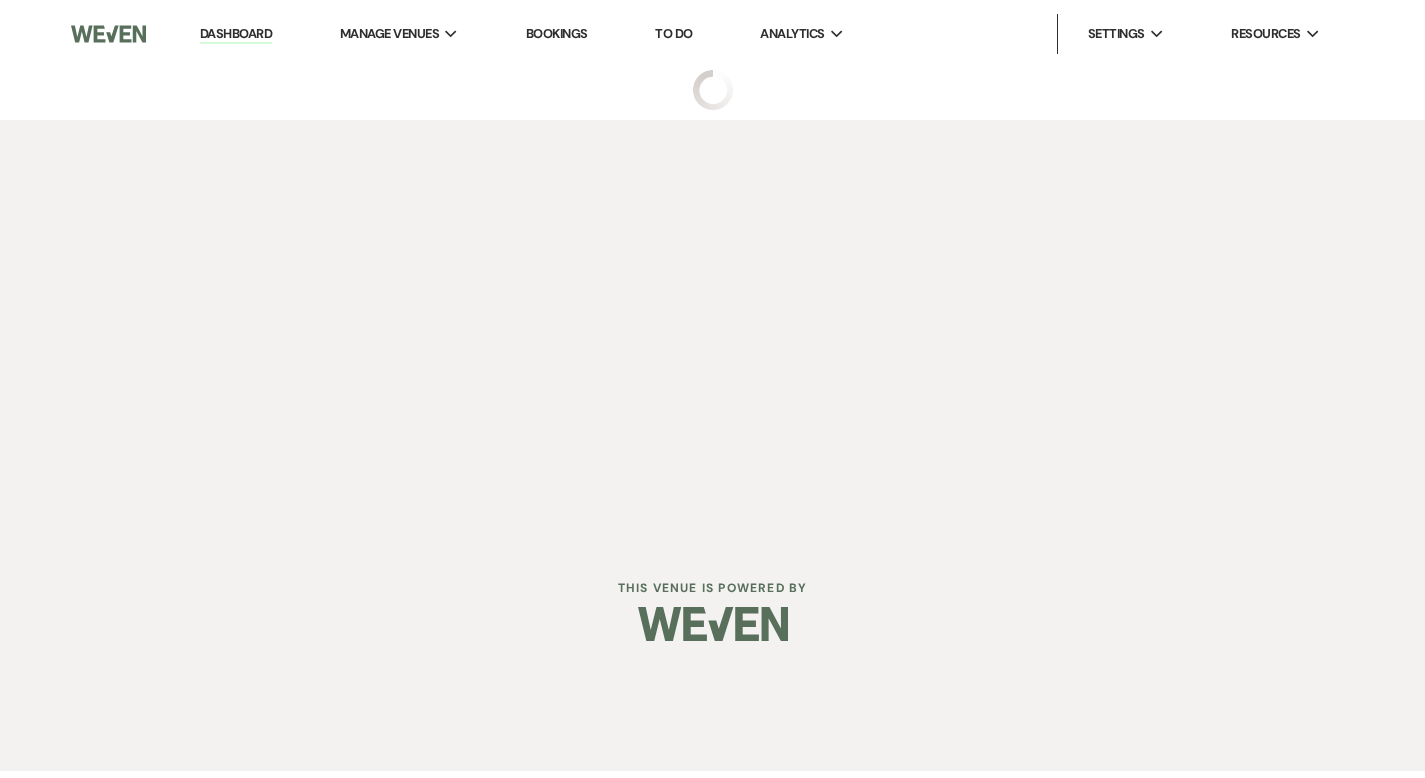 scroll, scrollTop: 0, scrollLeft: 0, axis: both 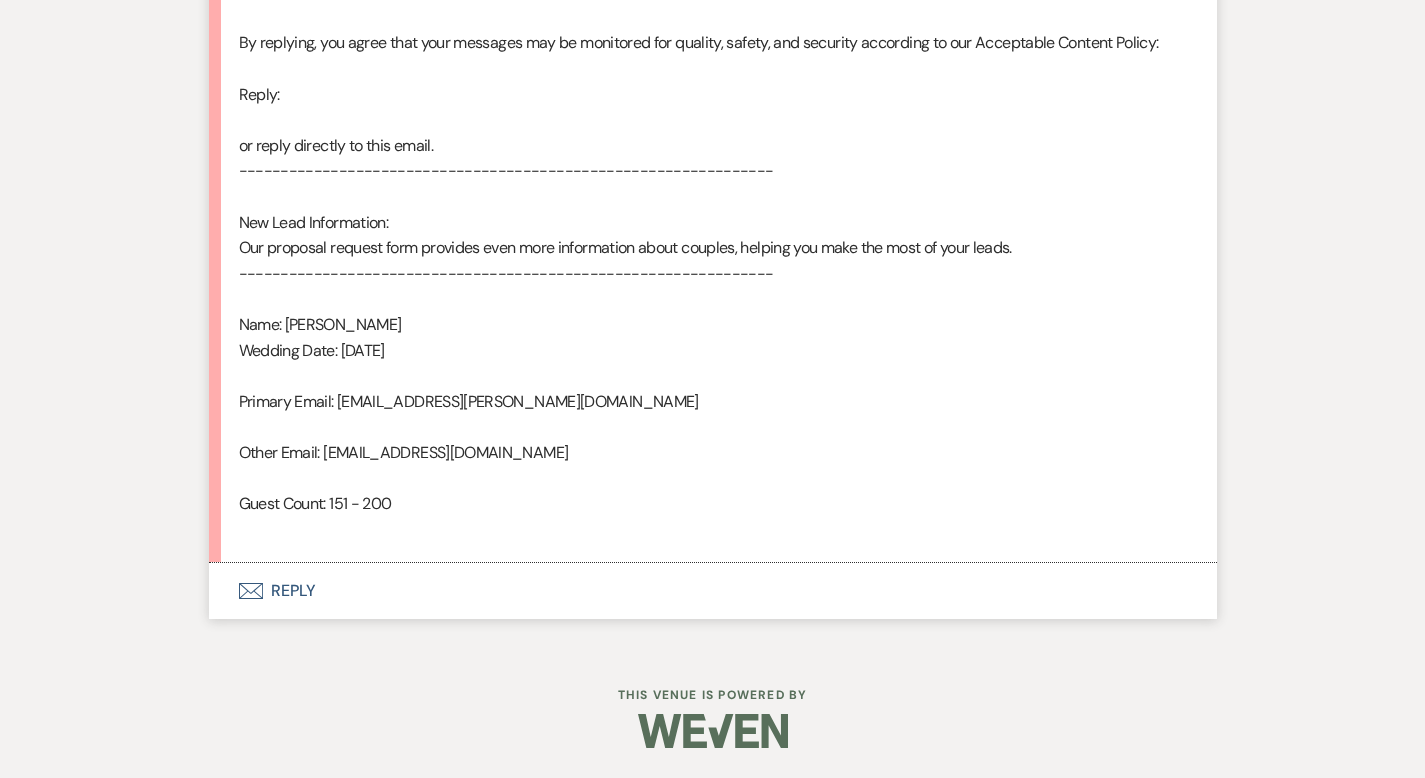click on "Envelope Reply" at bounding box center [713, 591] 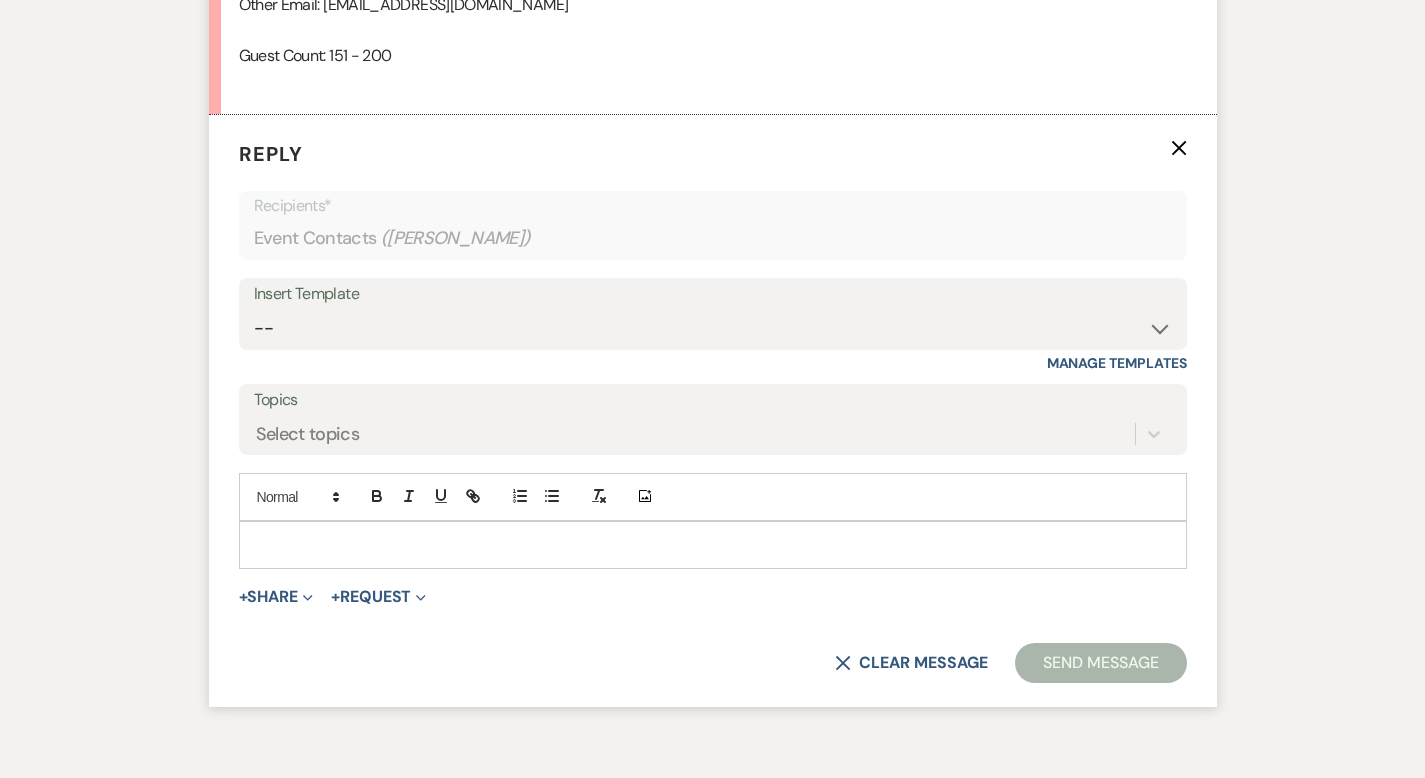 scroll, scrollTop: 1965, scrollLeft: 0, axis: vertical 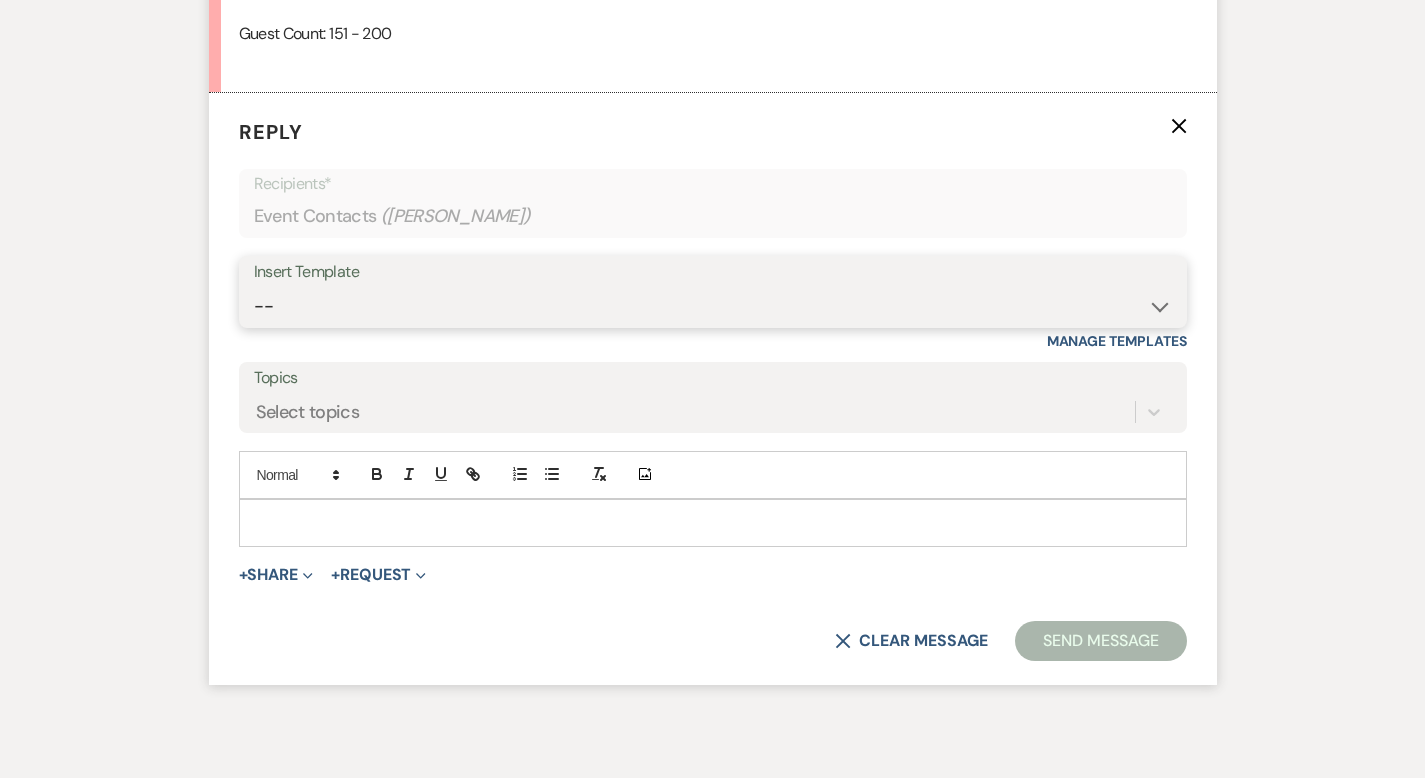 click on "-- Weven Planning Portal Introduction (Booked Events) Corporate Lead Follow Up #1 - No tour scheduled Follow Up #2 Post Tour Follow Up Closing Wedding Lead - No response Event Proposal Introduction to Merri - Layout & Design Application Upcoming Payment Past-Due Payment Alert 1st Desposit 2nd Deposit 3rd Deposit  Final Deposit Thank You Review Follow up: Floor Plan Layout's Follow Up: Check out our Patio Follow up: The Grove Bar Follow-Up Ceremonies on Site Follow-up Bridal Suites 30 days post Inquiry - No tour/Response Are you still Interested? (Wedding response) 6-Month Wedding Walkthrough - Daryl 6-Month Wedding Walkthrough - Anthony 6-Month Wedding Walkthrough - Cher 1-Month Wedding Walkthrough - Daryl 1-Month Wedding Walkthrough - Anthony 1-Month Wedding Walkthrough - Cher Introduction & Book a Tour with Daryl Introduction & Book a Tour with Anthony Introduction & Book a Tour with Cher Event Insurance Reminder Bar Selection - Foundry Package Bar Selection - Avenue Package Bar Selection - Ivy Package" at bounding box center [713, 306] 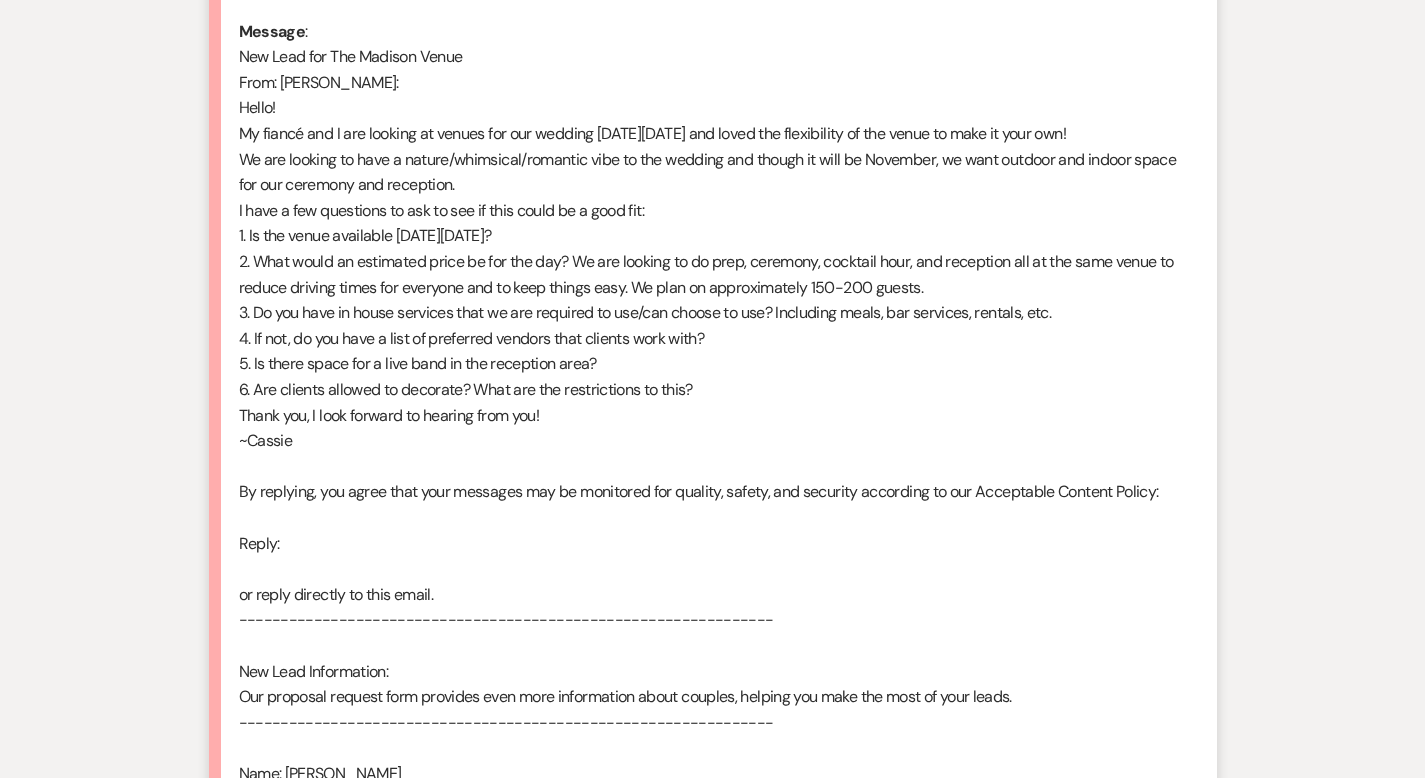 scroll, scrollTop: 2084, scrollLeft: 0, axis: vertical 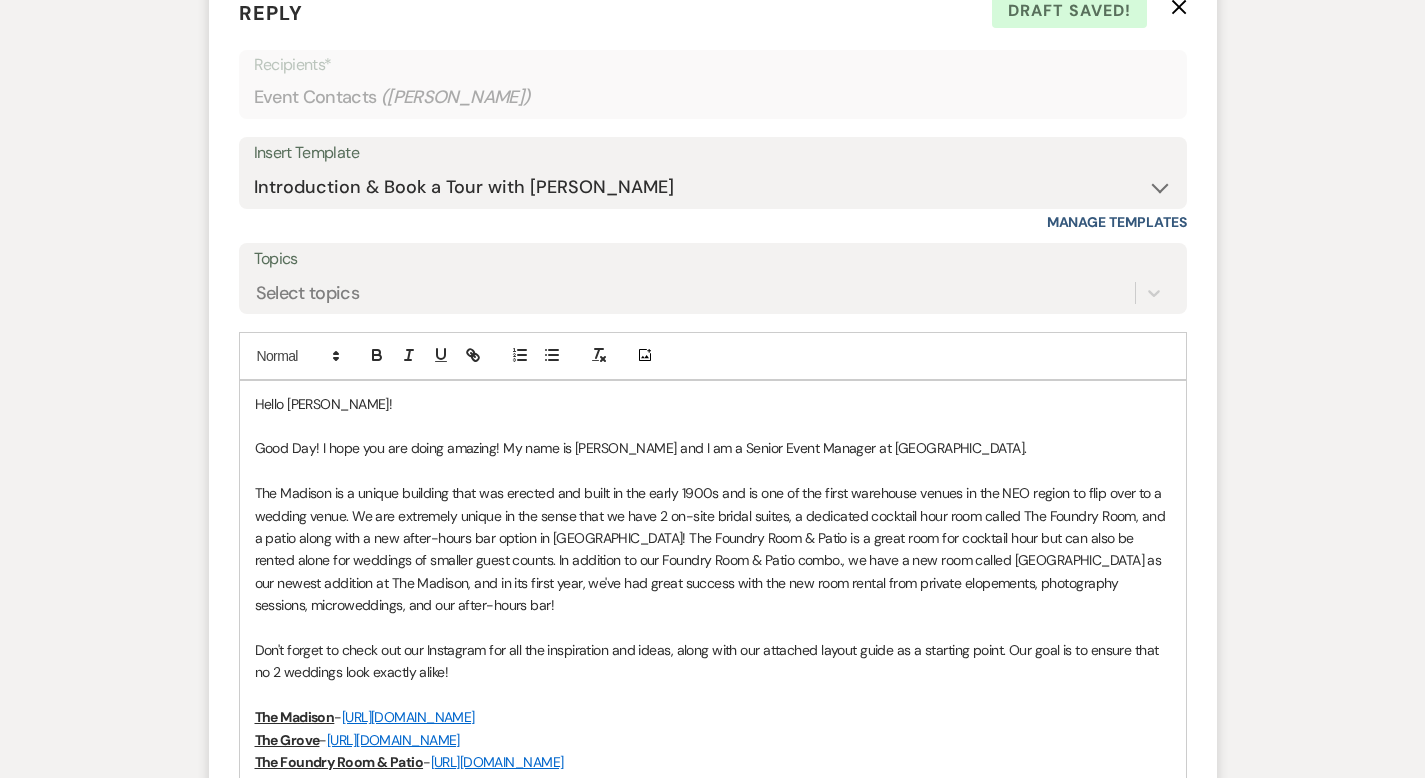 click on "Reply   X Draft saved! Recipients* Event Contacts   ( Cassie DeHaan )   Insert Template   -- Weven Planning Portal Introduction (Booked Events) Corporate Lead Follow Up #1 - No tour scheduled Follow Up #2 Post Tour Follow Up Closing Wedding Lead - No response Event Proposal Introduction to Merri - Layout & Design Application Upcoming Payment Past-Due Payment Alert 1st Desposit 2nd Deposit 3rd Deposit  Final Deposit Thank You Review Follow up: Floor Plan Layout's Follow Up: Check out our Patio Follow up: The Grove Bar Follow-Up Ceremonies on Site Follow-up Bridal Suites 30 days post Inquiry - No tour/Response Are you still Interested? (Wedding response) 6-Month Wedding Walkthrough - Daryl 6-Month Wedding Walkthrough - Anthony 6-Month Wedding Walkthrough - Cher 1-Month Wedding Walkthrough - Daryl 1-Month Wedding Walkthrough - Anthony 1-Month Wedding Walkthrough - Cher Introduction & Book a Tour with Daryl Introduction & Book a Tour with Anthony Introduction & Book a Tour with Cher Event Insurance Reminder" at bounding box center [713, 974] 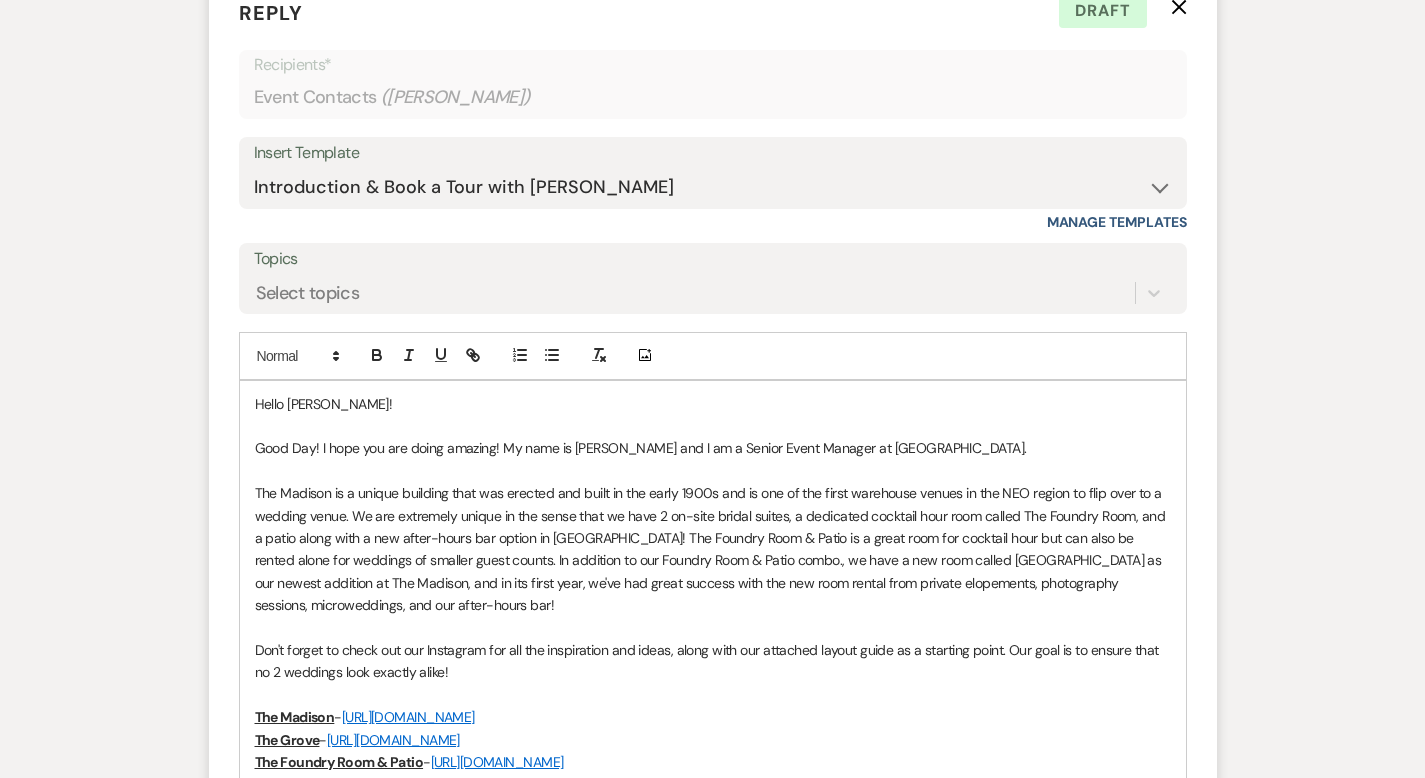 click on "X" 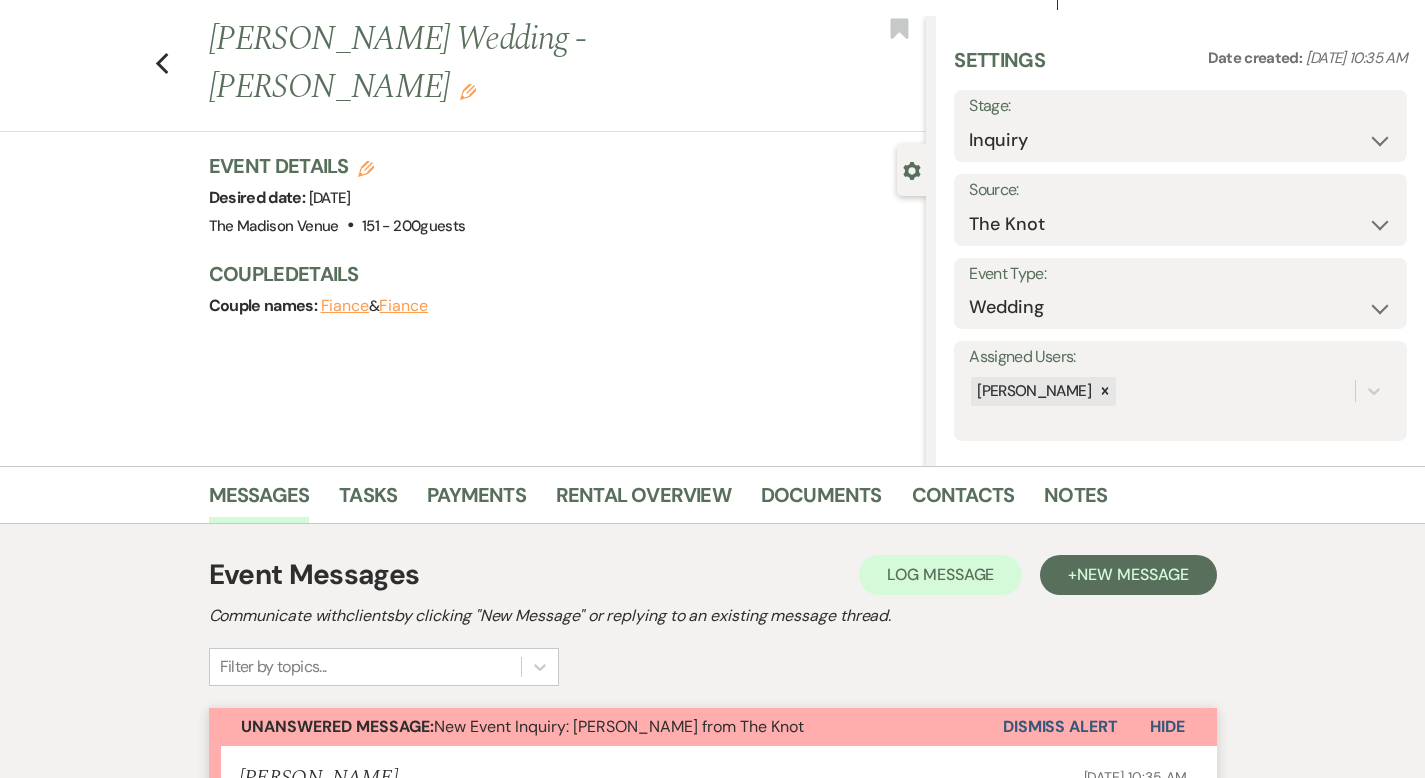 scroll, scrollTop: 22, scrollLeft: 0, axis: vertical 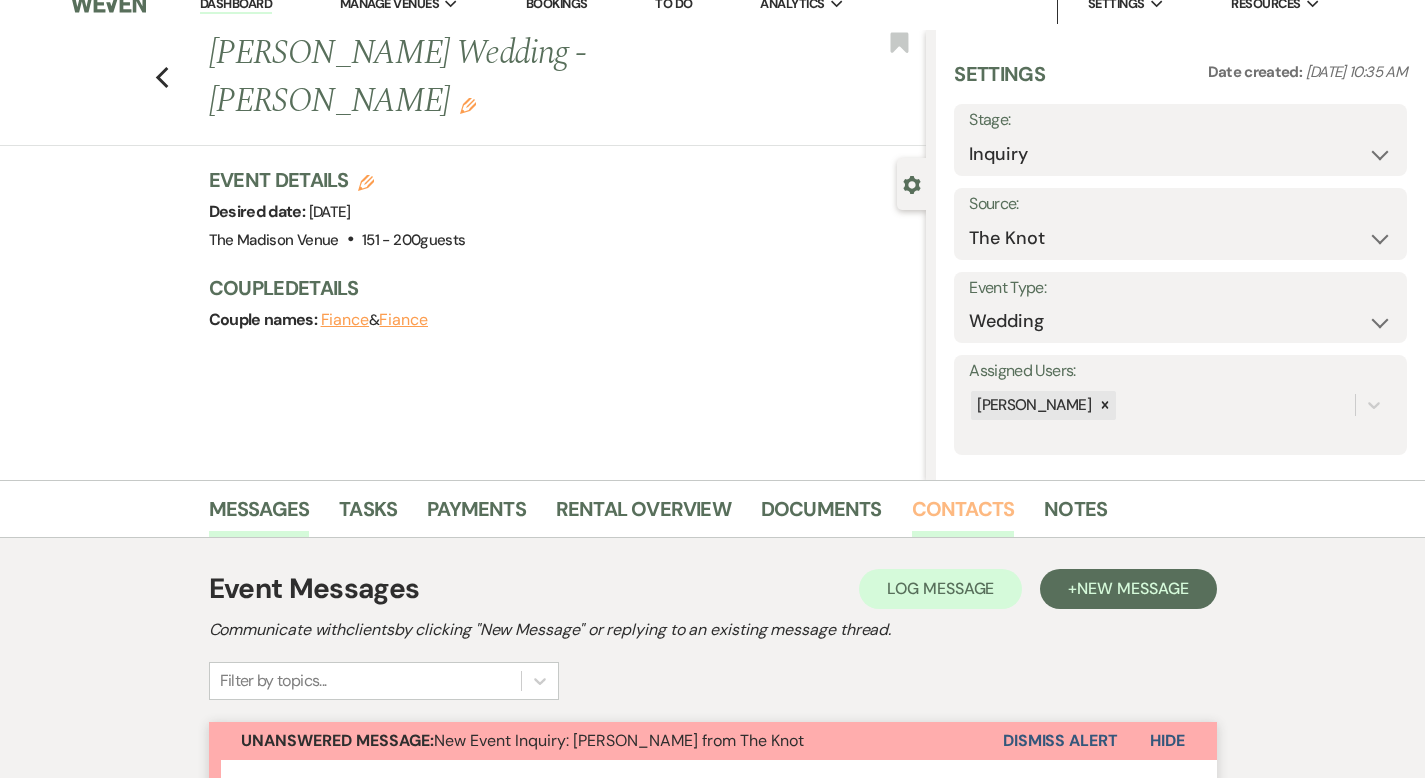 click on "Contacts" at bounding box center (963, 515) 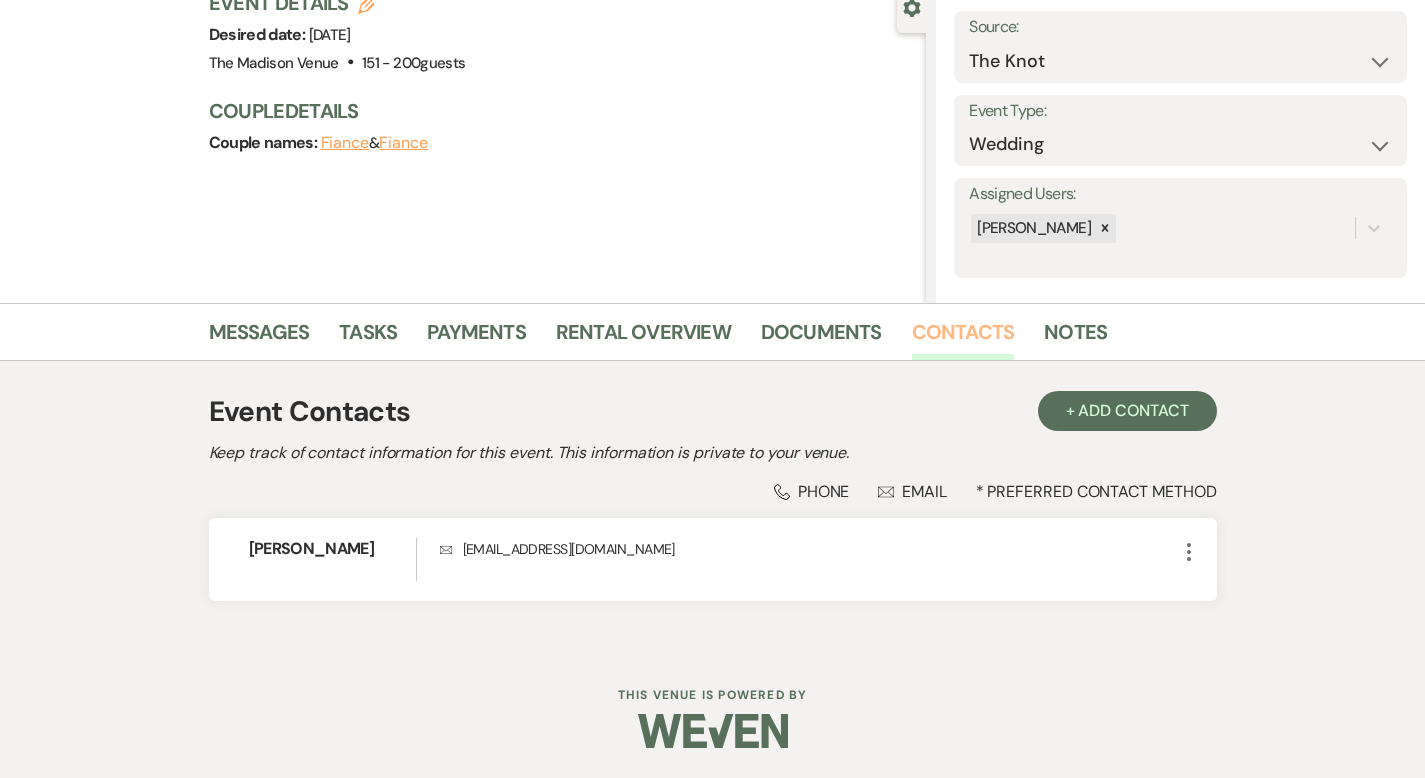 scroll, scrollTop: 0, scrollLeft: 0, axis: both 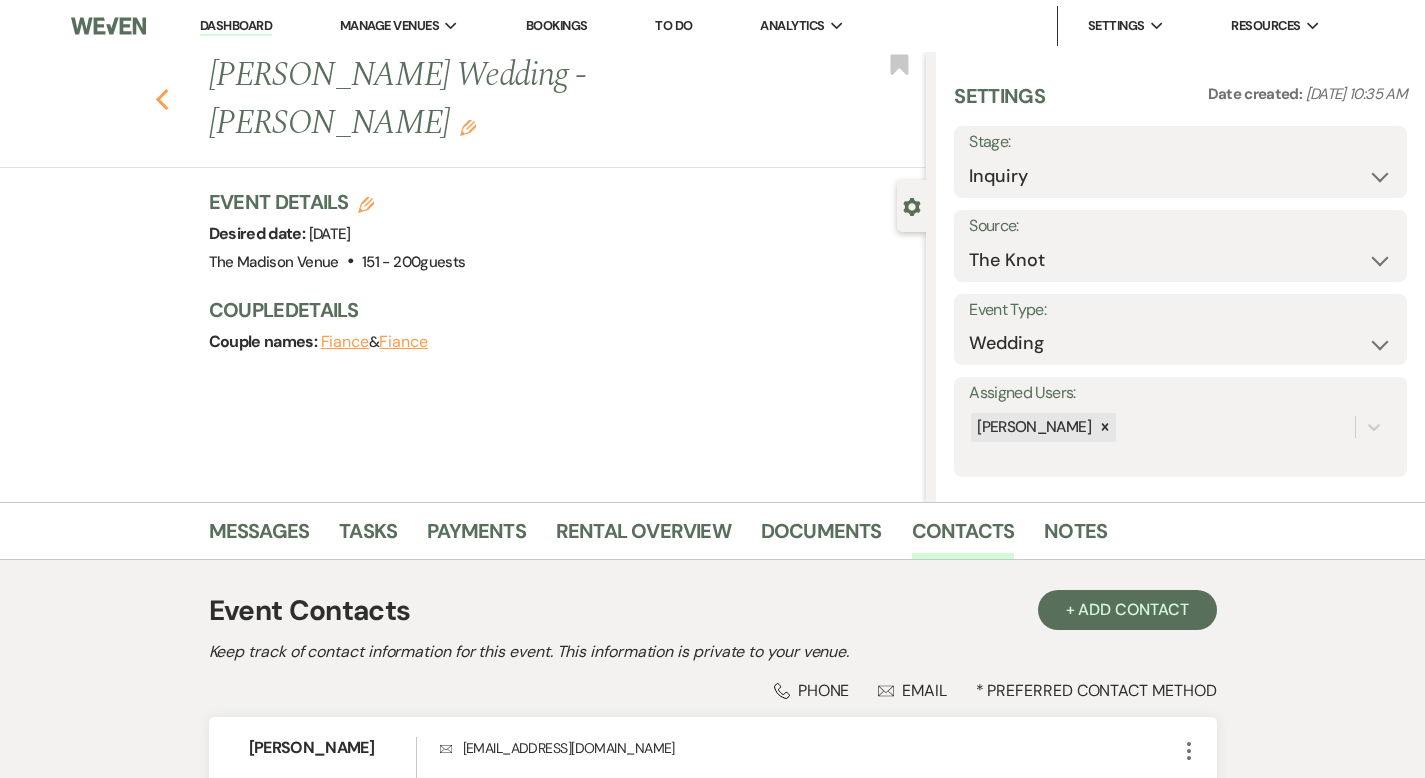 click on "Previous" 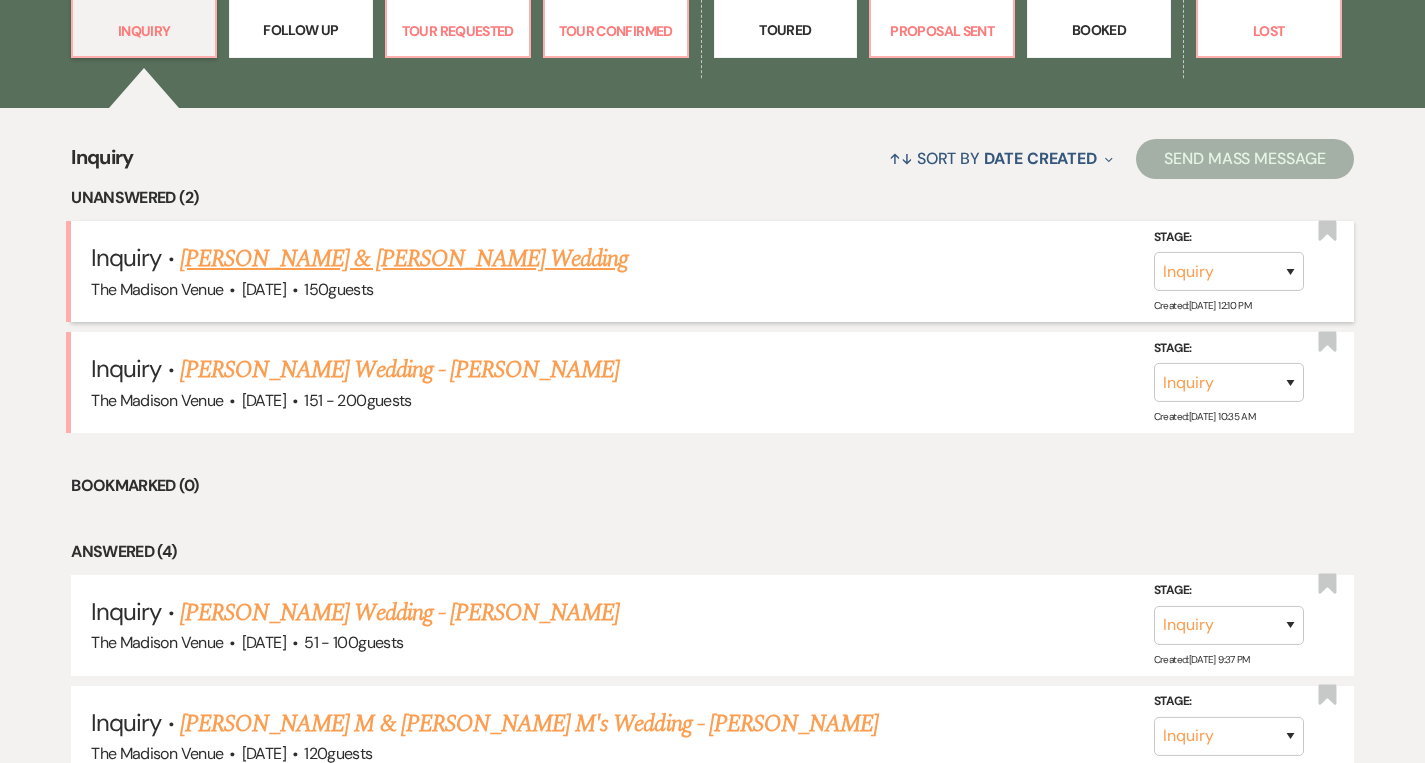 scroll, scrollTop: 674, scrollLeft: 0, axis: vertical 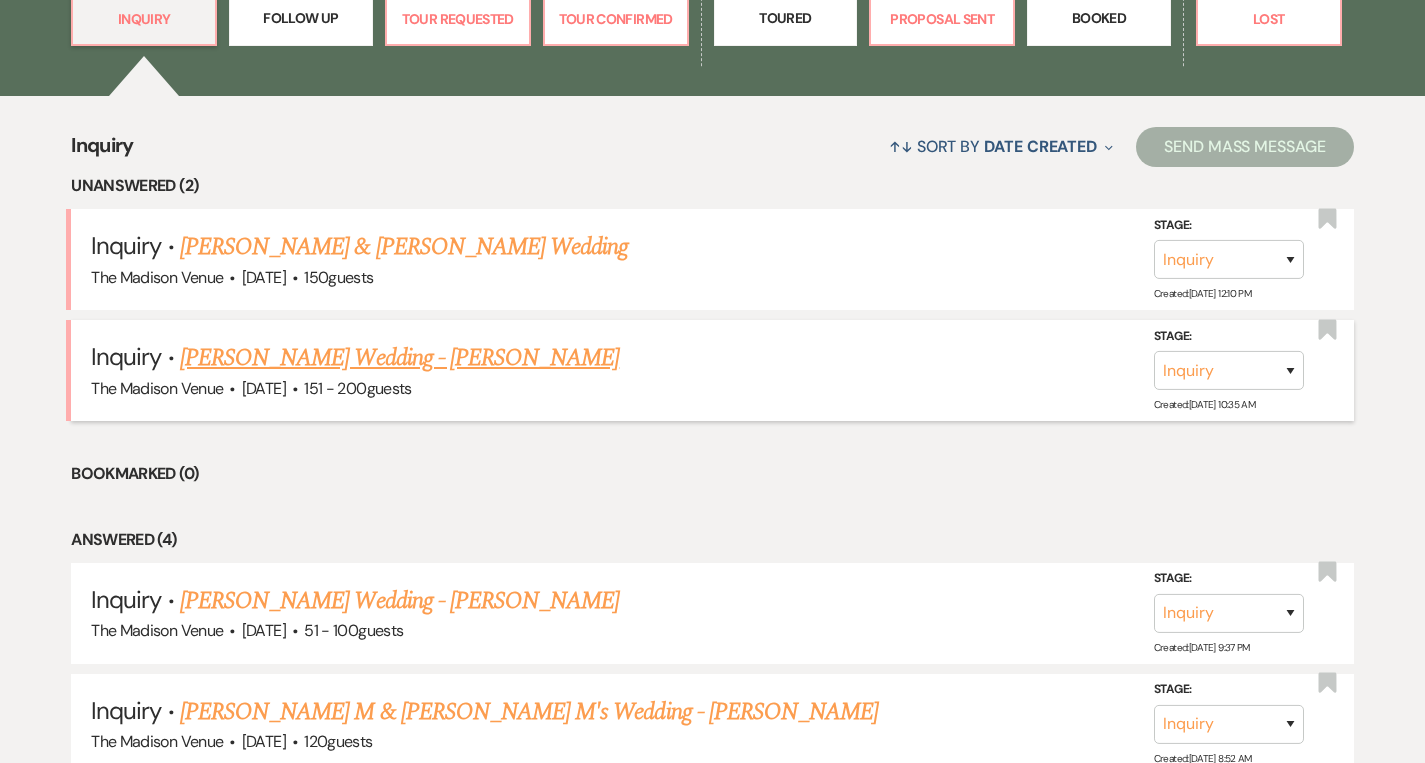 click on "Cassie DeHaan's Wedding - Cher" at bounding box center (399, 358) 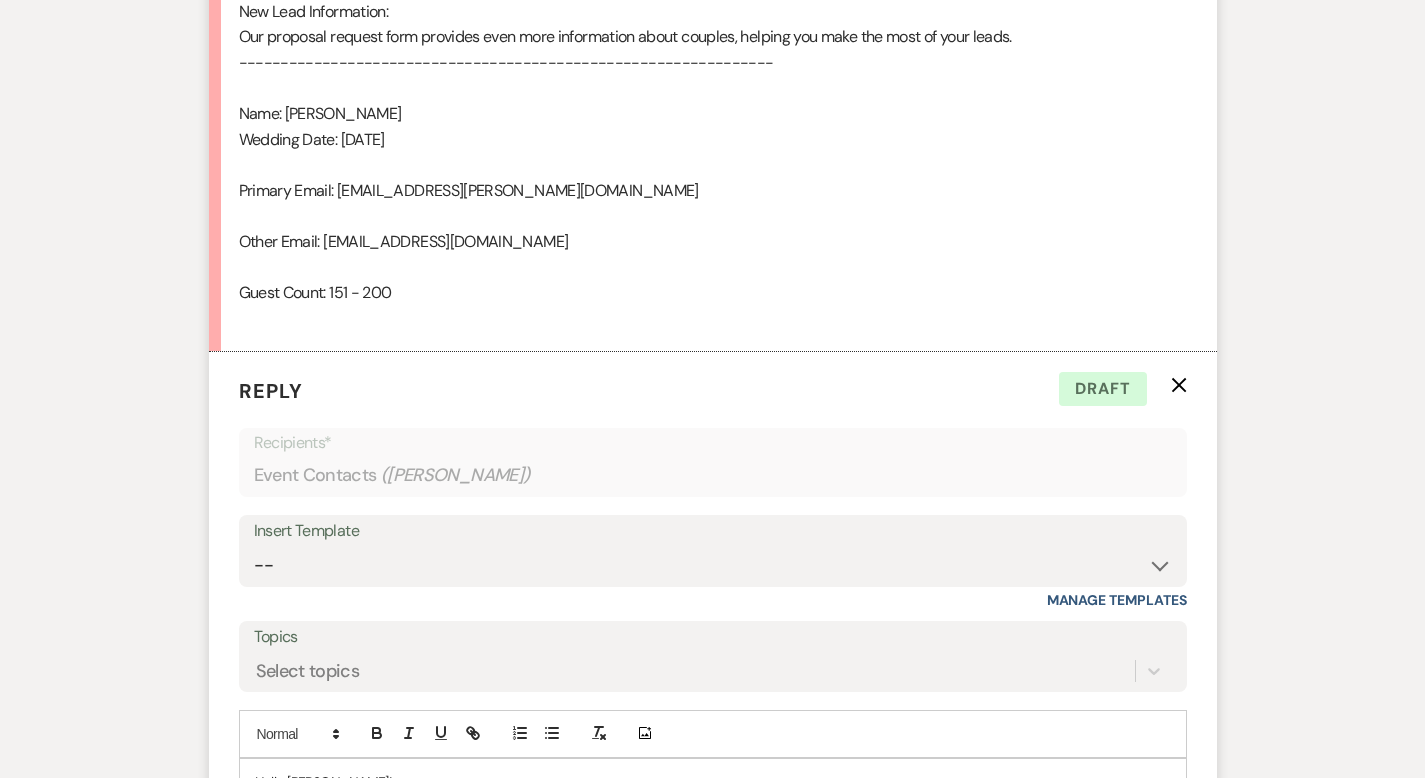 scroll, scrollTop: 1694, scrollLeft: 0, axis: vertical 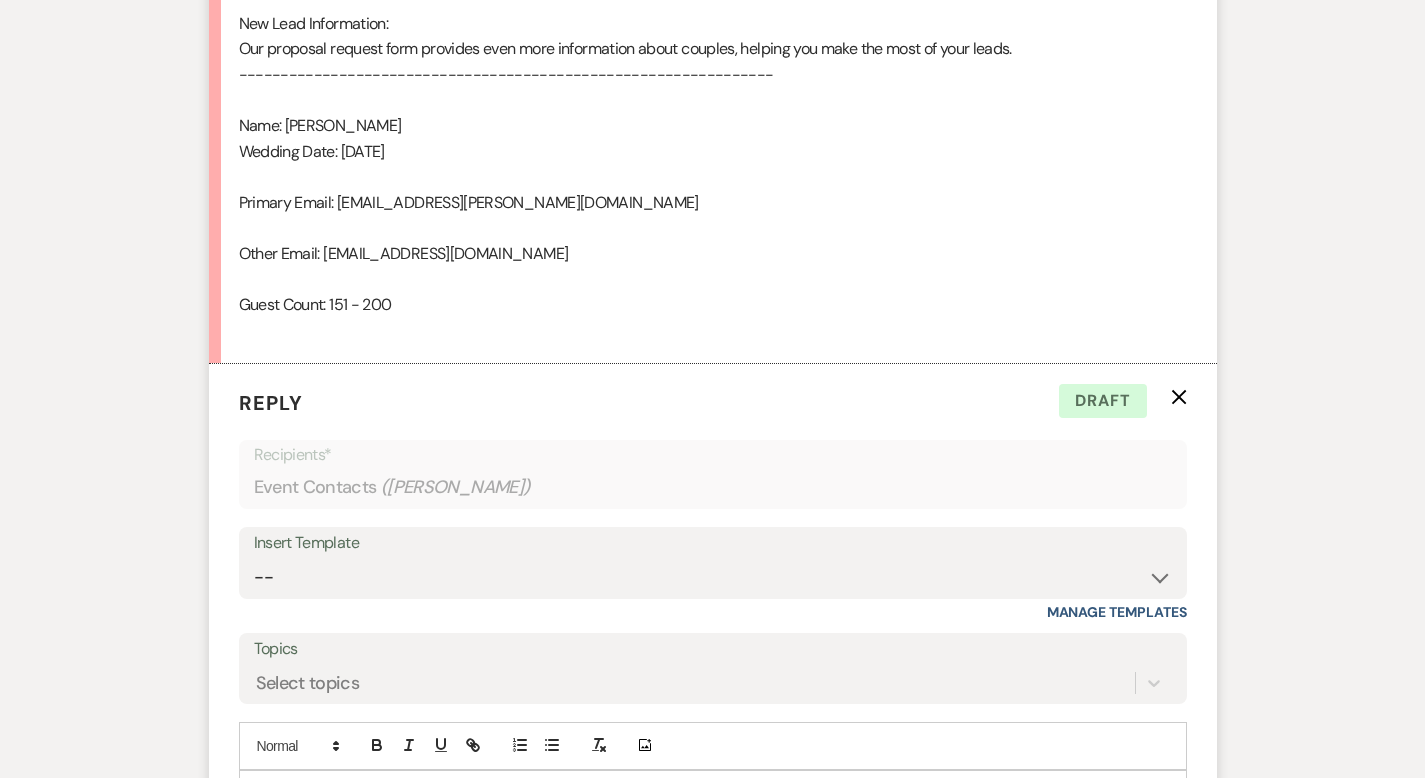 click on "X" 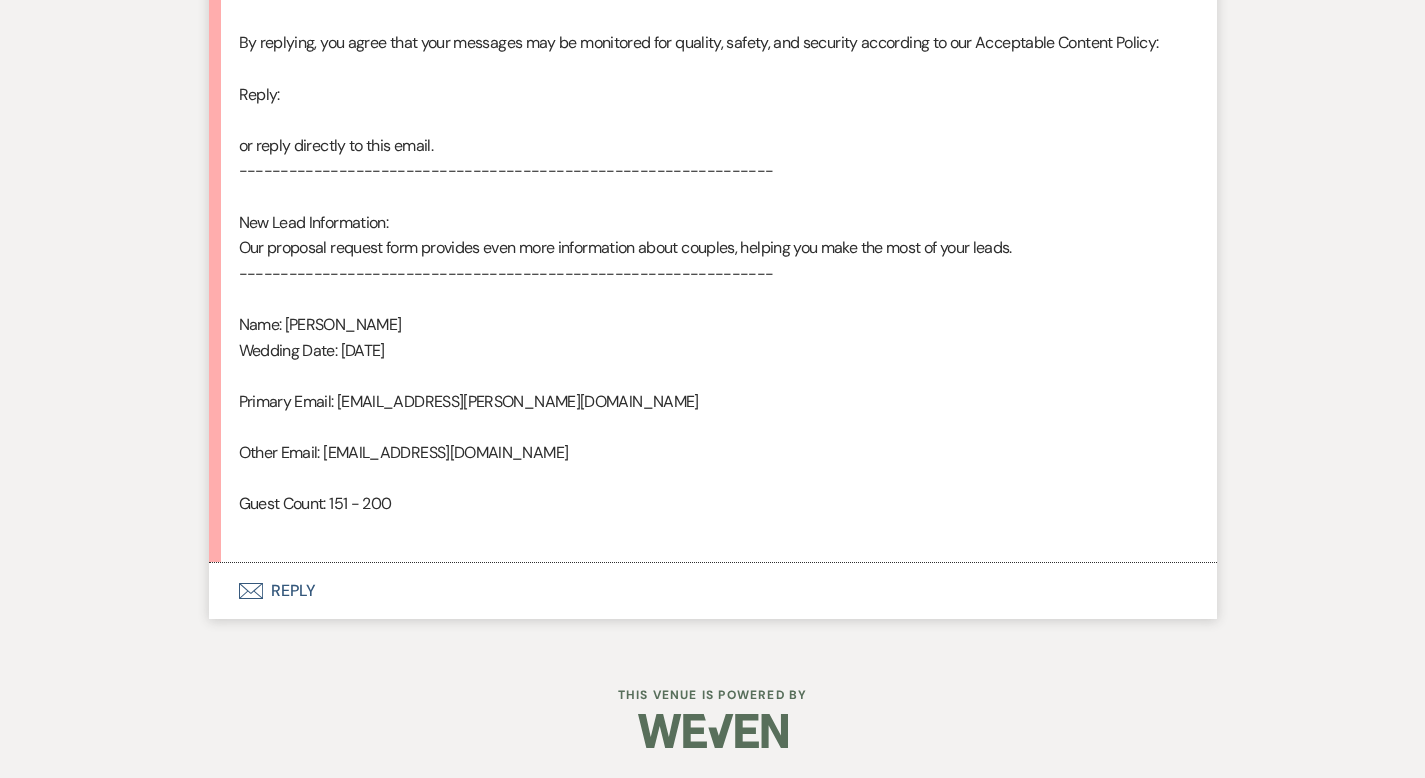 click on "Envelope Reply" at bounding box center [713, 591] 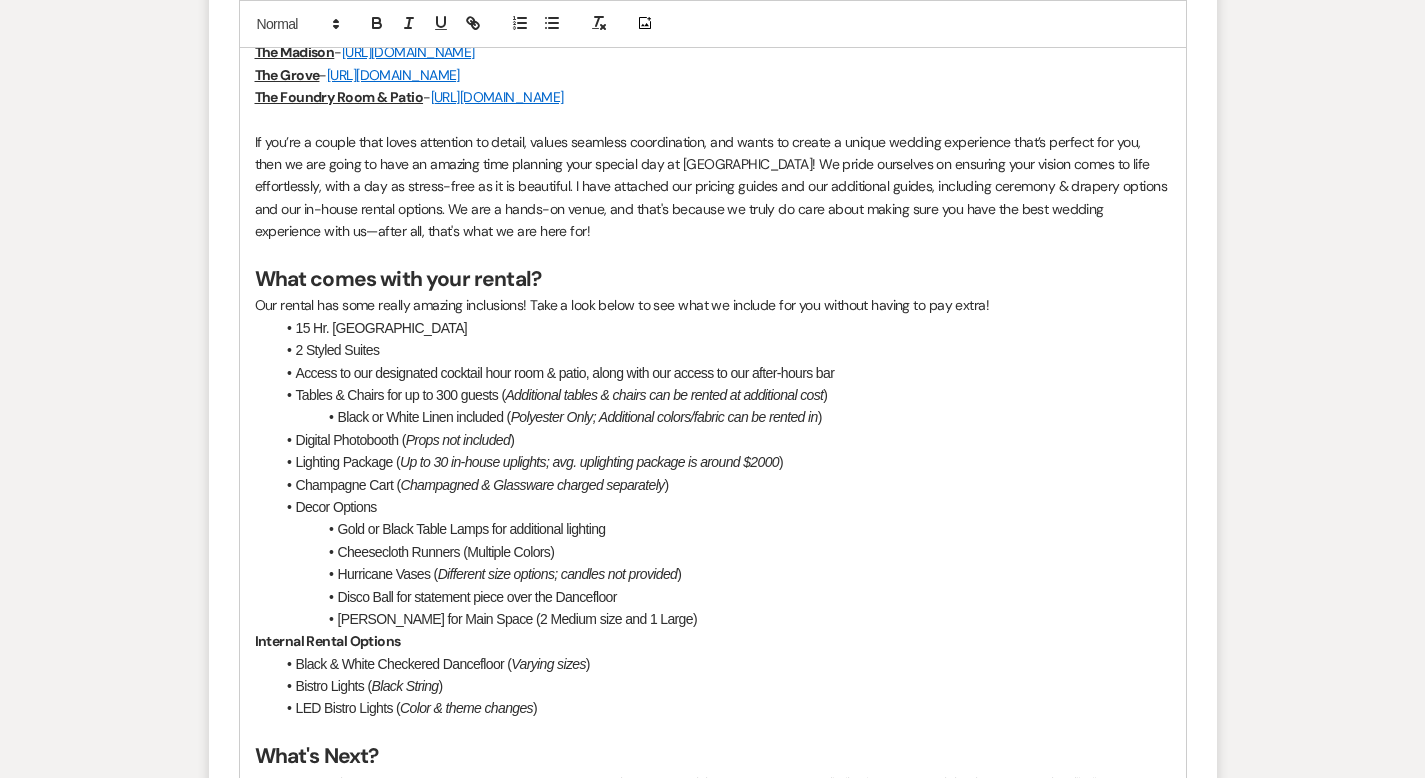 scroll, scrollTop: 3396, scrollLeft: 0, axis: vertical 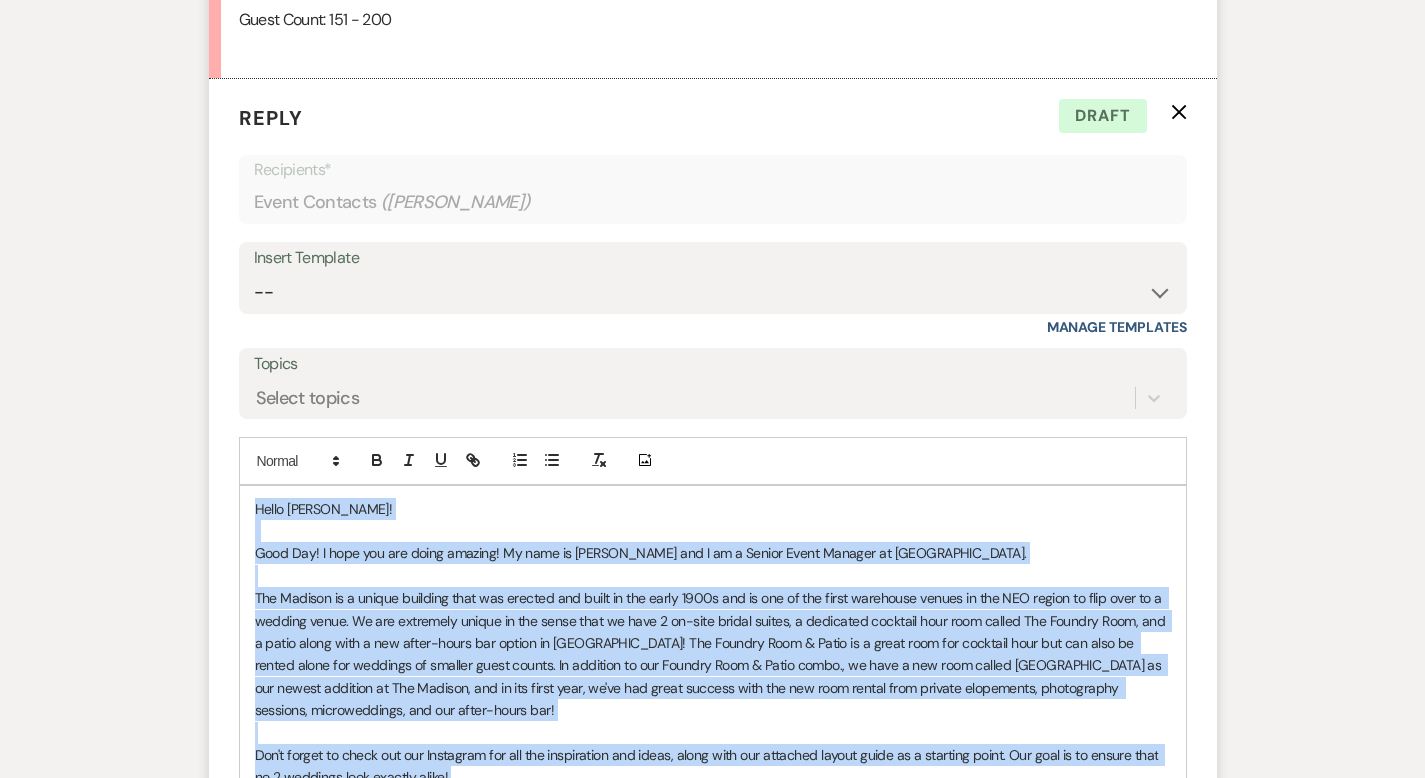 drag, startPoint x: 339, startPoint y: 339, endPoint x: 192, endPoint y: 500, distance: 218.01376 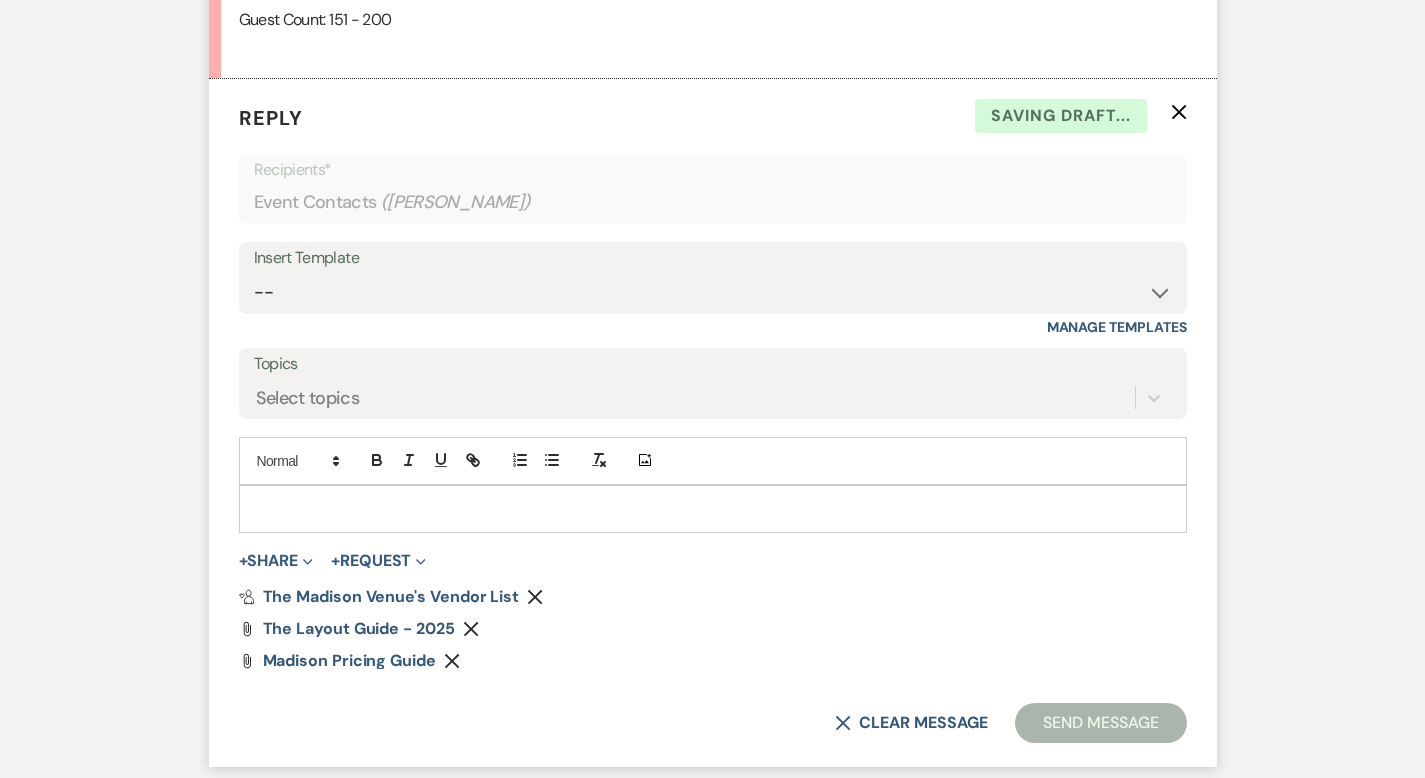 click on "Remove" 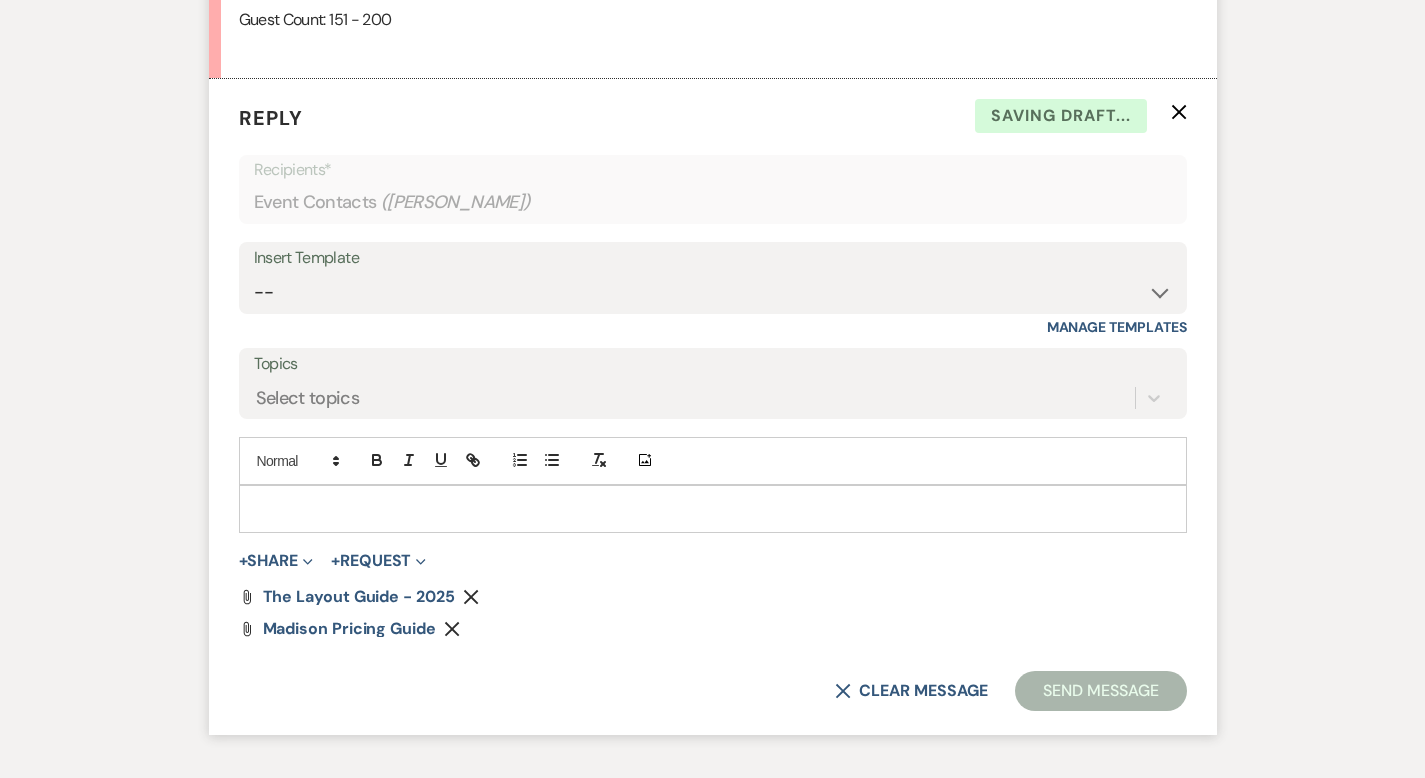 click at bounding box center [713, 509] 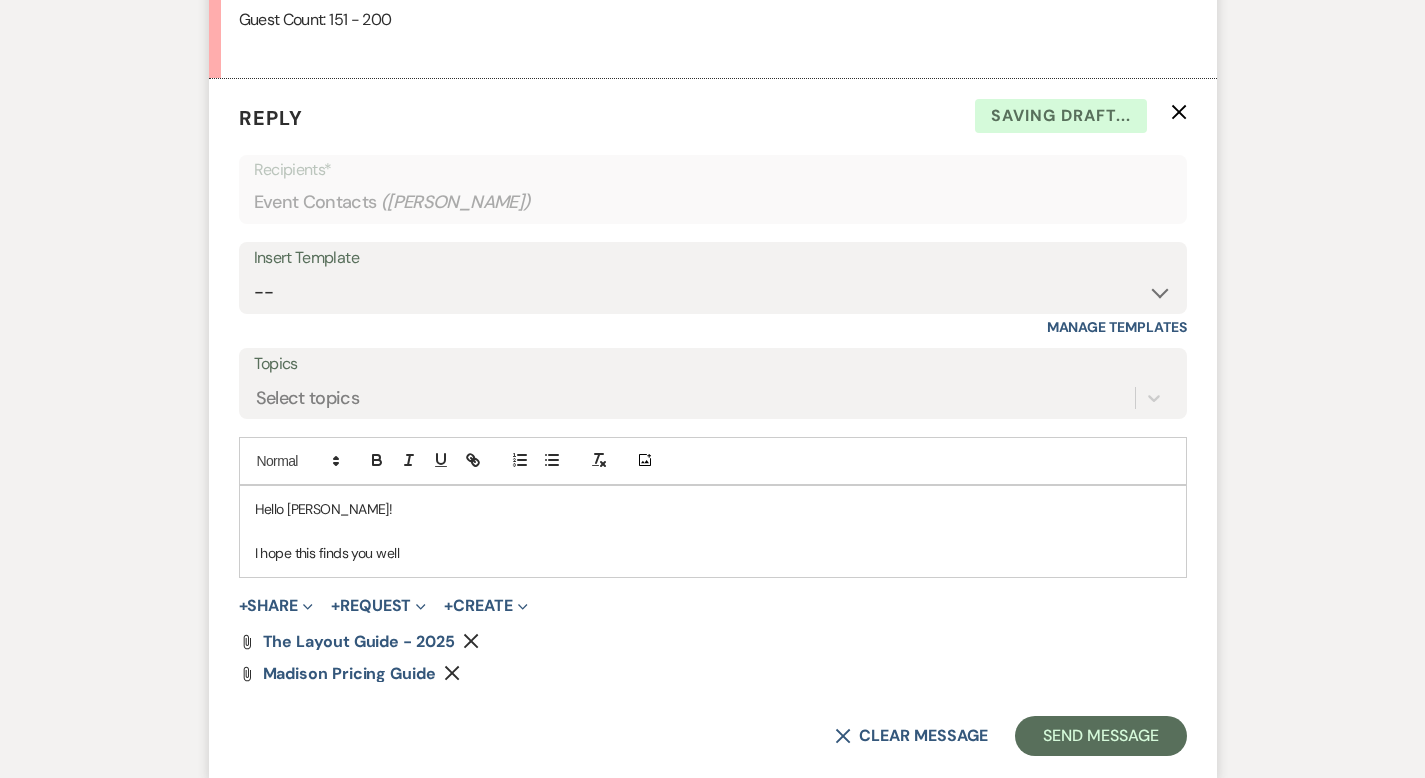 click on "I hope this finds you well" at bounding box center [713, 553] 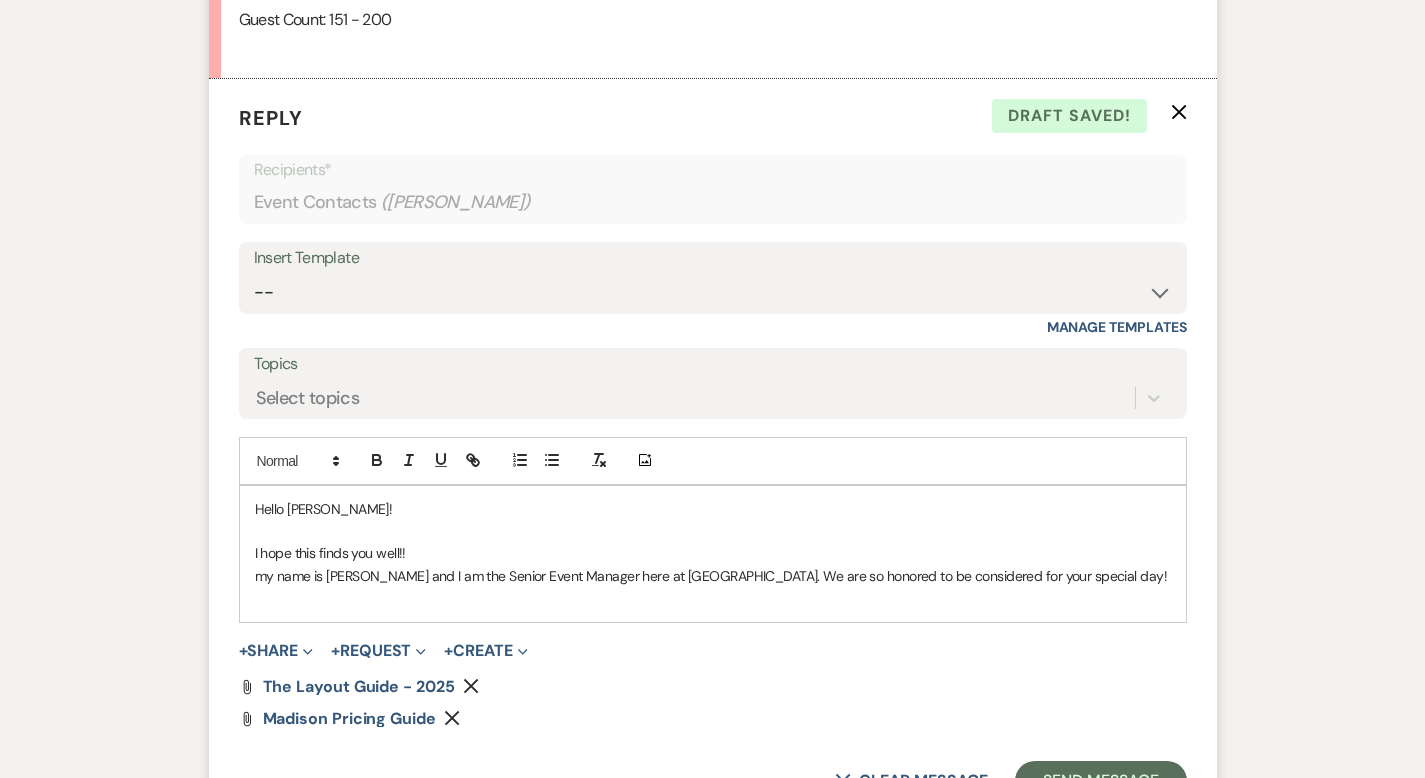 click on "my name is Cher and I am the Senior Event Manager here at The Madison. We are so honored to be considered for your special day!" at bounding box center (713, 576) 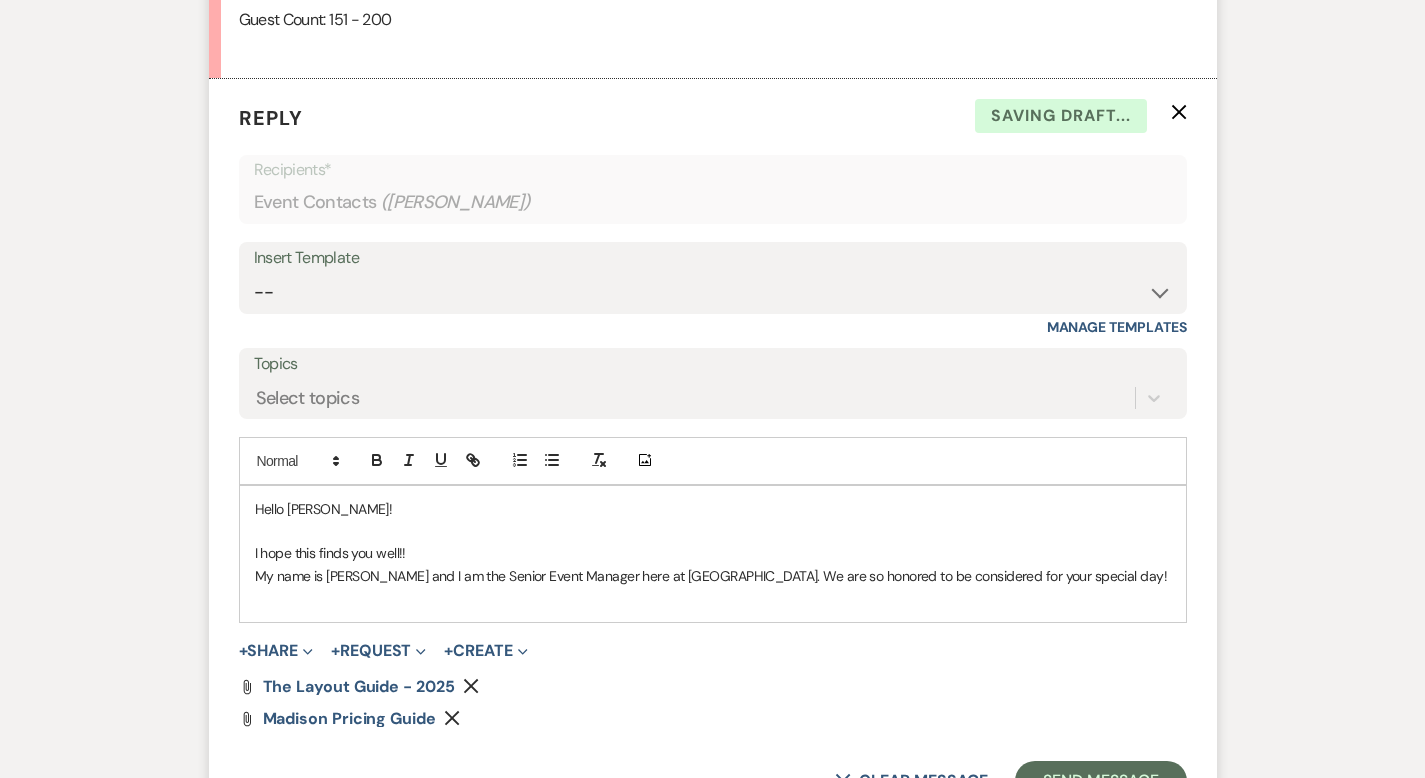 click on "I hope this finds you well!!" at bounding box center (713, 553) 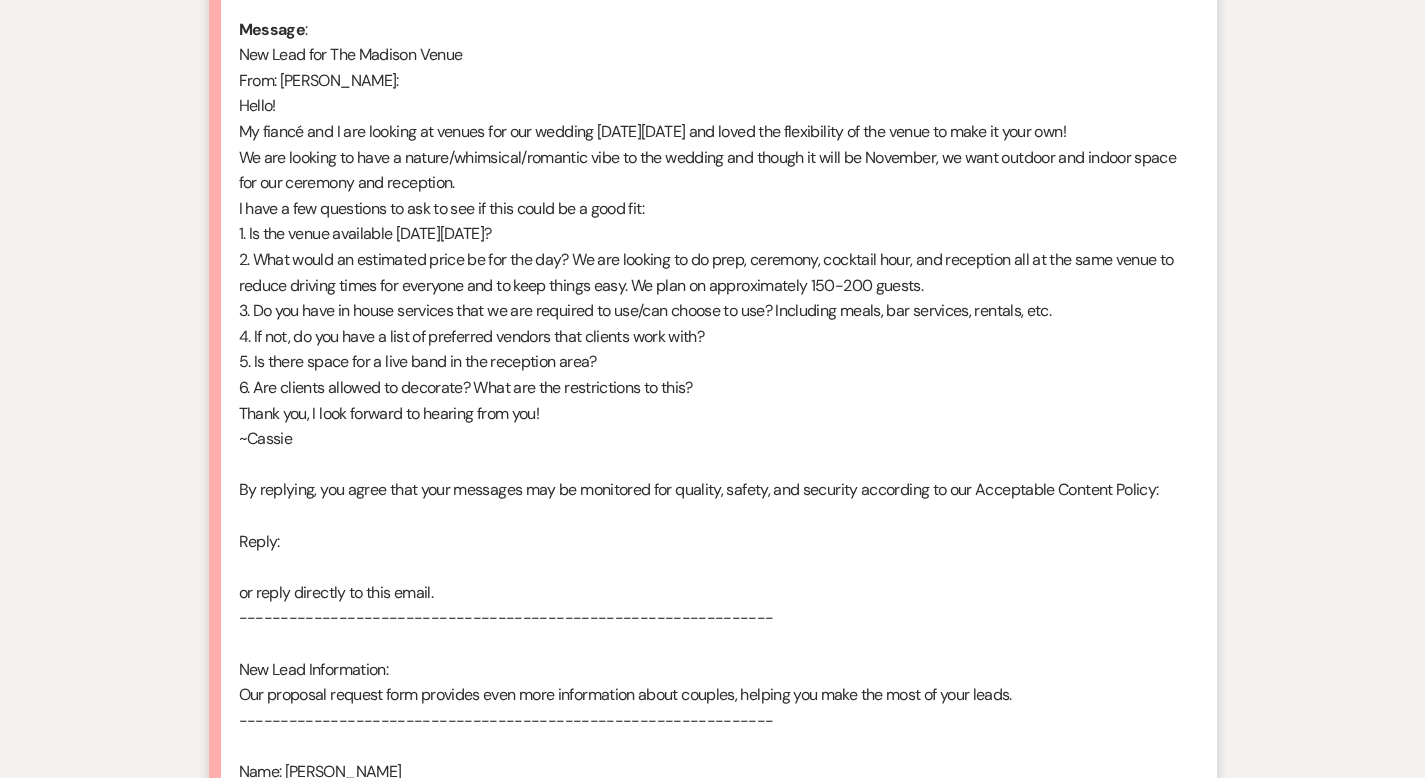 scroll, scrollTop: 1035, scrollLeft: 0, axis: vertical 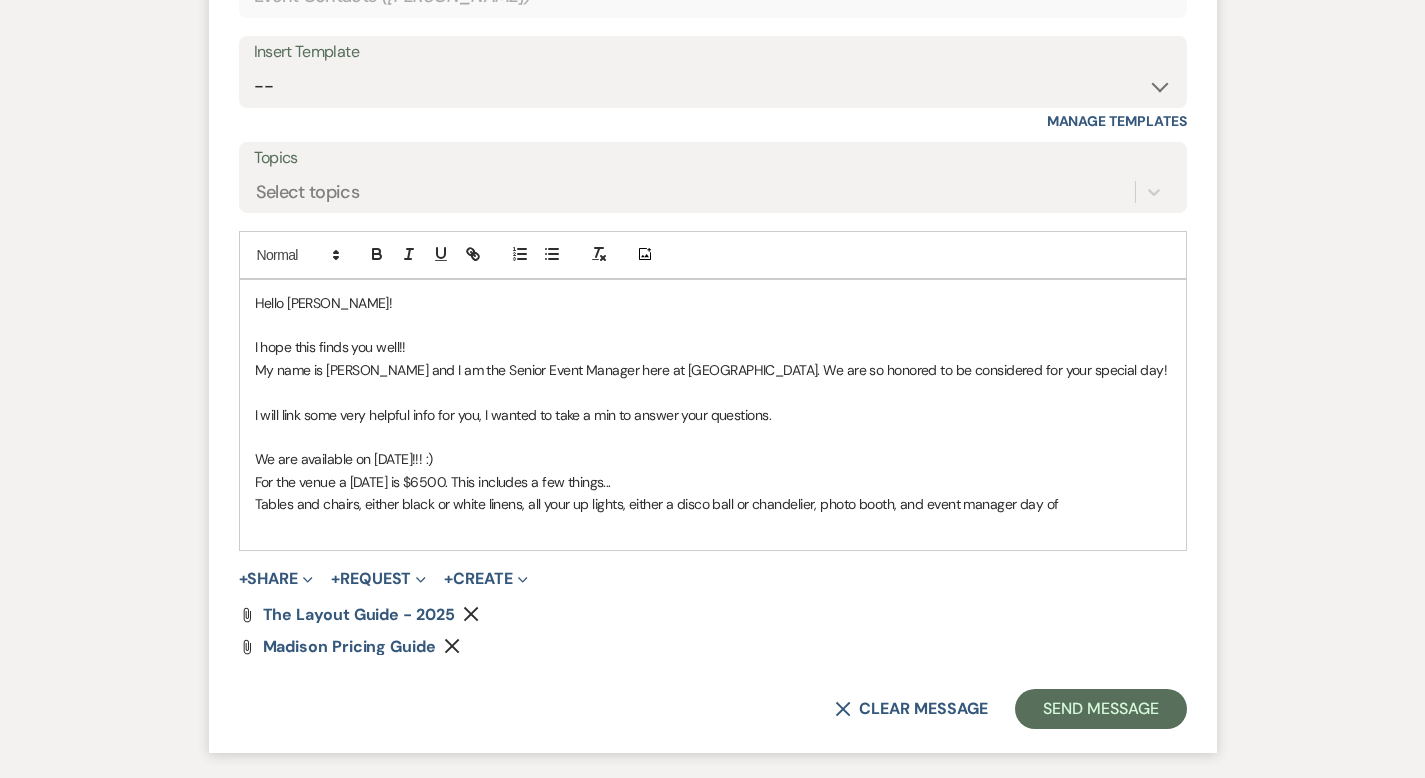 click on "Tables and chairs, either black or white linens, all your up lights, either a disco ball or chandelier, photo booth, and event manager day of" at bounding box center [713, 504] 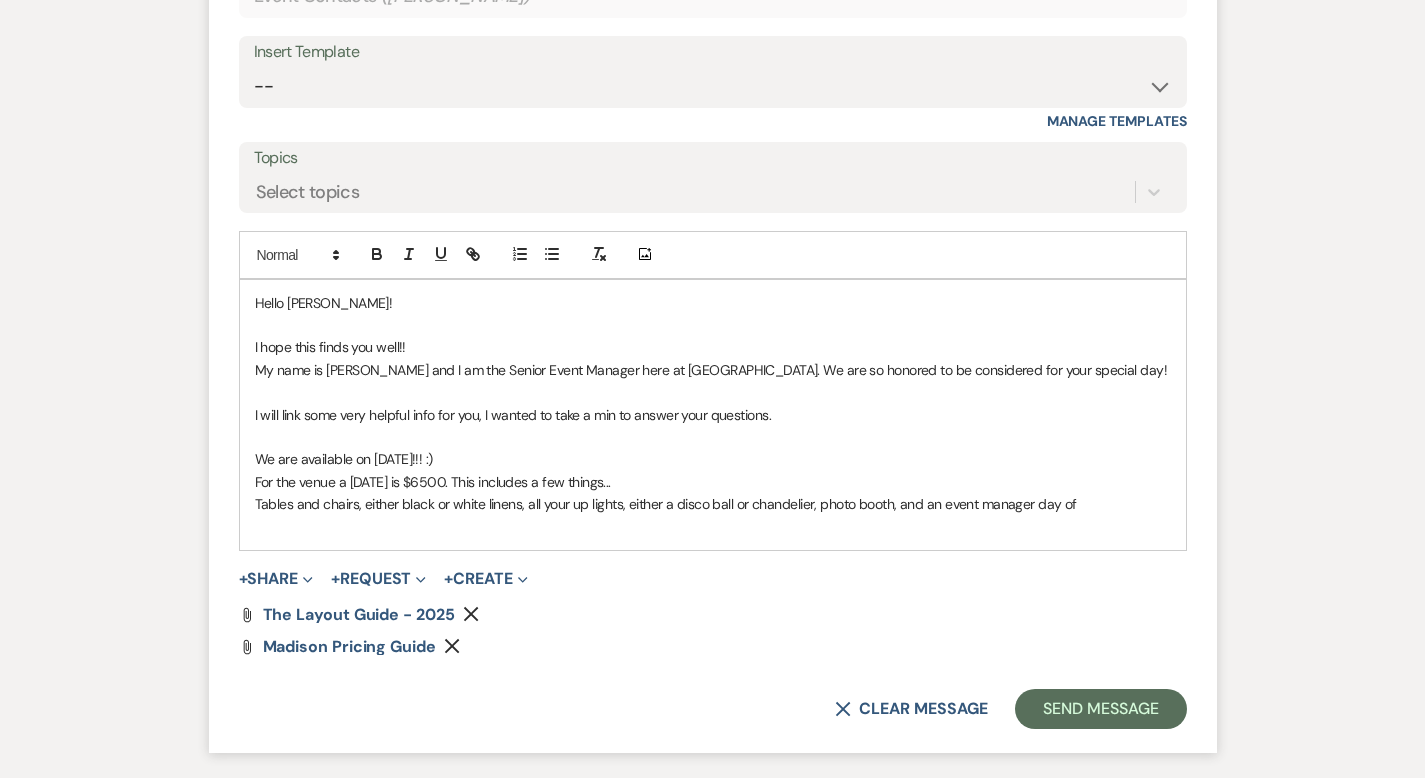 click on "Tables and chairs, either black or white linens, all your up lights, either a disco ball or chandelier, photo booth, and an event manager day of" at bounding box center [713, 504] 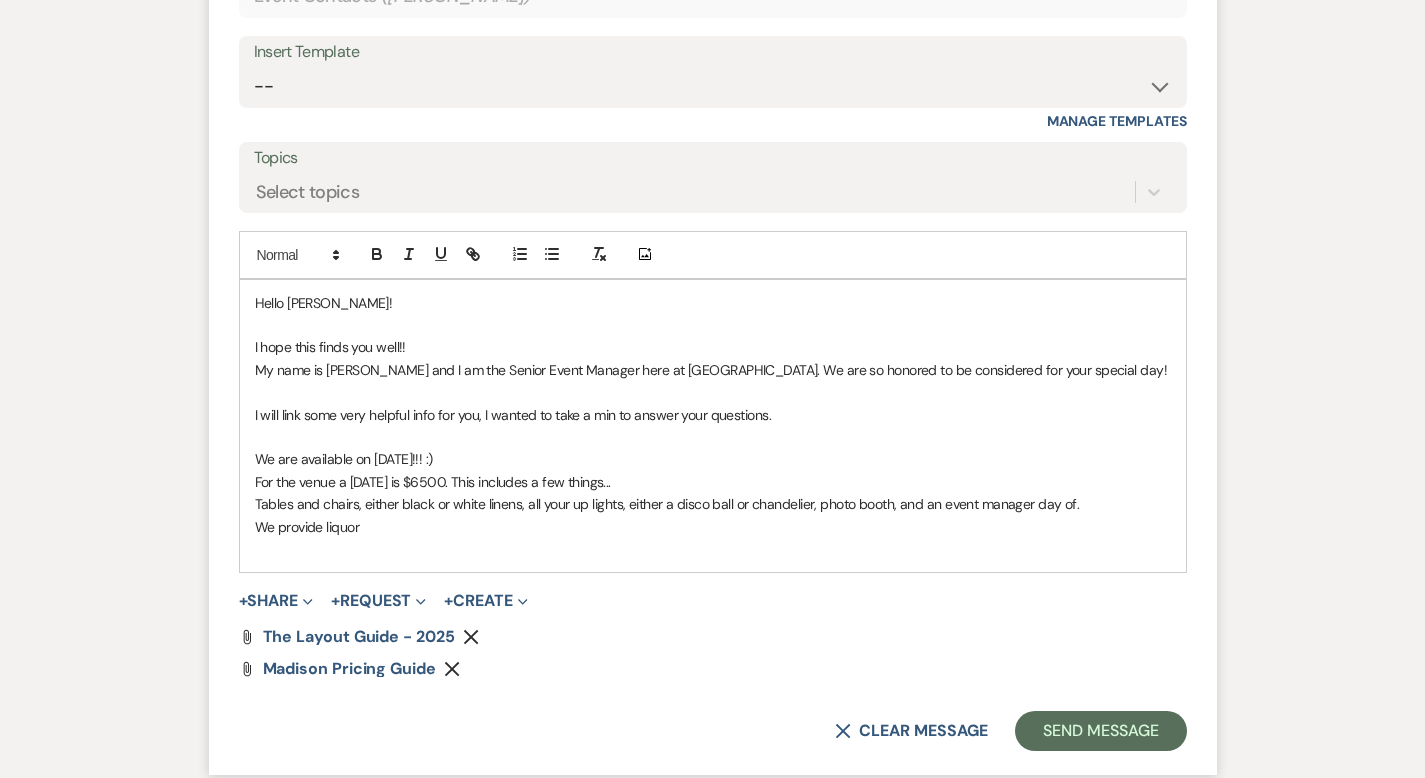 click on "We provide liquor" at bounding box center [713, 527] 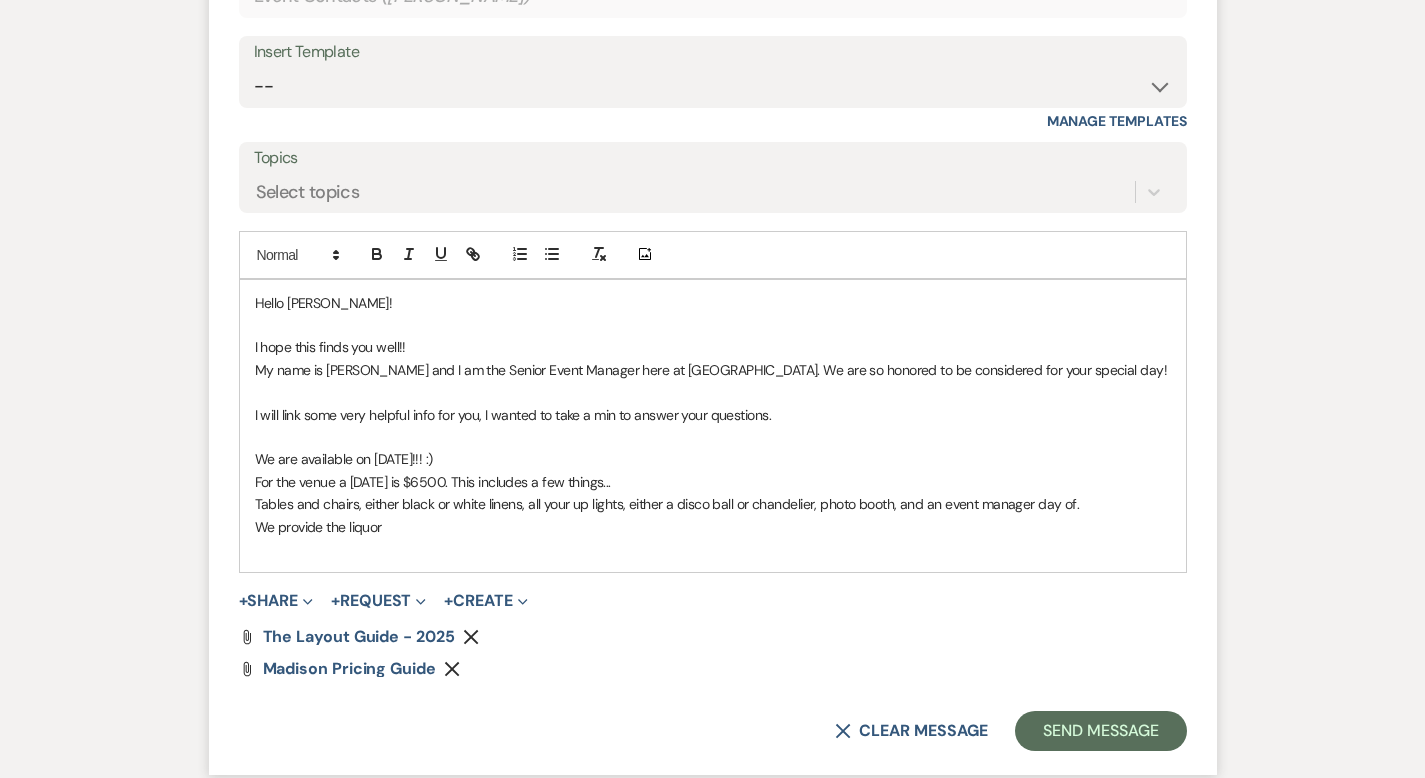 click on "We provide the liquor" at bounding box center (713, 527) 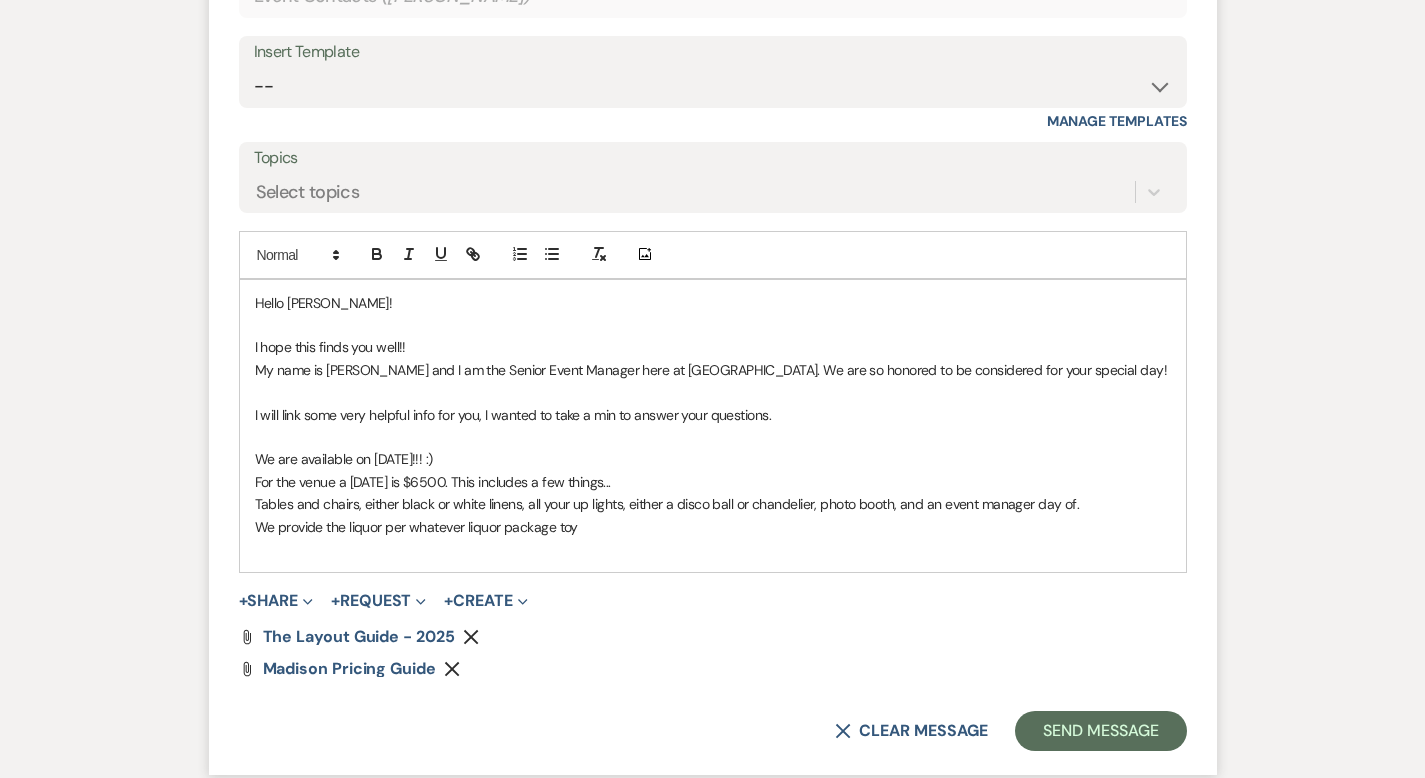 click on "We provide the liquor per whatever liquor package toy" at bounding box center [713, 527] 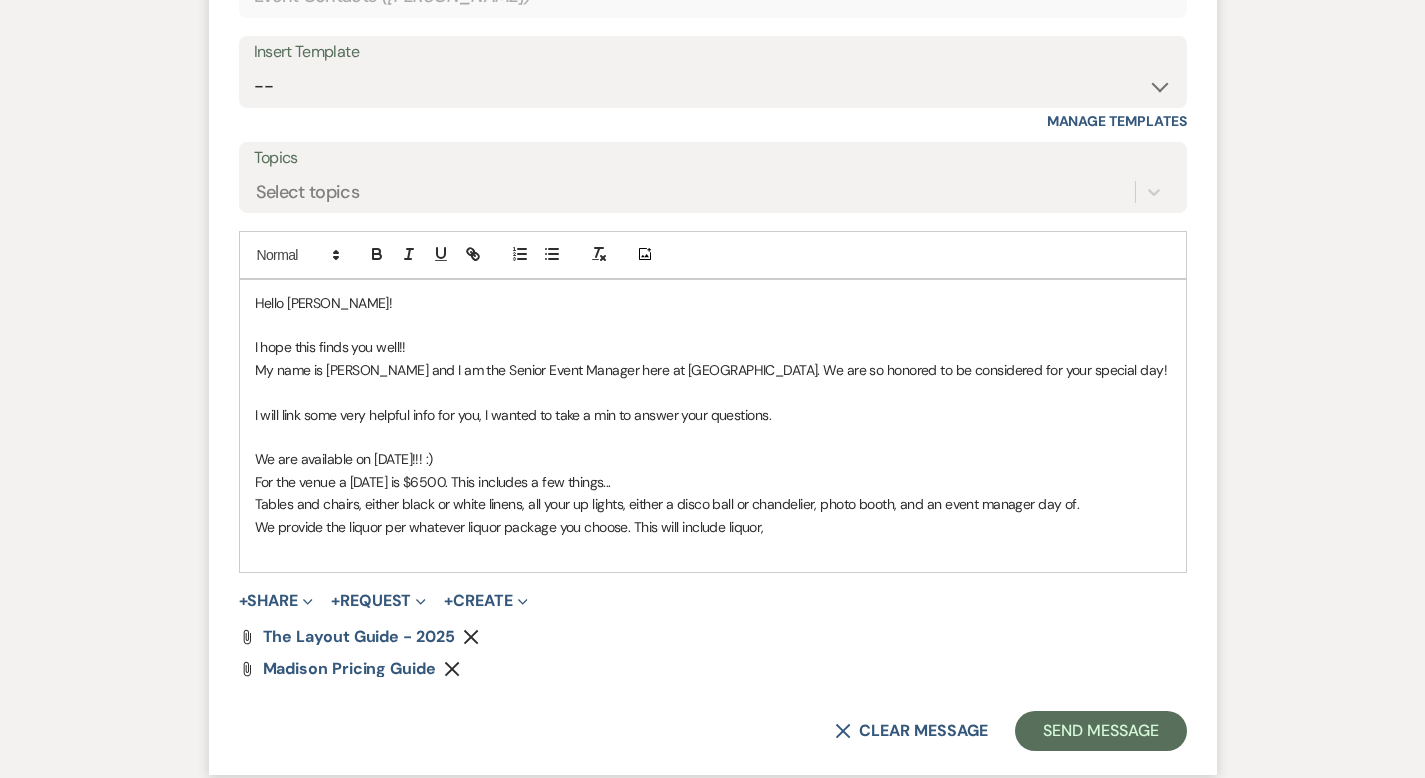 click on "We provide the liquor per whatever liquor package you choose. This will include liquor," at bounding box center [713, 527] 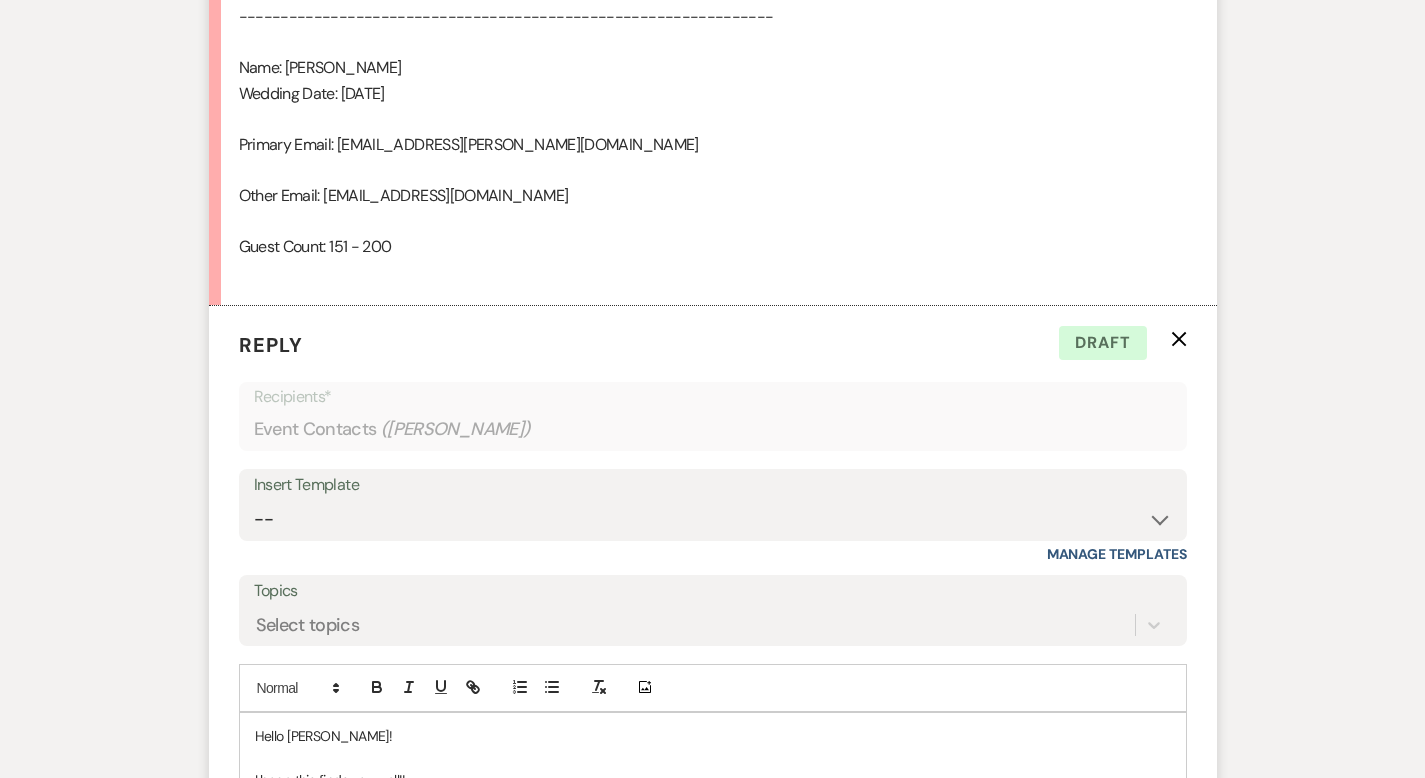 scroll, scrollTop: 2365, scrollLeft: 0, axis: vertical 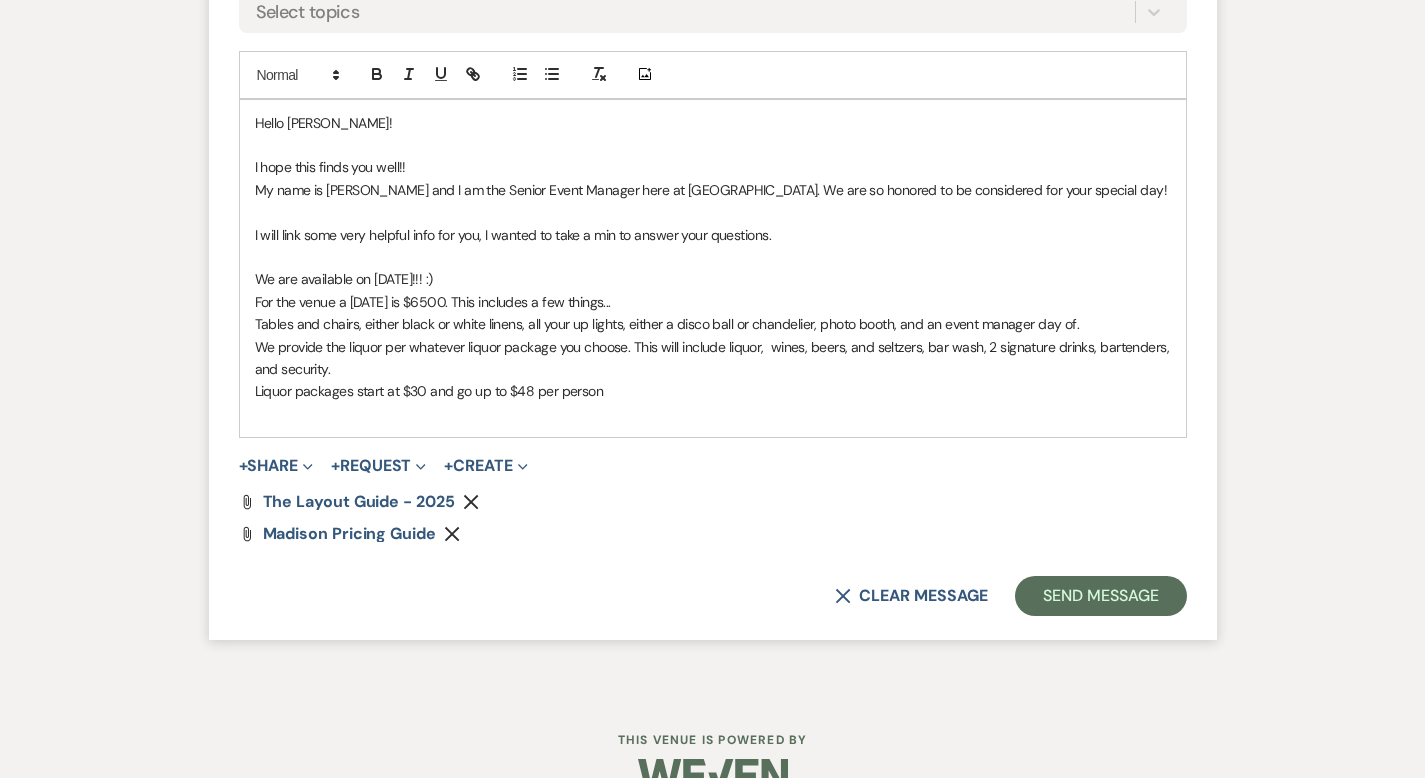 click on "Liquor packages start at $30 and go up to $48 per person" at bounding box center [713, 391] 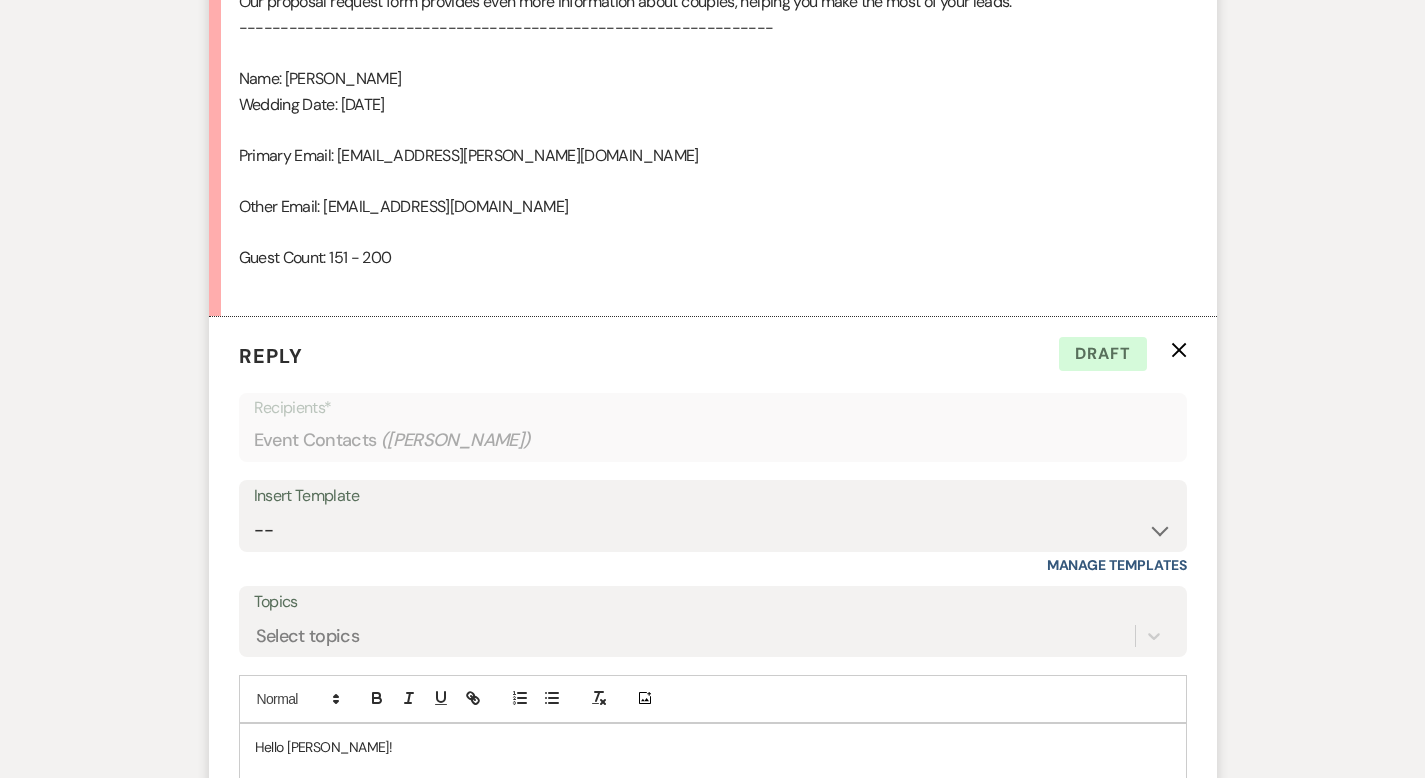 scroll, scrollTop: 2416, scrollLeft: 0, axis: vertical 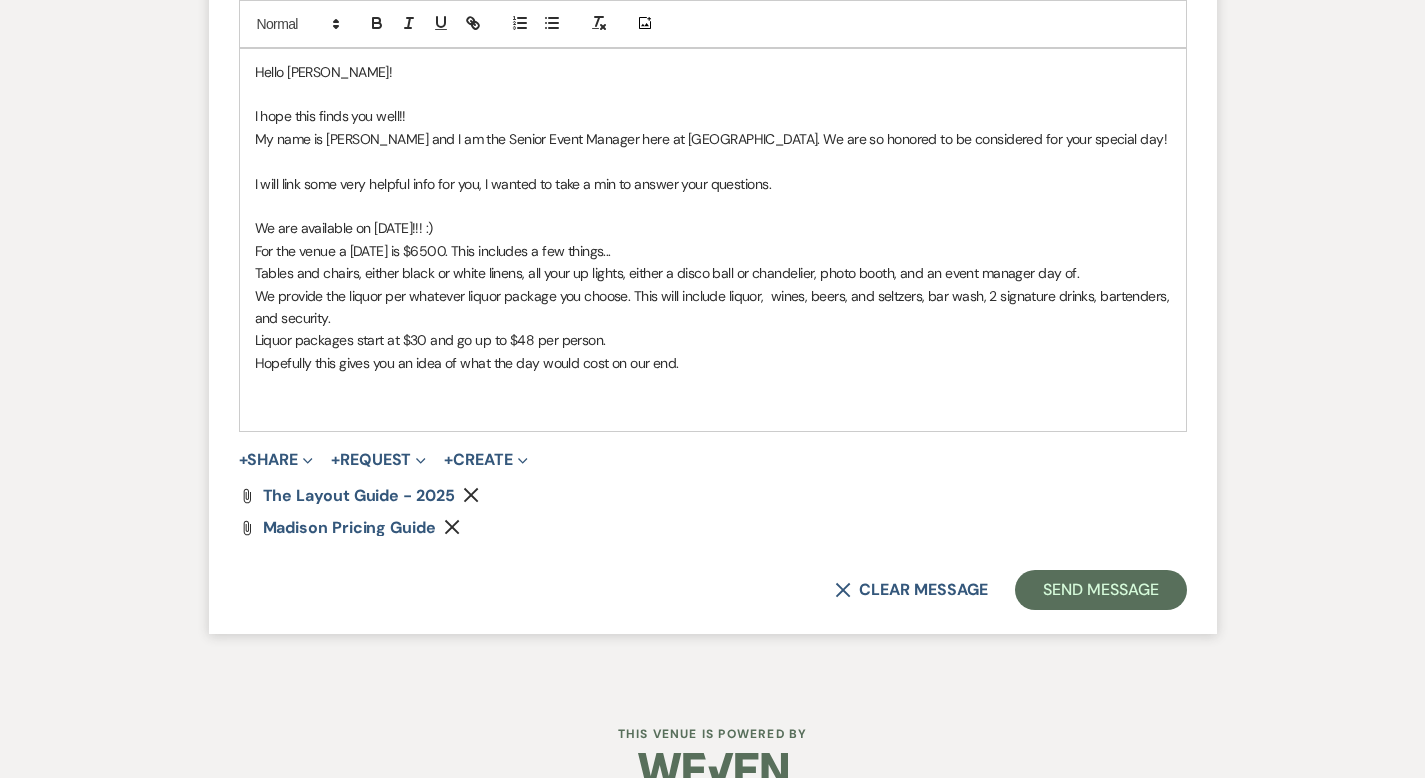 click at bounding box center [713, 385] 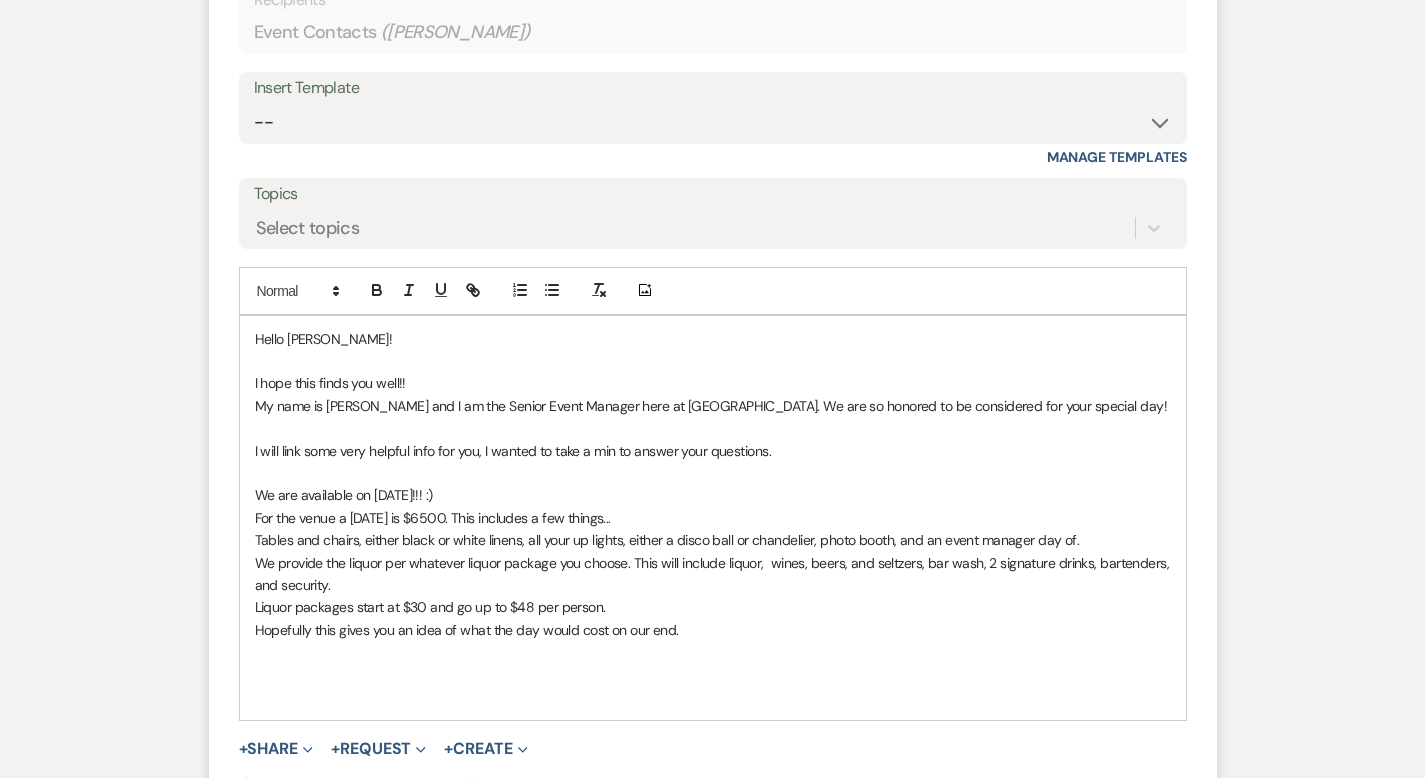 scroll, scrollTop: 2454, scrollLeft: 0, axis: vertical 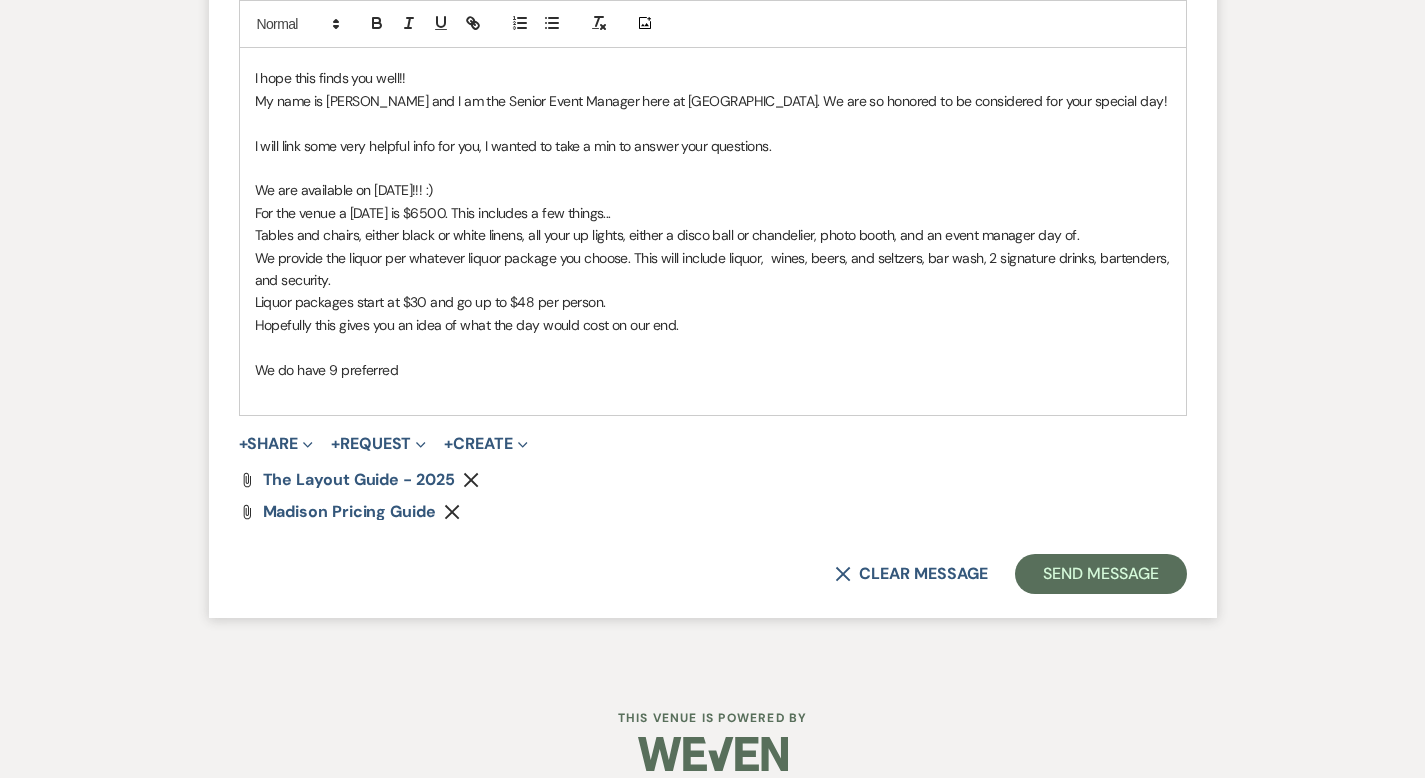 click on "We do have 9 preferred" at bounding box center (713, 370) 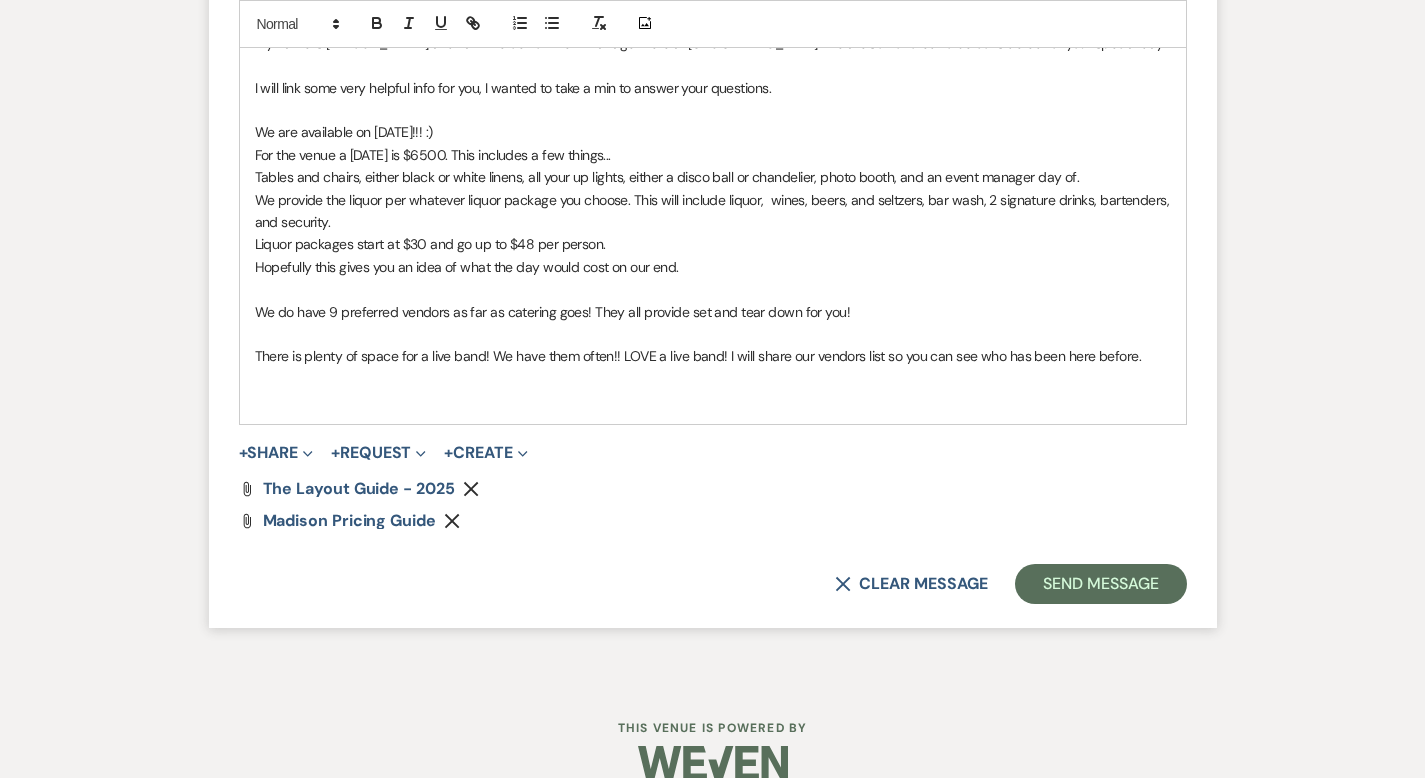 scroll, scrollTop: 2521, scrollLeft: 0, axis: vertical 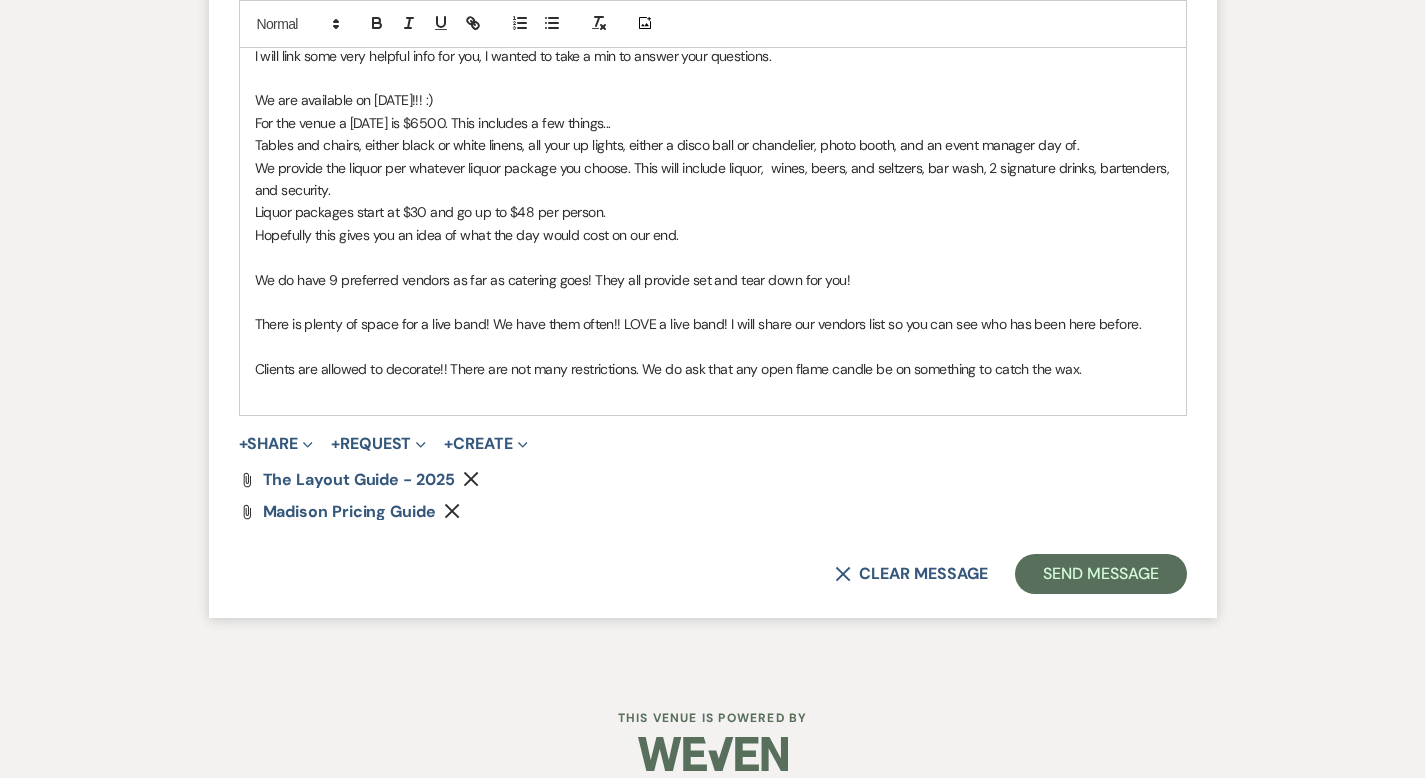 click at bounding box center [713, 391] 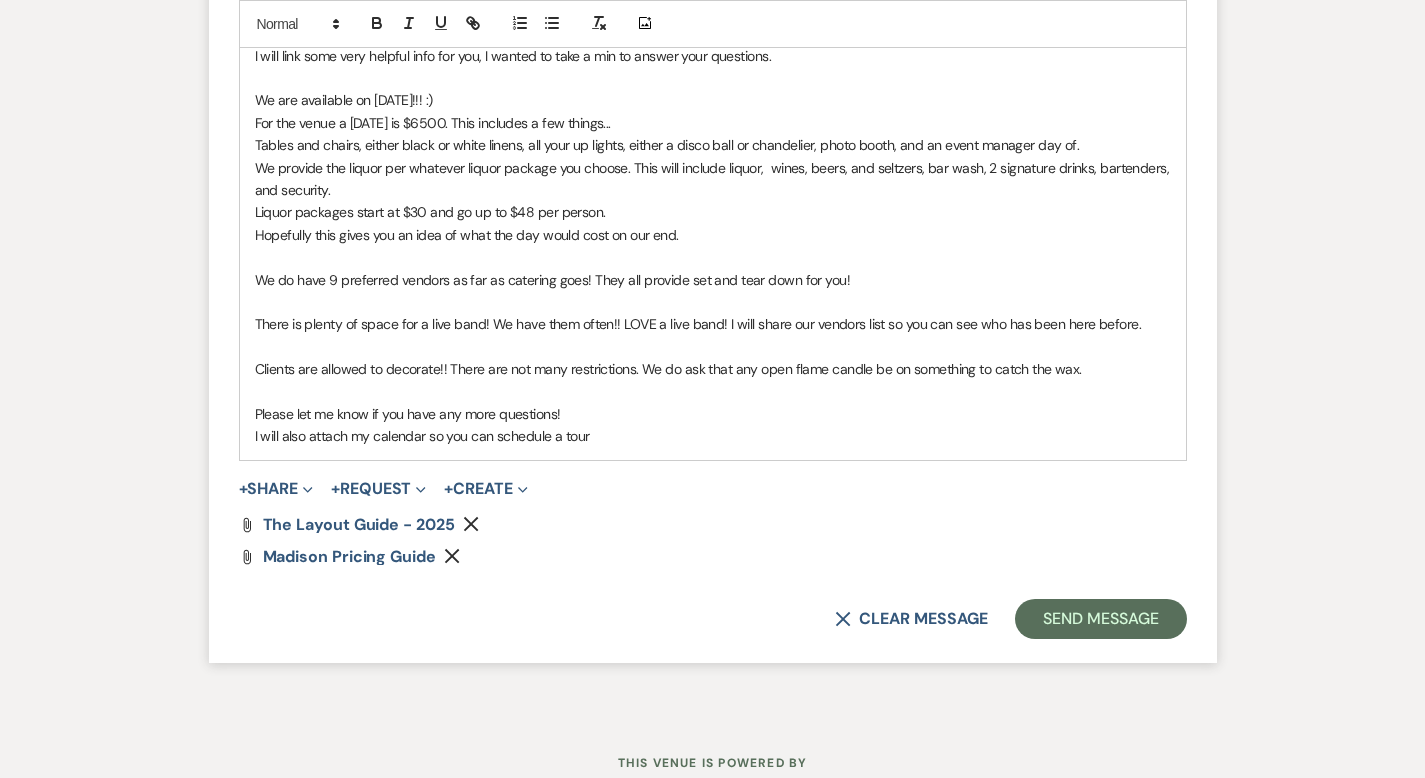 click on "Please let me know if you have any more questions!" at bounding box center (713, 414) 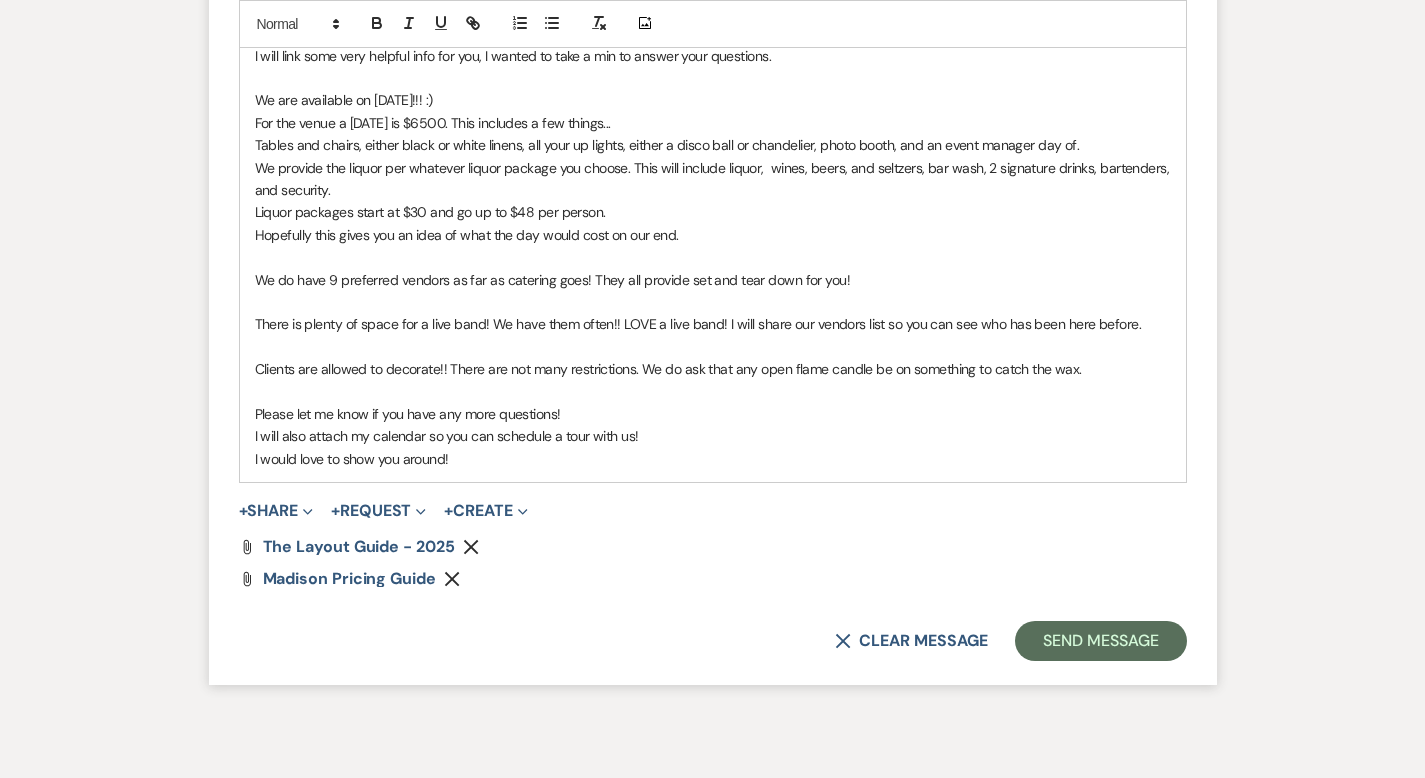 click on "I would love to show you around!" at bounding box center [713, 459] 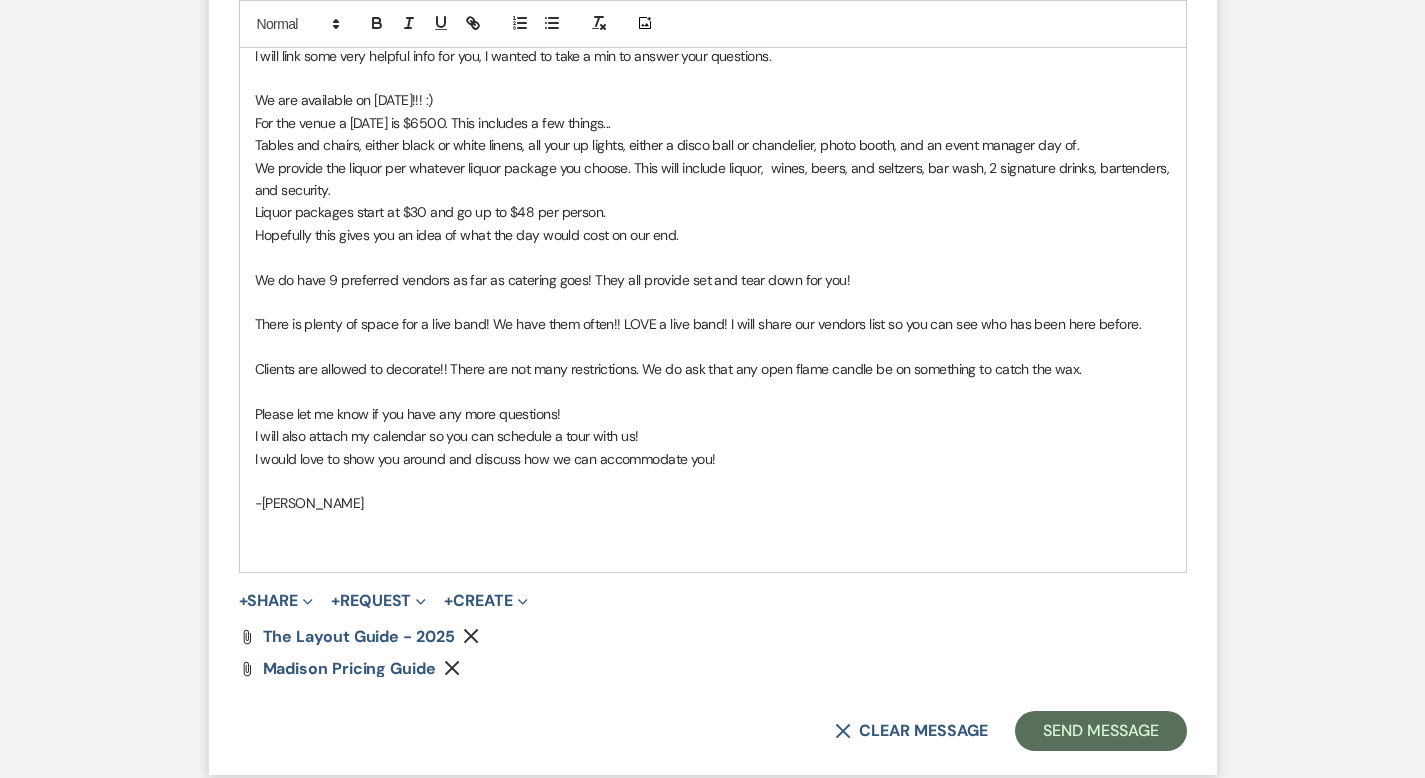 click at bounding box center (713, 548) 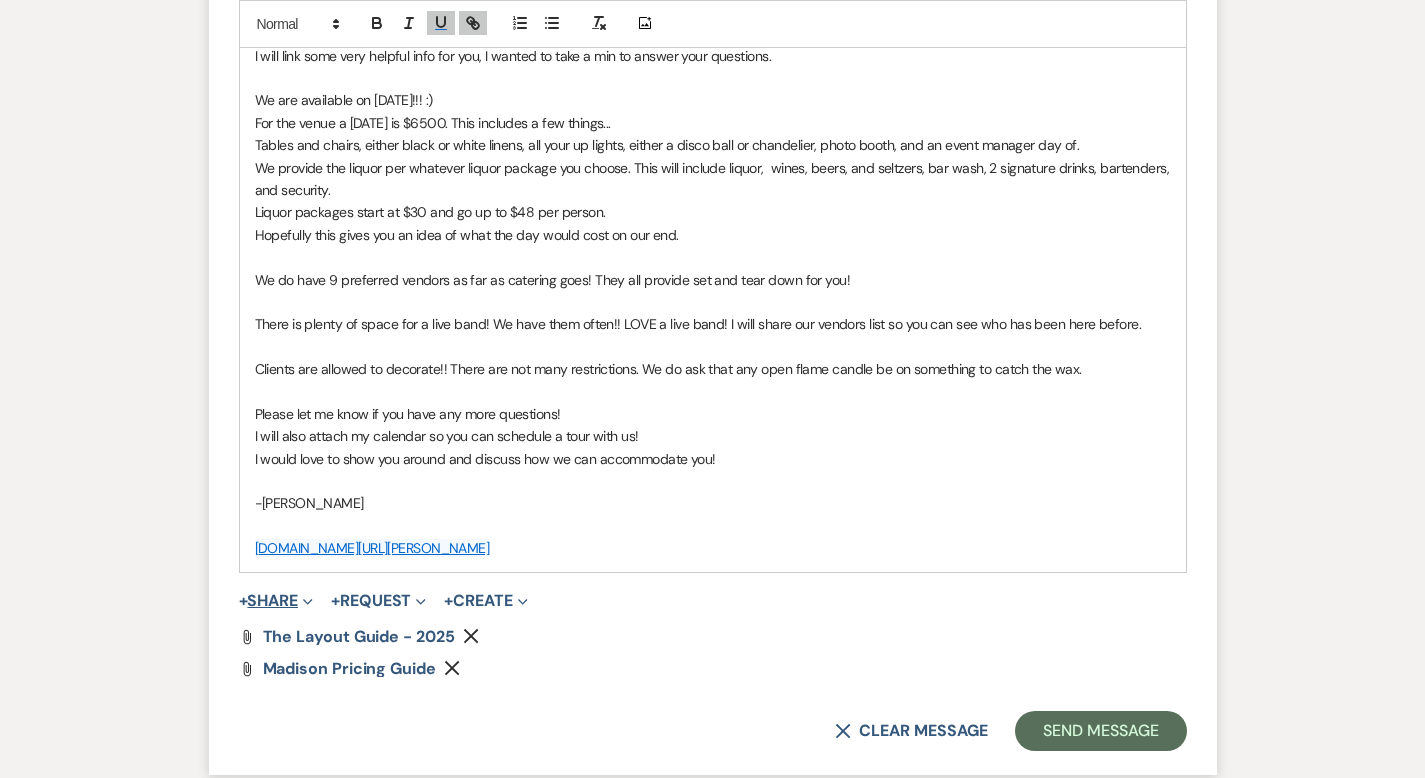 click on "+  Share Expand" at bounding box center (276, 601) 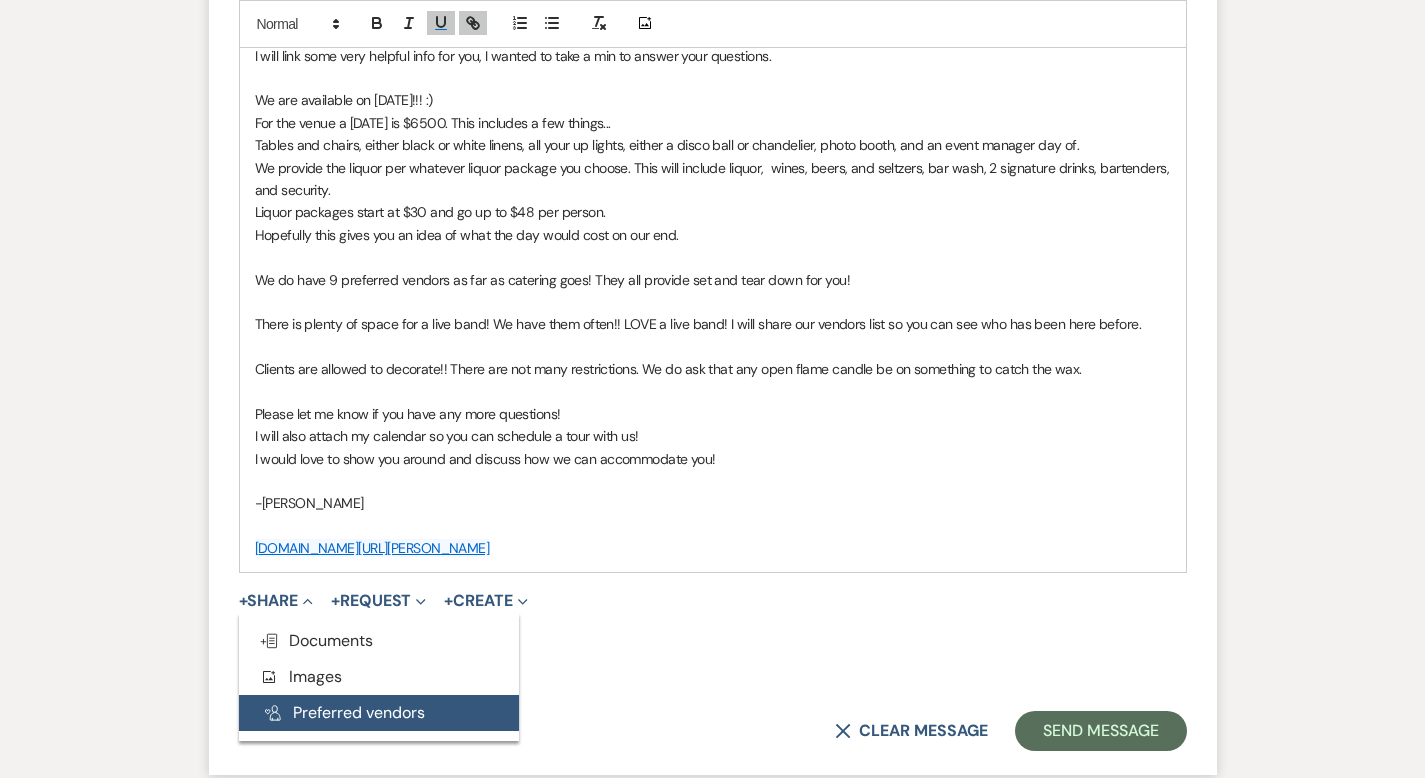 click on "Pref Vendors Preferred vendors" at bounding box center [379, 713] 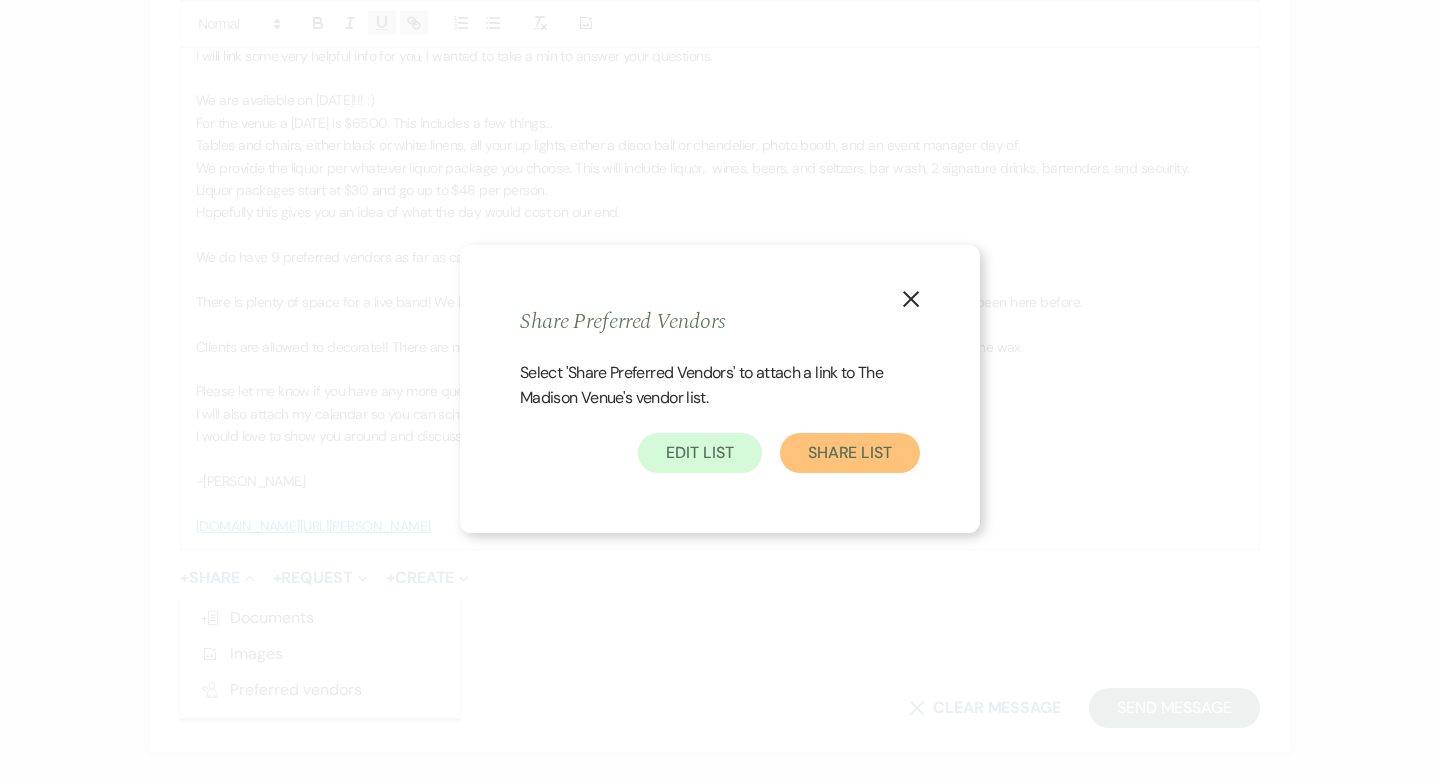click on "Share List" at bounding box center [850, 453] 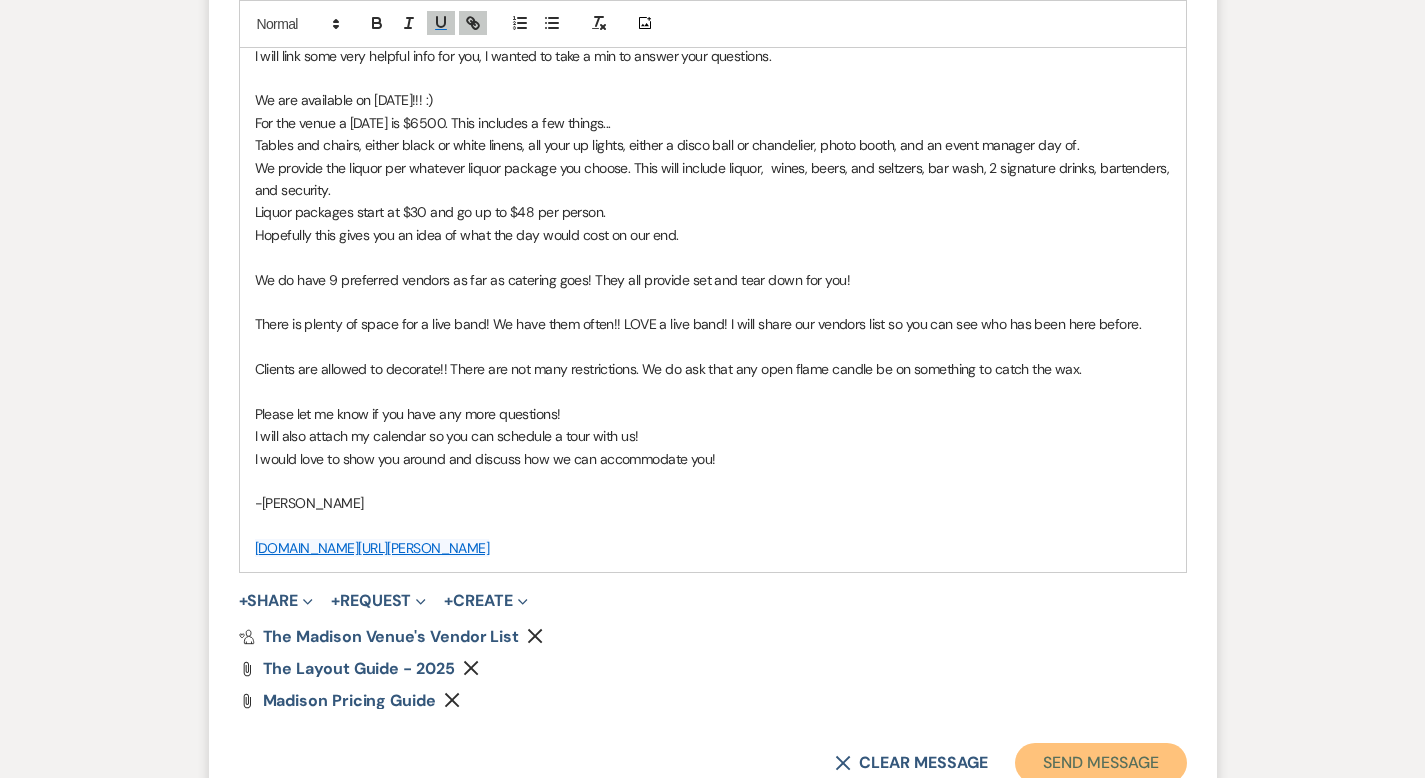 click on "Send Message" at bounding box center (1100, 763) 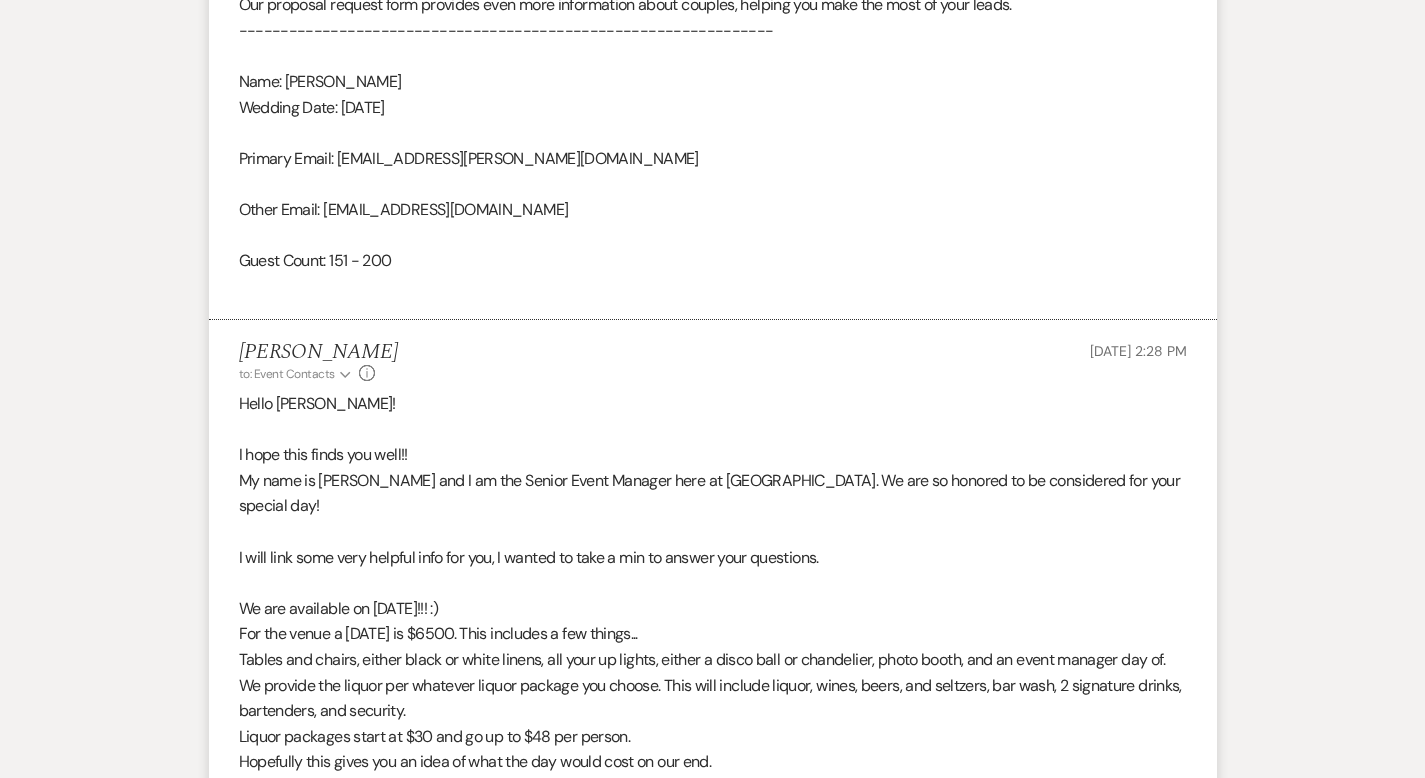 scroll, scrollTop: 1803, scrollLeft: 0, axis: vertical 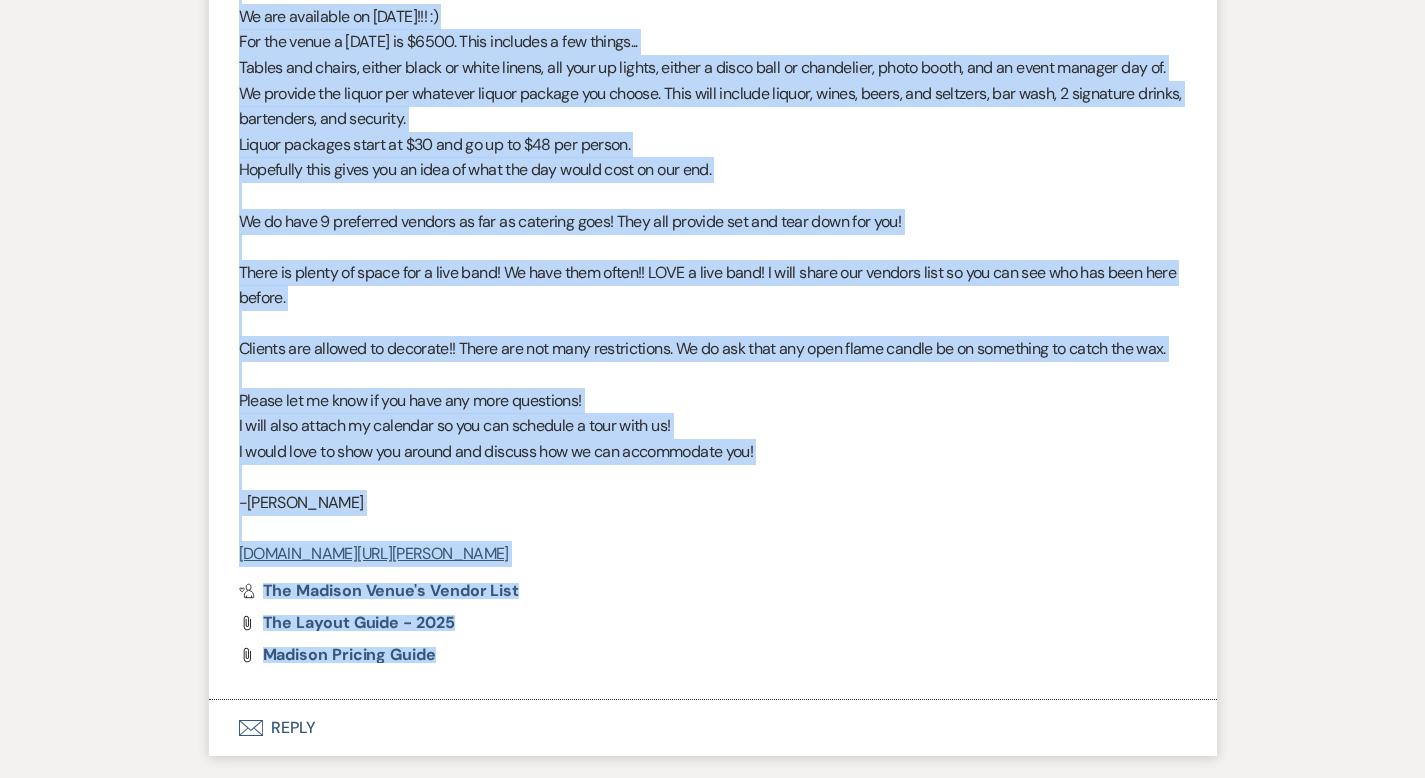 drag, startPoint x: 172, startPoint y: 334, endPoint x: 703, endPoint y: 511, distance: 559.72314 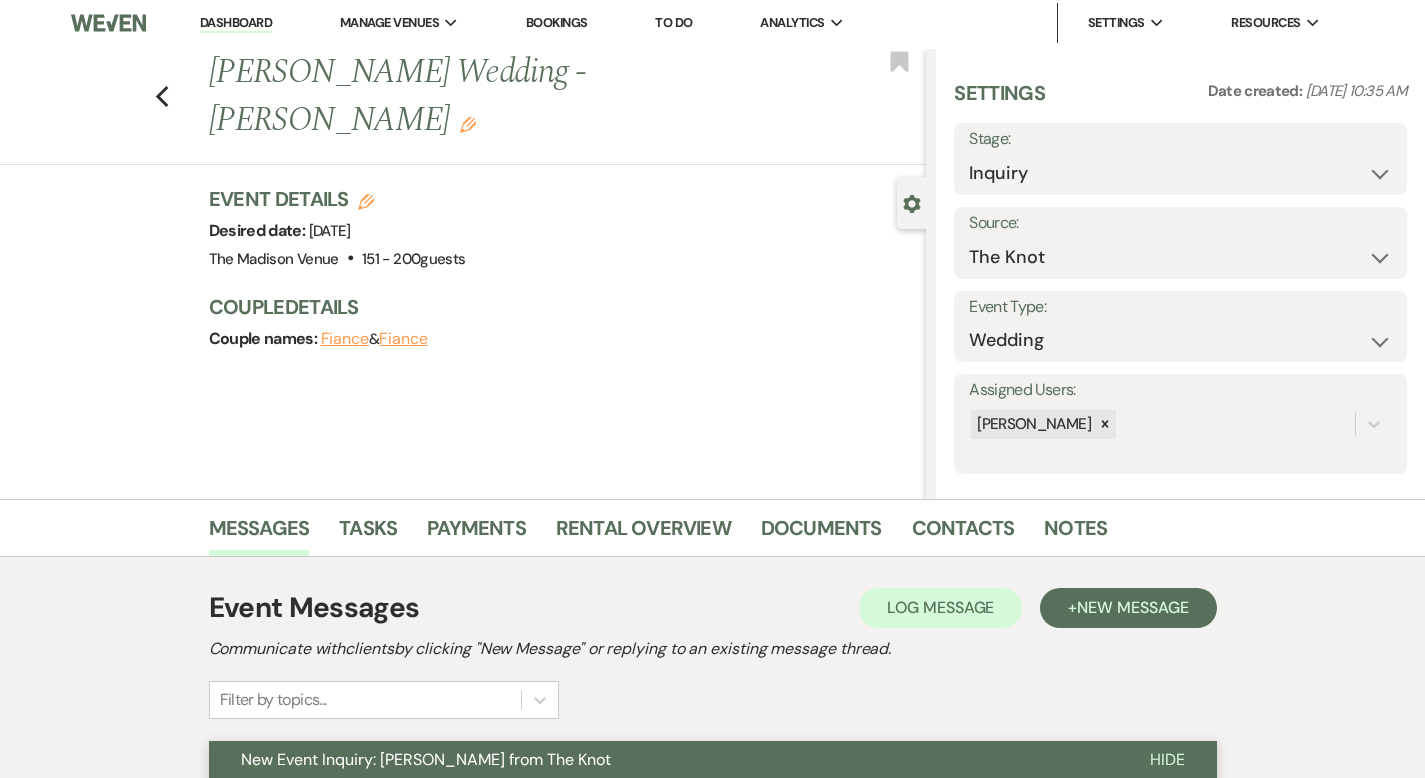 scroll, scrollTop: 0, scrollLeft: 0, axis: both 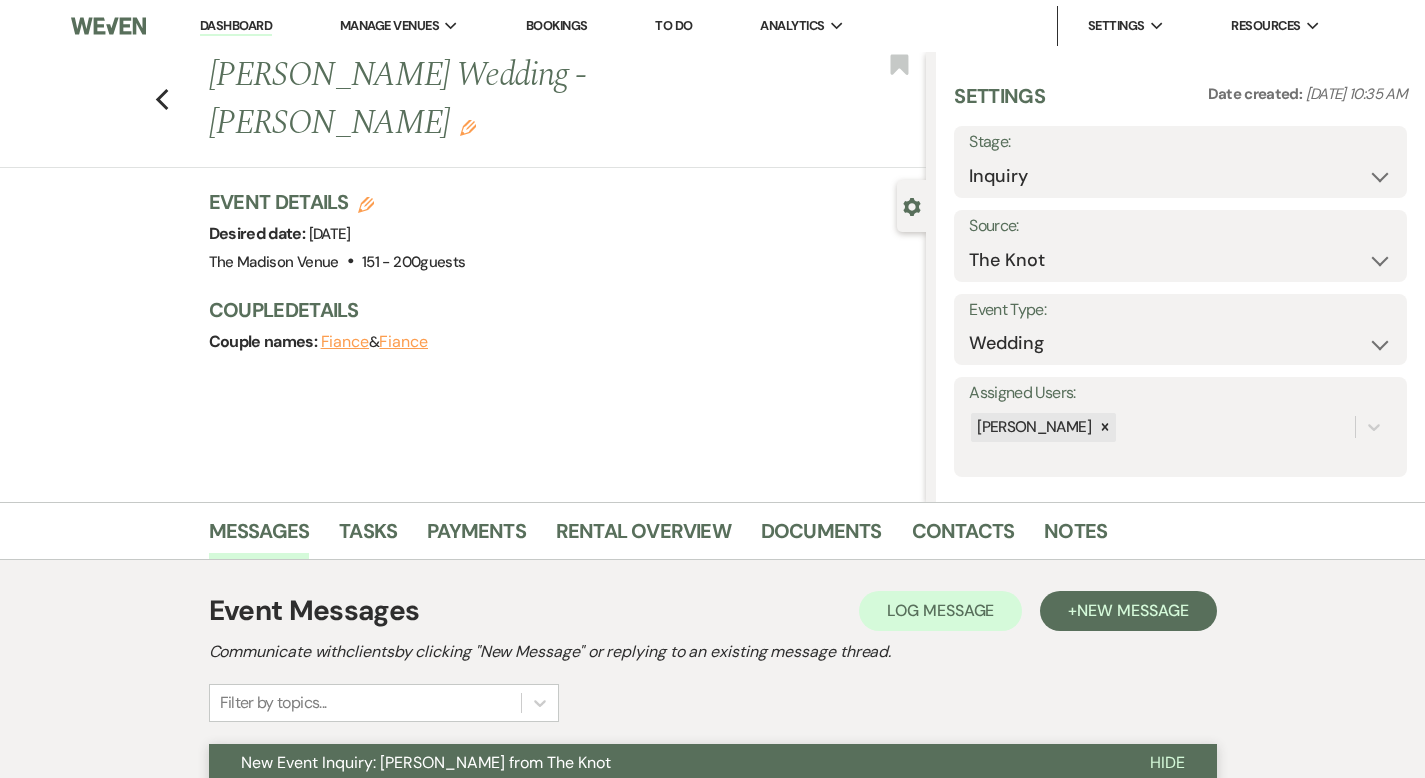click on "Couple  Details" at bounding box center [558, 310] 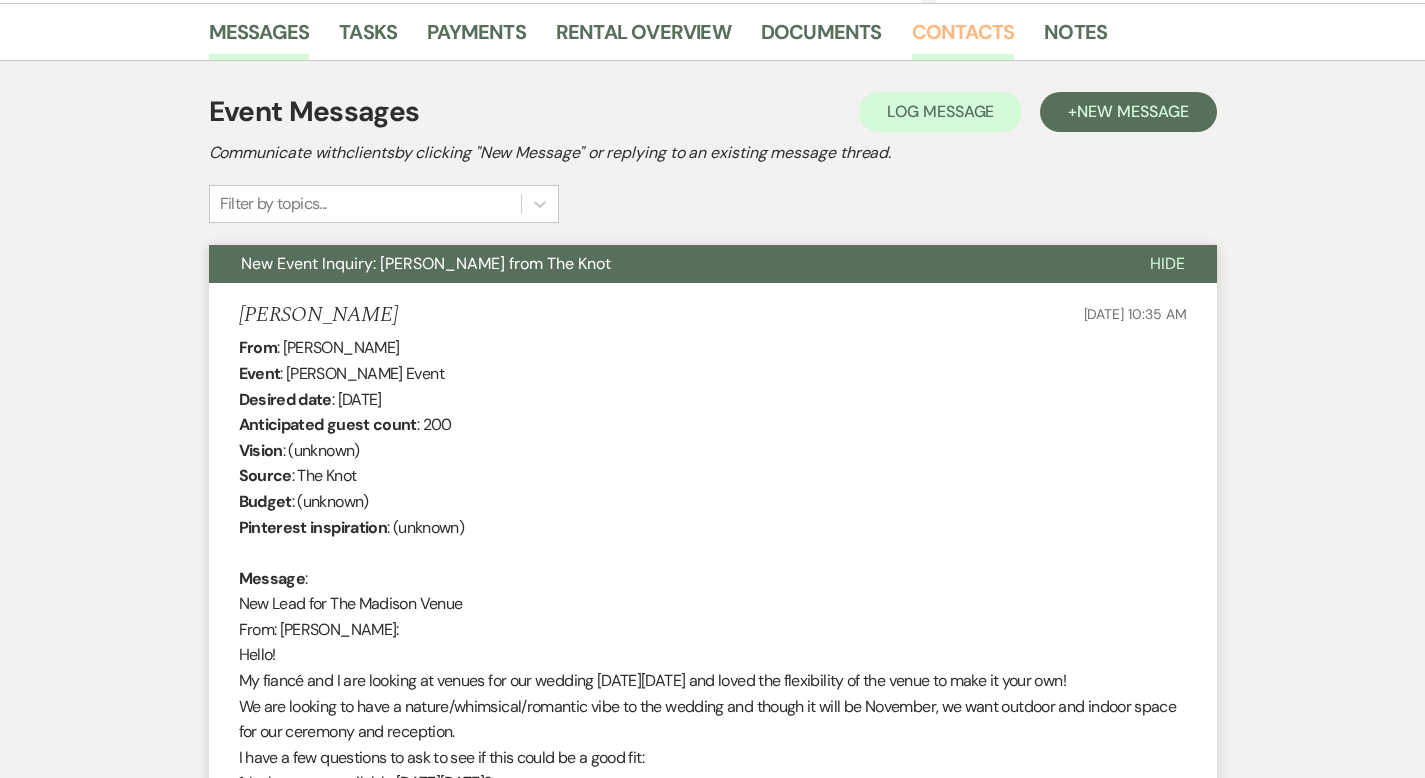 click on "Contacts" at bounding box center (963, 38) 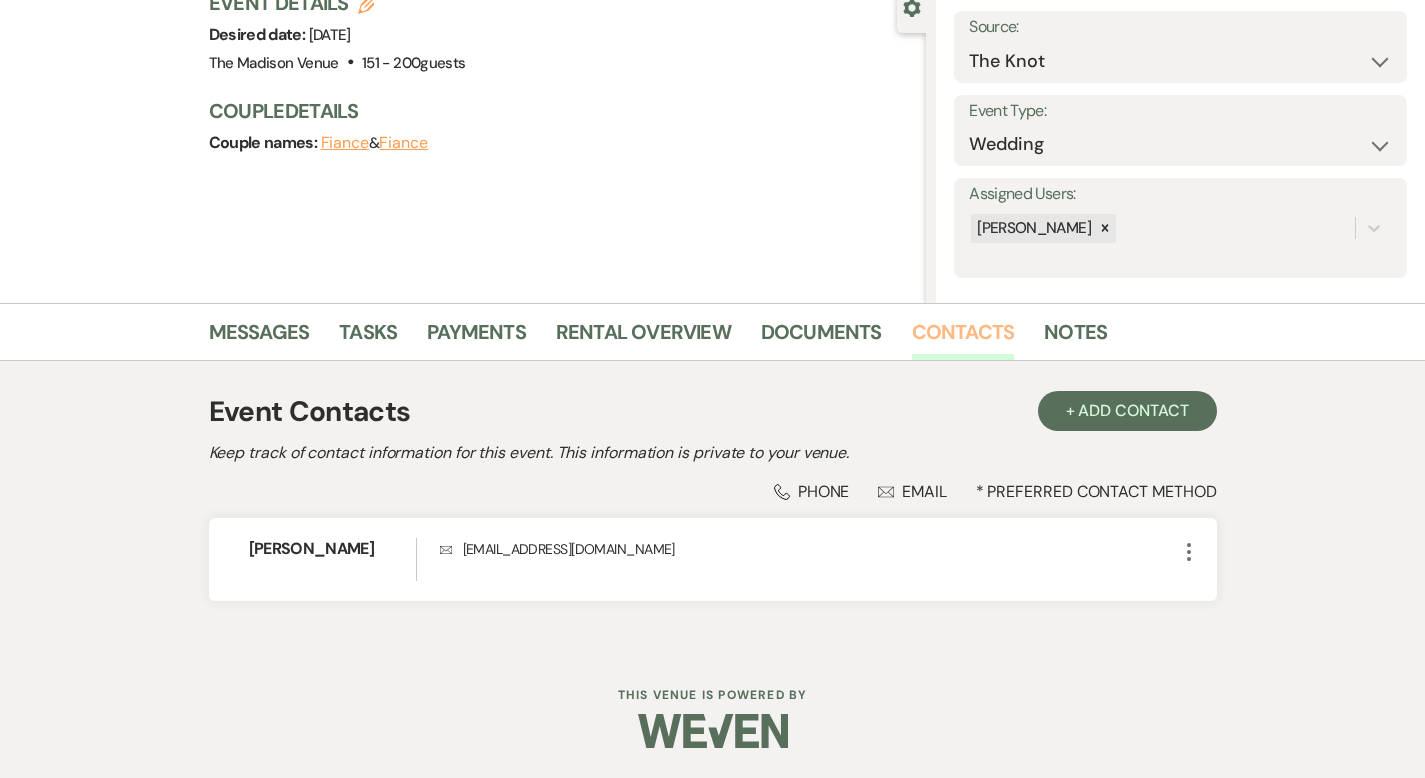 scroll, scrollTop: 199, scrollLeft: 0, axis: vertical 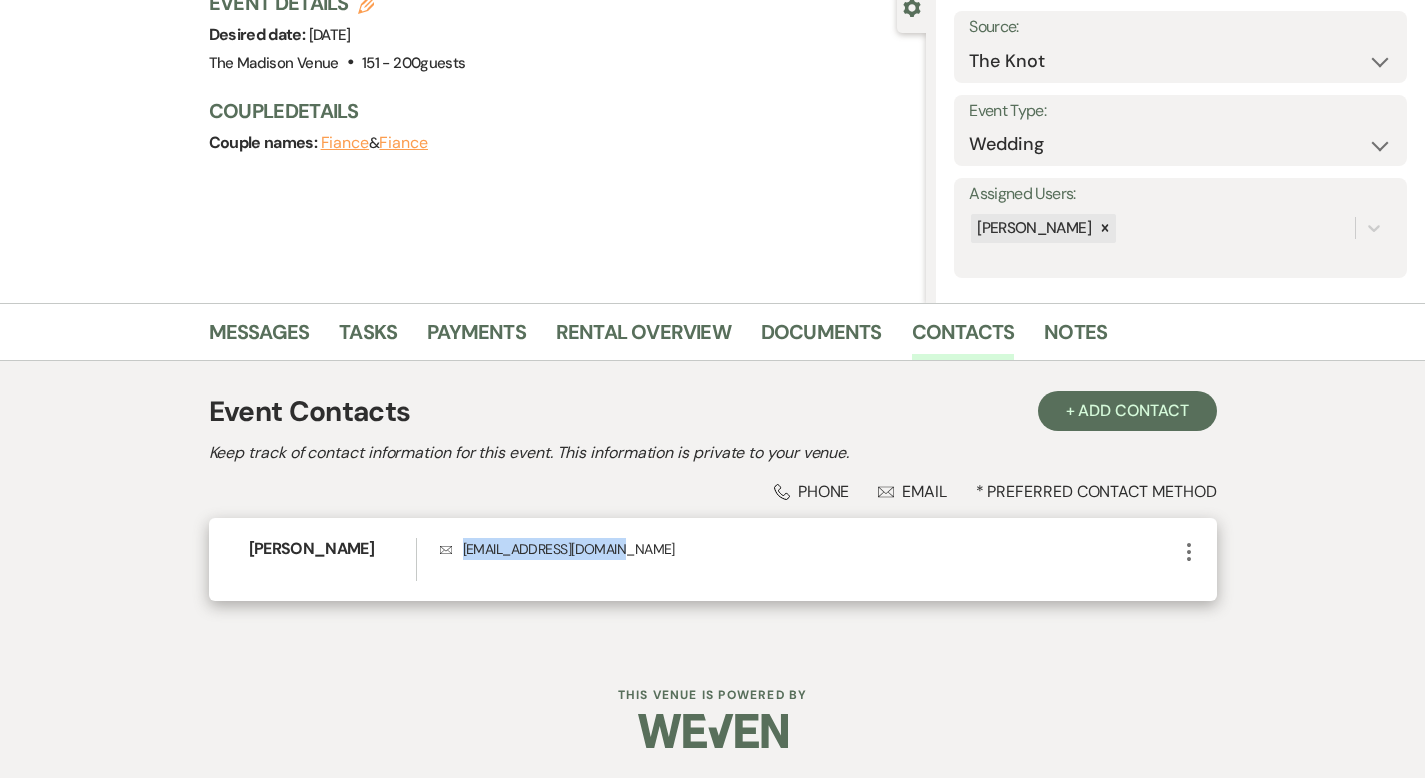 drag, startPoint x: 424, startPoint y: 546, endPoint x: 569, endPoint y: 547, distance: 145.00345 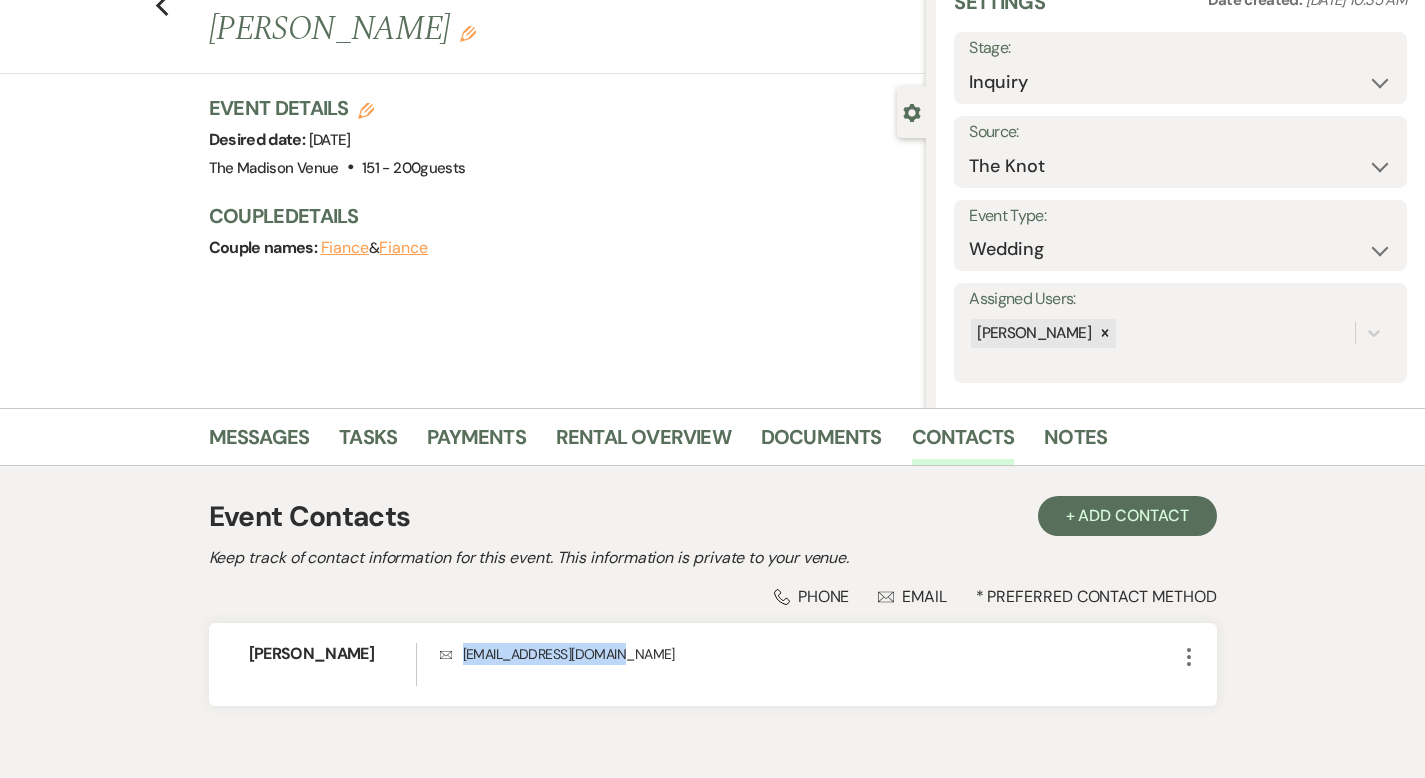 scroll, scrollTop: 199, scrollLeft: 0, axis: vertical 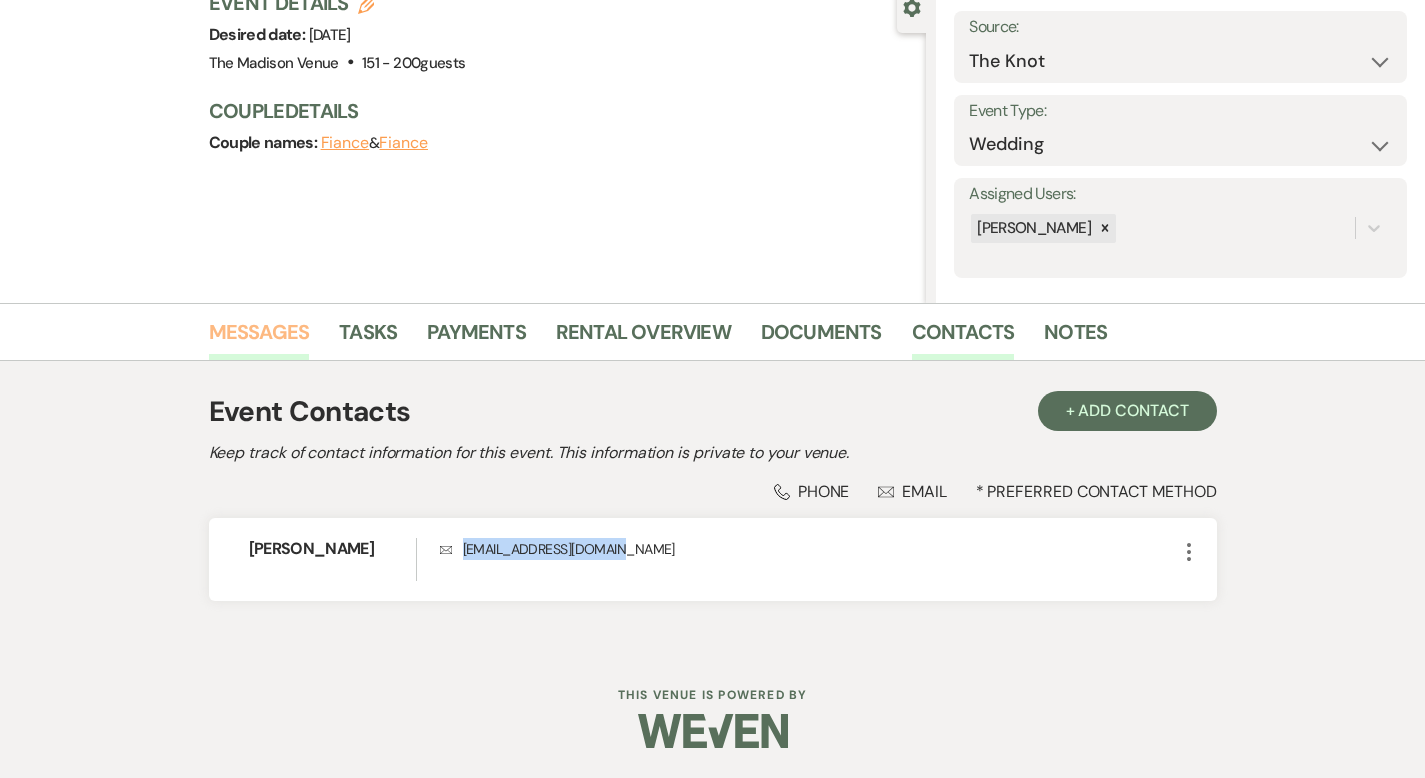 click on "Messages" at bounding box center [259, 338] 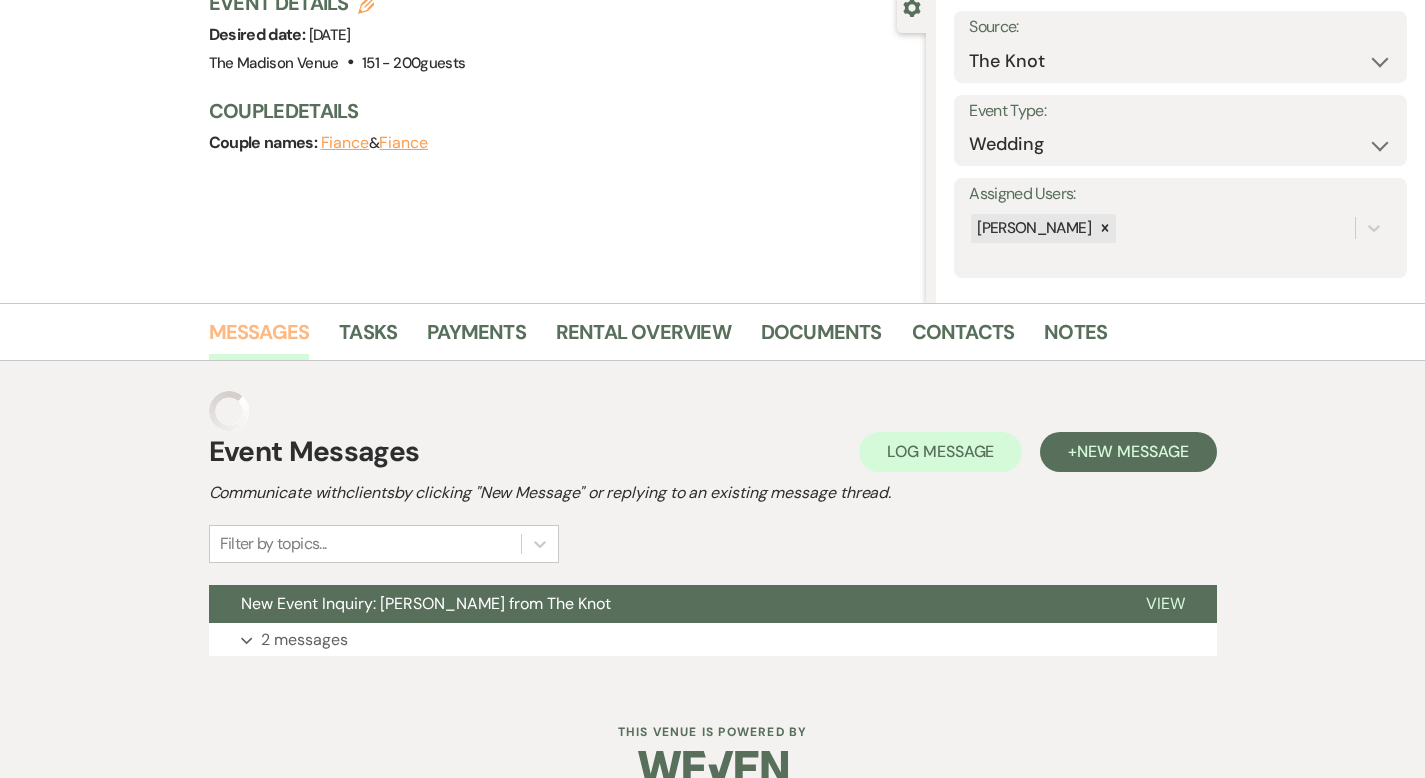 scroll, scrollTop: 196, scrollLeft: 0, axis: vertical 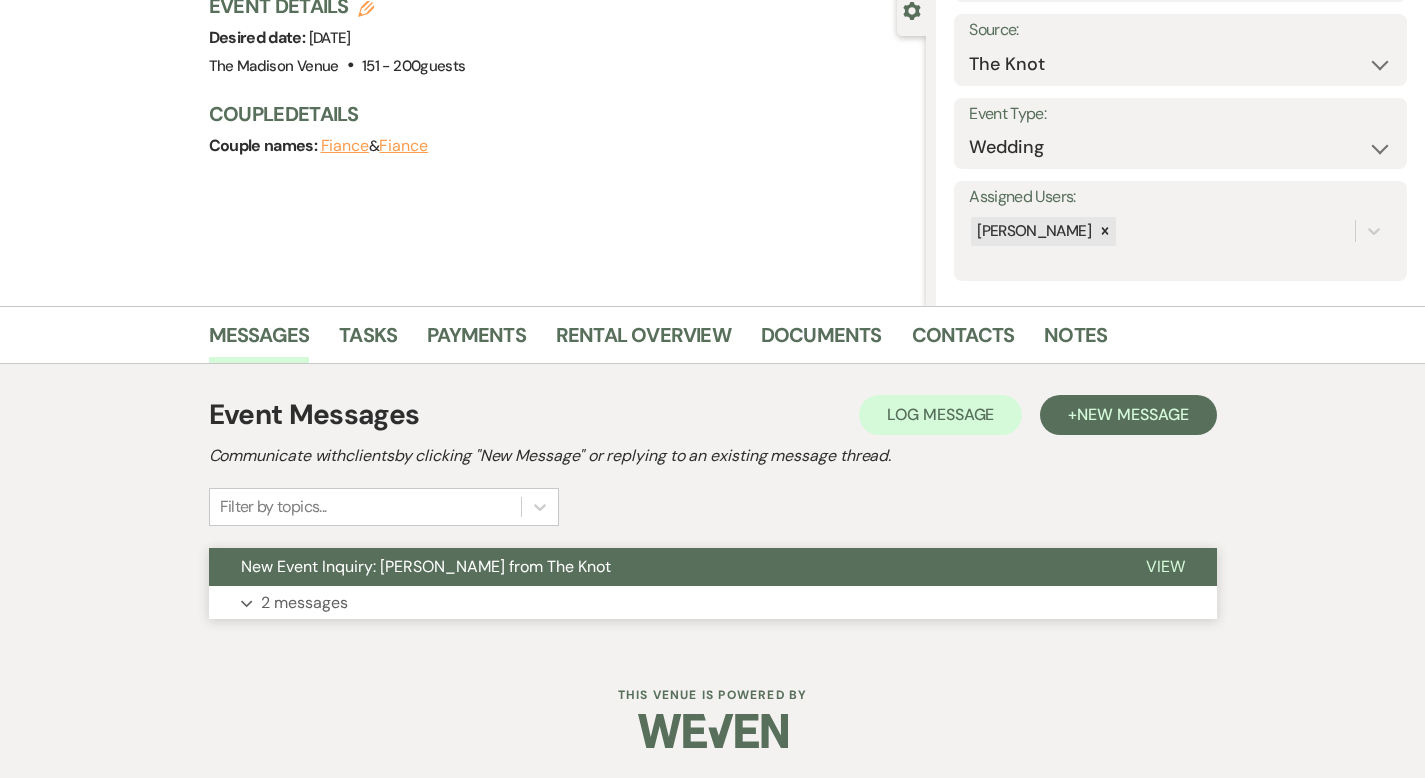 click on "View" at bounding box center (1165, 566) 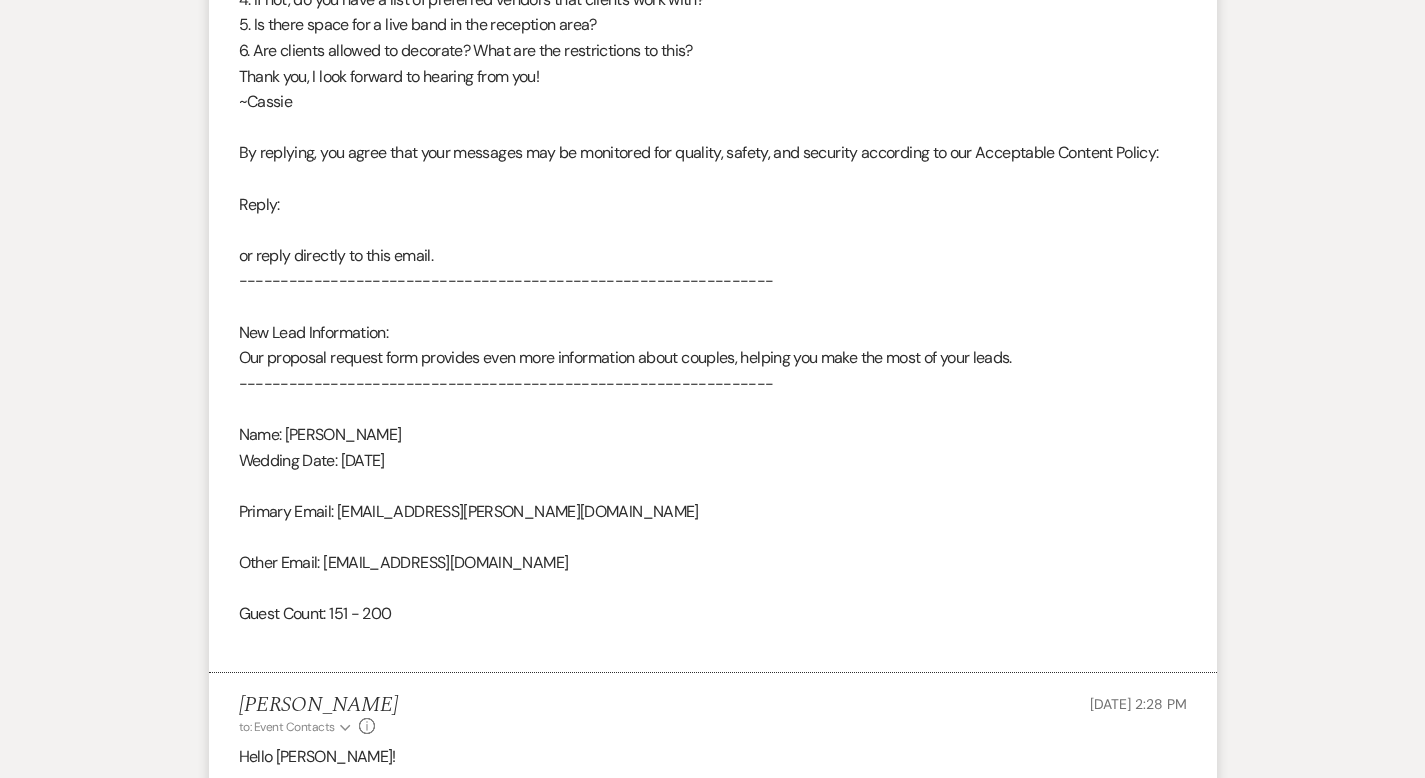 scroll, scrollTop: 2061, scrollLeft: 0, axis: vertical 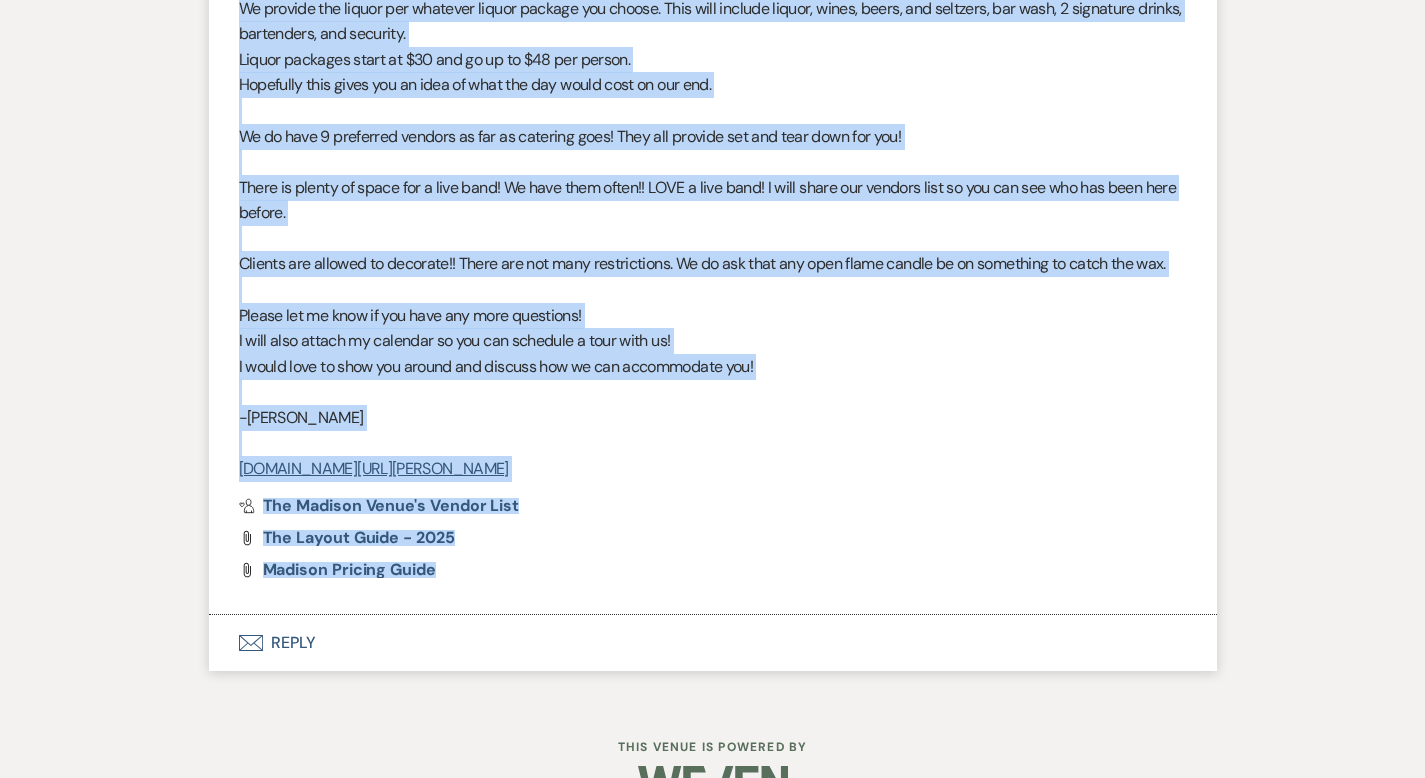 drag, startPoint x: 173, startPoint y: 76, endPoint x: 603, endPoint y: 585, distance: 666.319 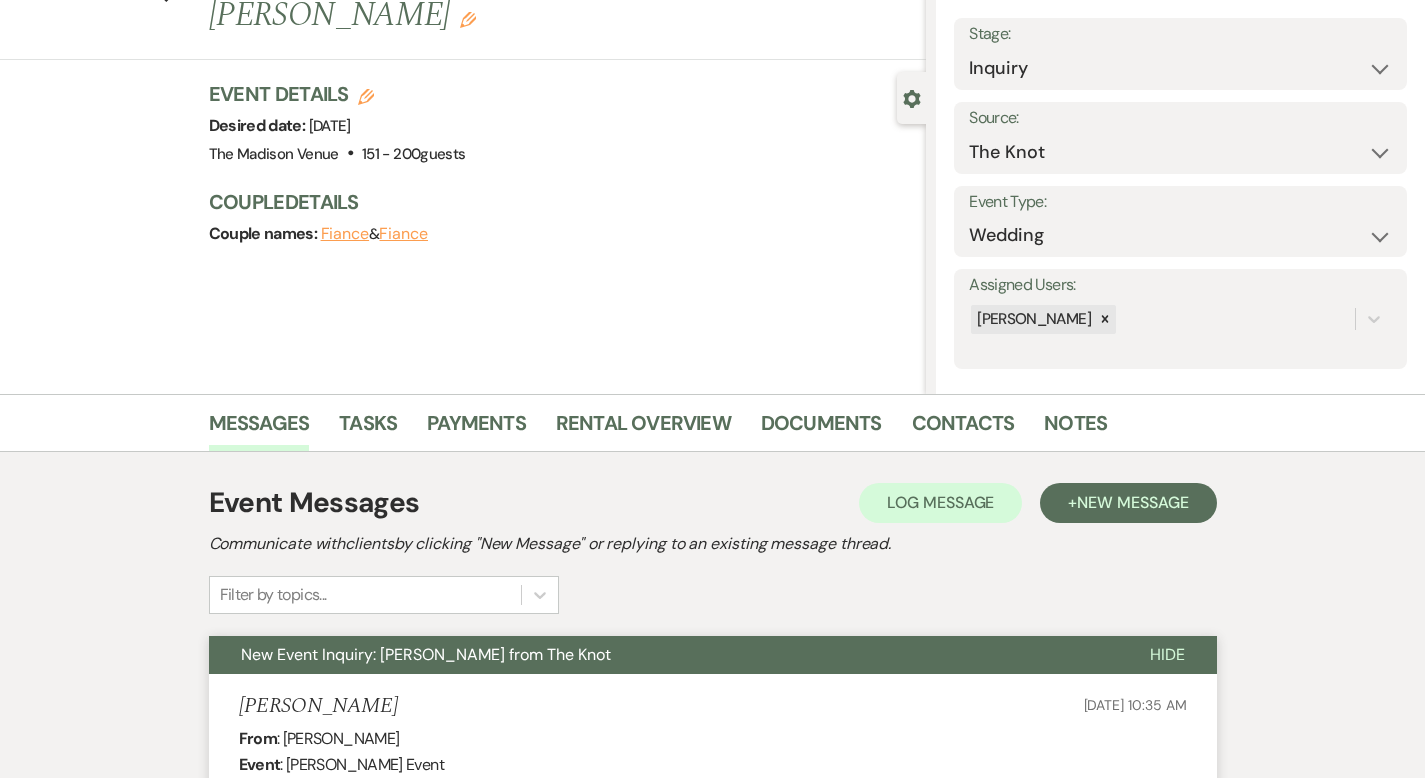 scroll, scrollTop: 0, scrollLeft: 0, axis: both 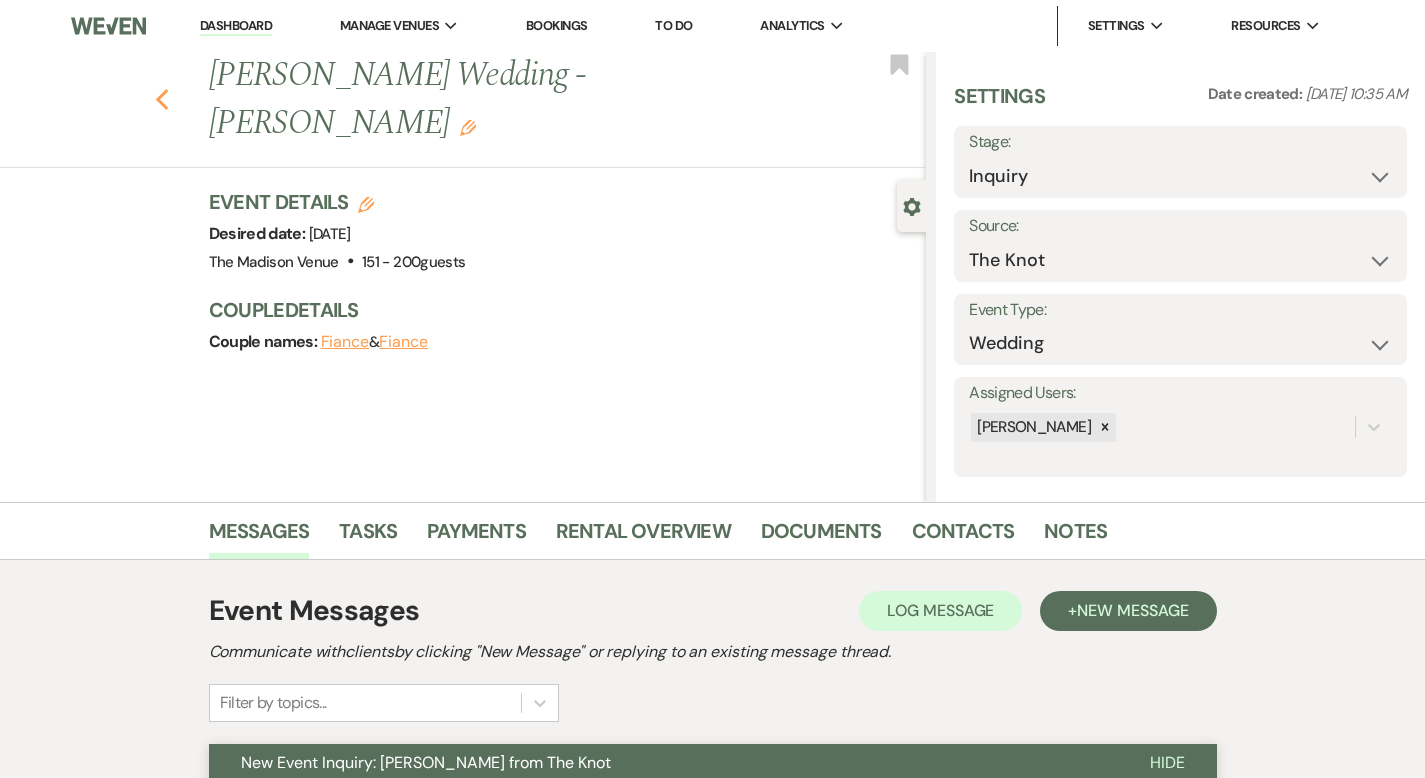 click 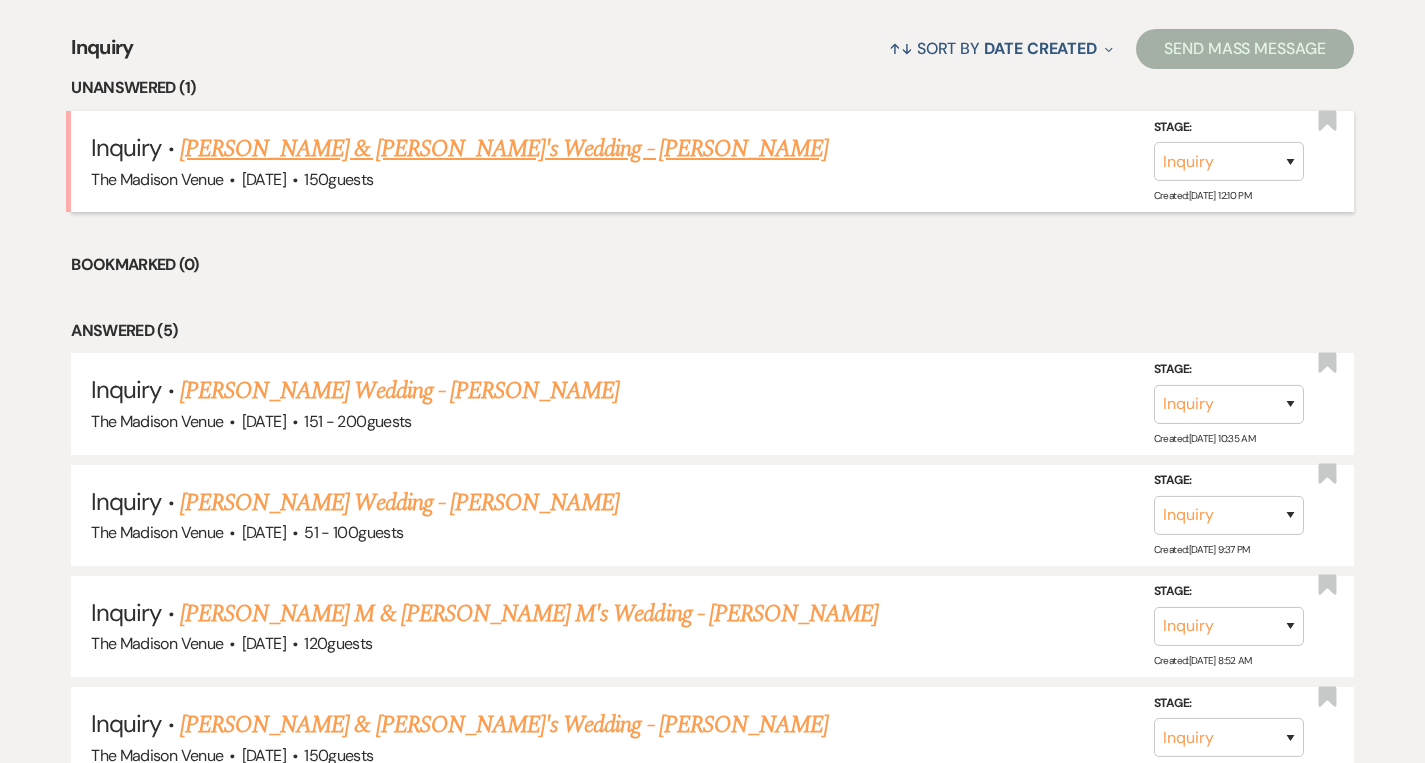 scroll, scrollTop: 584, scrollLeft: 0, axis: vertical 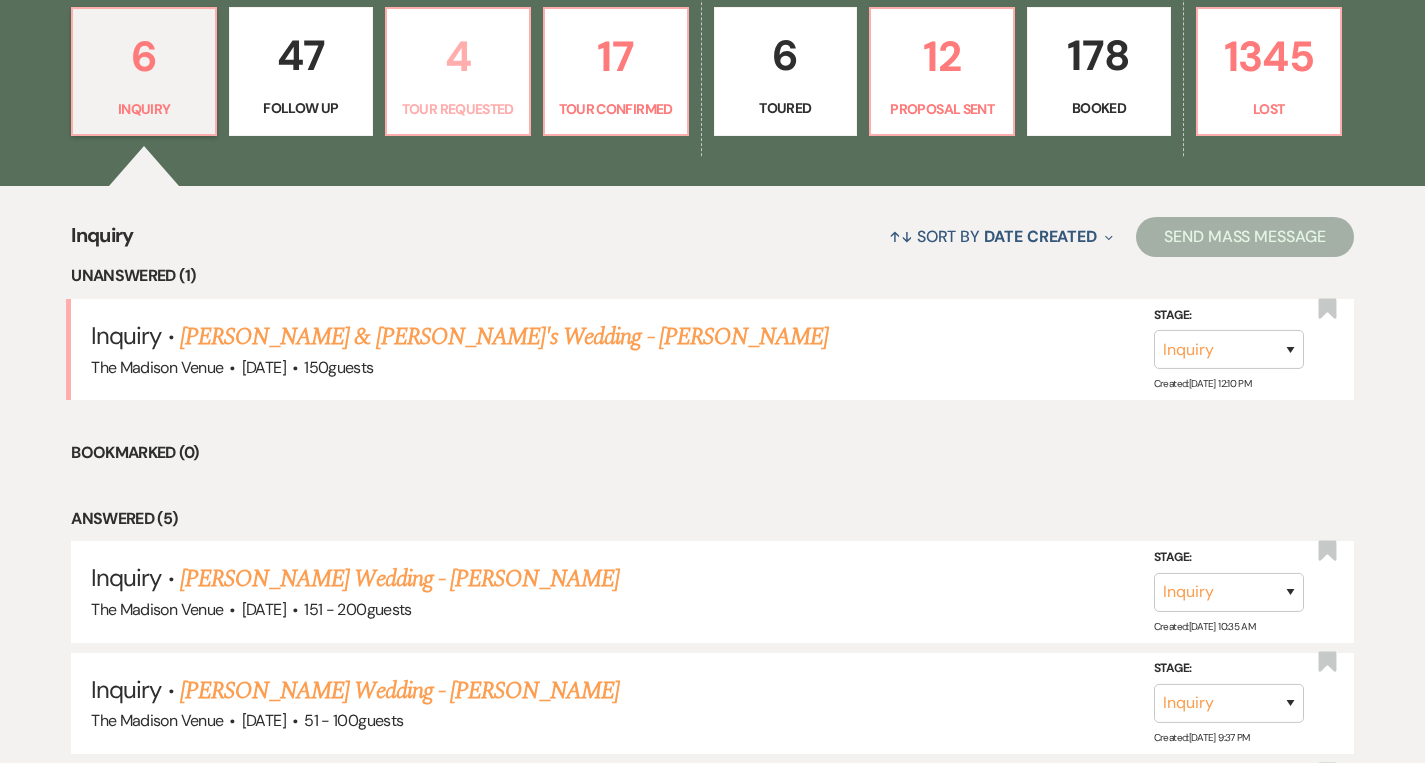 click on "Tour Requested" at bounding box center [458, 109] 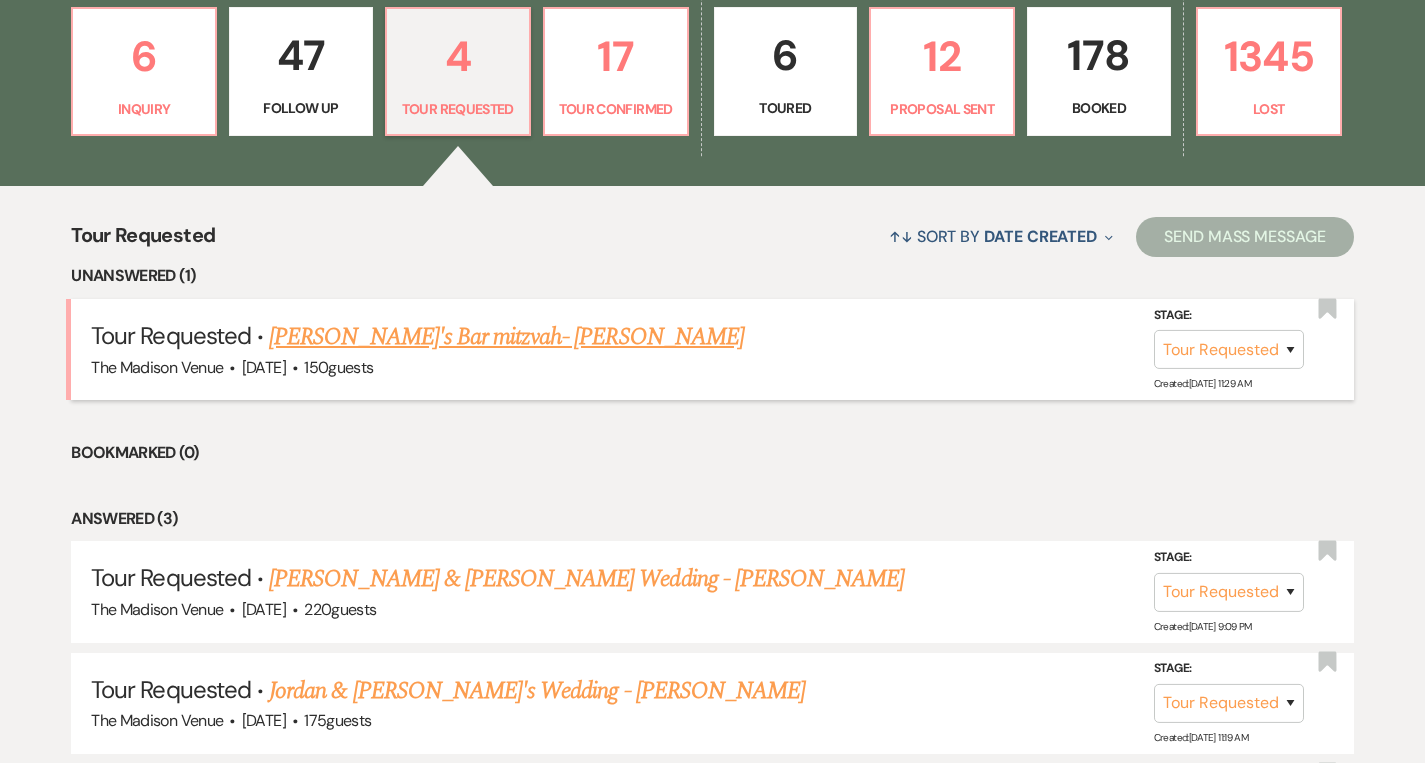 click on "Sam's Bar mitzvah- Cher" at bounding box center [506, 337] 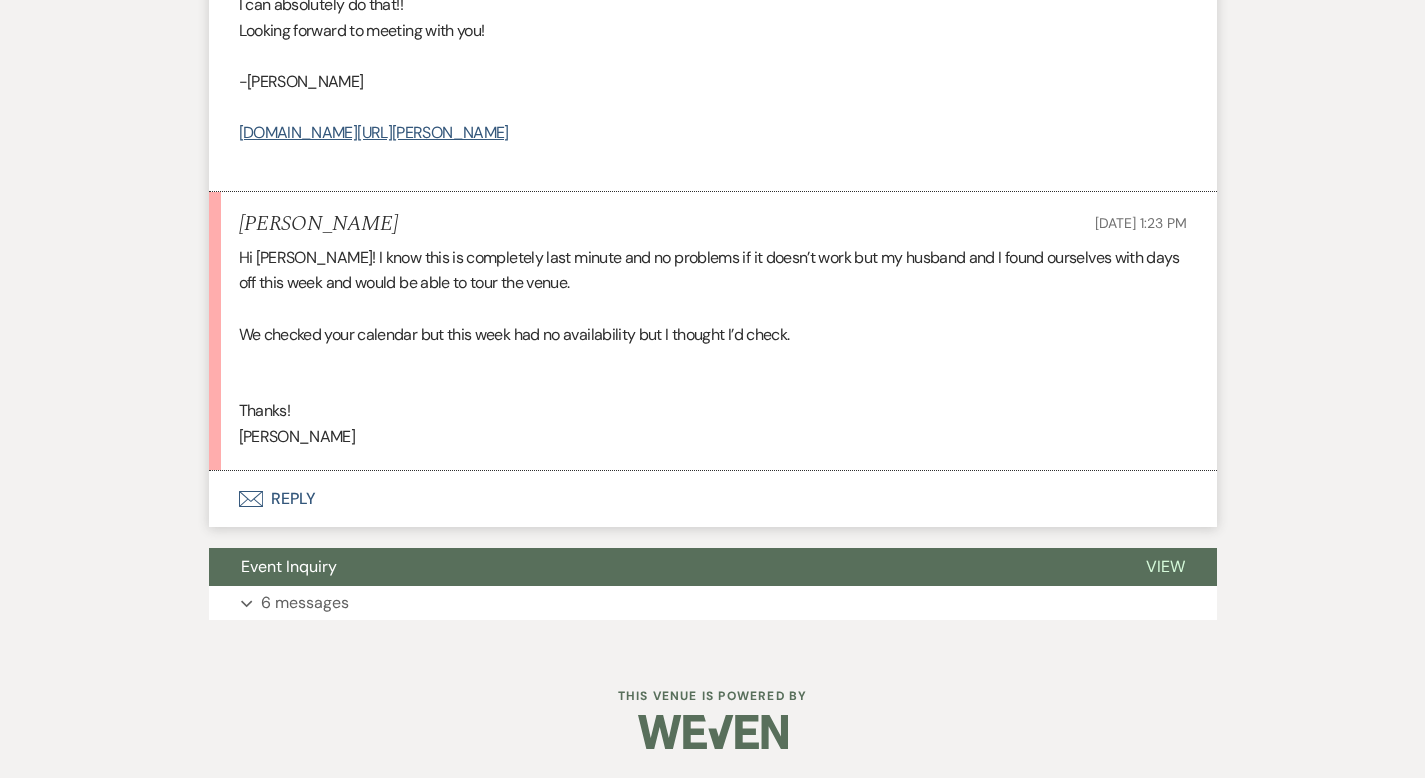scroll, scrollTop: 1462, scrollLeft: 0, axis: vertical 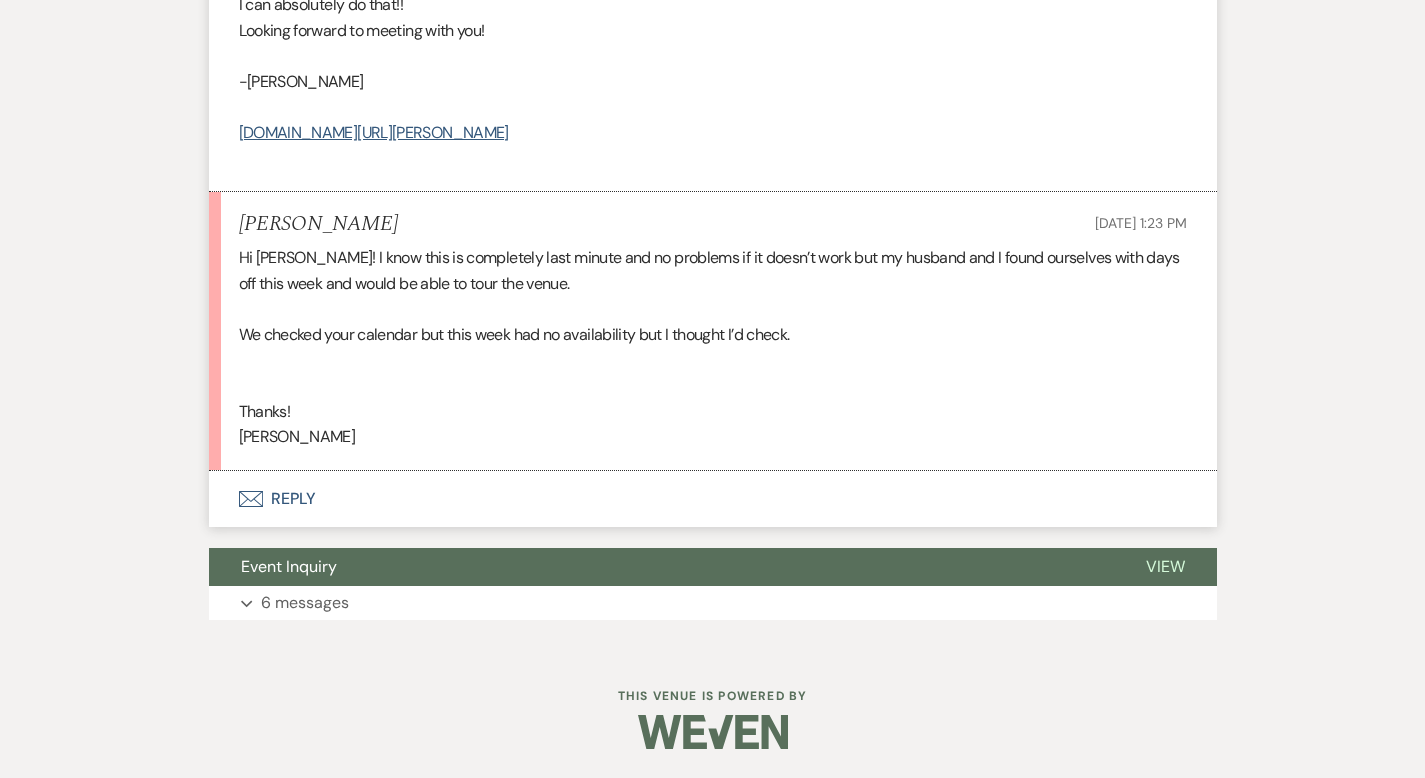 click on "Envelope Reply" at bounding box center [713, 499] 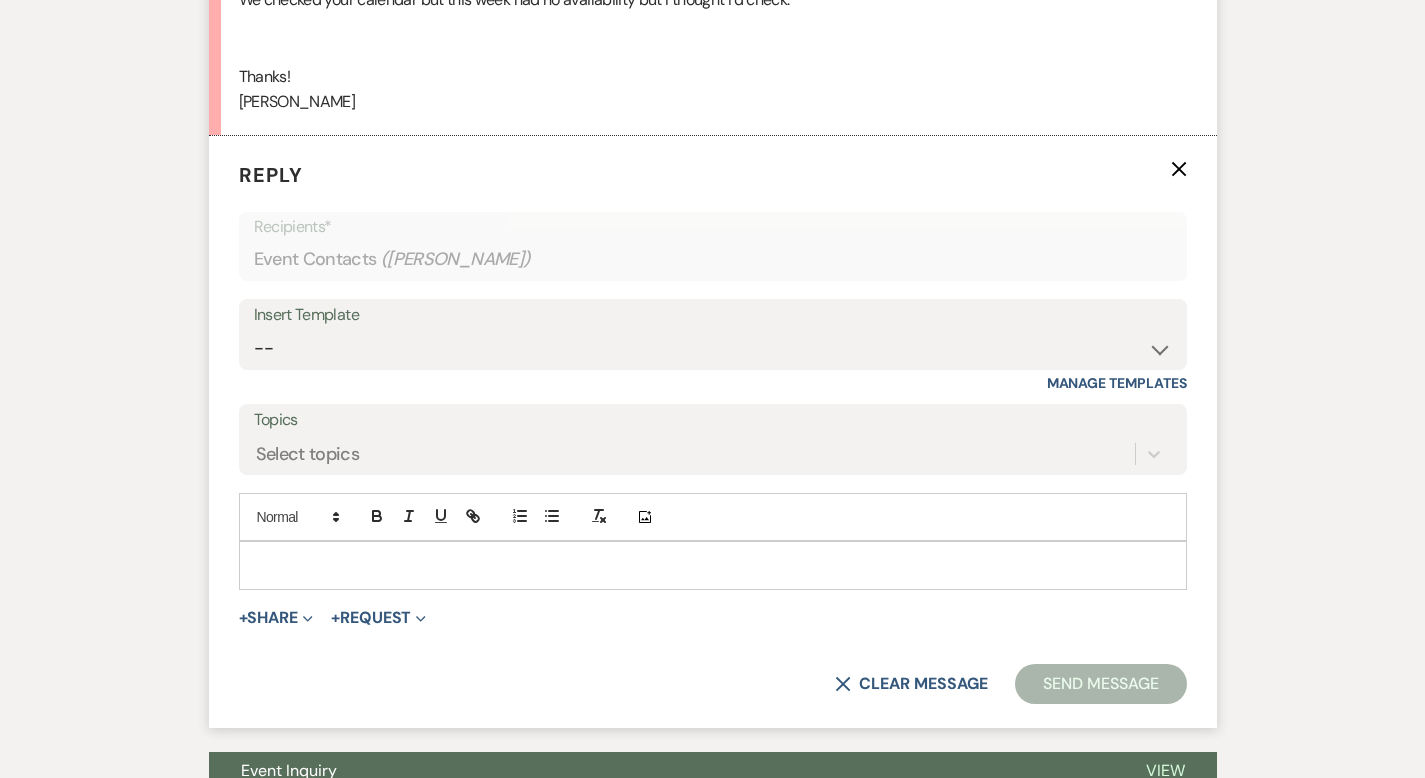 scroll, scrollTop: 1840, scrollLeft: 0, axis: vertical 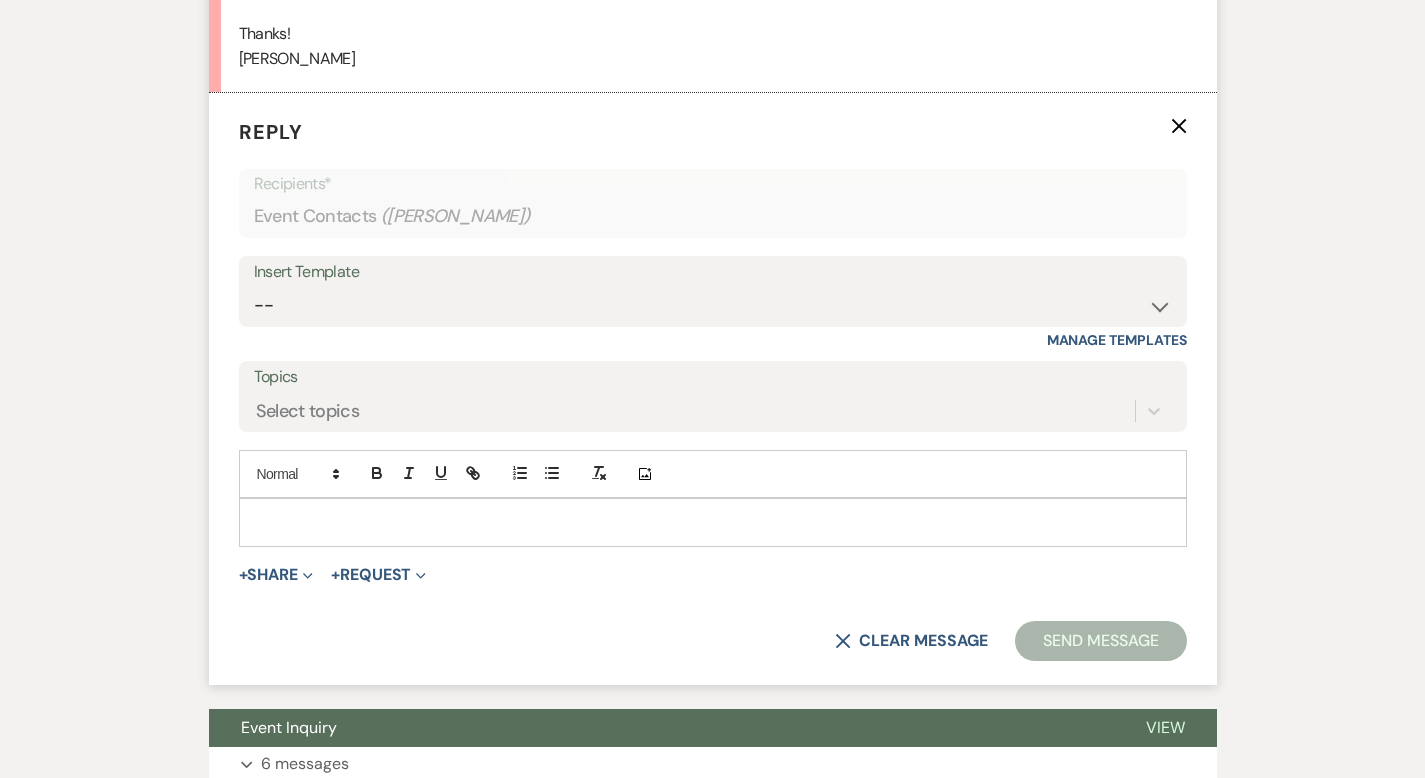 click at bounding box center (713, 522) 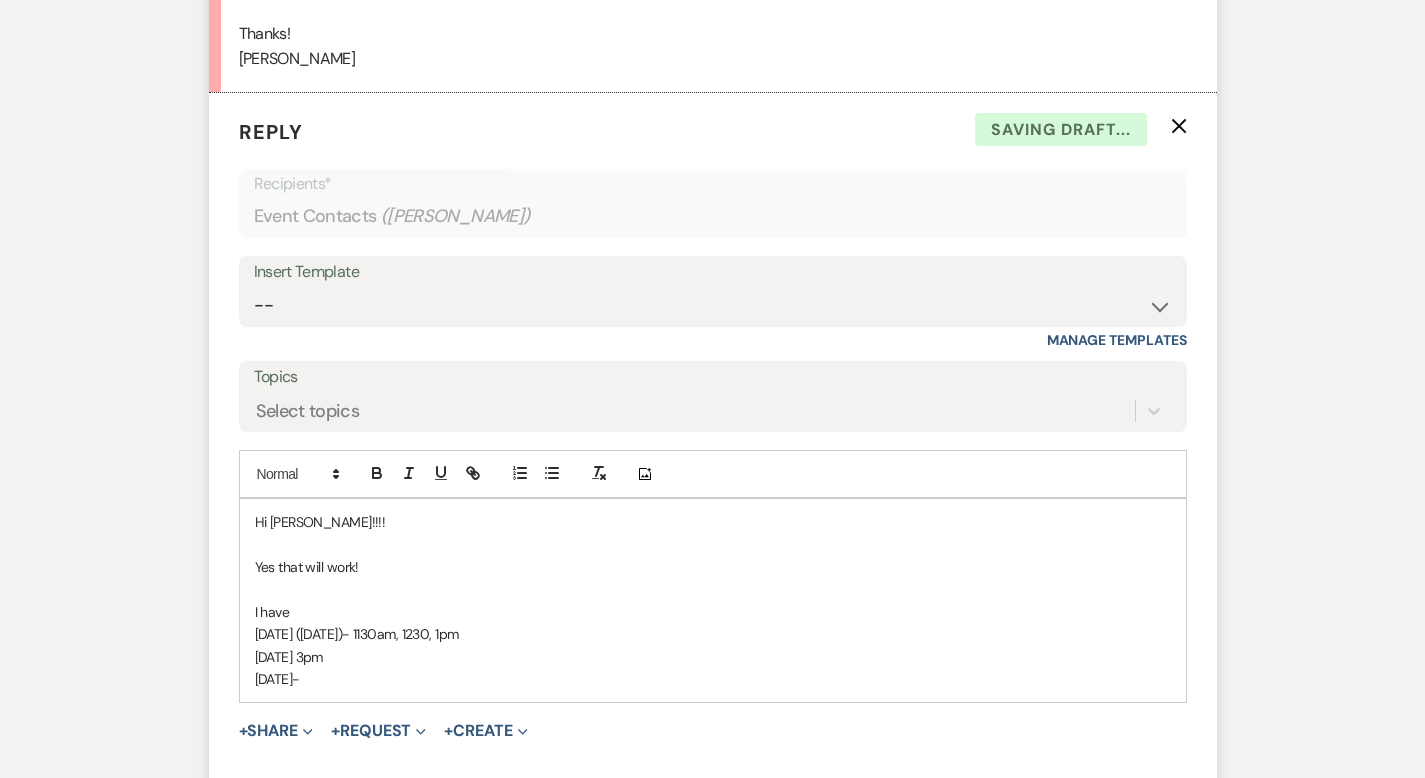 click on "Thursday 3pm" at bounding box center (713, 657) 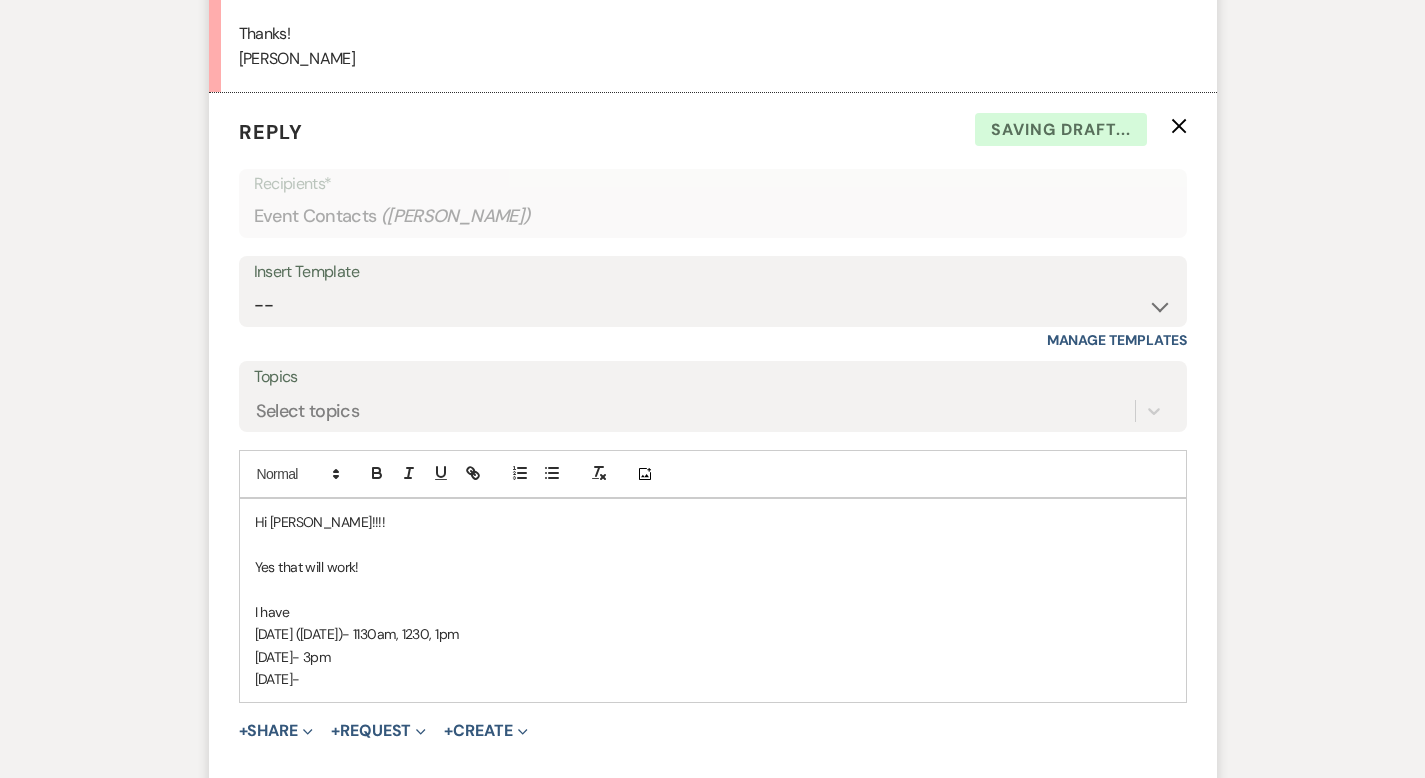click on "Friday-" at bounding box center [713, 679] 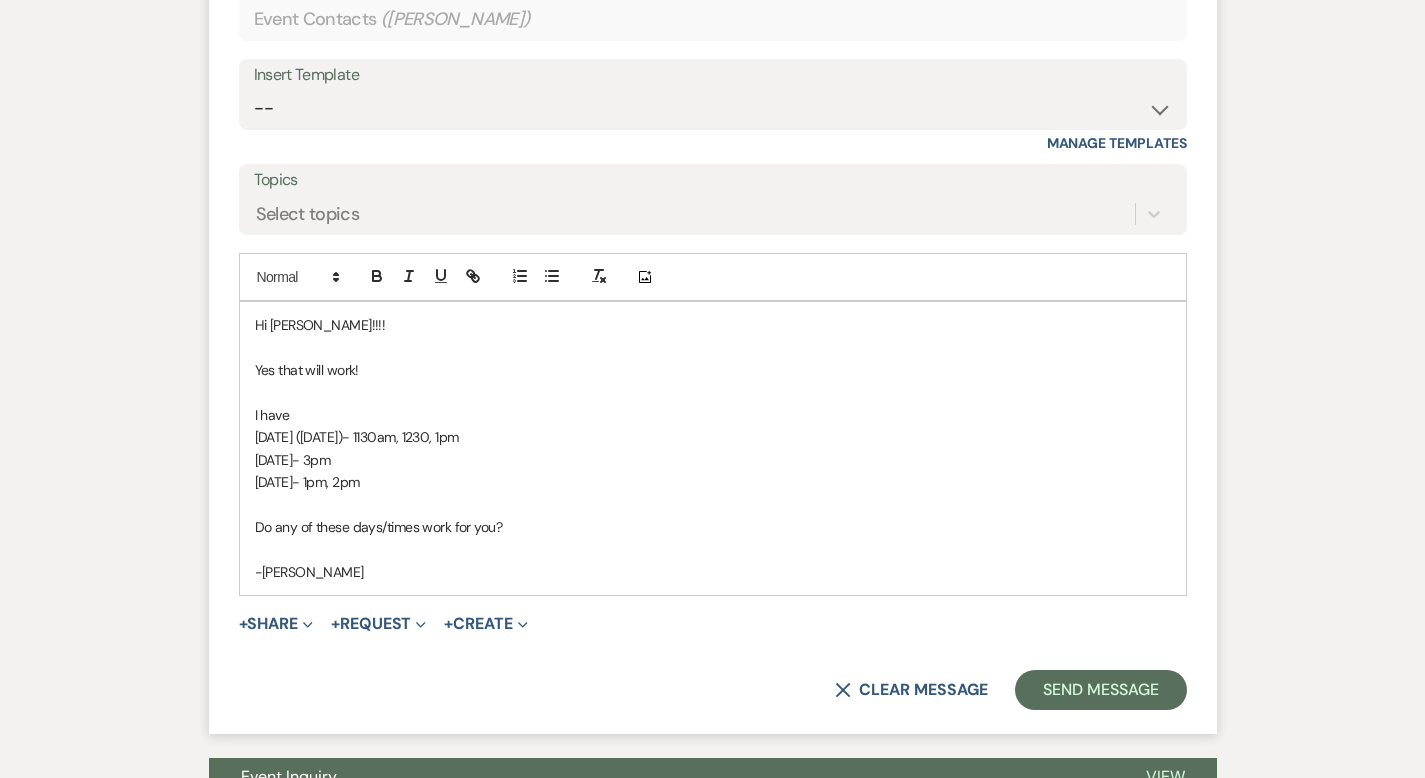 scroll, scrollTop: 2040, scrollLeft: 0, axis: vertical 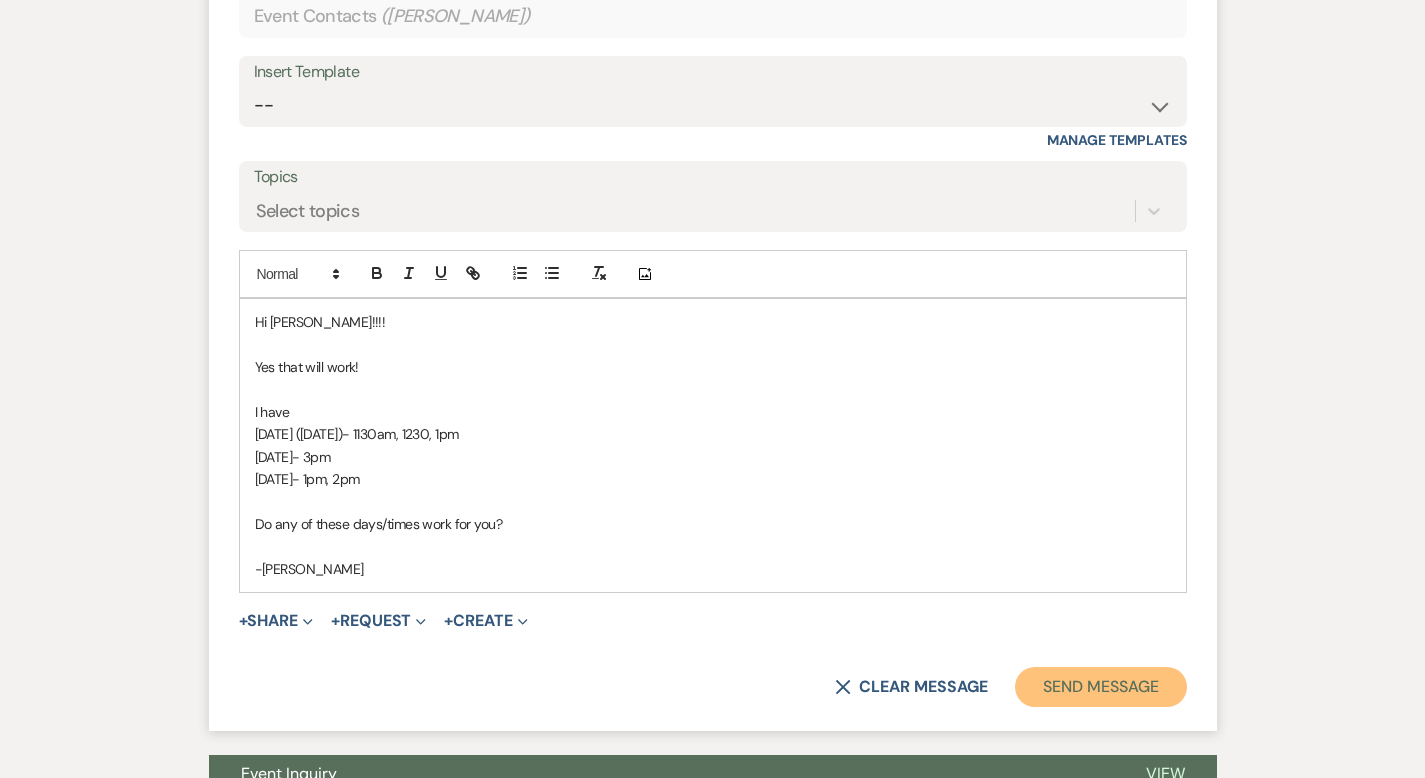 click on "Send Message" at bounding box center (1100, 687) 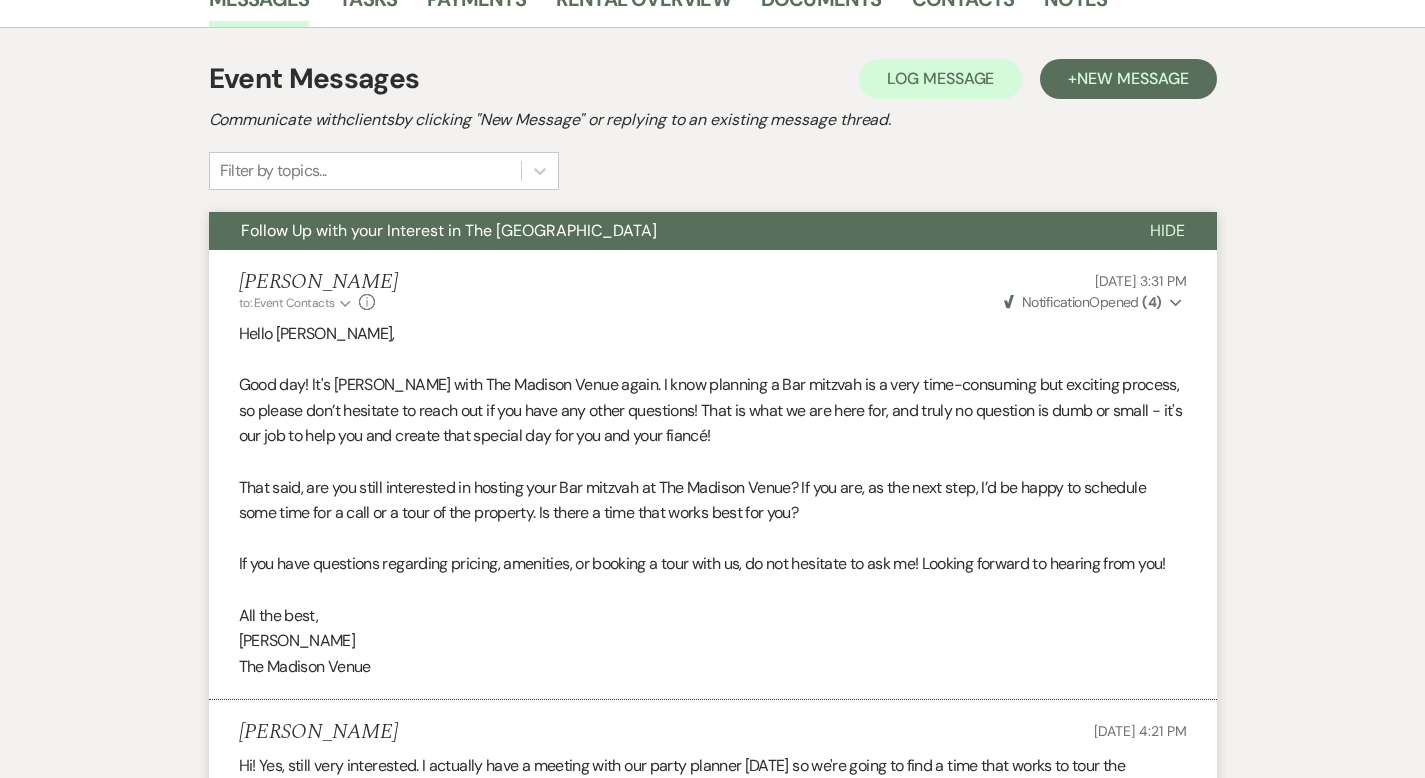 scroll, scrollTop: 0, scrollLeft: 0, axis: both 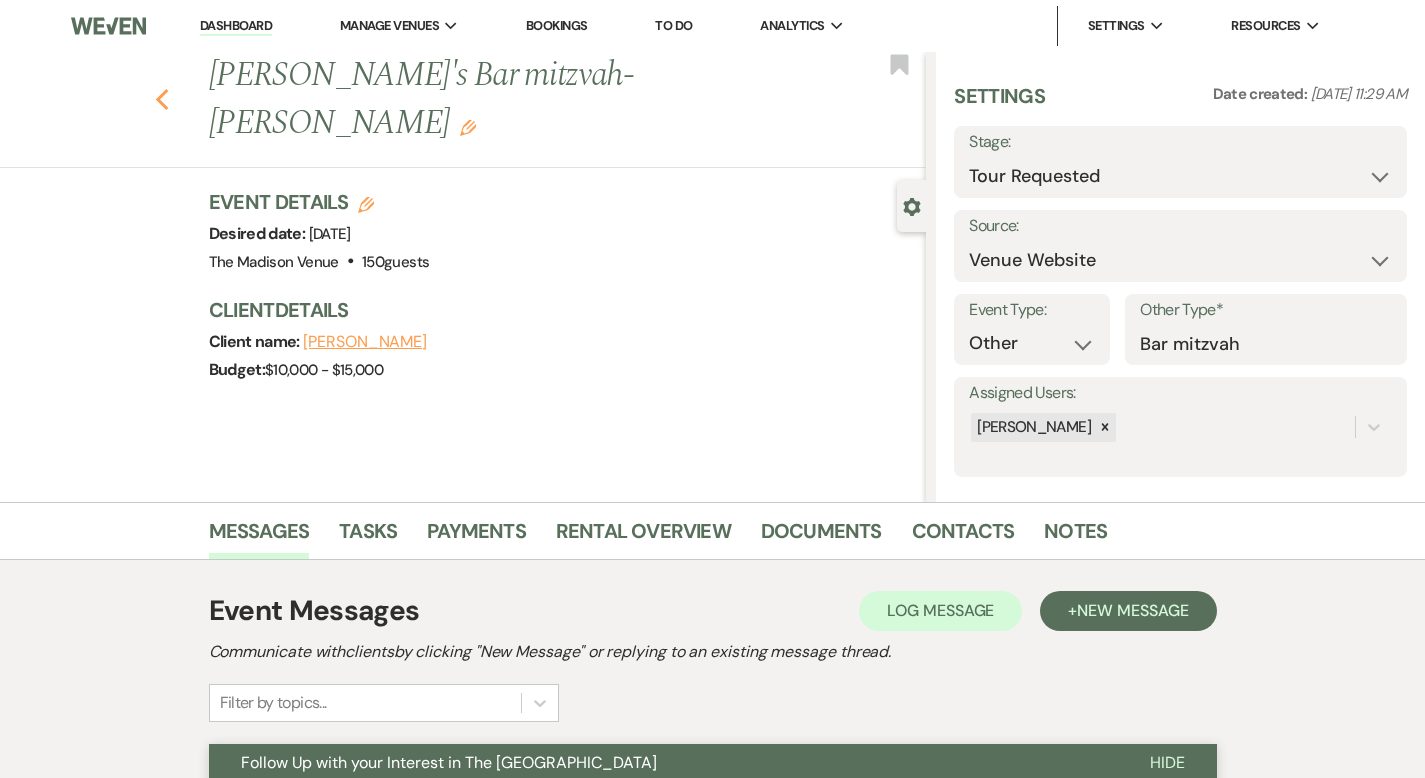 click on "Previous" 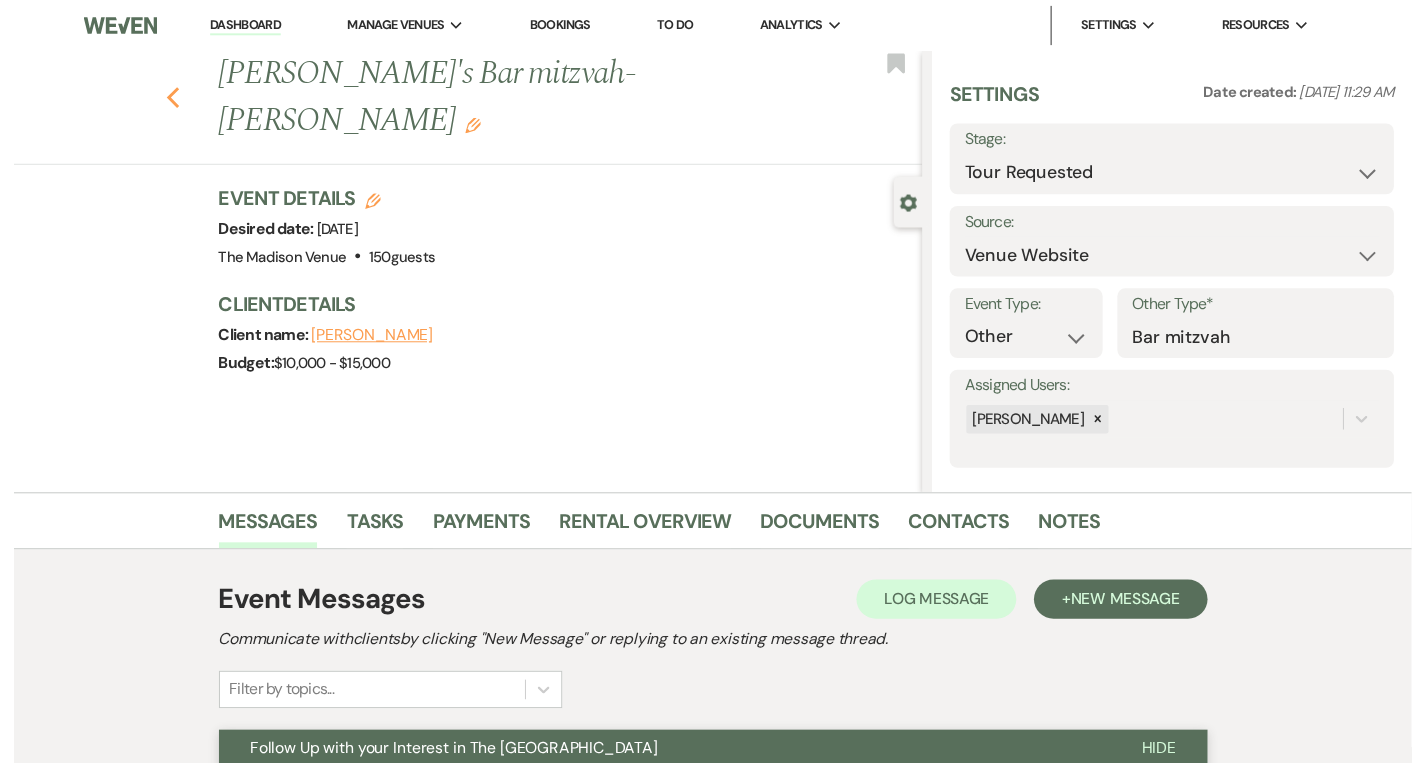 scroll, scrollTop: 584, scrollLeft: 0, axis: vertical 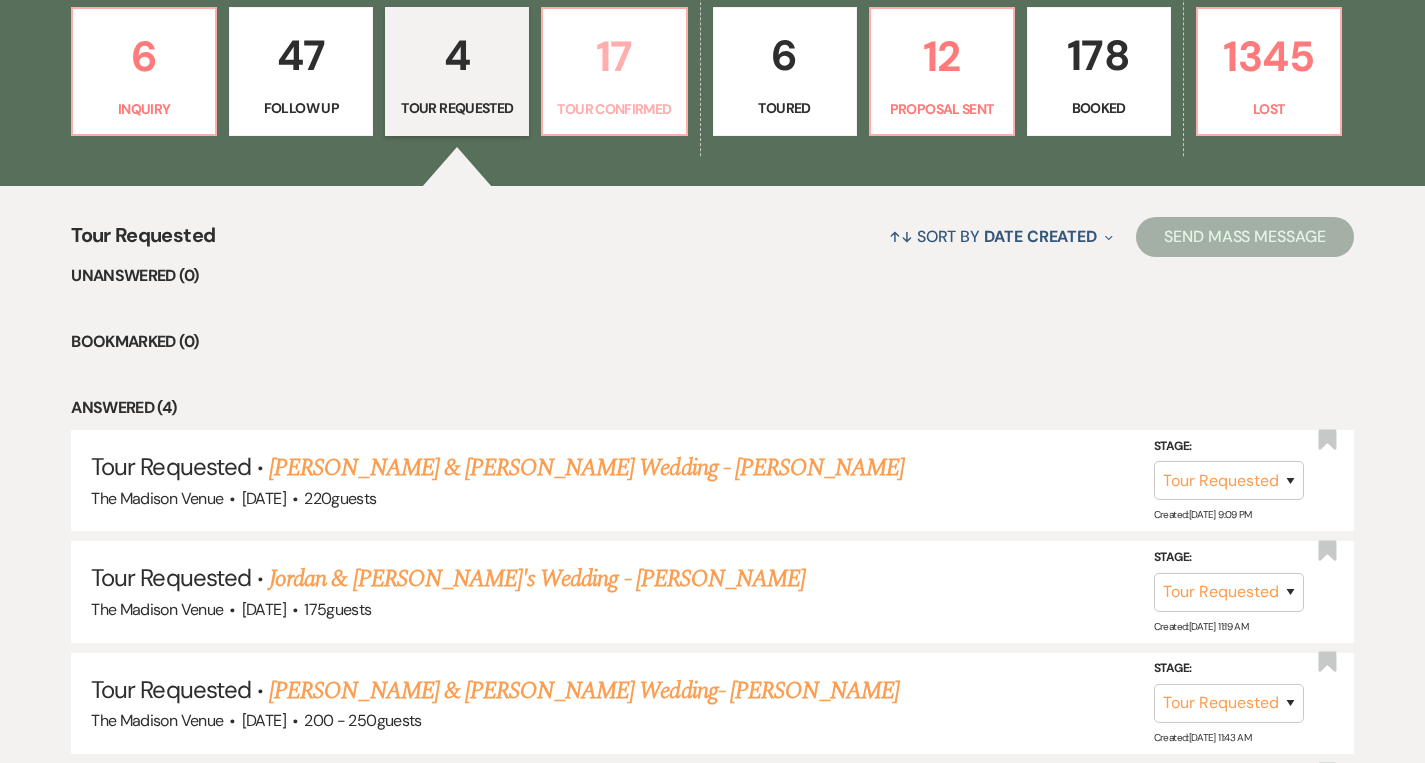 click on "17" at bounding box center (614, 56) 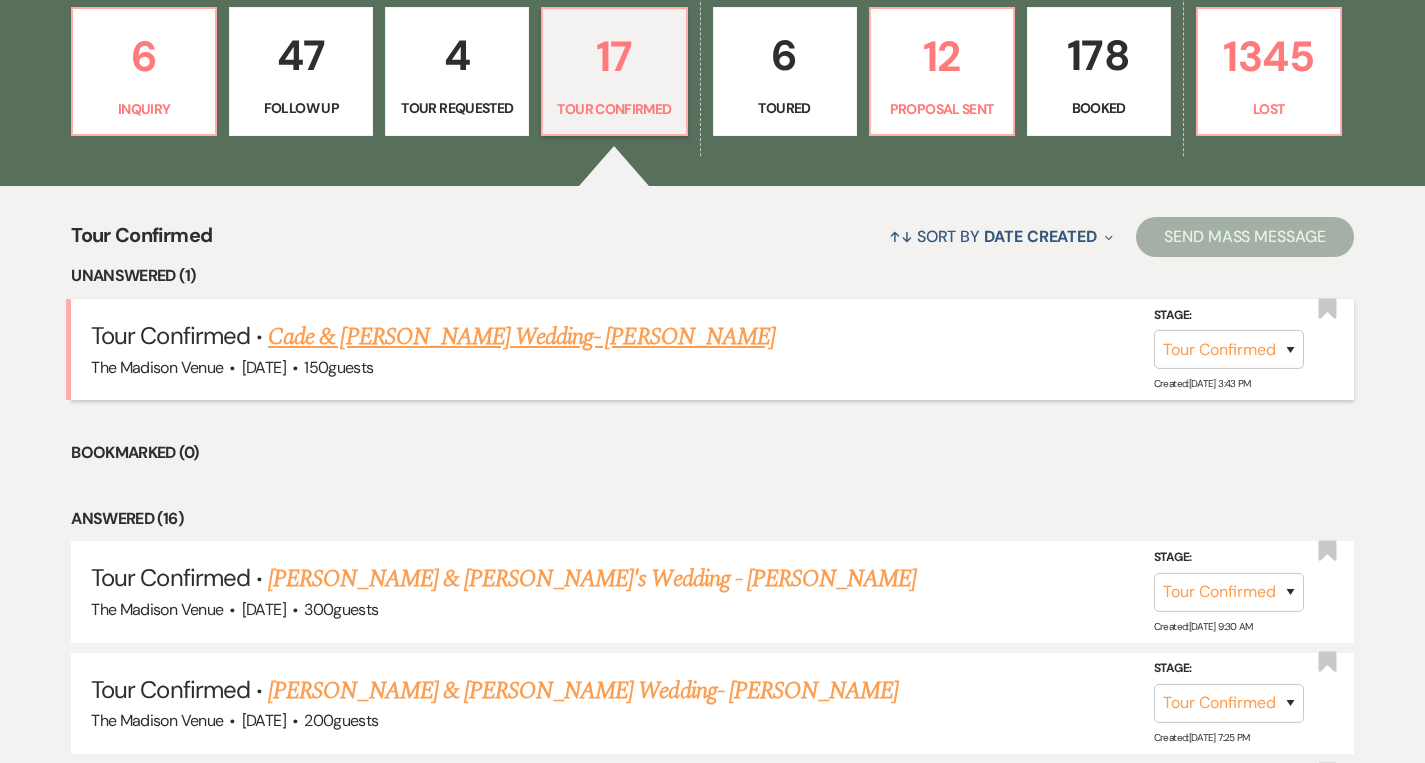 click on "Cade & Howard's Wedding- Cher" at bounding box center (521, 337) 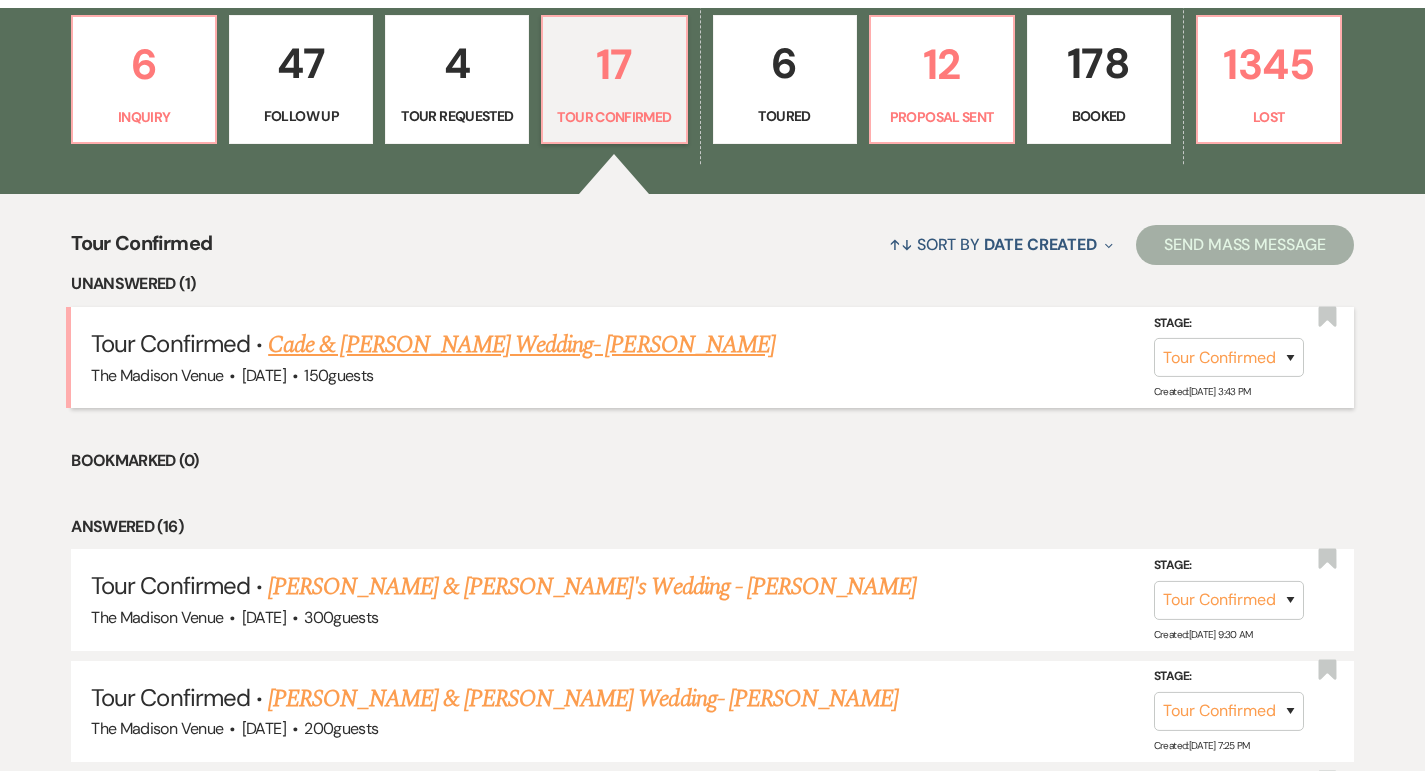scroll, scrollTop: 0, scrollLeft: 0, axis: both 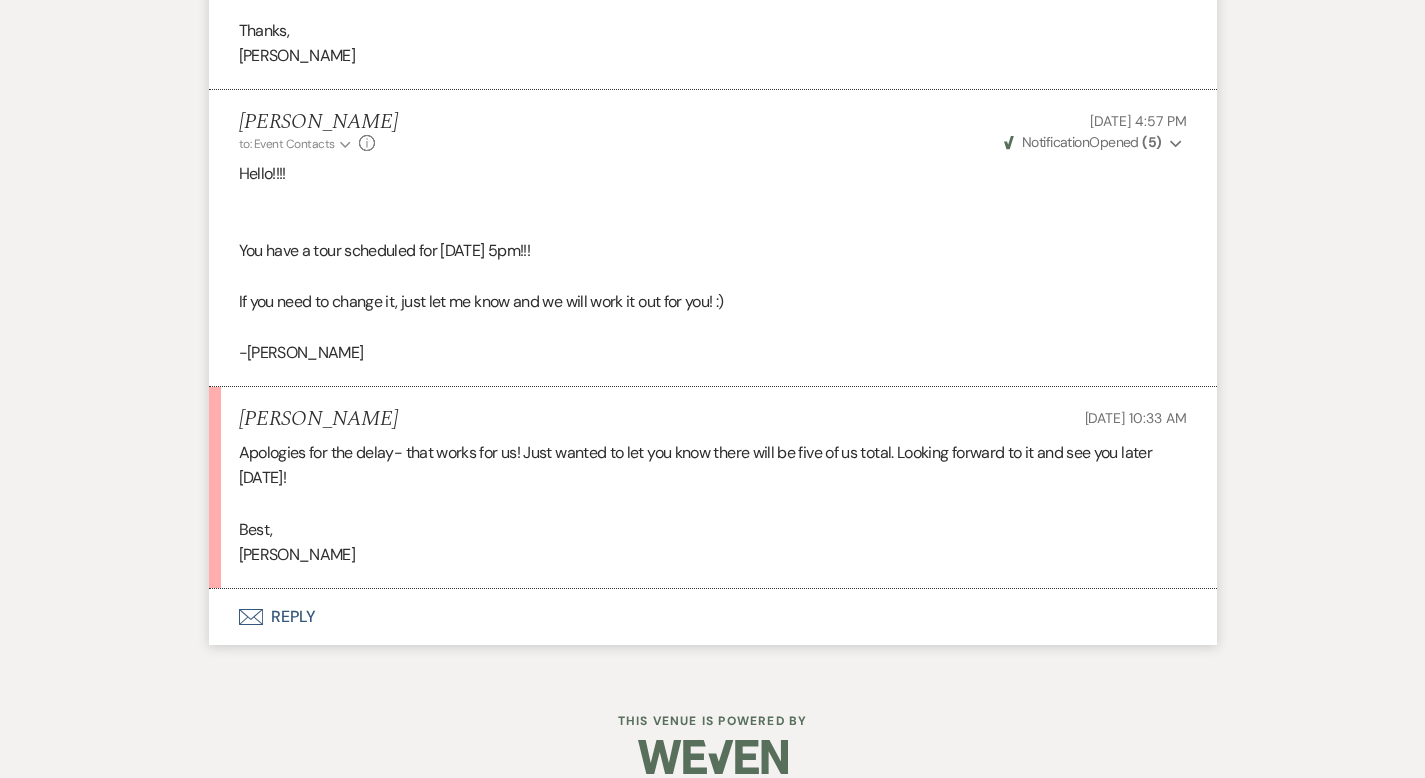 click on "Envelope Reply" at bounding box center [713, 617] 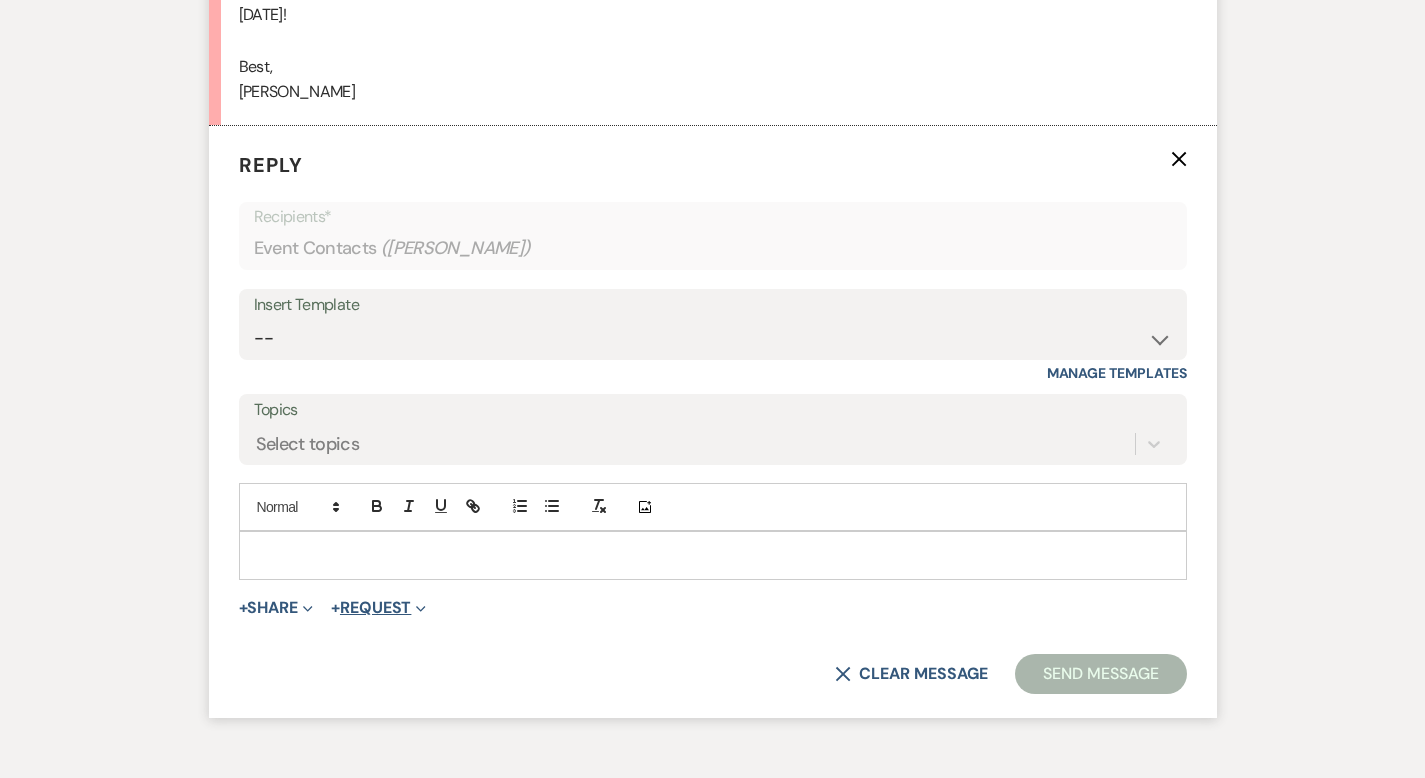 scroll, scrollTop: 3113, scrollLeft: 0, axis: vertical 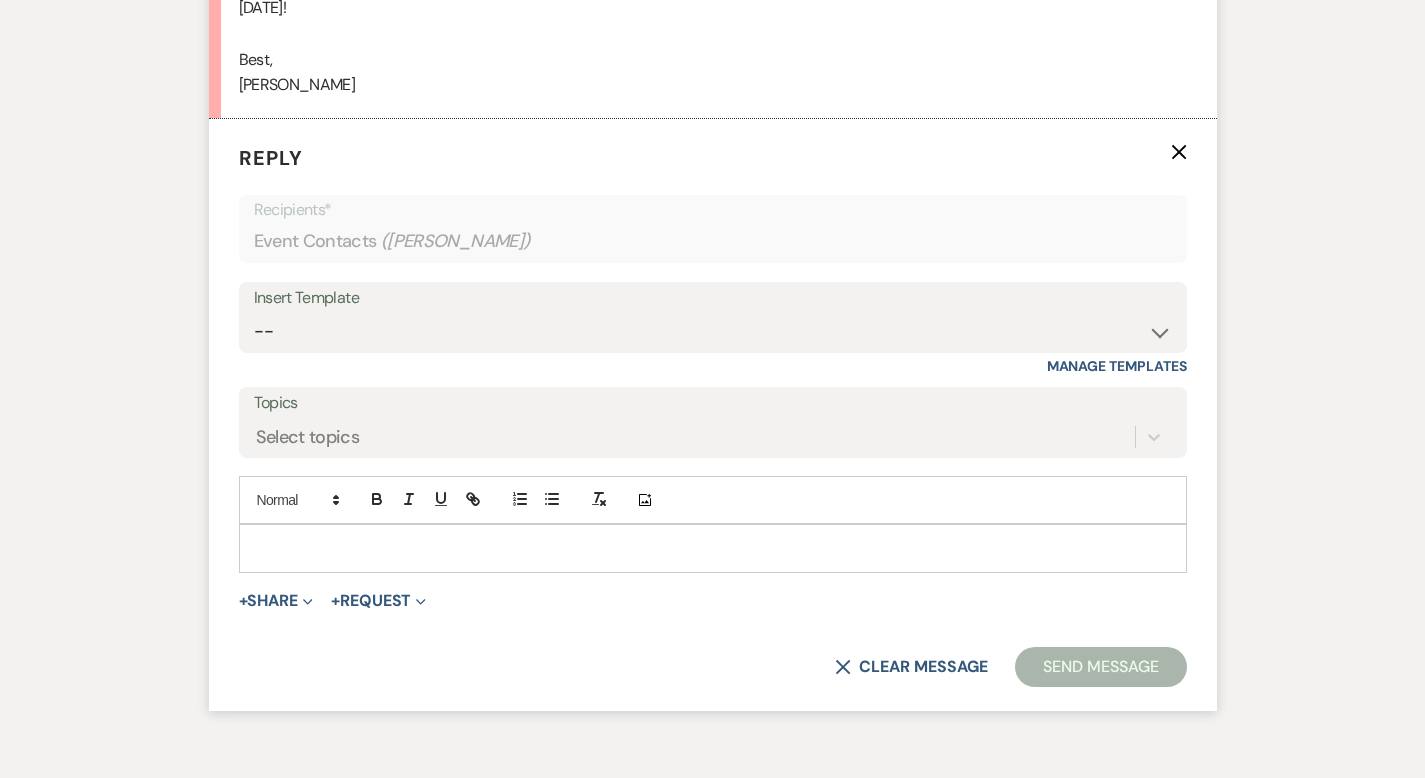 click at bounding box center [713, 548] 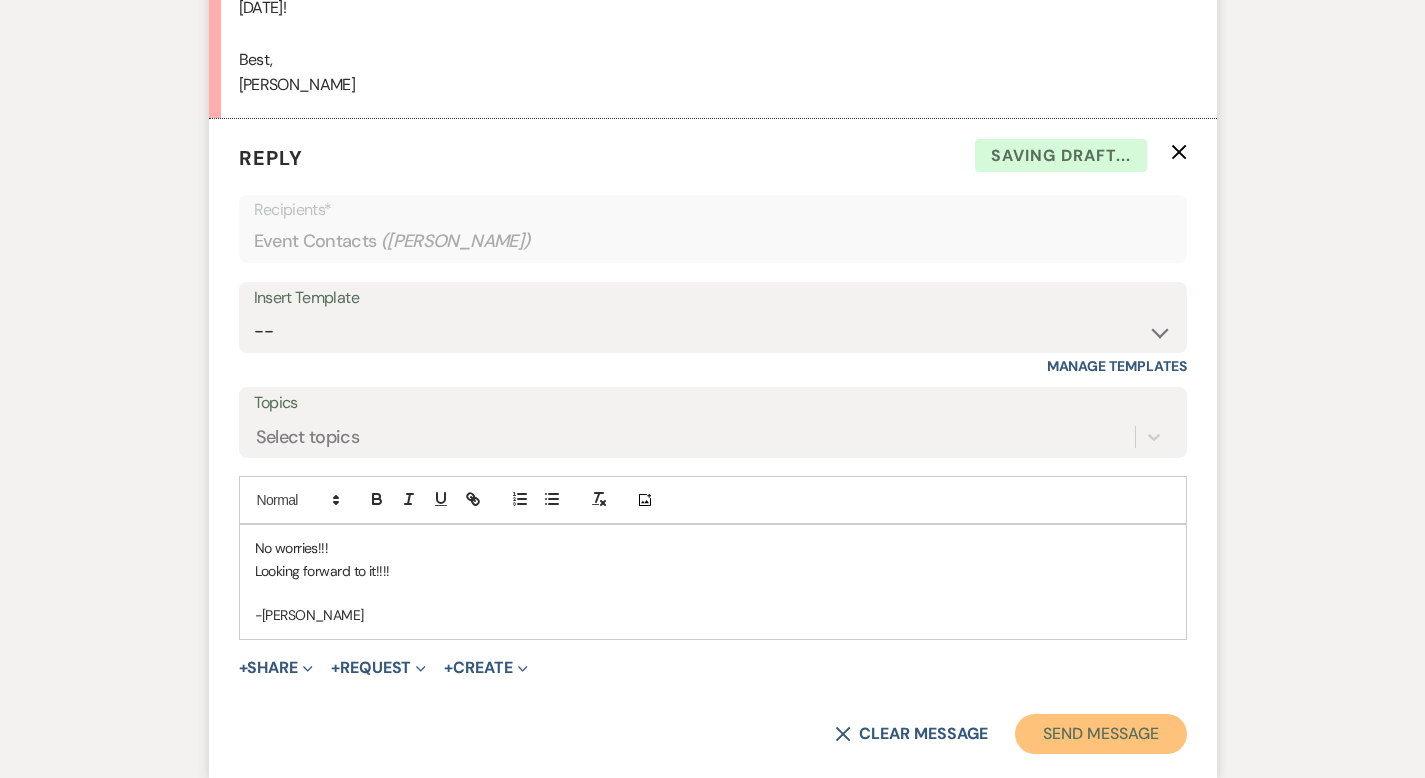 click on "Send Message" at bounding box center [1100, 734] 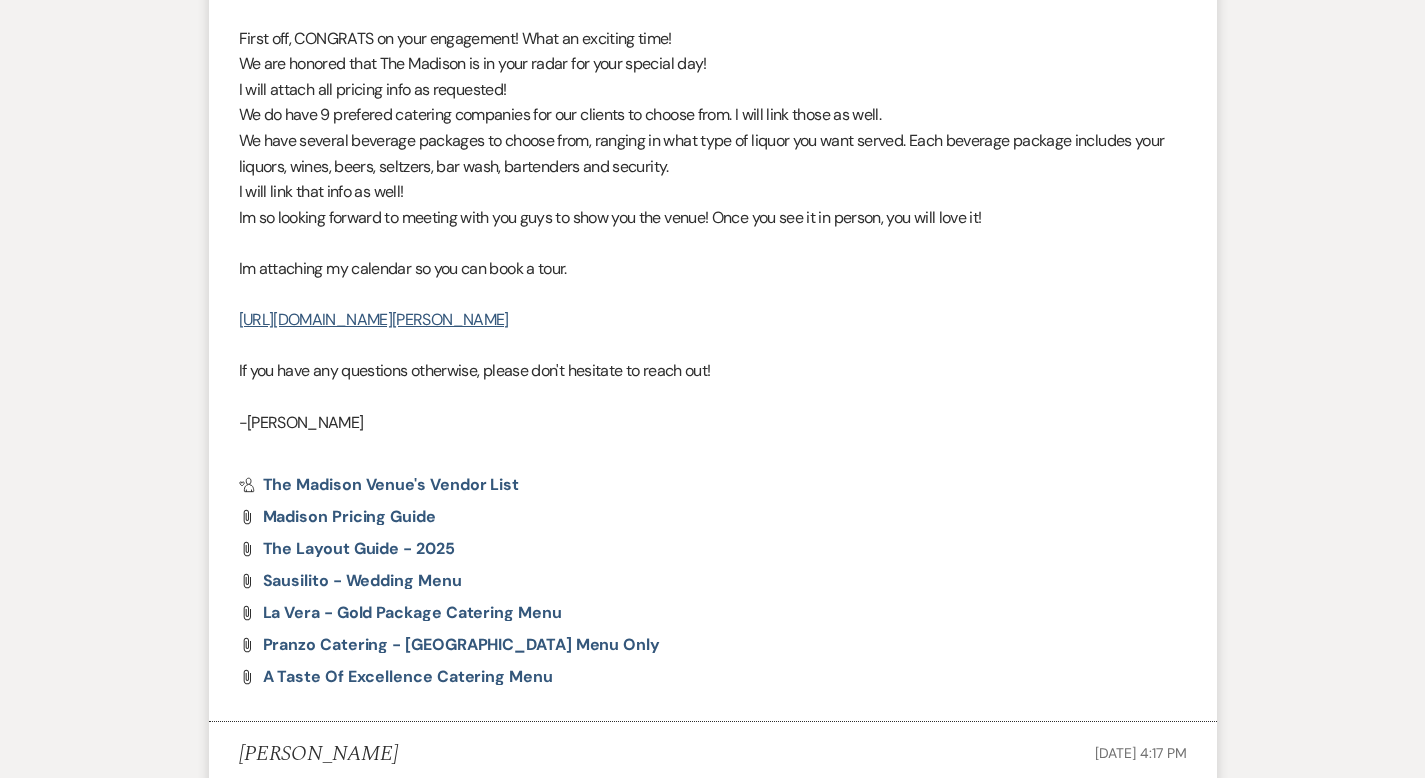 scroll, scrollTop: 0, scrollLeft: 0, axis: both 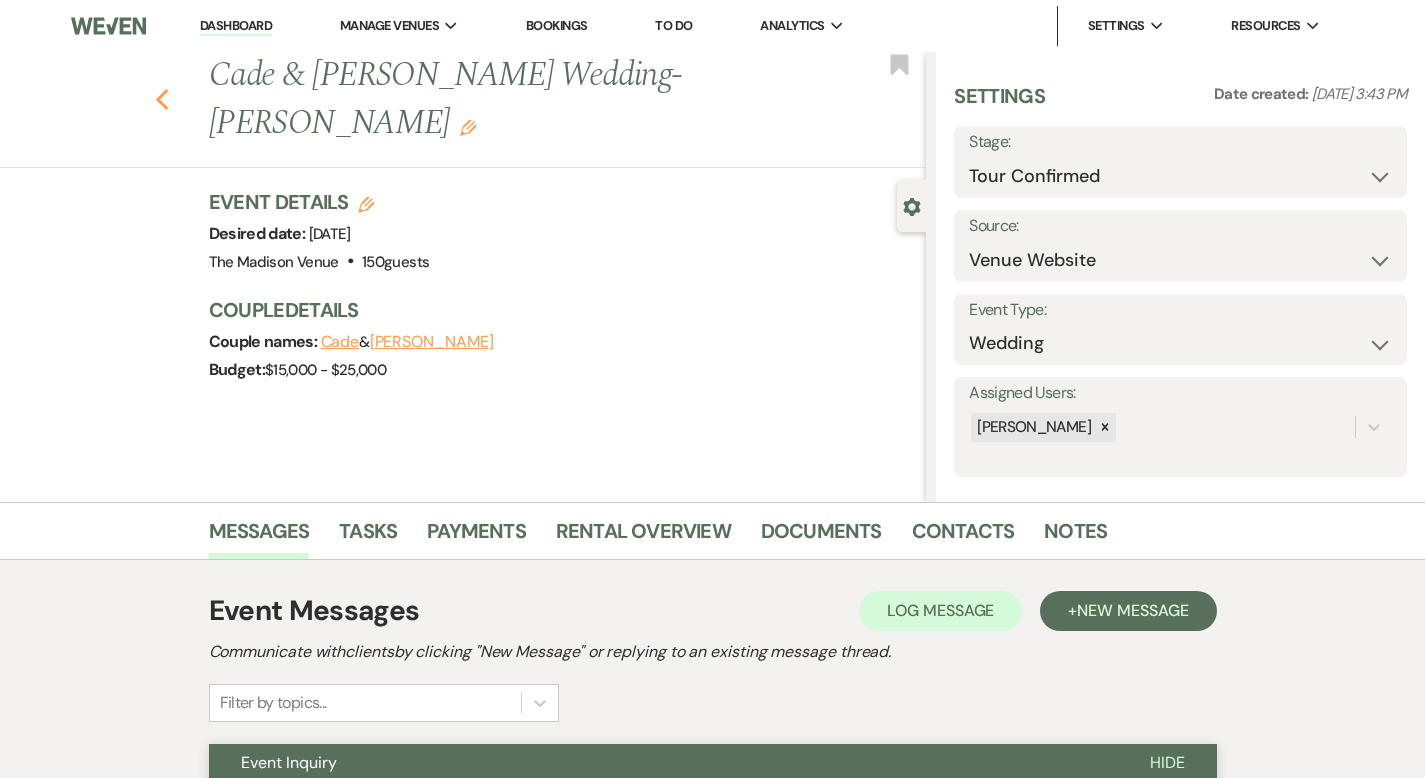 click on "Previous" 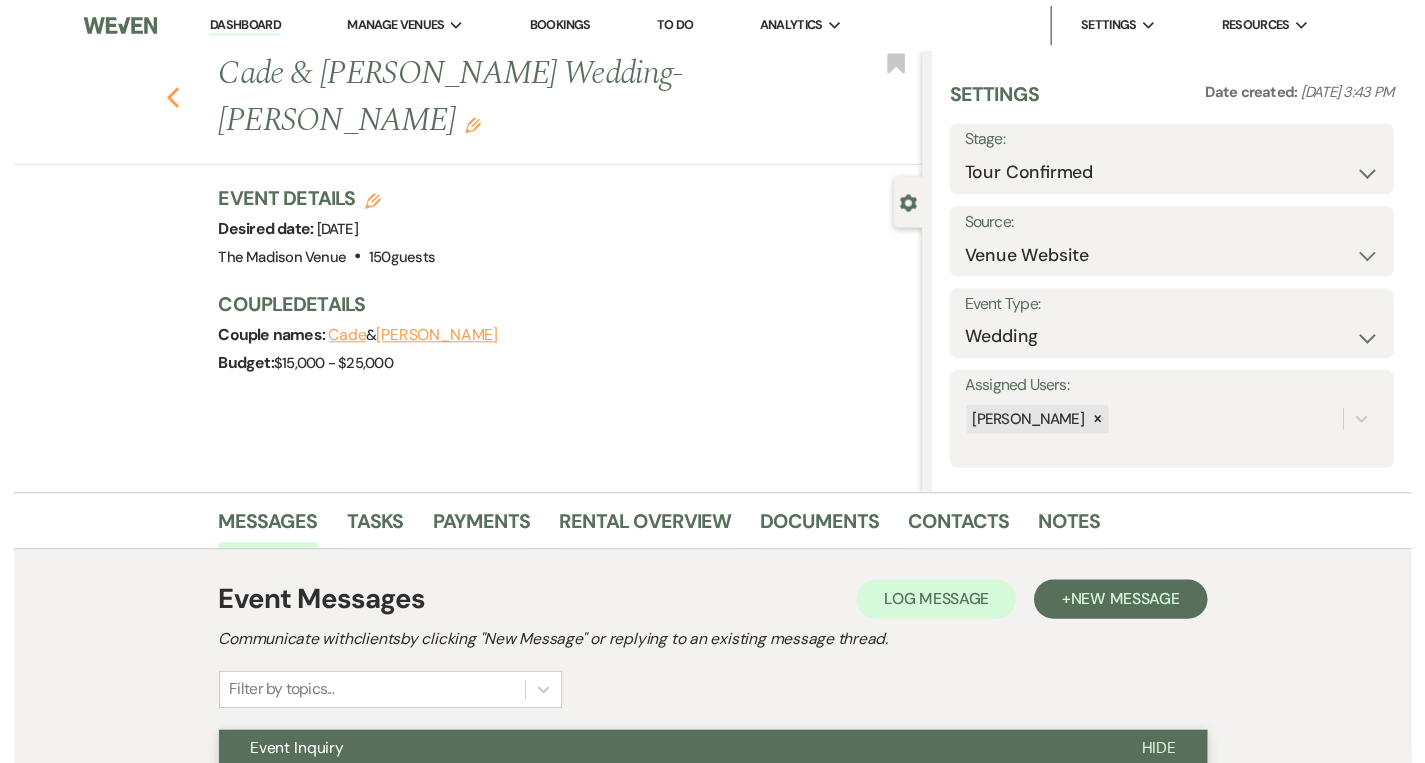 scroll, scrollTop: 584, scrollLeft: 0, axis: vertical 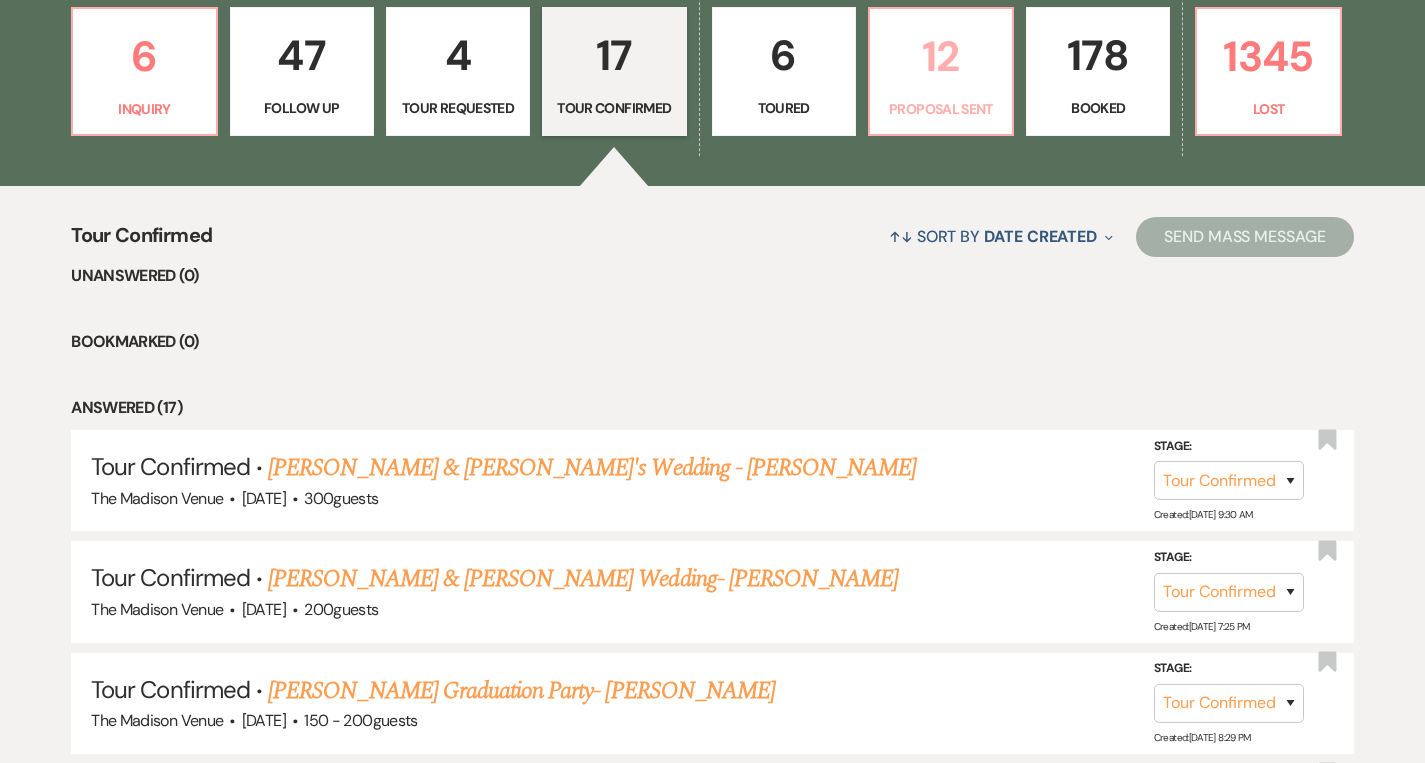 click on "12 Proposal Sent" at bounding box center (941, 72) 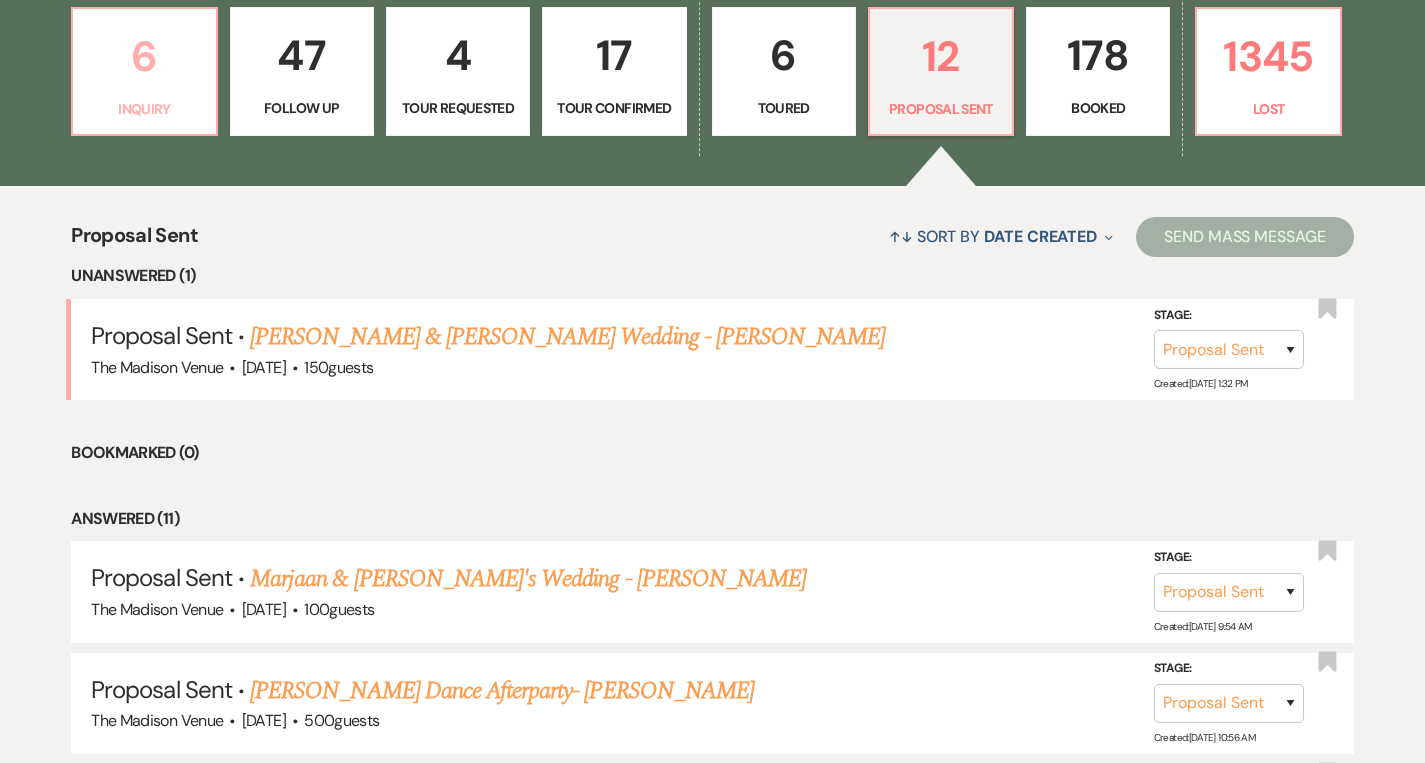 click on "Inquiry" at bounding box center [144, 109] 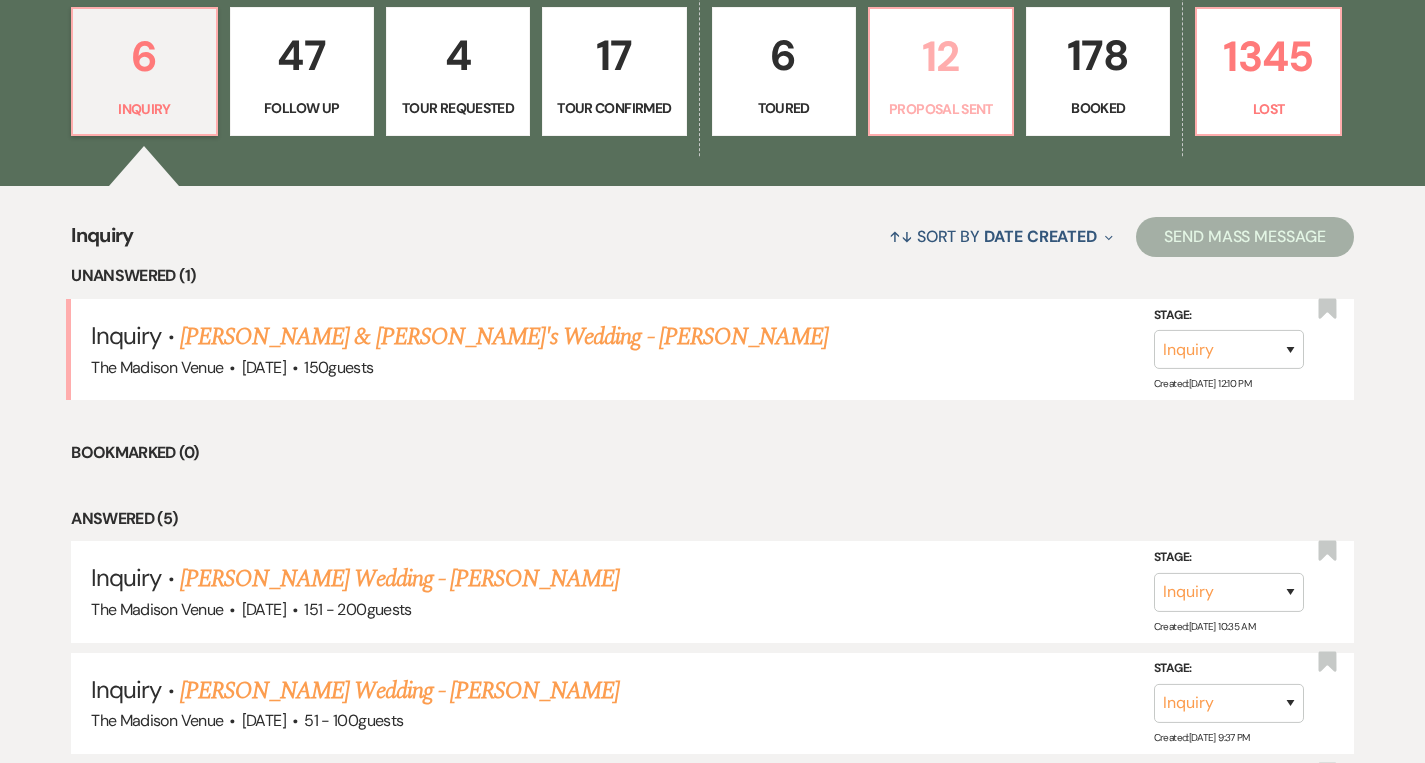 click on "12" at bounding box center [941, 56] 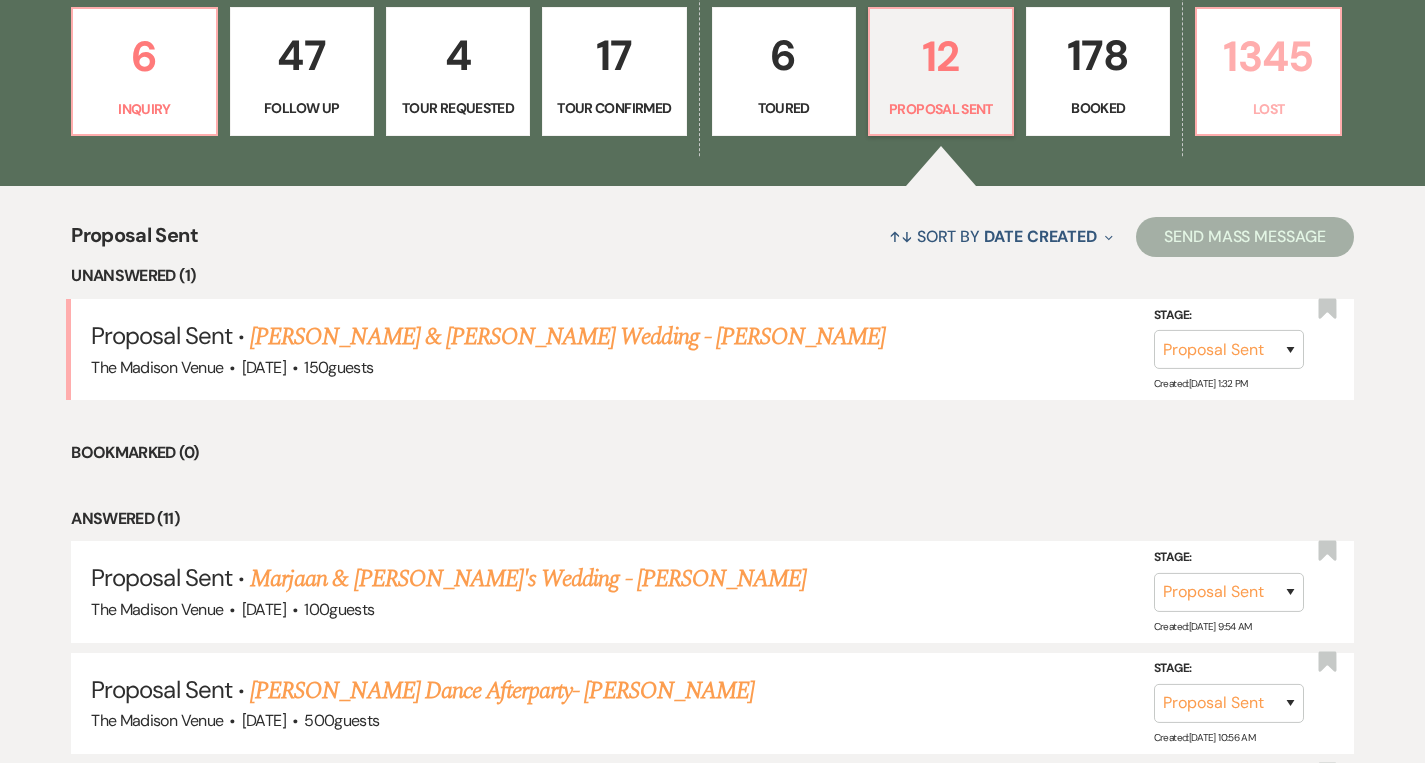 click on "Lost" at bounding box center [1268, 109] 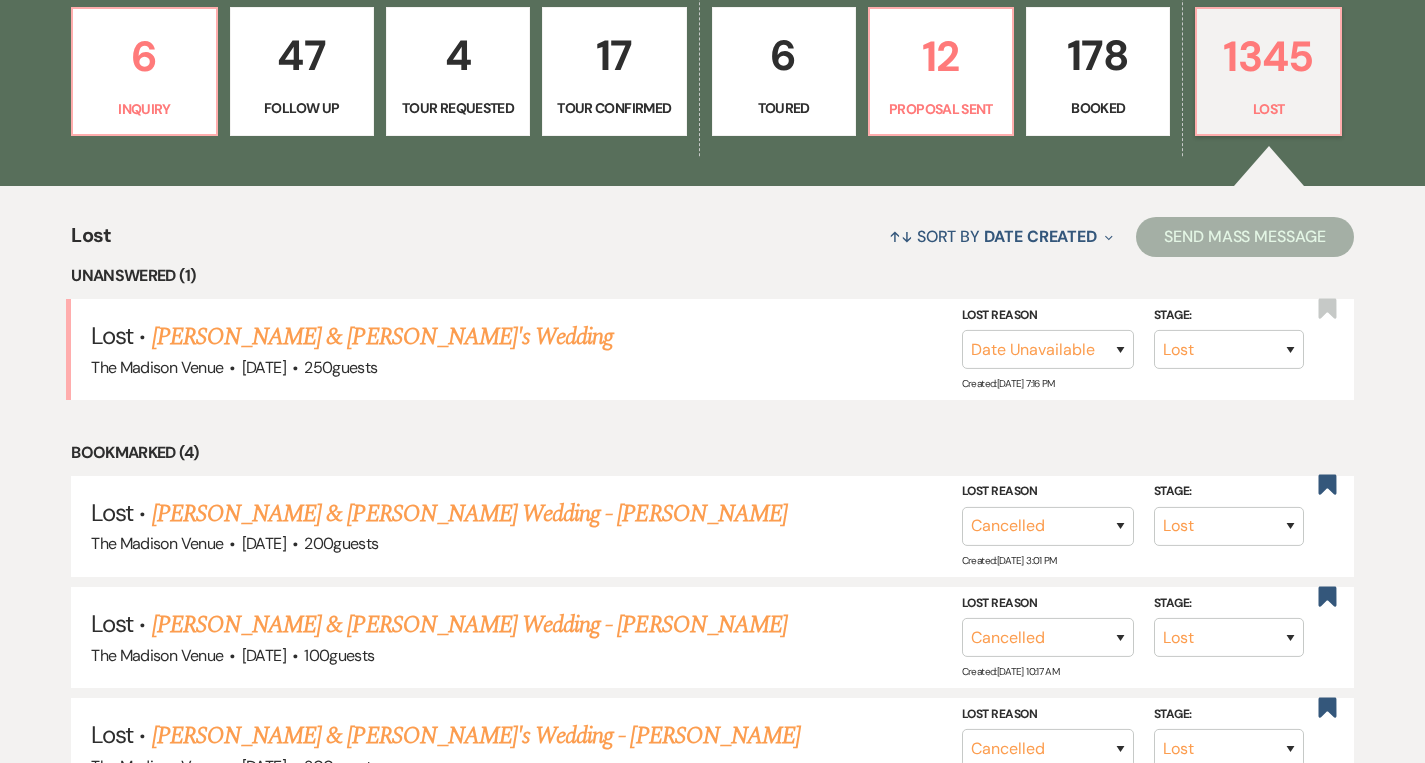 scroll, scrollTop: 0, scrollLeft: 0, axis: both 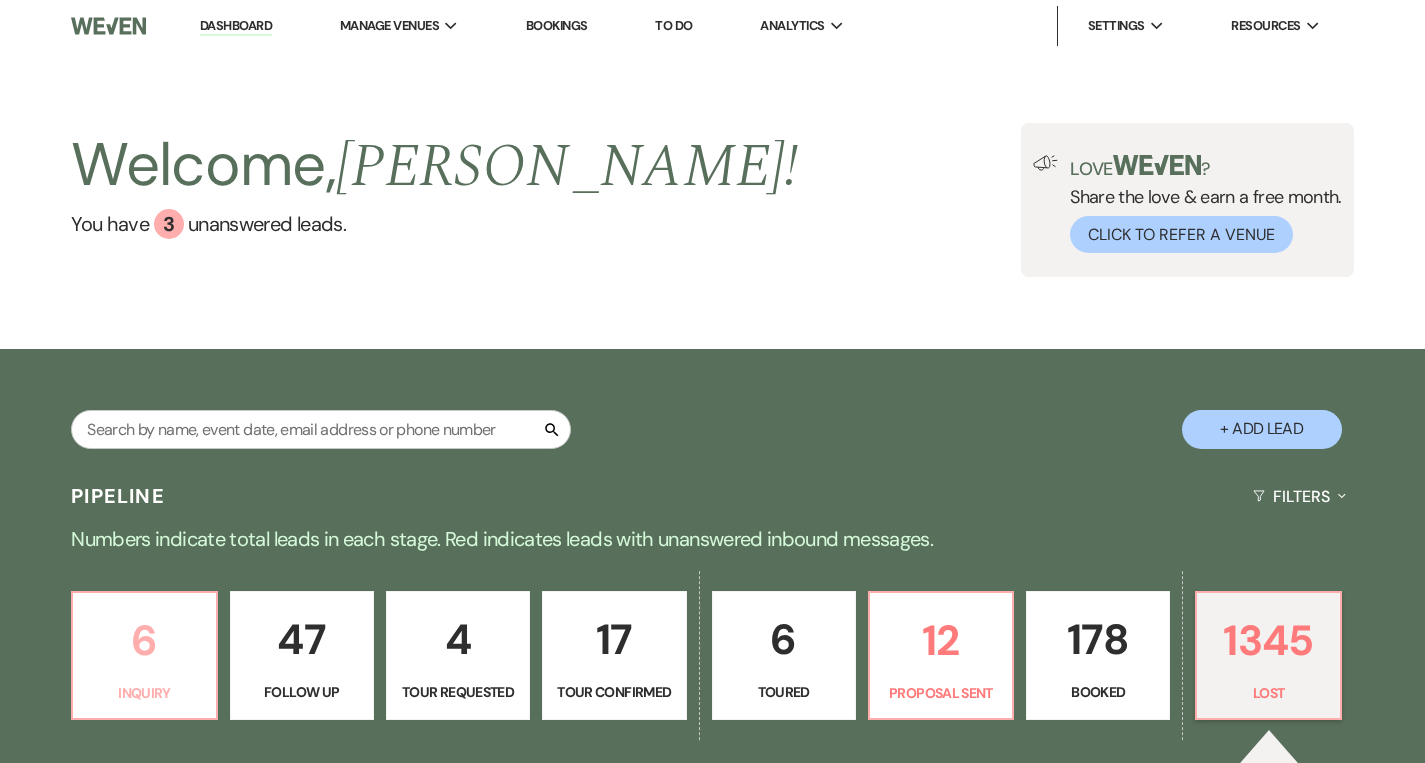 click on "6" at bounding box center (144, 640) 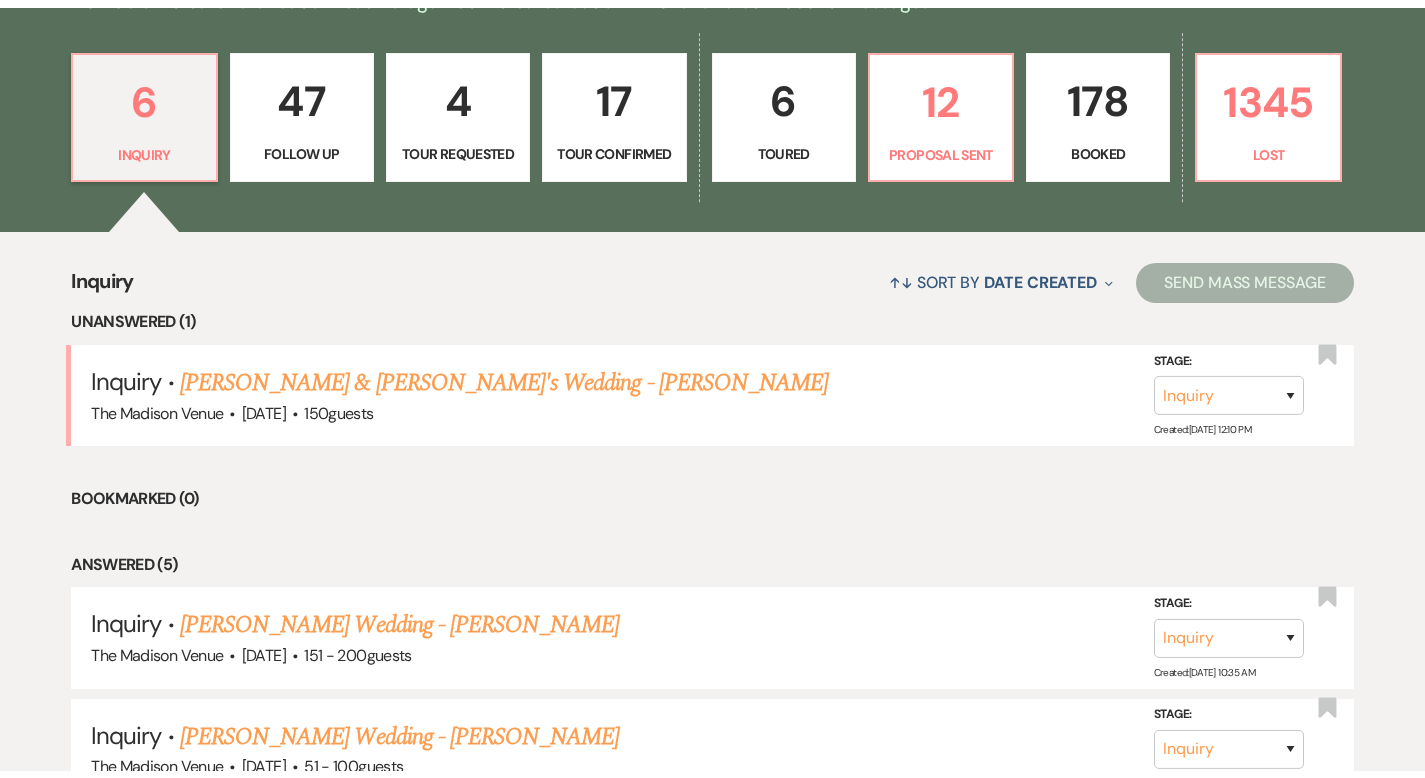 scroll, scrollTop: 0, scrollLeft: 0, axis: both 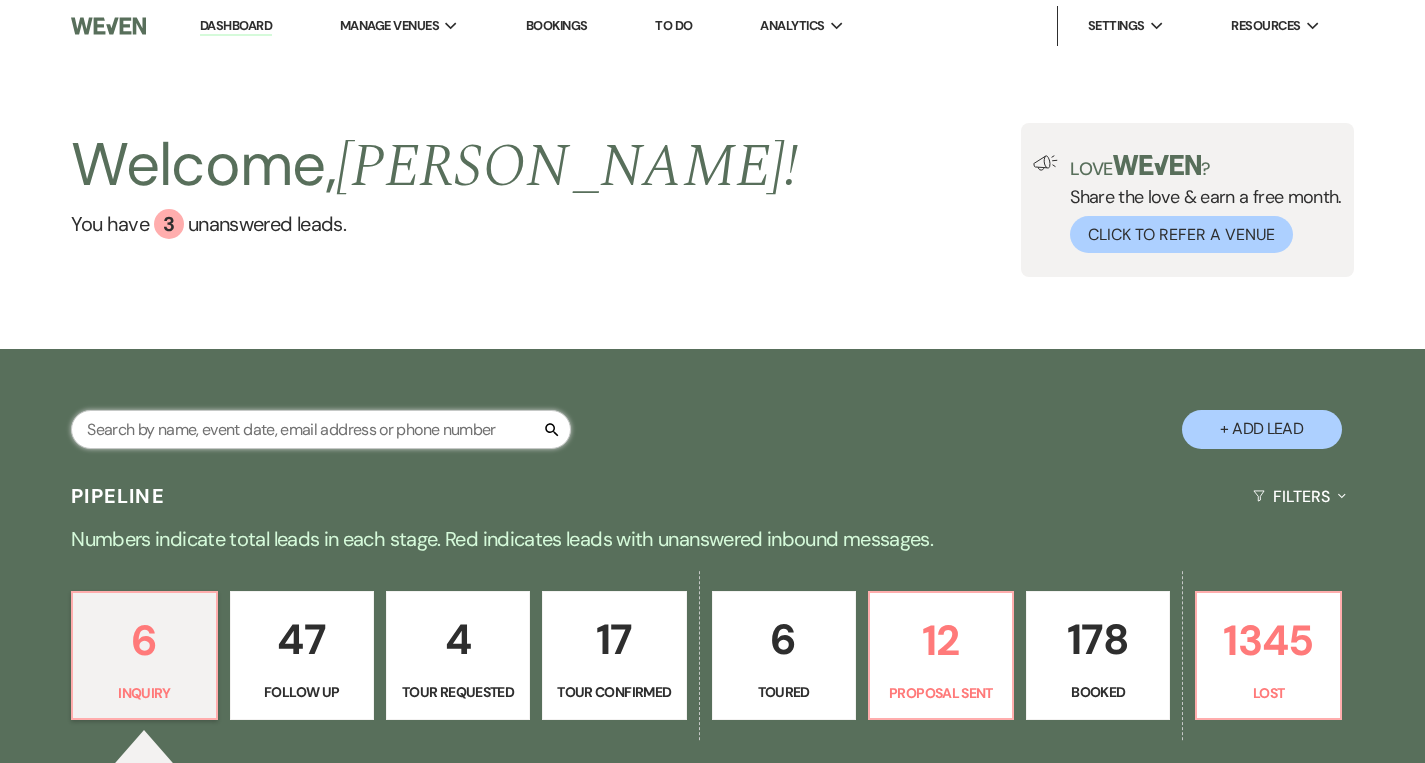 click at bounding box center (321, 429) 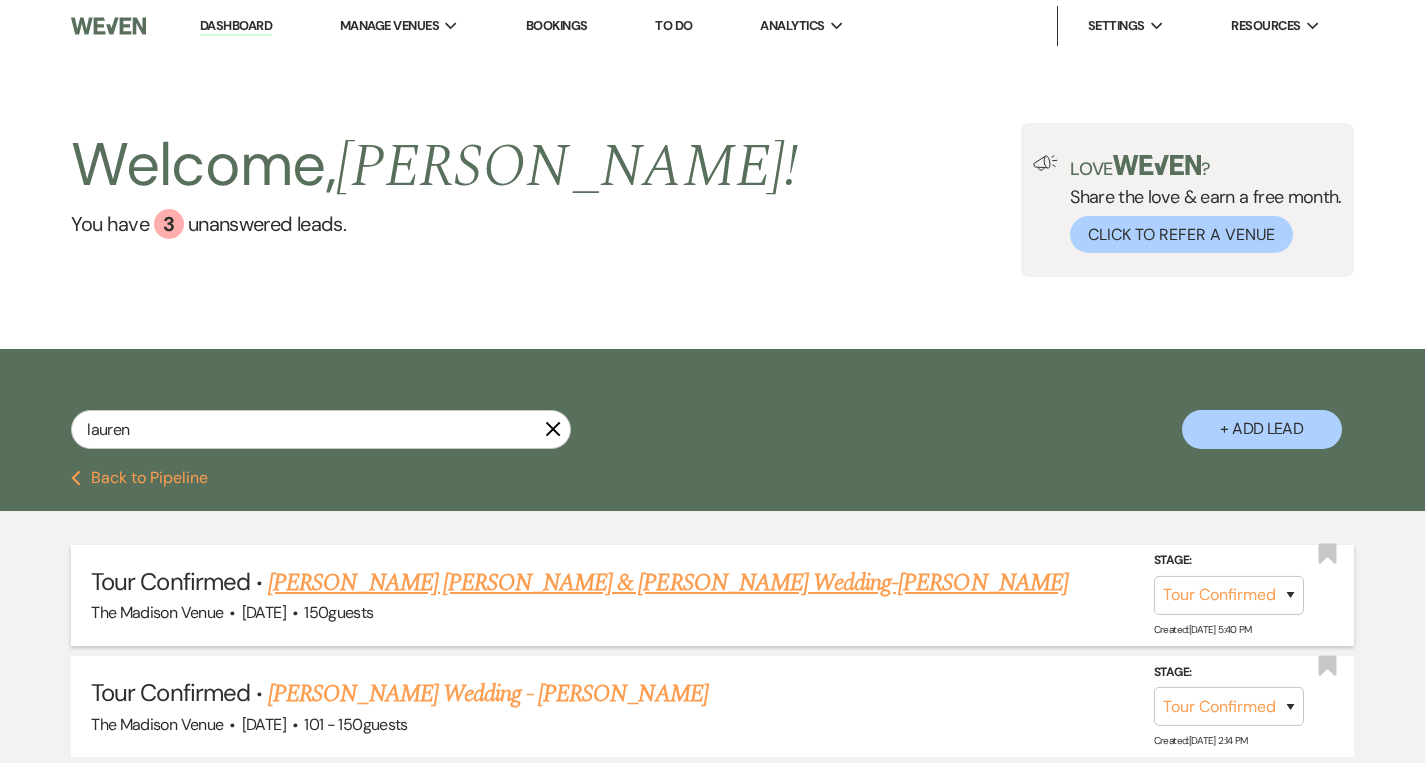 click on "Torre Filippi & Lauren Sostakowski's Wedding-Cher" at bounding box center [668, 583] 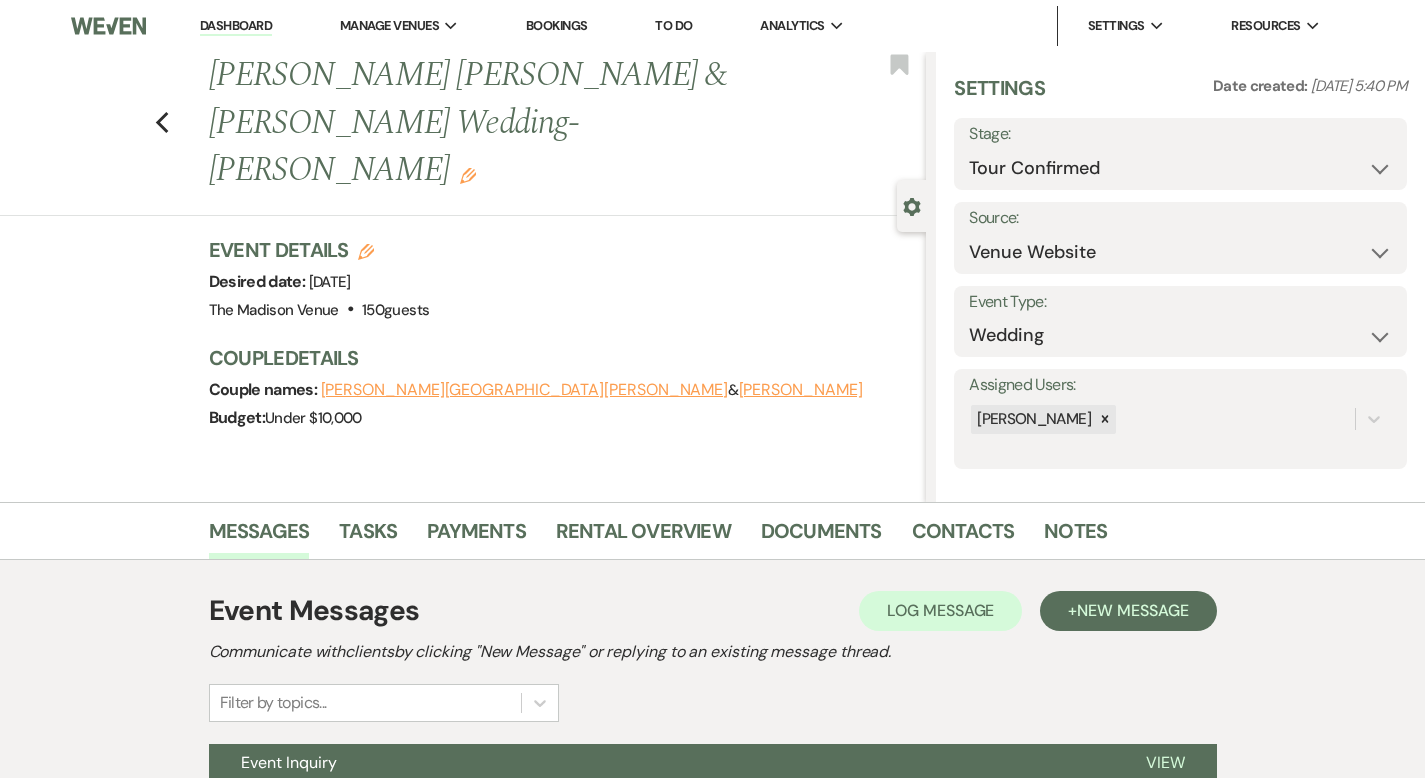 scroll, scrollTop: 17, scrollLeft: 0, axis: vertical 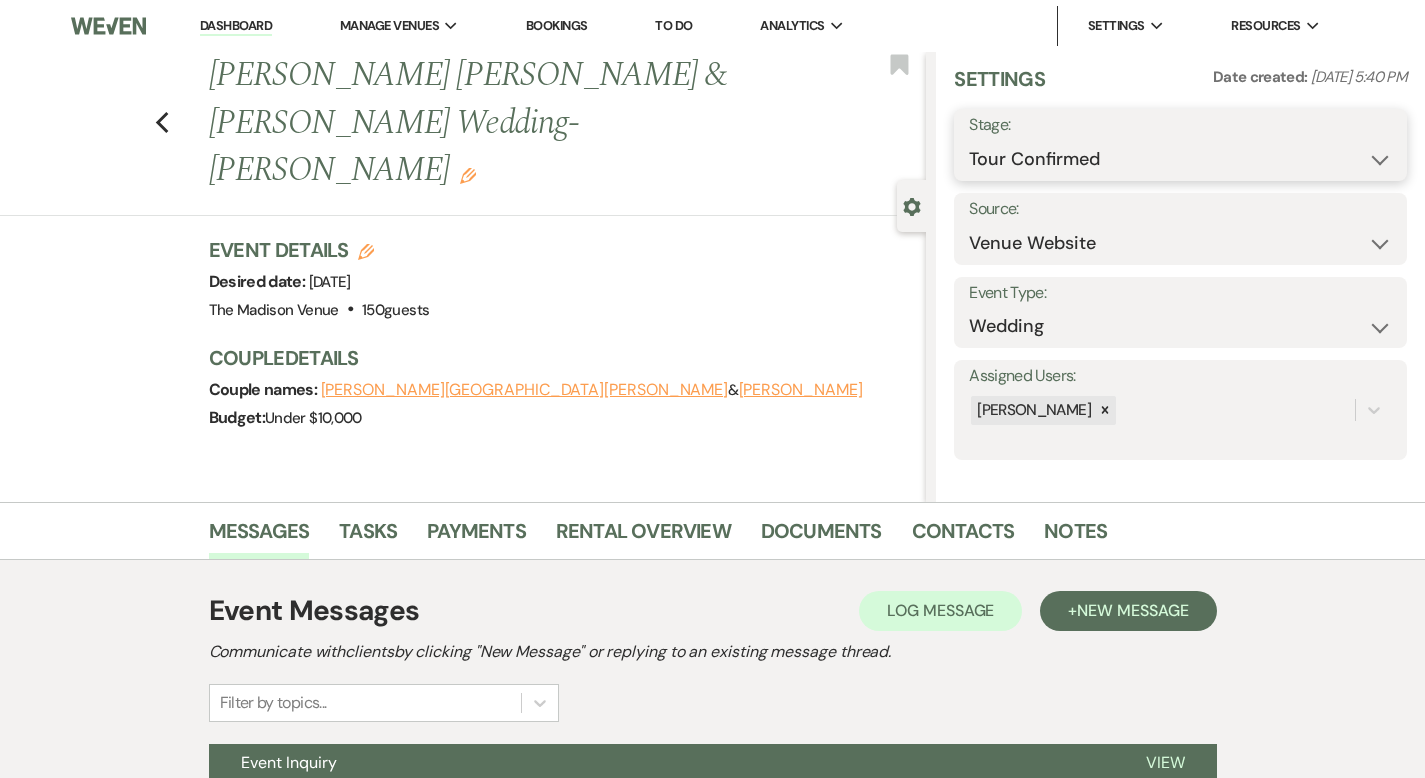 click on "Inquiry Follow Up Tour Requested Tour Confirmed Toured Proposal Sent Booked Lost" at bounding box center (1180, 159) 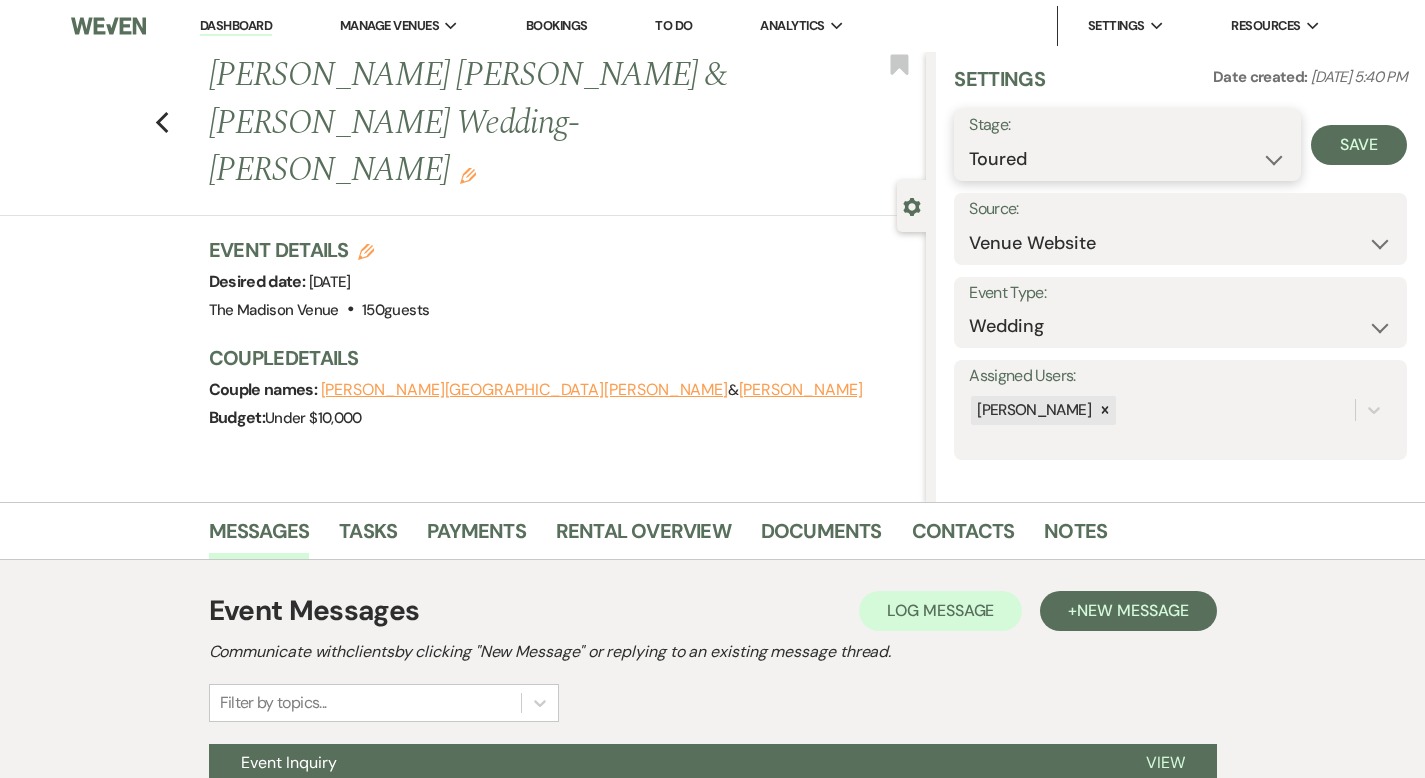 scroll, scrollTop: 196, scrollLeft: 0, axis: vertical 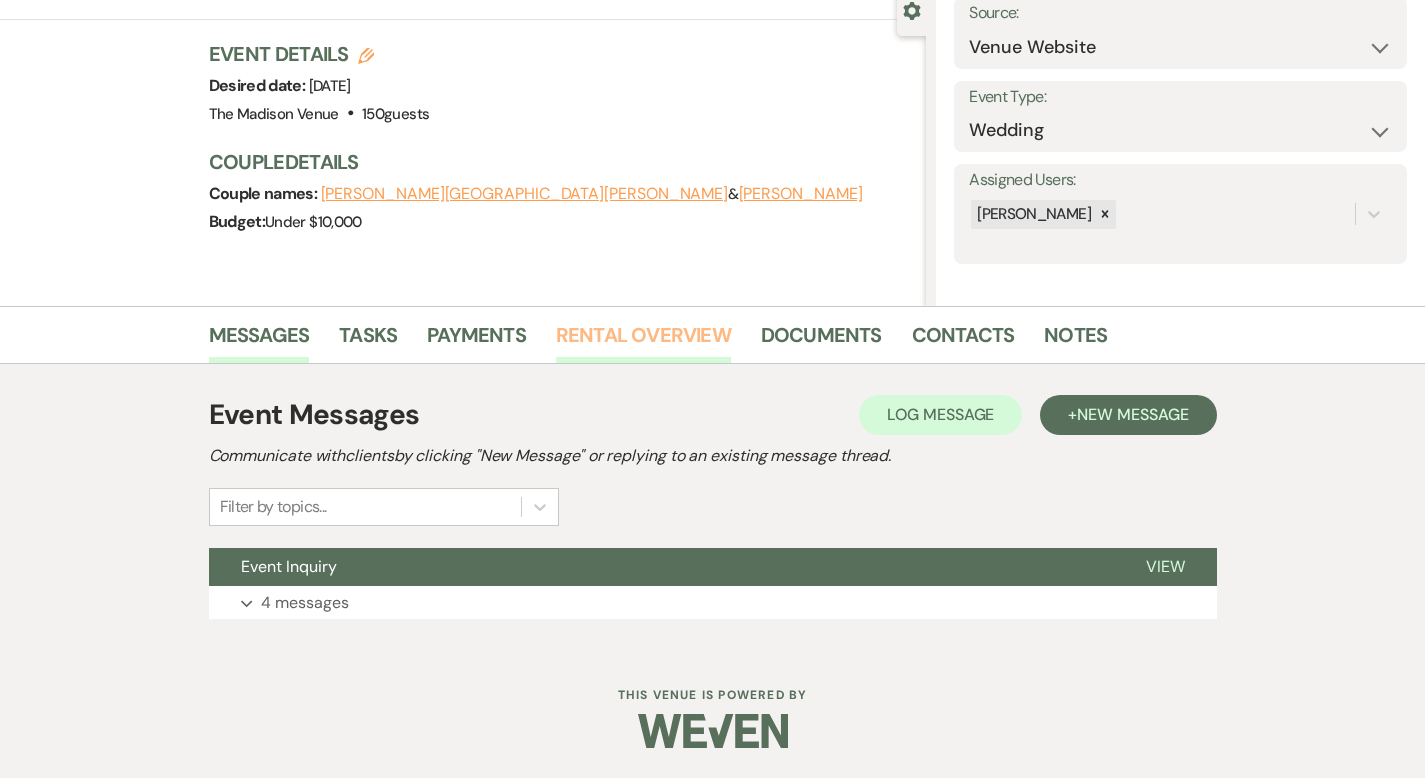 click on "Rental Overview" at bounding box center (643, 341) 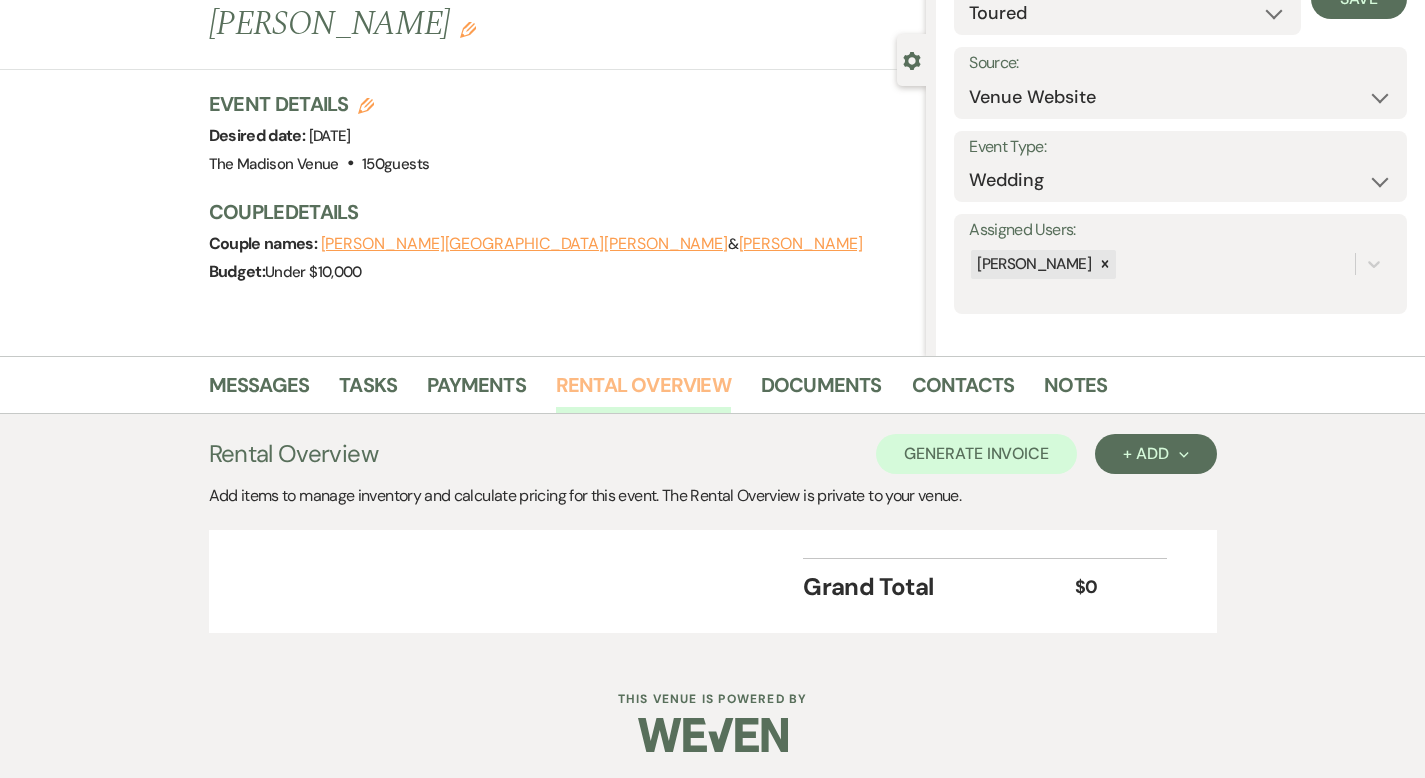 scroll, scrollTop: 150, scrollLeft: 0, axis: vertical 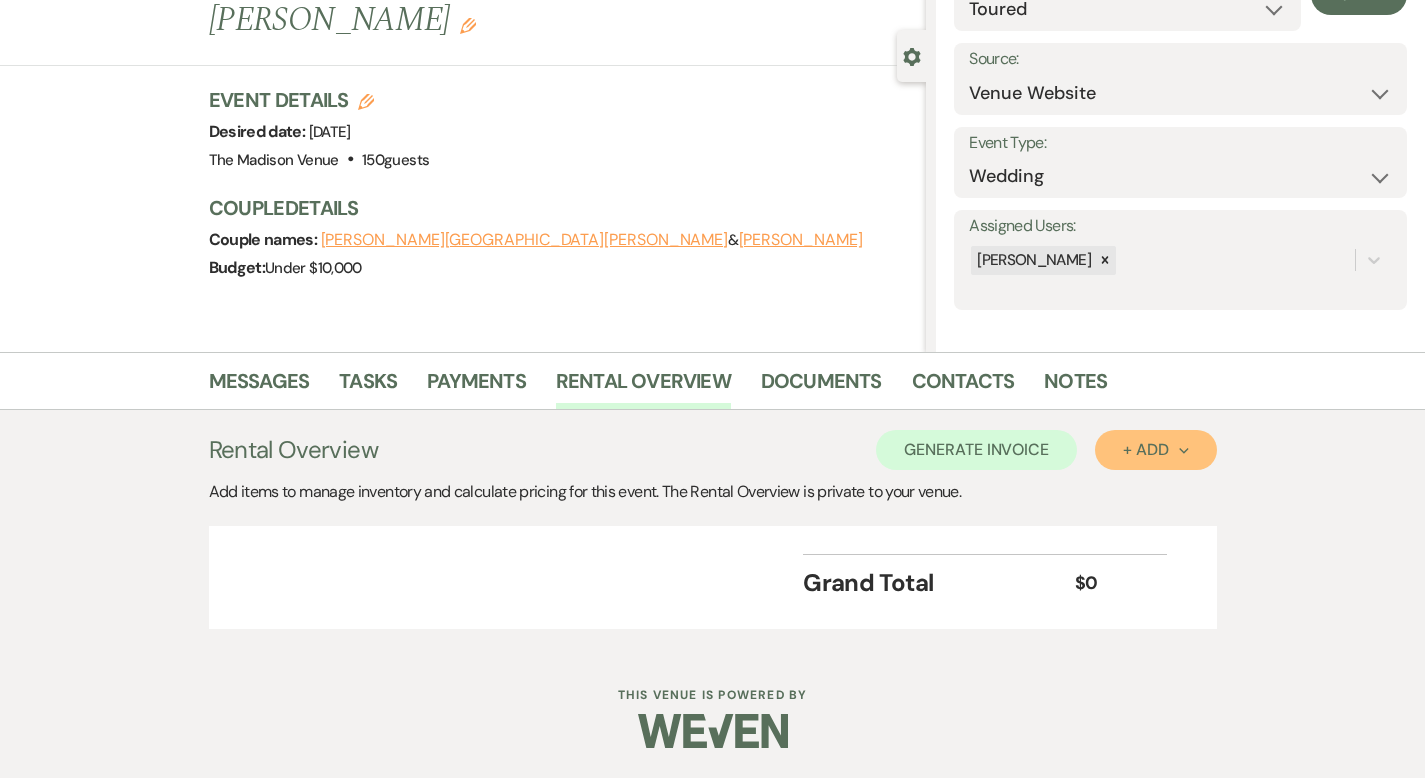 click on "+ Add Next" at bounding box center (1155, 450) 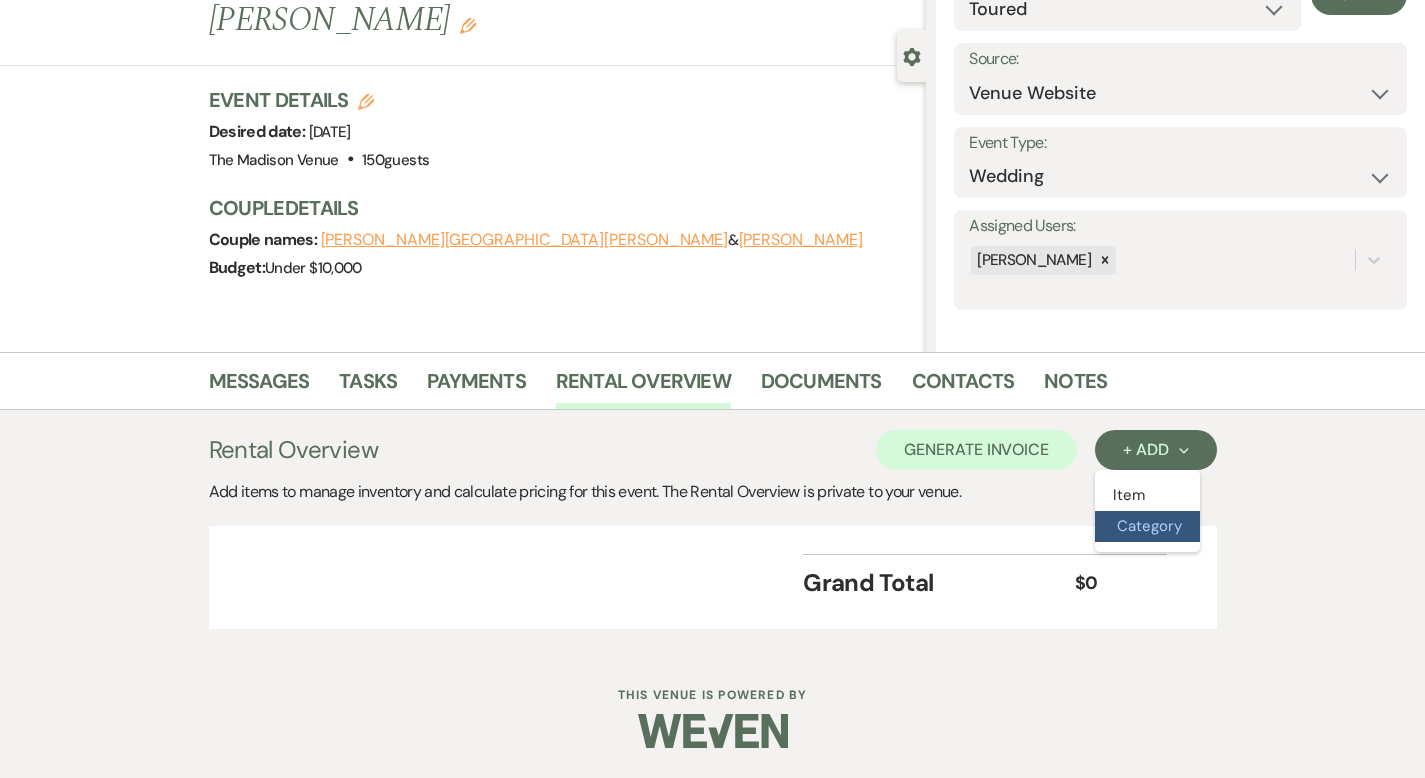 click on "Category" at bounding box center [1147, 526] 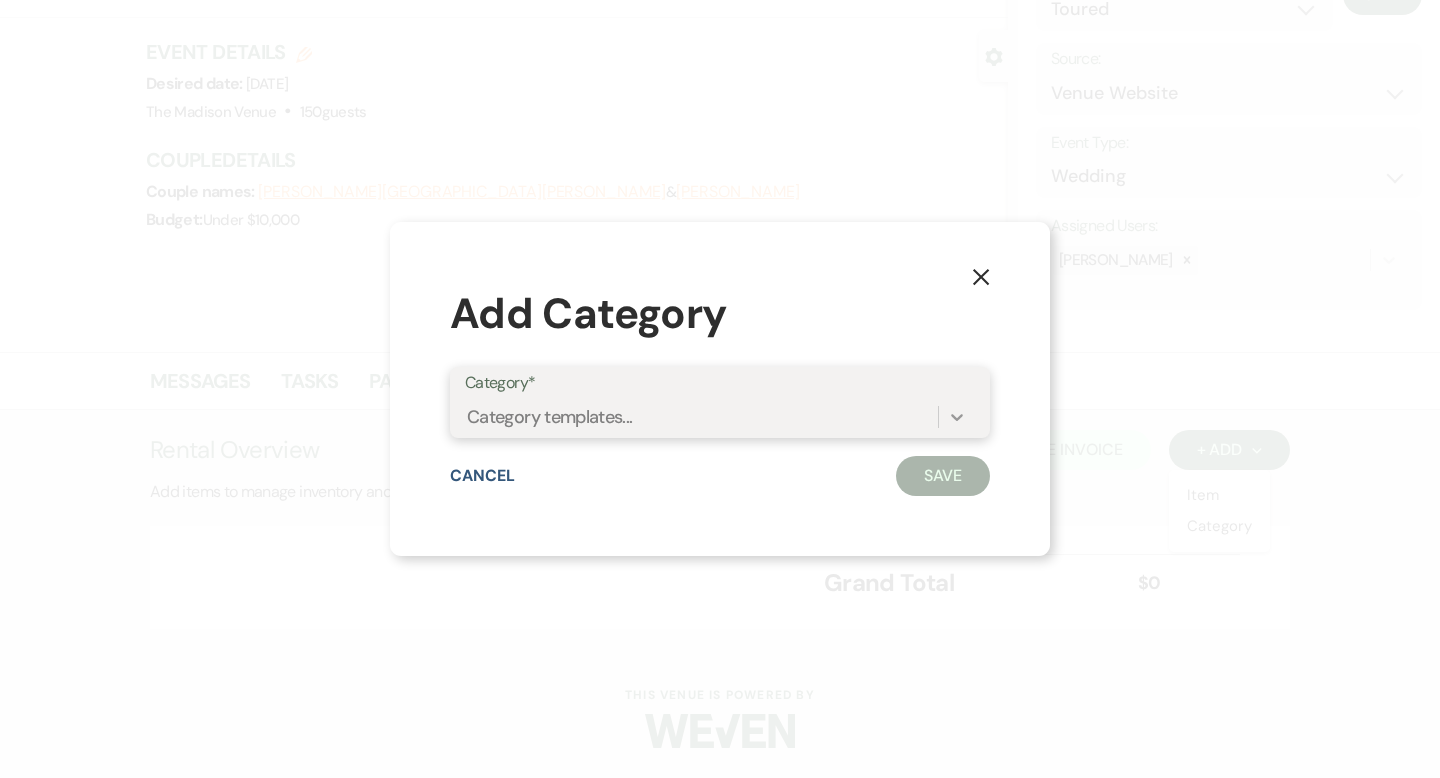 click 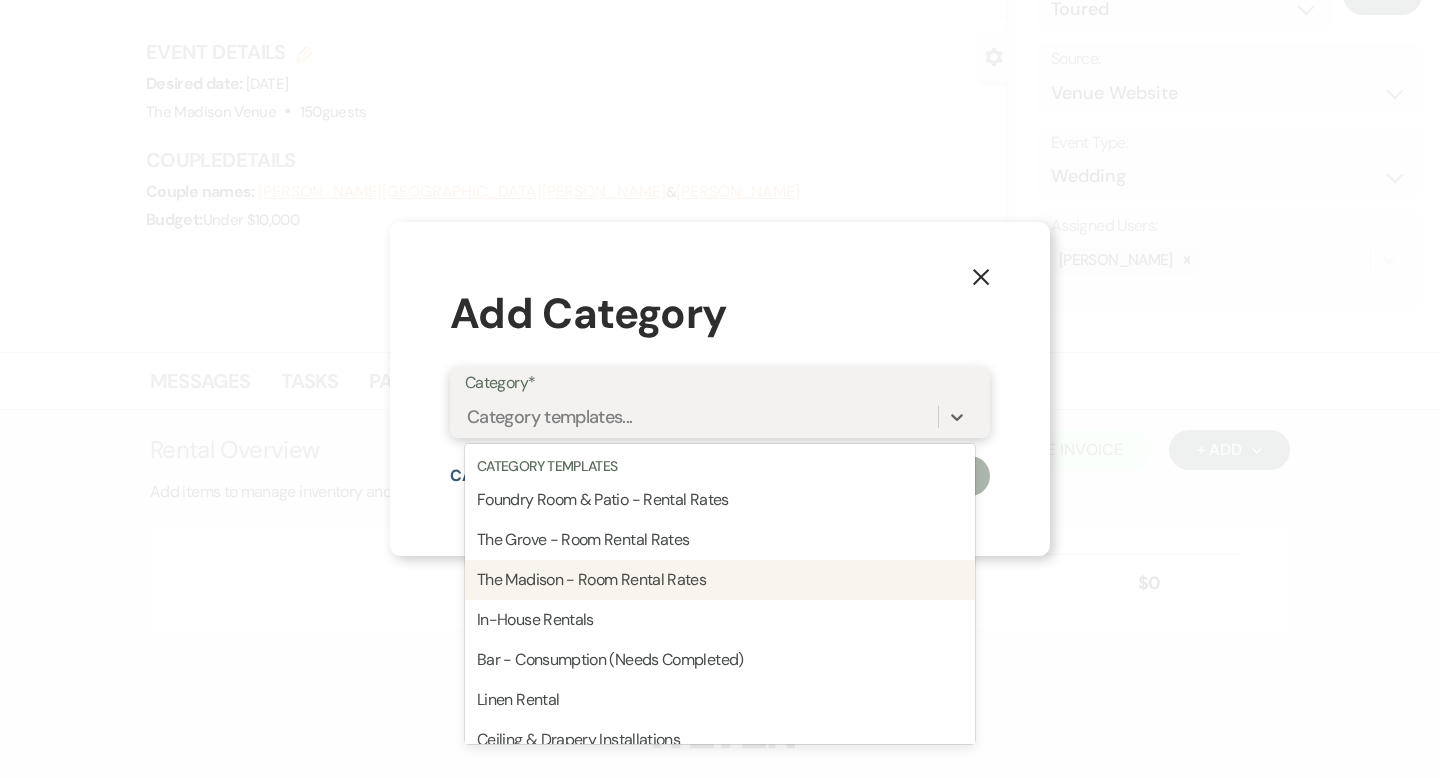 click on "The Madison - Room Rental Rates" at bounding box center [720, 580] 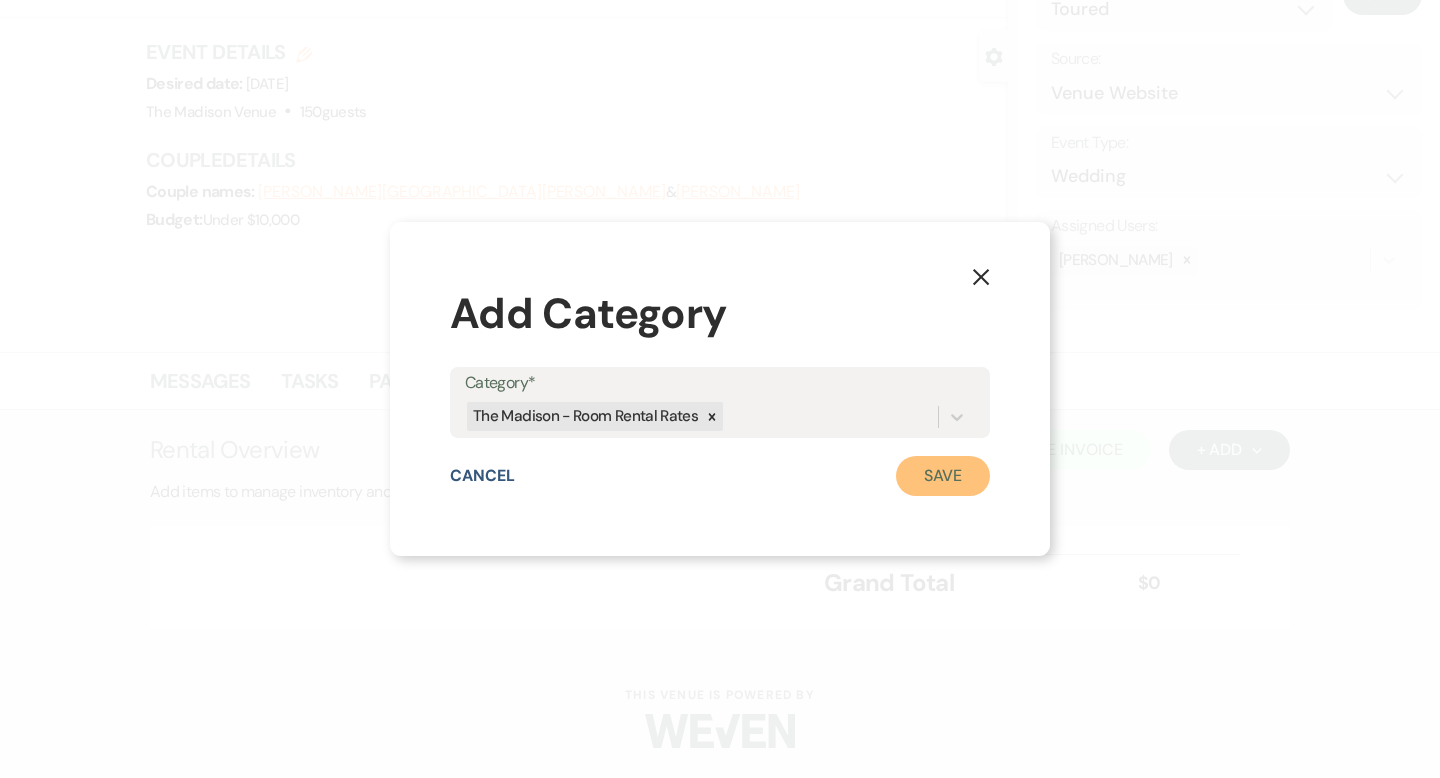 click on "Save" at bounding box center [943, 476] 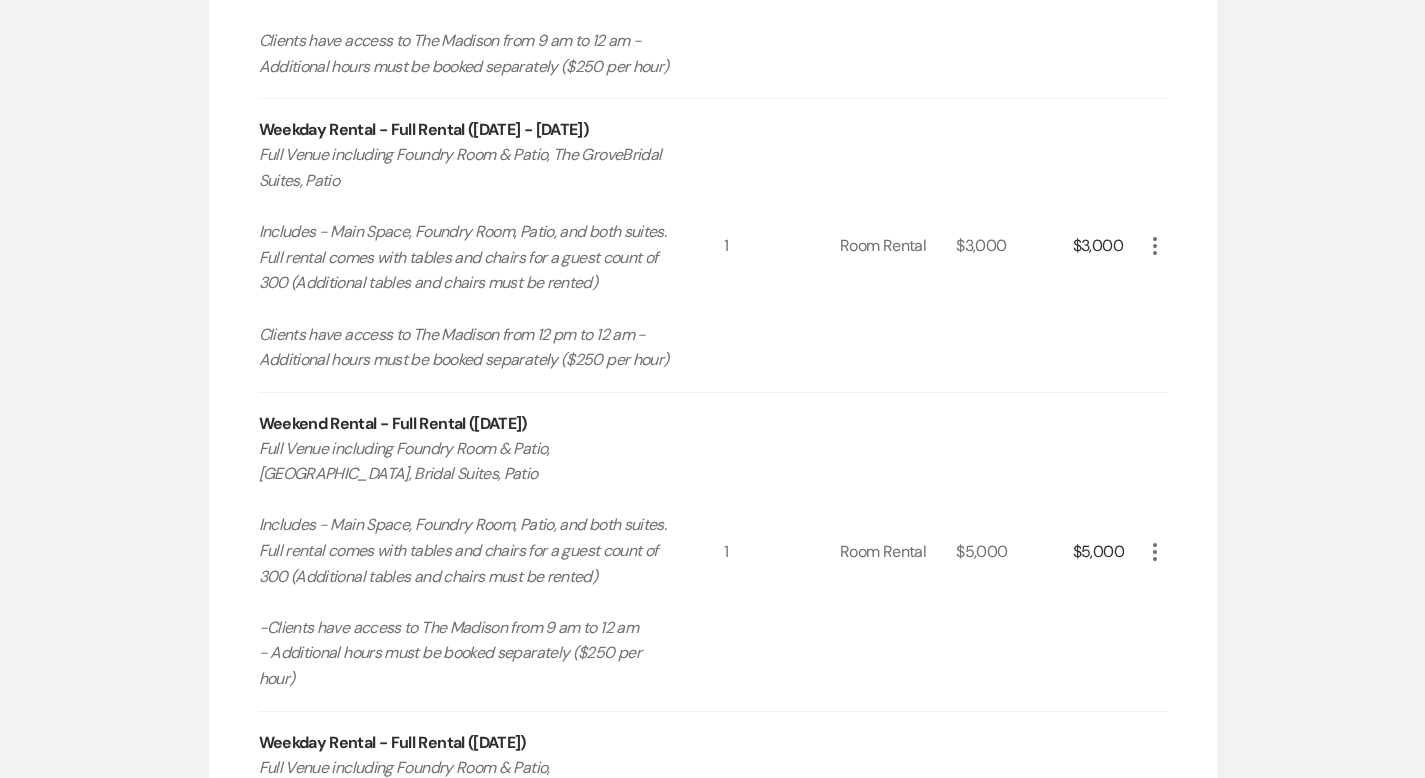 scroll, scrollTop: 947, scrollLeft: 0, axis: vertical 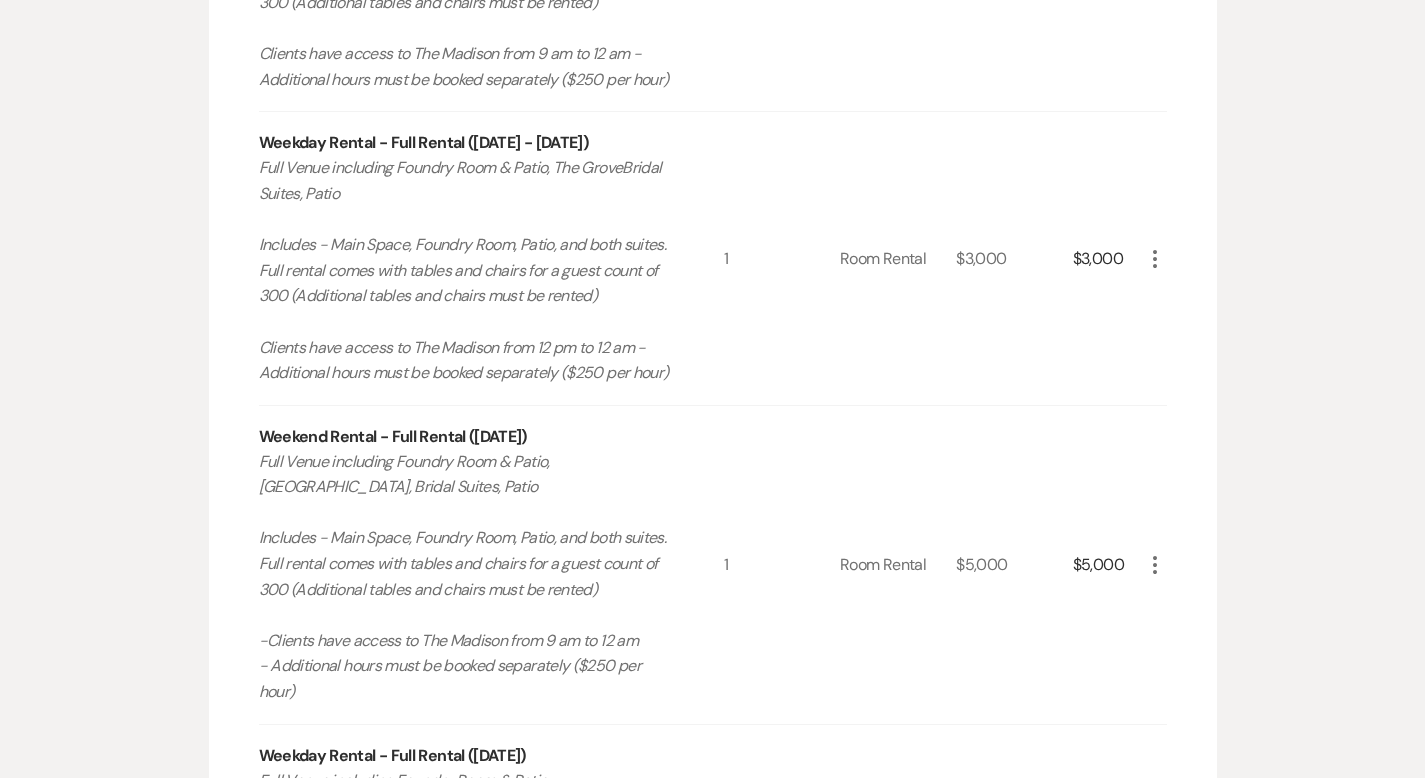 click on "More" 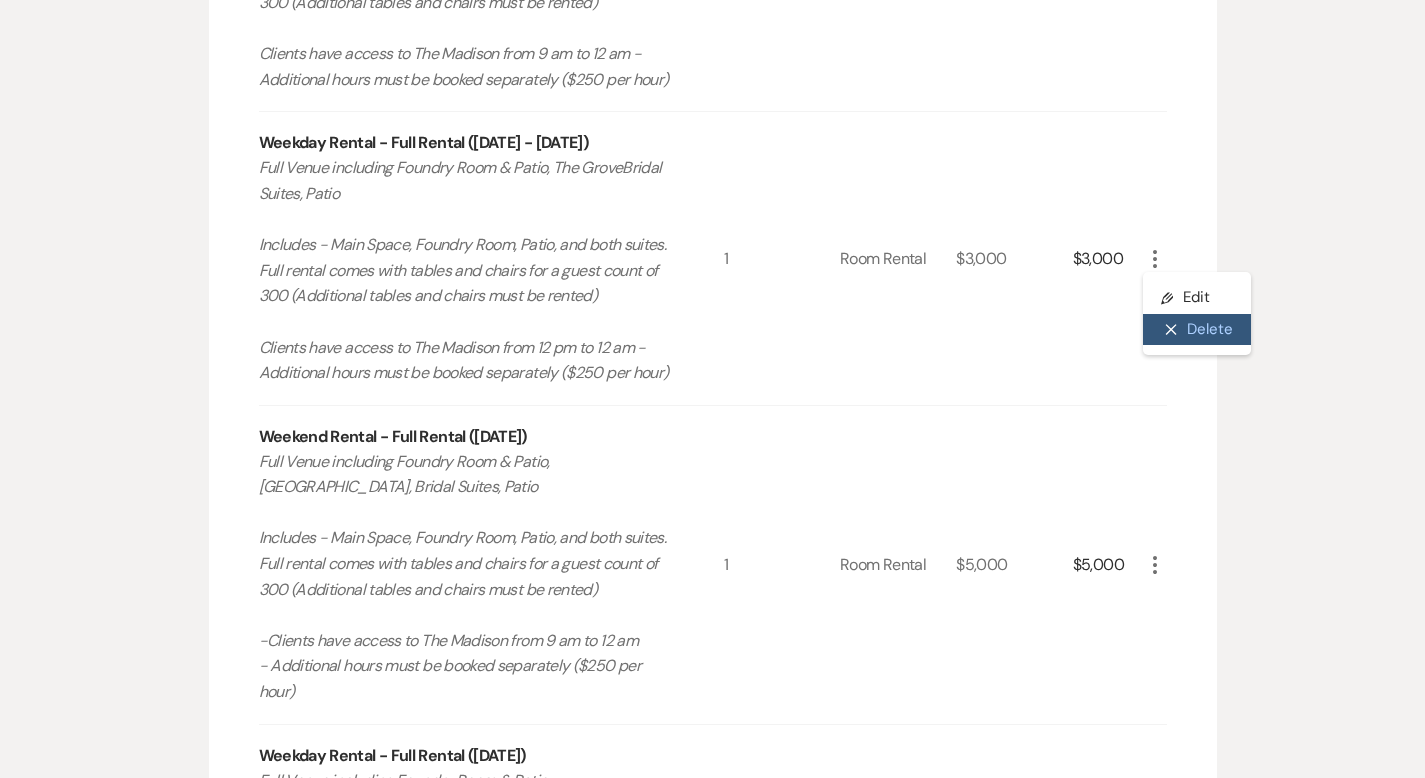 click on "X" 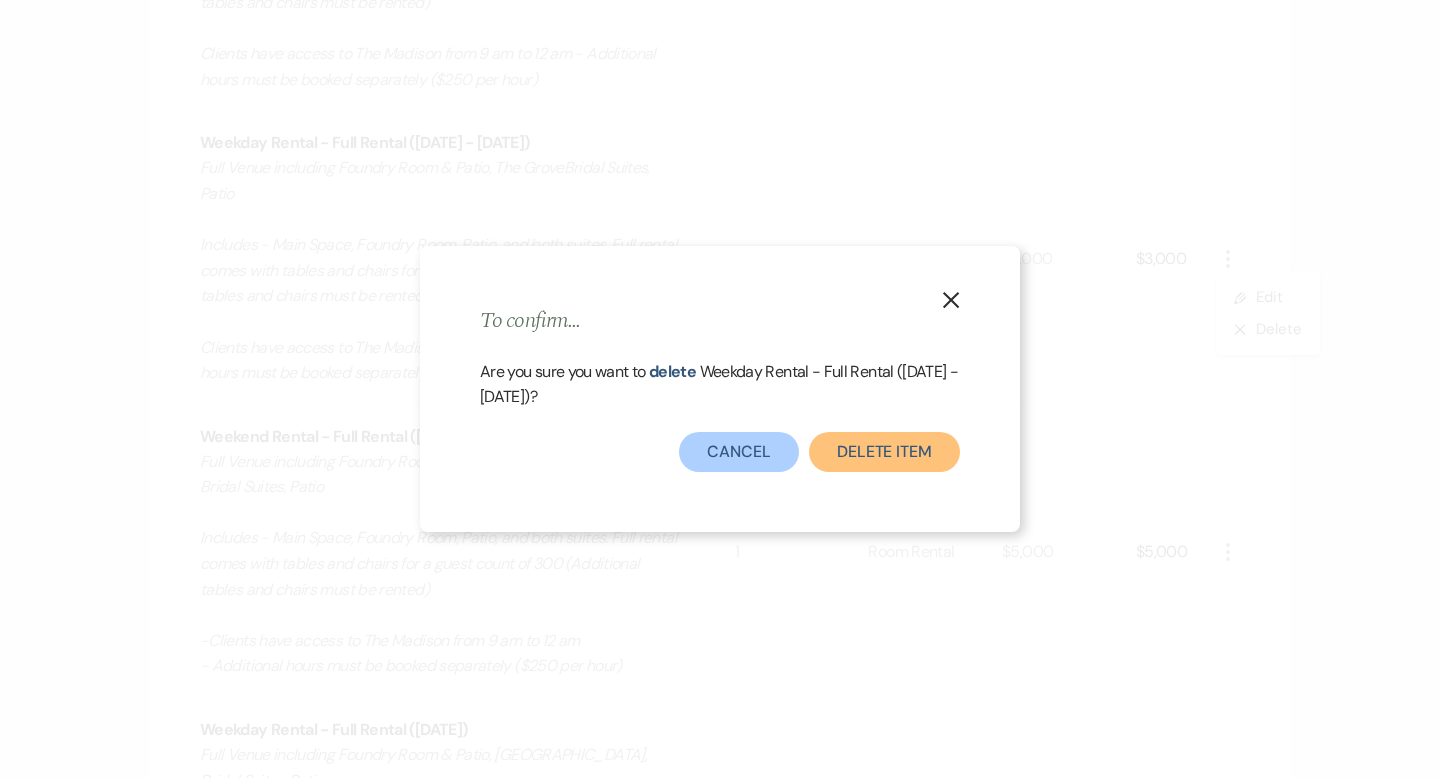 click on "Delete Item" at bounding box center (884, 452) 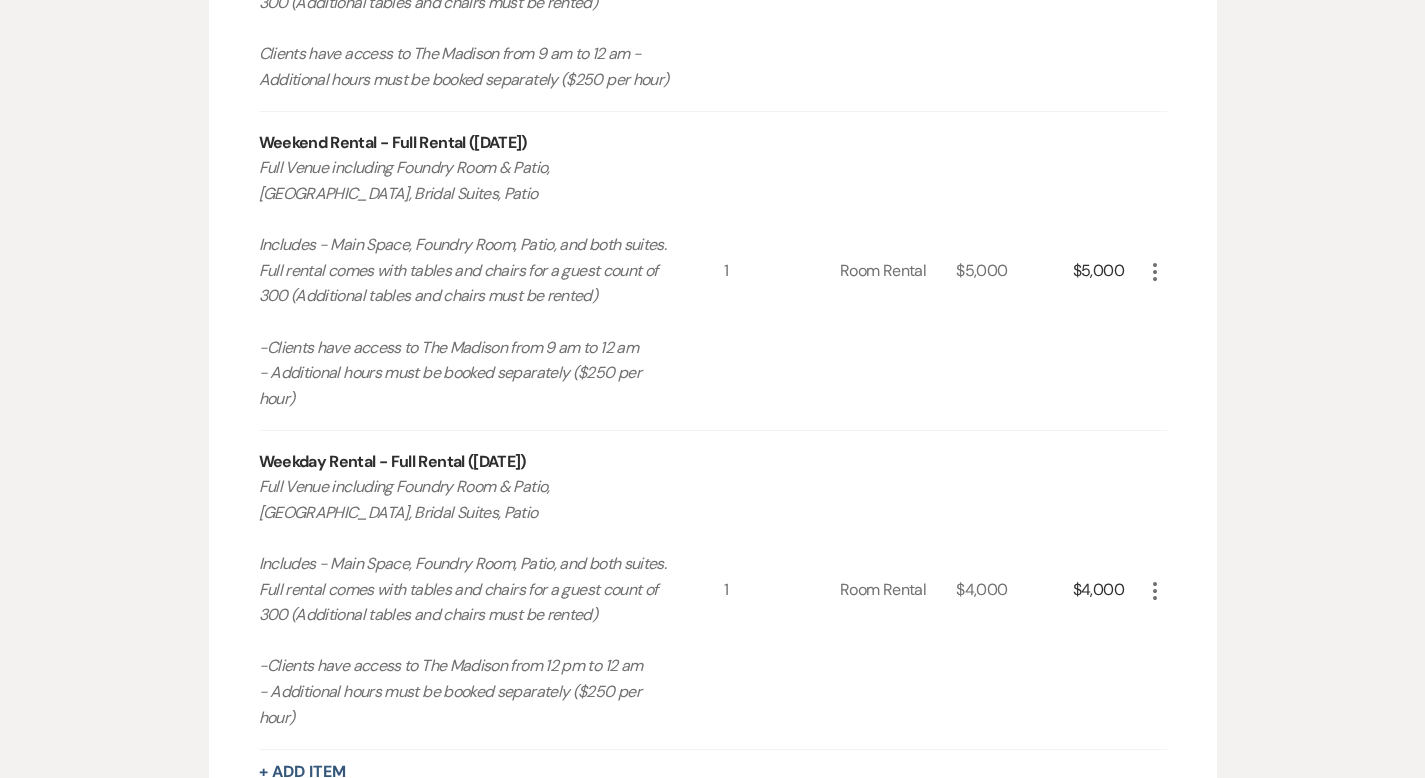 click on "More" 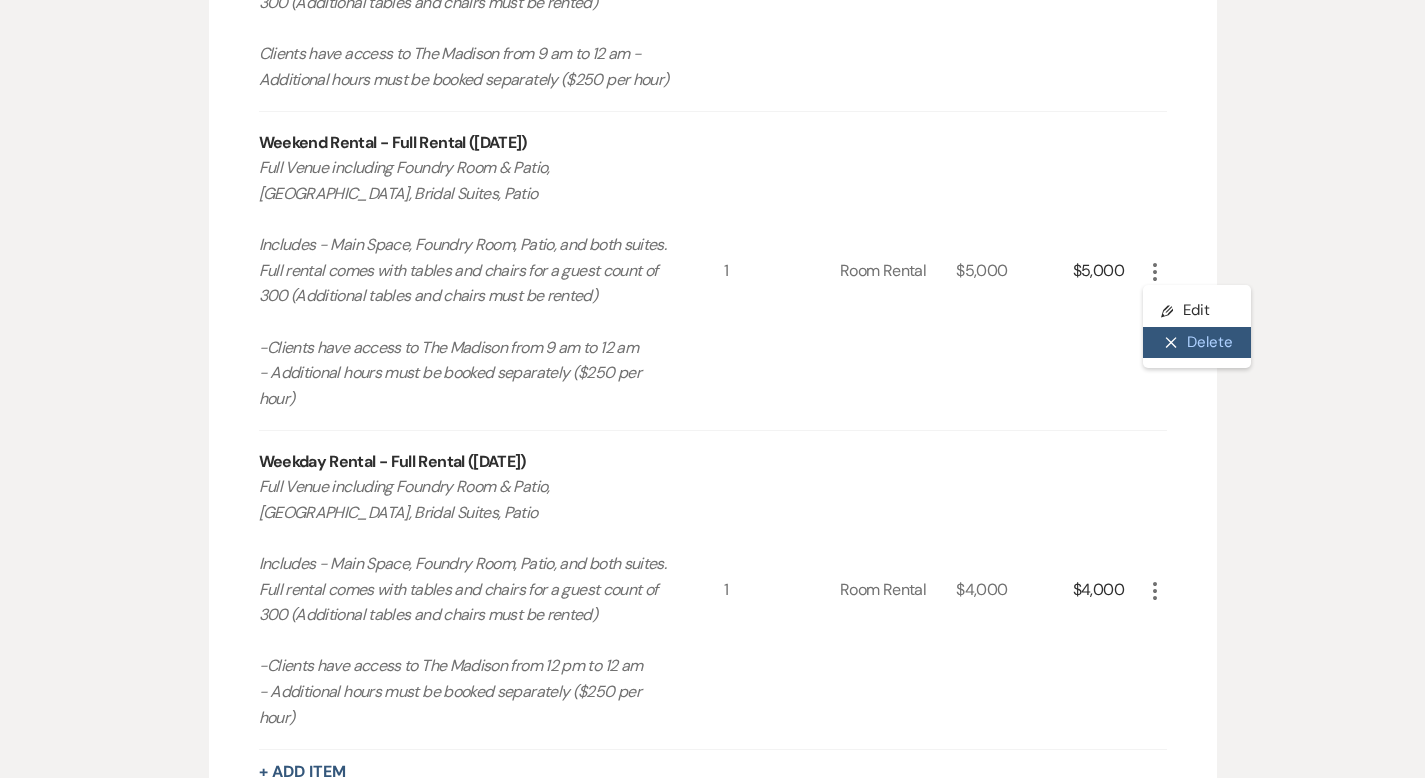 click on "X Delete" at bounding box center [1197, 343] 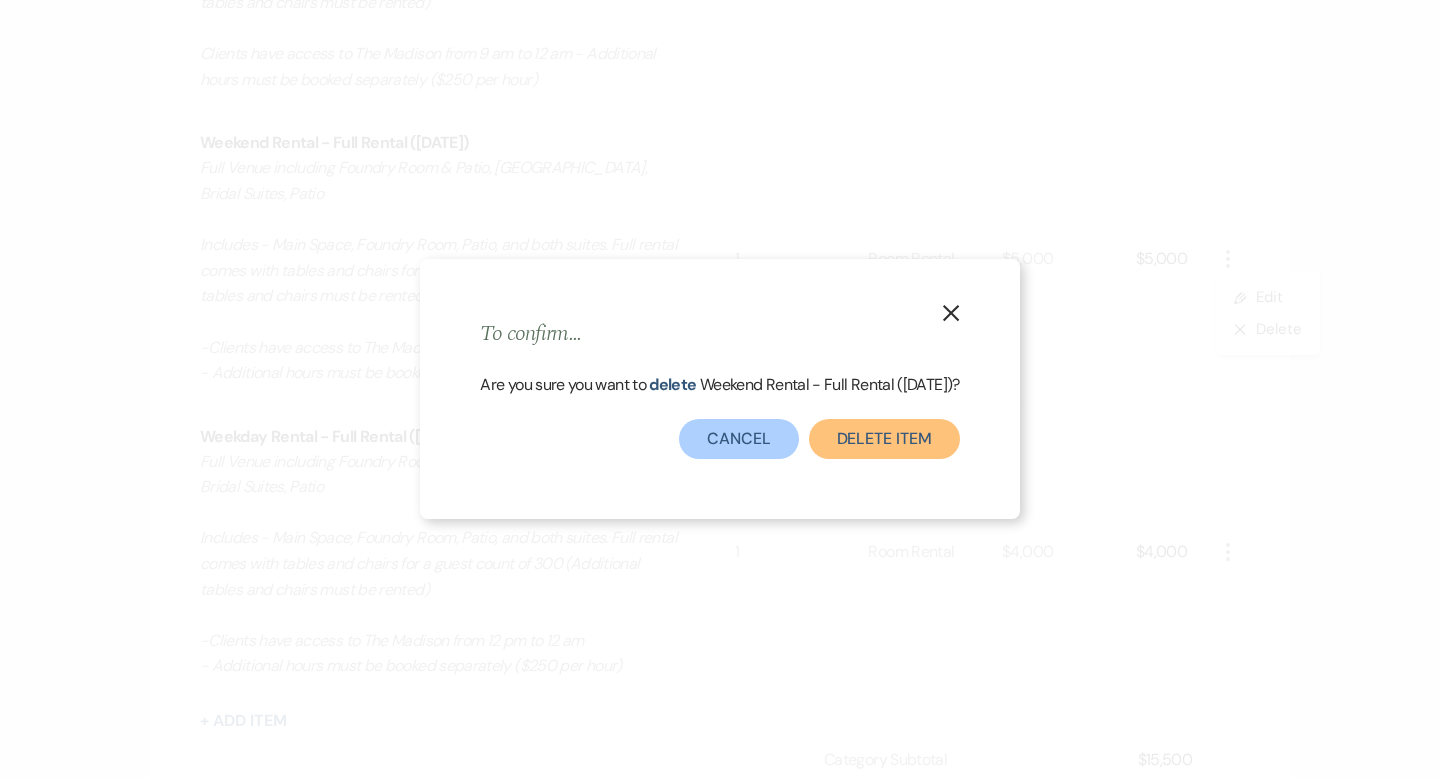 click on "Delete Item" at bounding box center [884, 439] 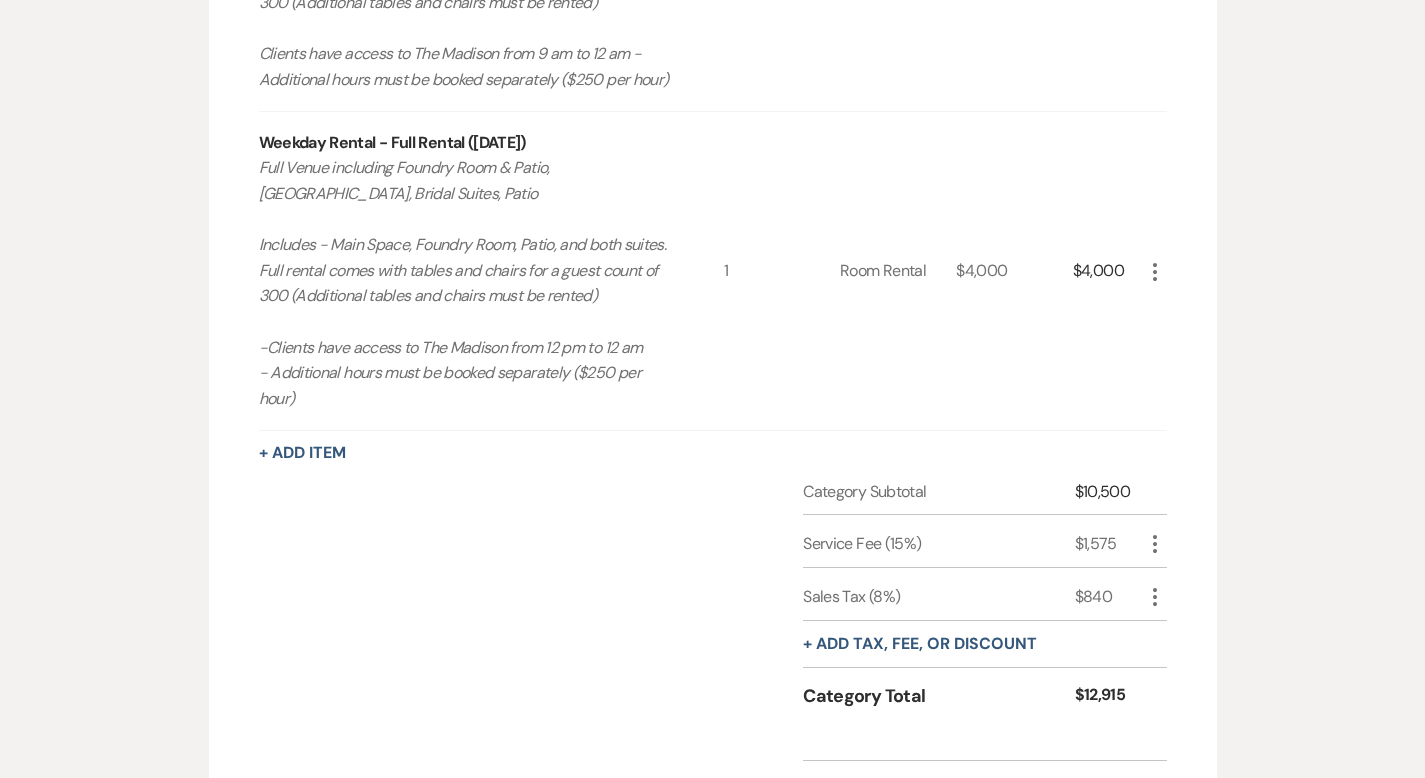 click on "More" 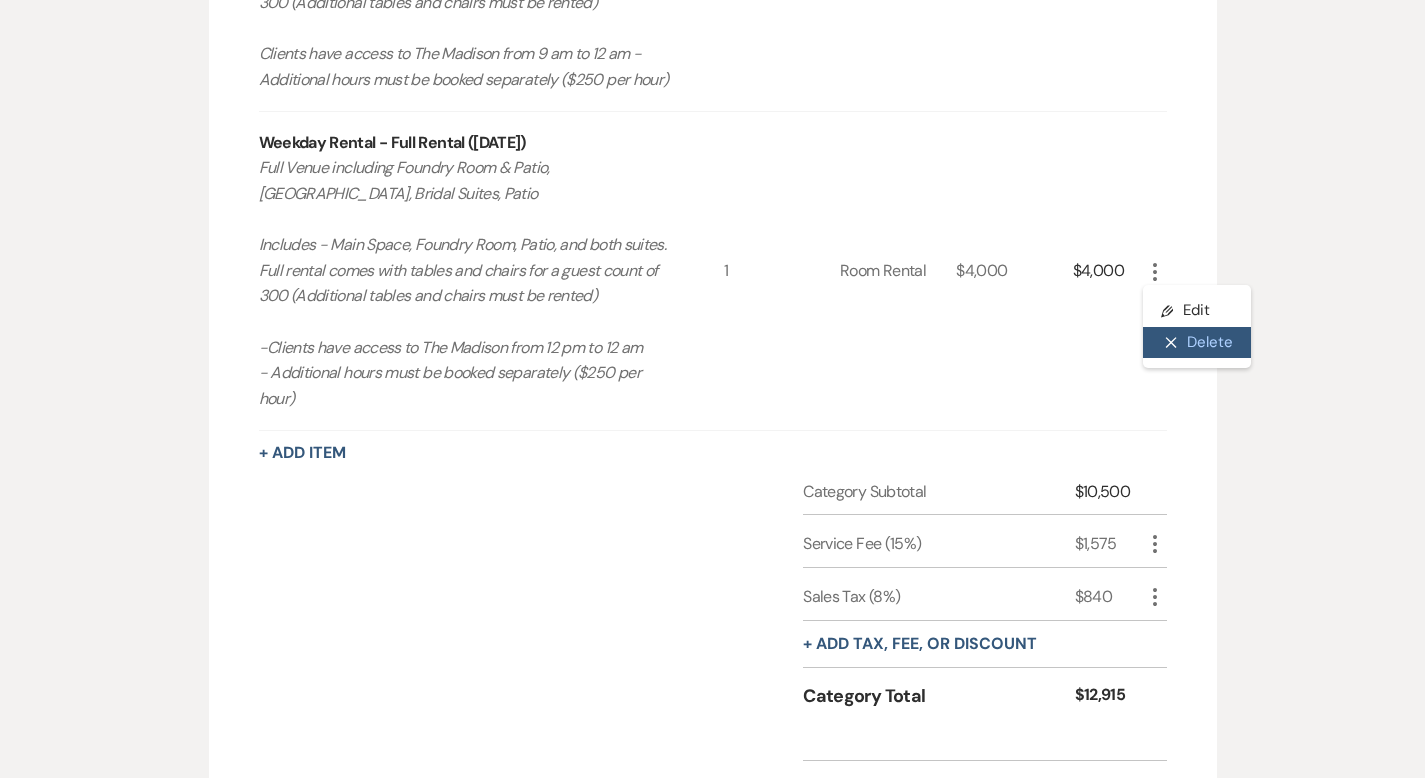 click on "X Delete" at bounding box center [1197, 343] 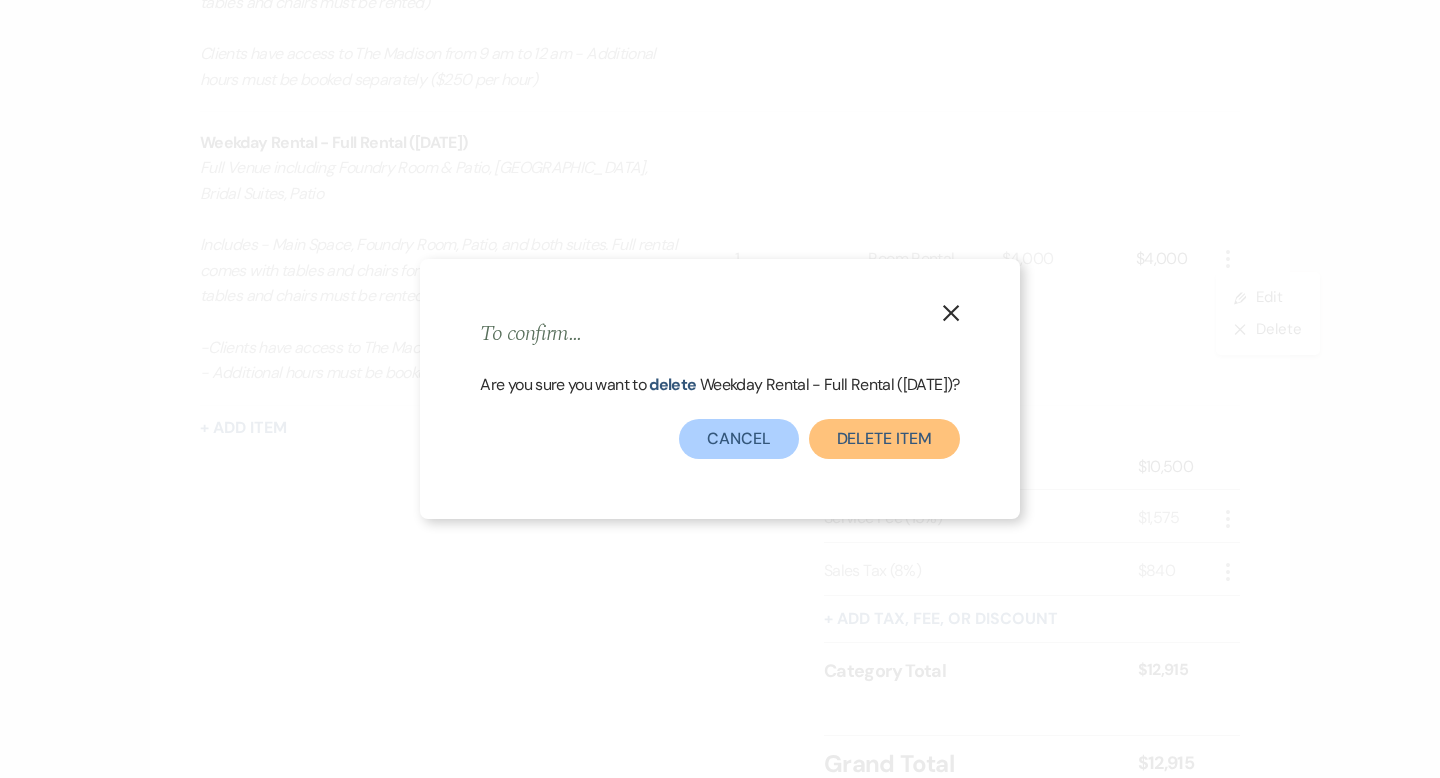click on "Delete Item" at bounding box center (884, 439) 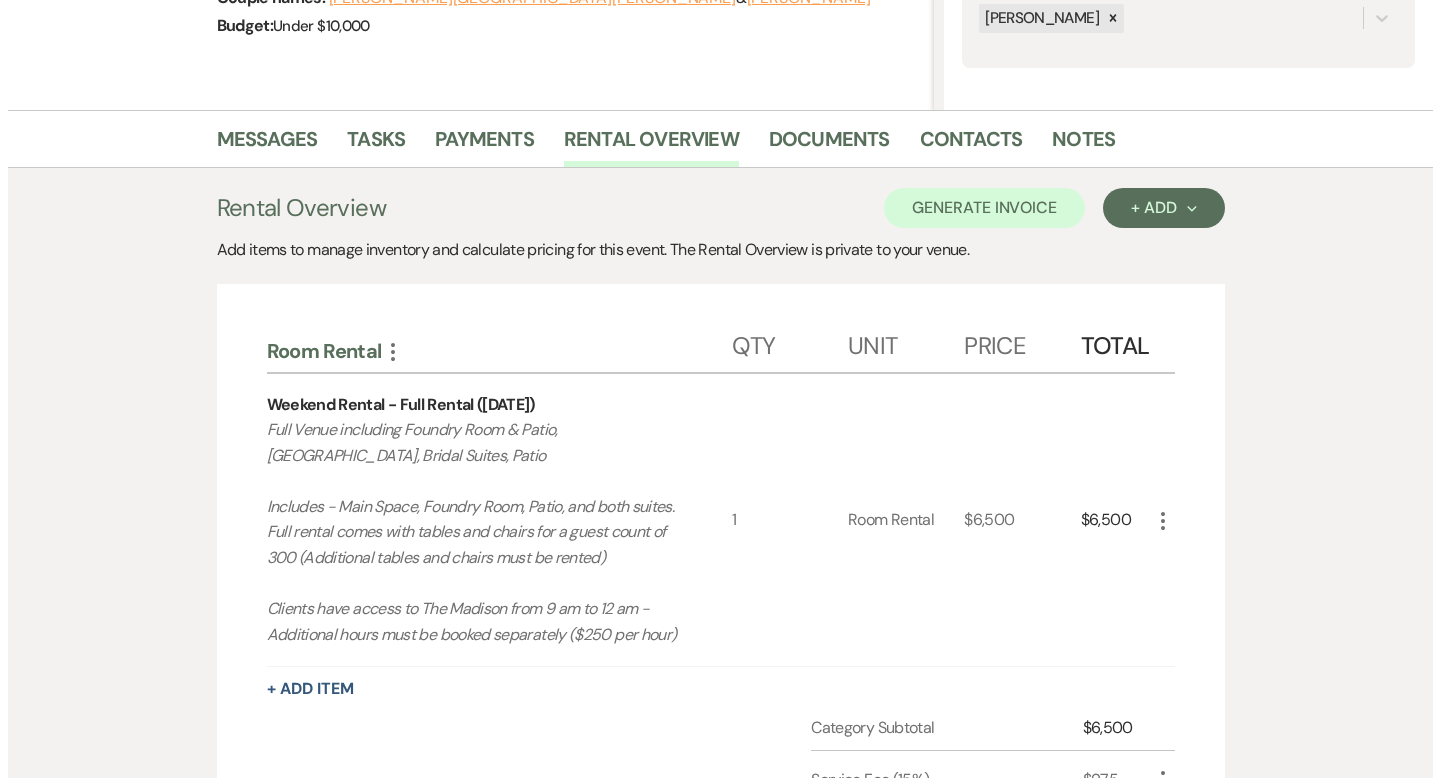 scroll, scrollTop: 521, scrollLeft: 0, axis: vertical 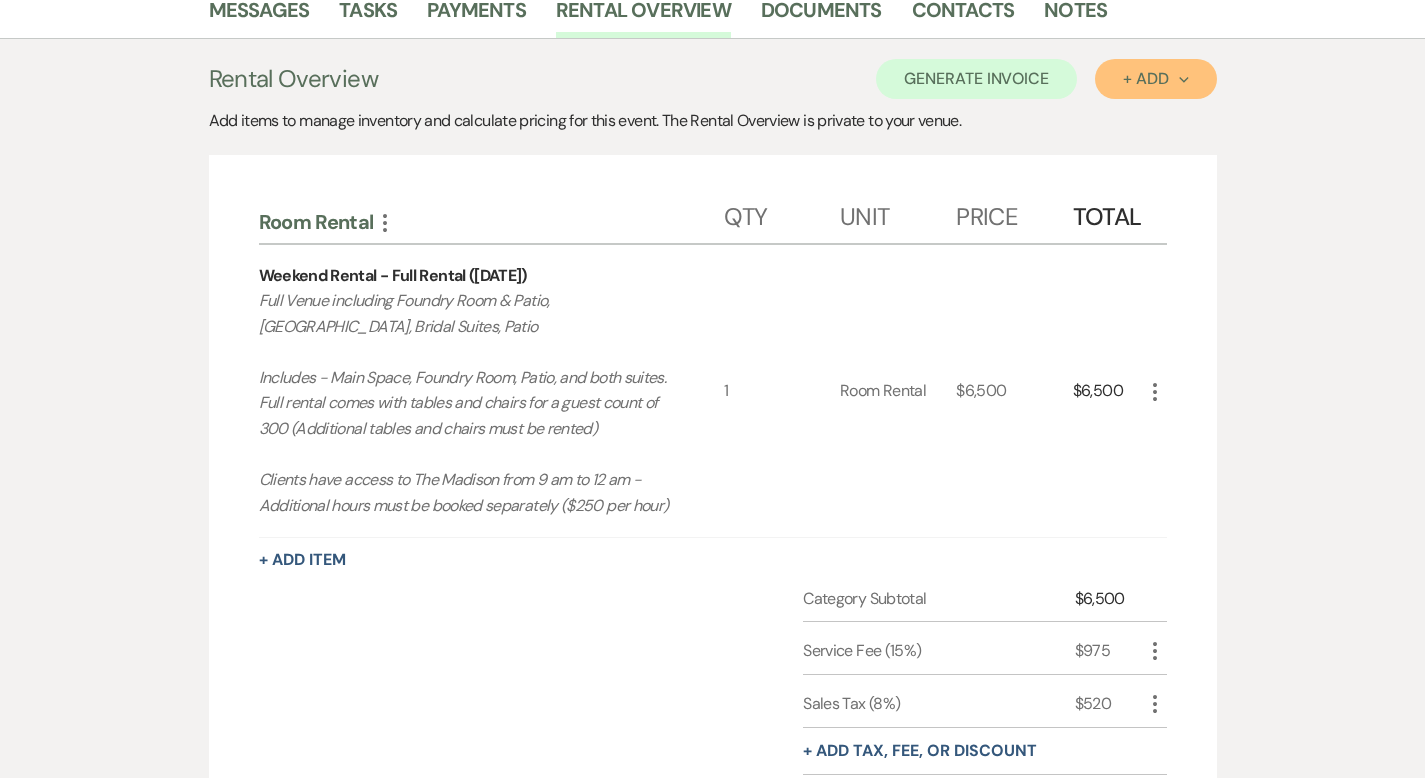 click on "+ Add Next" at bounding box center [1155, 79] 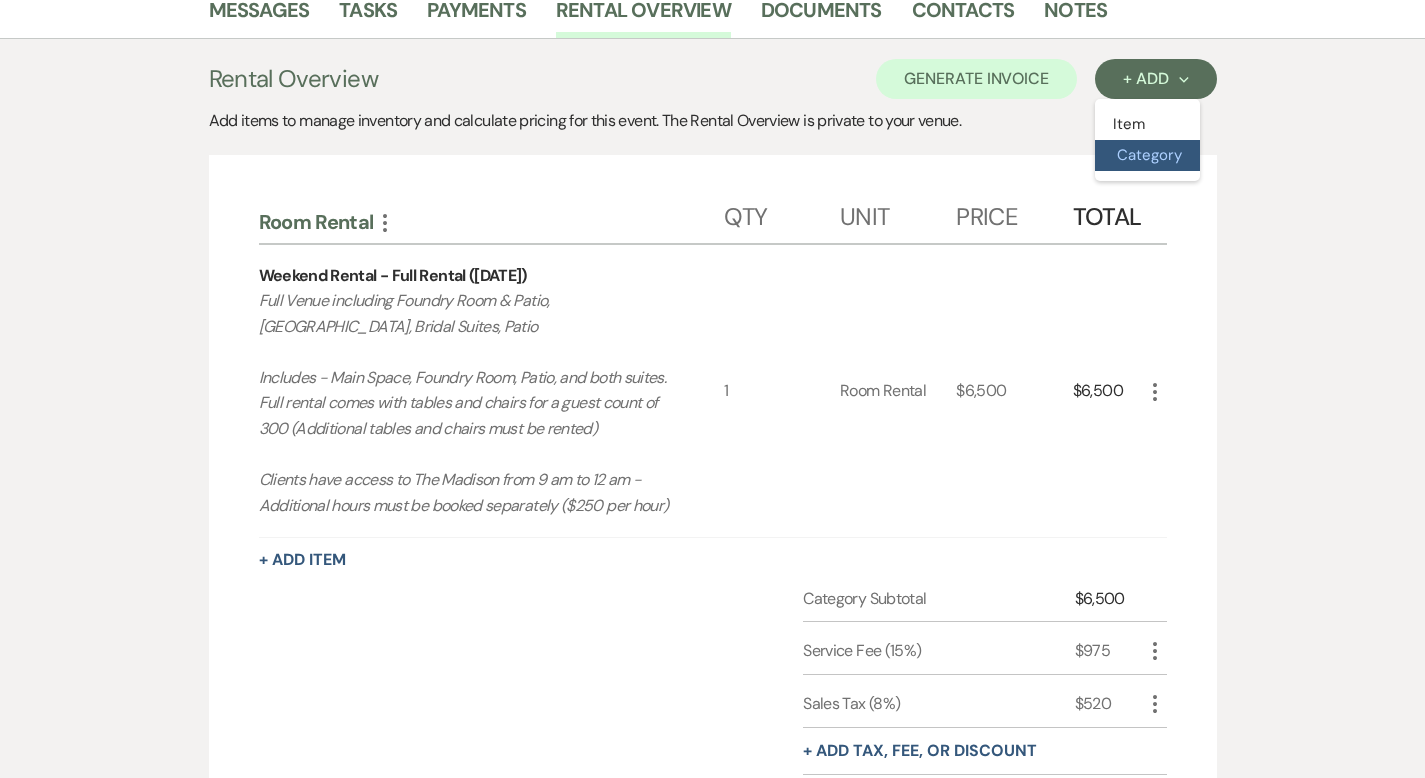 click on "Category" at bounding box center (1147, 155) 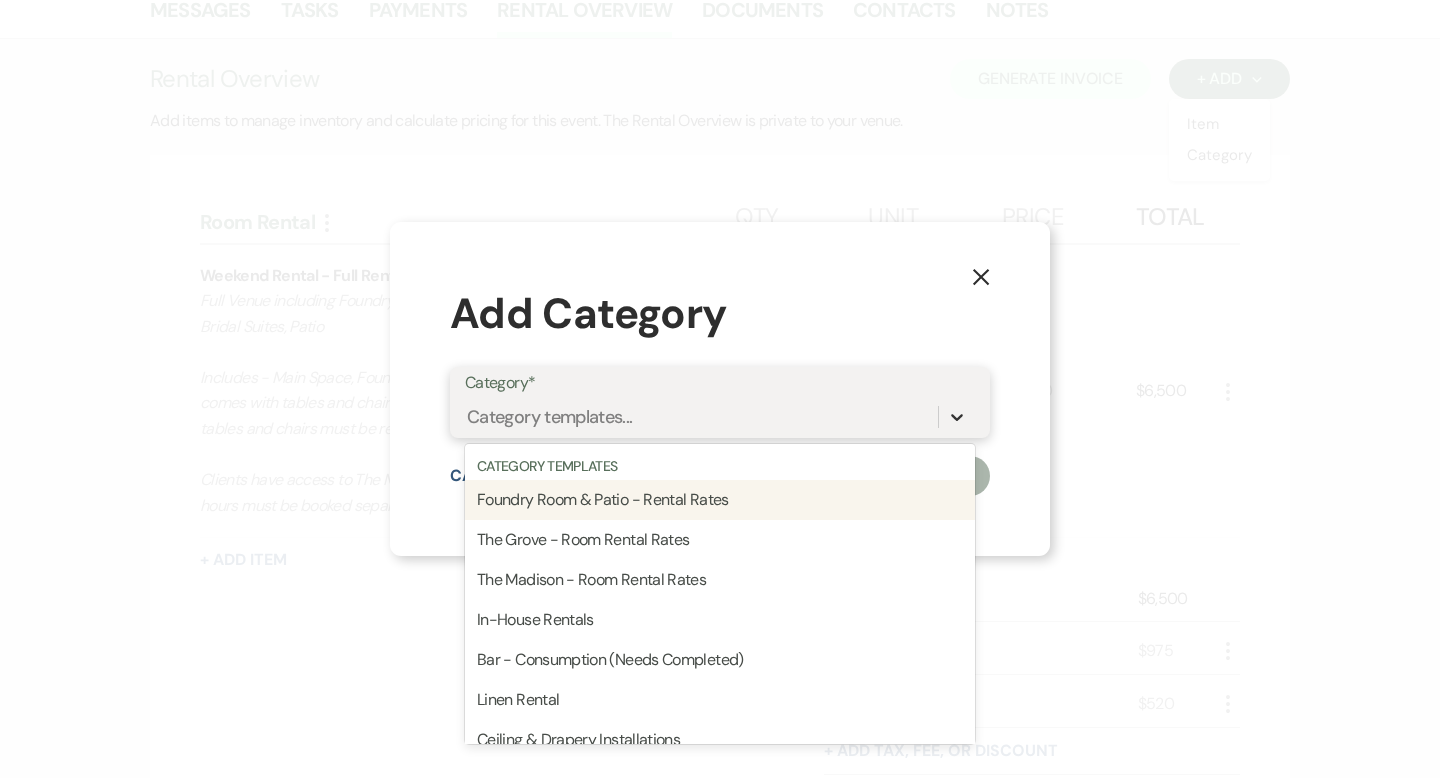 click 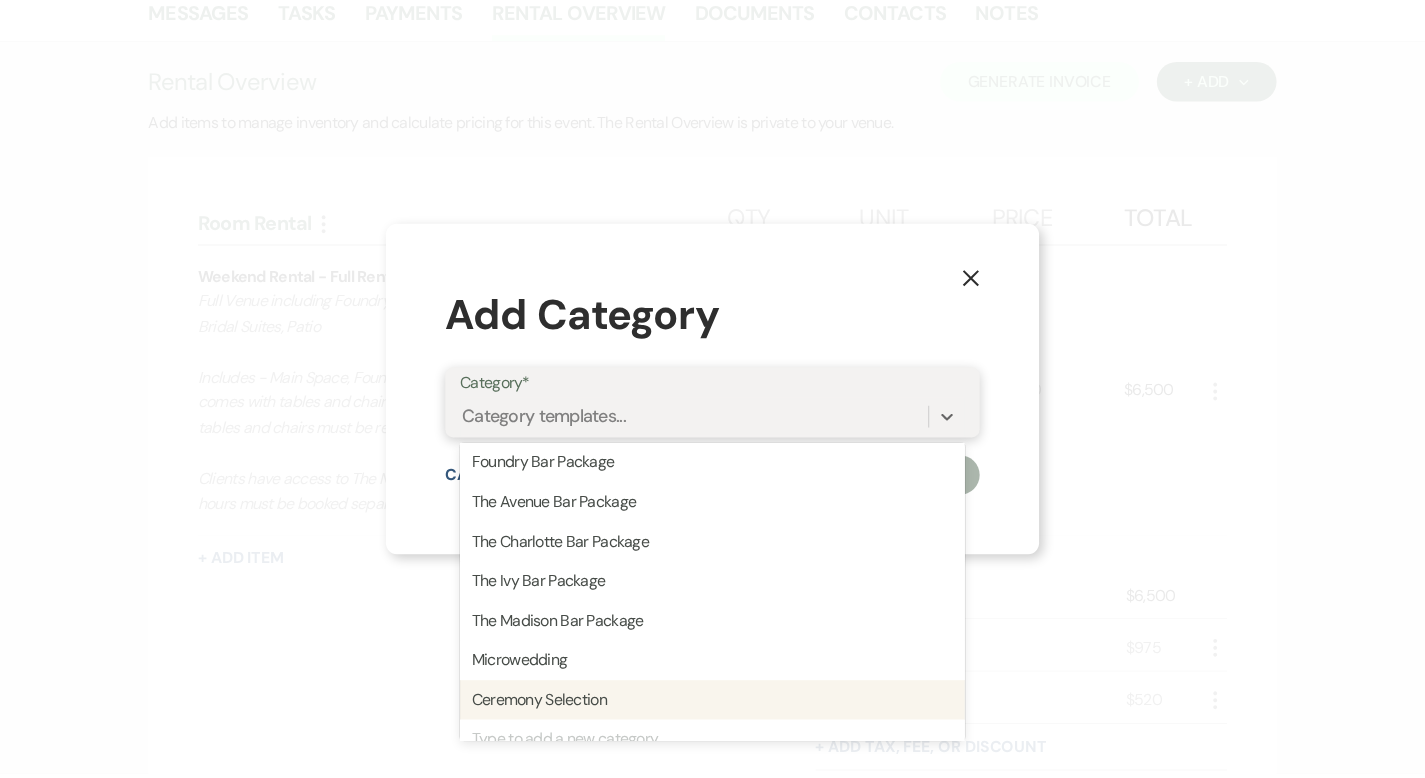 scroll, scrollTop: 548, scrollLeft: 0, axis: vertical 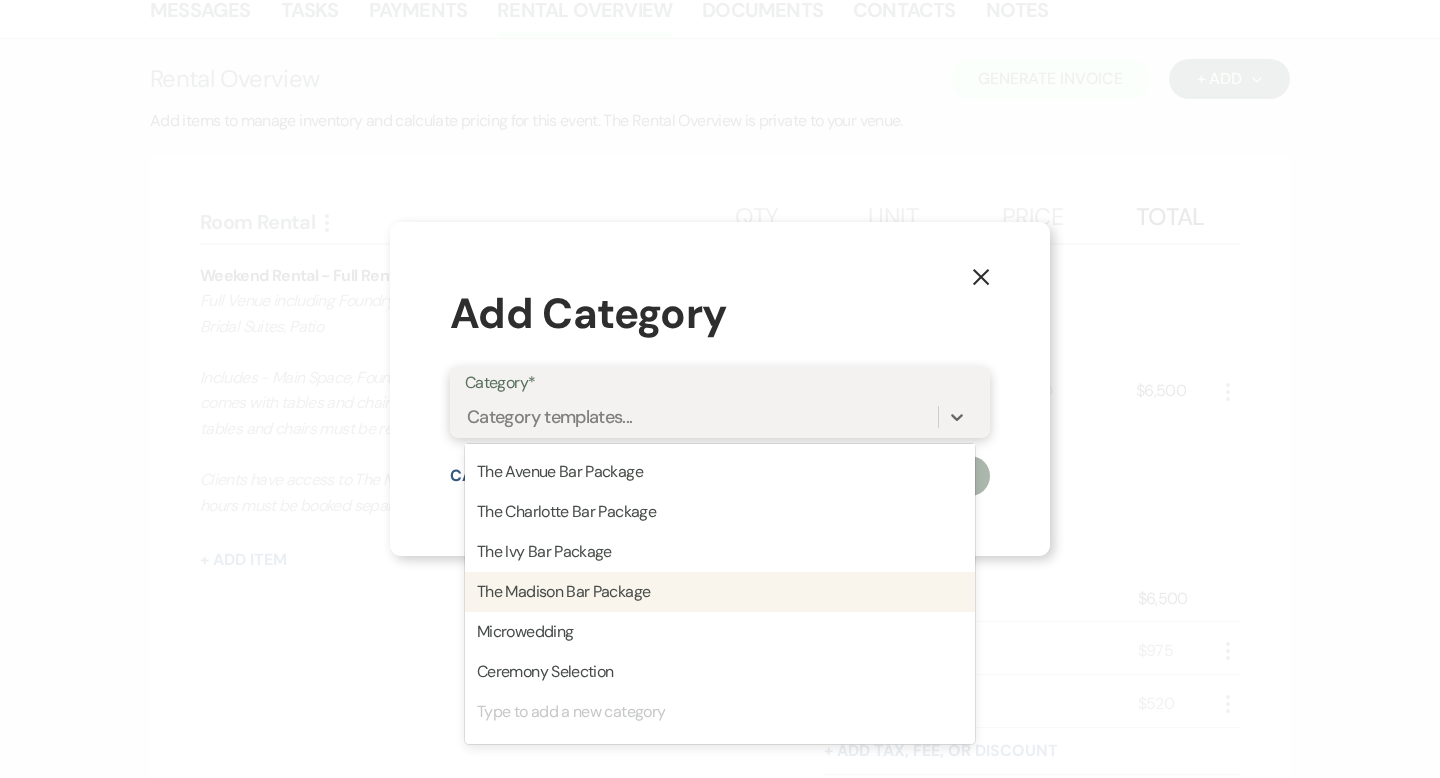 click on "The Madison Bar Package" at bounding box center (720, 592) 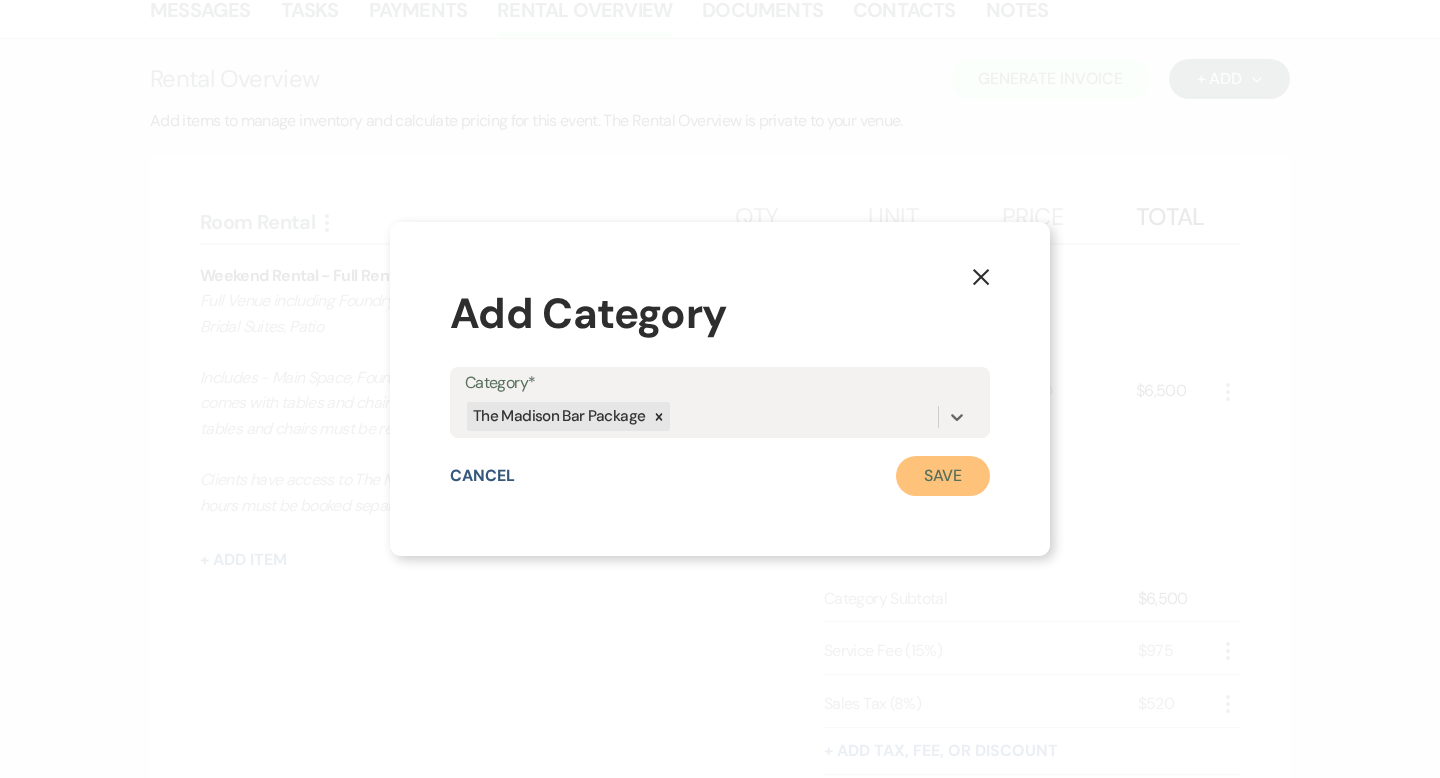 click on "Save" at bounding box center (943, 476) 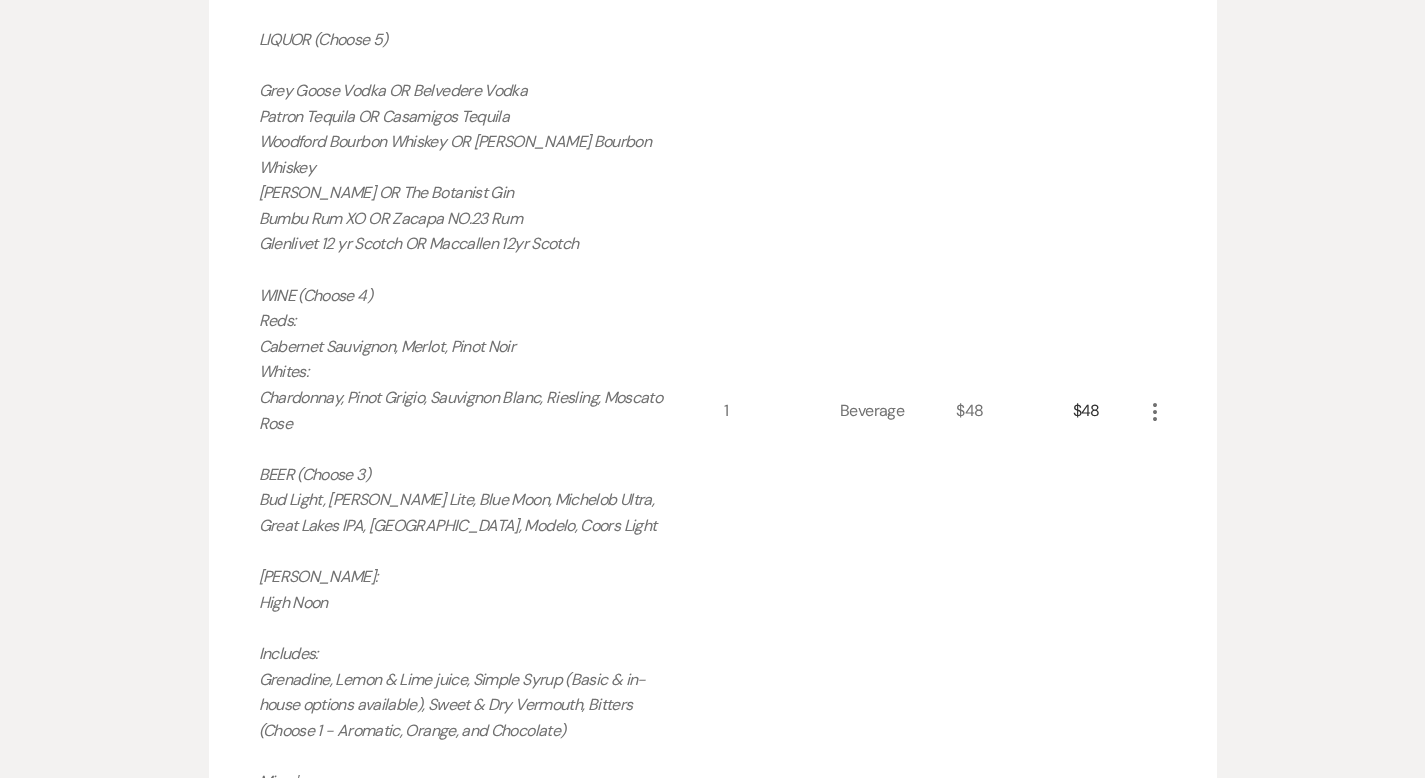 scroll, scrollTop: 1502, scrollLeft: 0, axis: vertical 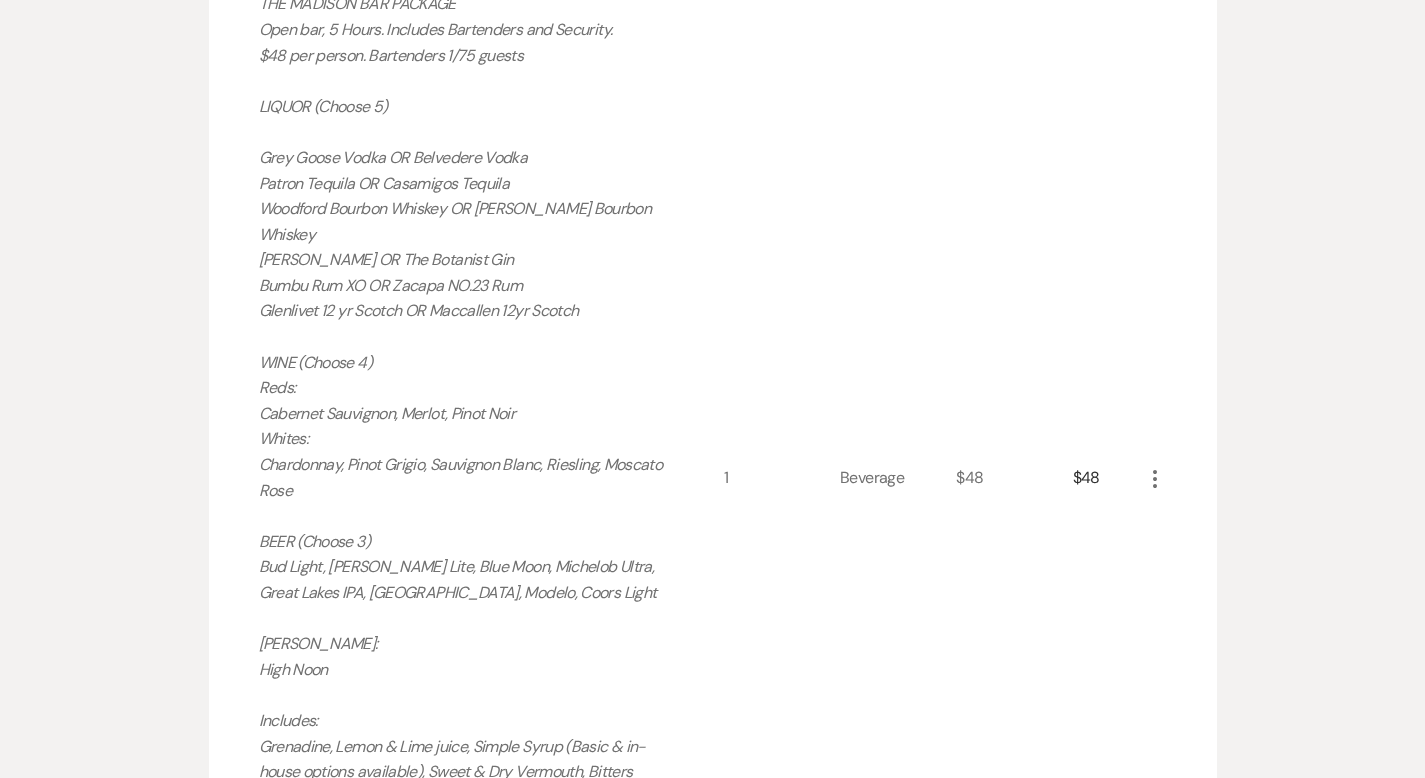 click 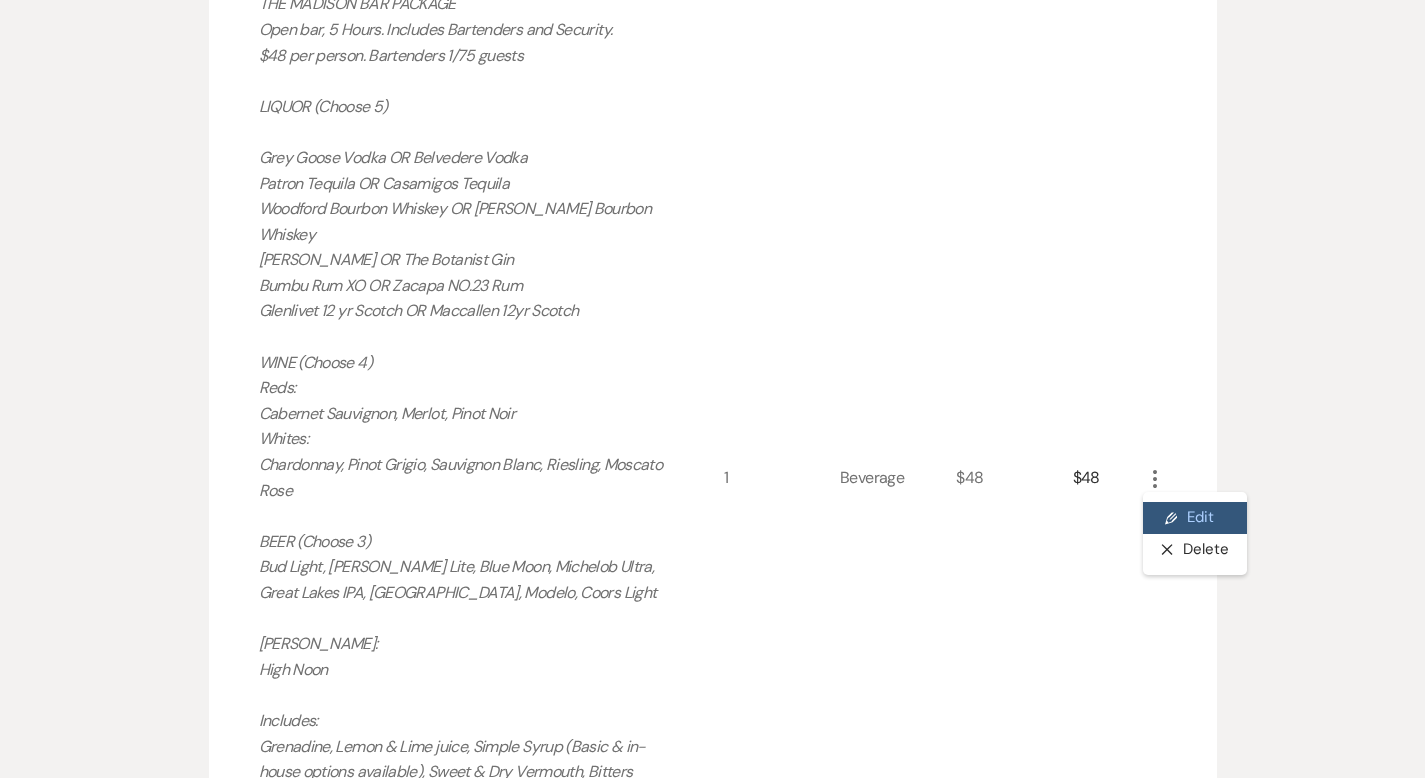 click on "Pencil Edit" at bounding box center [1195, 518] 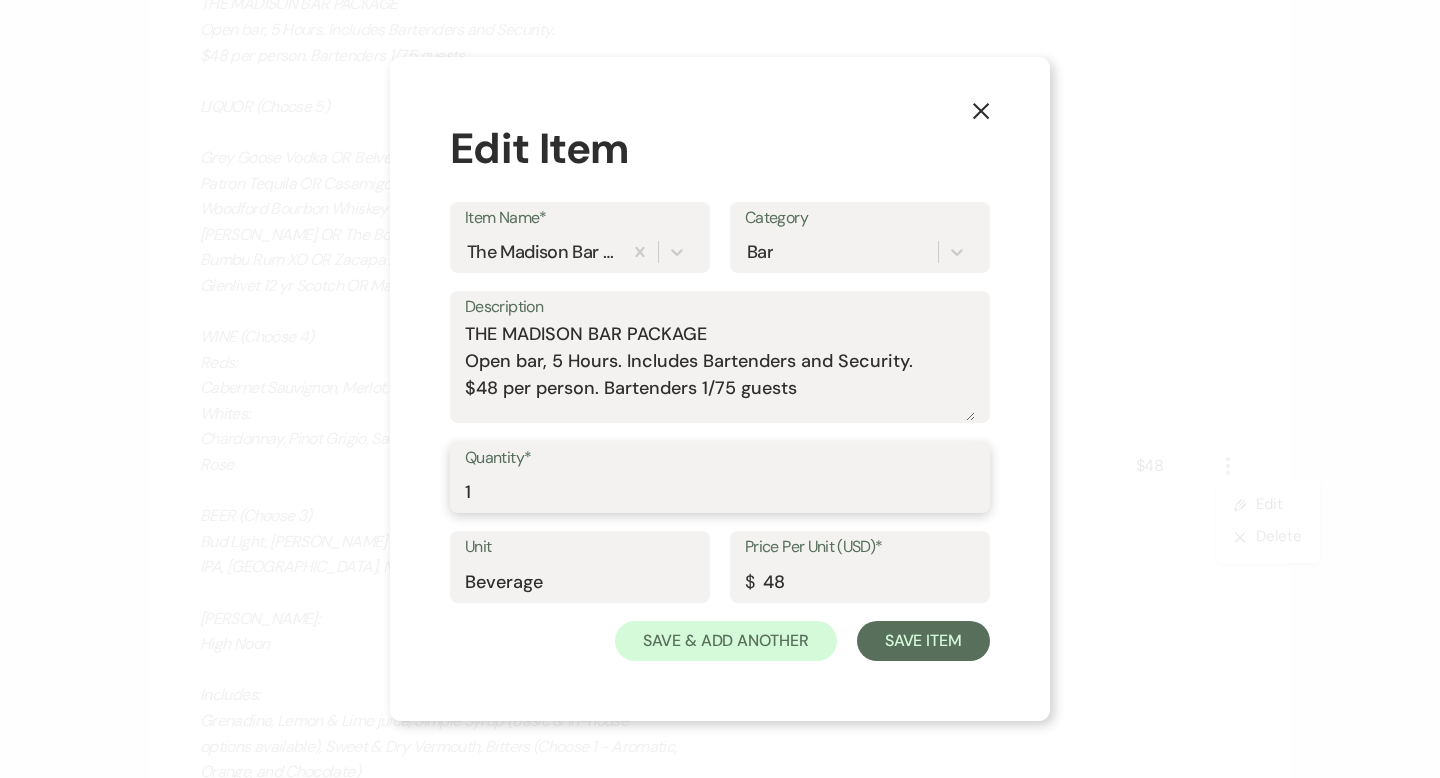 click on "1" at bounding box center (720, 491) 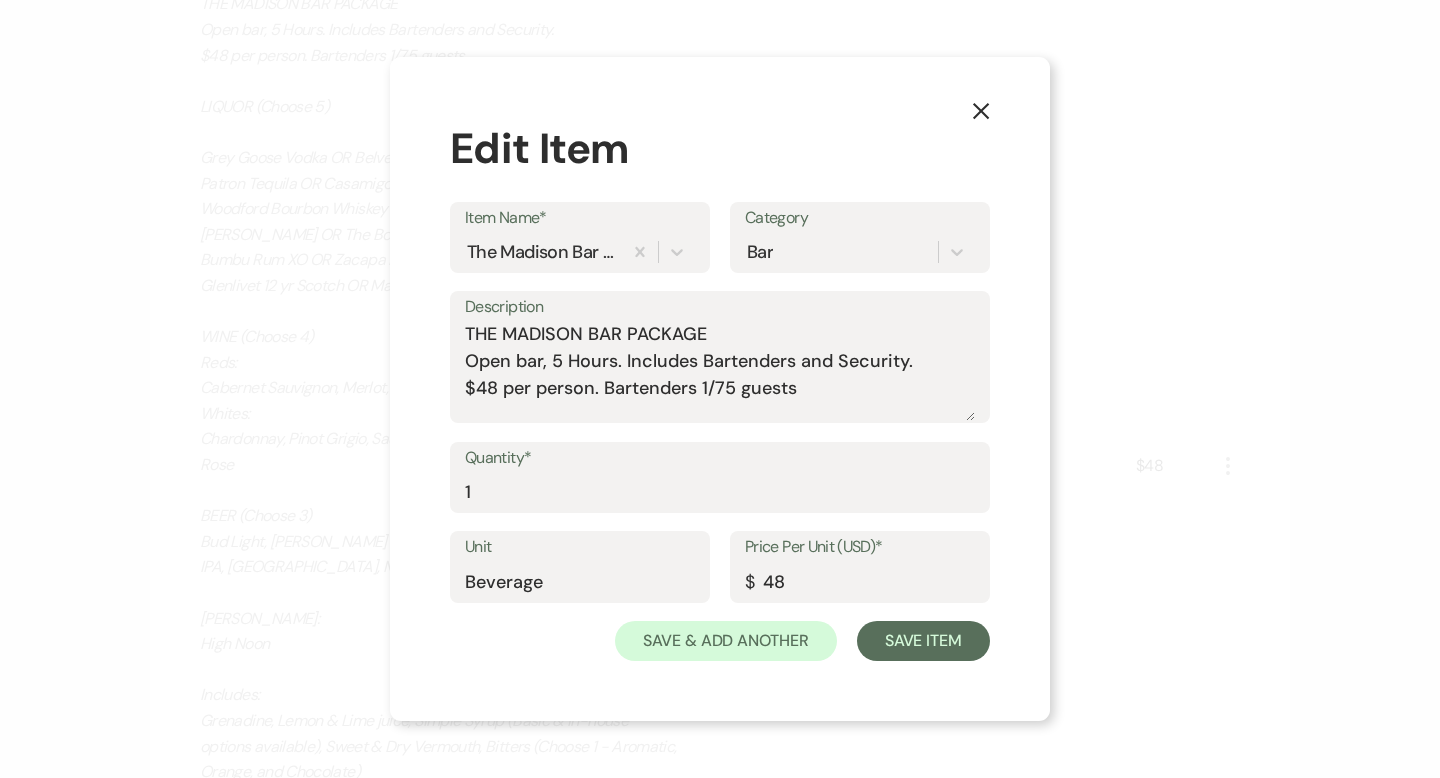 click 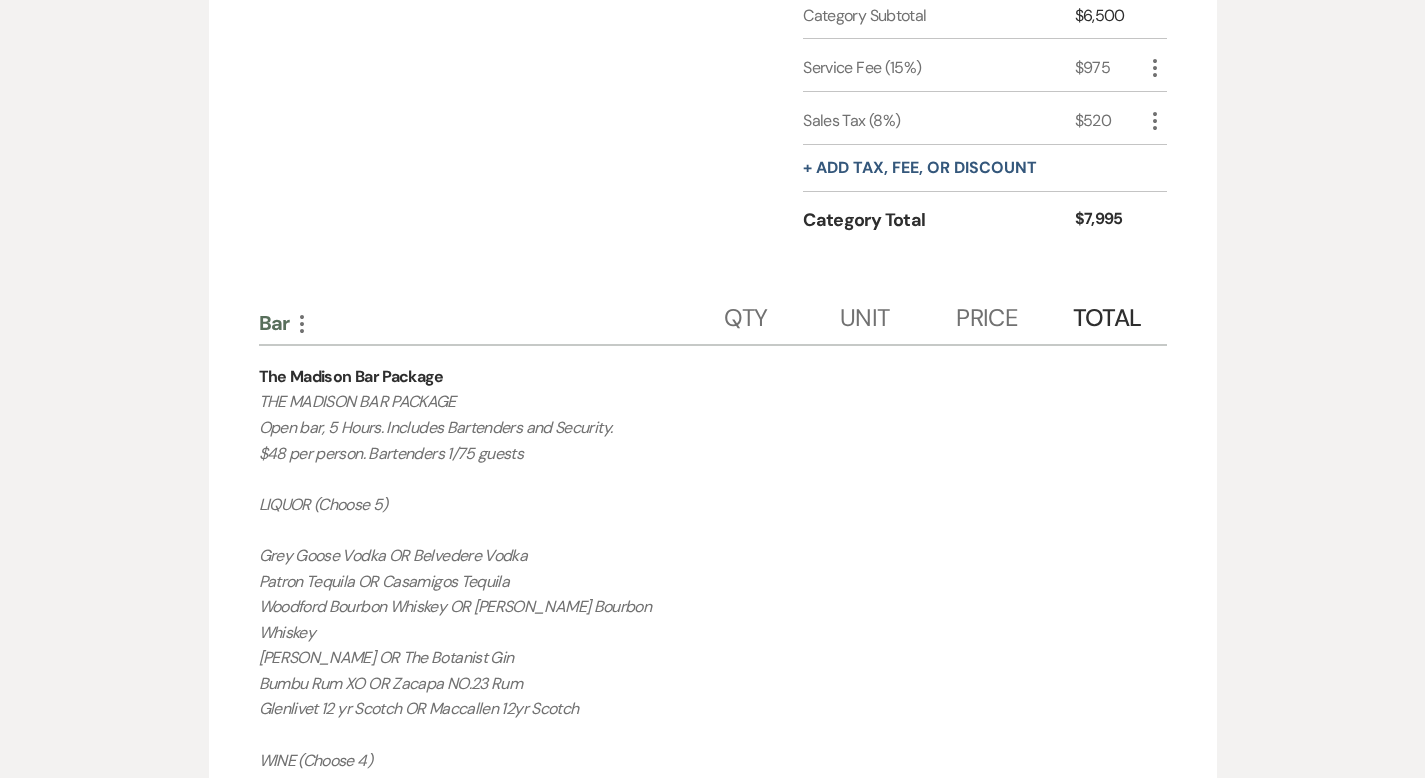 scroll, scrollTop: 503, scrollLeft: 0, axis: vertical 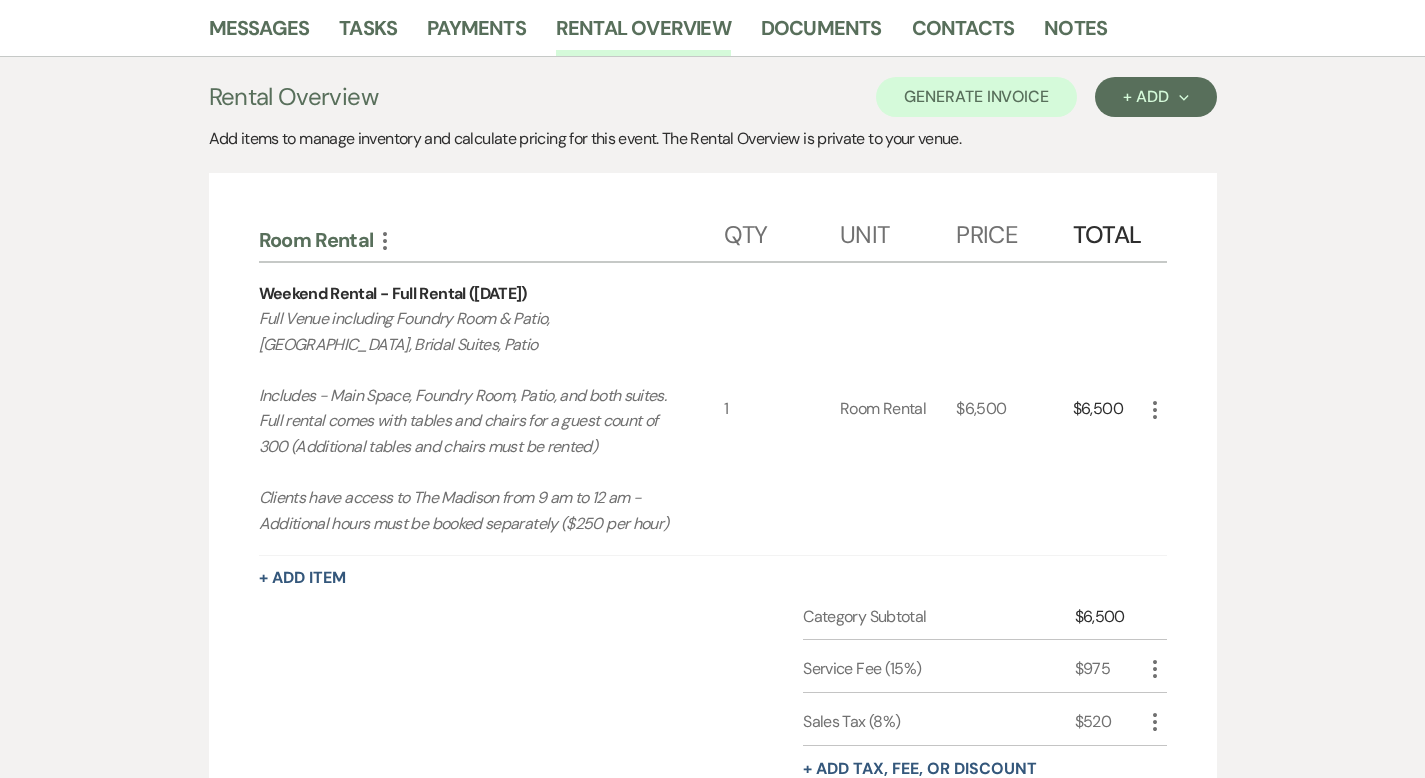 click 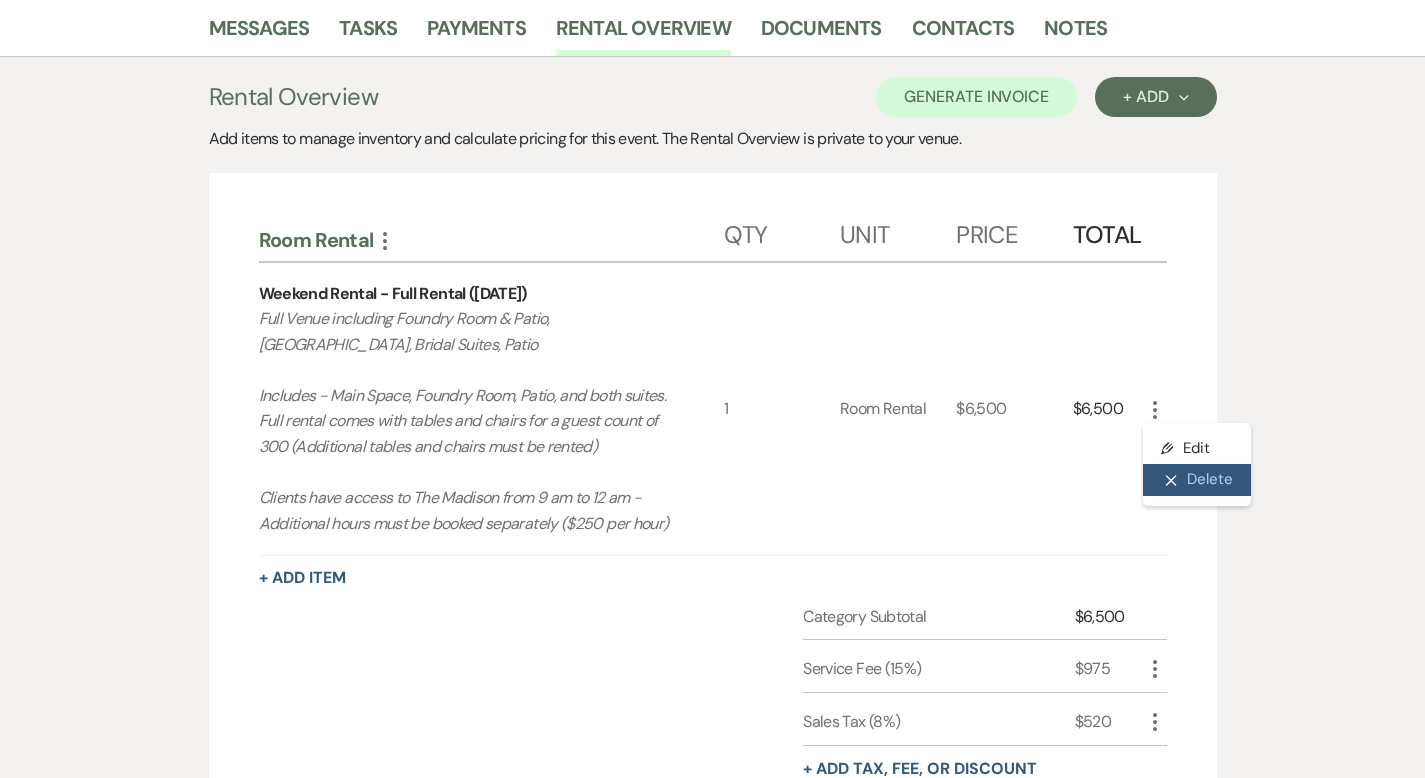click on "X Delete" at bounding box center (1197, 480) 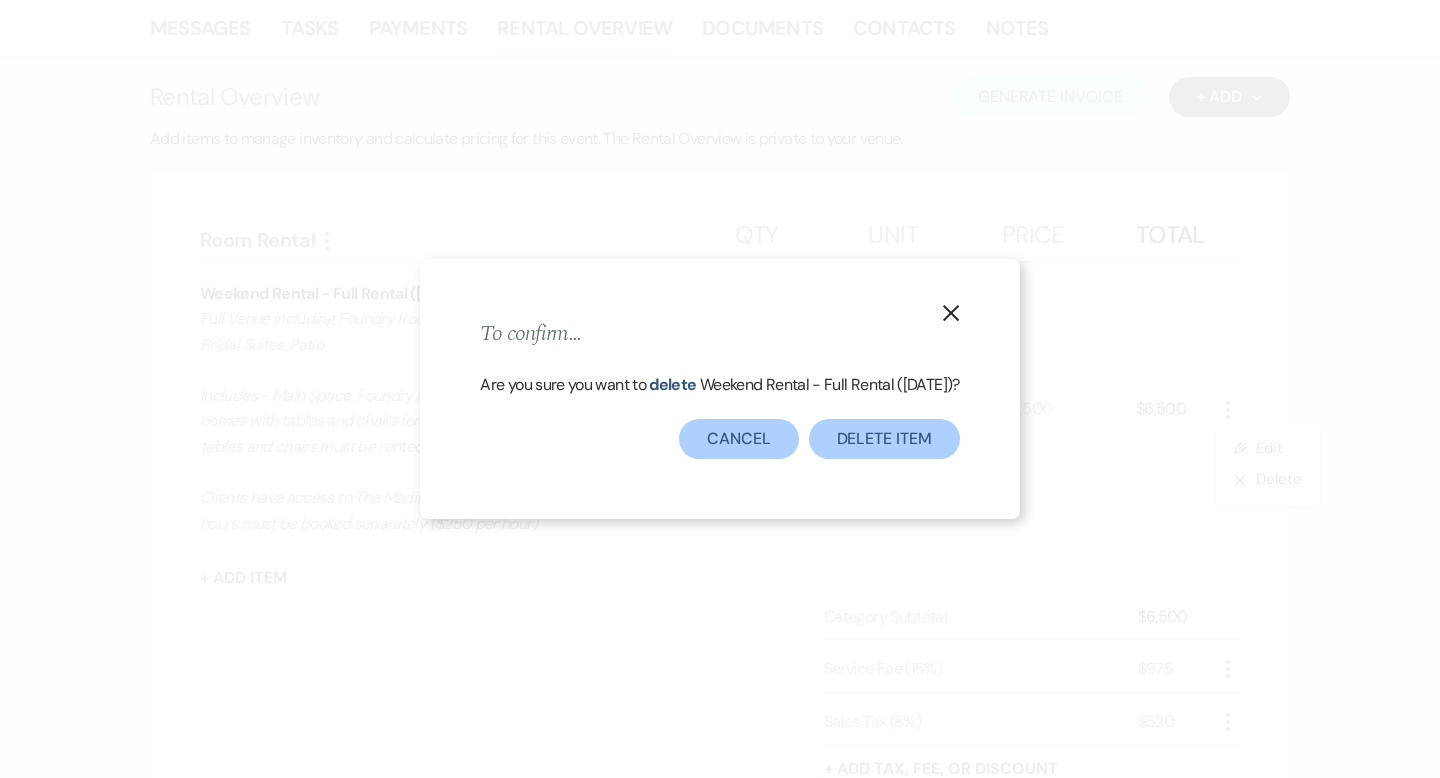 click on "X" at bounding box center (951, 312) 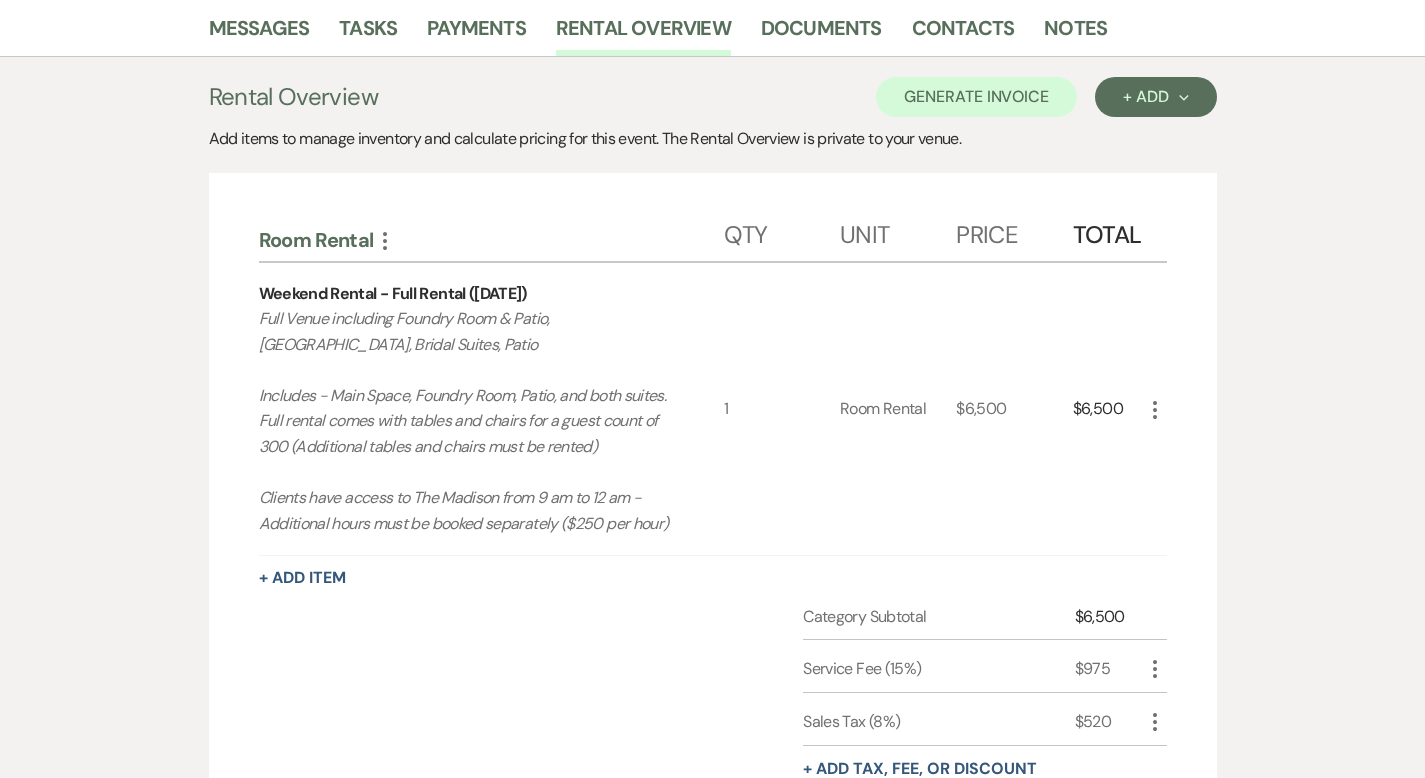 click on "More" 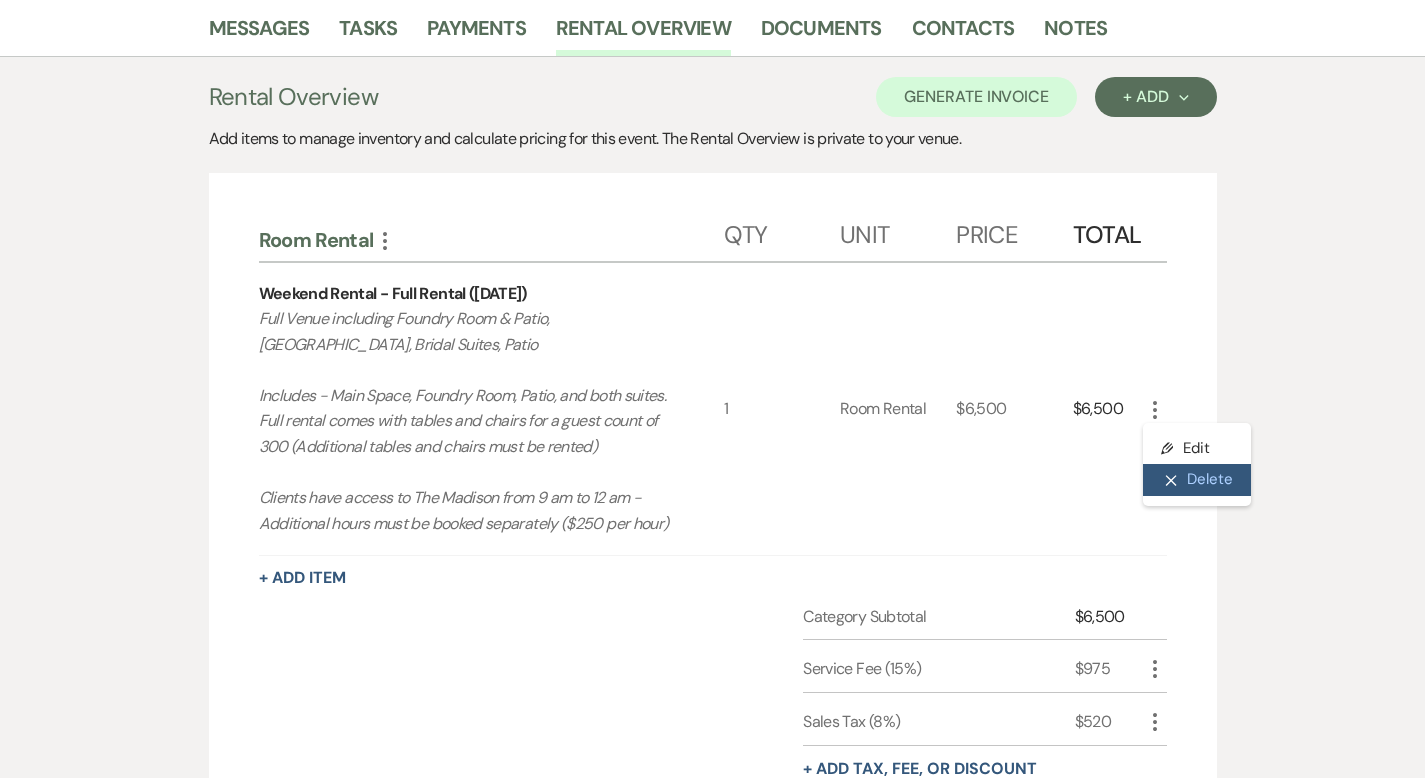 click on "X Delete" at bounding box center (1197, 480) 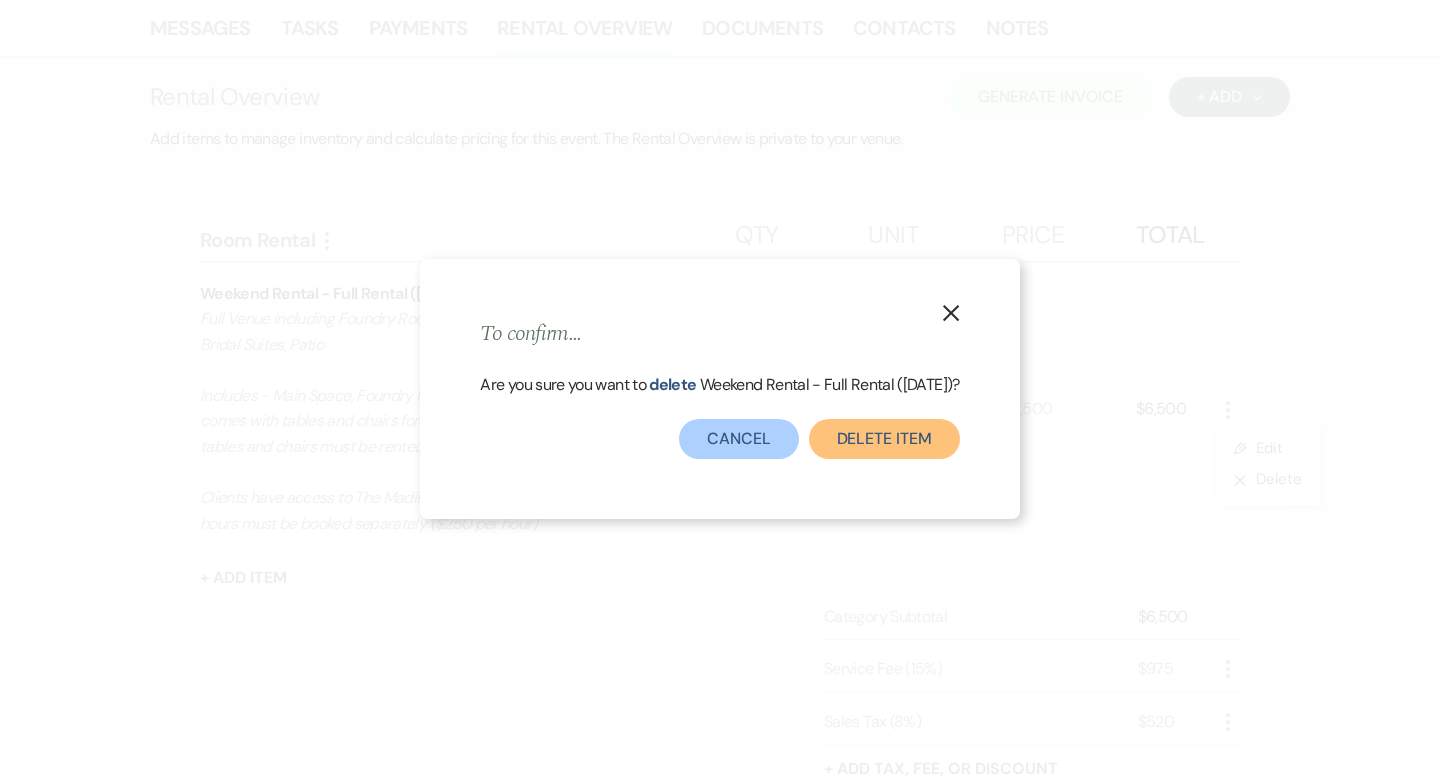 click on "Delete Item" at bounding box center [884, 439] 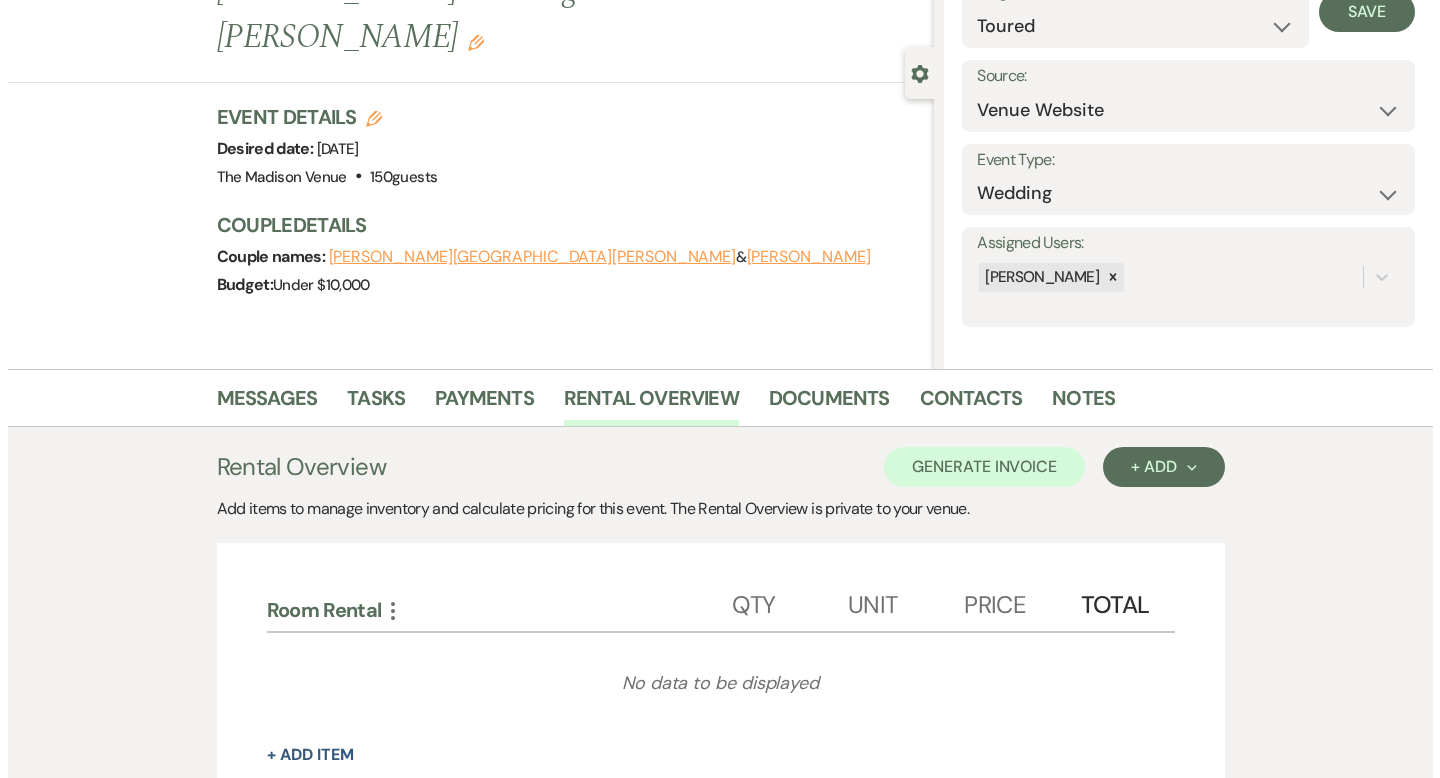 scroll, scrollTop: 525, scrollLeft: 0, axis: vertical 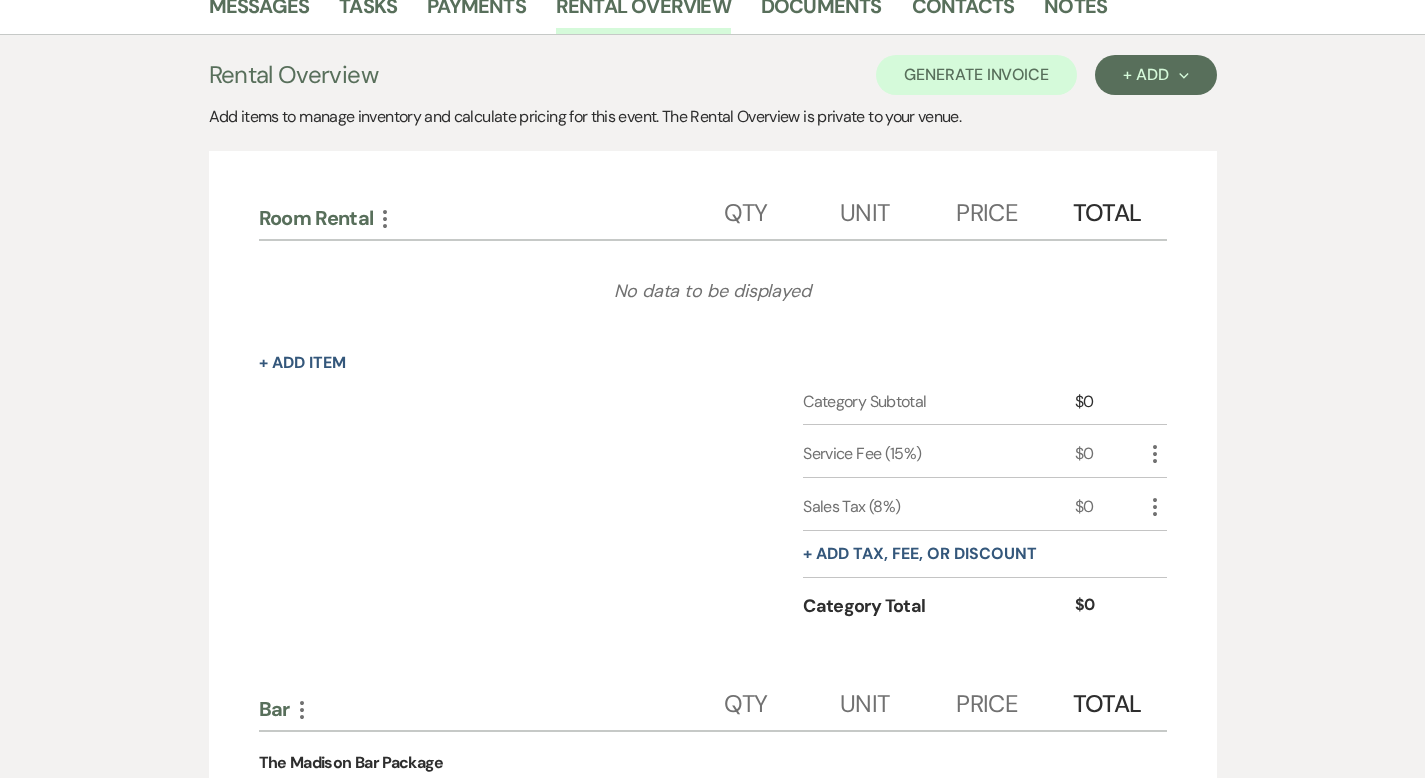 click on "More" 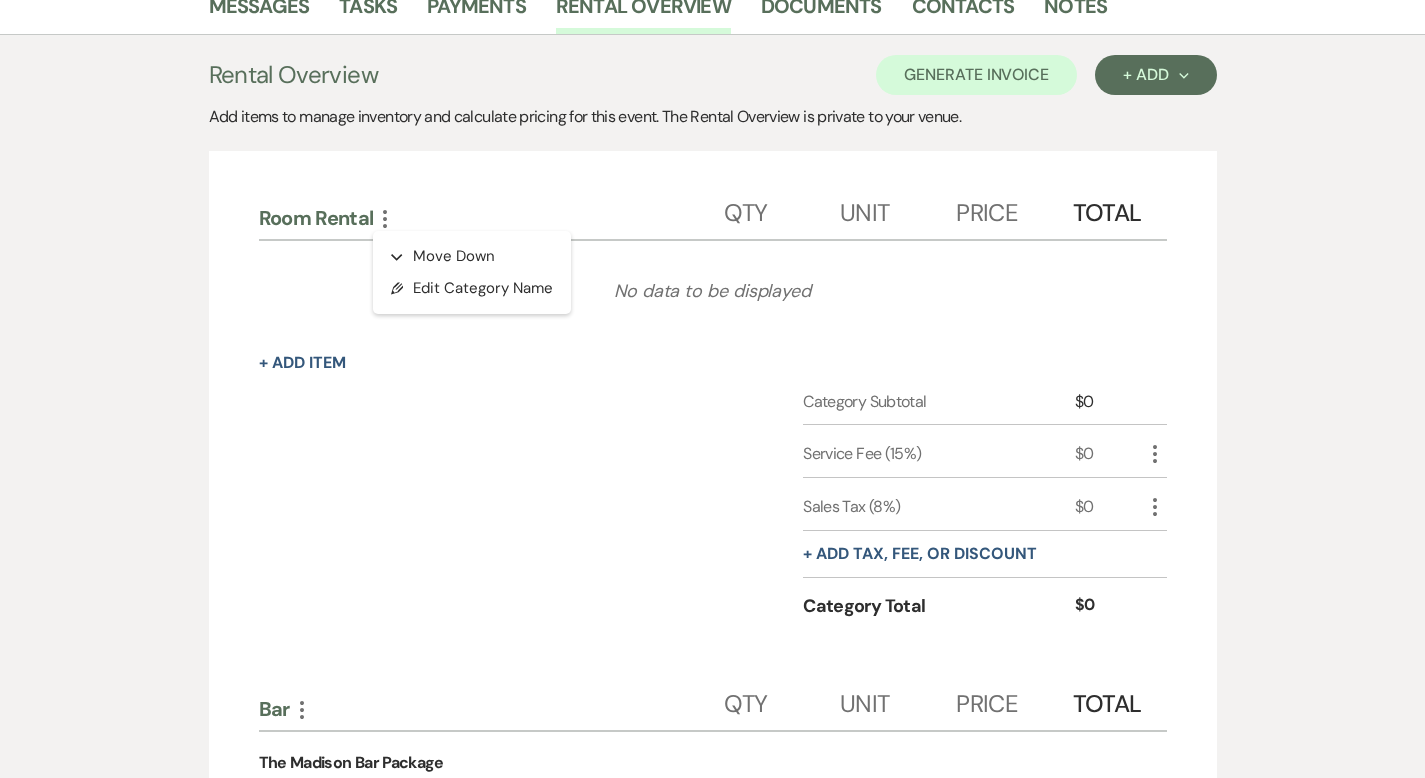 click on "+ Add Item" at bounding box center (713, 363) 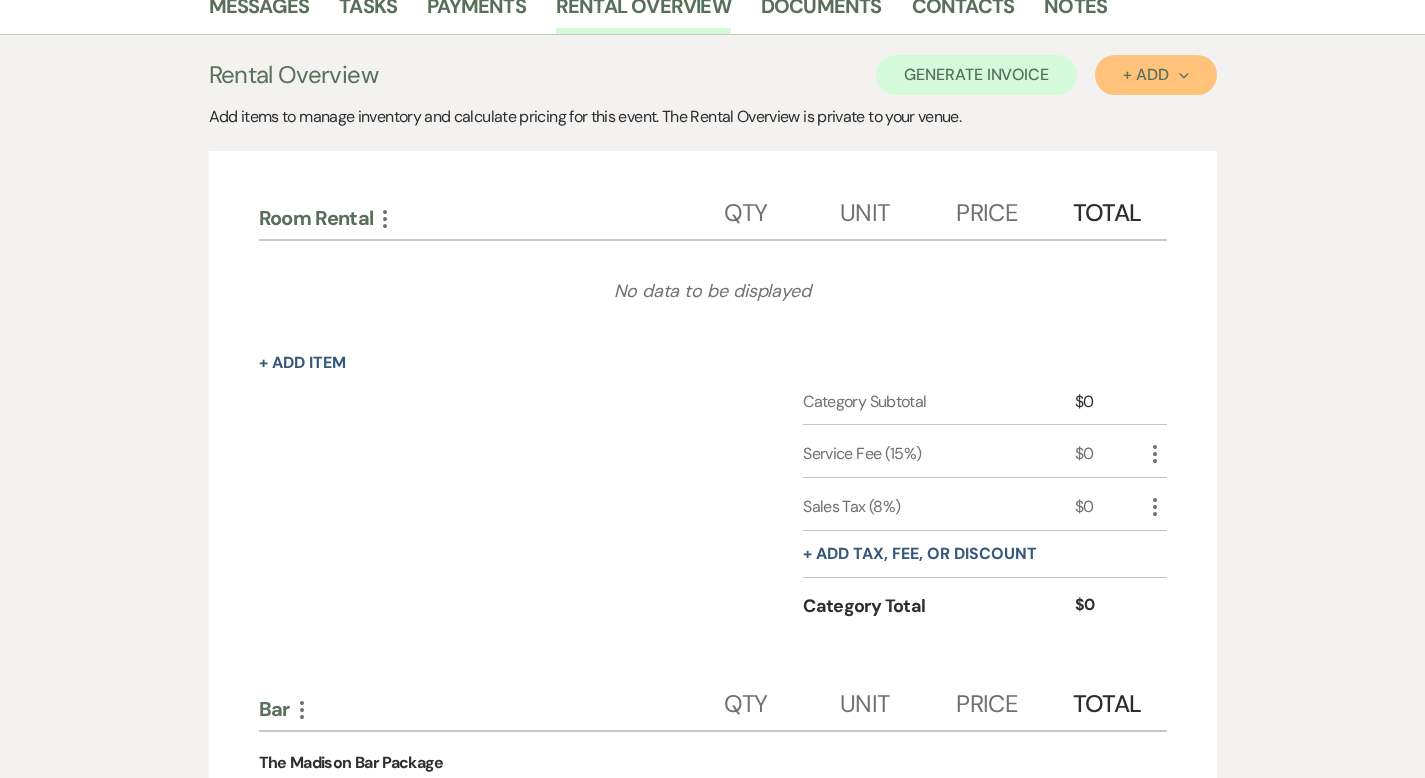 click on "+ Add Next" at bounding box center (1155, 75) 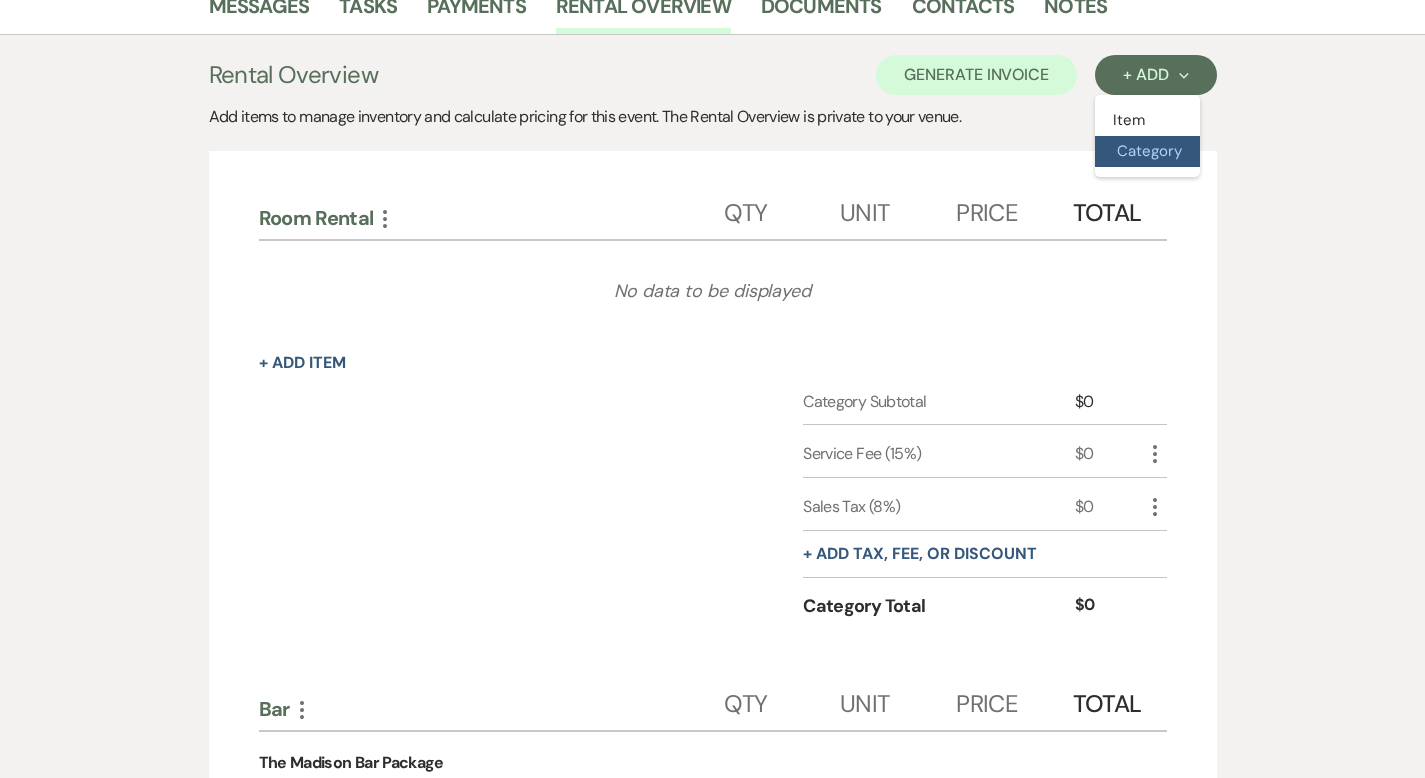 click on "Category" at bounding box center [1147, 151] 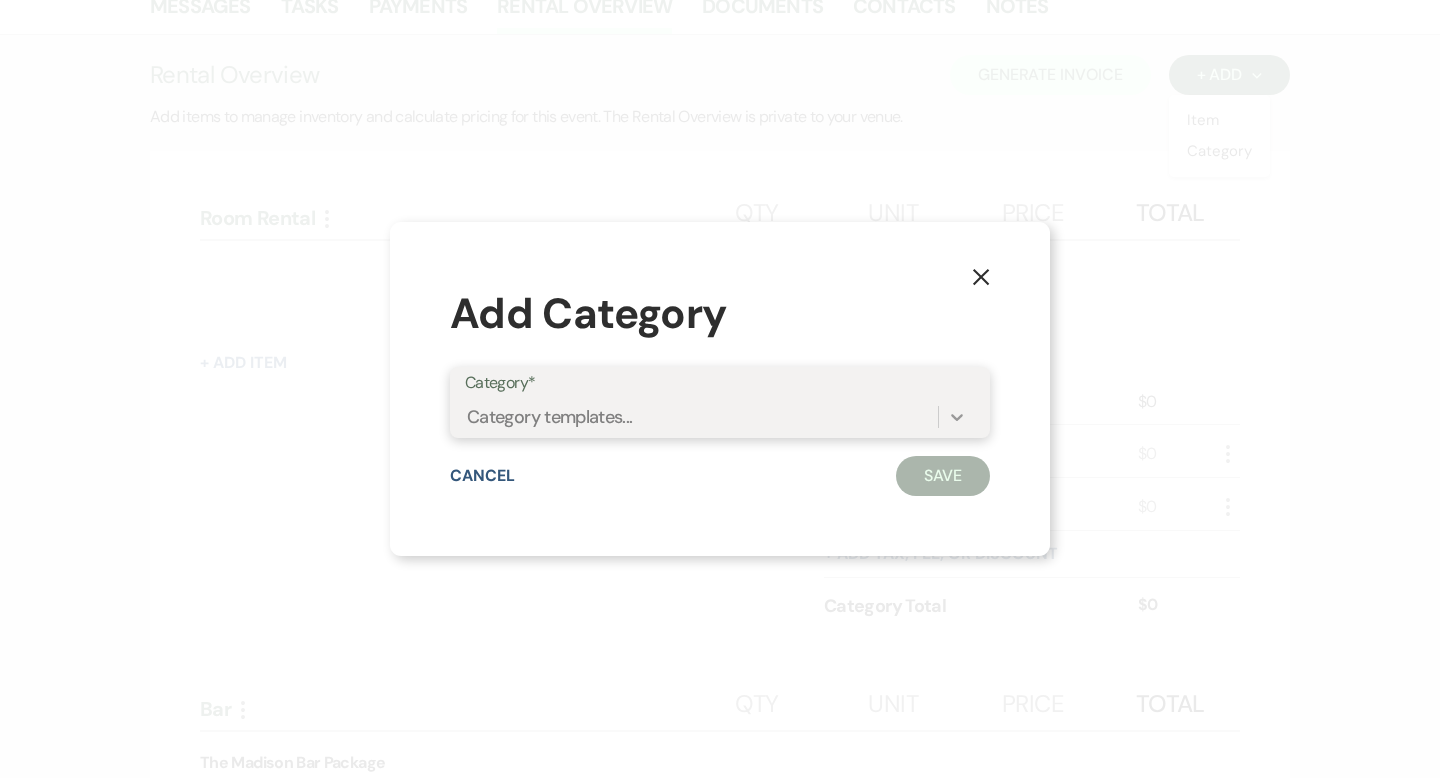 click 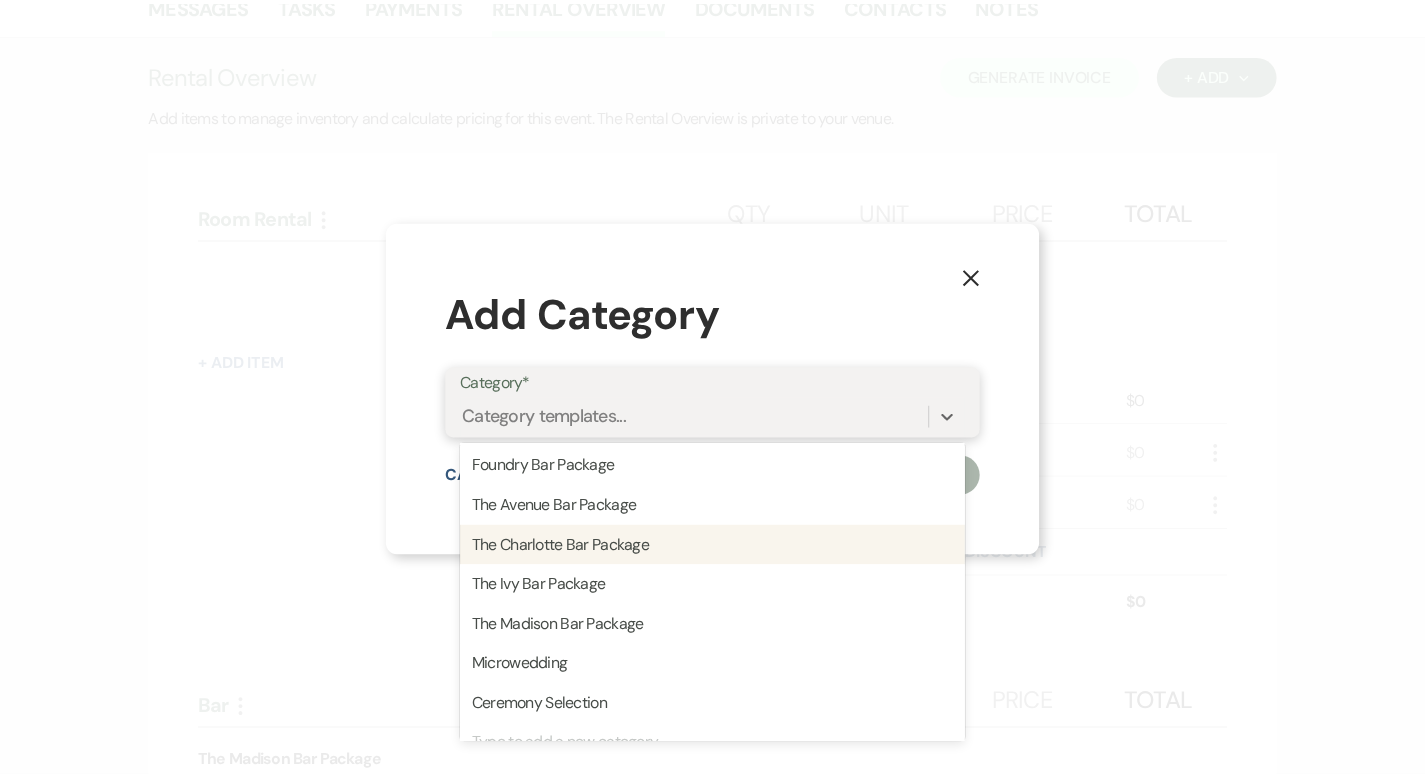 scroll, scrollTop: 0, scrollLeft: 0, axis: both 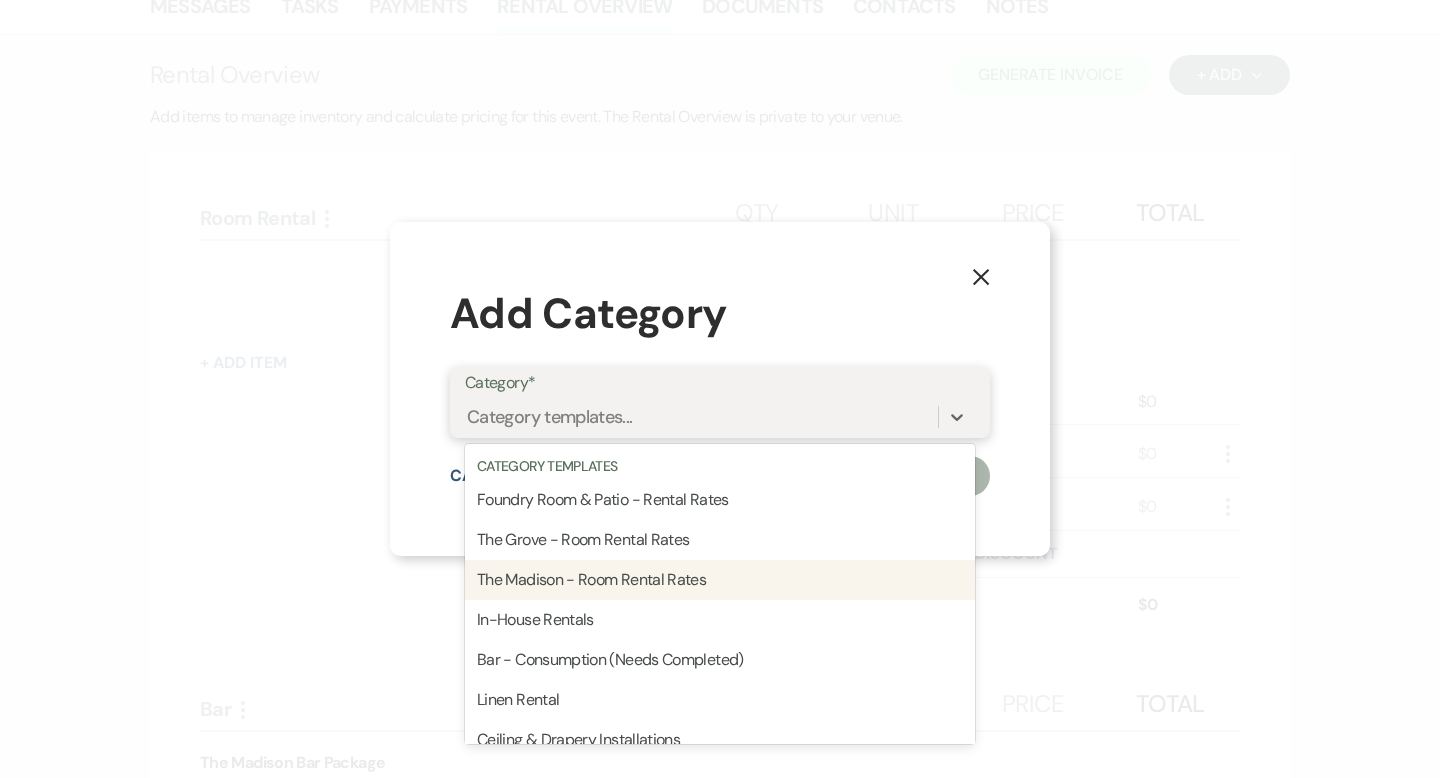 click on "The Madison - Room Rental Rates" at bounding box center (720, 580) 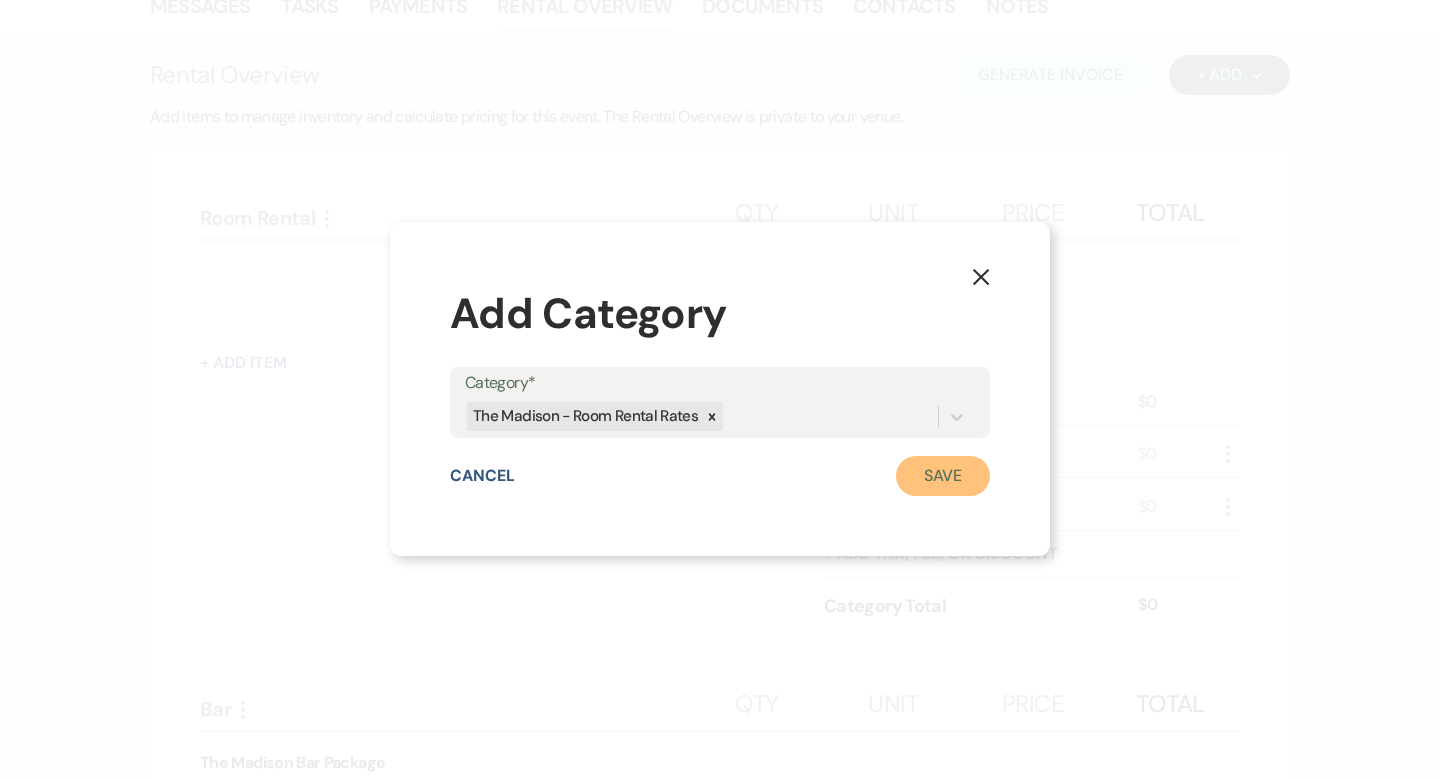click on "Save" at bounding box center (943, 476) 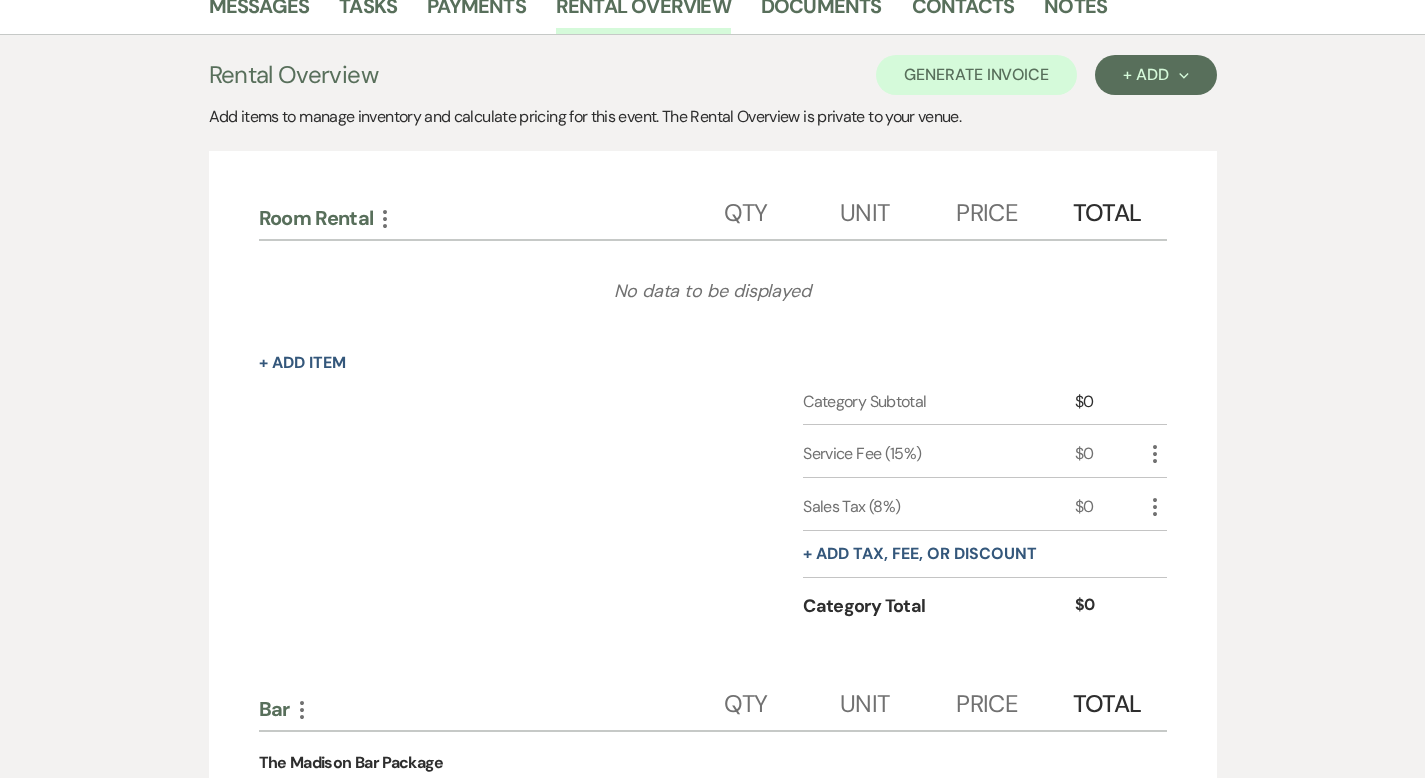 click on "More" 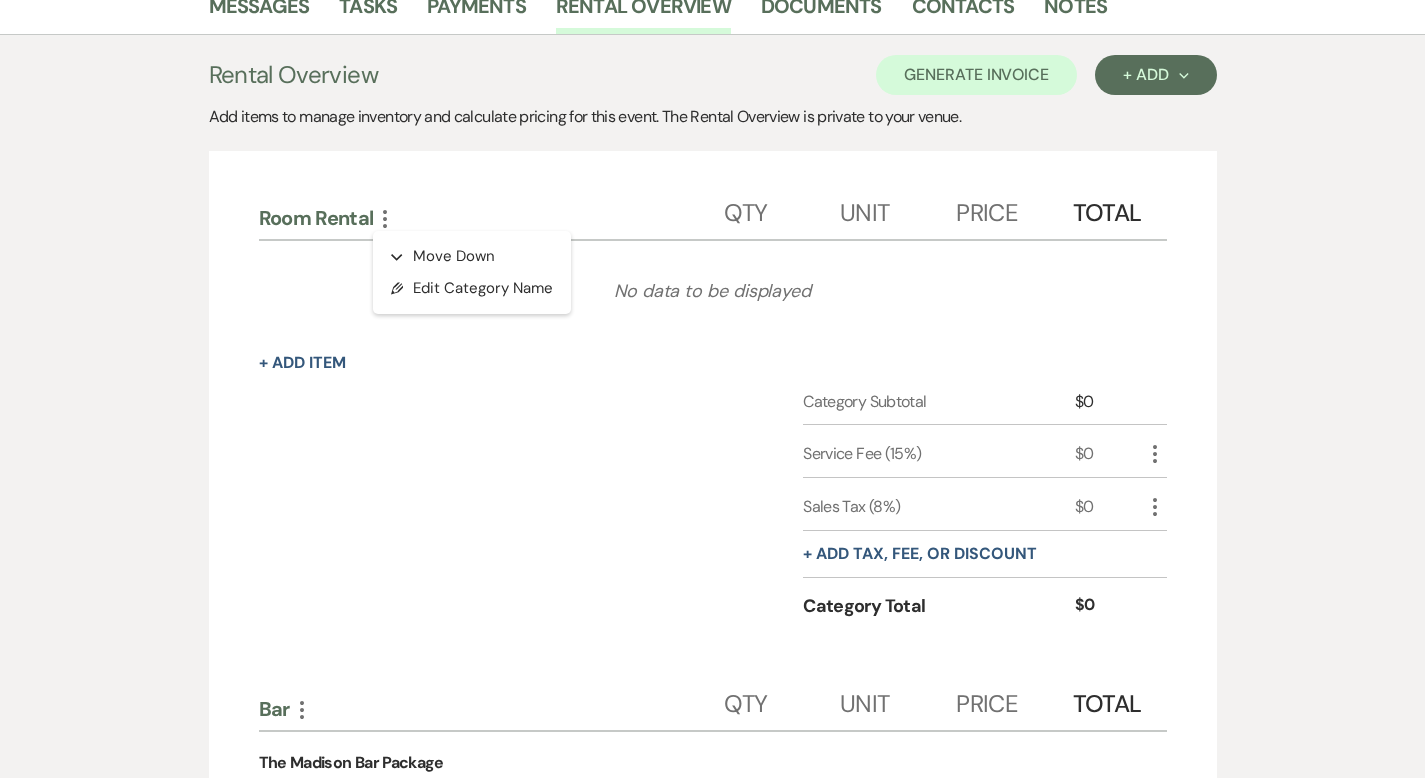click on "Room Rental More Expand Move Down Pencil Edit Category Name Qty Unit Price Total No data to be displayed + Add Item Category Subtotal $0 Service Fee (15%) $0 More Sales Tax (8%) $0 More + Add tax, fee, or discount Category Total $0 Bar More Qty Unit Price Total The Madison Bar Package THE MADISON BAR PACKAGE
Open bar, 5 Hours. Includes Bartenders and Security.
$48 per person. Bartenders 1/75 guests
LIQUOR (Choose 5)
Grey Goose Vodka OR Belvedere Vodka
Patron Tequila OR Casamigos Tequila
Woodford Bourbon Whiskey OR Basil Hayden Bourbon Whiskey
Hendricks Gin OR The Botanist Gin
Bumbu Rum XO OR Zacapa NO.23 Rum
Glenlivet 12 yr Scotch OR Maccallen 12yr Scotch
WINE (Choose 4)
Reds:
Cabernet Sauvignon, Merlot, Pinot Noir
Whites:
Chardonnay, Pinot Grigio, Sauvignon Blanc, Riesling, Moscato
Rose
BEER (Choose 3)
Bud Light, Miller Lite, Blue Moon, Michelob Ultra, Great Lakes IPA, Great Lakes Dortmunder, Modelo, Coors Light
Seltzer:
High Noon
Includes:
Mixer's
1 Beverage $48" at bounding box center (713, 1982) 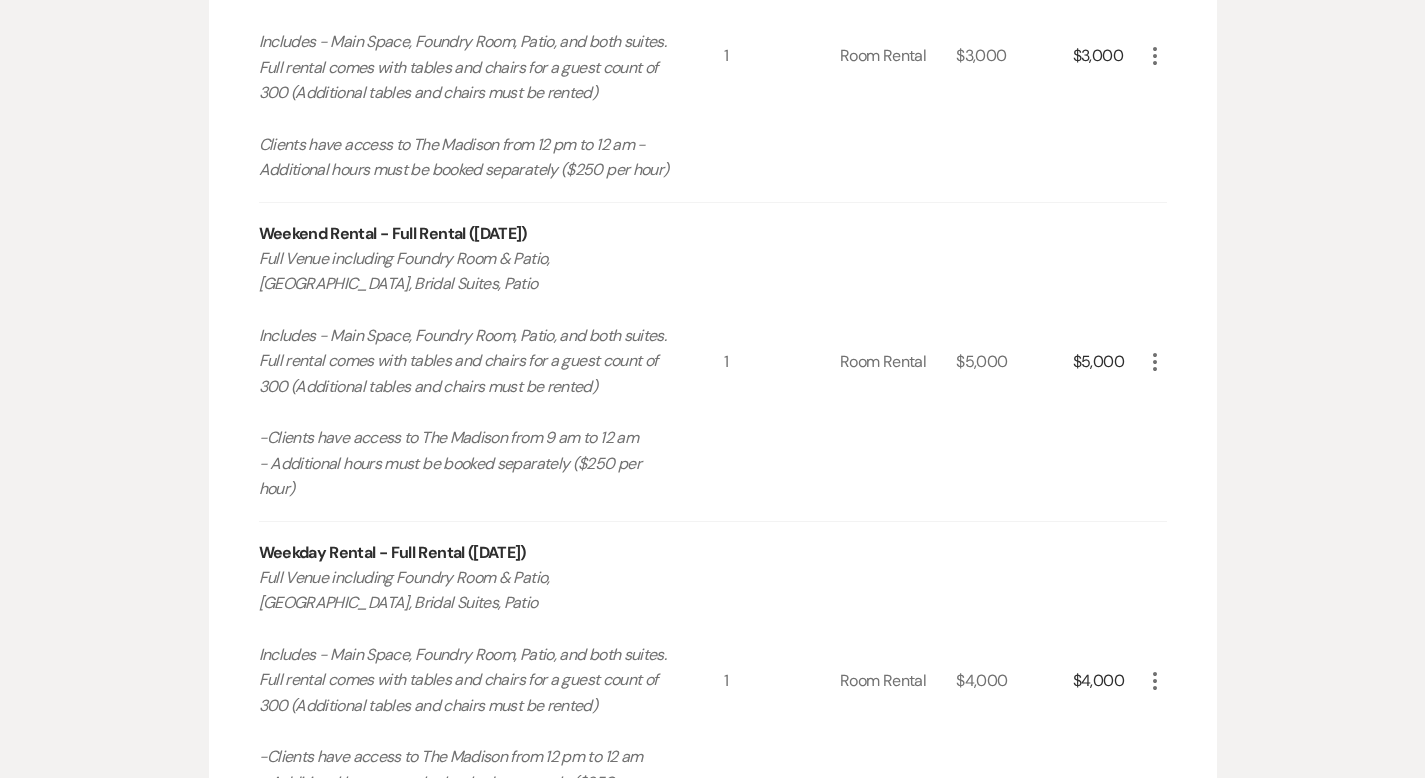 scroll, scrollTop: 3042, scrollLeft: 0, axis: vertical 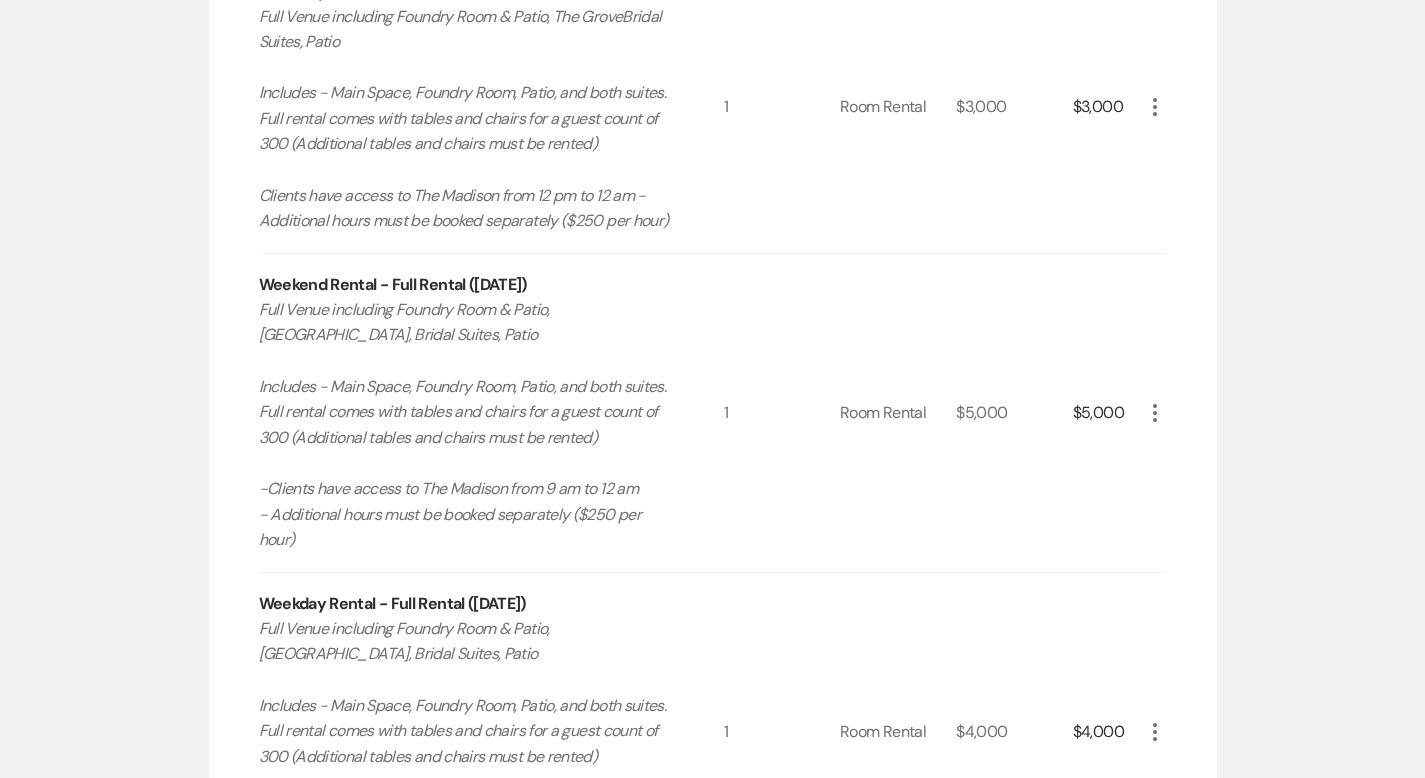 click 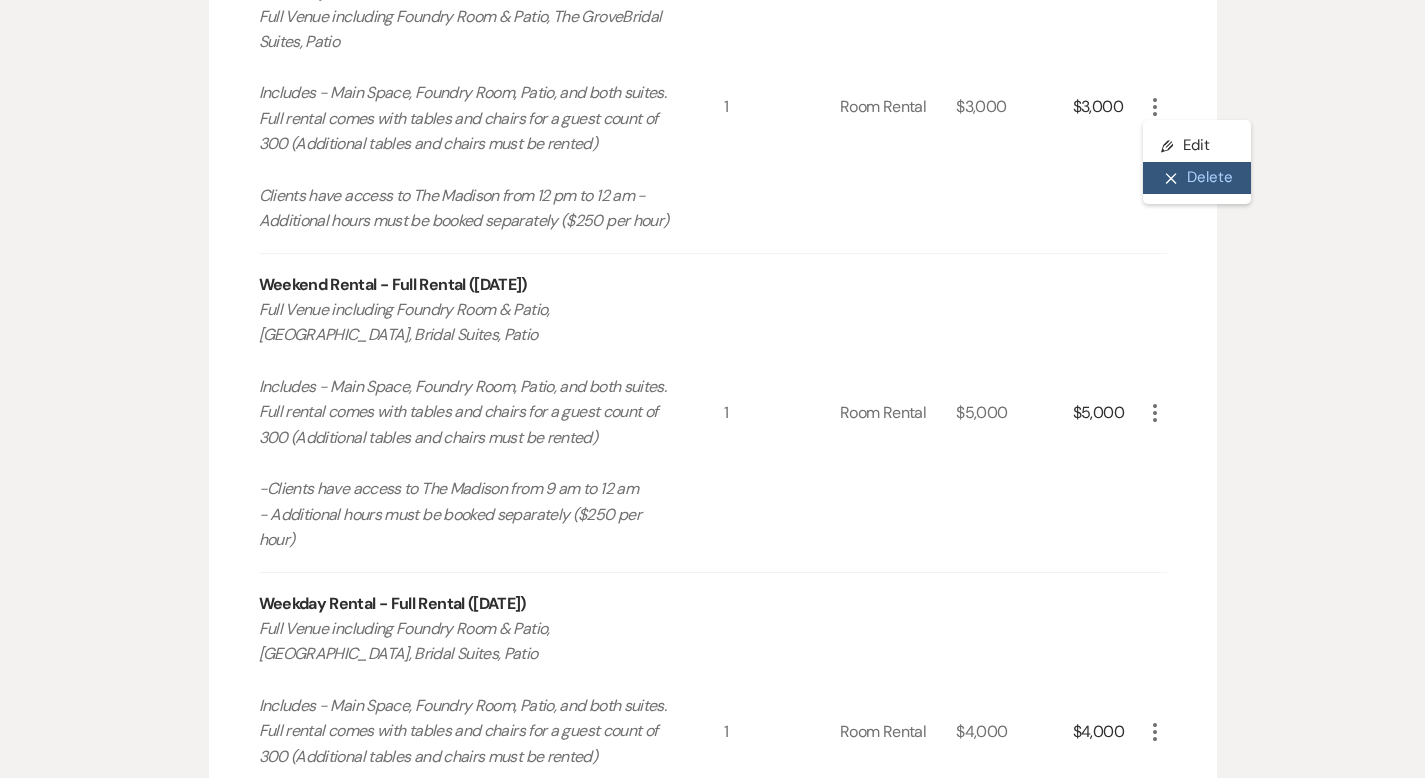 click on "X Delete" at bounding box center [1197, 178] 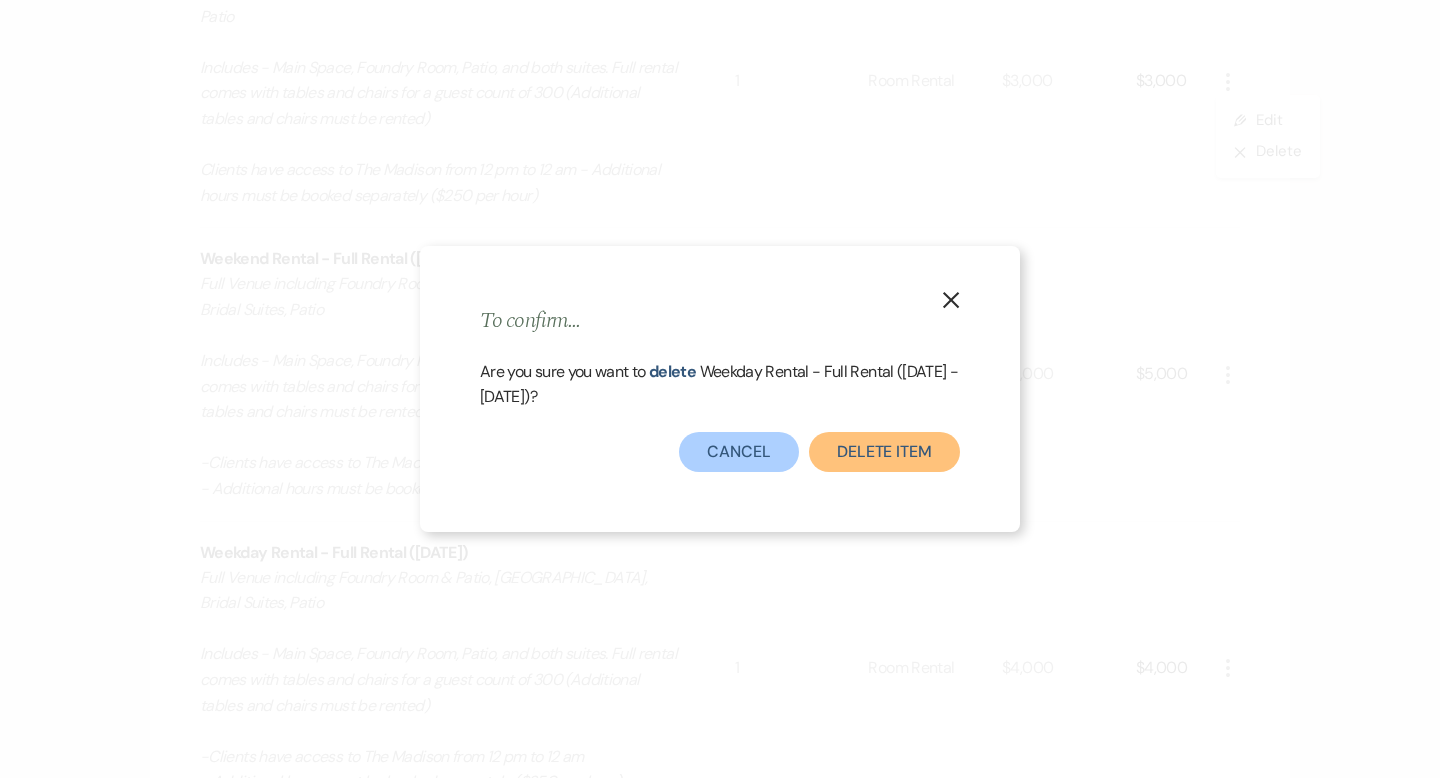 click on "Delete Item" at bounding box center [884, 452] 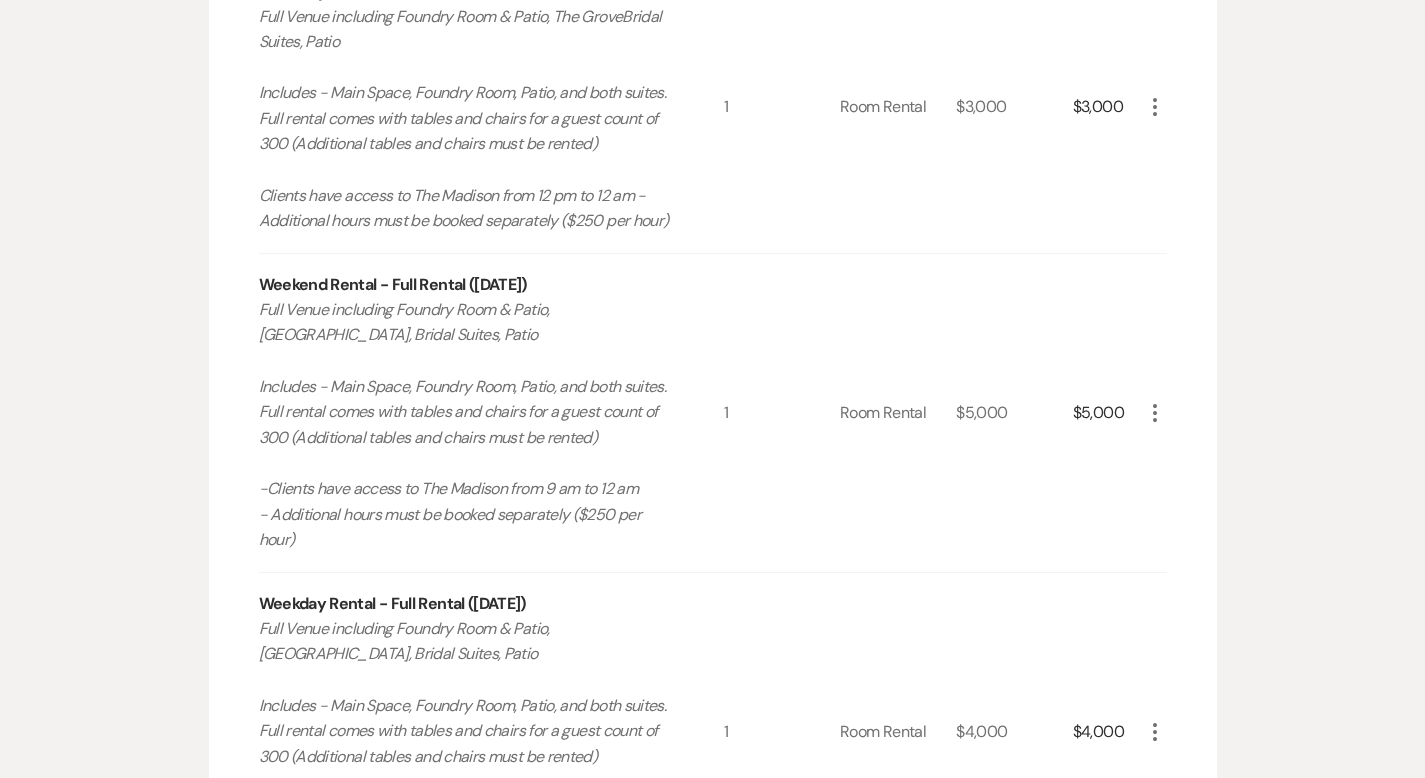 scroll, scrollTop: 2749, scrollLeft: 0, axis: vertical 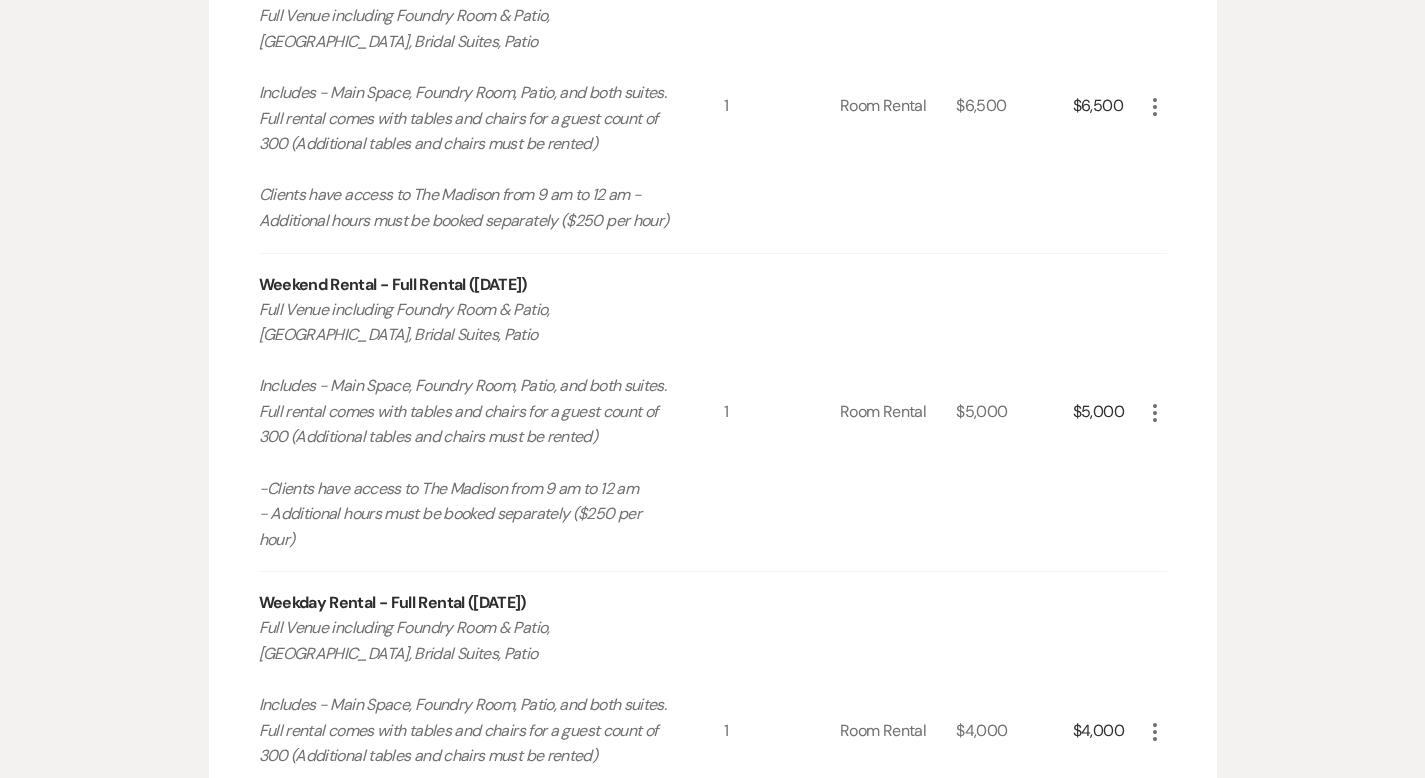 click on "More" 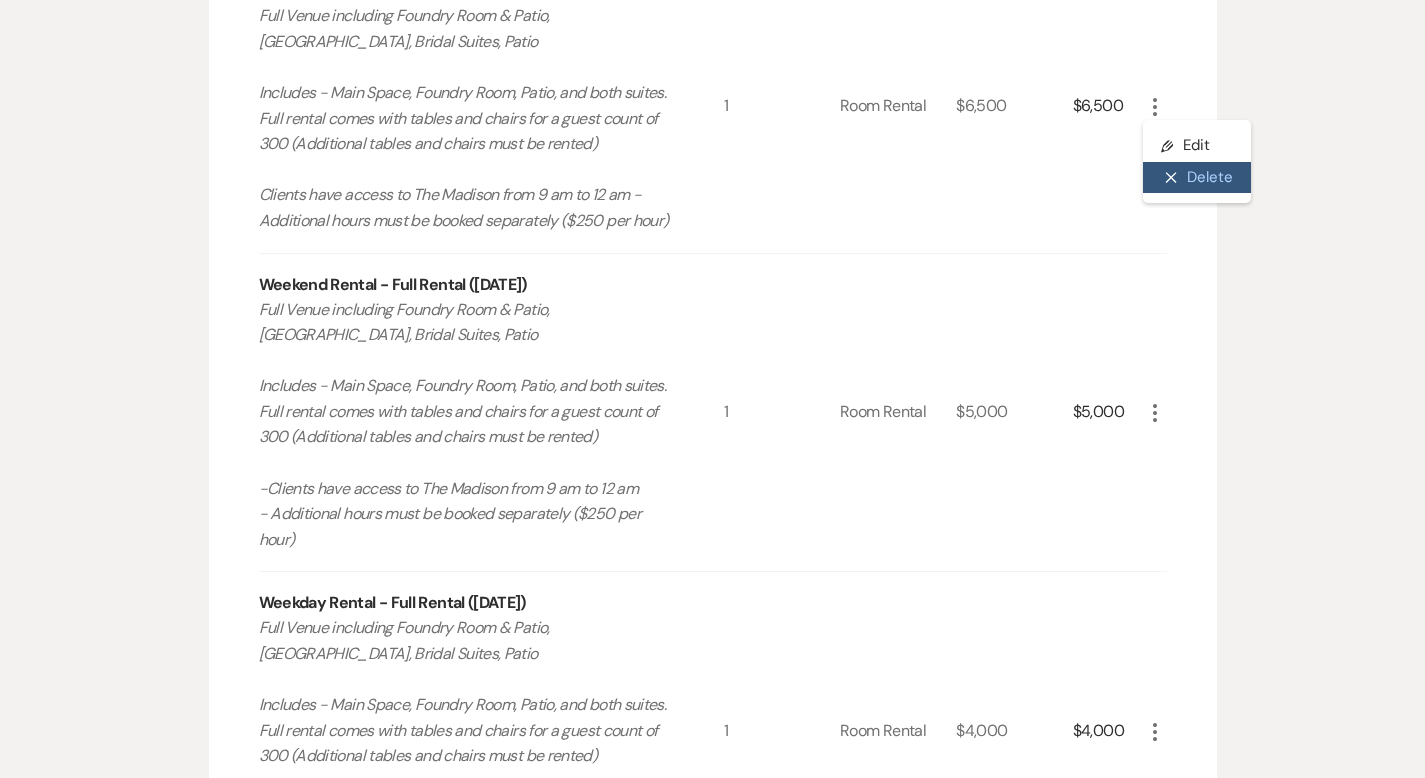 click on "X" 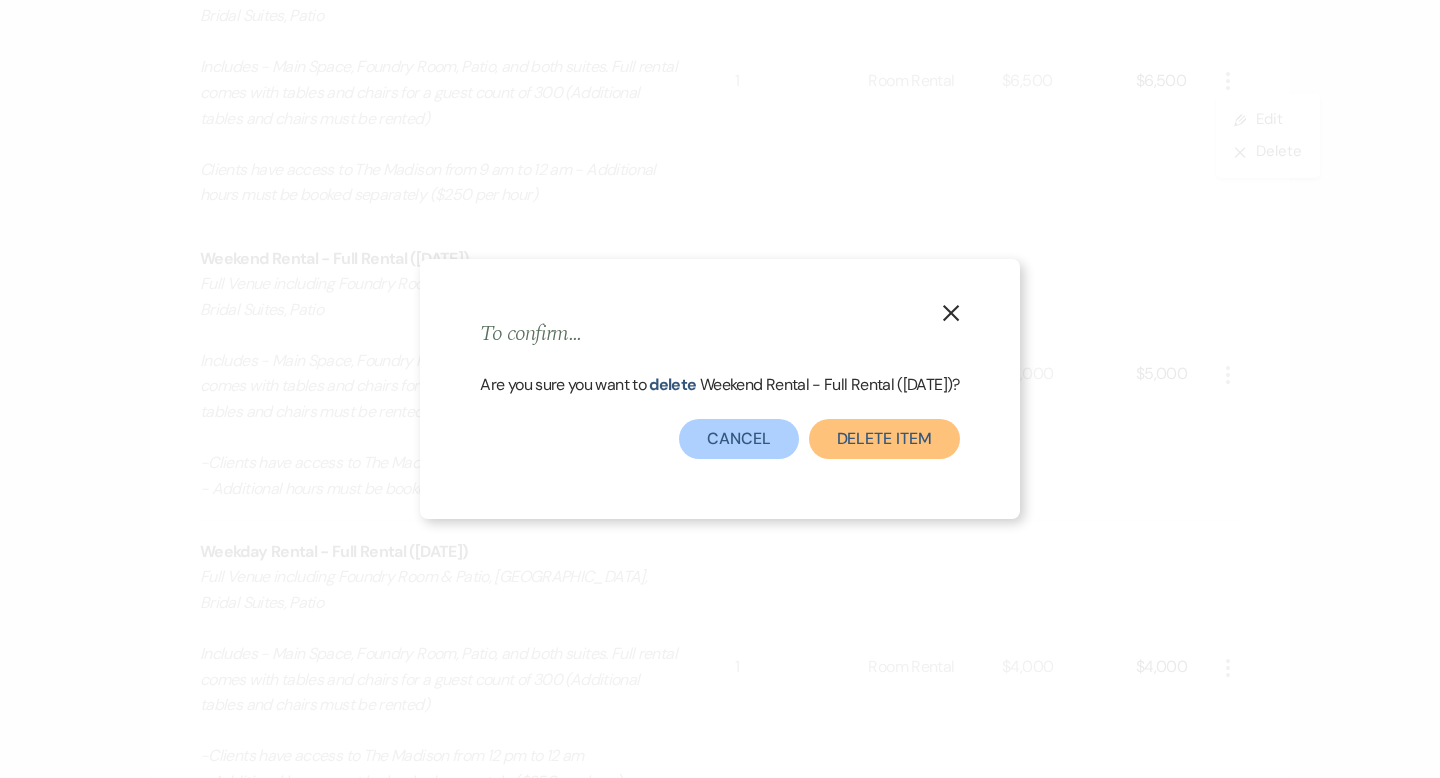 click on "Delete Item" at bounding box center [884, 439] 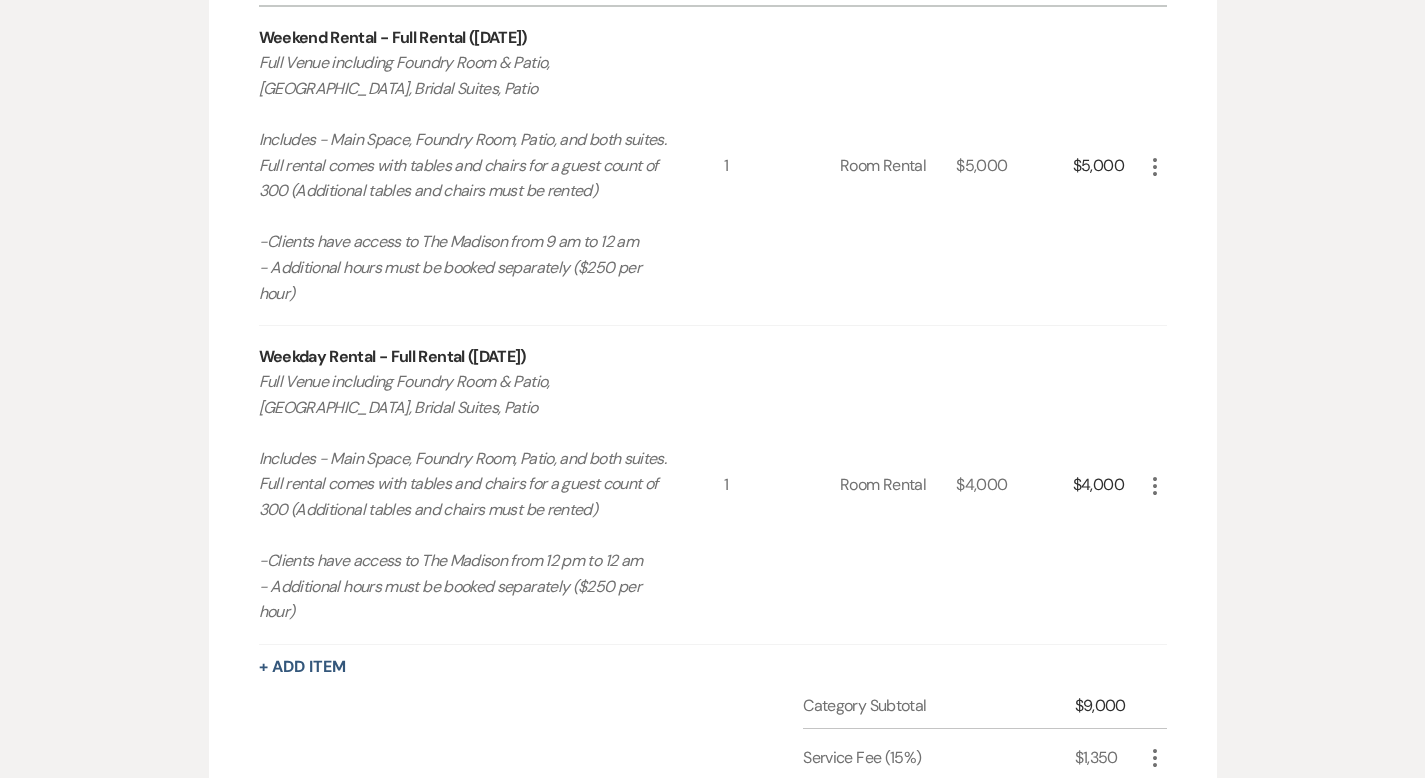 scroll, scrollTop: 2702, scrollLeft: 0, axis: vertical 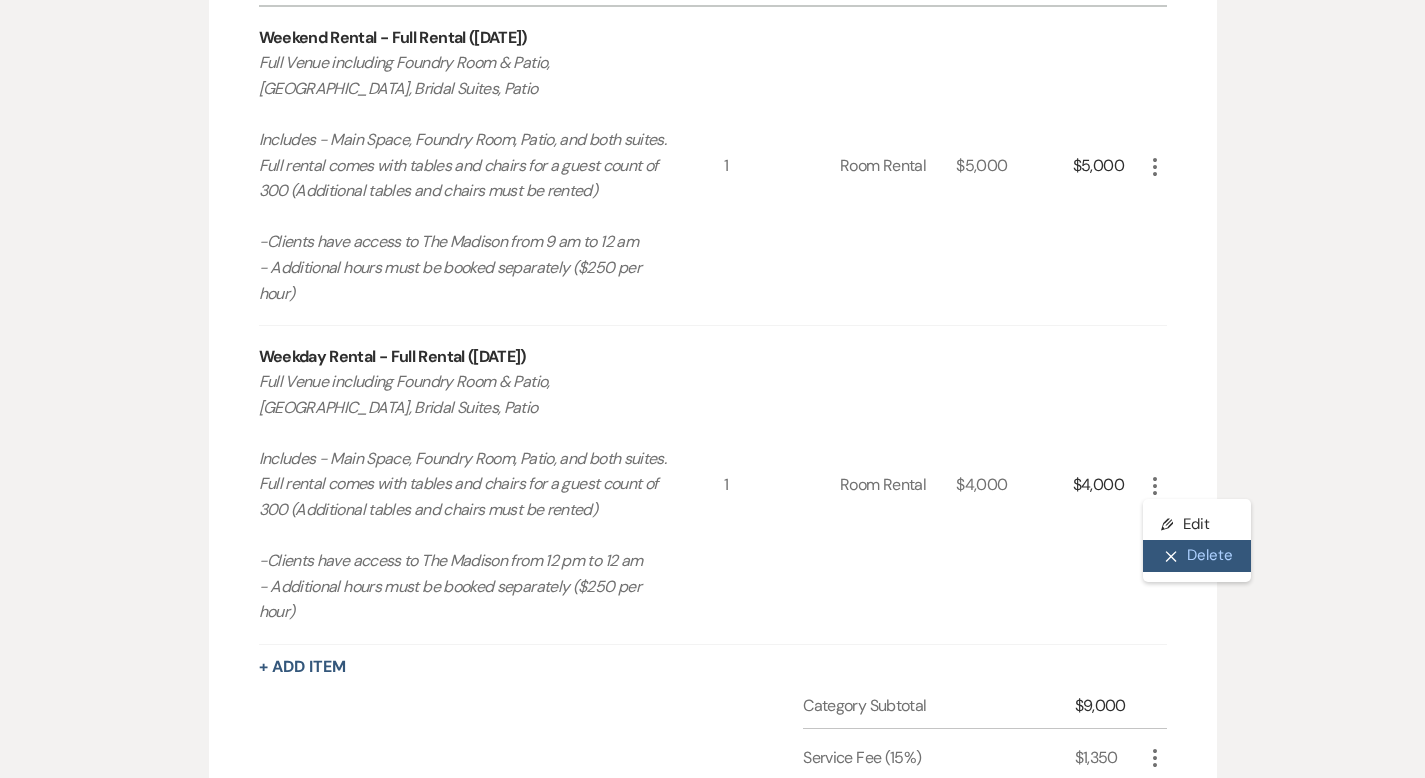 click on "X" 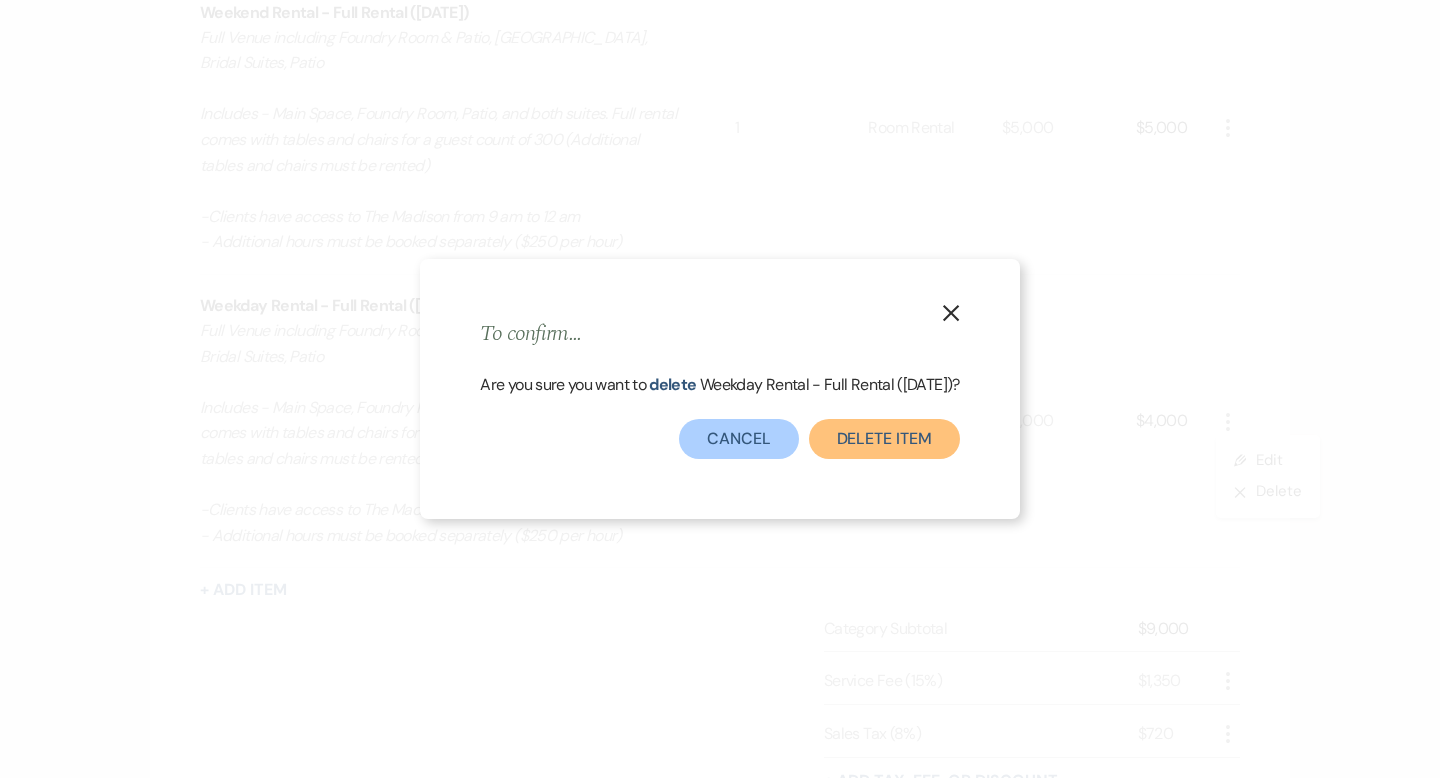 click on "Delete Item" at bounding box center (884, 439) 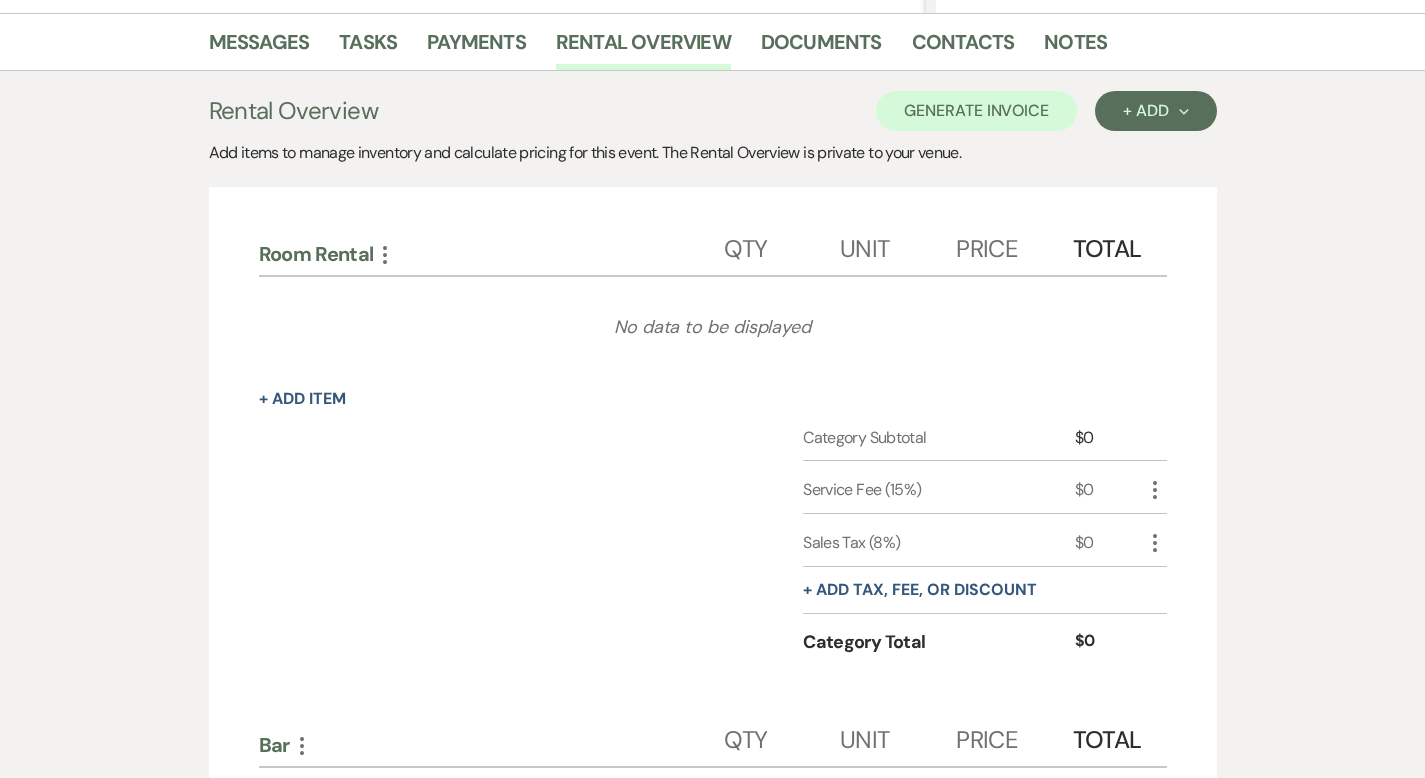scroll, scrollTop: 489, scrollLeft: 0, axis: vertical 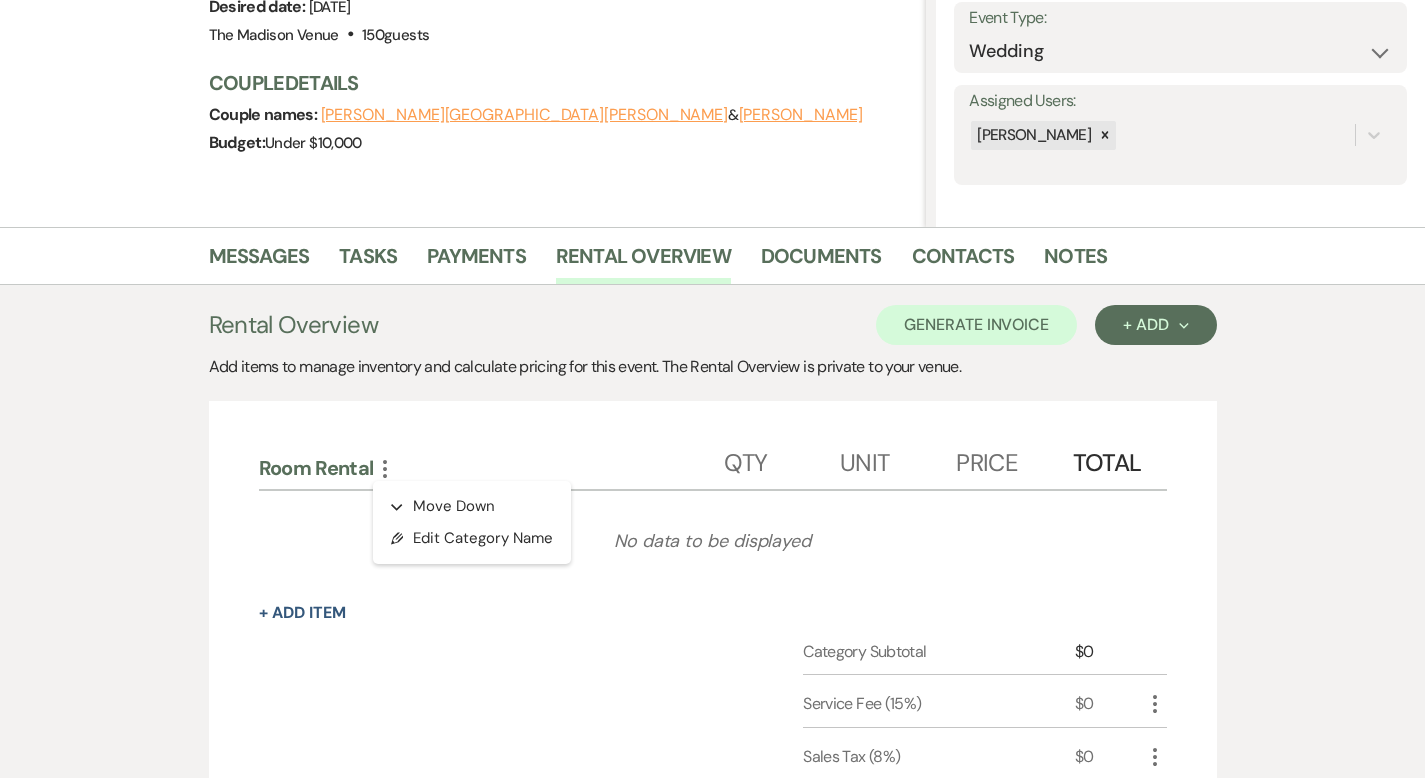 click on "Room Rental More Expand Move Down Pencil Edit Category Name" at bounding box center (491, 468) 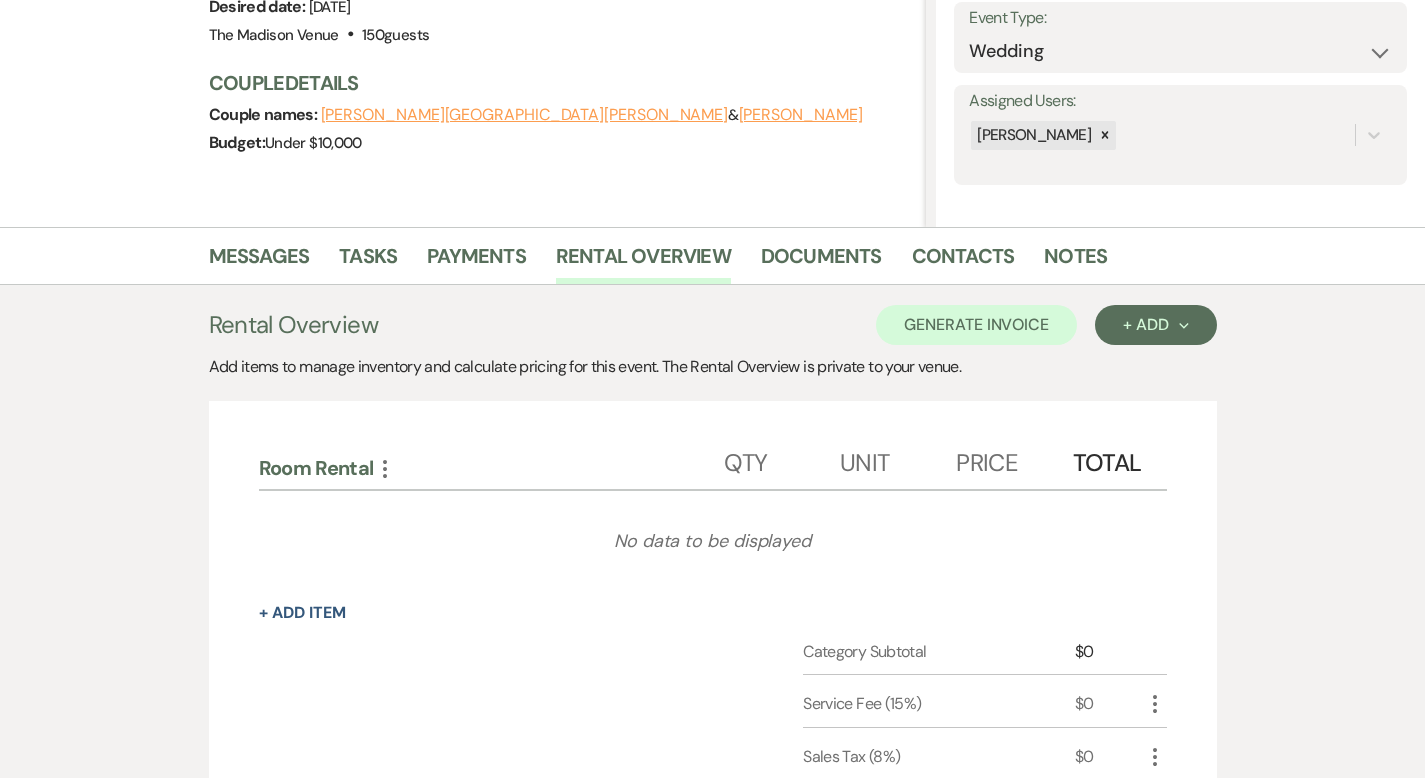 click 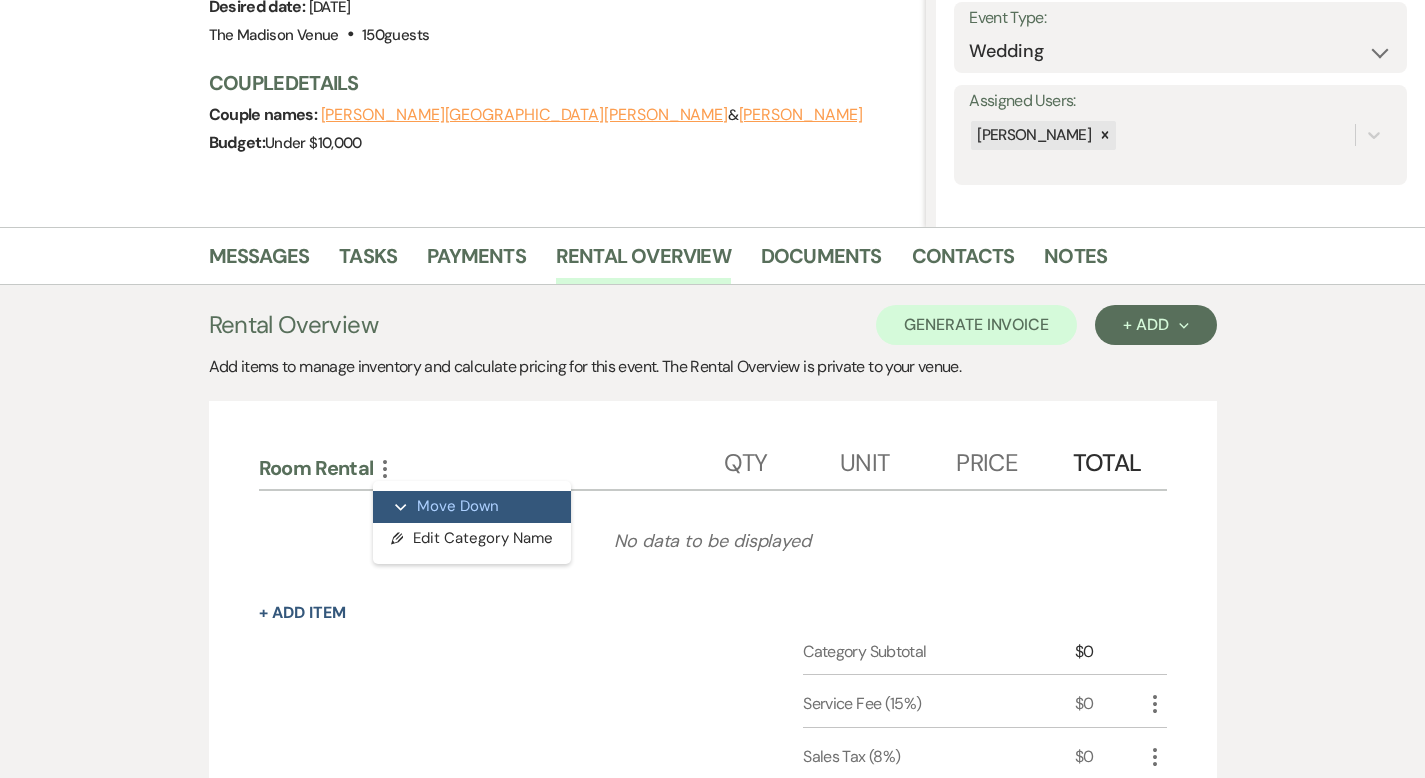 click on "Expand Move Down" at bounding box center (472, 507) 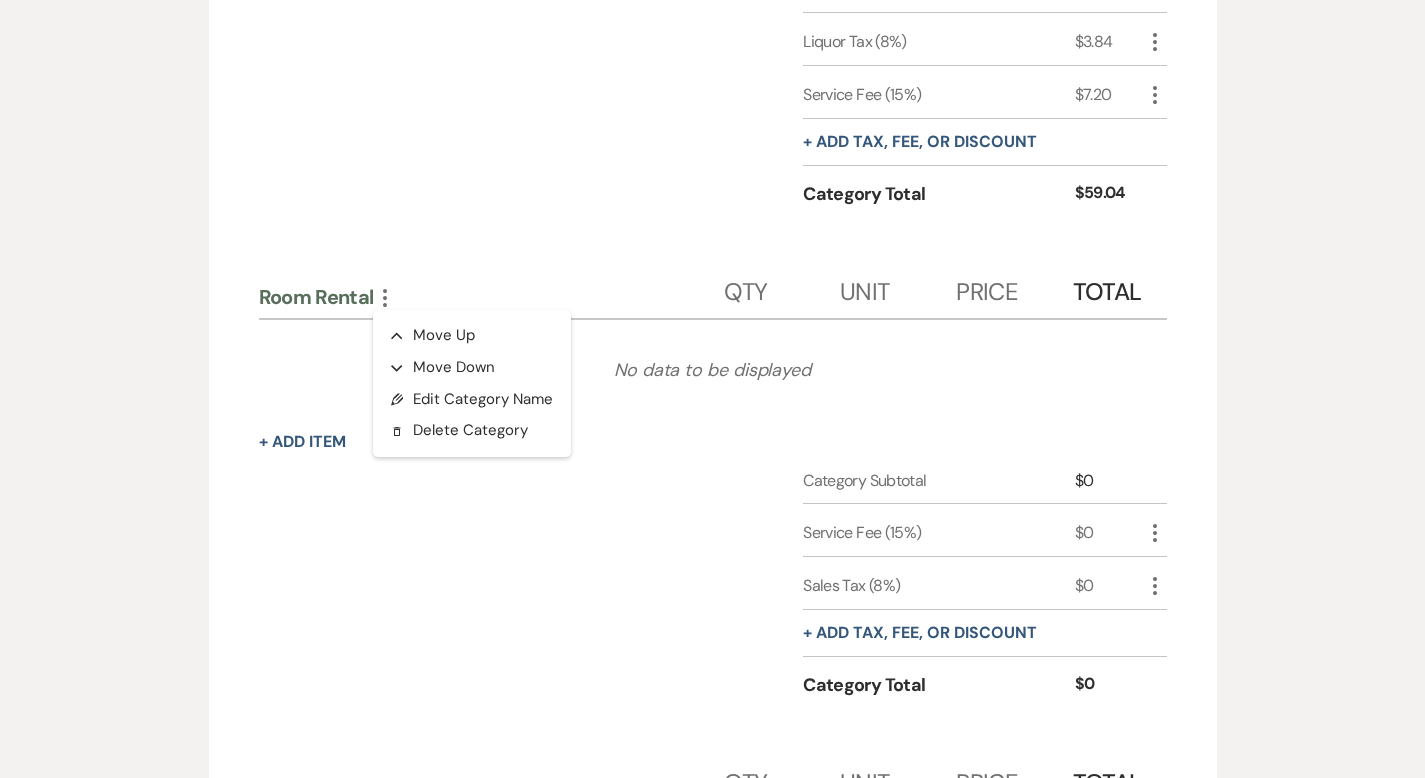 scroll, scrollTop: 2206, scrollLeft: 0, axis: vertical 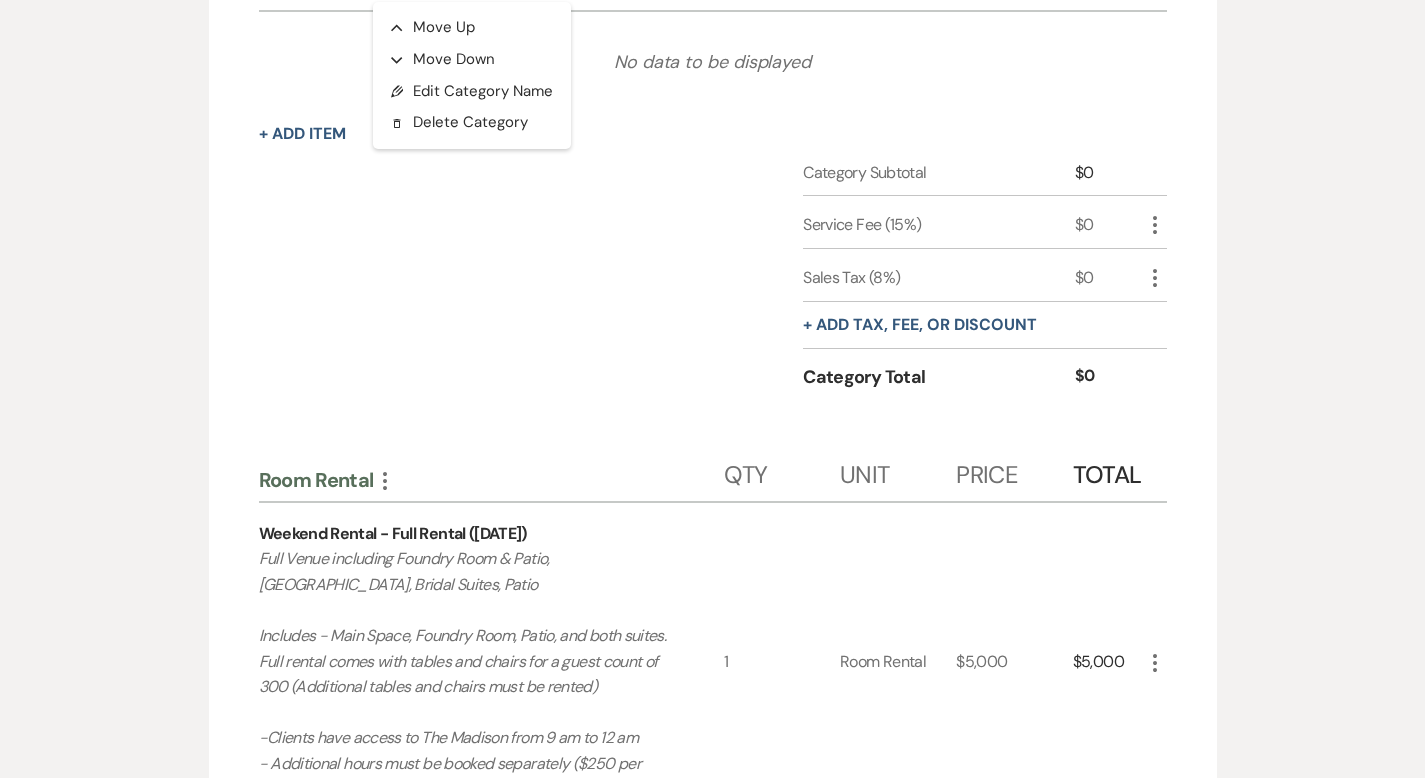 click on "Category Subtotal $0 Service Fee (15%) $0 More Sales Tax (8%) $0 More + Add tax, fee, or discount Category Total $0" at bounding box center (713, 293) 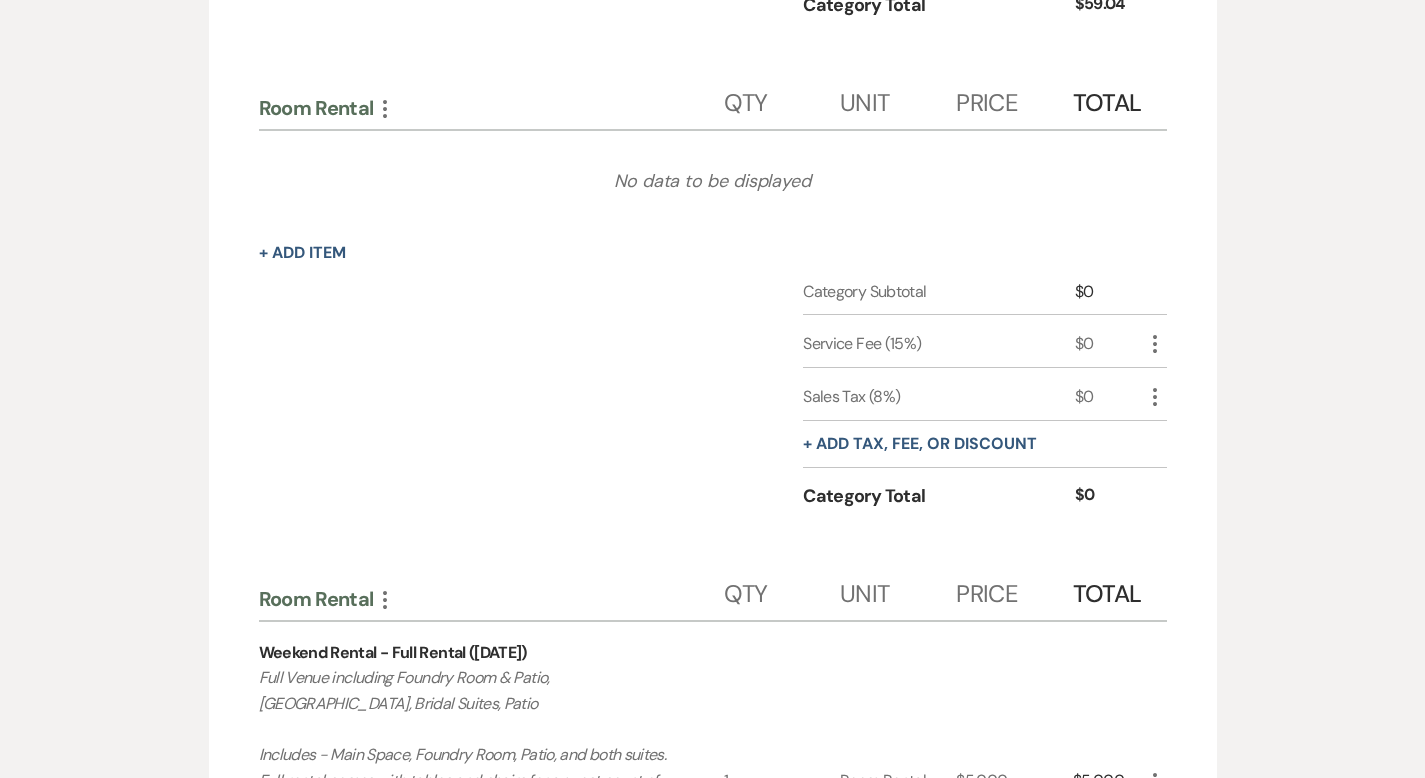 scroll, scrollTop: 2041, scrollLeft: 0, axis: vertical 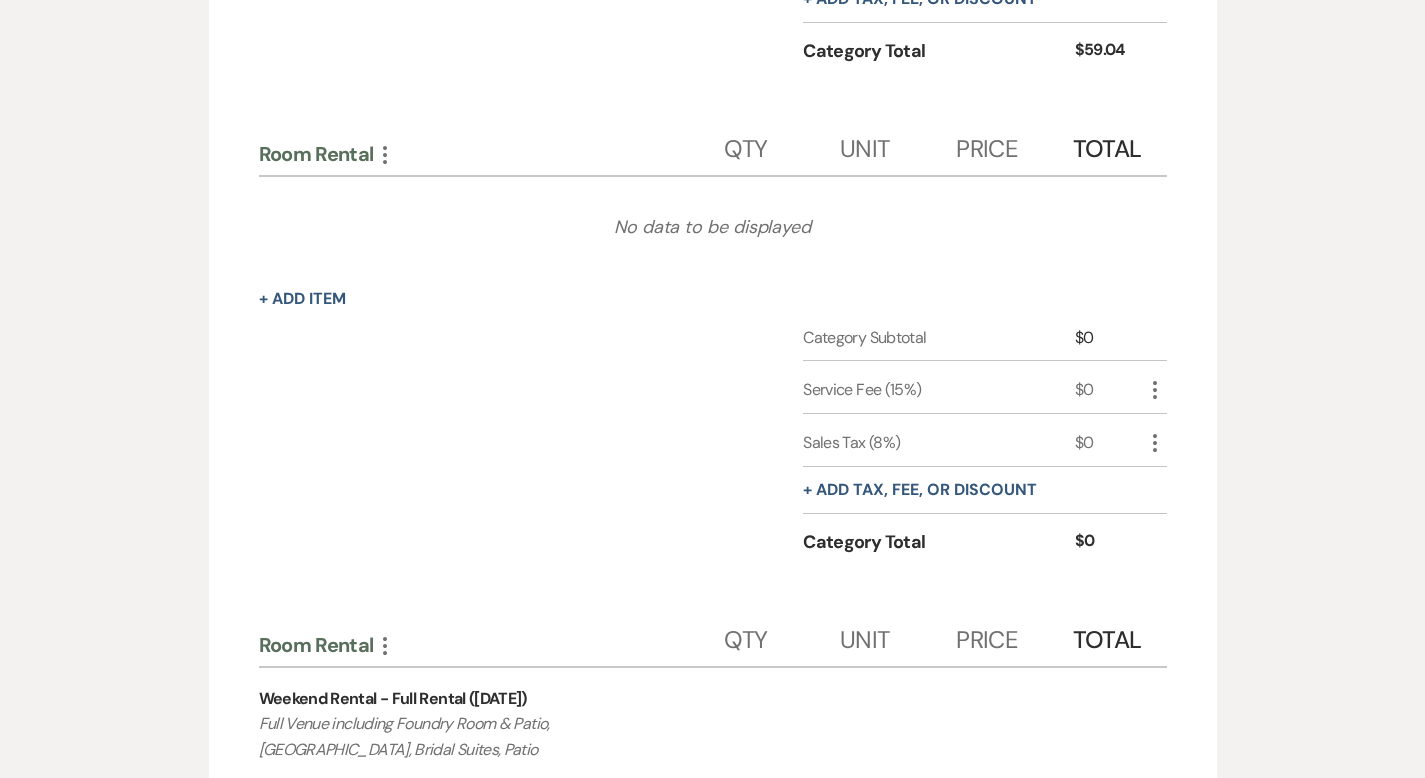 click on "More" 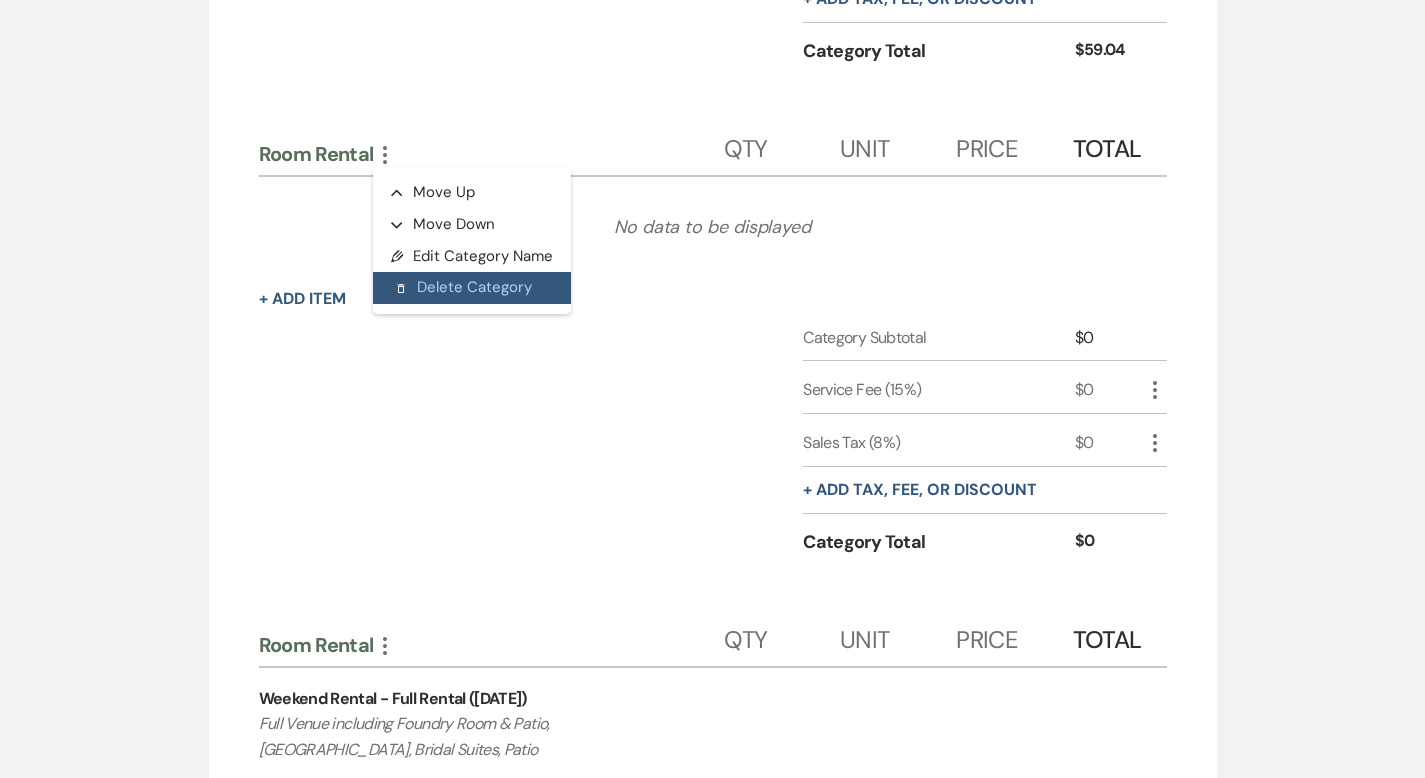 click on "Delete Delete Category" at bounding box center (472, 288) 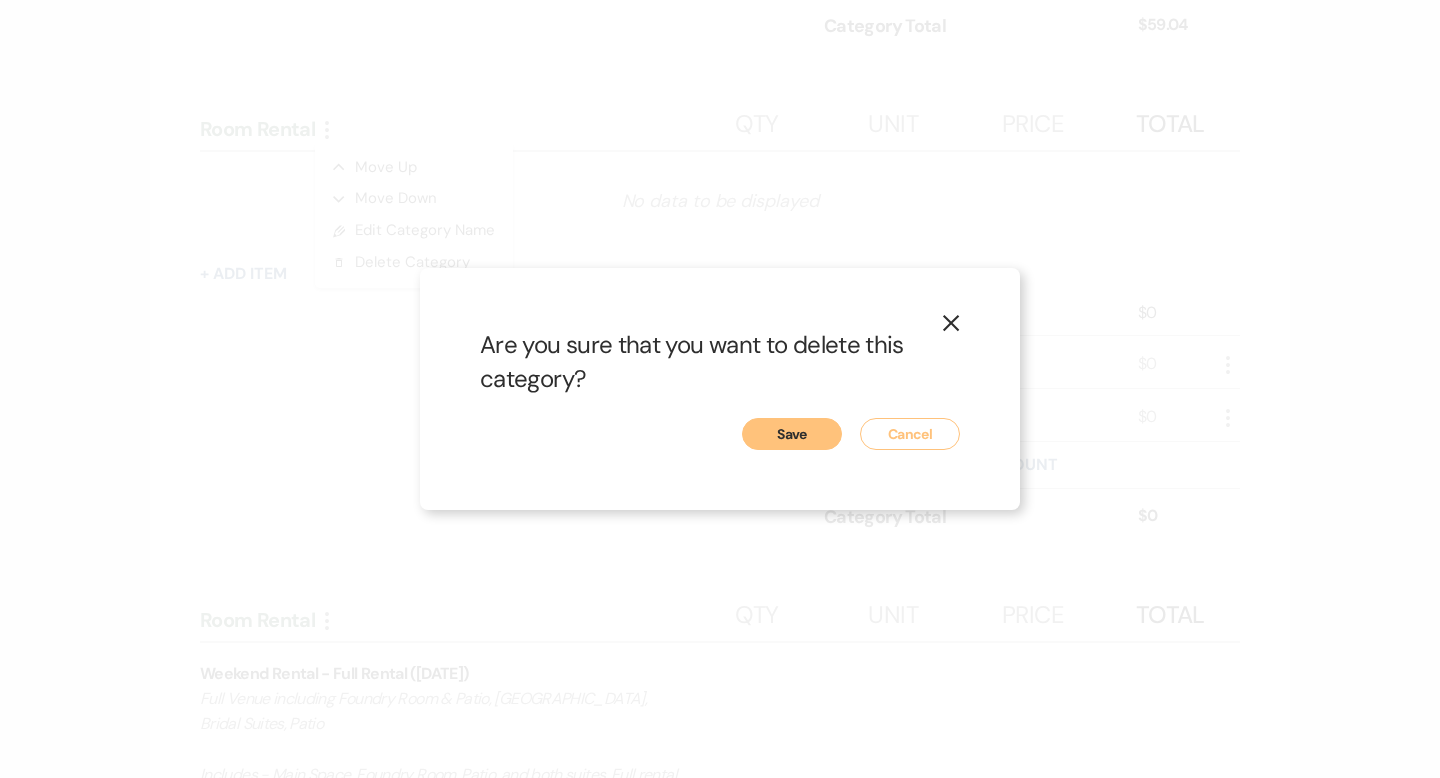 click on "Save" at bounding box center (792, 434) 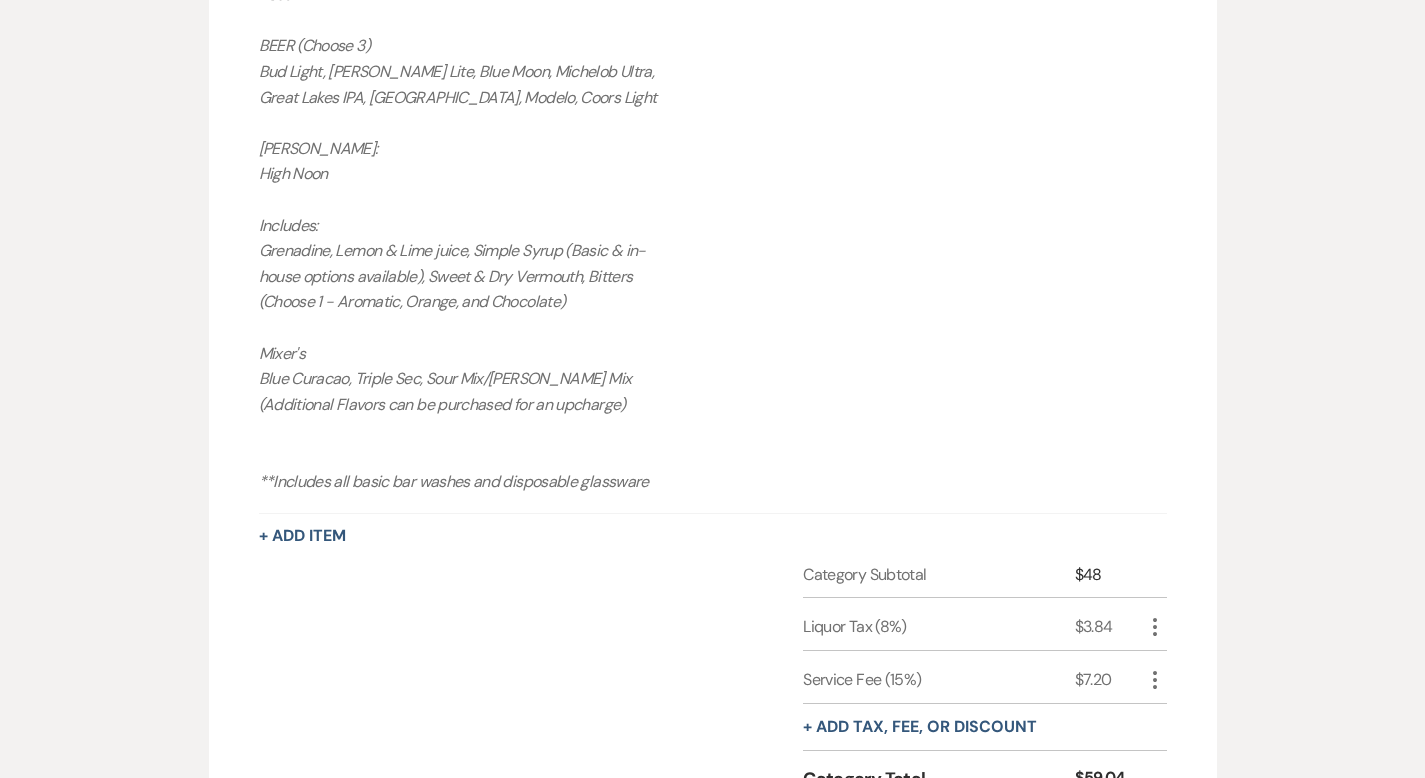 scroll, scrollTop: 1137, scrollLeft: 0, axis: vertical 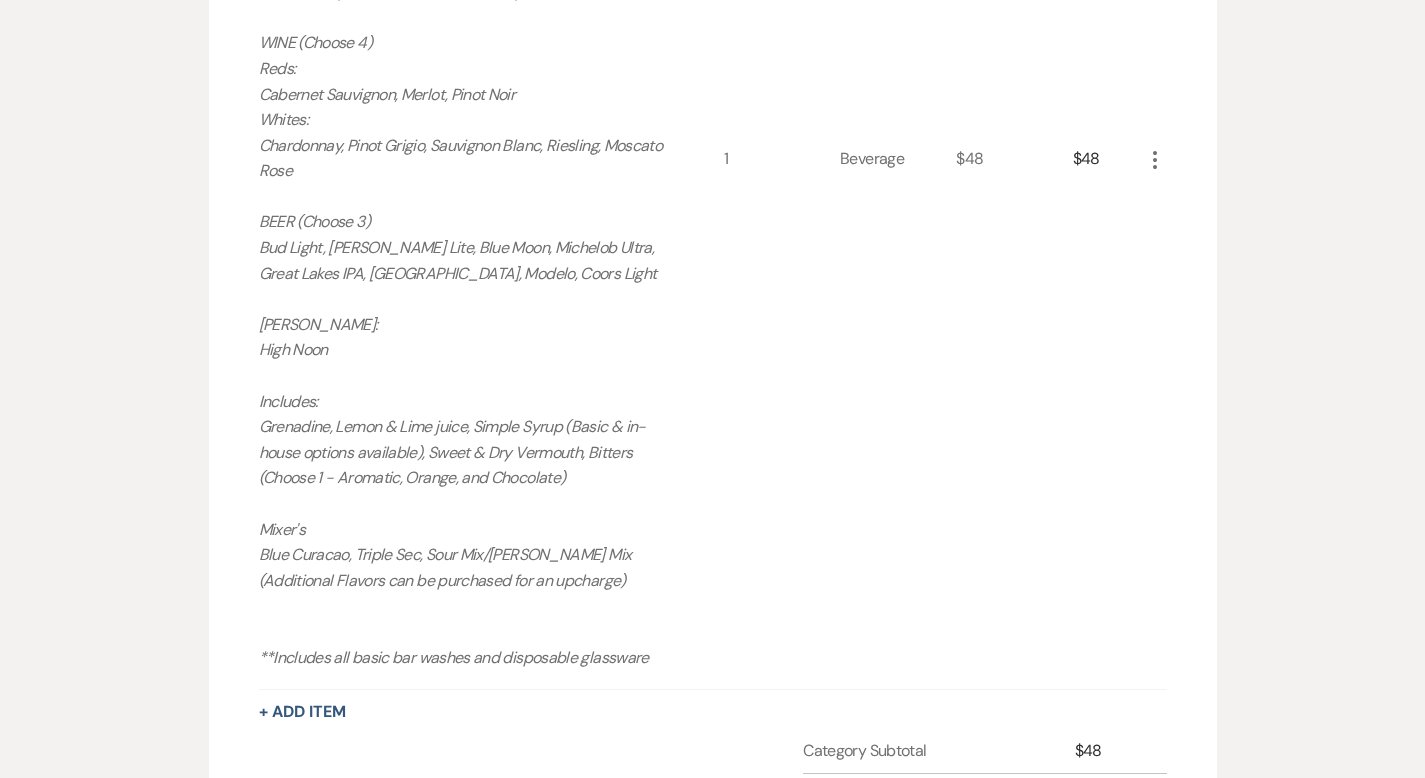 click on "More" 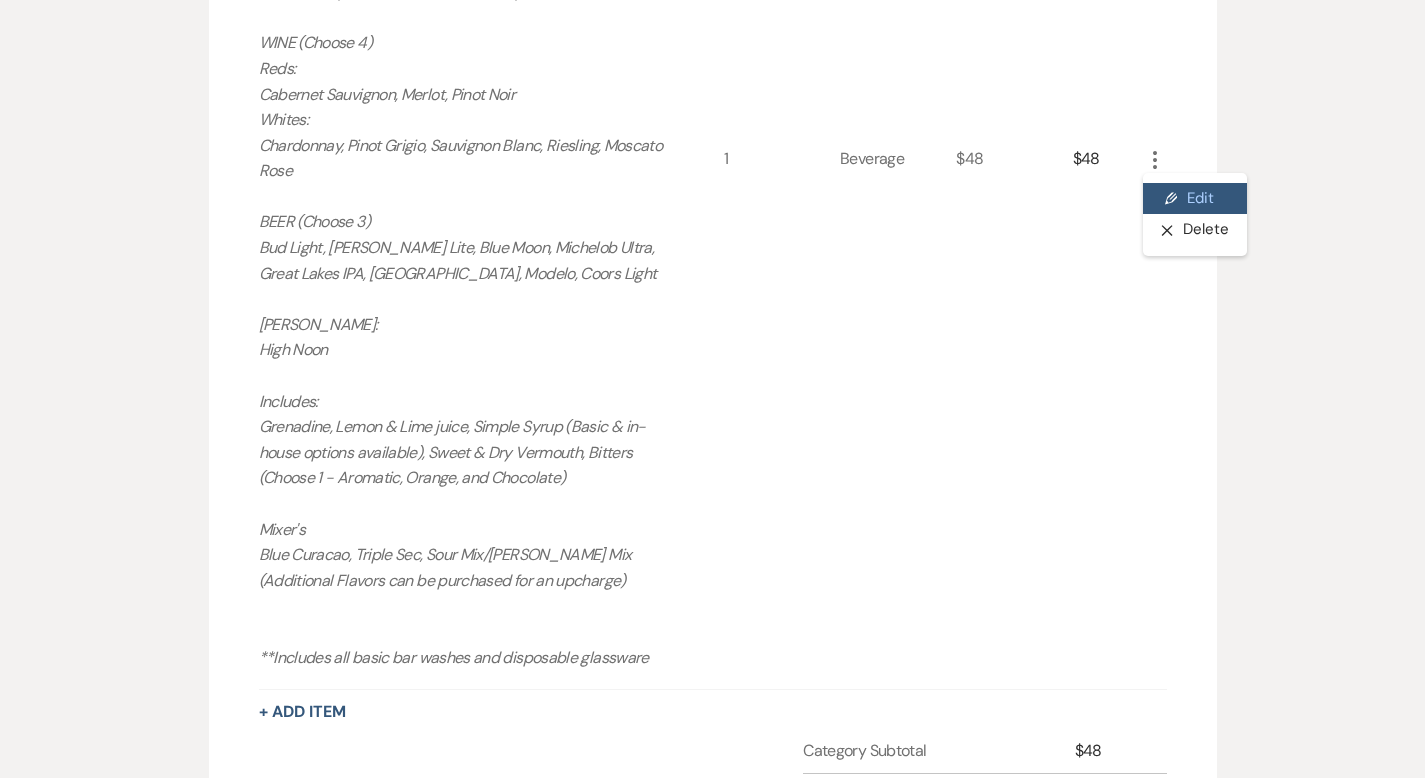 click on "Pencil Edit" at bounding box center (1195, 199) 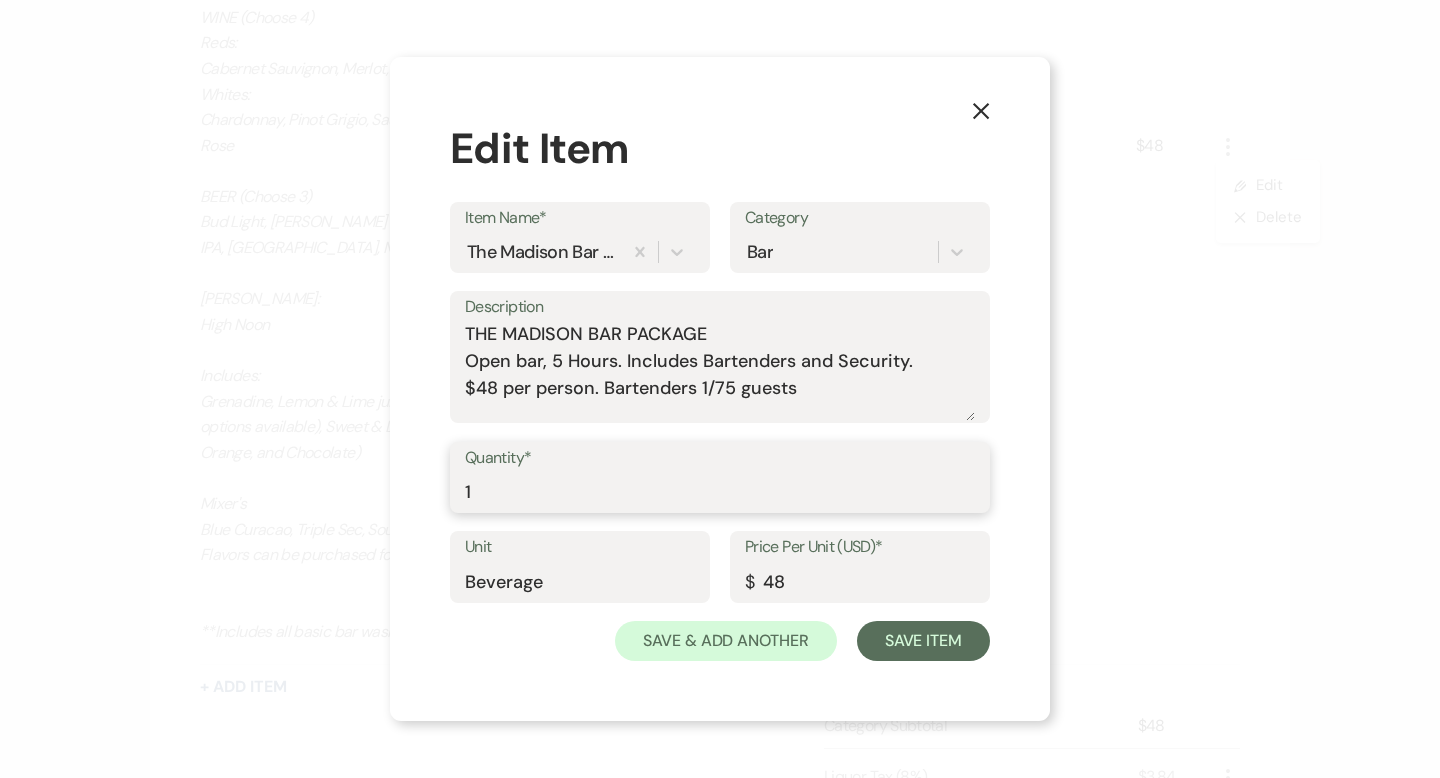 click on "1" at bounding box center [720, 491] 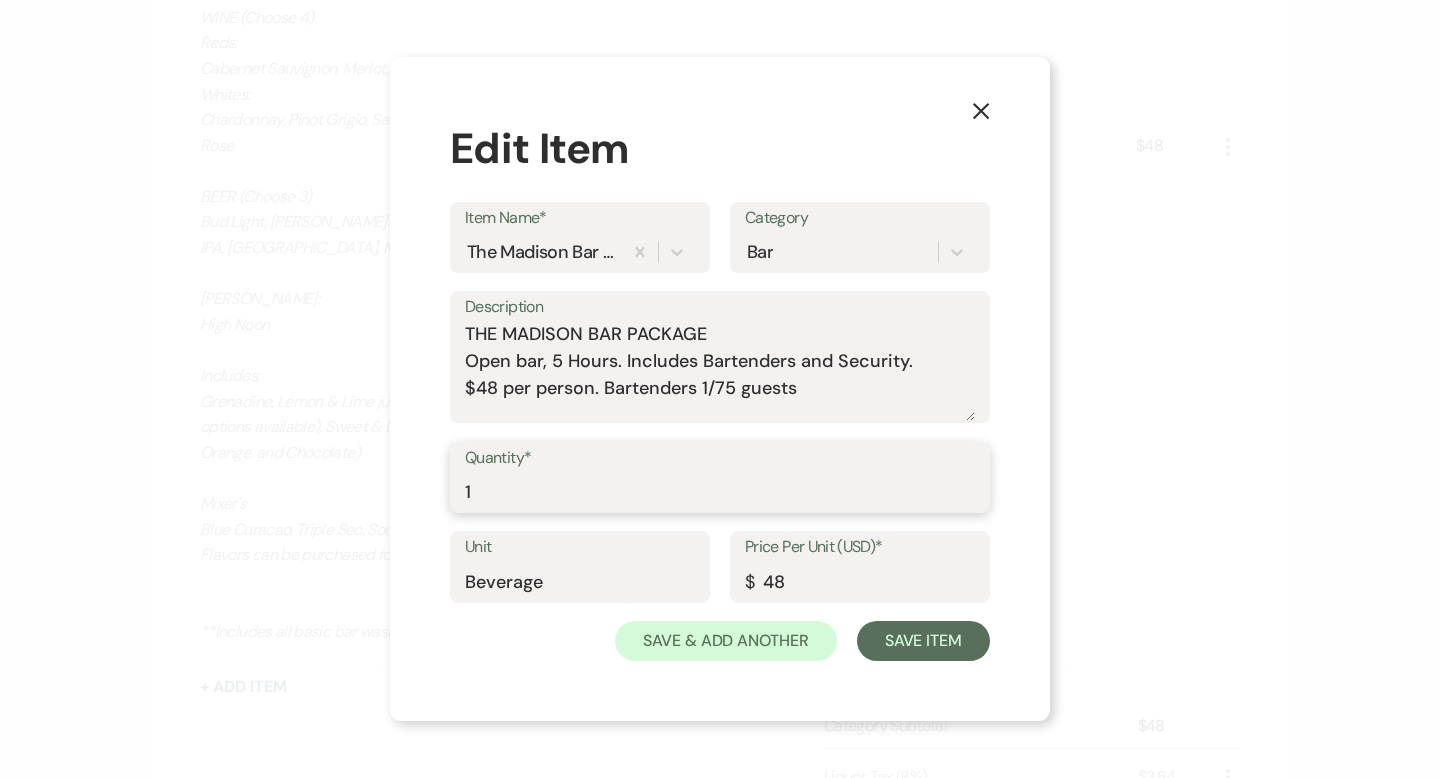 click on "1" at bounding box center (720, 491) 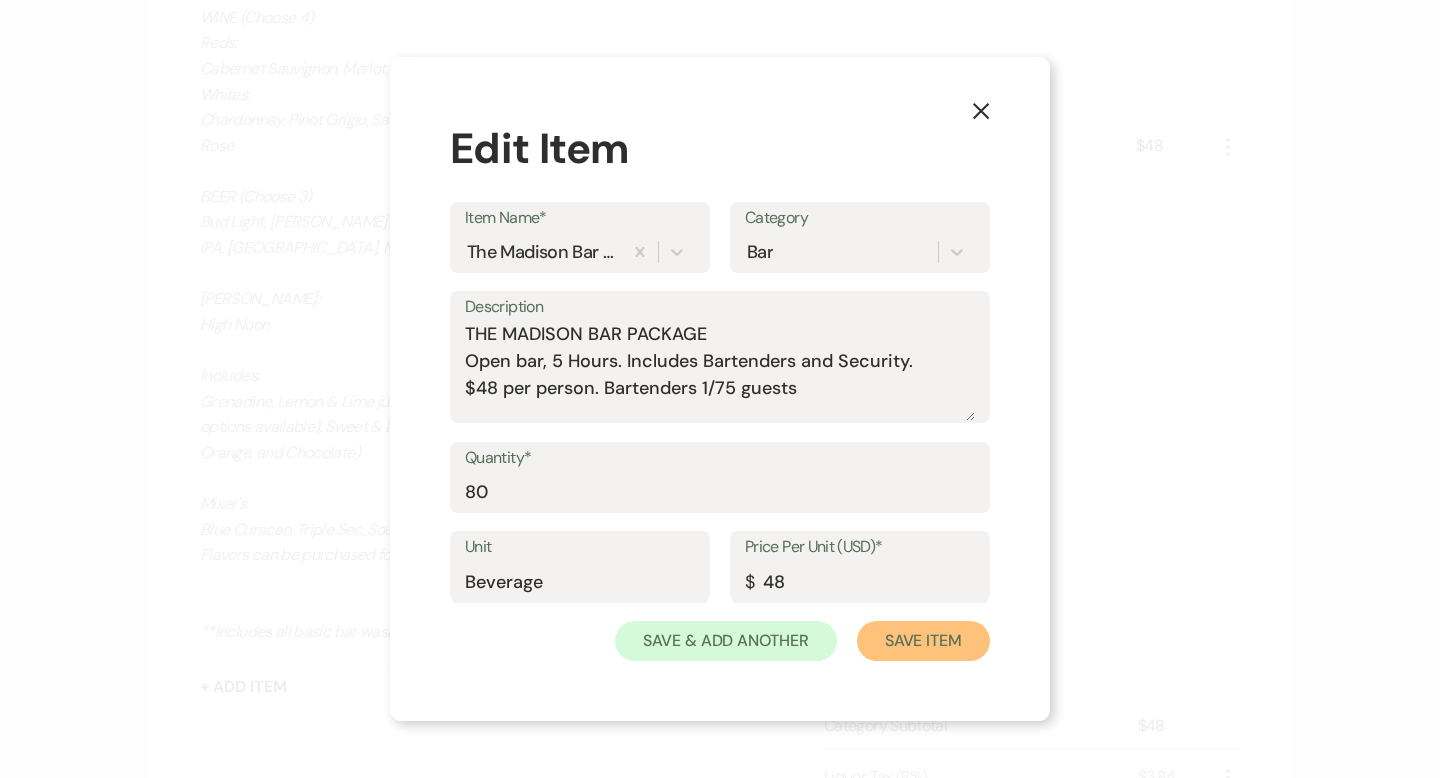 click on "Save Item" at bounding box center (923, 641) 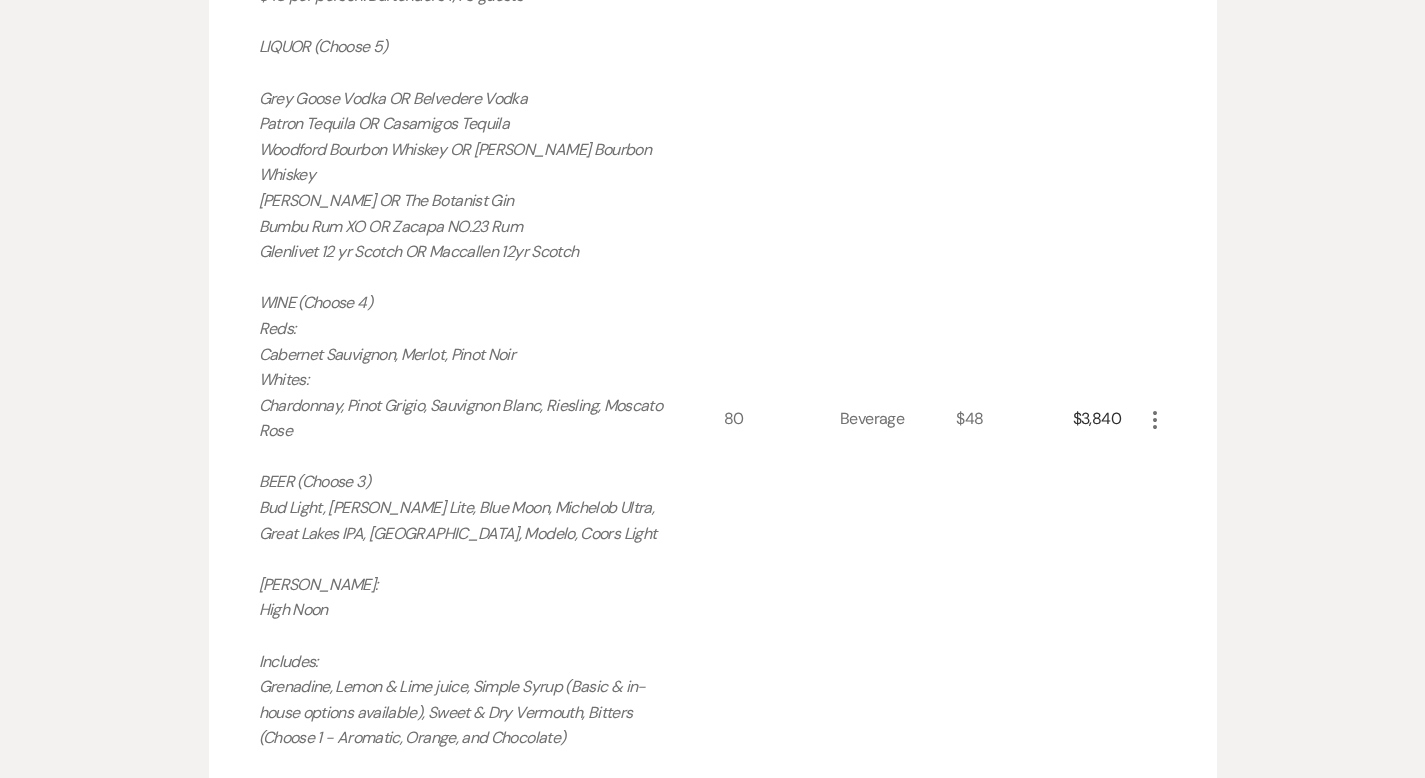 scroll, scrollTop: 881, scrollLeft: 0, axis: vertical 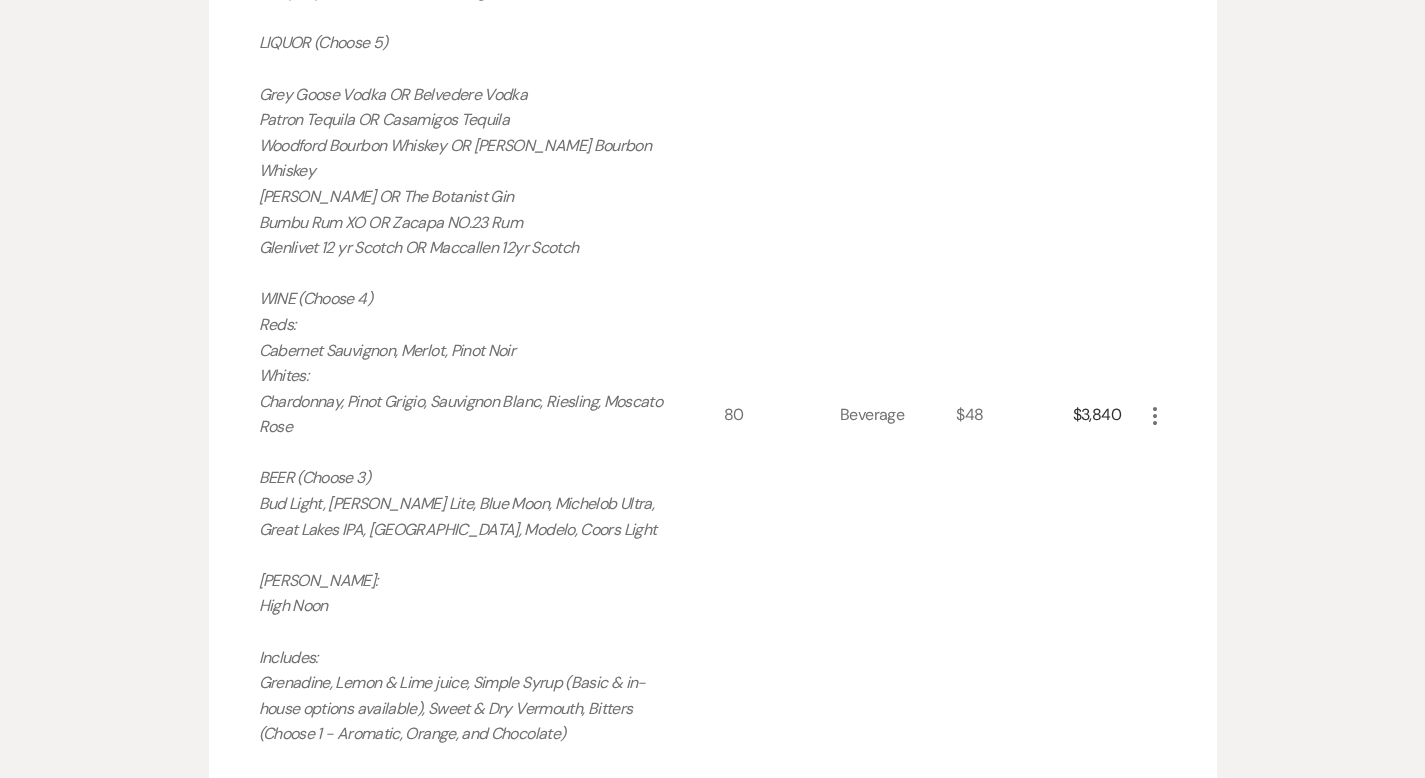 click on "More" 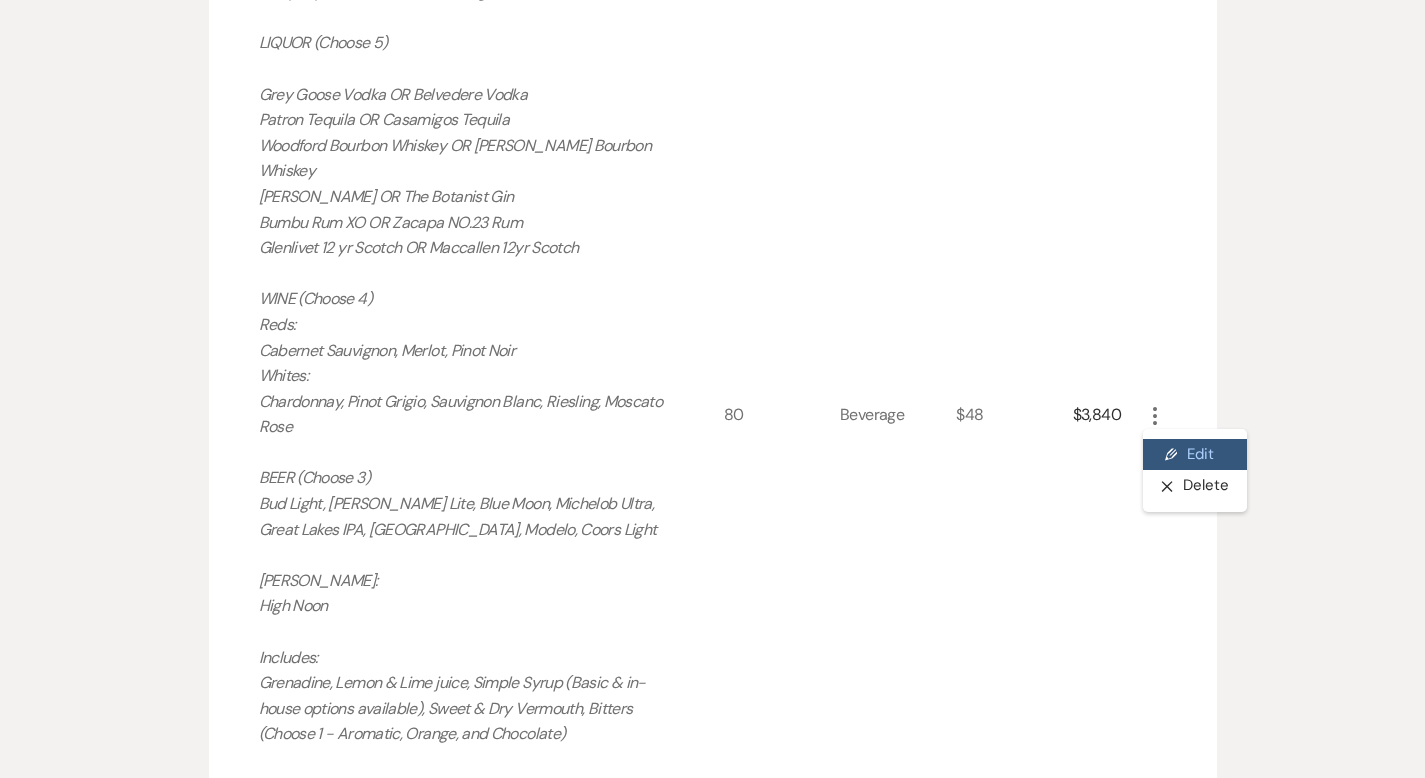 click on "Pencil Edit" at bounding box center (1195, 455) 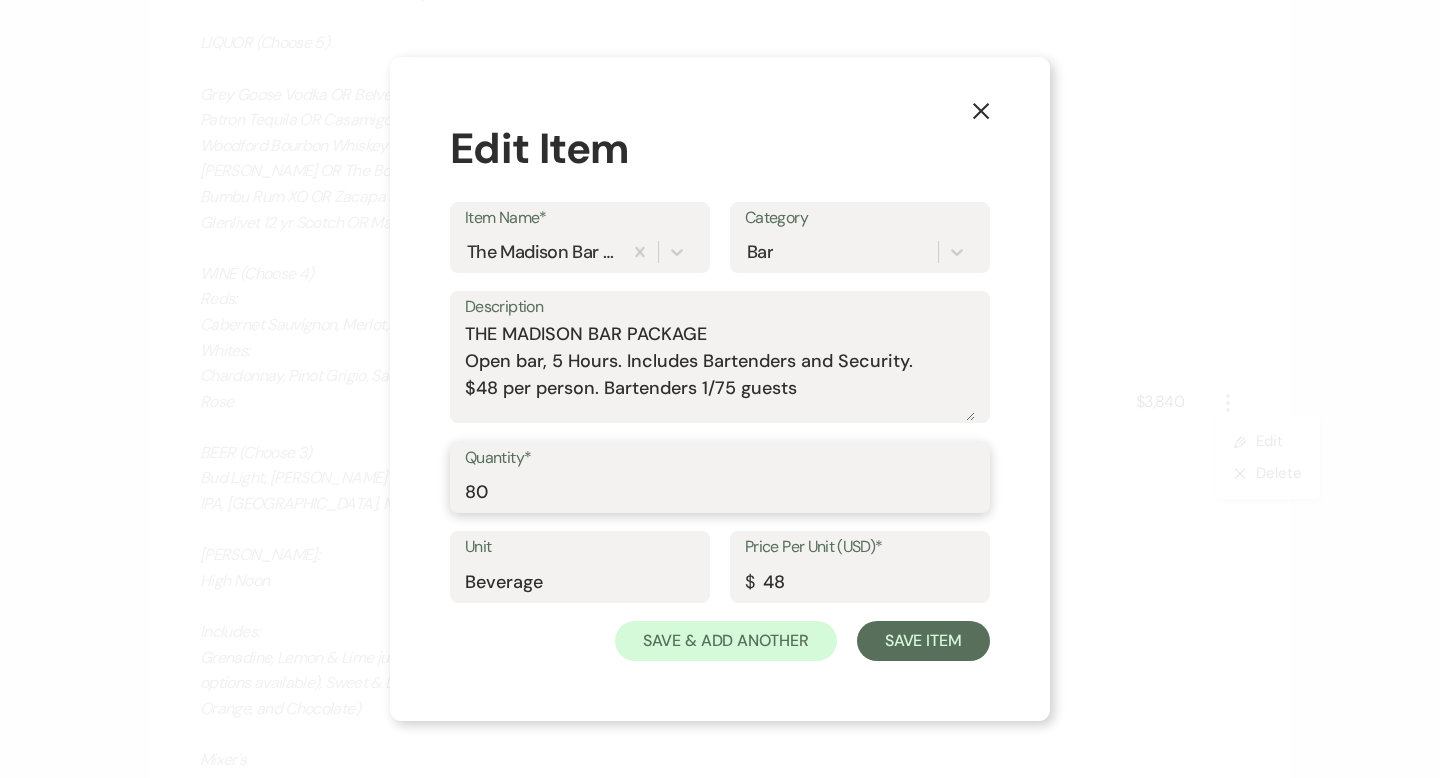 click on "80" at bounding box center (720, 491) 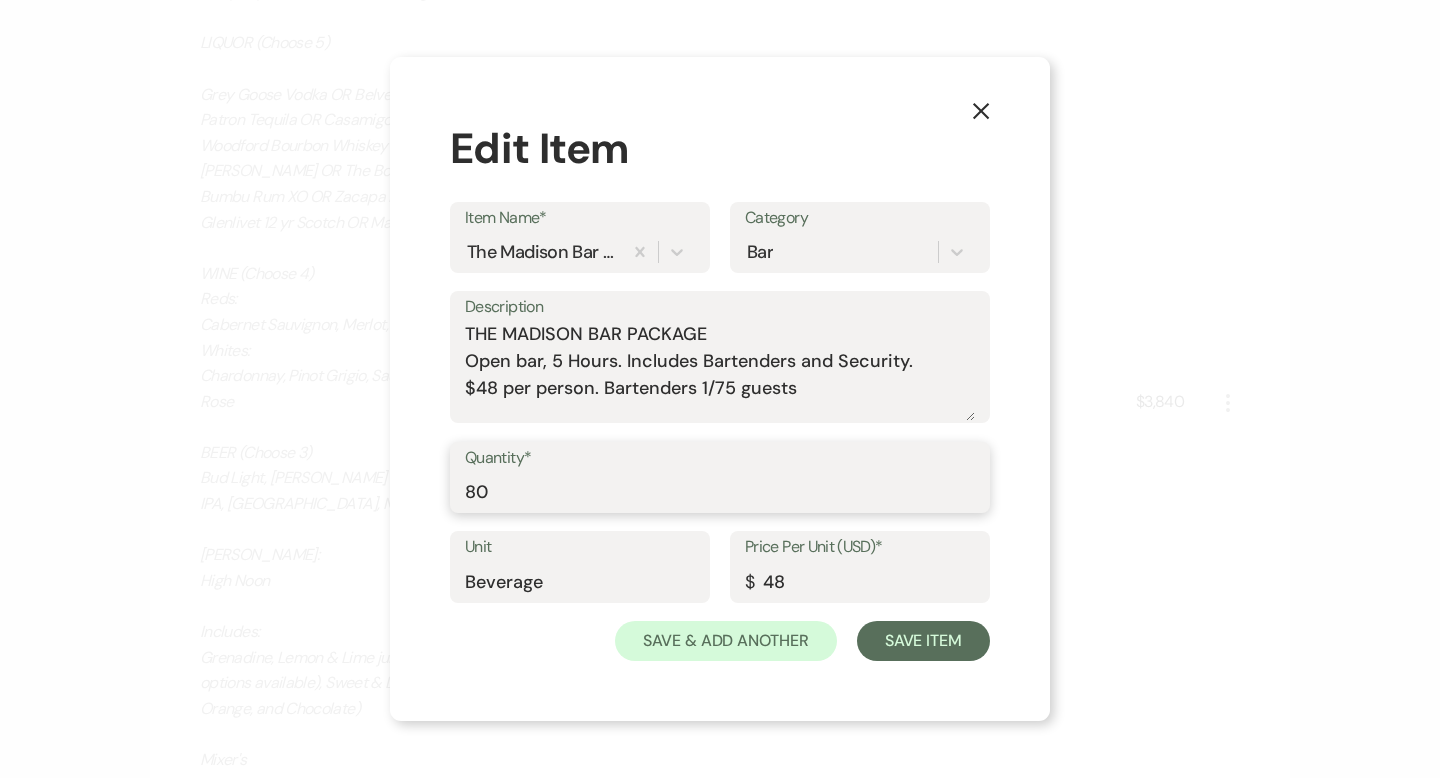 click on "80" at bounding box center [720, 491] 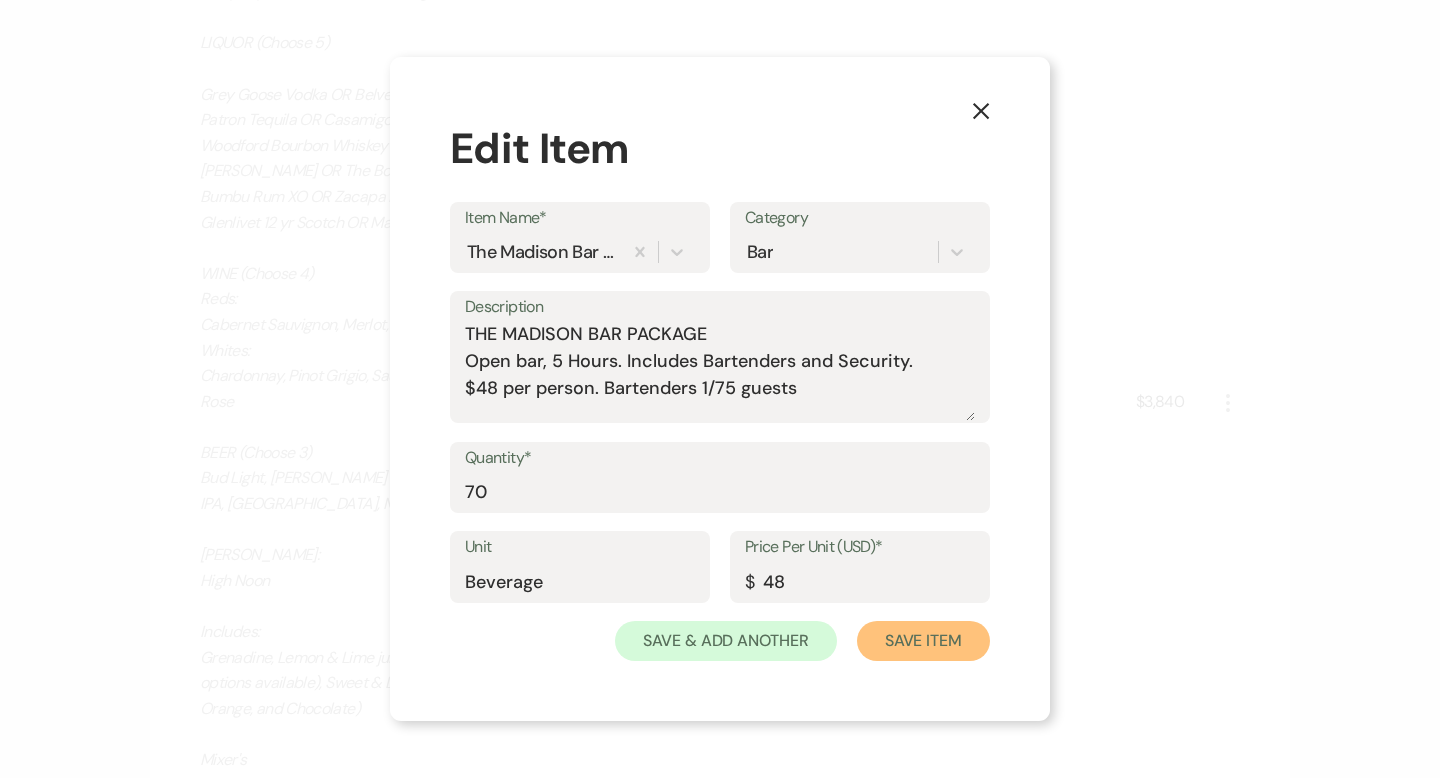 click on "Save Item" at bounding box center [923, 641] 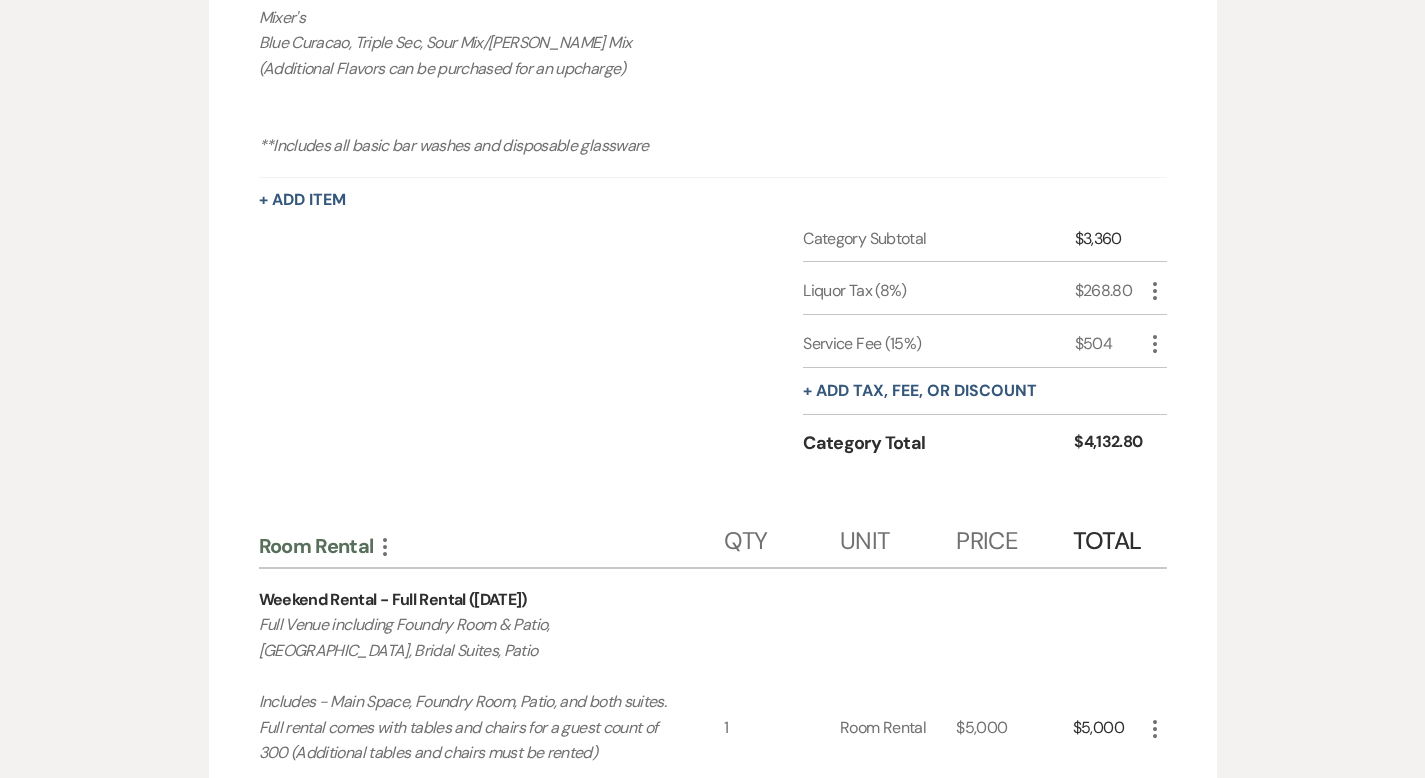 scroll, scrollTop: 1645, scrollLeft: 0, axis: vertical 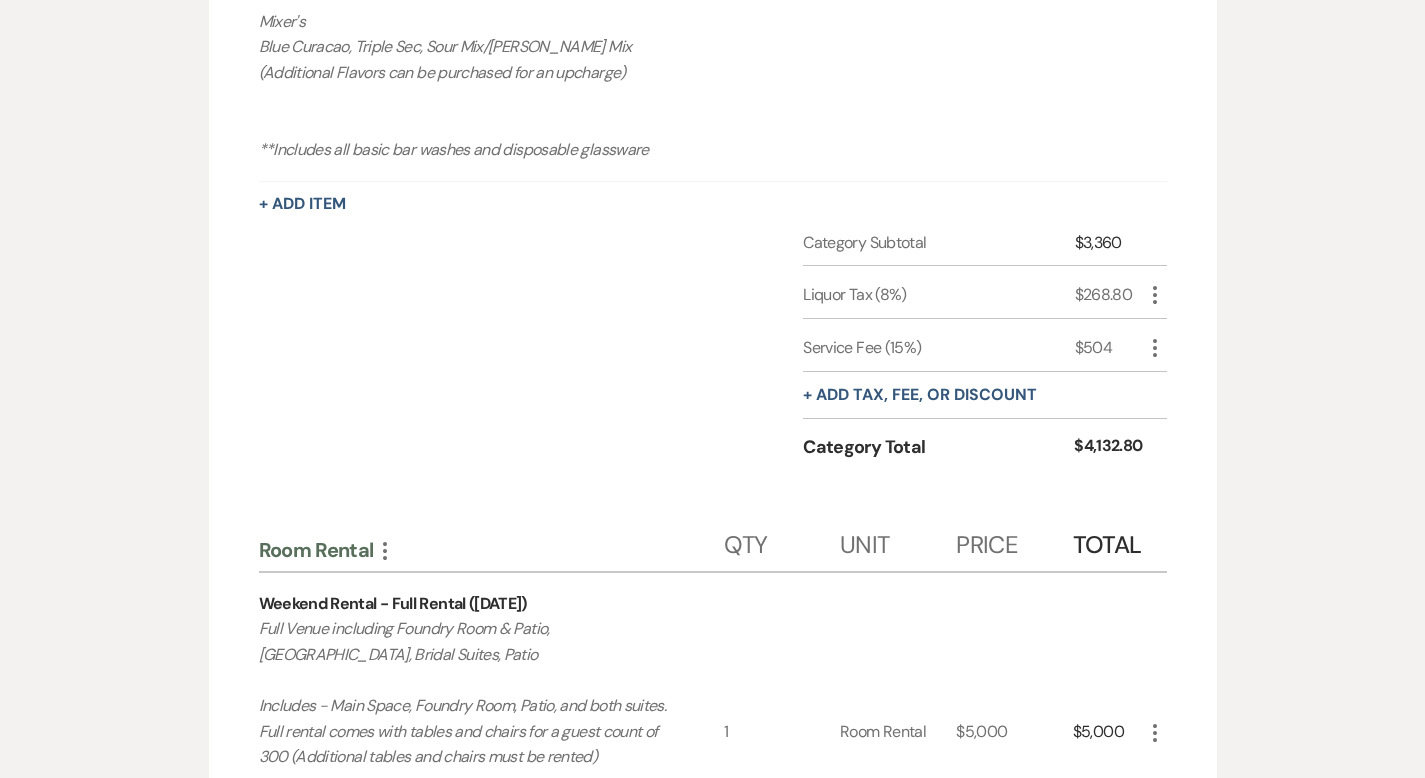 click on "Bar More Qty Unit Price Total The Madison Bar Package THE MADISON BAR PACKAGE
Open bar, 5 Hours. Includes Bartenders and Security.
$48 per person. Bartenders 1/75 guests
LIQUOR (Choose 5)
Grey Goose Vodka OR Belvedere Vodka
Patron Tequila OR Casamigos Tequila
Woodford Bourbon Whiskey OR Basil Hayden Bourbon Whiskey
Hendricks Gin OR The Botanist Gin
Bumbu Rum XO OR Zacapa NO.23 Rum
Glenlivet 12 yr Scotch OR Maccallen 12yr Scotch
WINE (Choose 4)
Reds:
Cabernet Sauvignon, Merlot, Pinot Noir
Whites:
Chardonnay, Pinot Grigio, Sauvignon Blanc, Riesling, Moscato
Rose
BEER (Choose 3)
Bud Light, Miller Lite, Blue Moon, Michelob Ultra, Great Lakes IPA, Great Lakes Dortmunder, Modelo, Coors Light
Seltzer:
High Noon
Includes:
Grenadine, Lemon & Lime juice, Simple Syrup (Basic & in-house options available), Sweet & Dry Vermouth, Bitters (Choose 1 - Aromatic, Orange, and Chocolate)
Mixer's
**Includes all basic bar washes and disposable glassware 70 Beverage $48 $3,360 More Qty" at bounding box center (713, 163) 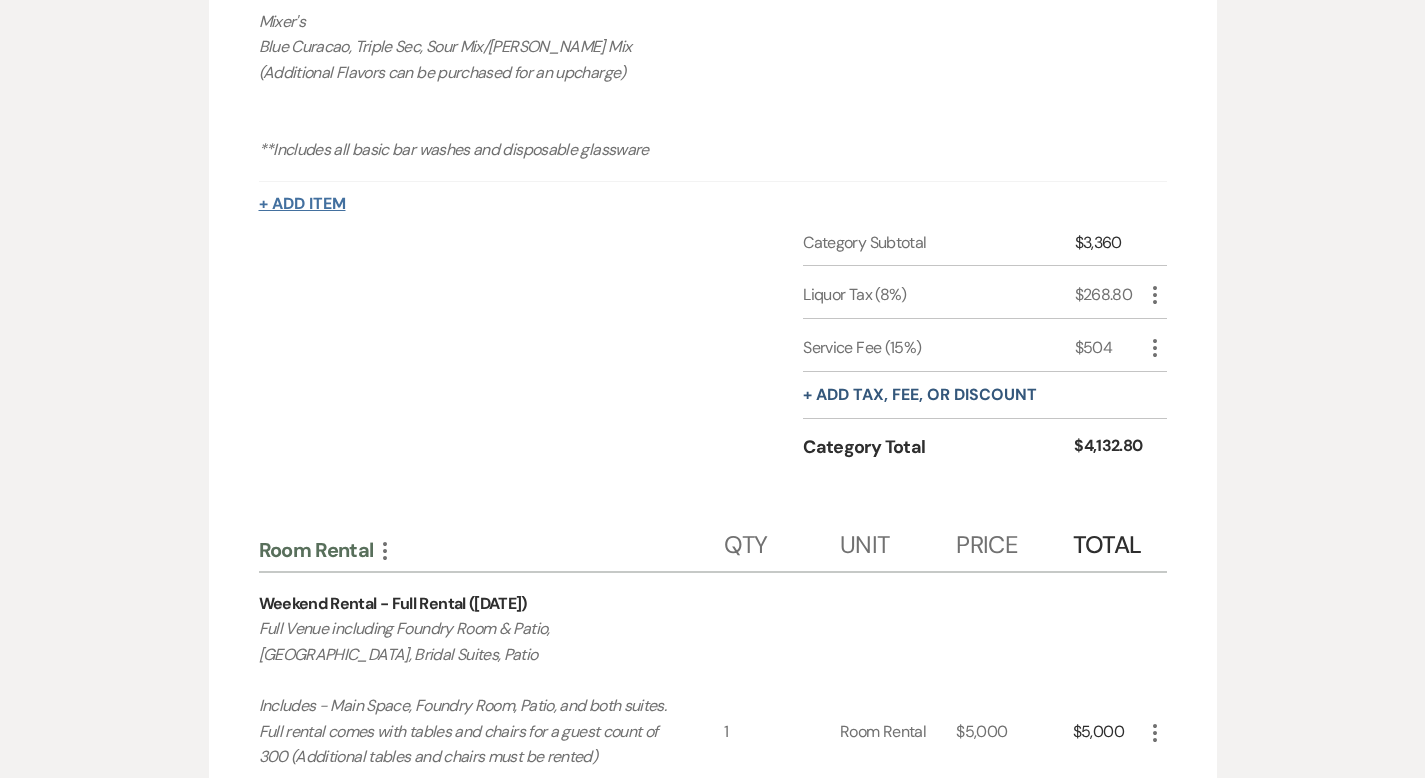 click on "+ Add Item" at bounding box center [302, 204] 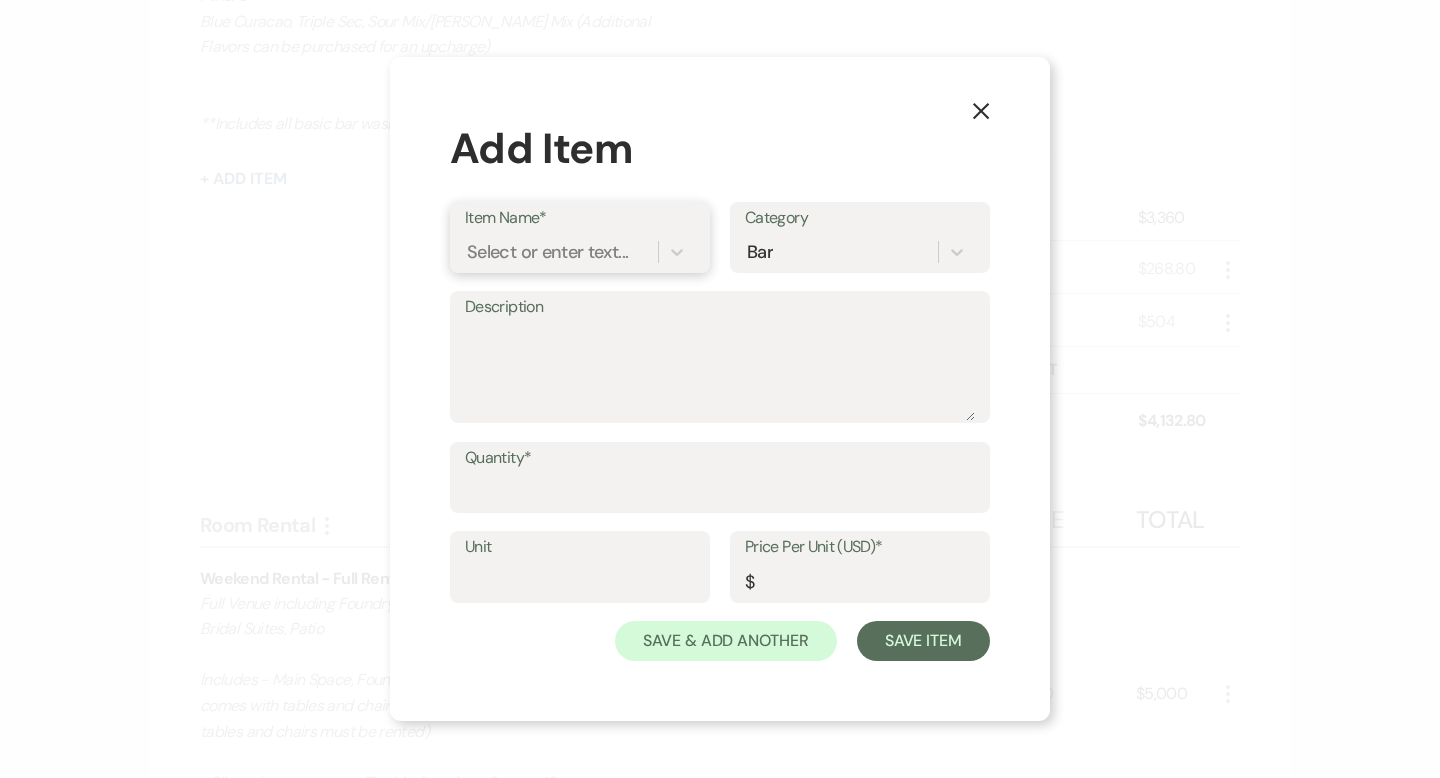 click on "Select or enter text..." at bounding box center [547, 251] 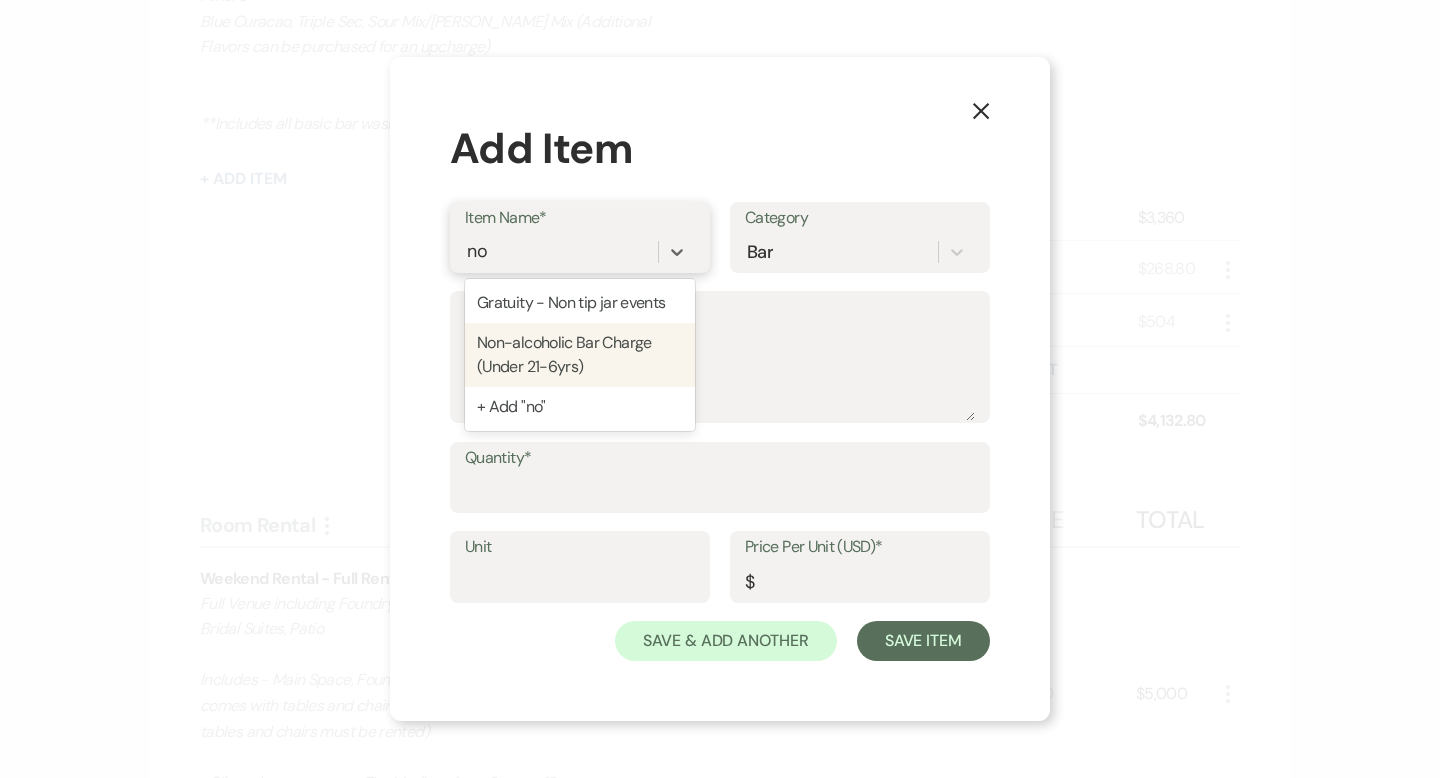 click on "Non-alcoholic Bar Charge (Under 21-6yrs)" at bounding box center (580, 355) 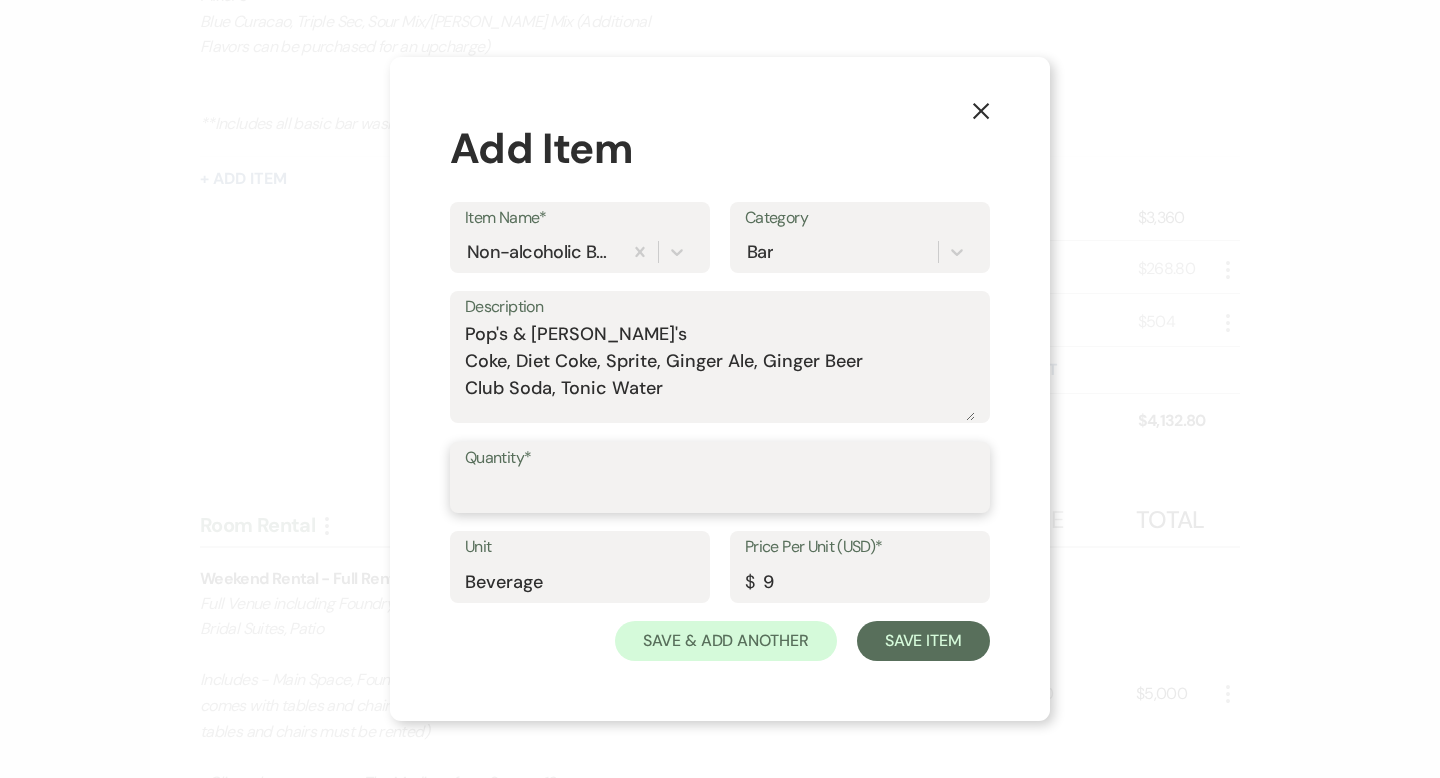 click on "Quantity*" at bounding box center [720, 491] 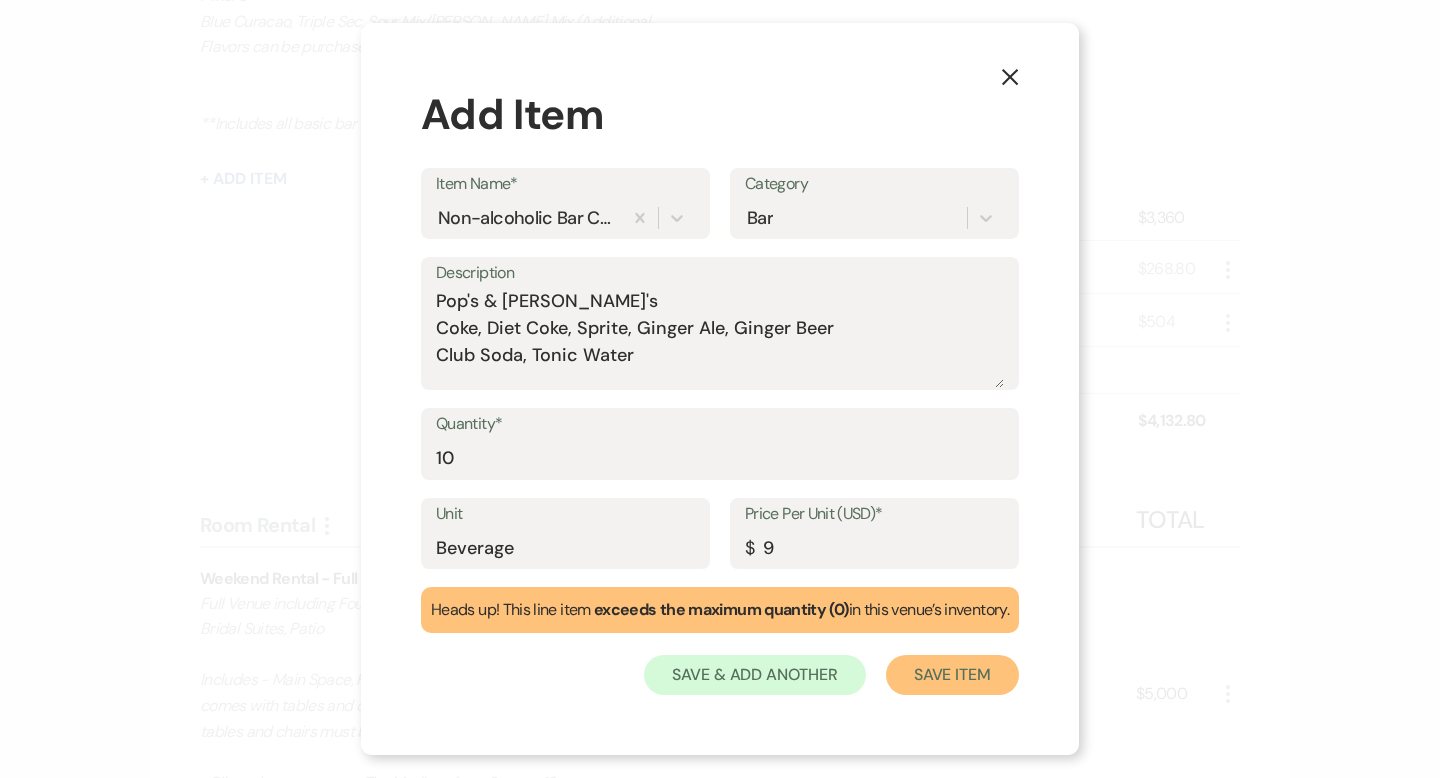 click on "Save Item" at bounding box center [952, 675] 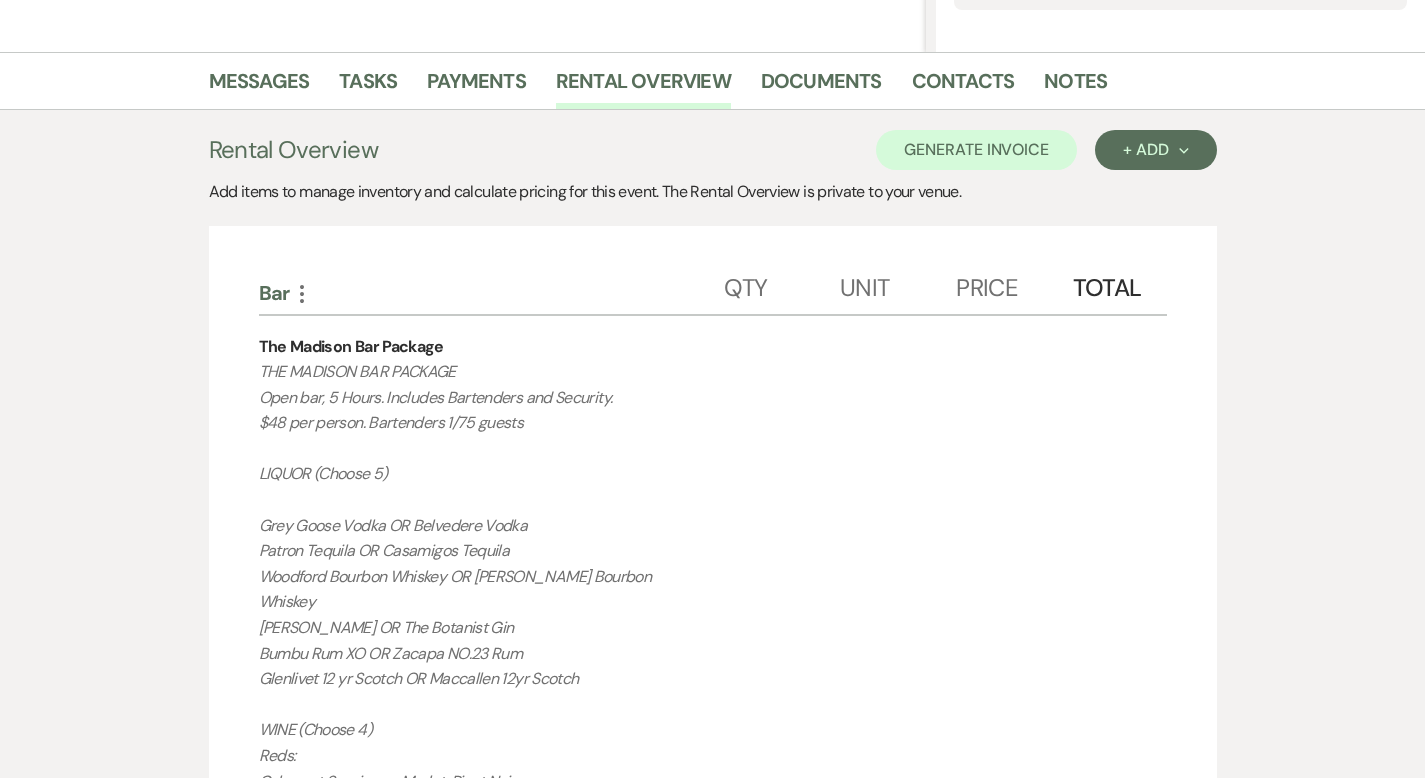 scroll, scrollTop: 330, scrollLeft: 0, axis: vertical 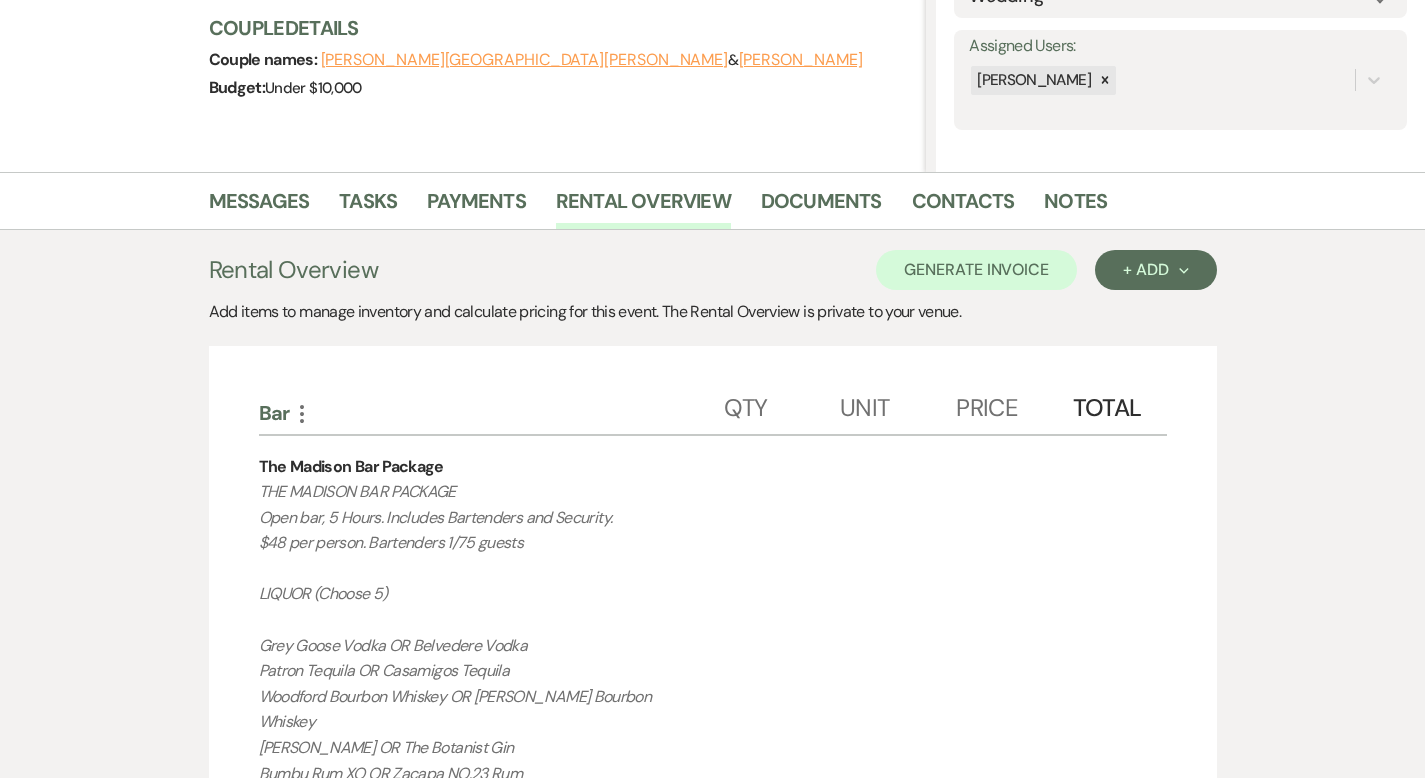 click on "More" 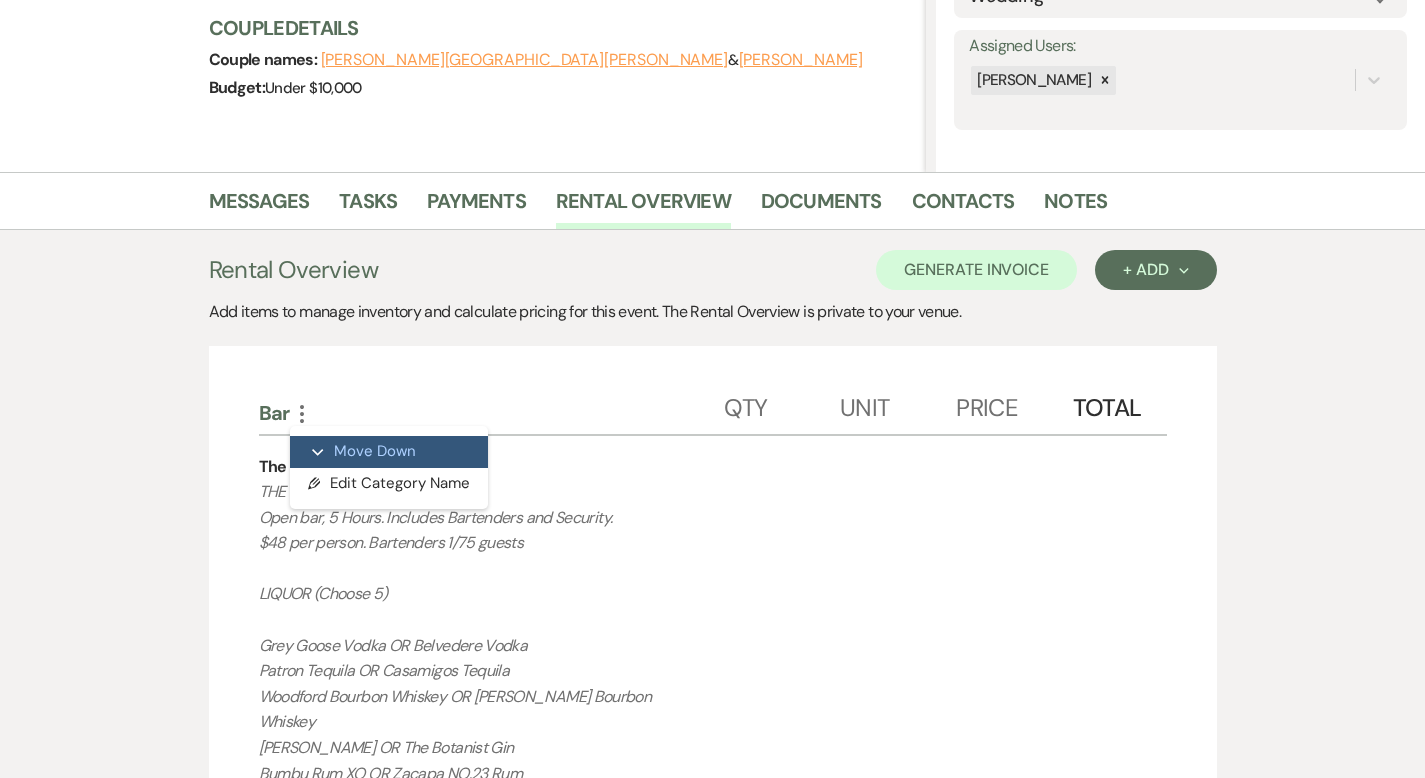 click on "Expand Move Down" at bounding box center [389, 452] 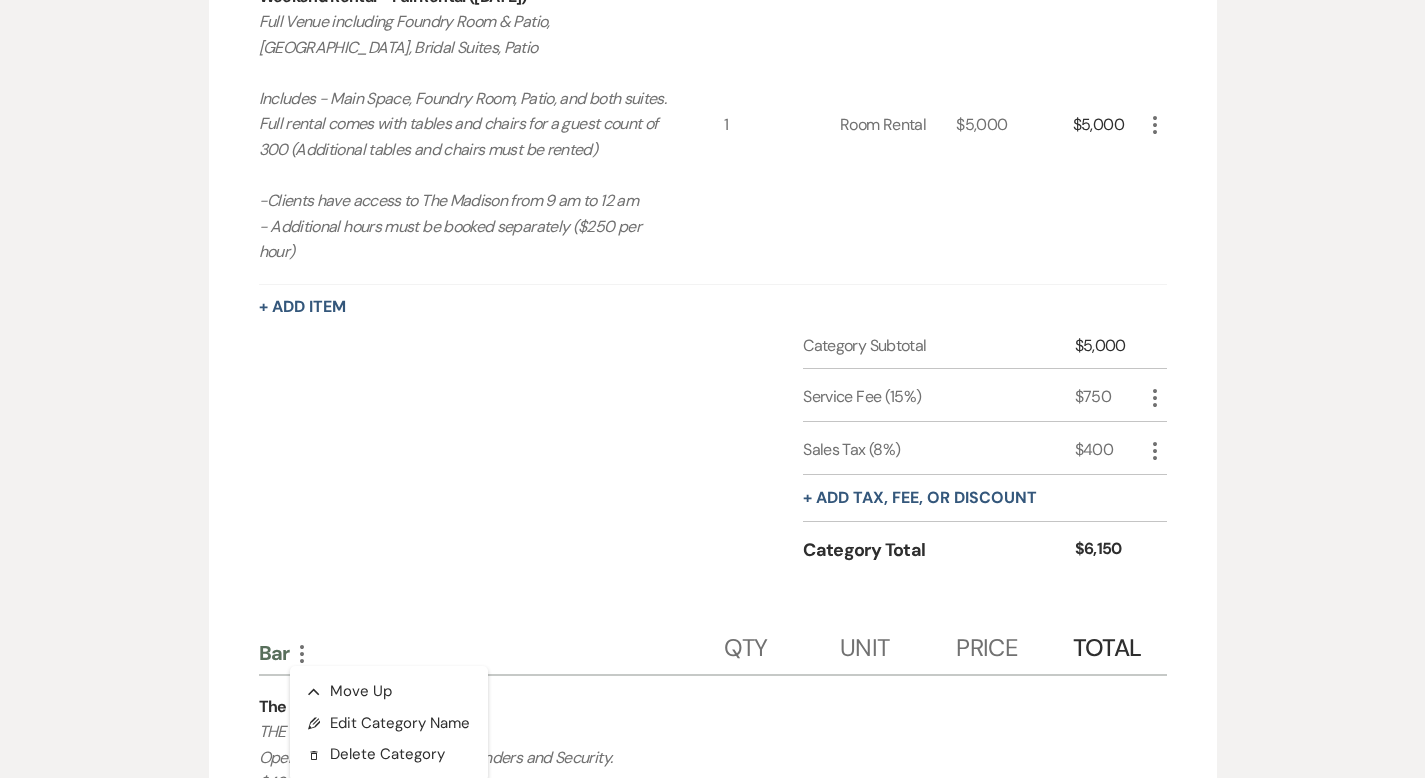 scroll, scrollTop: 1177, scrollLeft: 0, axis: vertical 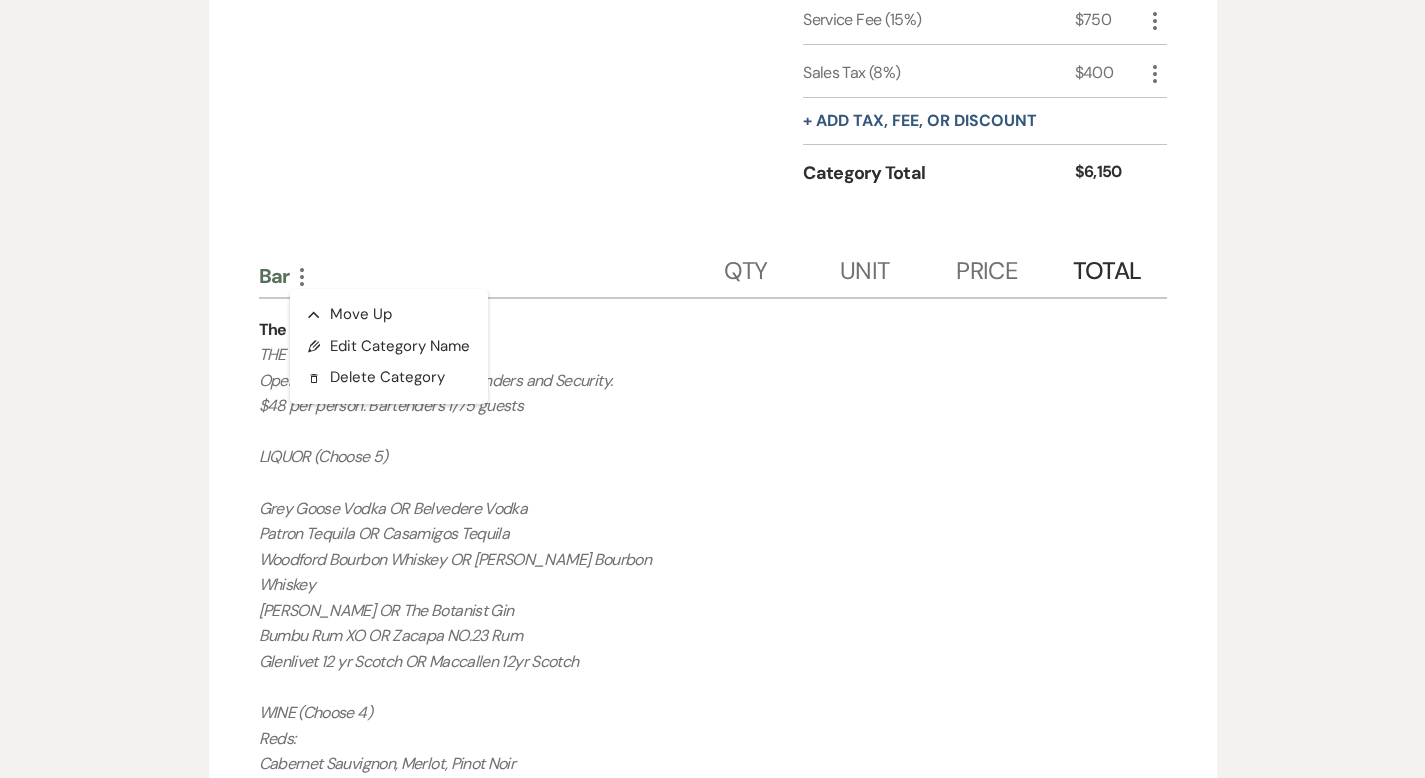 click on "70" at bounding box center (782, 829) 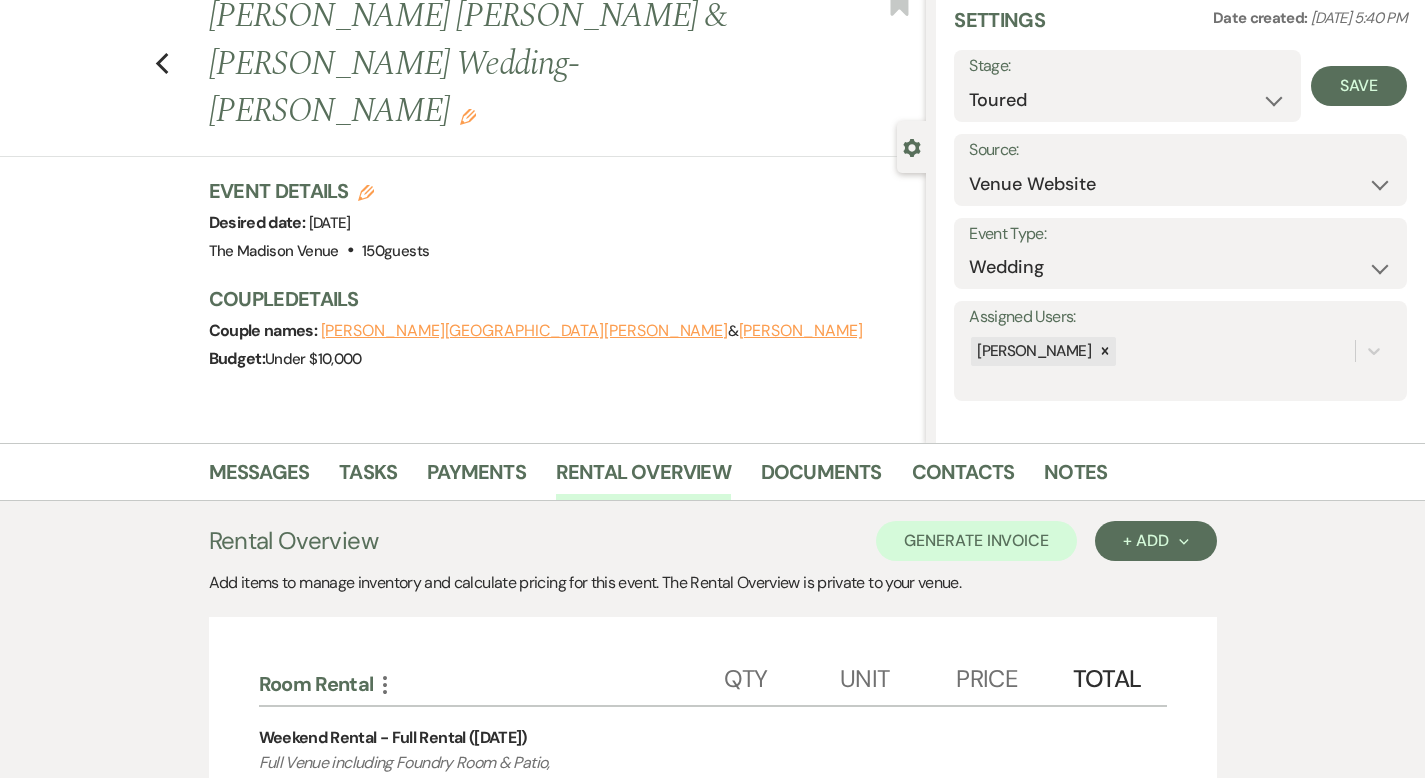 scroll, scrollTop: 0, scrollLeft: 0, axis: both 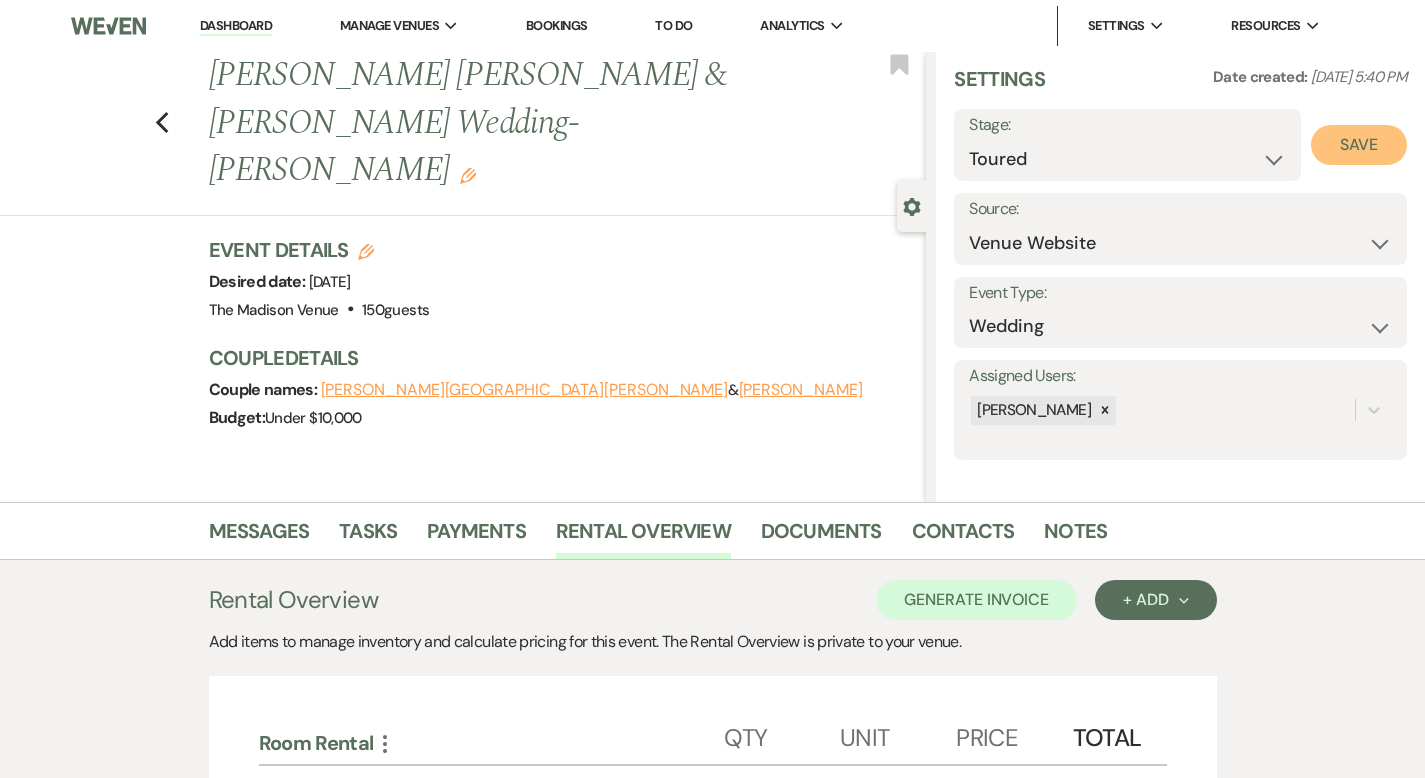 click on "Save" at bounding box center [1359, 145] 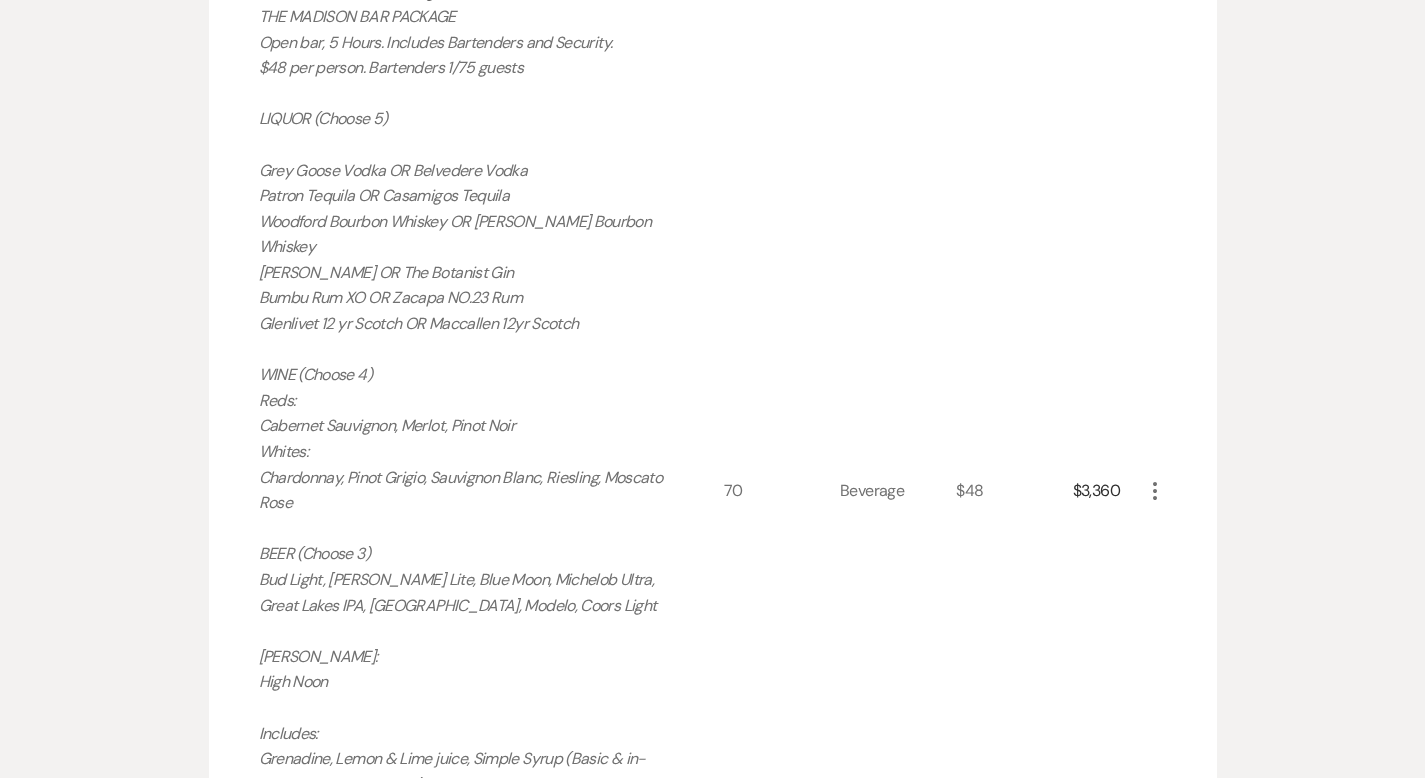 scroll, scrollTop: 0, scrollLeft: 0, axis: both 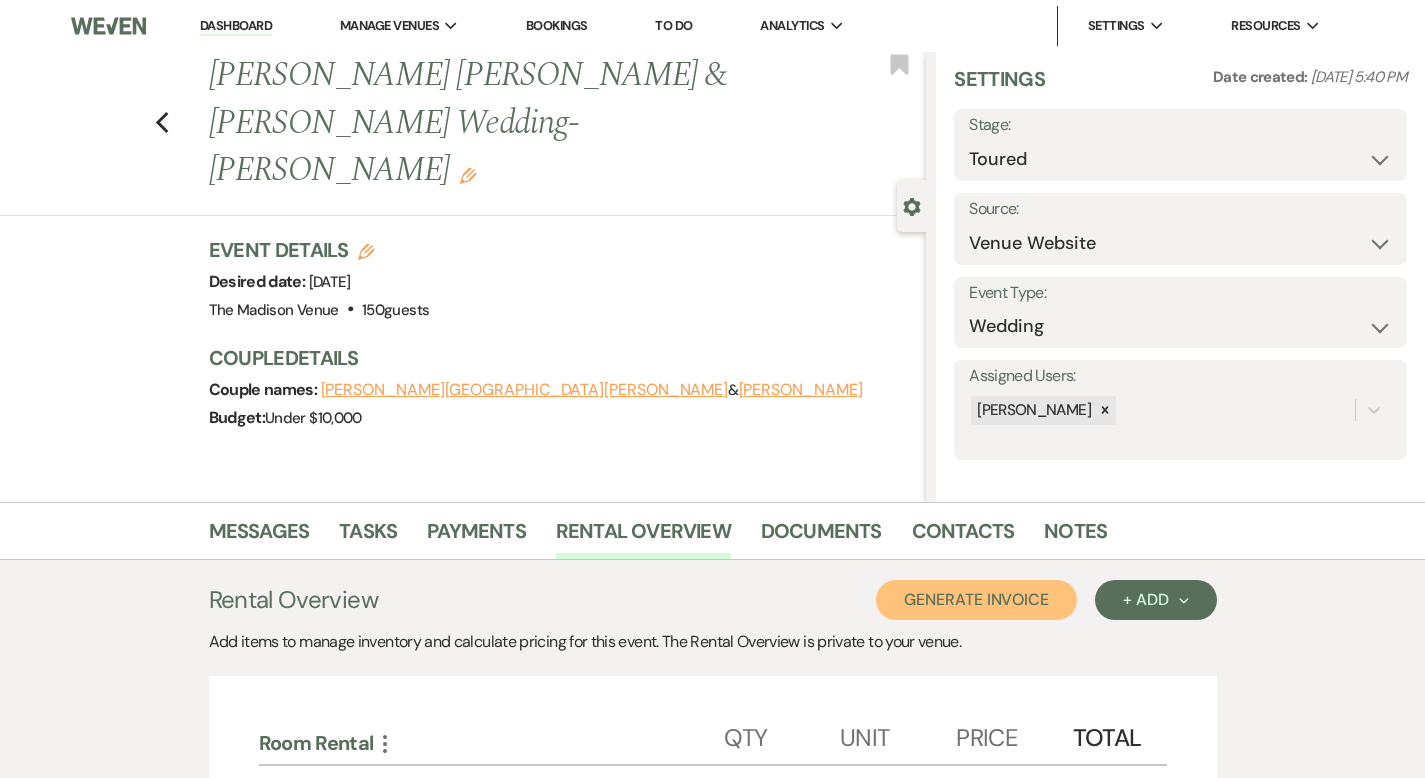 click on "Generate Invoice" at bounding box center (976, 600) 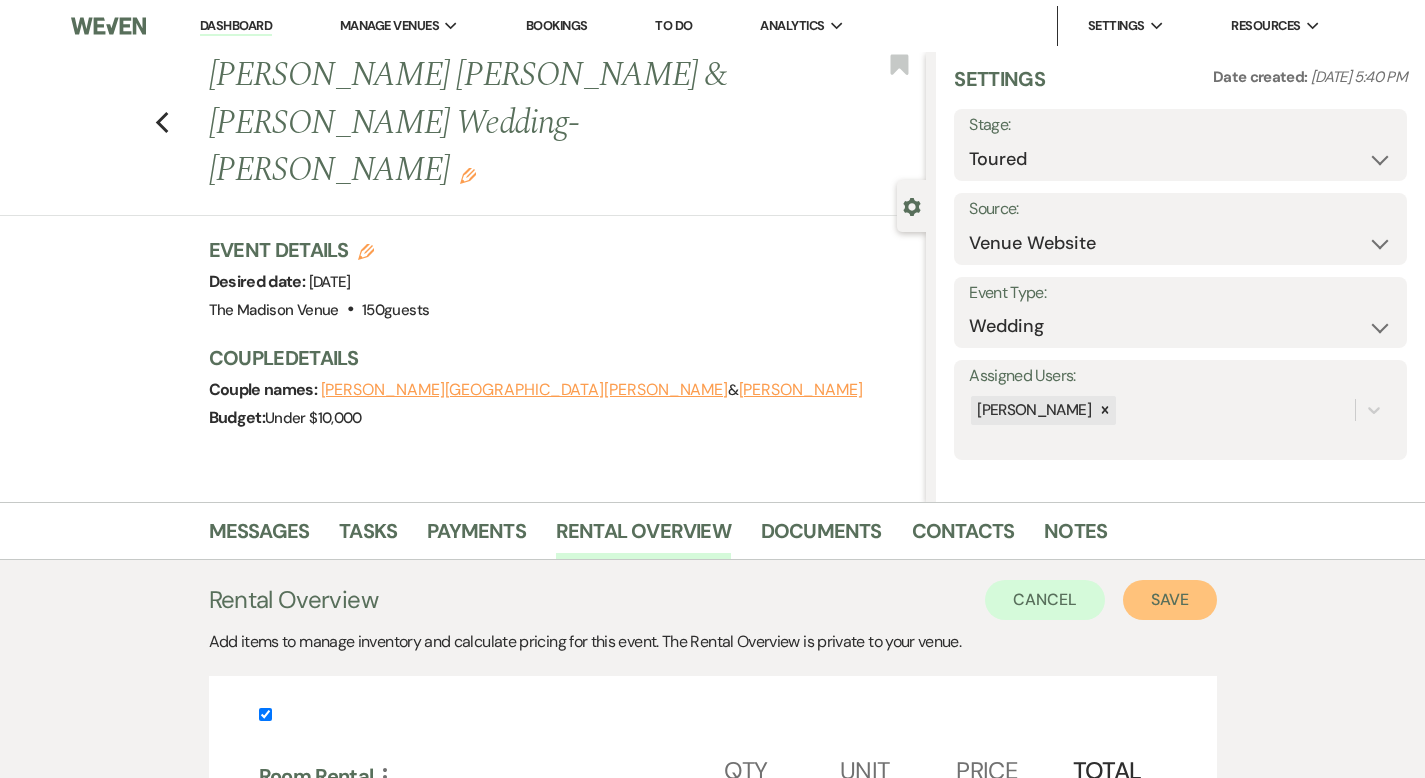 click on "Save" at bounding box center (1170, 600) 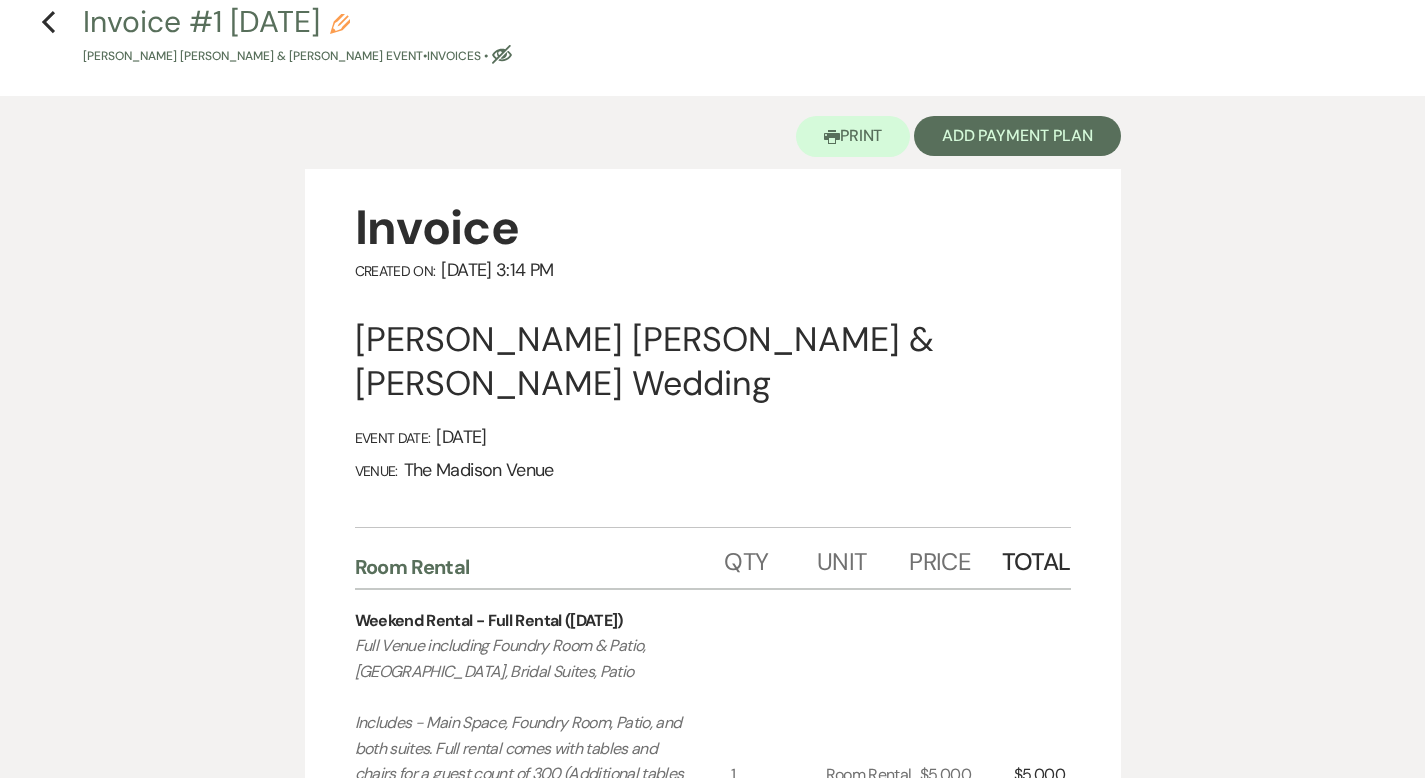 scroll, scrollTop: 0, scrollLeft: 0, axis: both 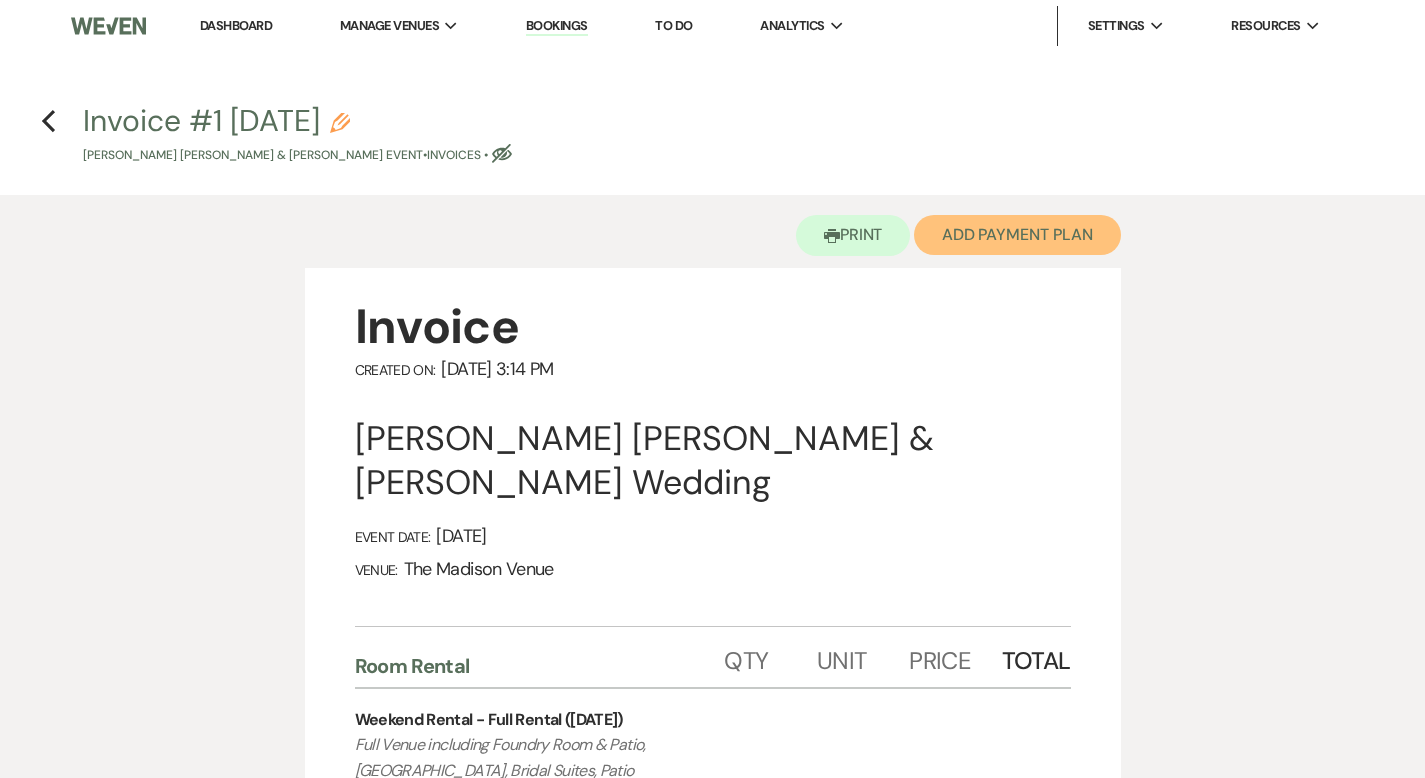 click on "Add Payment Plan" at bounding box center [1017, 235] 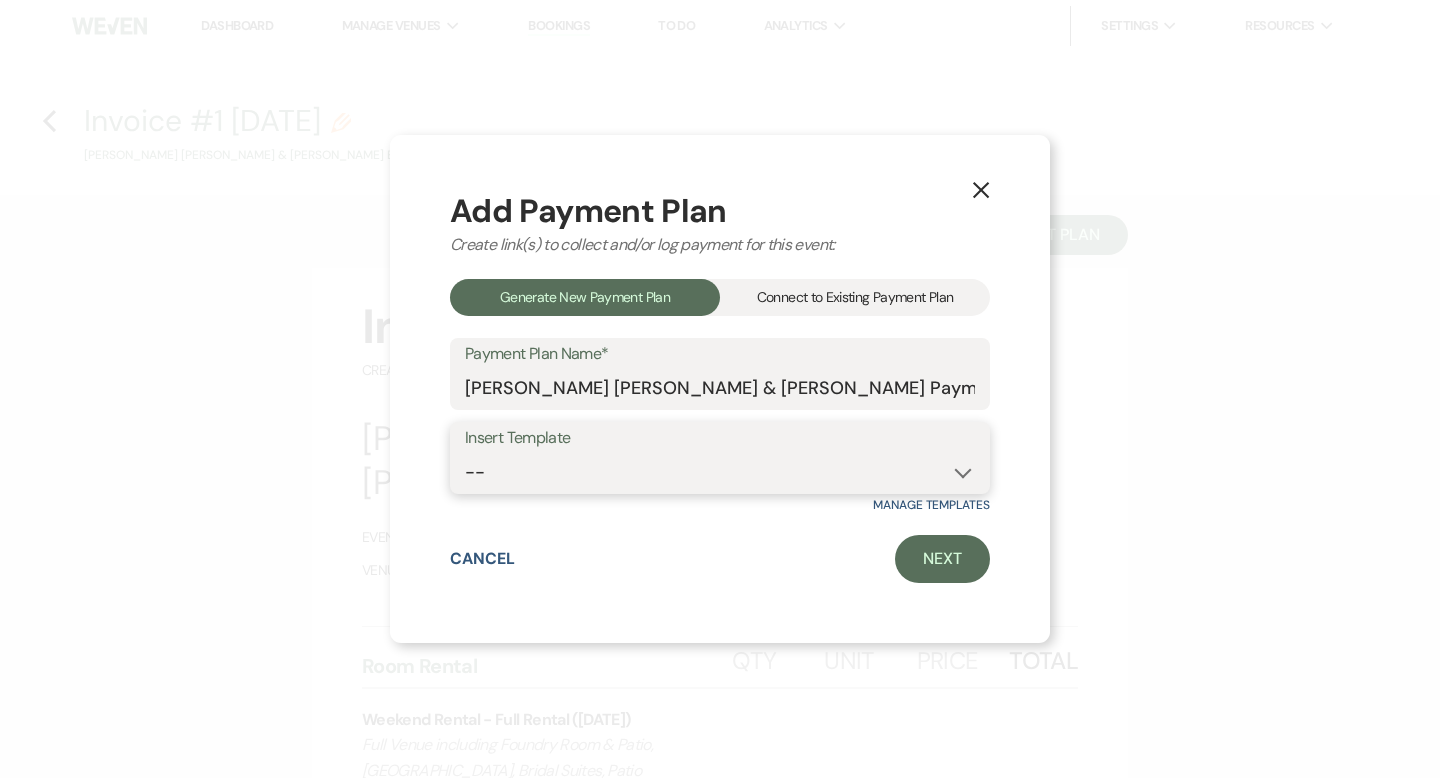 click on "-- 2000 Deposit + 5 Payment Plan Payment in full Add-On Invoices 25% - 4 Payment Plan 20% - 5 Payments Plan" at bounding box center (720, 472) 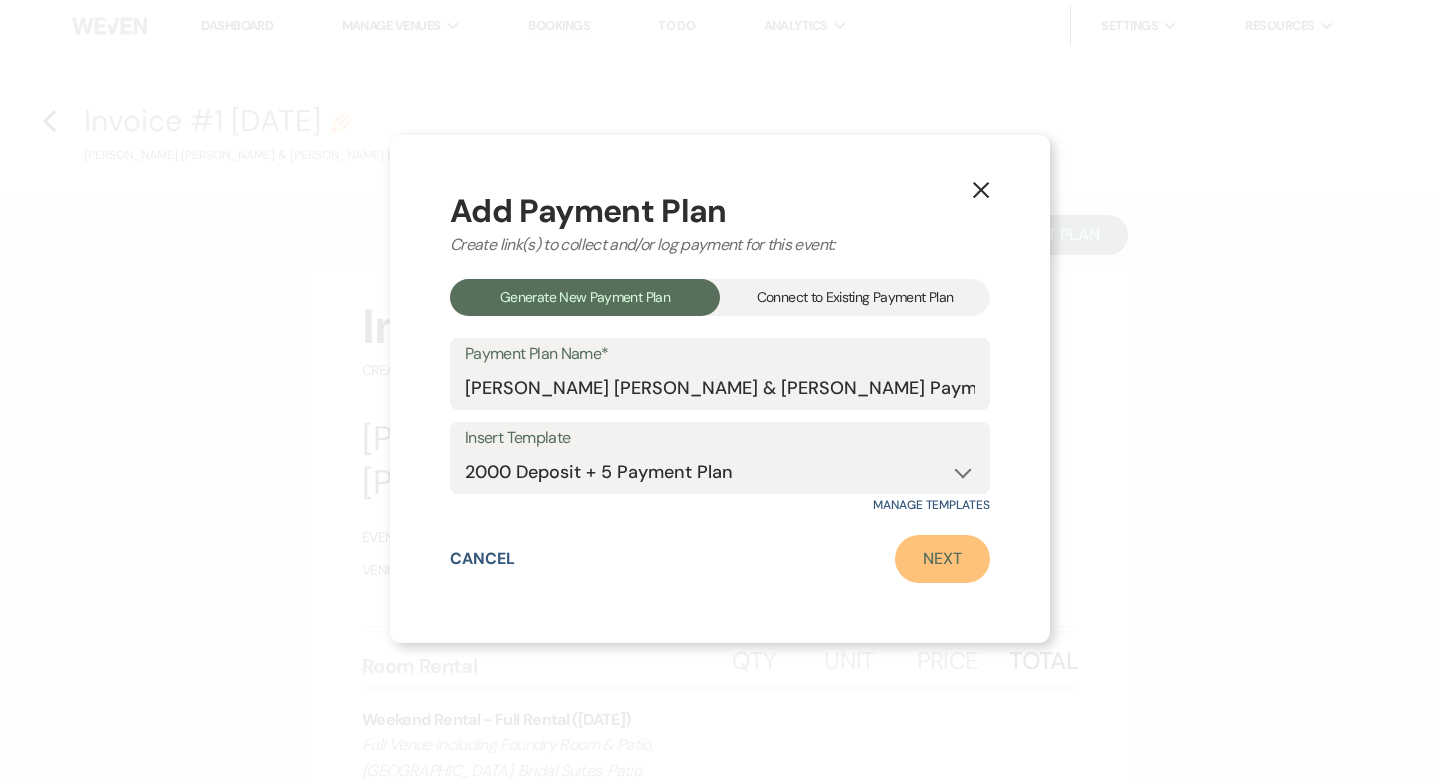 click on "Next" at bounding box center (942, 559) 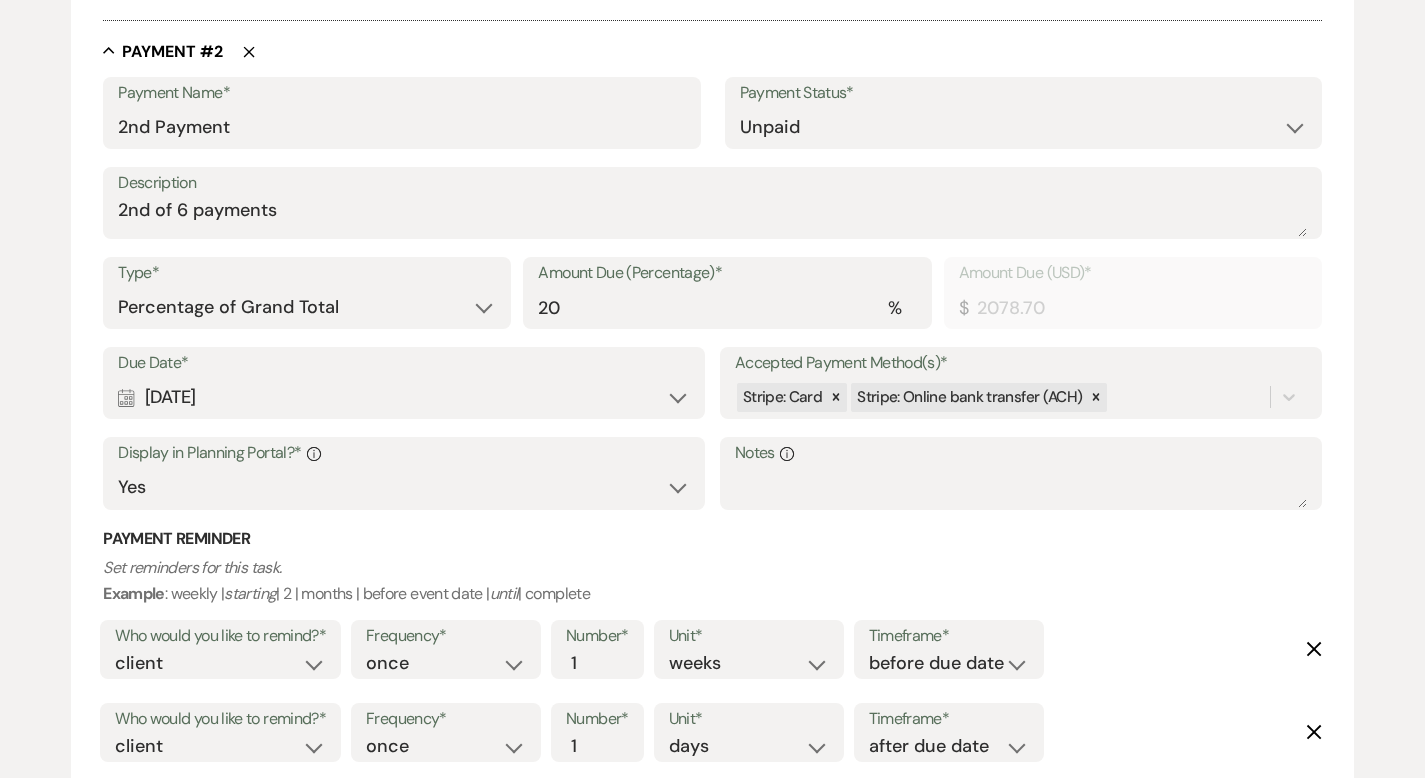 scroll, scrollTop: 1329, scrollLeft: 0, axis: vertical 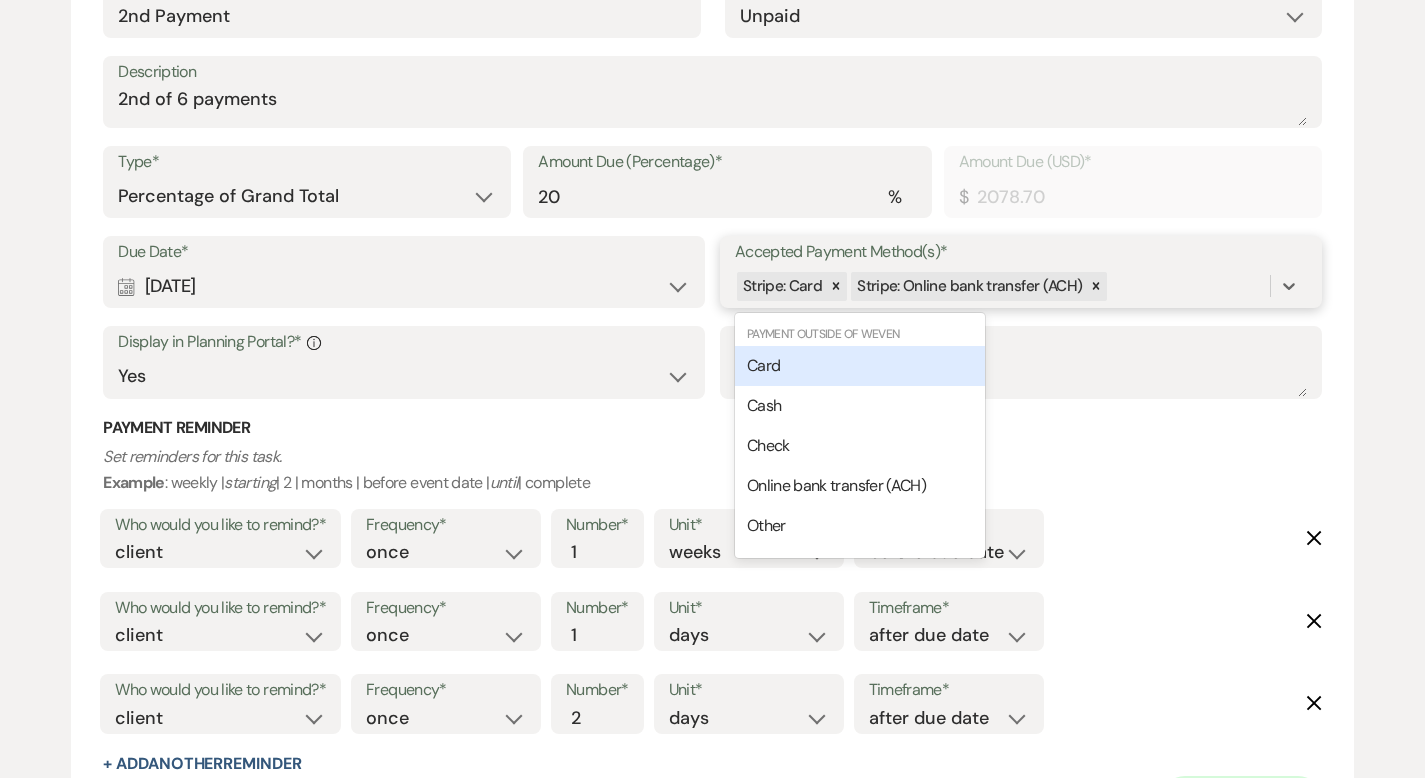 click on "Stripe: Card Stripe: Online bank transfer (ACH)" at bounding box center (1002, 286) 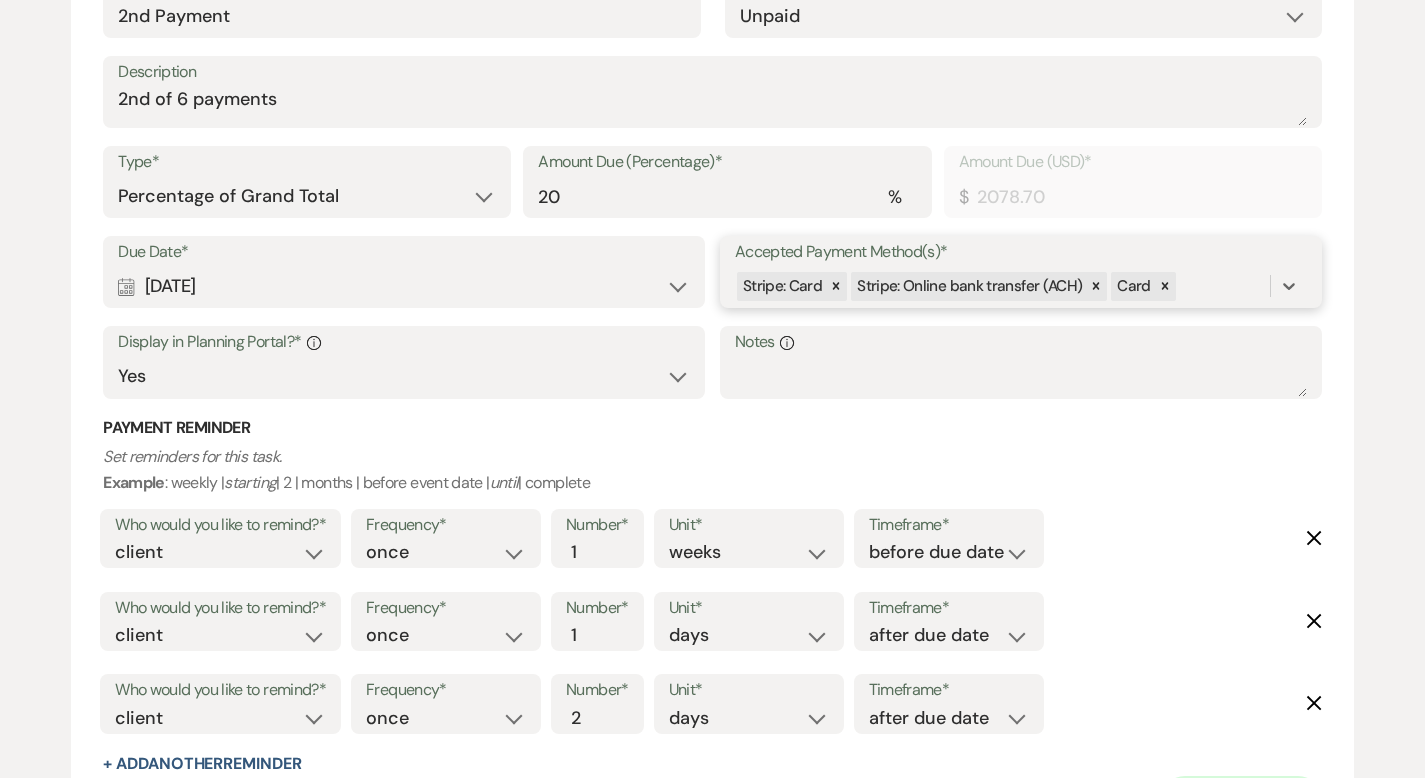 click on "Stripe: Card Stripe: Online bank transfer (ACH) Card" at bounding box center (1002, 286) 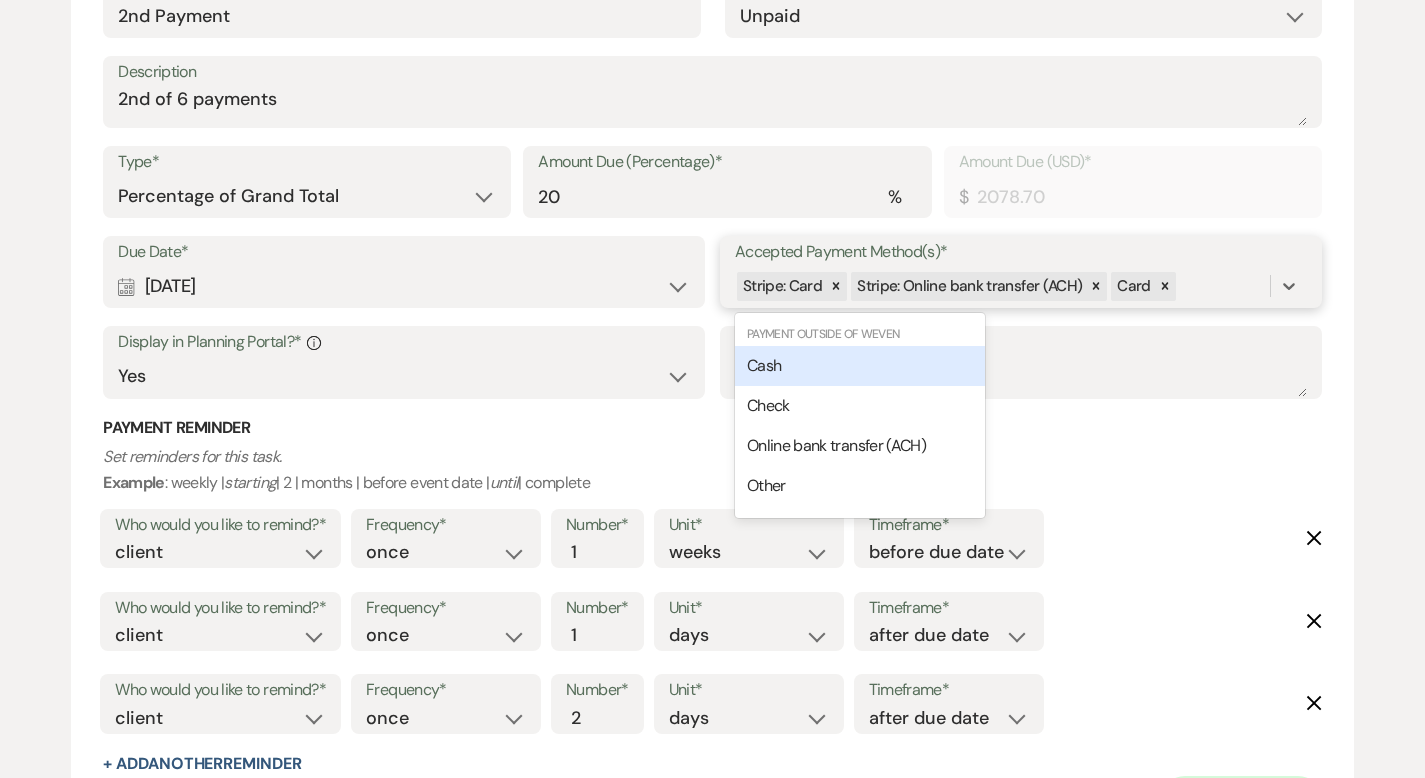 click on "Cash" at bounding box center [860, 366] 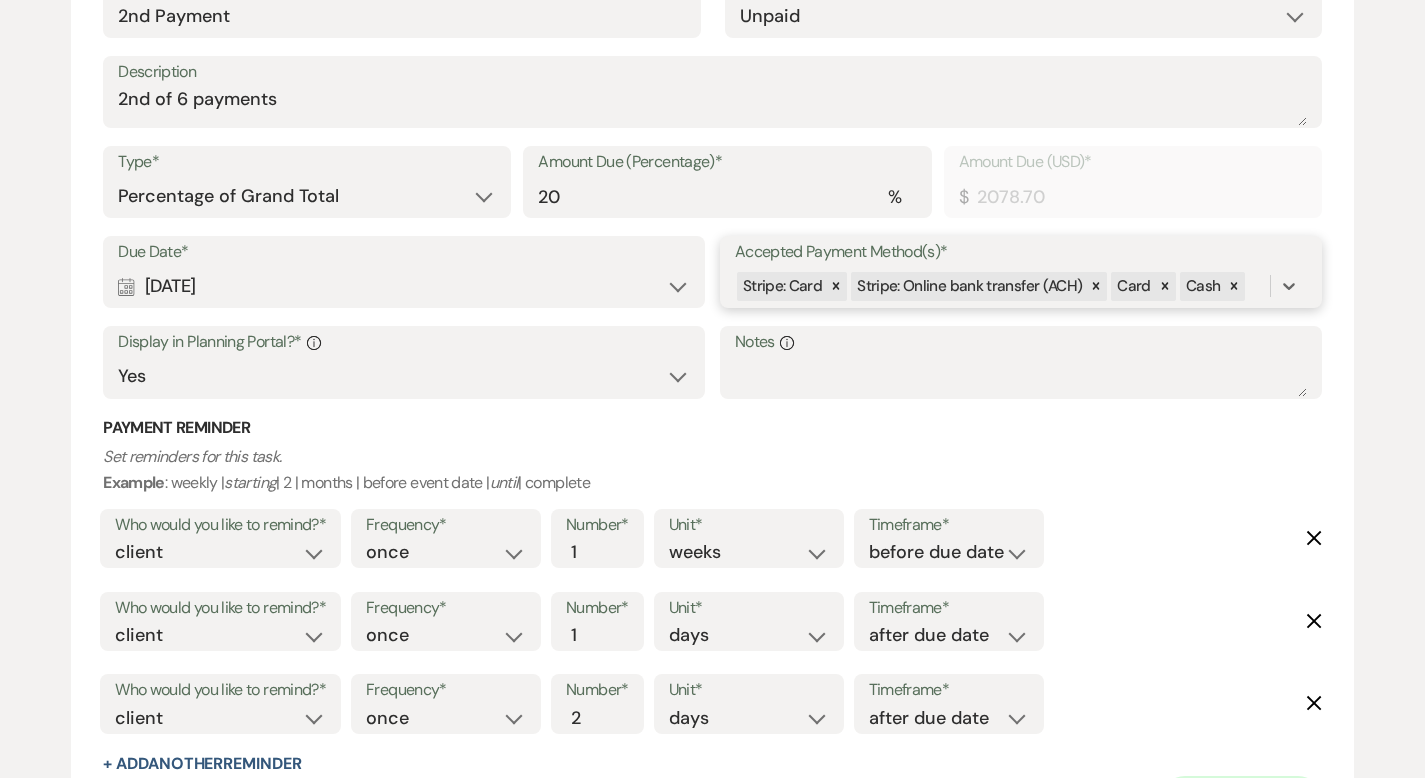 click on "Stripe: Card Stripe: Online bank transfer (ACH) Card  Cash" at bounding box center (1002, 286) 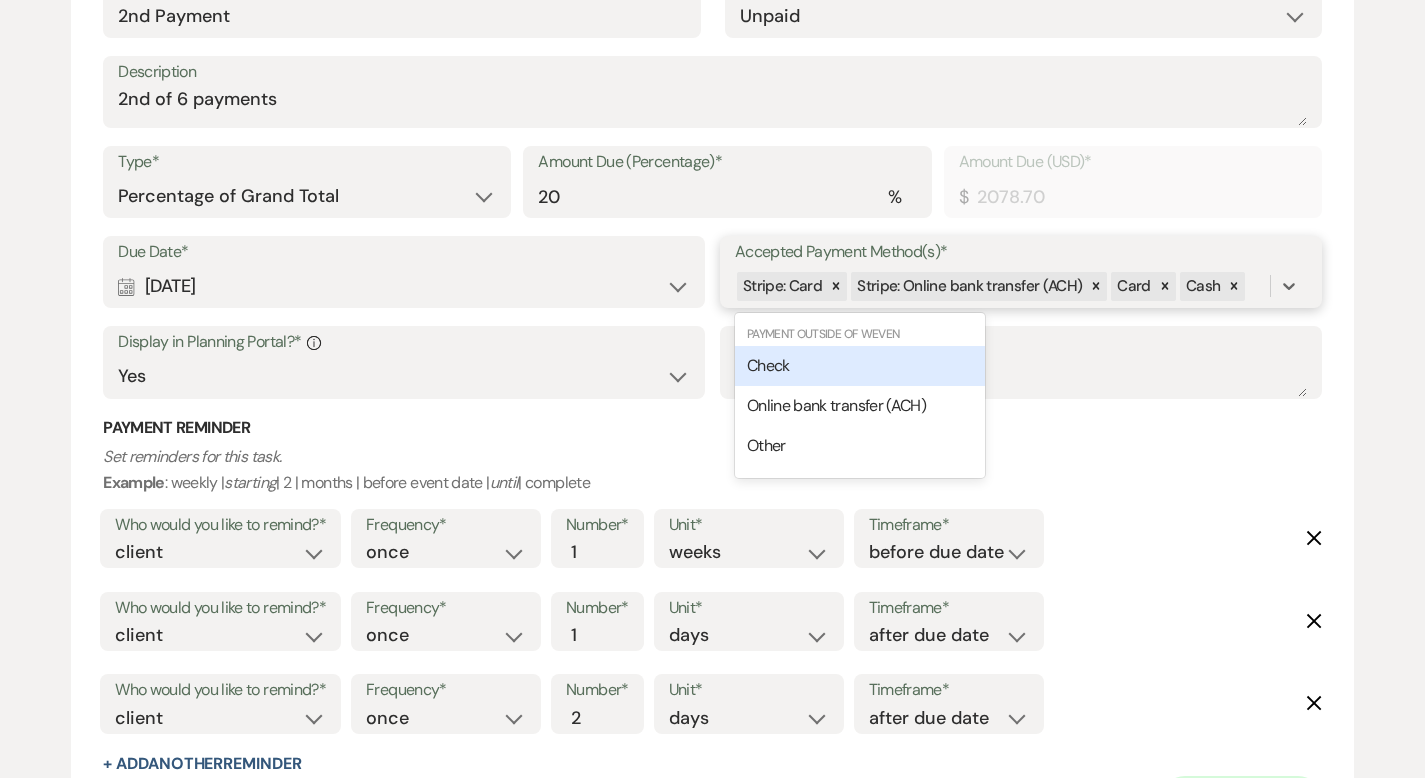 click on "Check" at bounding box center (860, 366) 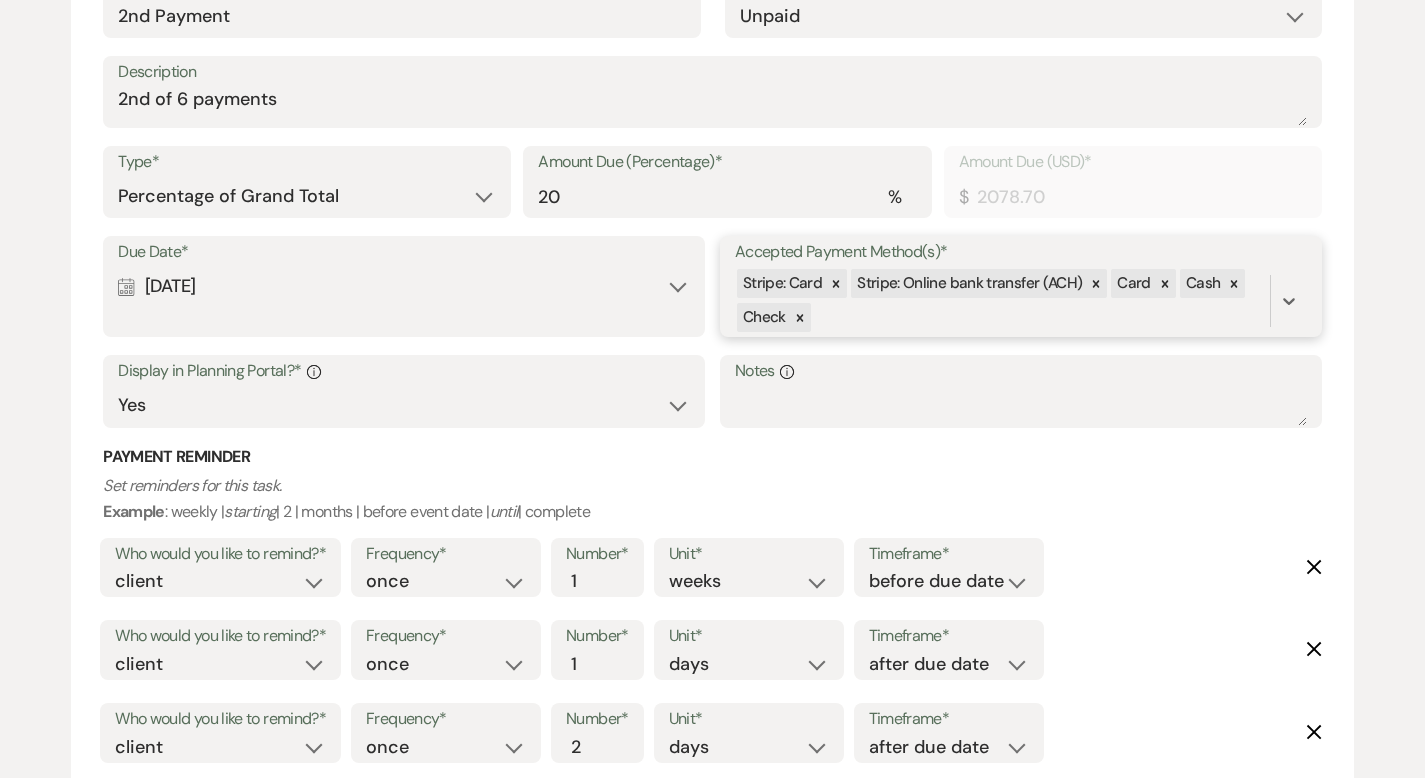 click on "Stripe: Card Stripe: Online bank transfer (ACH) Card  Cash Check" at bounding box center (1002, 301) 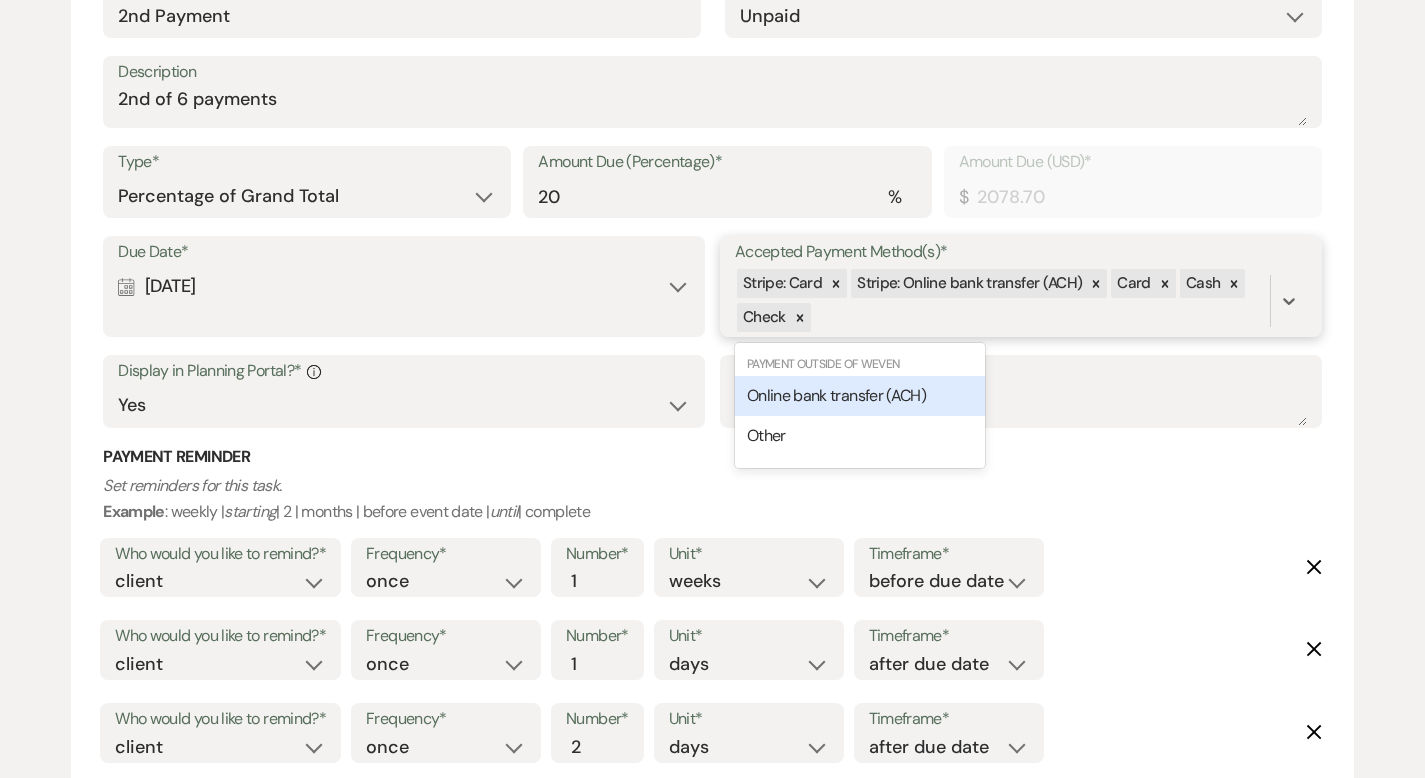 click on "Online bank transfer (ACH)" at bounding box center [836, 395] 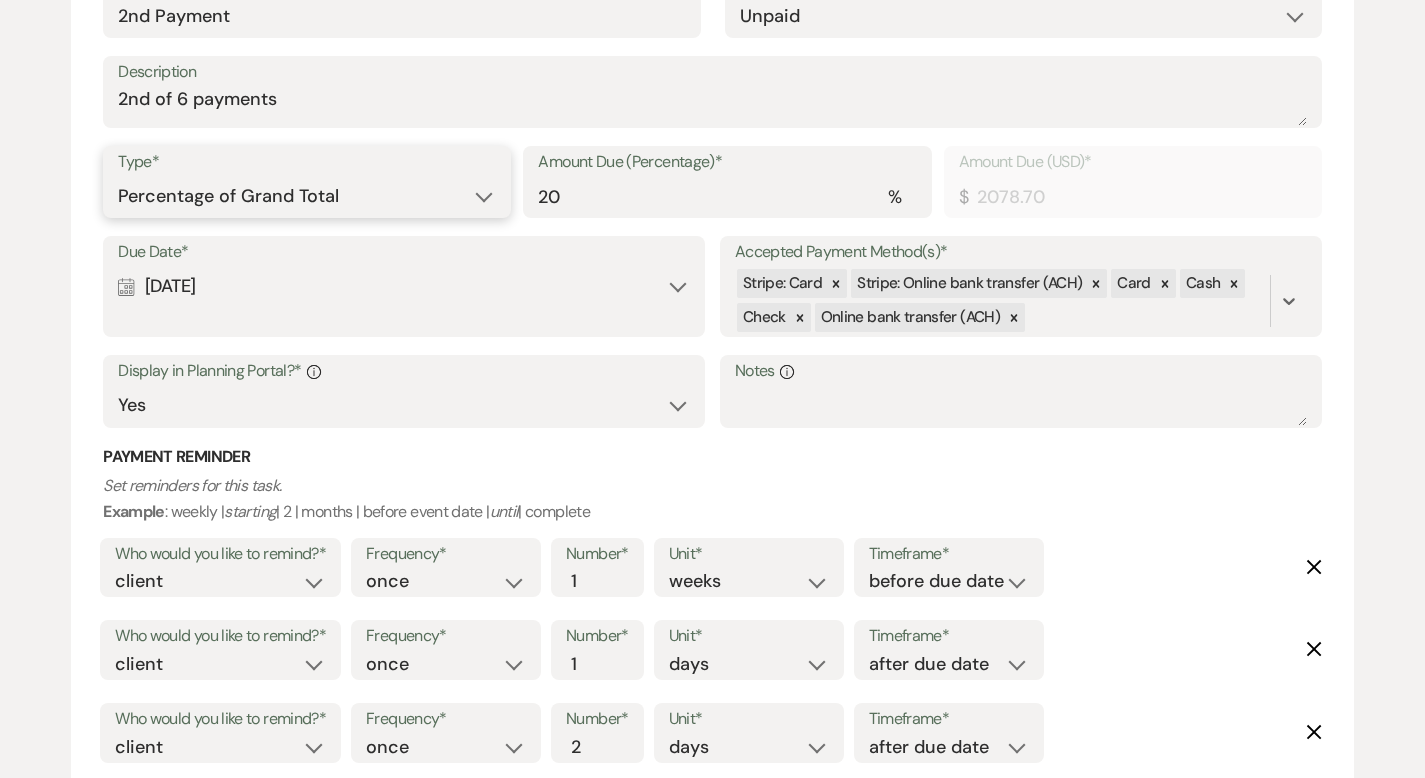 click on "Dollar Amount Percentage of Grand Total" at bounding box center [307, 196] 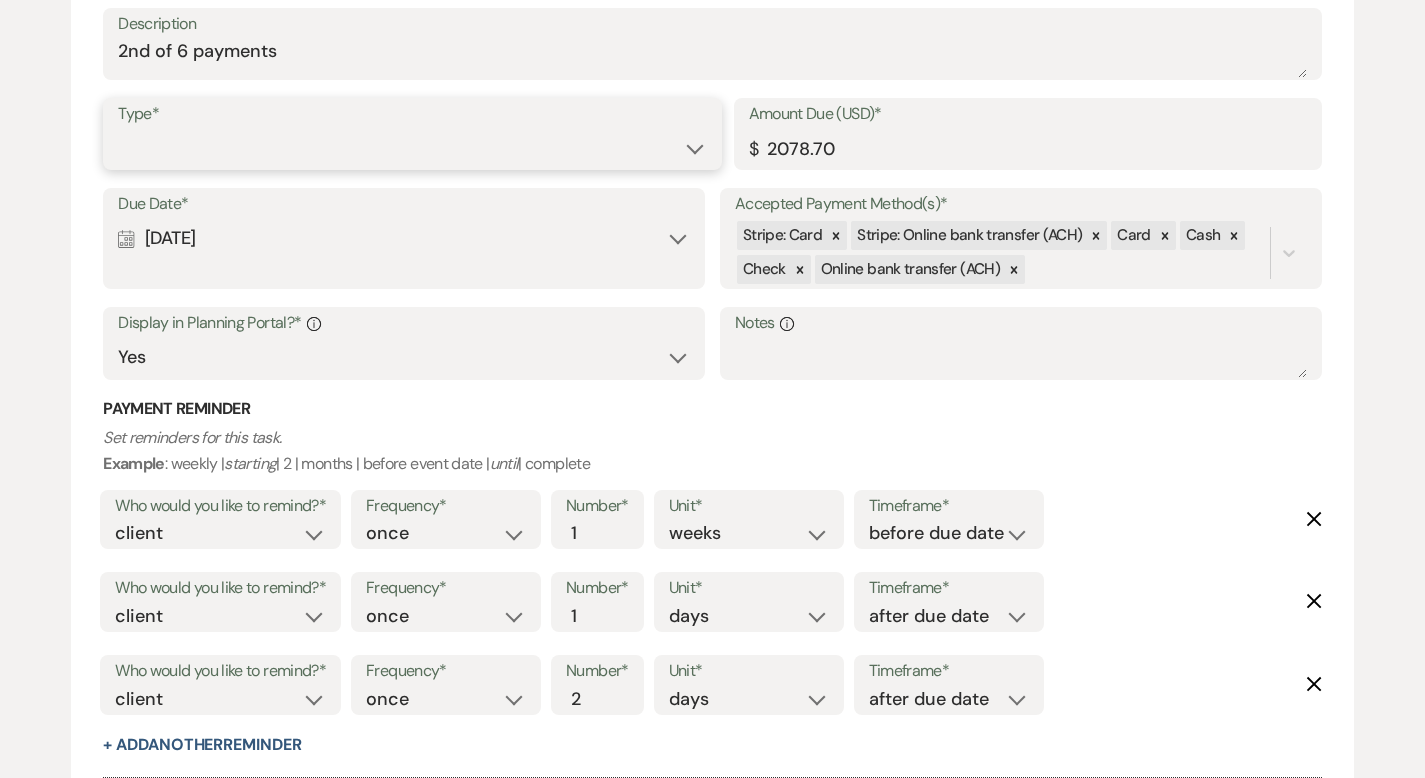 scroll, scrollTop: 1281, scrollLeft: 0, axis: vertical 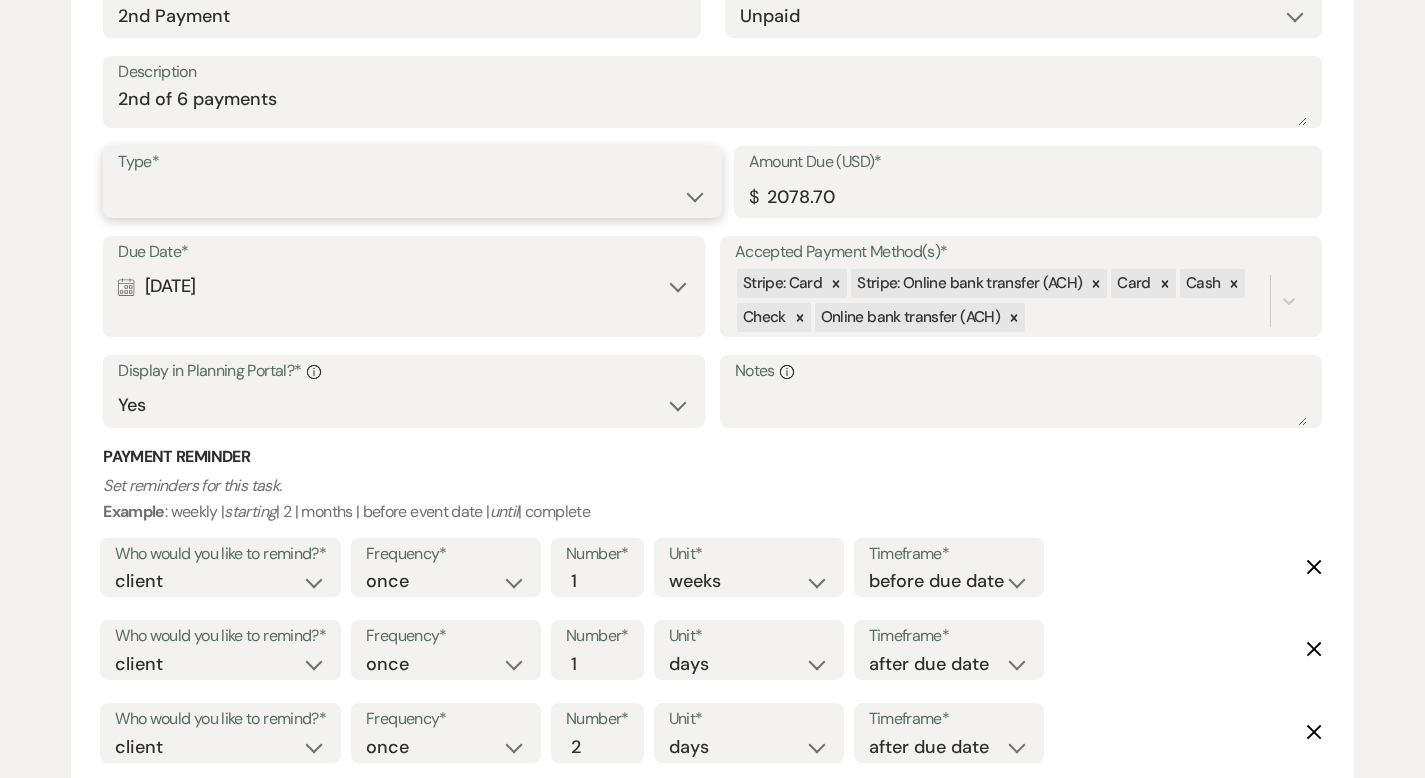 click on "Dollar Amount Percentage of Grand Total" at bounding box center [412, 196] 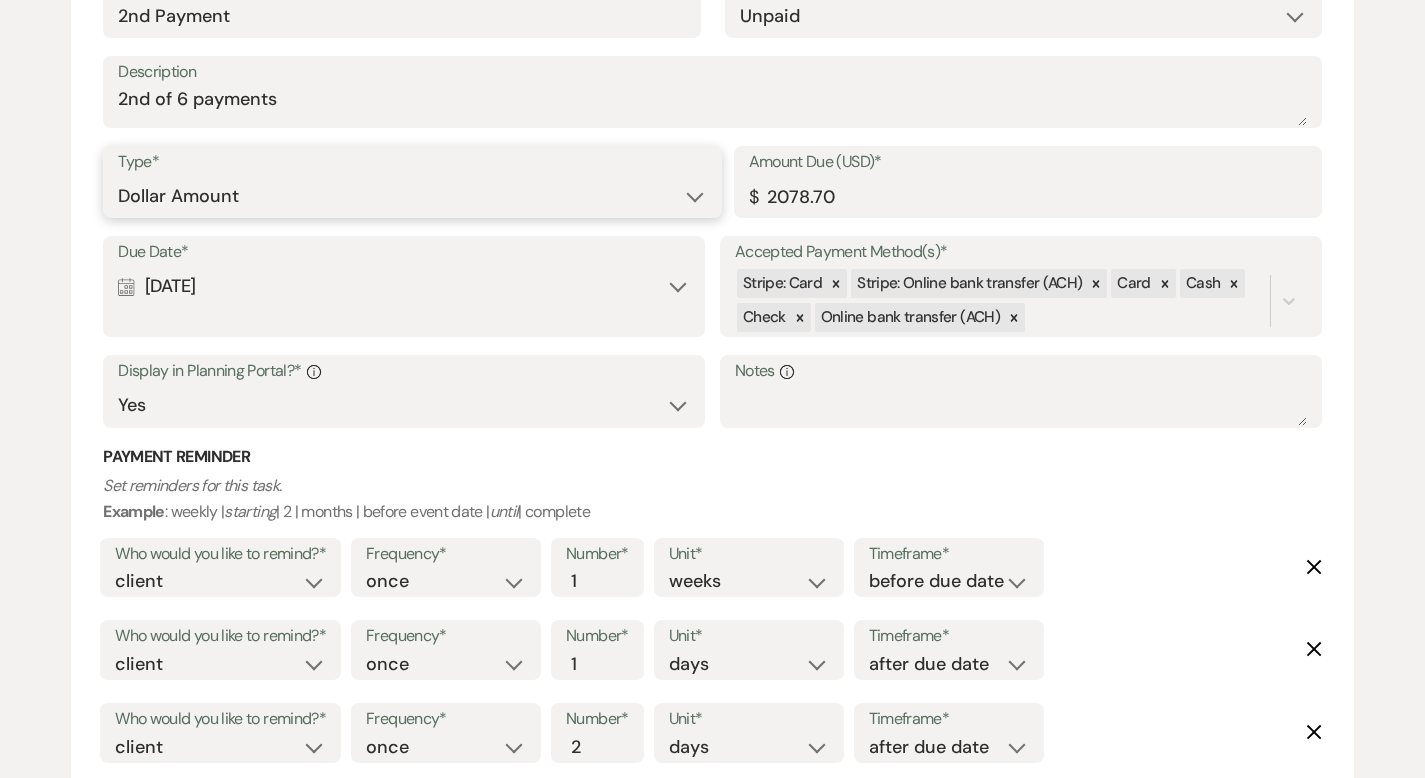 scroll, scrollTop: 1329, scrollLeft: 0, axis: vertical 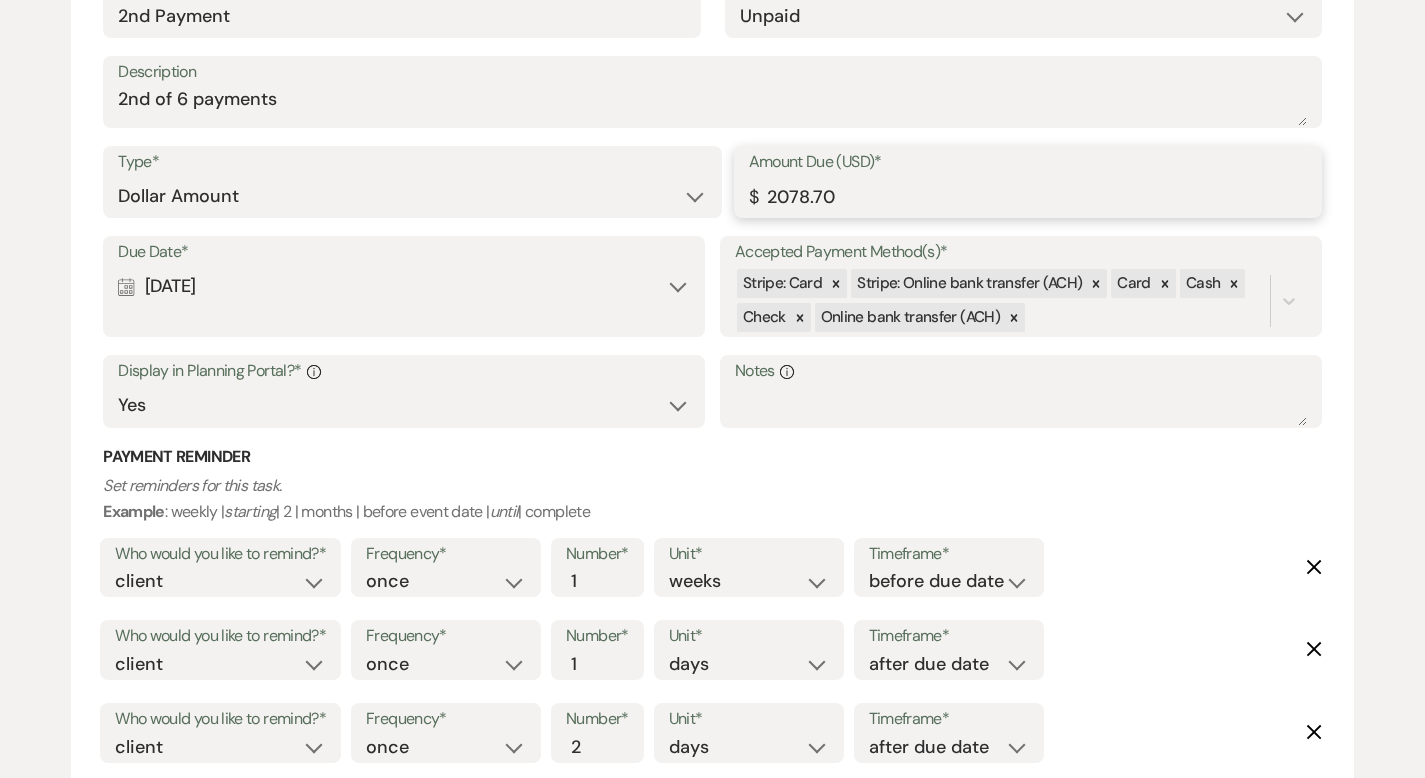 click on "2078.70" at bounding box center [1028, 196] 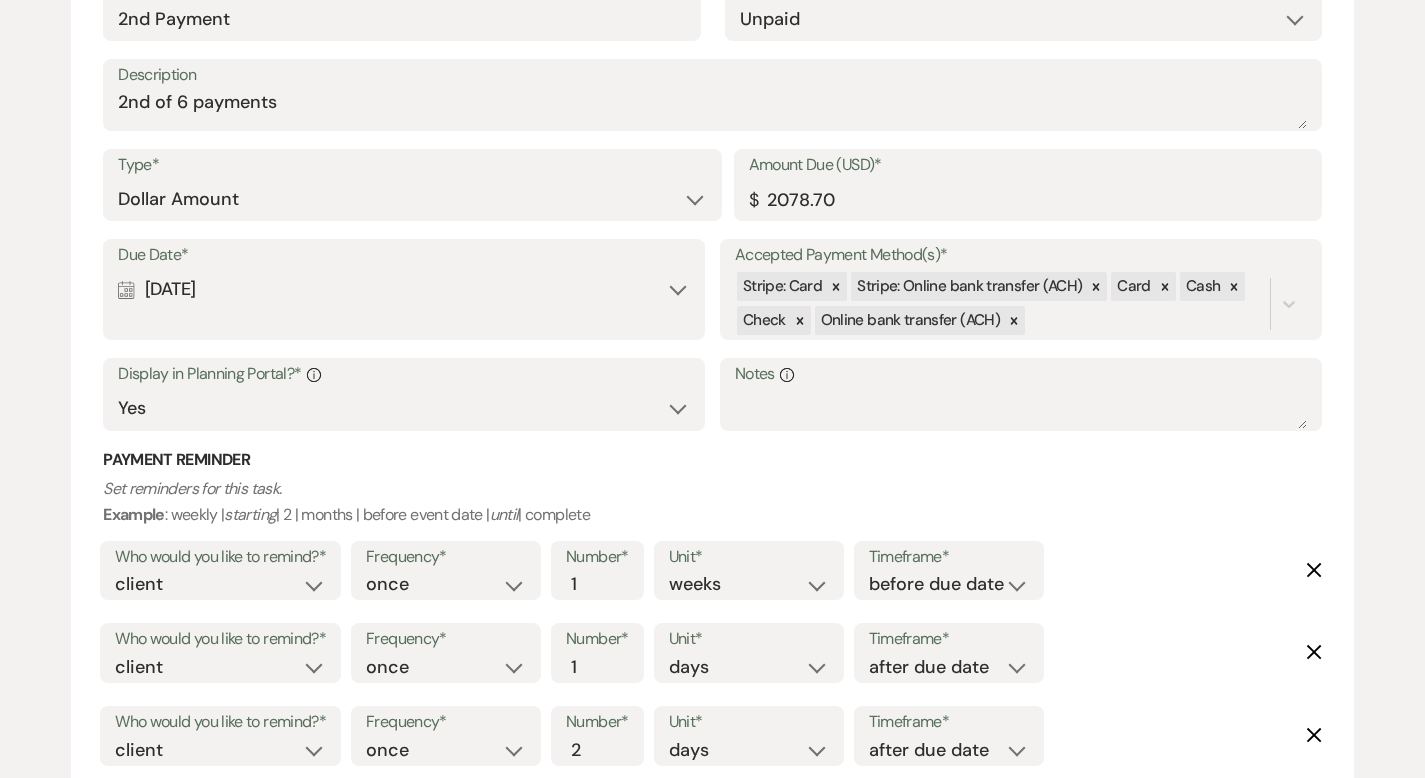 scroll, scrollTop: 1325, scrollLeft: 0, axis: vertical 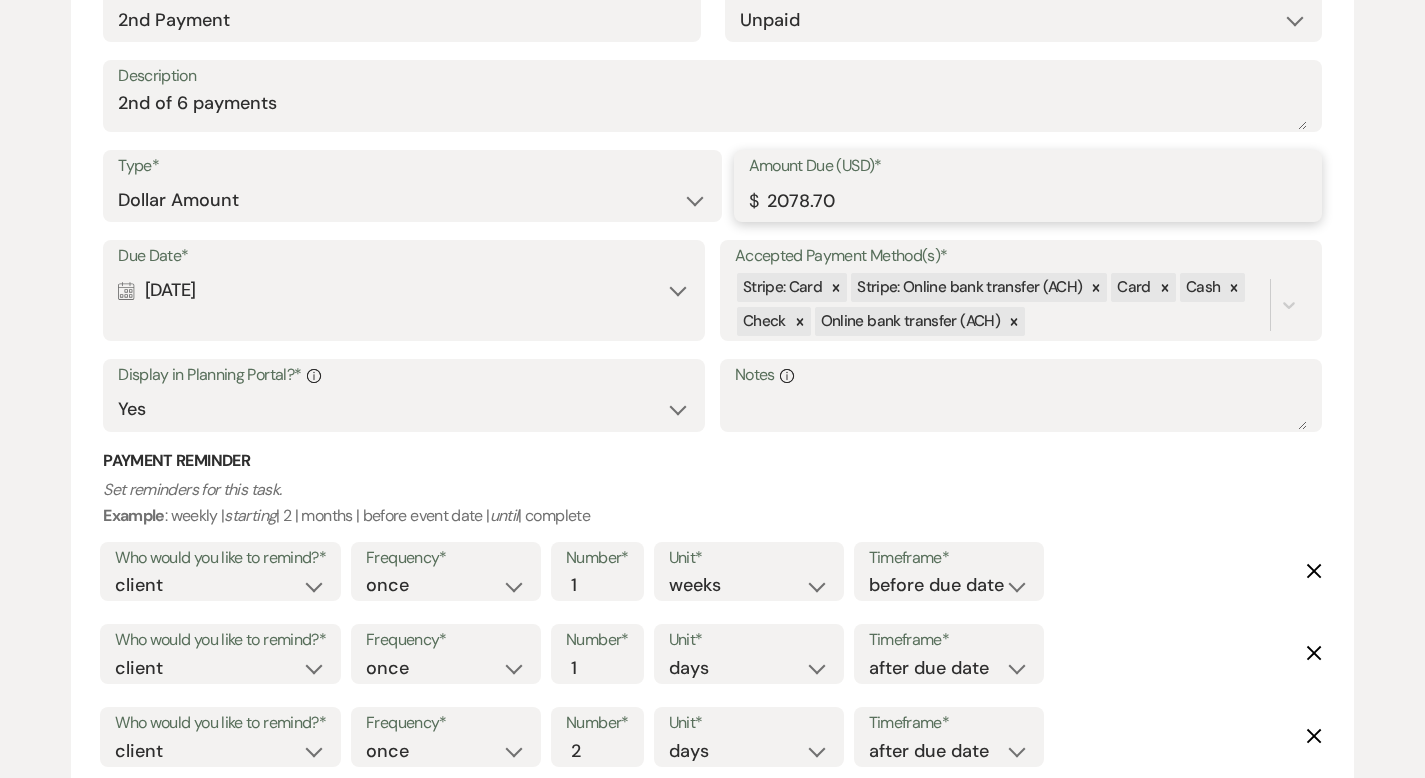 click on "2078.70" at bounding box center [1028, 200] 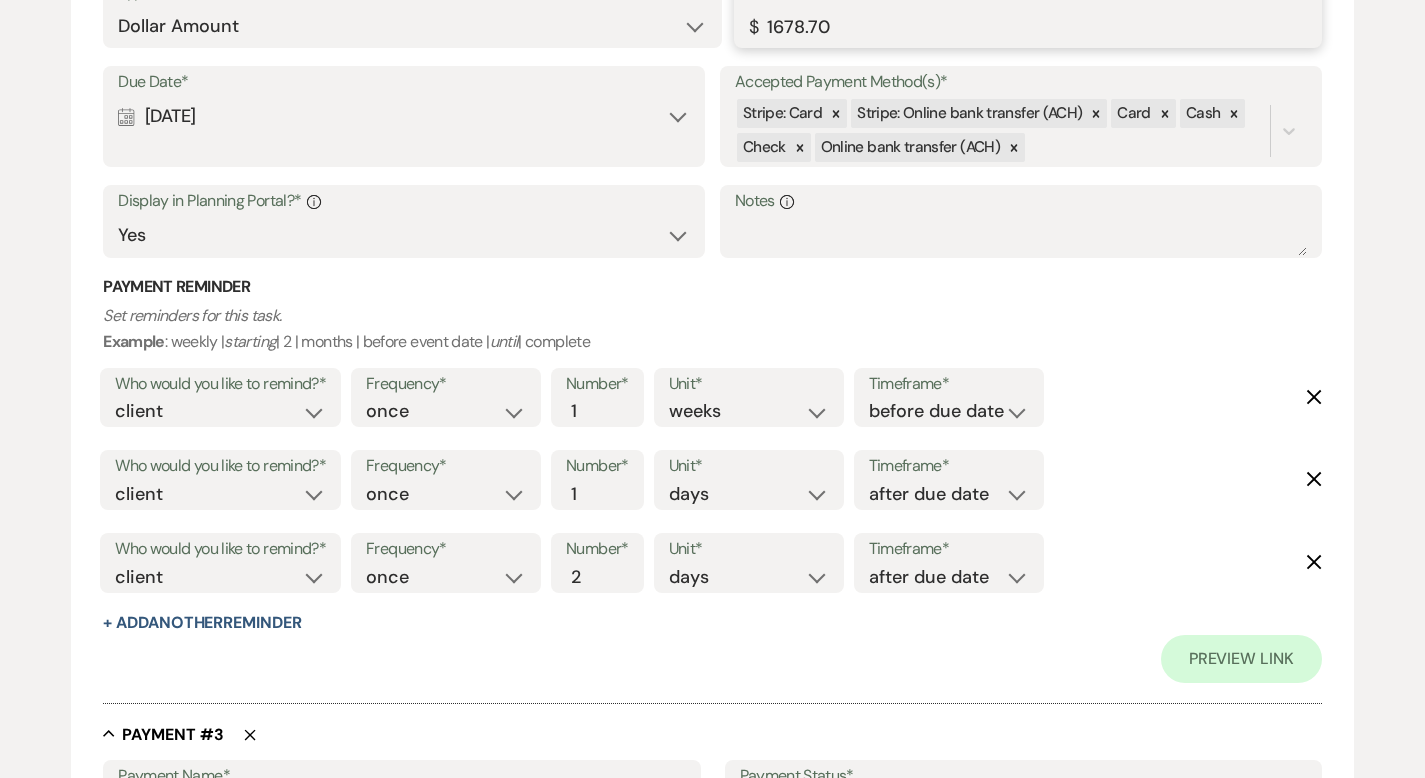 scroll, scrollTop: 1943, scrollLeft: 0, axis: vertical 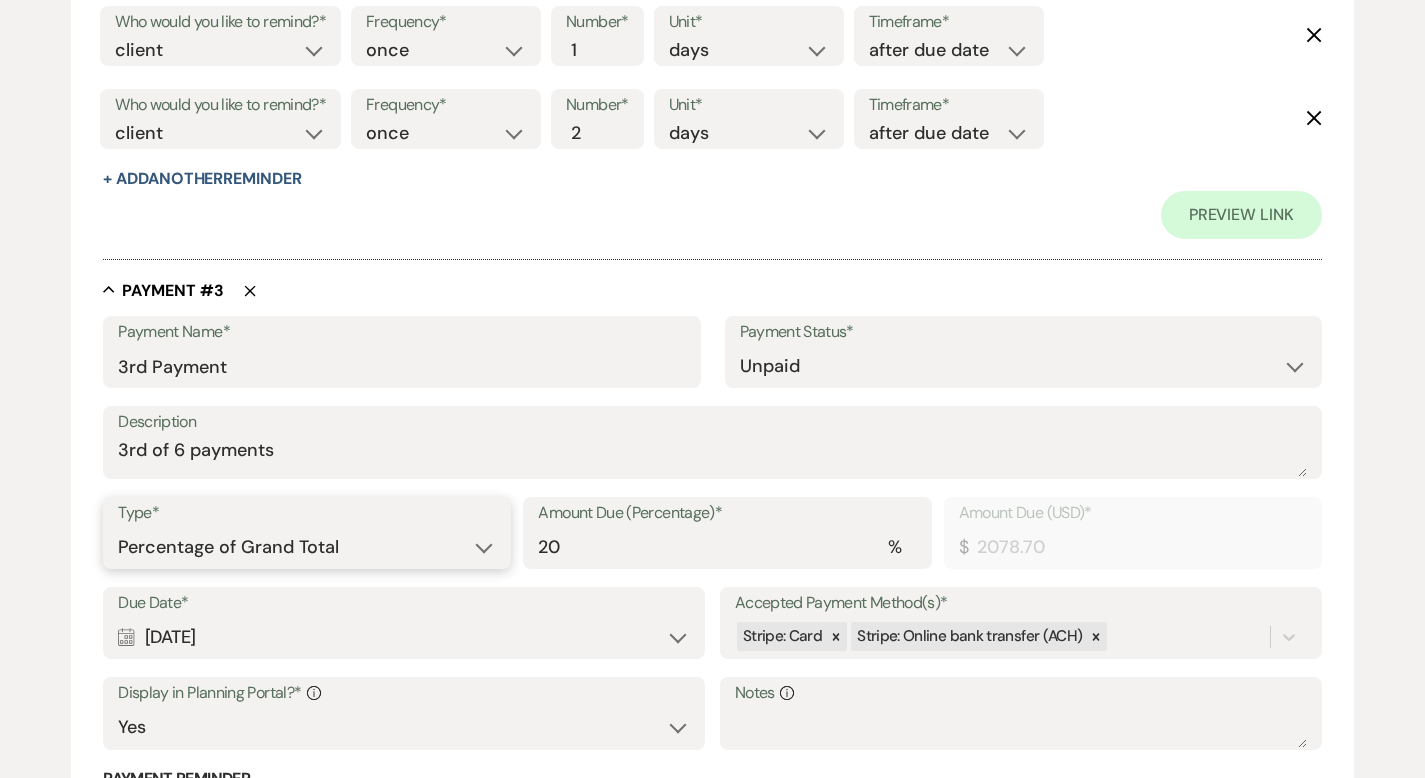 click on "Dollar Amount Percentage of Grand Total" at bounding box center [307, 547] 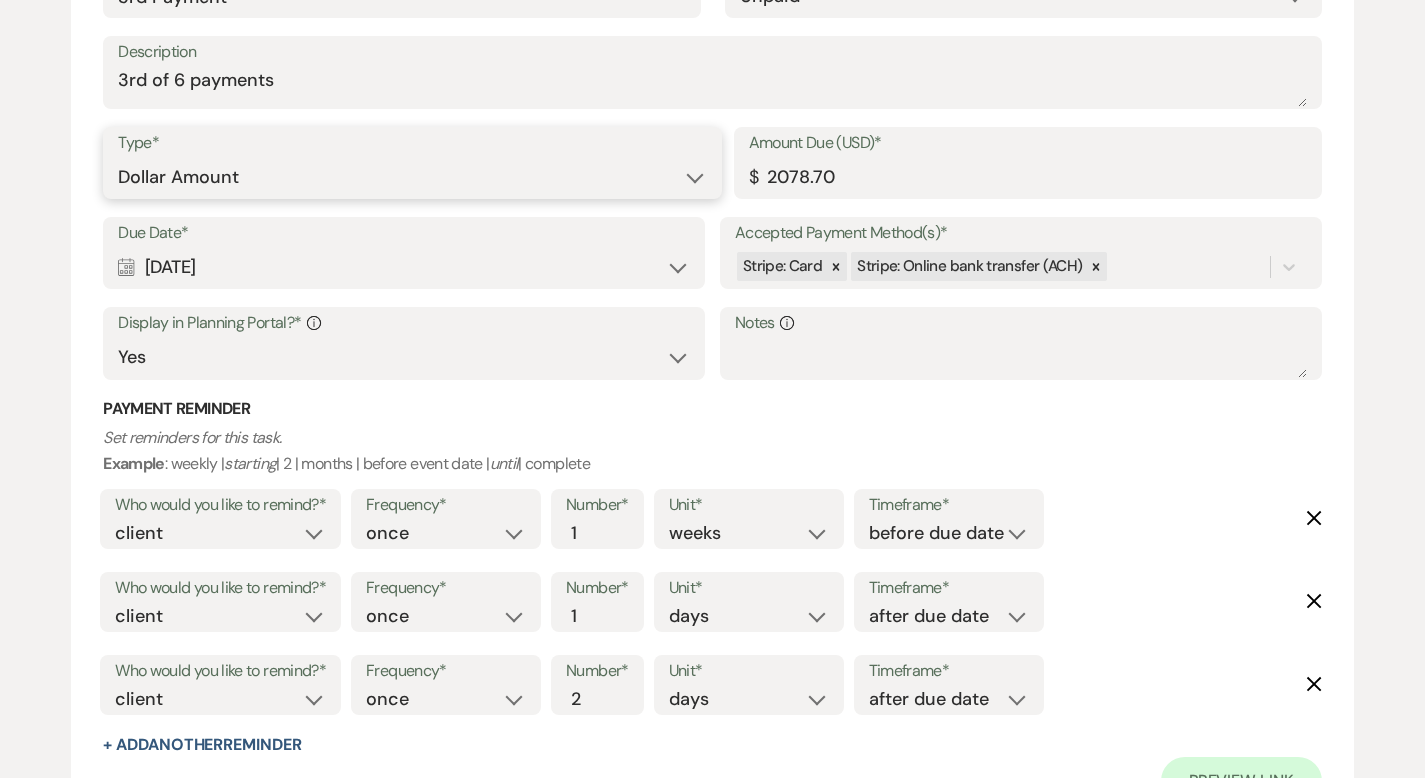 scroll, scrollTop: 2407, scrollLeft: 0, axis: vertical 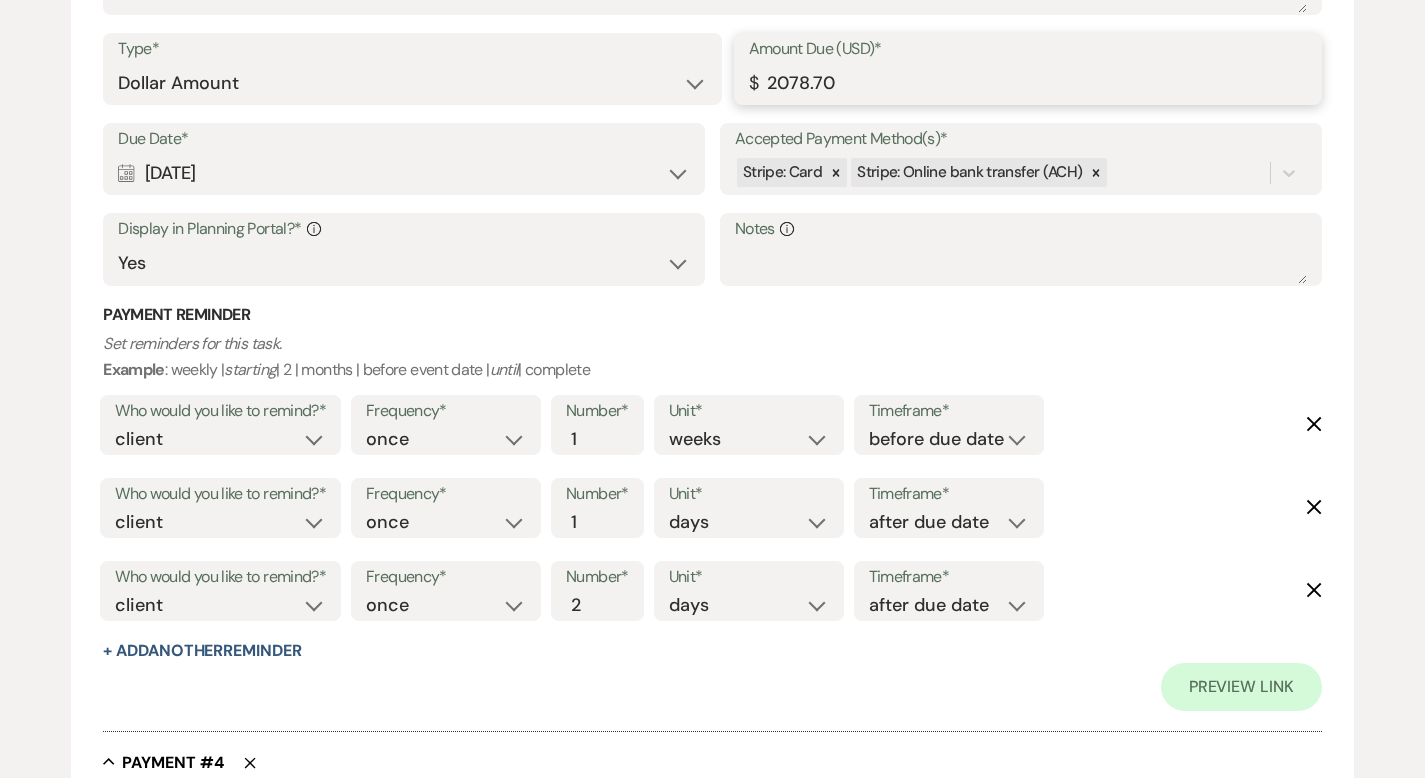 drag, startPoint x: 789, startPoint y: 81, endPoint x: 762, endPoint y: 82, distance: 27.018513 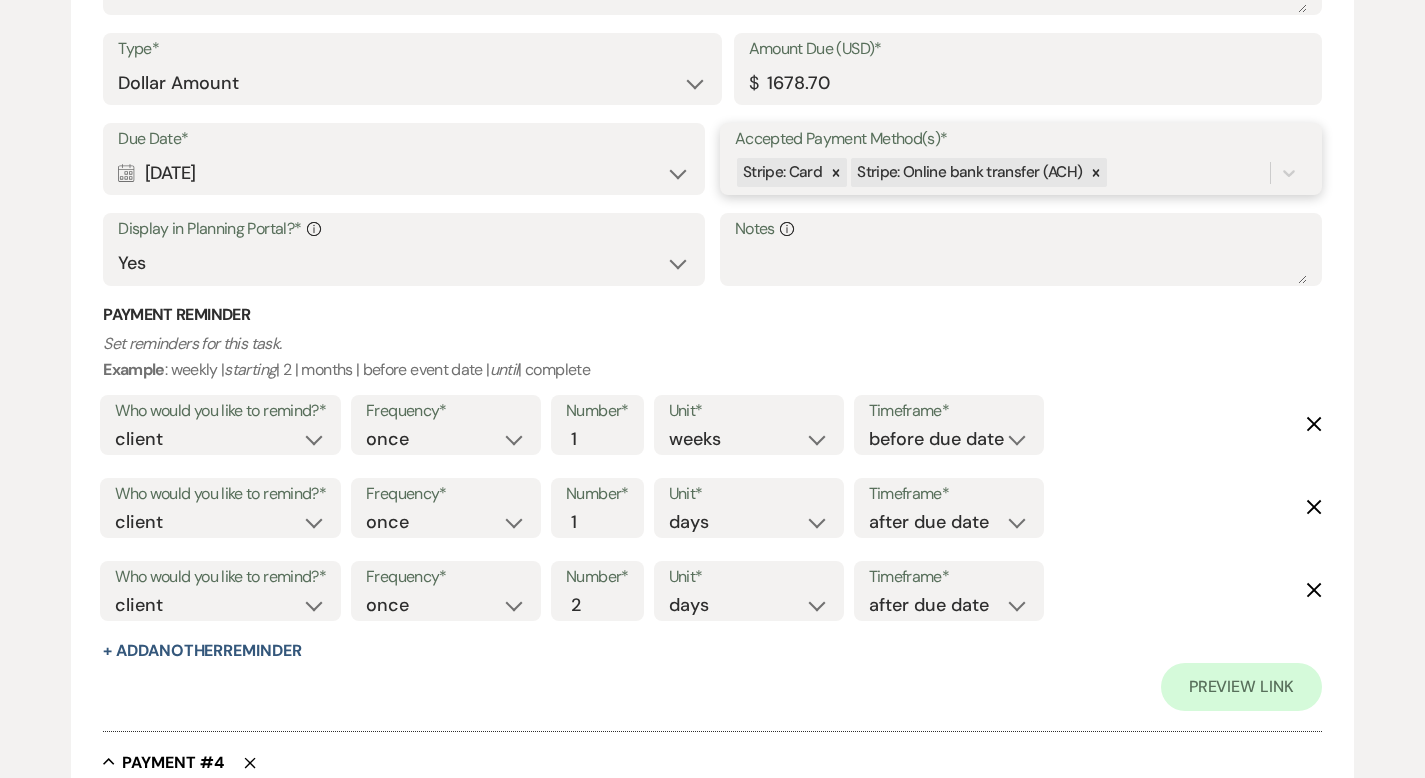 click on "Stripe: Card Stripe: Online bank transfer (ACH)" at bounding box center (1002, 172) 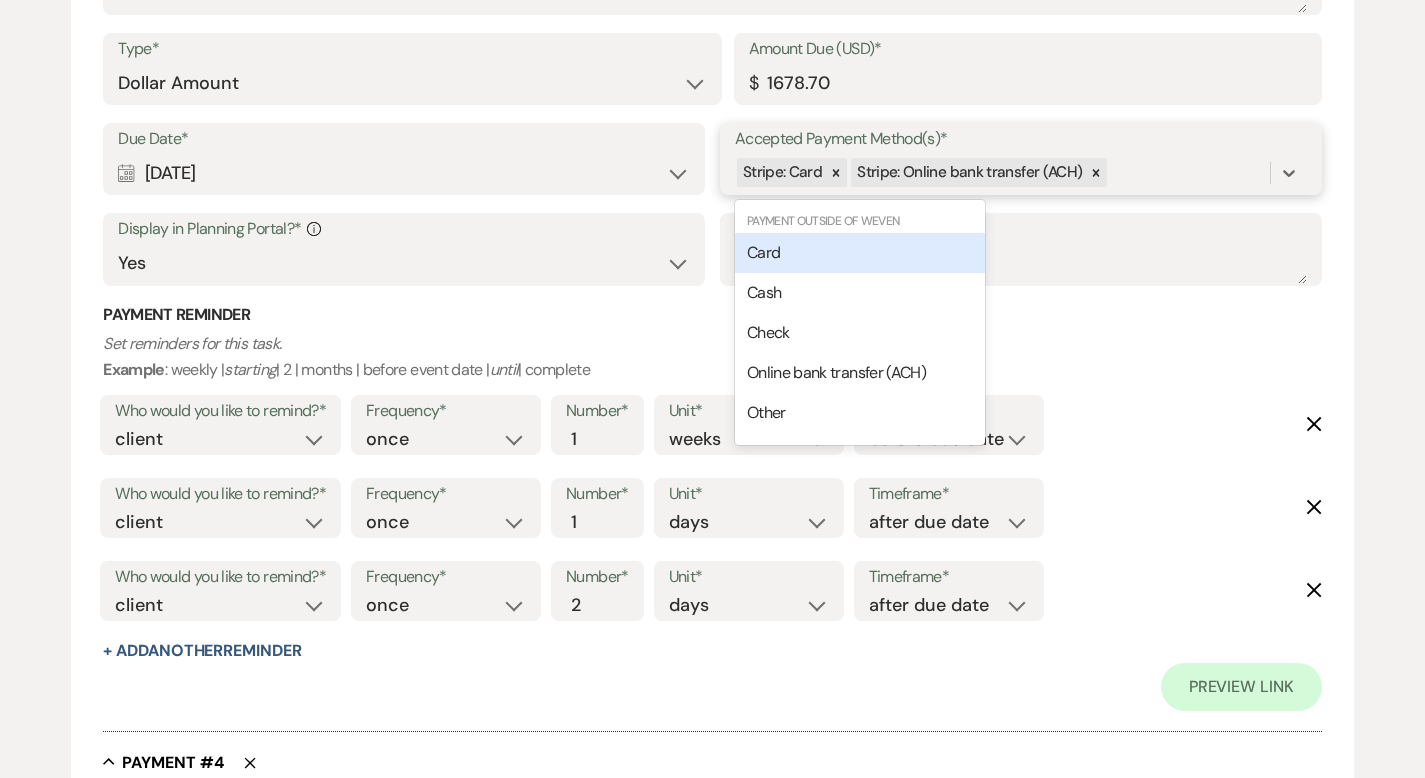 click on "Card" at bounding box center (860, 253) 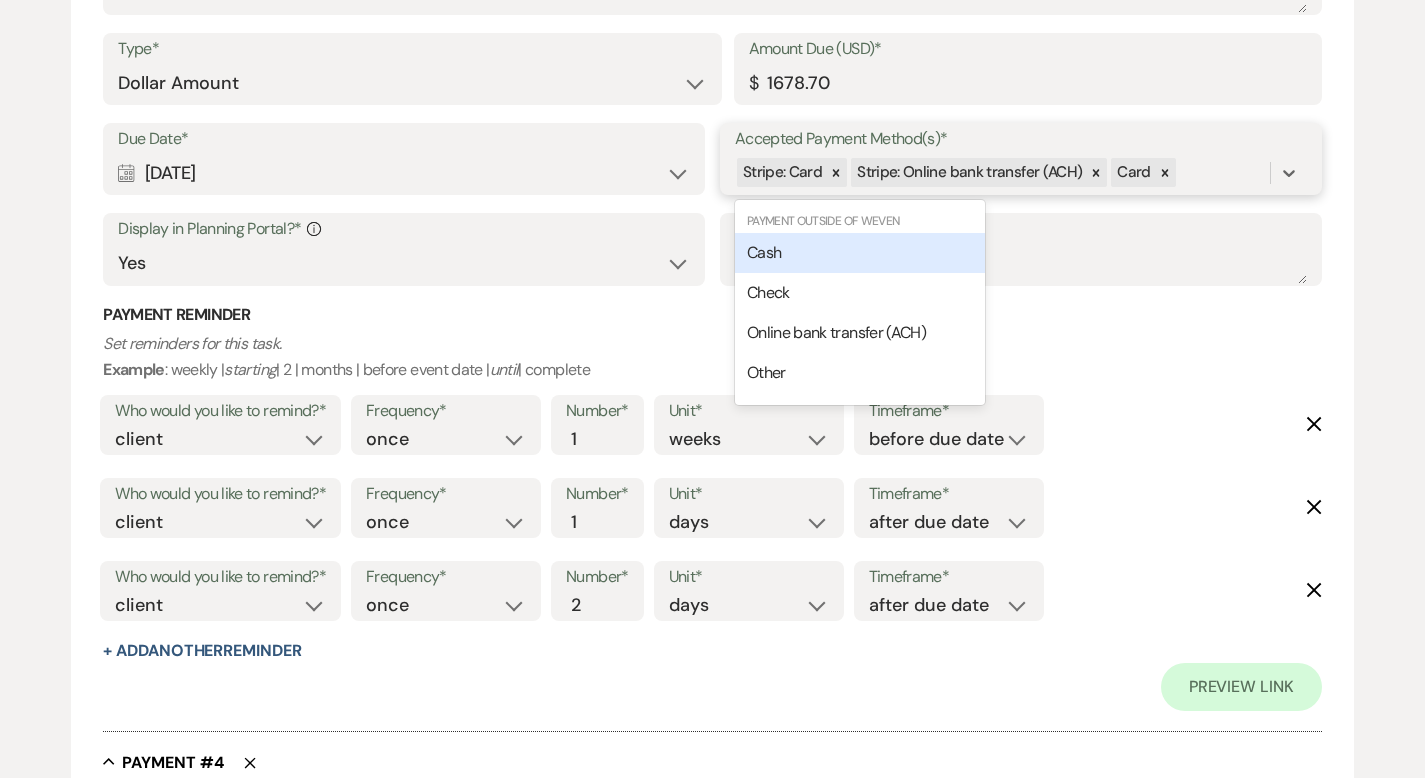 click on "Stripe: Card Stripe: Online bank transfer (ACH) Card" at bounding box center [1002, 172] 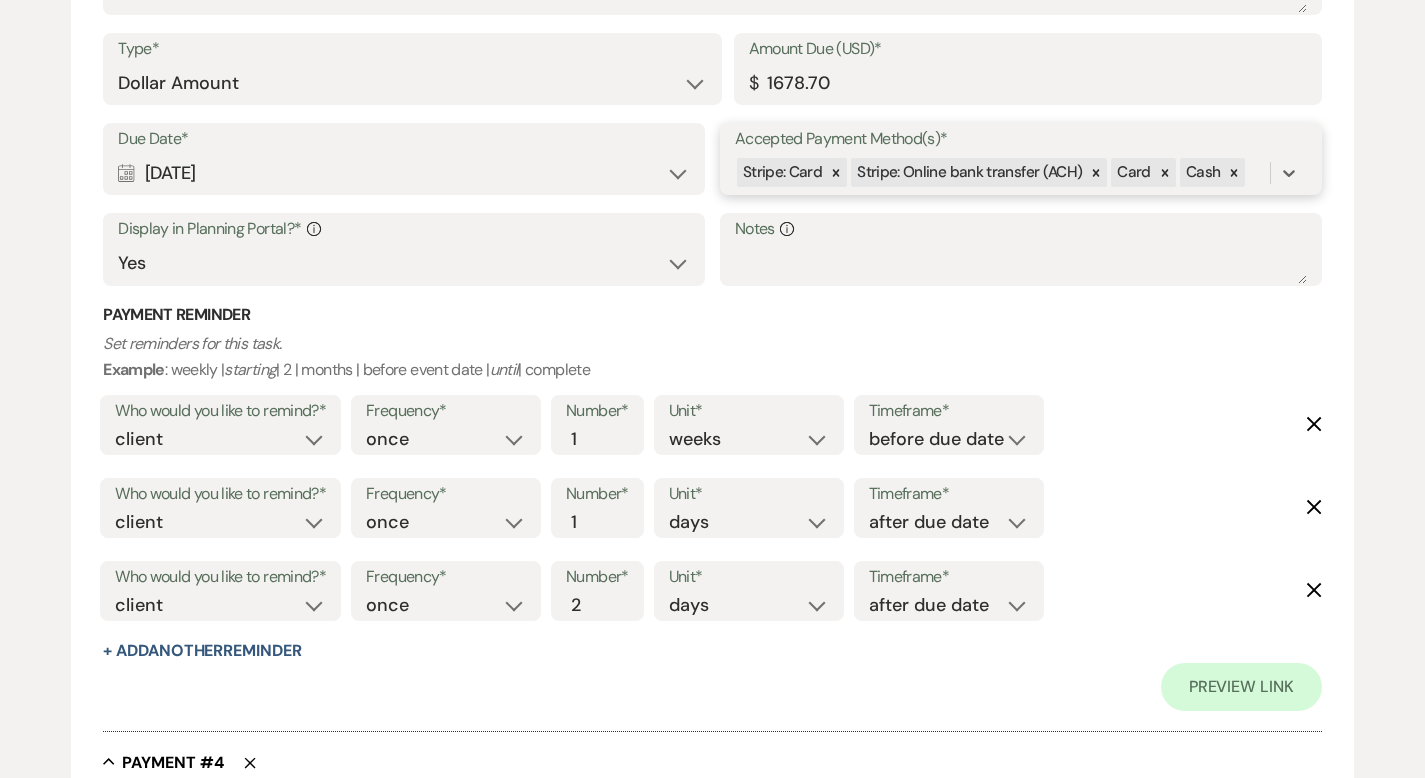 click on "Stripe: Card Stripe: Online bank transfer (ACH) Card  Cash" at bounding box center (1002, 172) 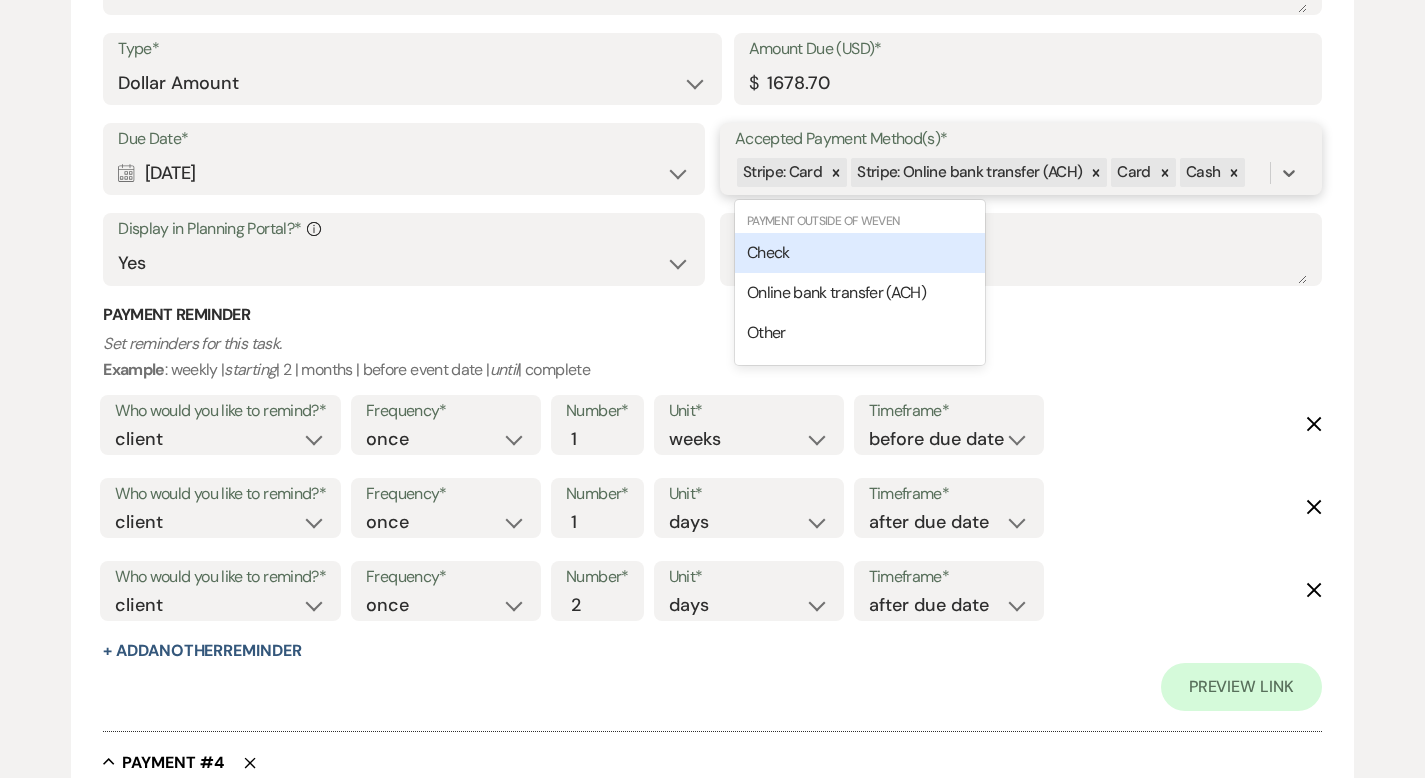 click on "Check" at bounding box center (860, 253) 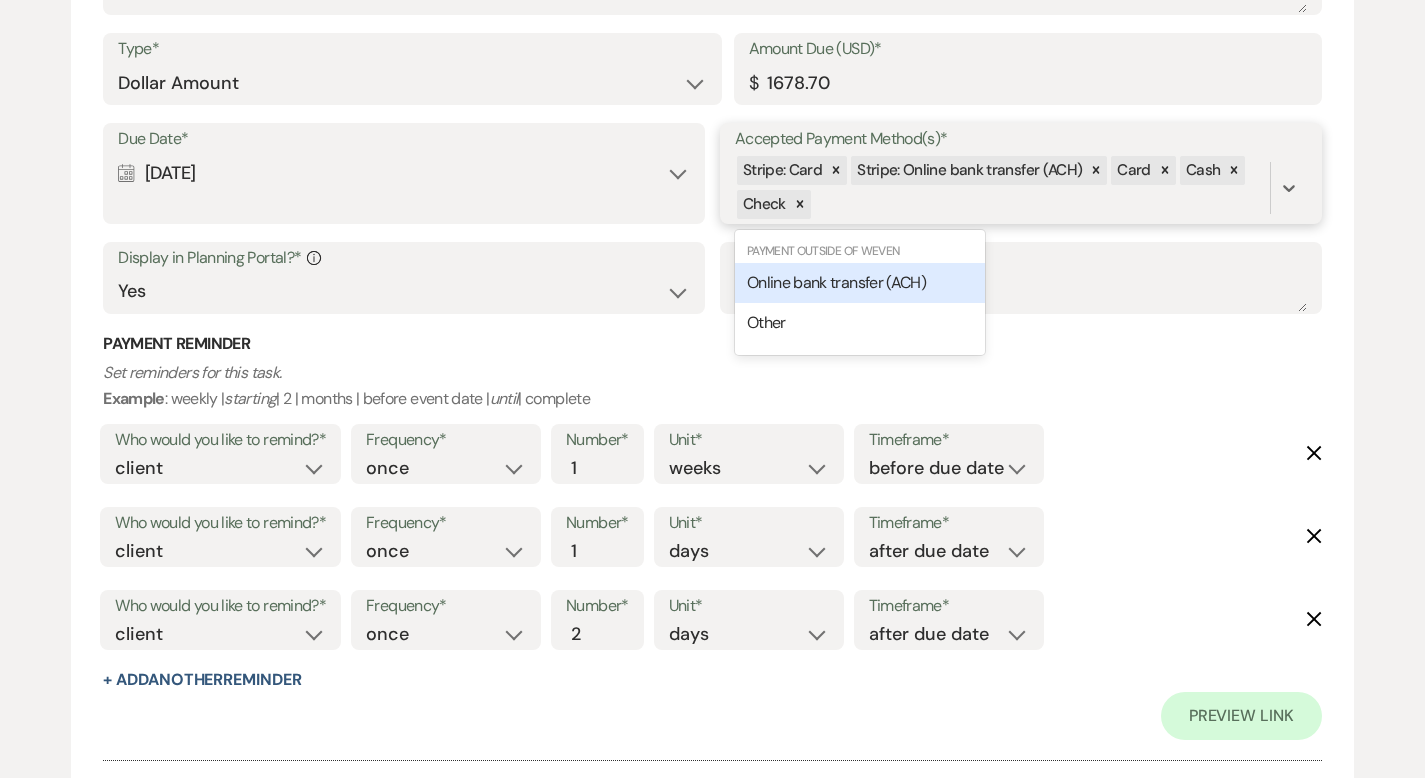 click on "Stripe: Card Stripe: Online bank transfer (ACH) Card  Cash Check" at bounding box center (1002, 188) 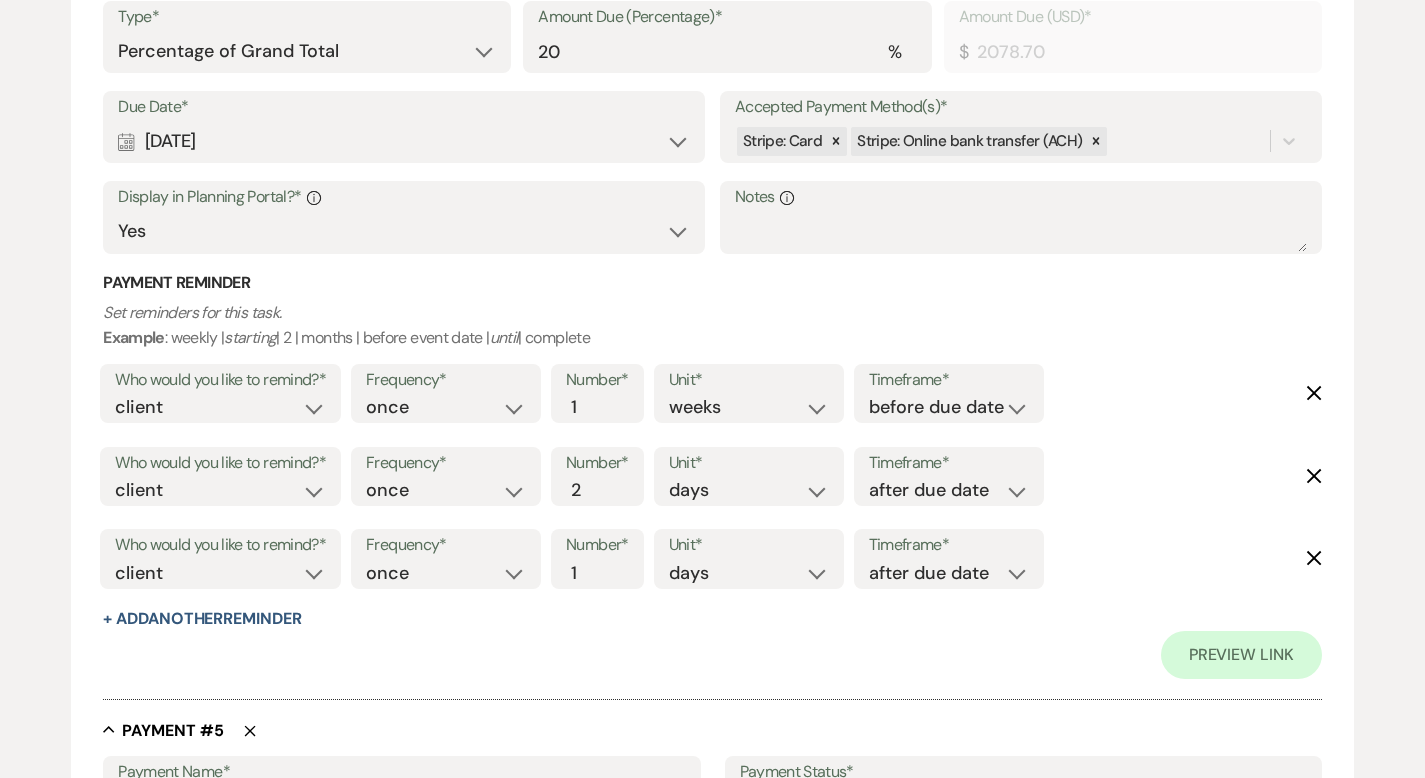 scroll, scrollTop: 3329, scrollLeft: 0, axis: vertical 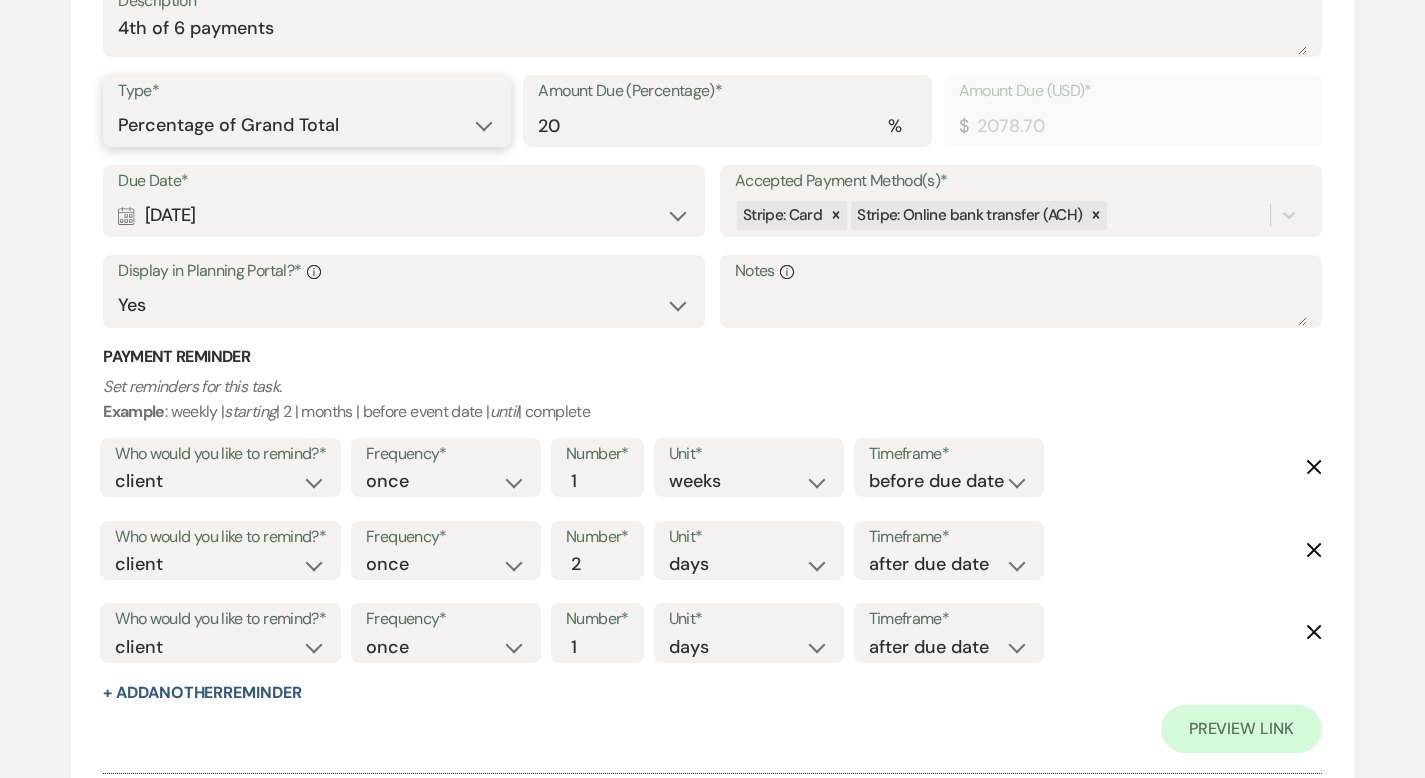 click on "Dollar Amount Percentage of Grand Total" at bounding box center (307, 125) 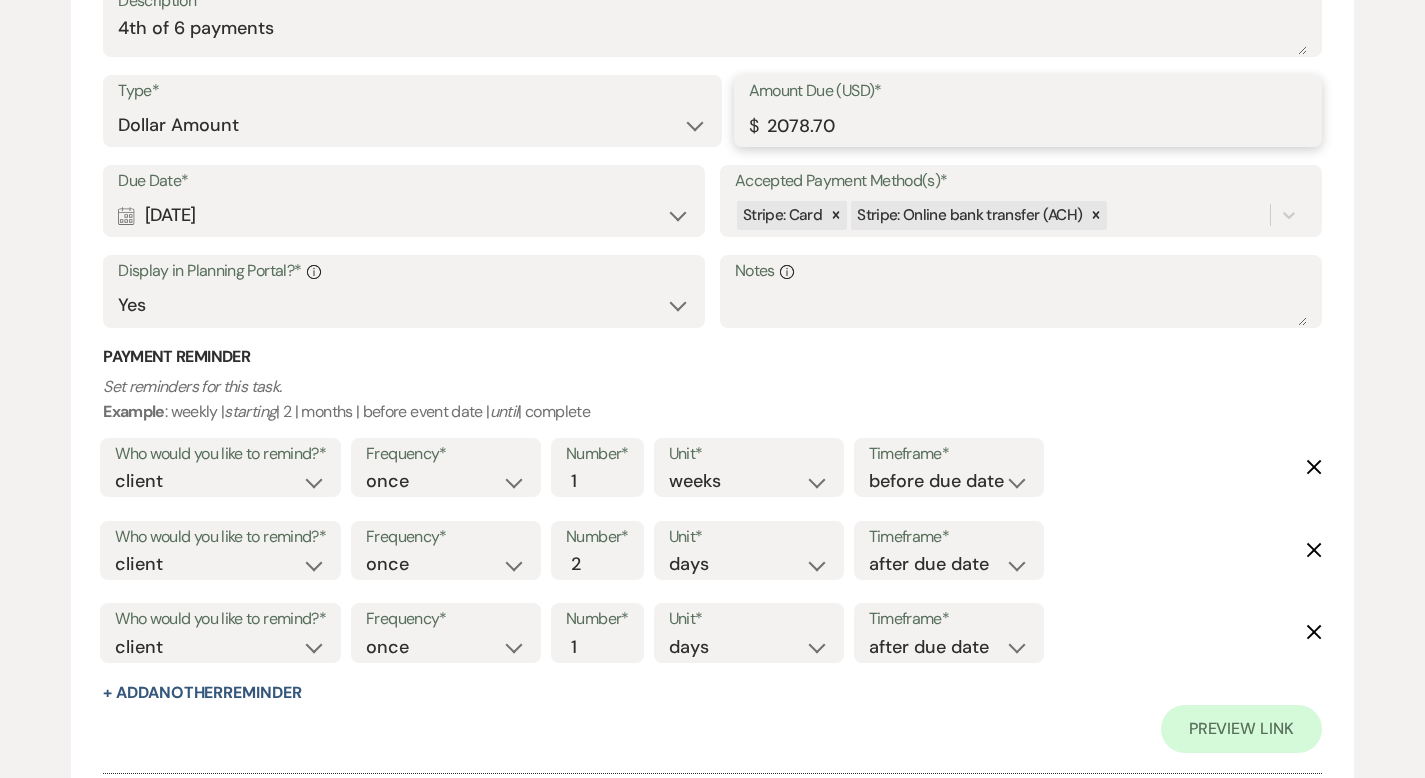 drag, startPoint x: 786, startPoint y: 124, endPoint x: 738, endPoint y: 129, distance: 48.259712 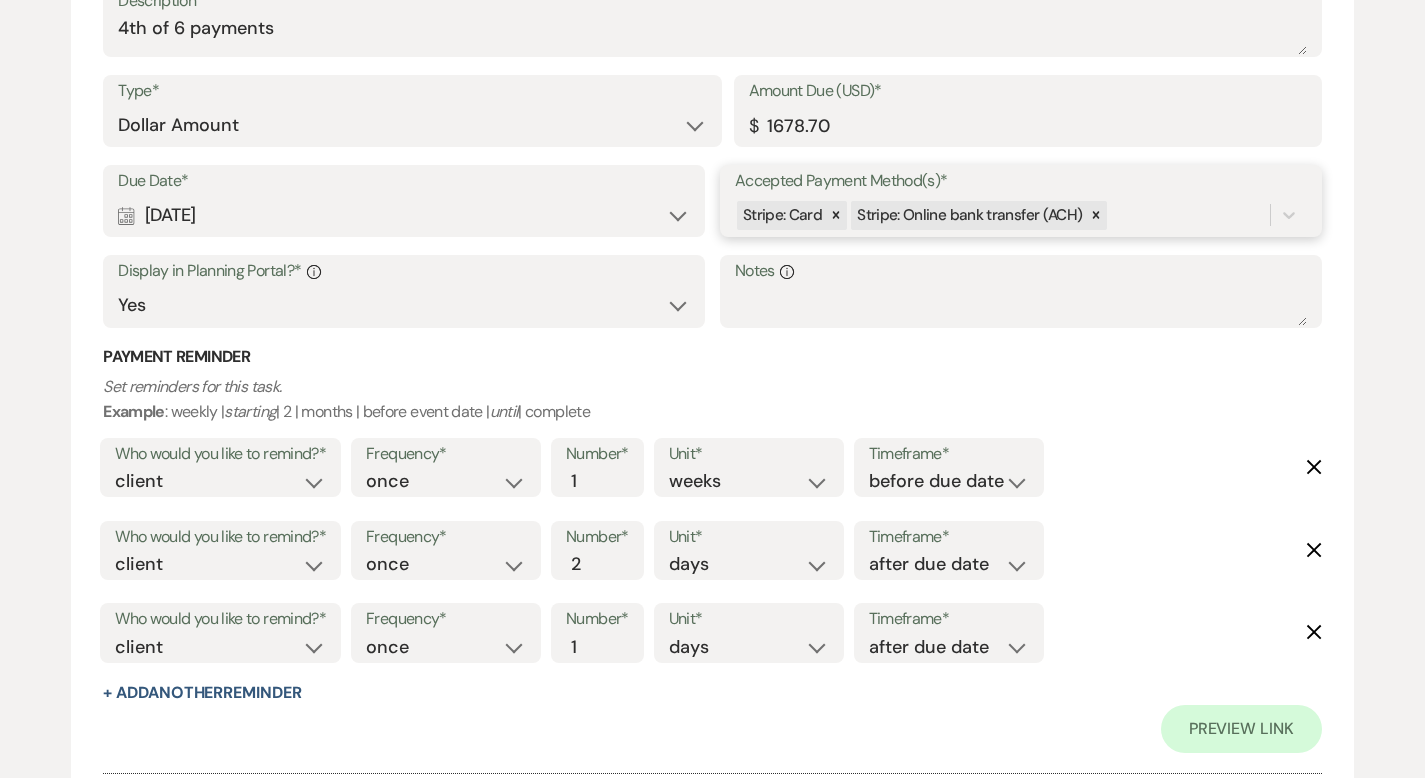 click on "Stripe: Card Stripe: Online bank transfer (ACH)" at bounding box center (1002, 215) 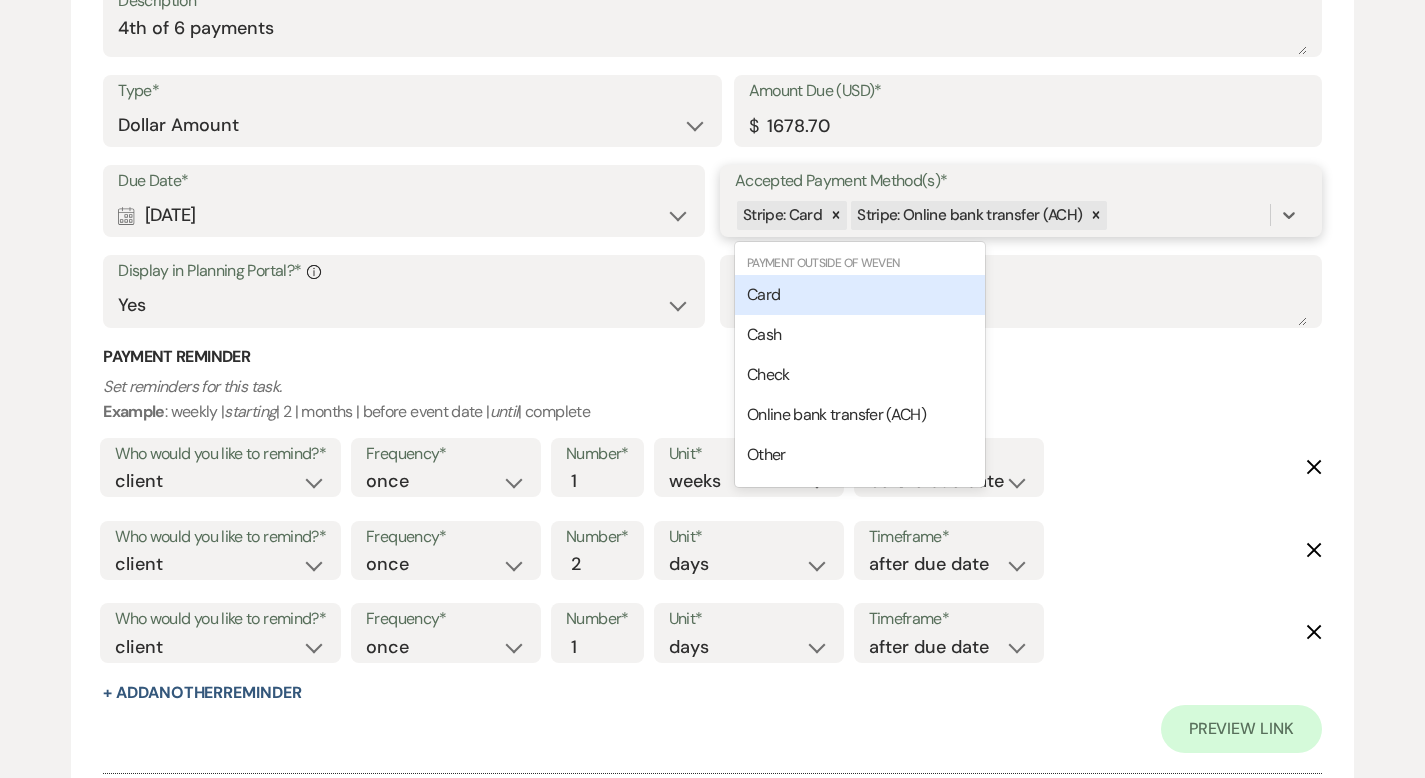 click on "Card" at bounding box center [860, 295] 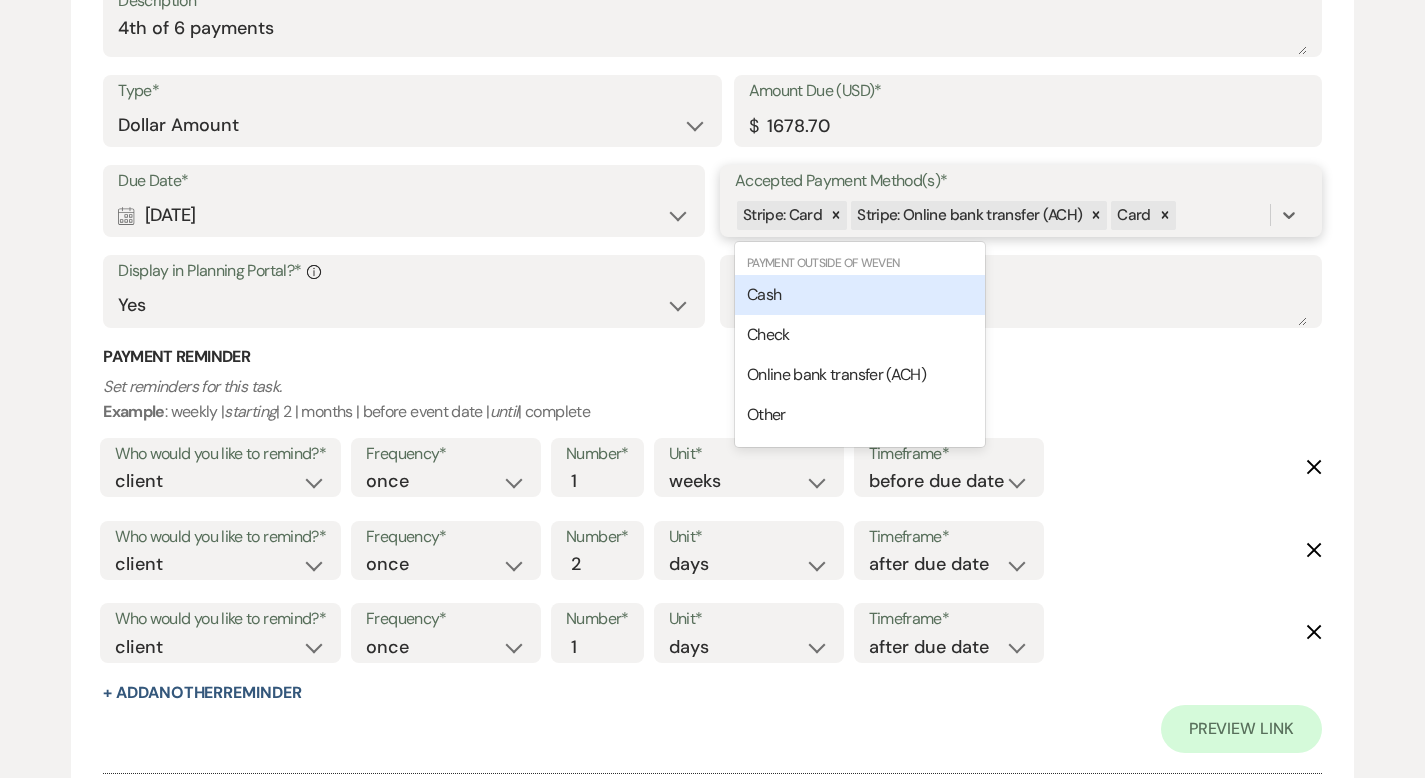 click on "Stripe: Card Stripe: Online bank transfer (ACH) Card" at bounding box center [1002, 215] 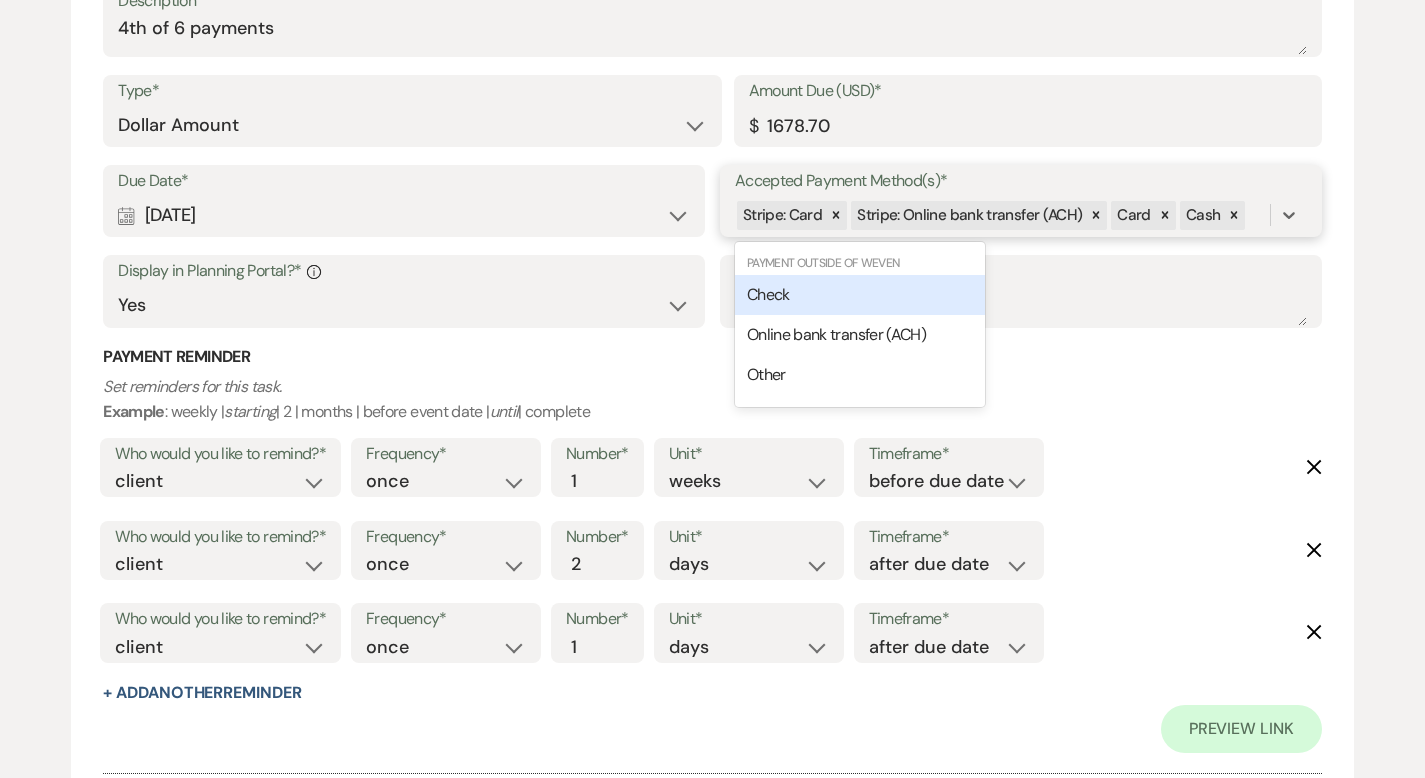 click on "Stripe: Card Stripe: Online bank transfer (ACH) Card  Cash" at bounding box center (1002, 215) 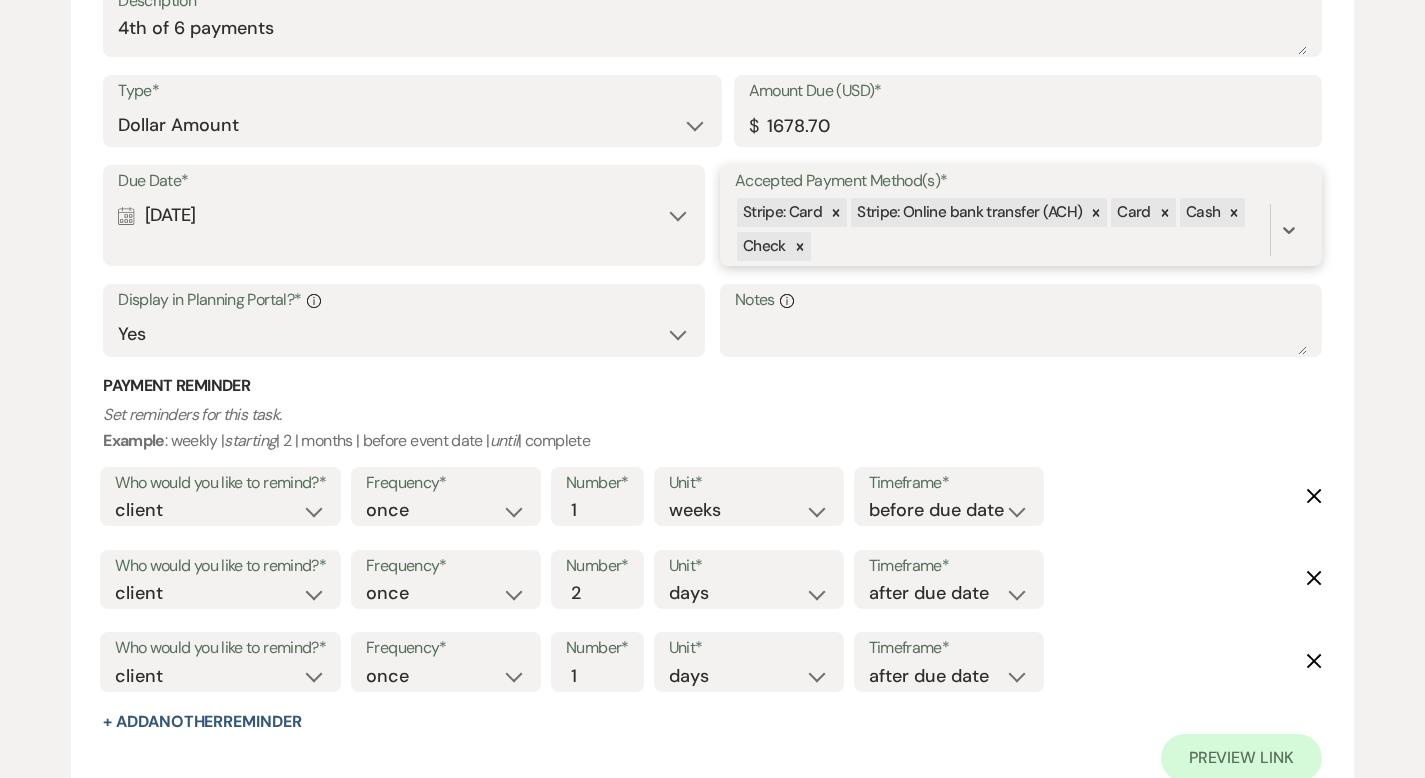click on "Stripe: Card Stripe: Online bank transfer (ACH) Card  Cash Check" at bounding box center (1002, 230) 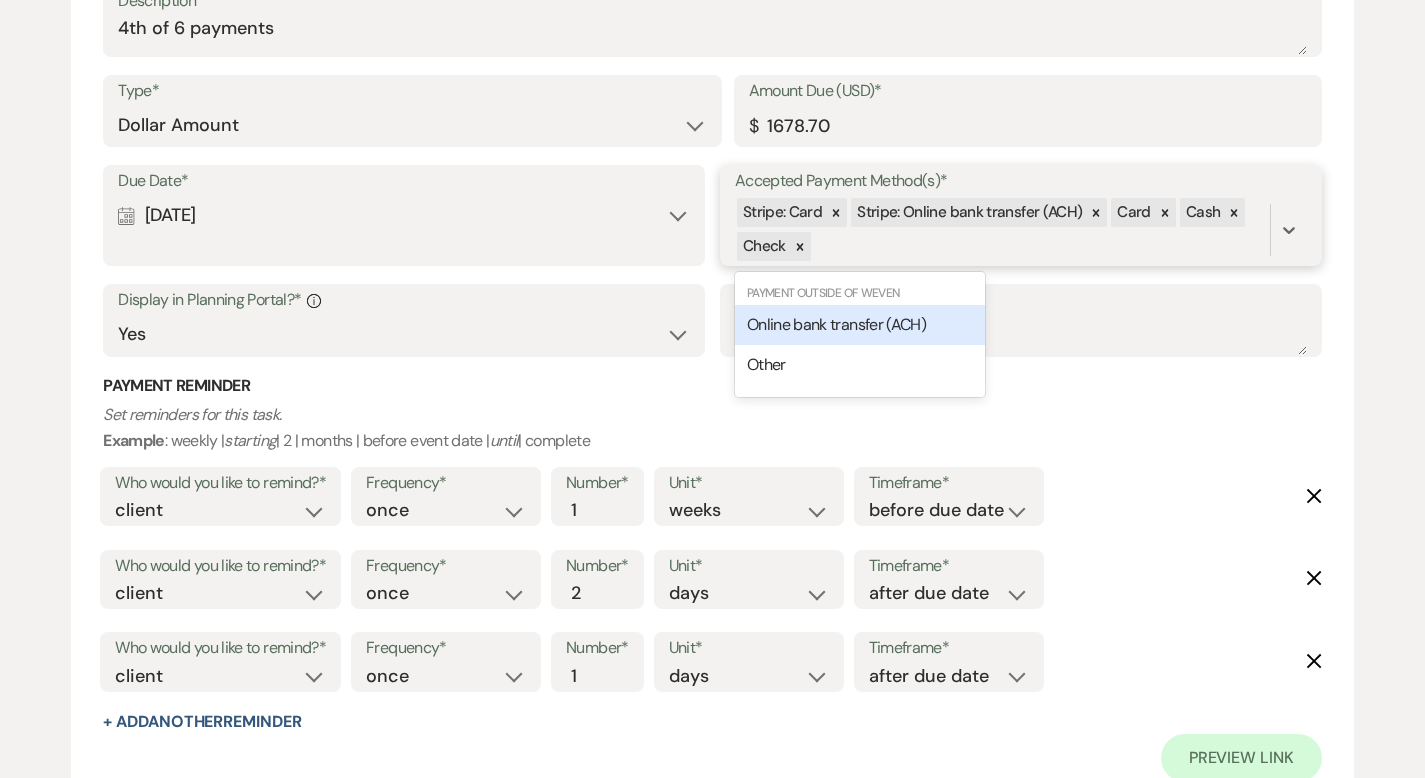 click on "Online bank transfer (ACH)" at bounding box center (836, 324) 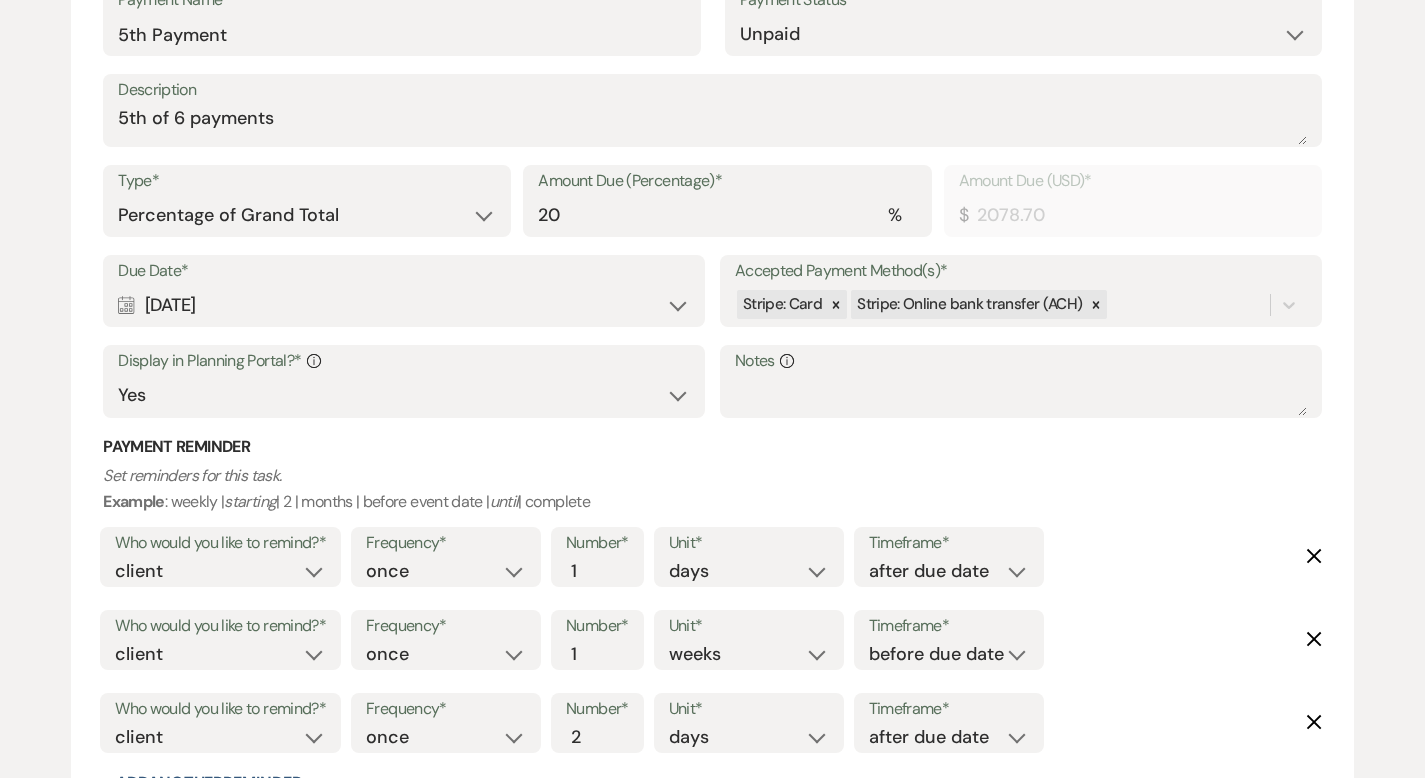 scroll, scrollTop: 4329, scrollLeft: 0, axis: vertical 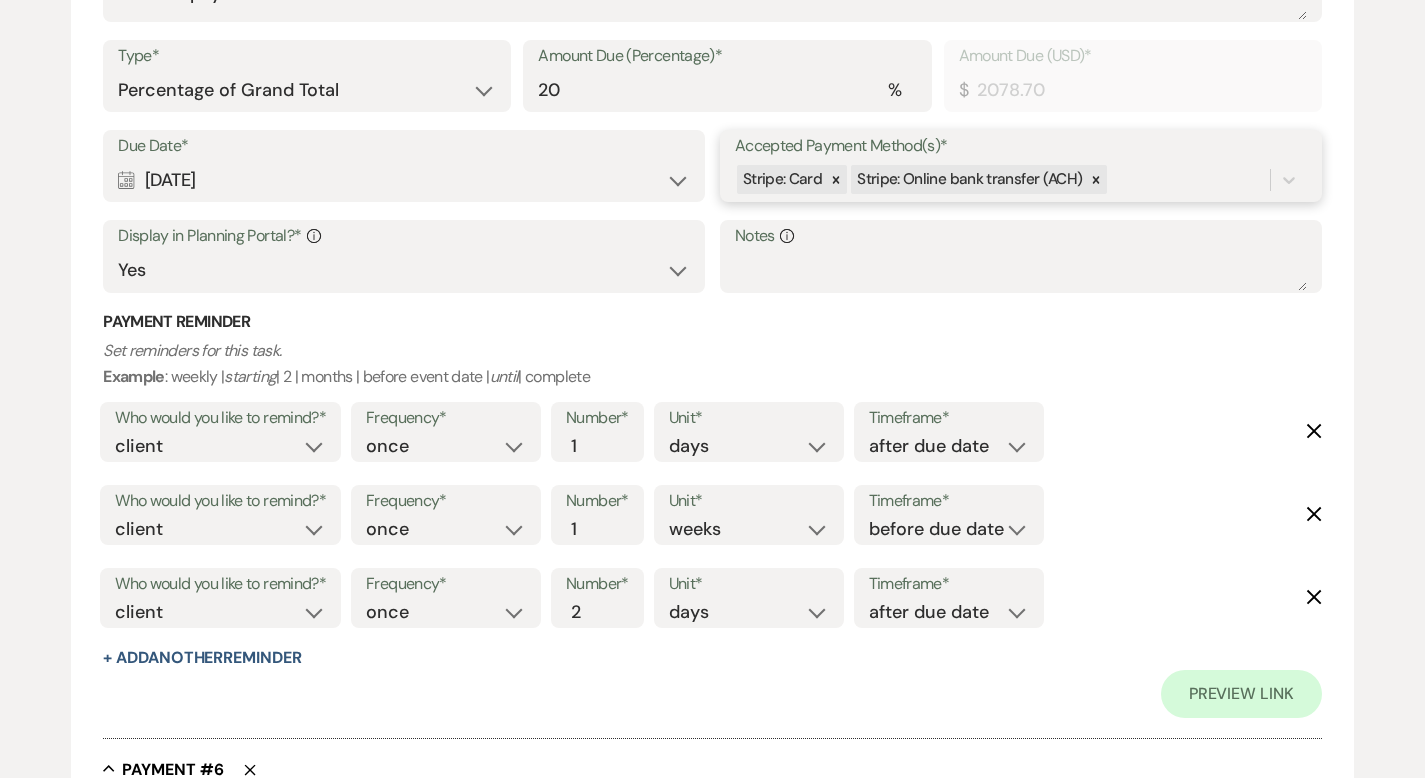 click on "Stripe: Card Stripe: Online bank transfer (ACH)" at bounding box center [1002, 179] 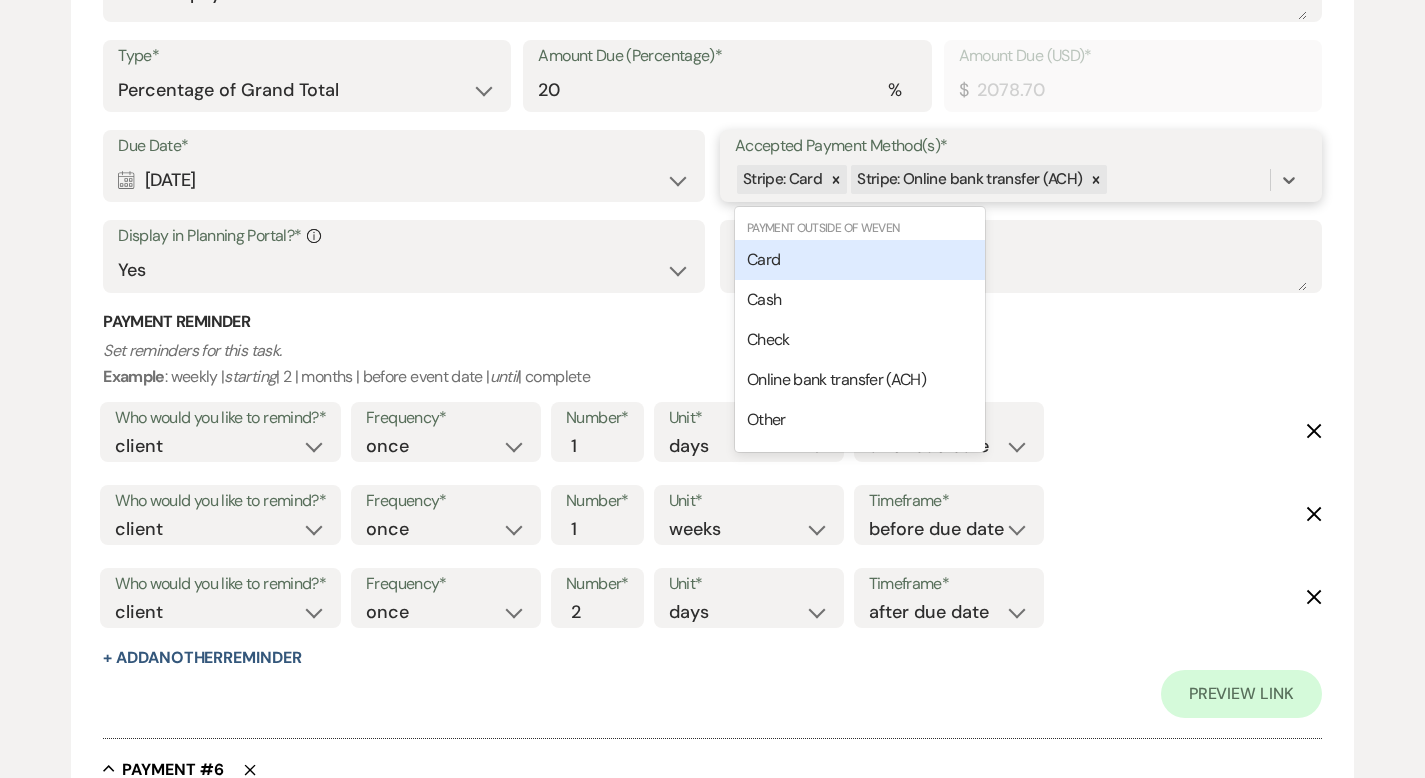 click on "Card" at bounding box center [860, 260] 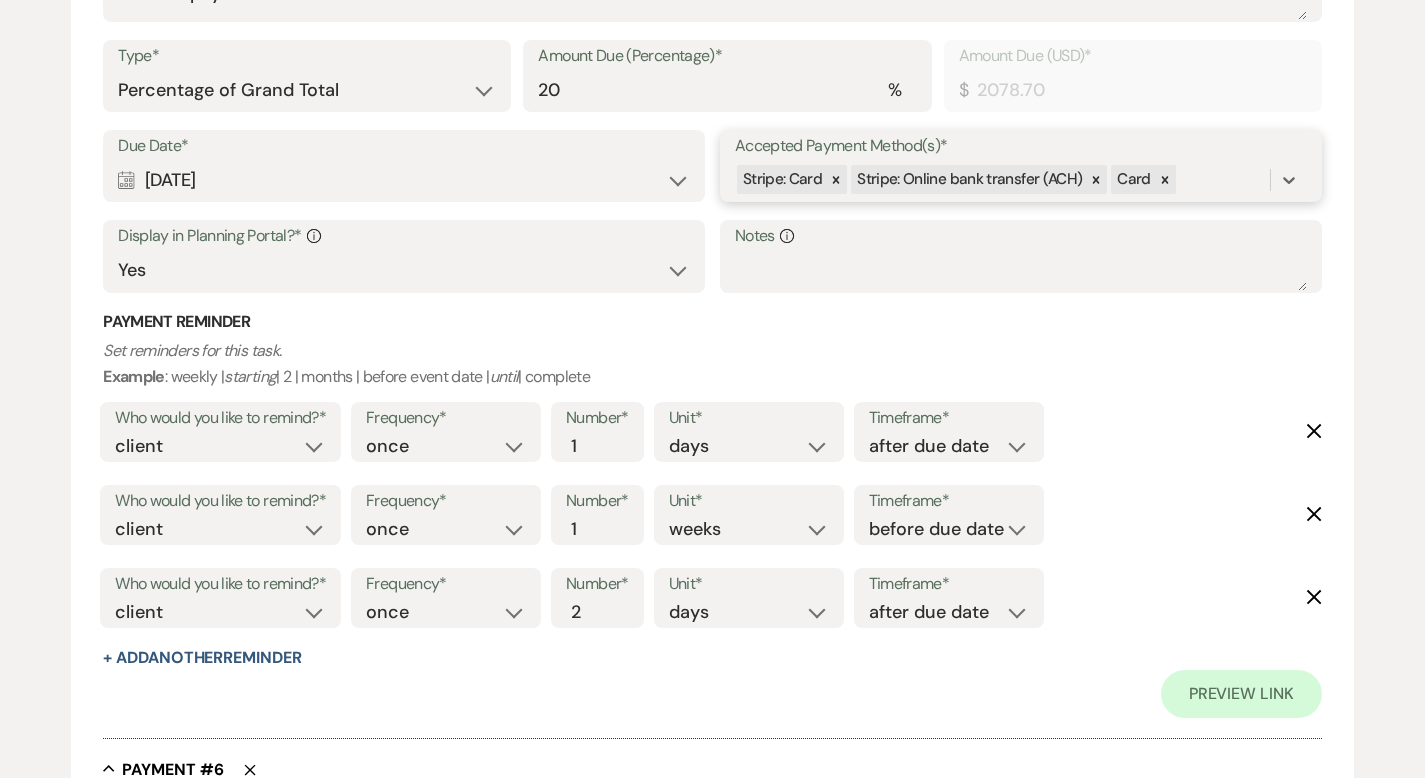 click on "Stripe: Card Stripe: Online bank transfer (ACH) Card" at bounding box center [1002, 179] 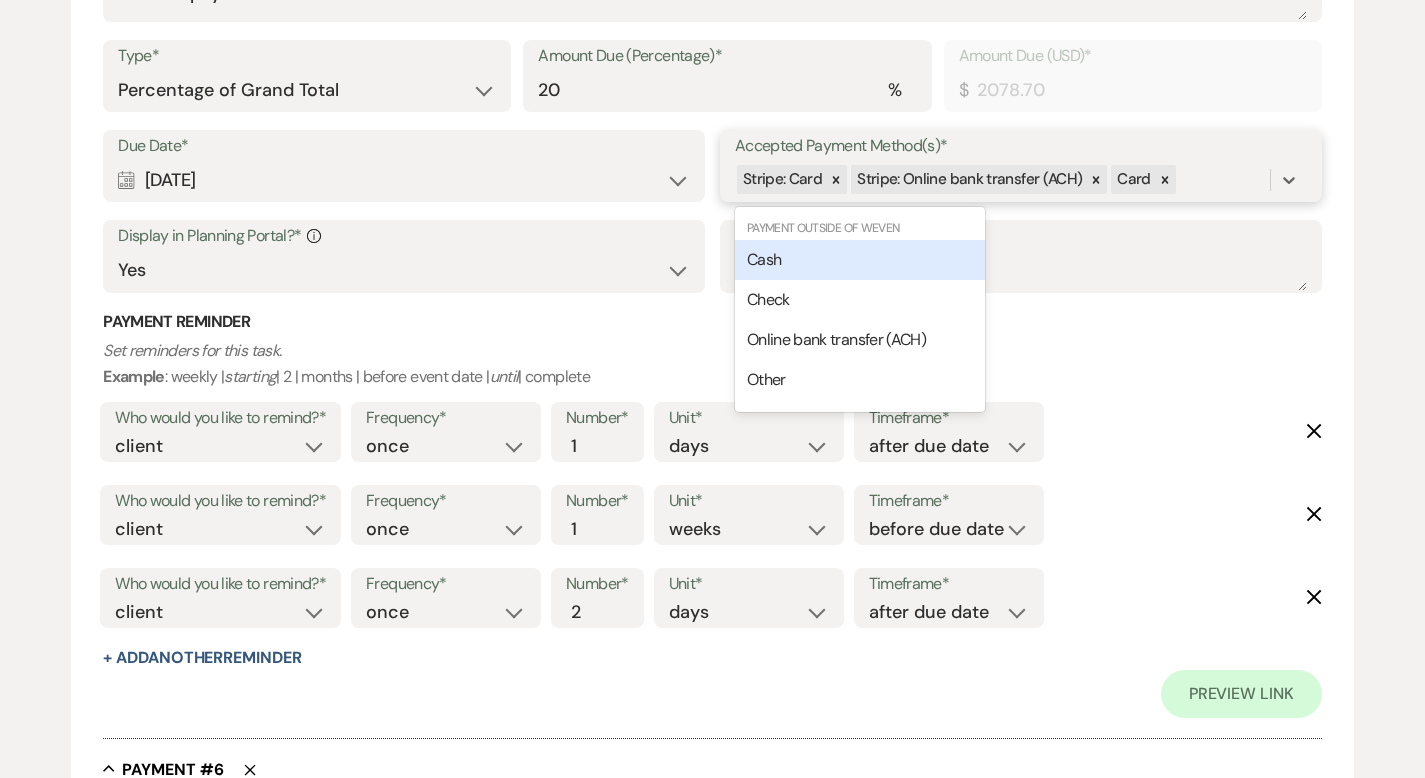 click on "Cash" at bounding box center (860, 260) 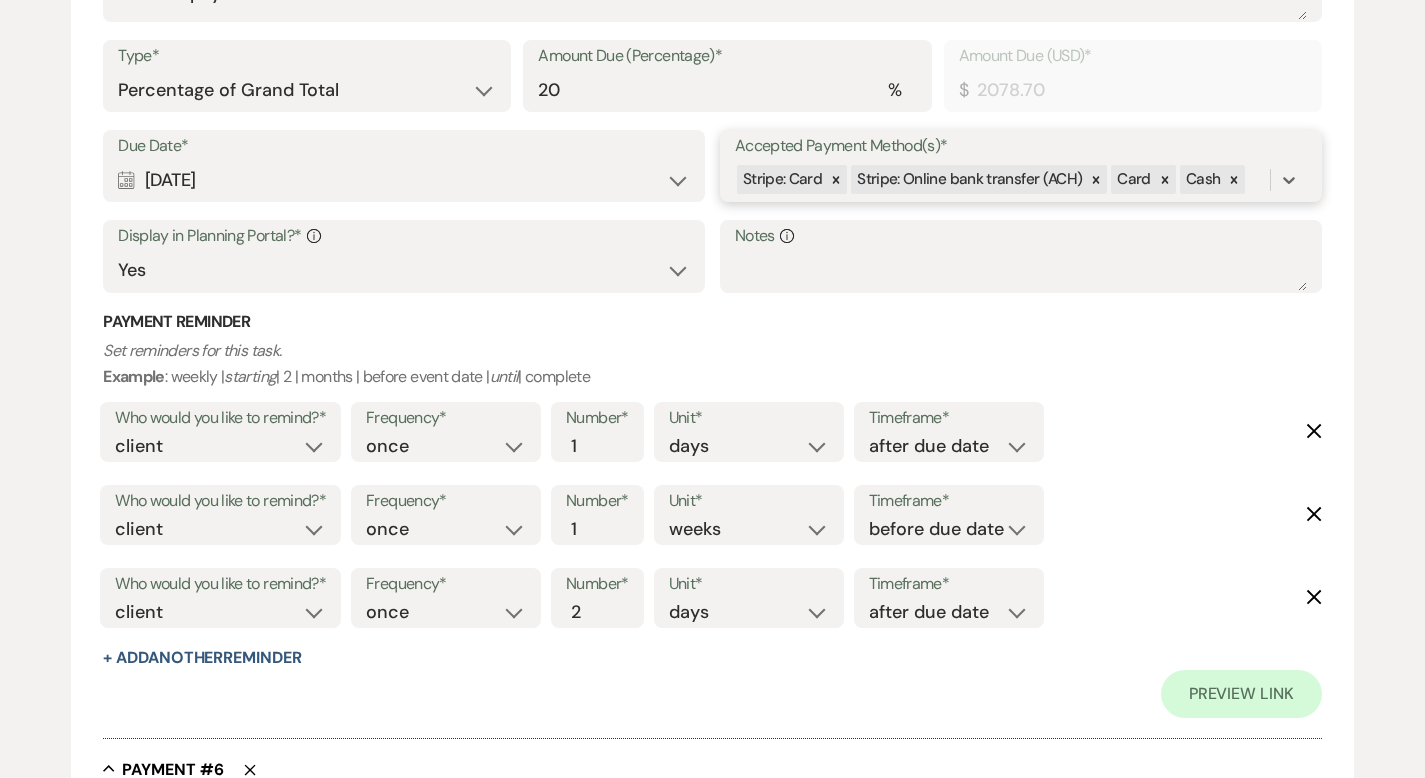 click on "Stripe: Card Stripe: Online bank transfer (ACH) Card  Cash" at bounding box center [1002, 179] 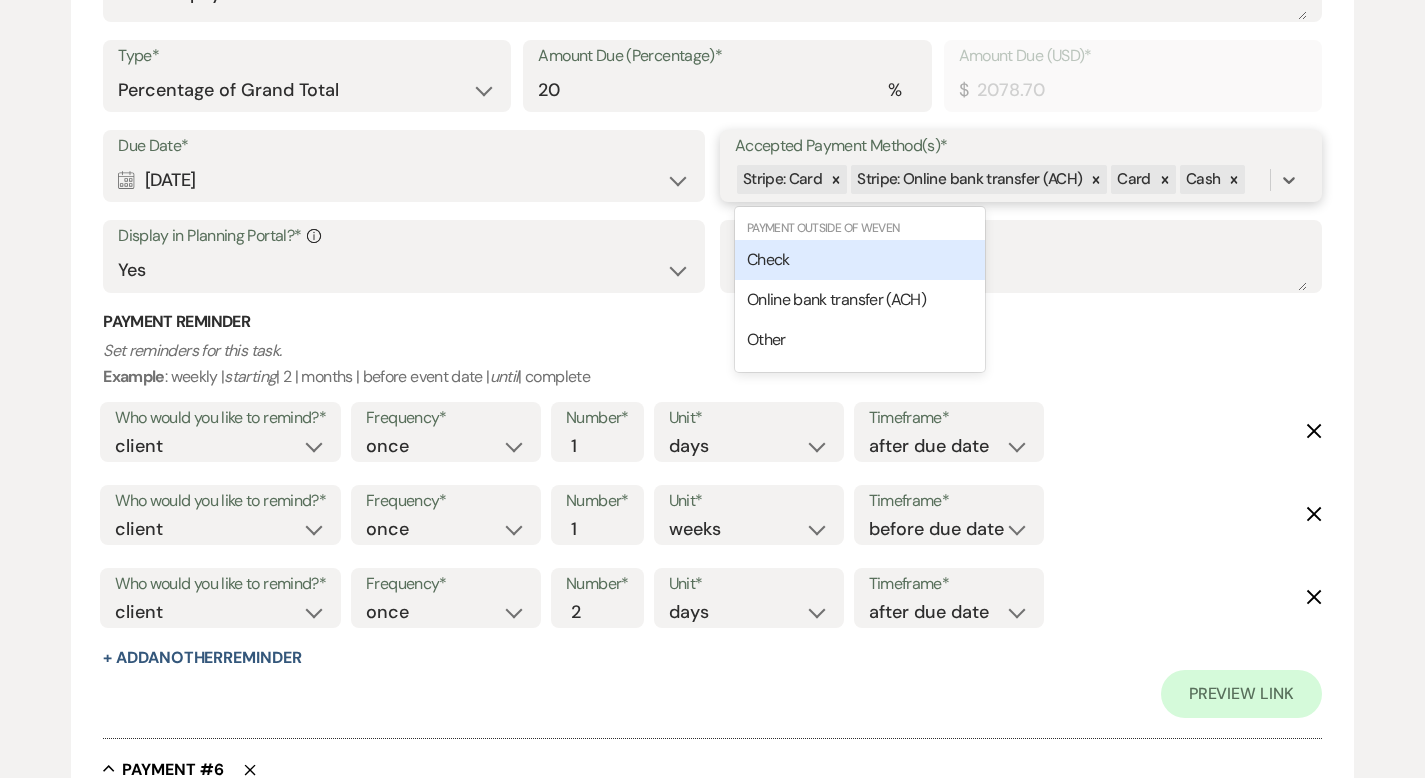 click on "Check" at bounding box center (860, 260) 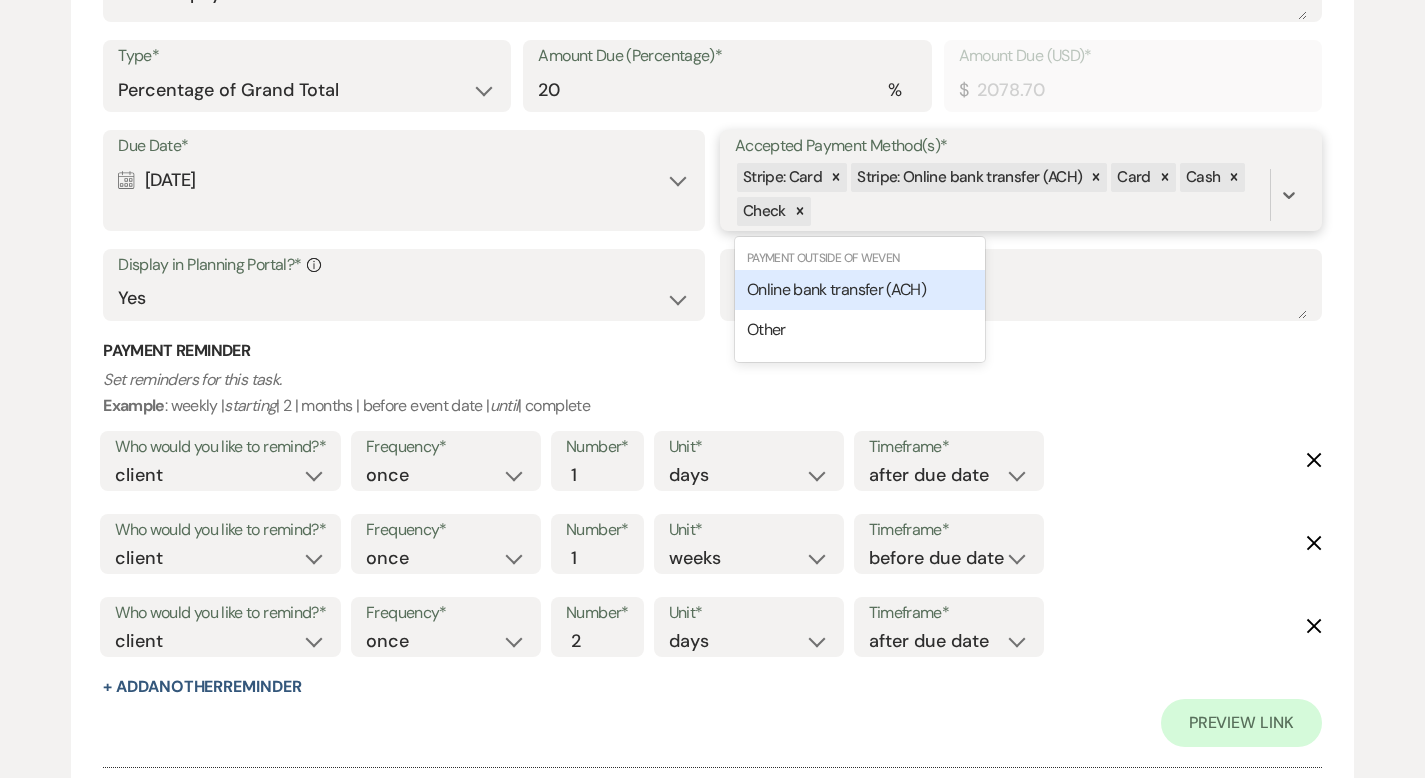 click on "Stripe: Card Stripe: Online bank transfer (ACH) Card  Cash Check" at bounding box center (1002, 195) 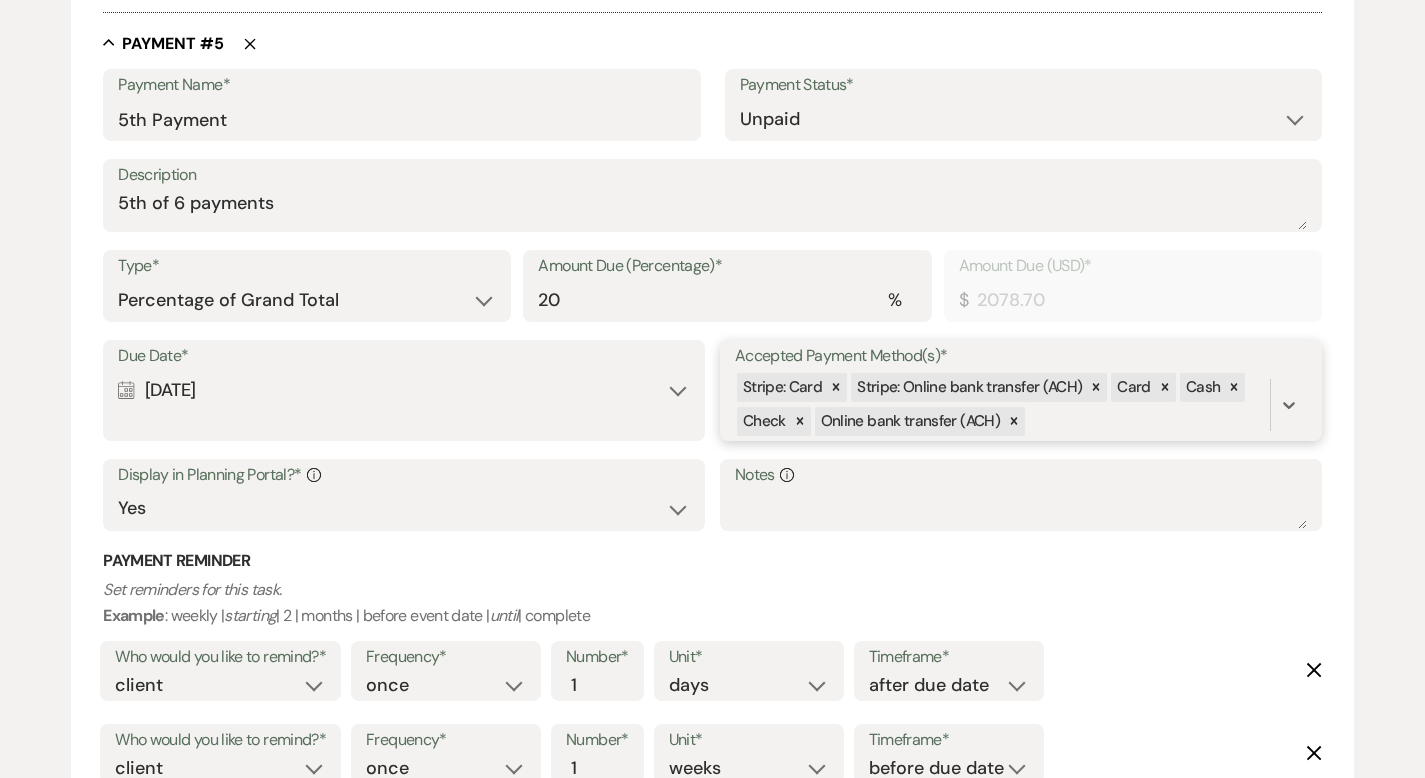 scroll, scrollTop: 4119, scrollLeft: 0, axis: vertical 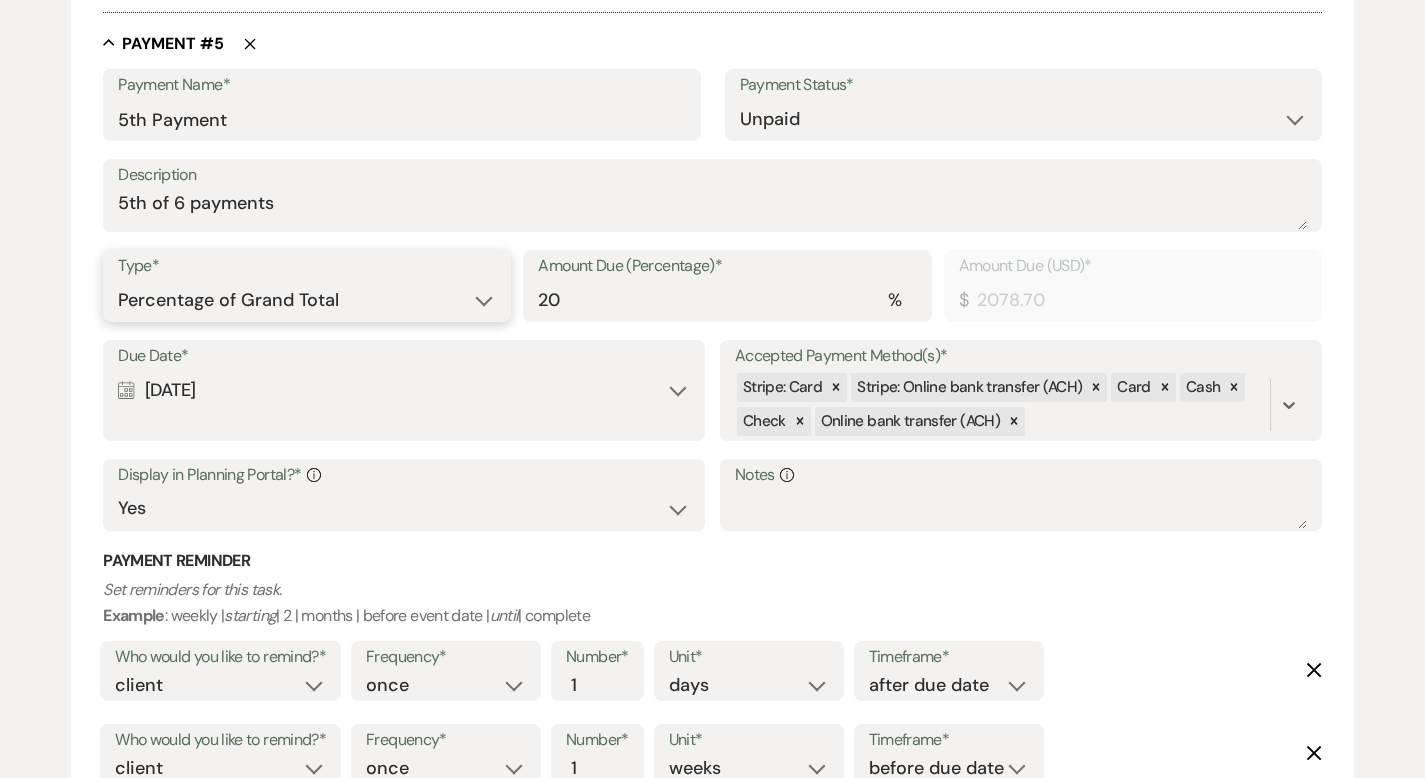 click on "Dollar Amount Percentage of Grand Total" at bounding box center [307, 300] 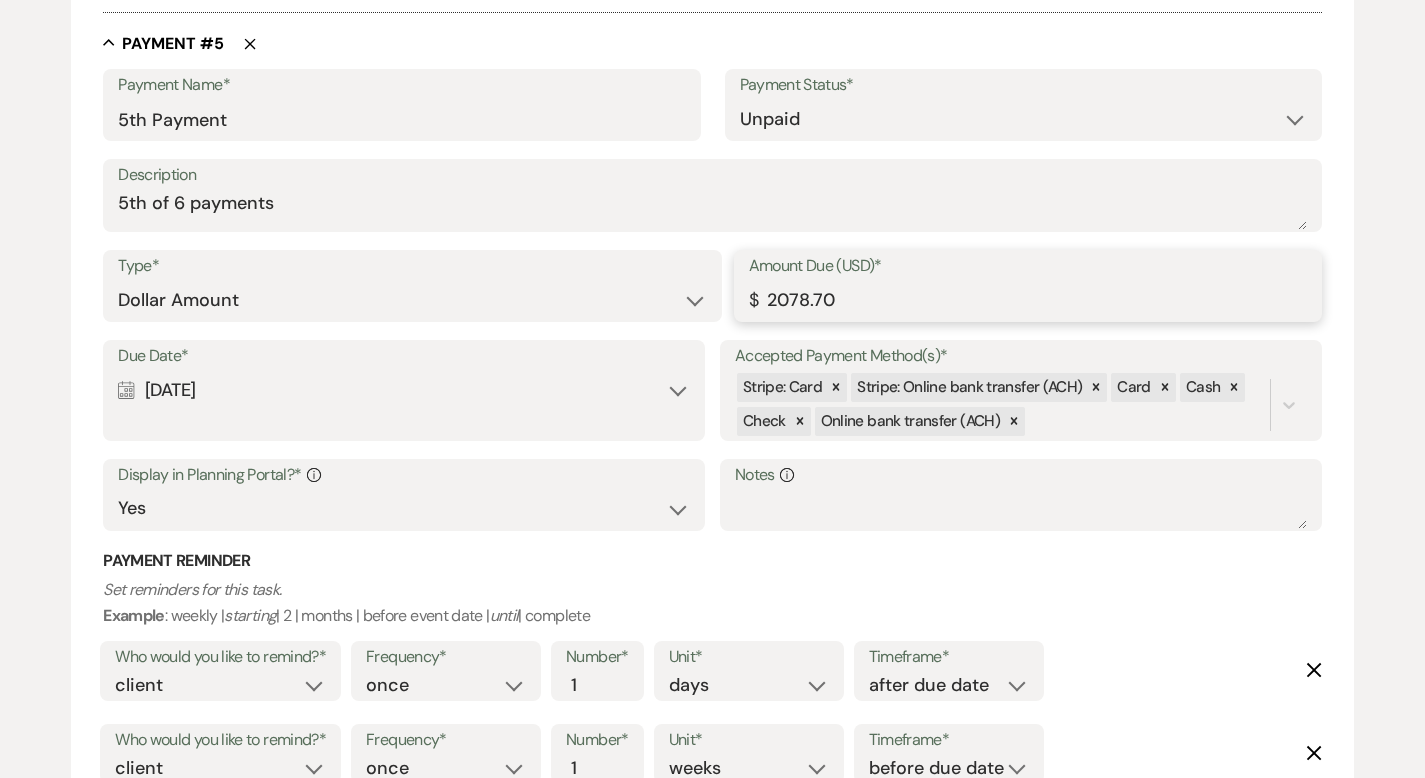 drag, startPoint x: 788, startPoint y: 295, endPoint x: 738, endPoint y: 298, distance: 50.08992 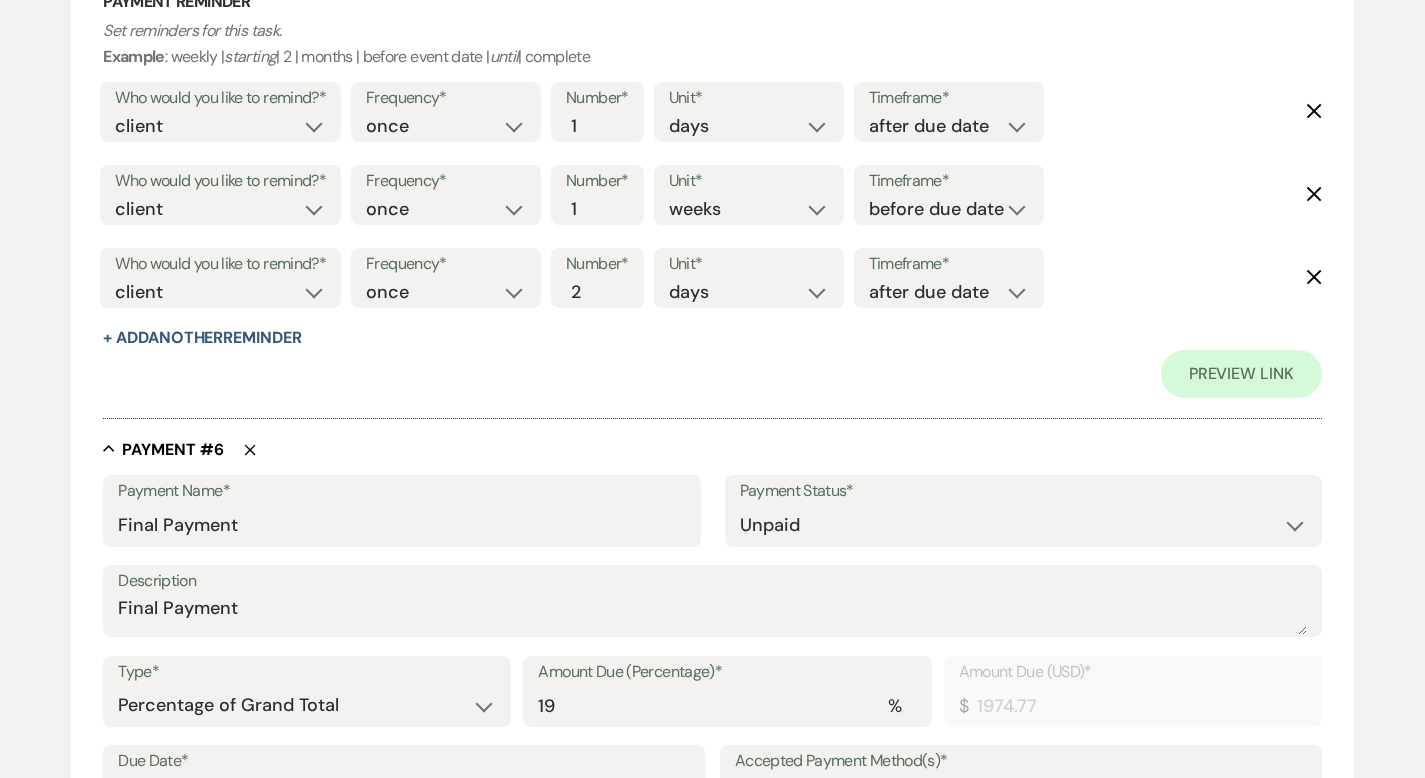 scroll, scrollTop: 5191, scrollLeft: 0, axis: vertical 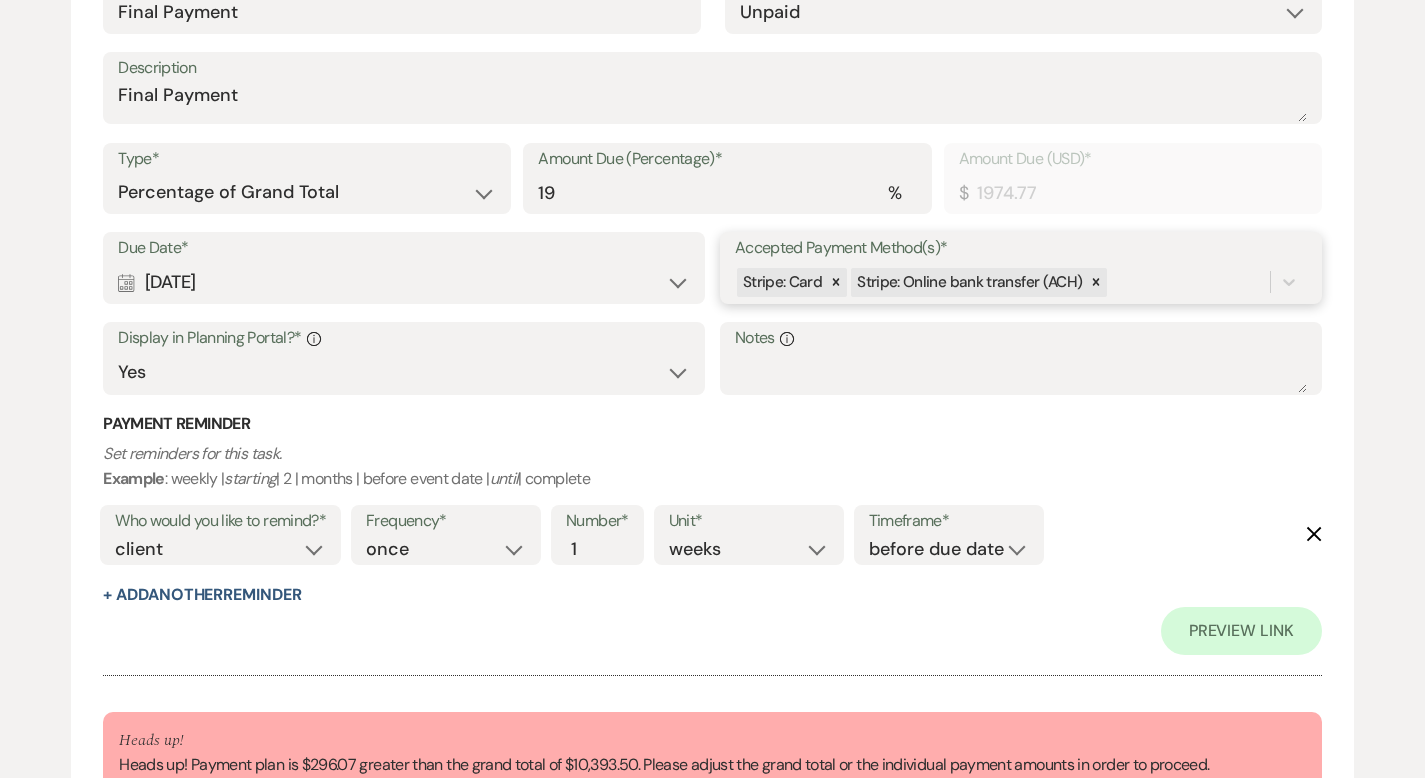 click on "Stripe: Card Stripe: Online bank transfer (ACH)" at bounding box center [1002, 282] 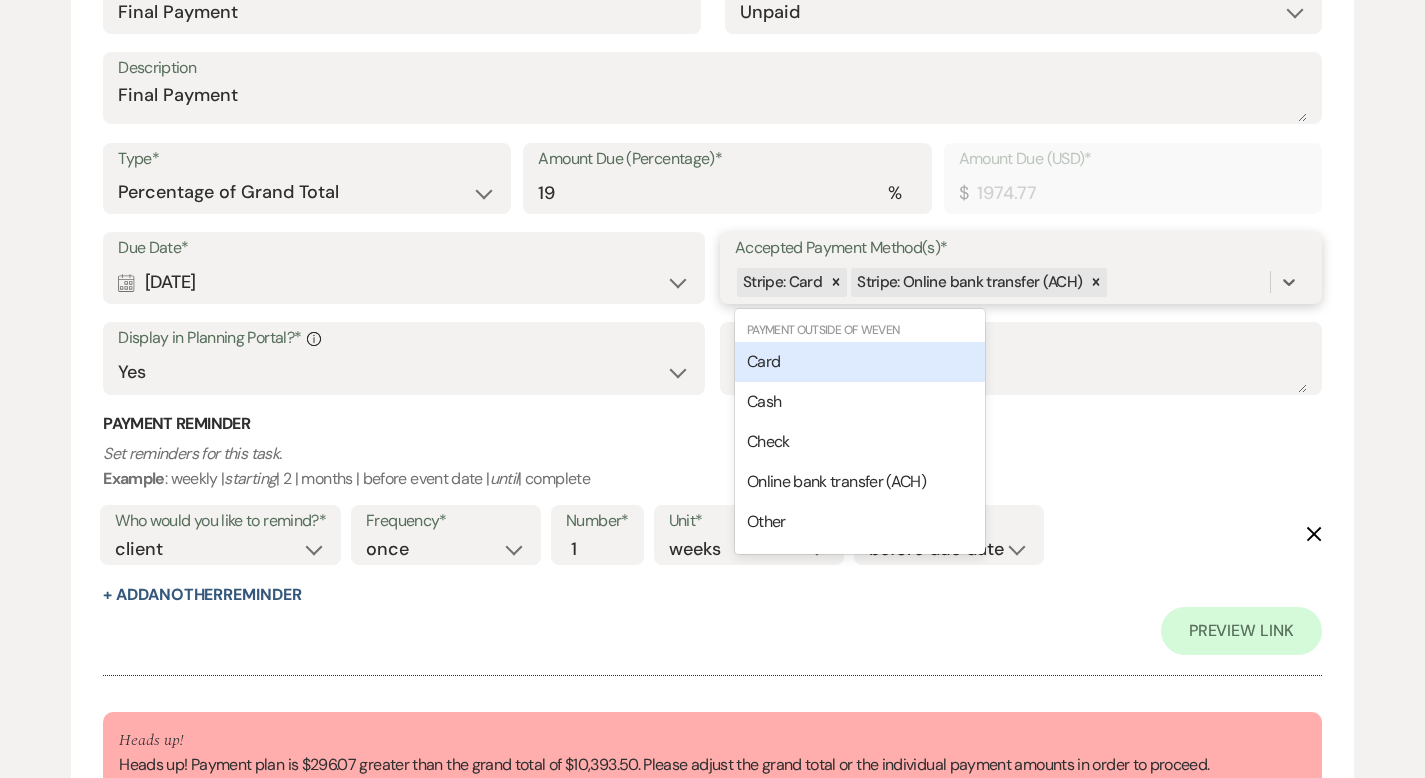 click on "Card" at bounding box center (860, 362) 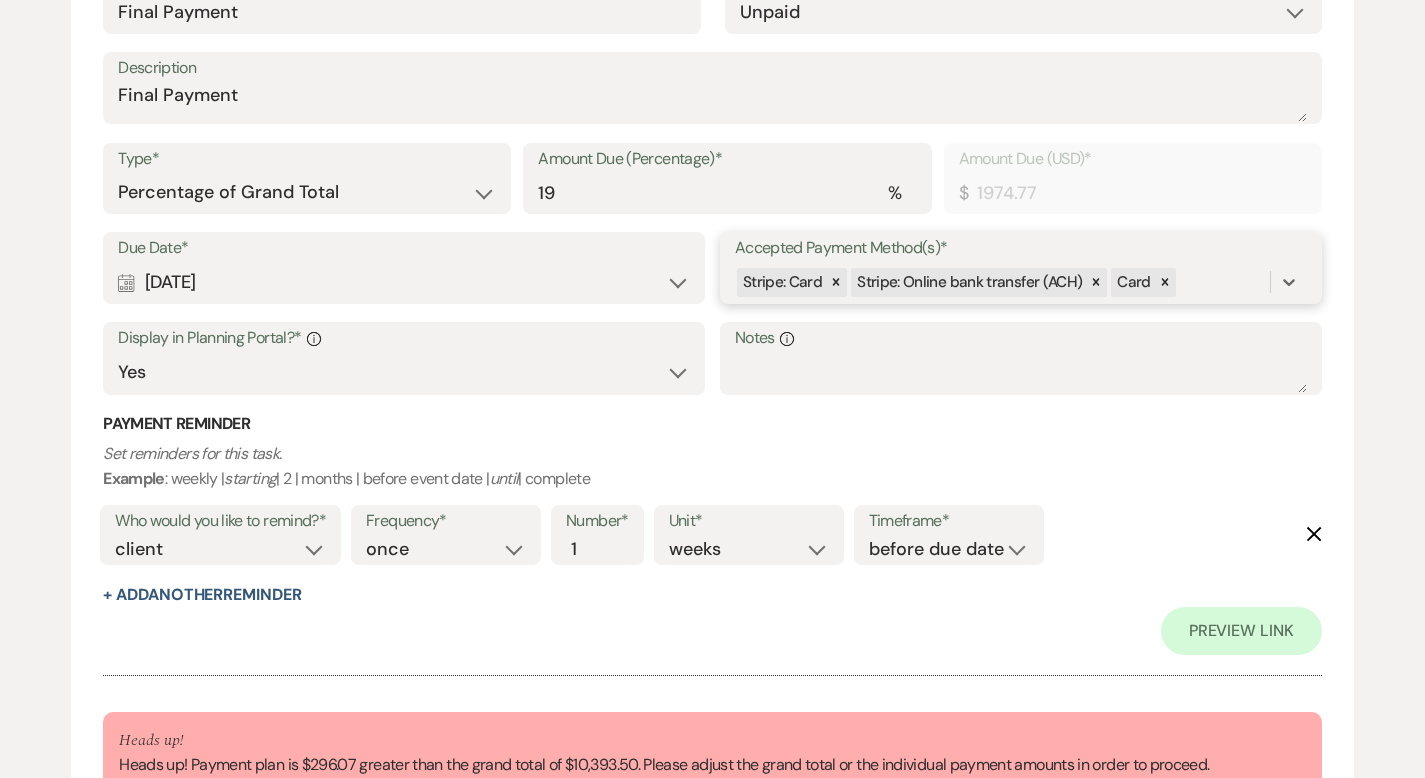click on "Stripe: Card Stripe: Online bank transfer (ACH) Card" at bounding box center [1002, 282] 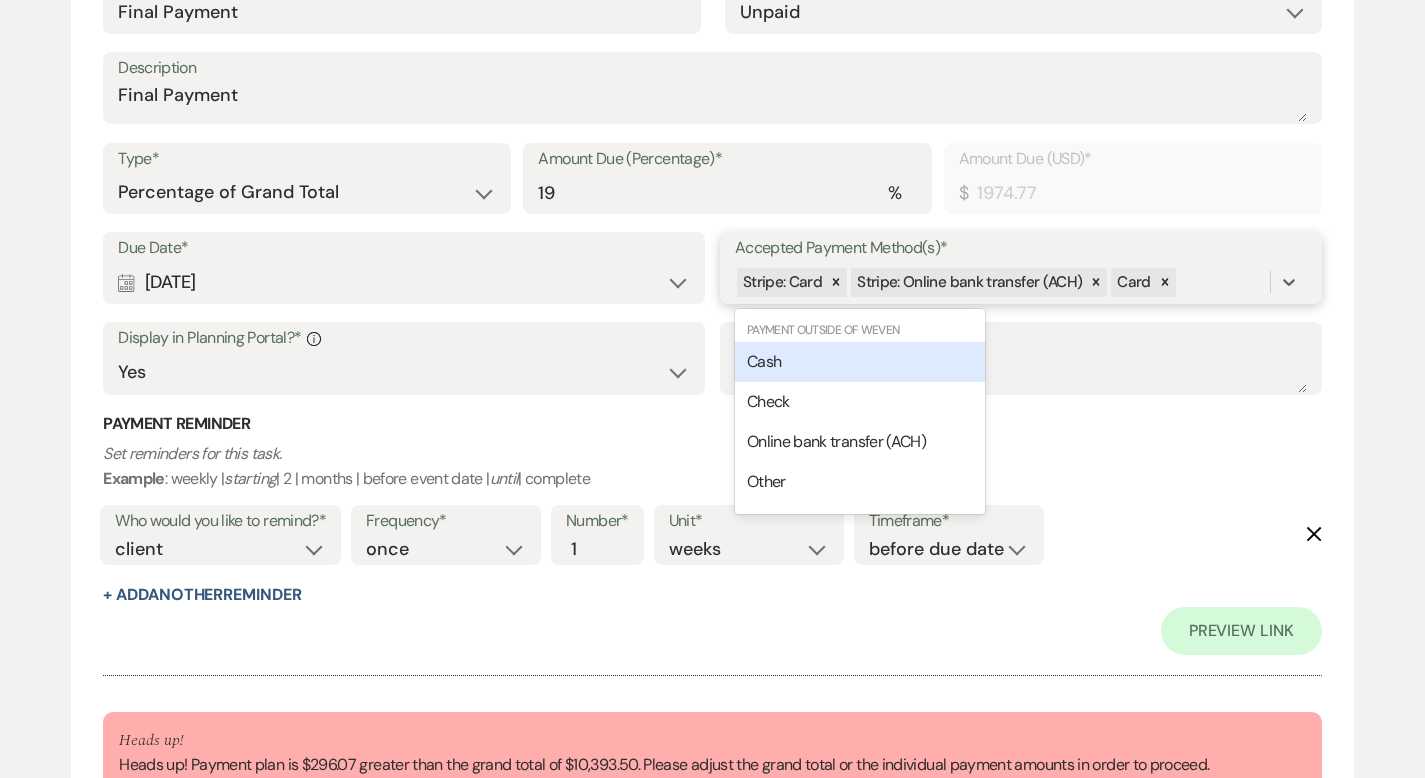 click on "Cash" at bounding box center [860, 362] 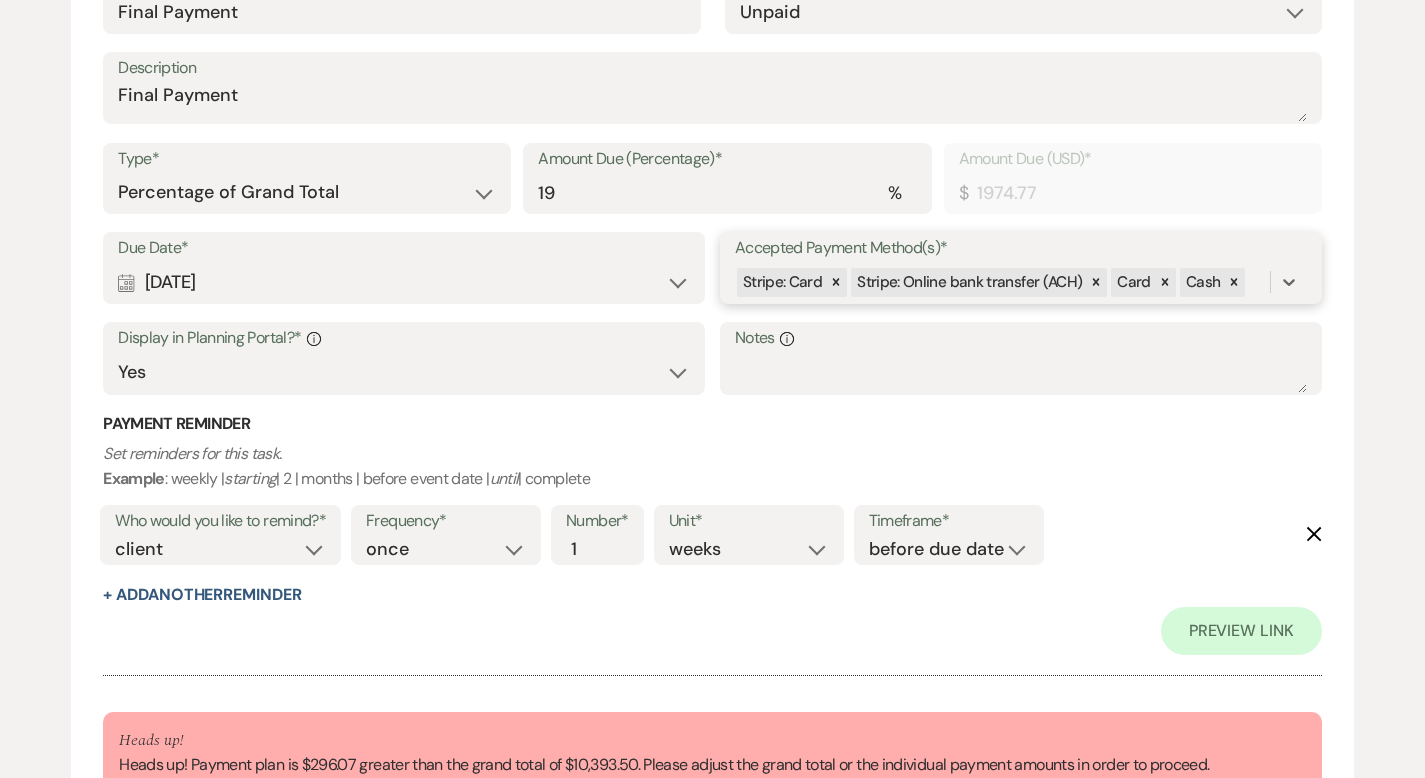 click on "Stripe: Card Stripe: Online bank transfer (ACH) Card  Cash" at bounding box center (1002, 282) 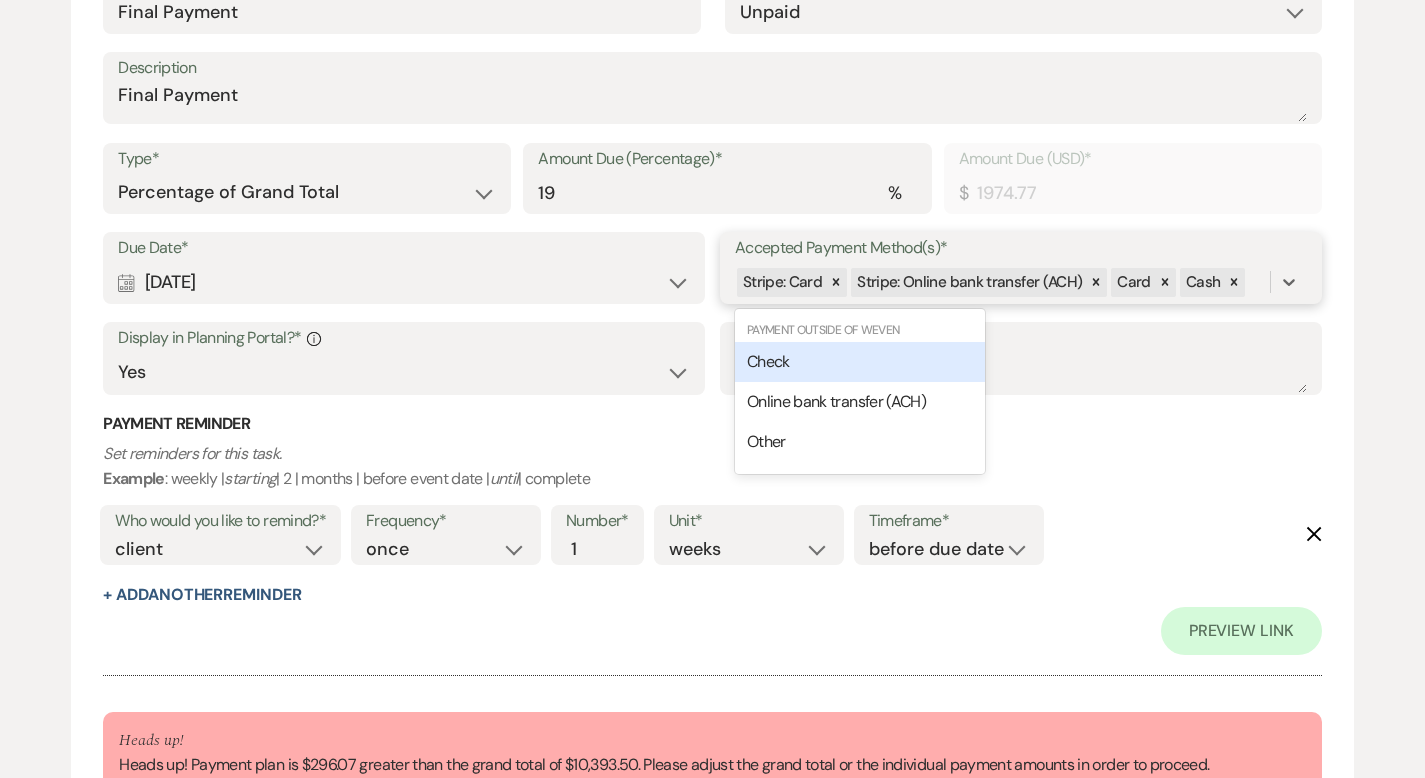 click on "Check" at bounding box center [860, 362] 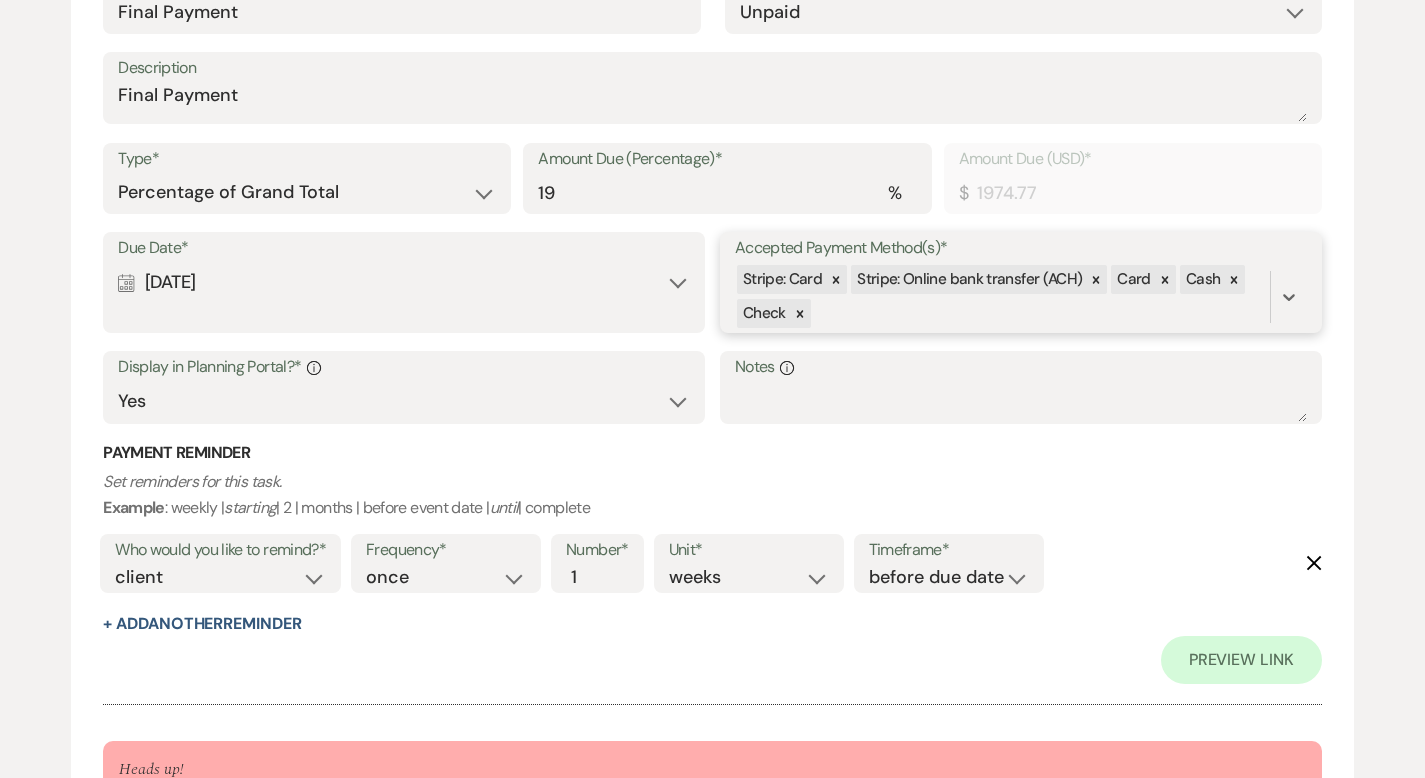 click on "Stripe: Card Stripe: Online bank transfer (ACH) Card  Cash Check" at bounding box center (1002, 297) 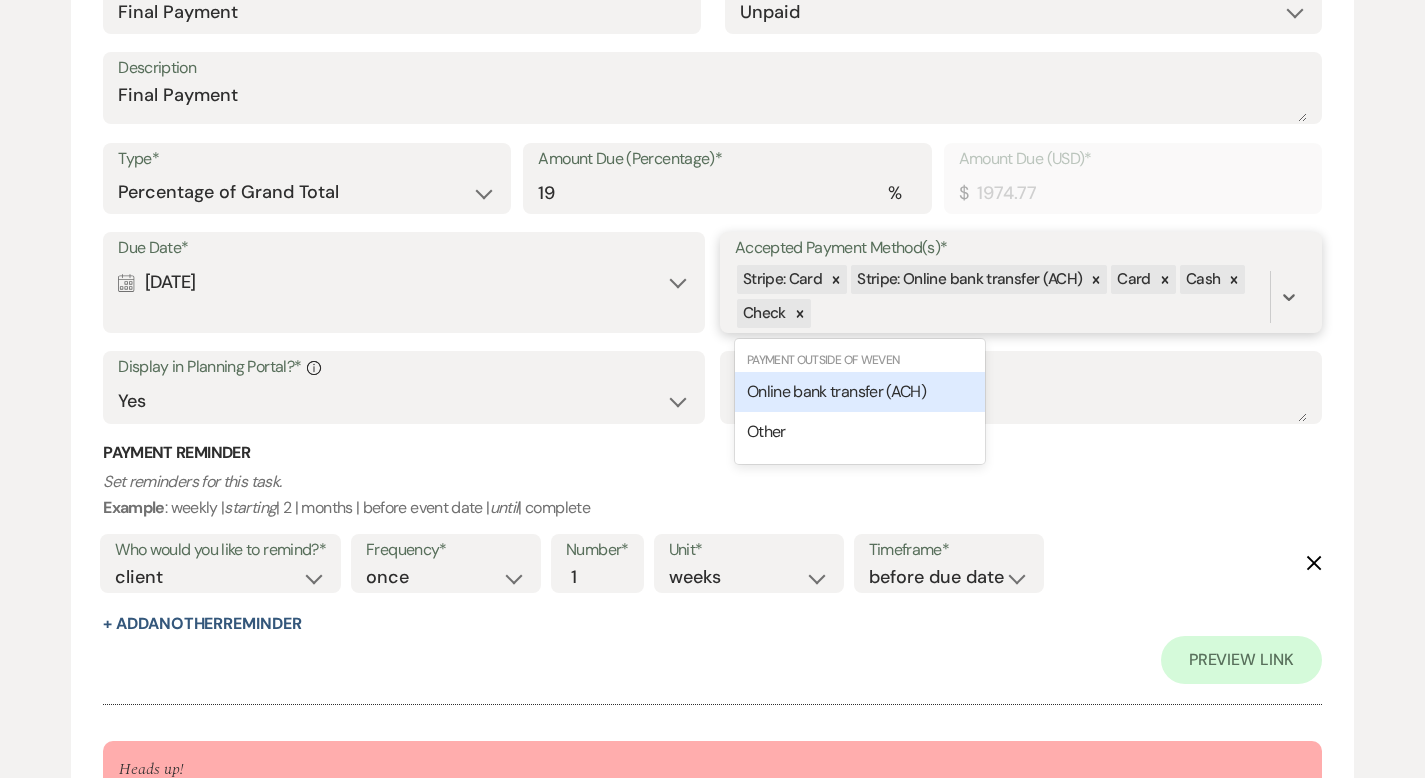 click on "Online bank transfer (ACH)" at bounding box center [836, 391] 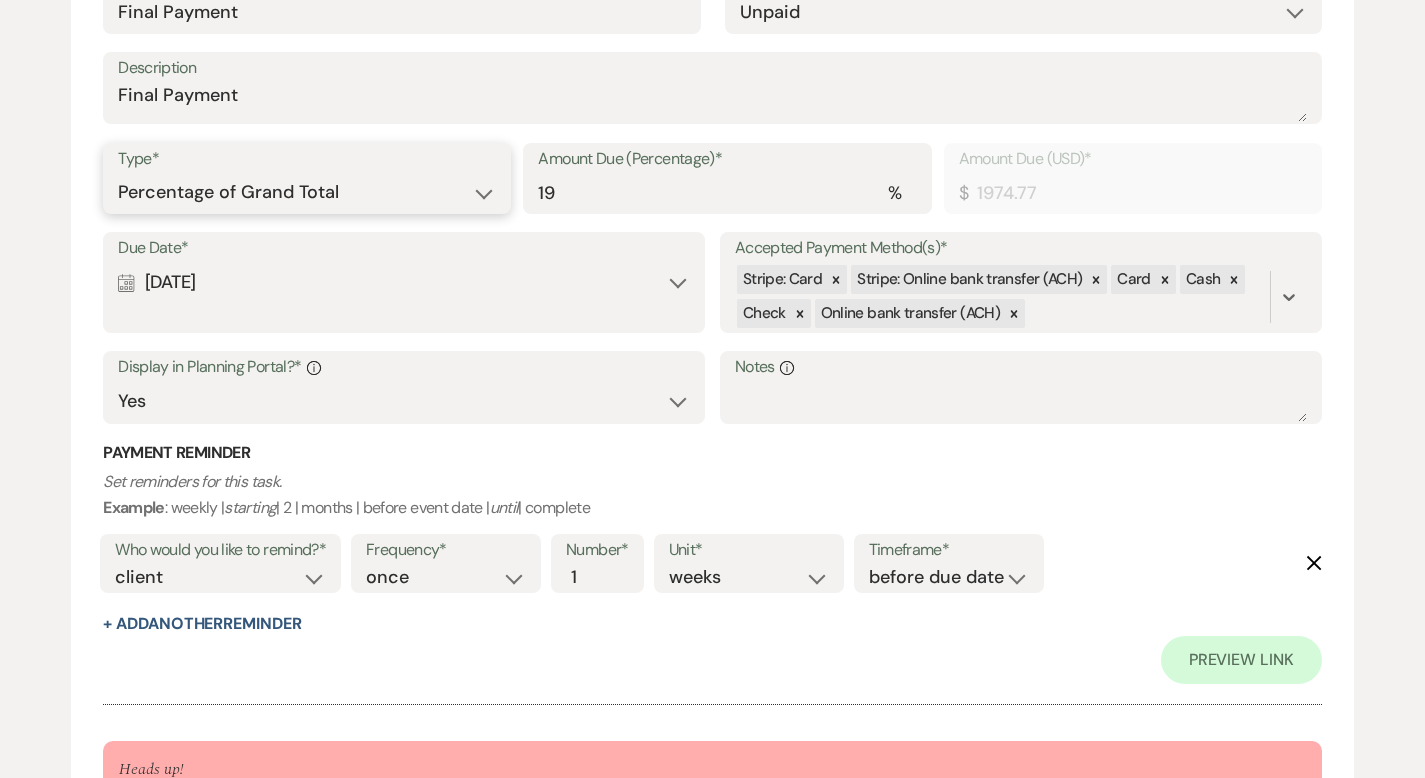 click on "Dollar Amount Percentage of Grand Total" at bounding box center (307, 192) 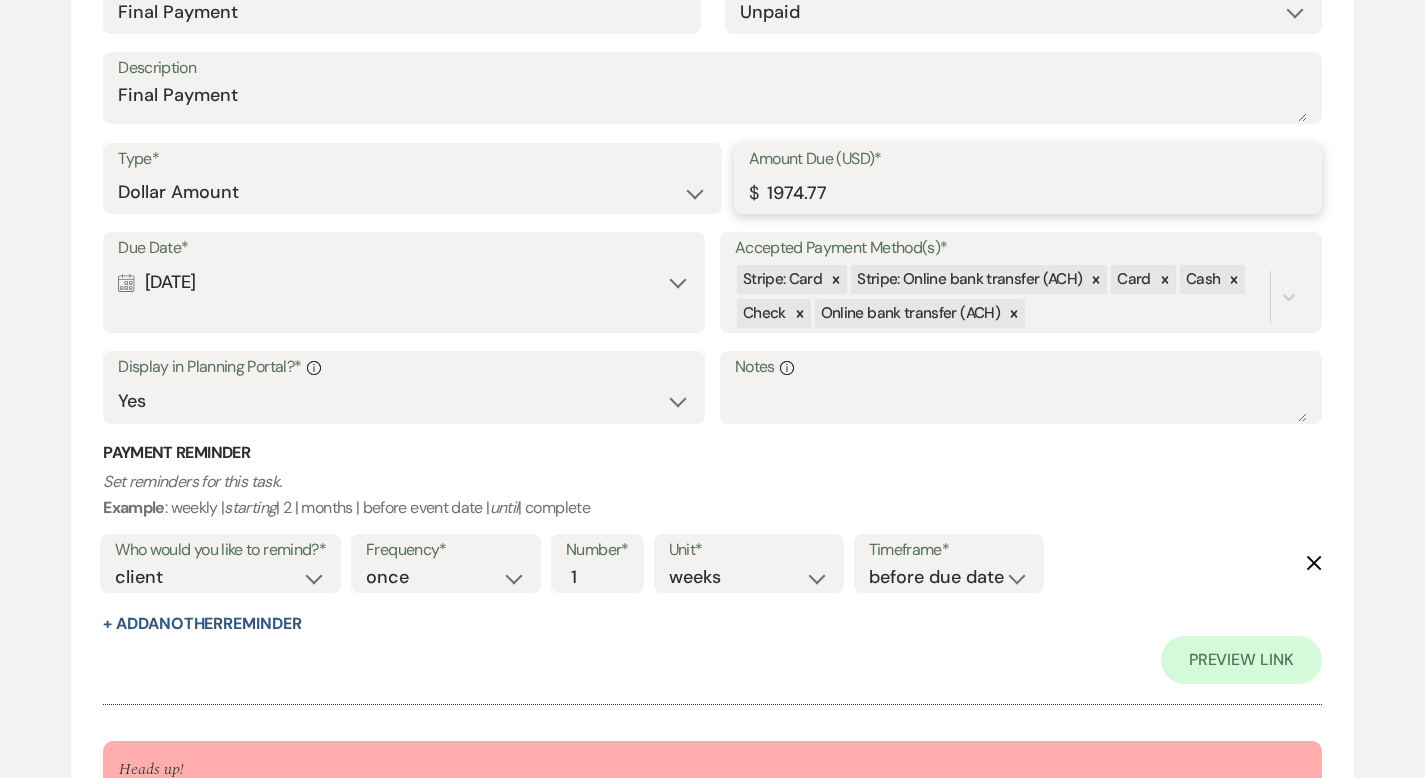 drag, startPoint x: 823, startPoint y: 191, endPoint x: 695, endPoint y: 188, distance: 128.03516 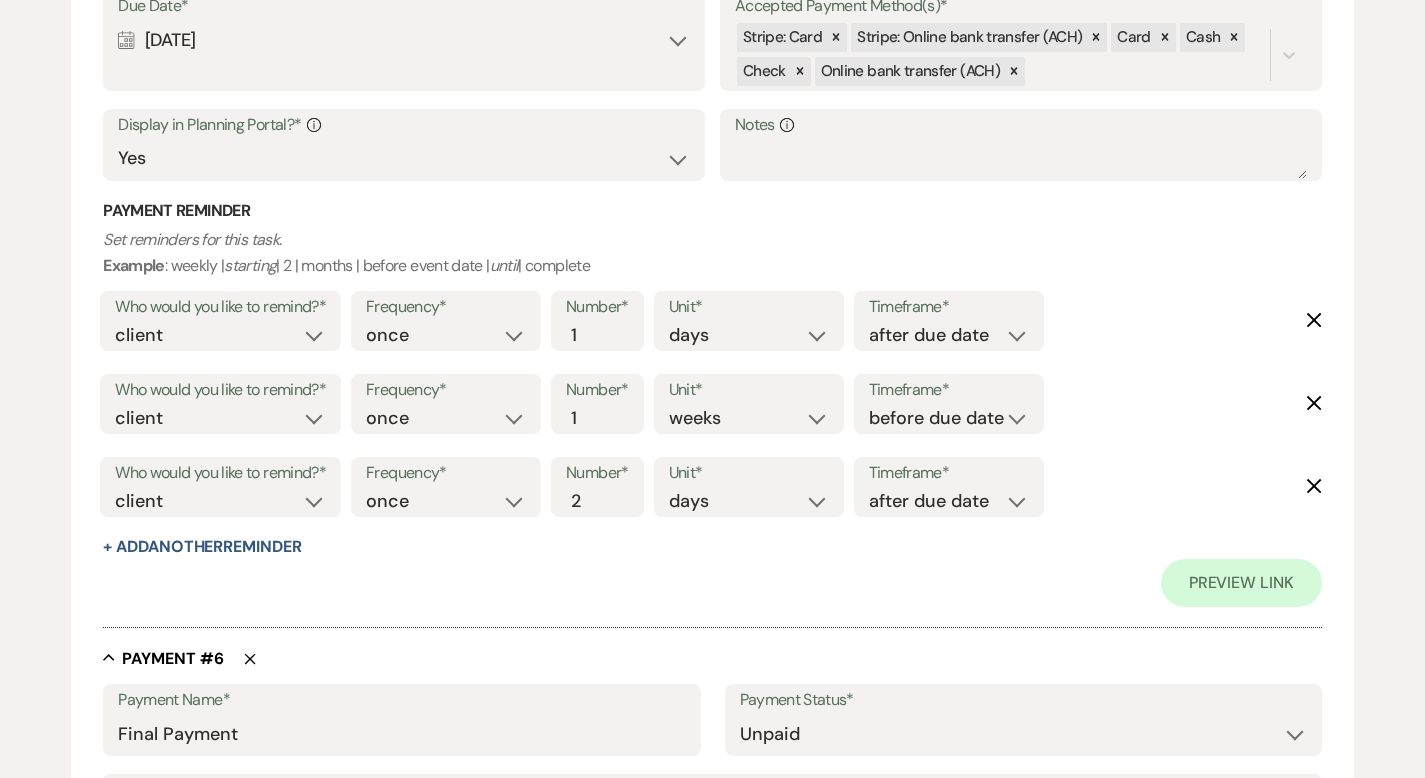 scroll, scrollTop: 5357, scrollLeft: 0, axis: vertical 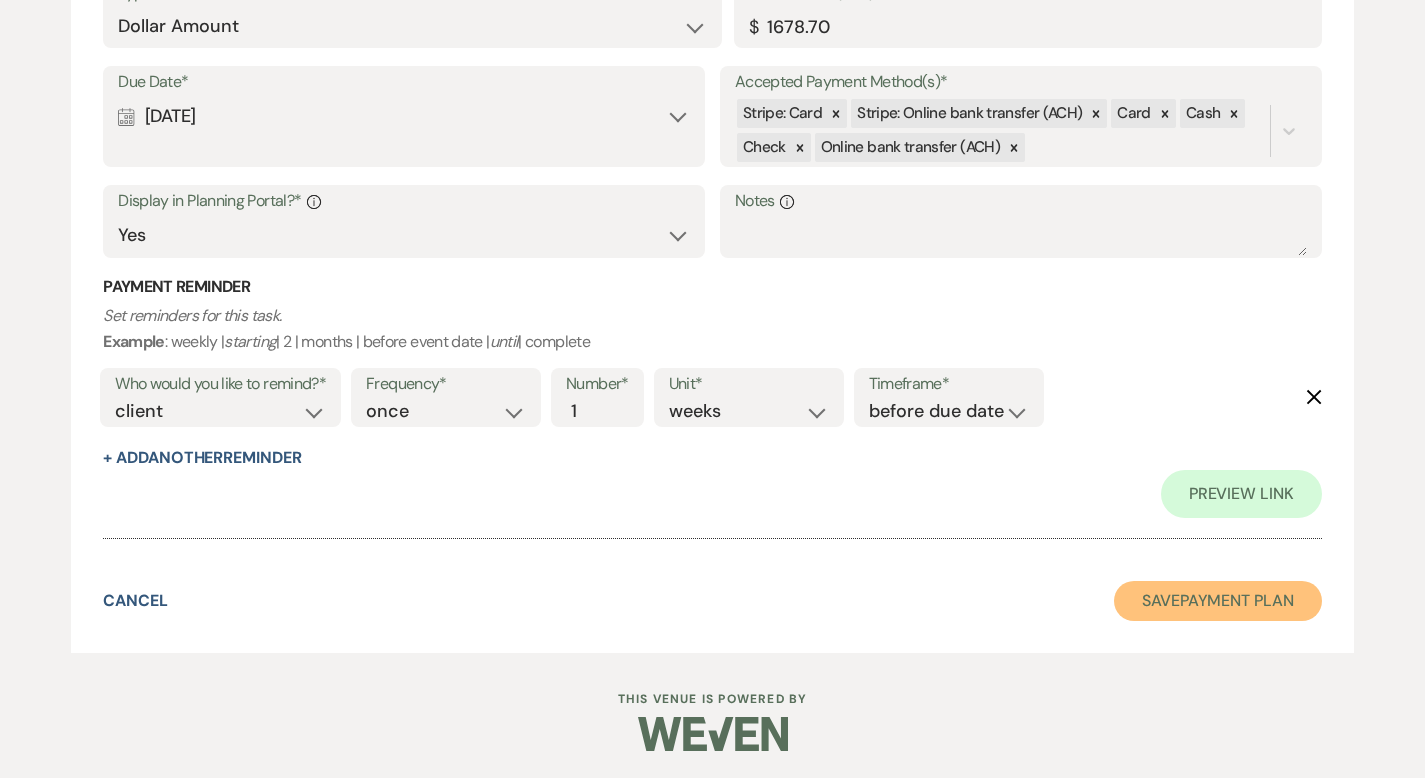 click on "Save  Payment Plan" at bounding box center [1218, 601] 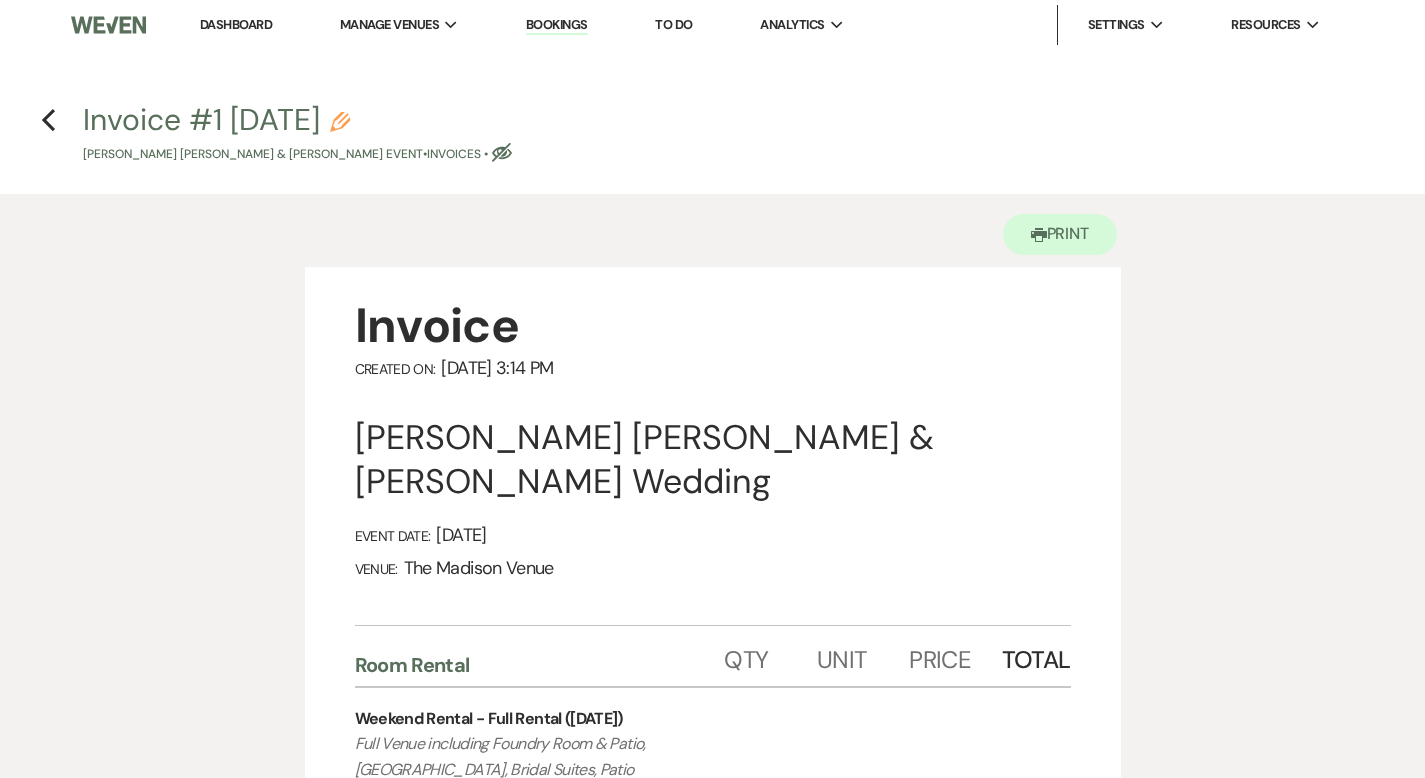 scroll, scrollTop: 0, scrollLeft: 0, axis: both 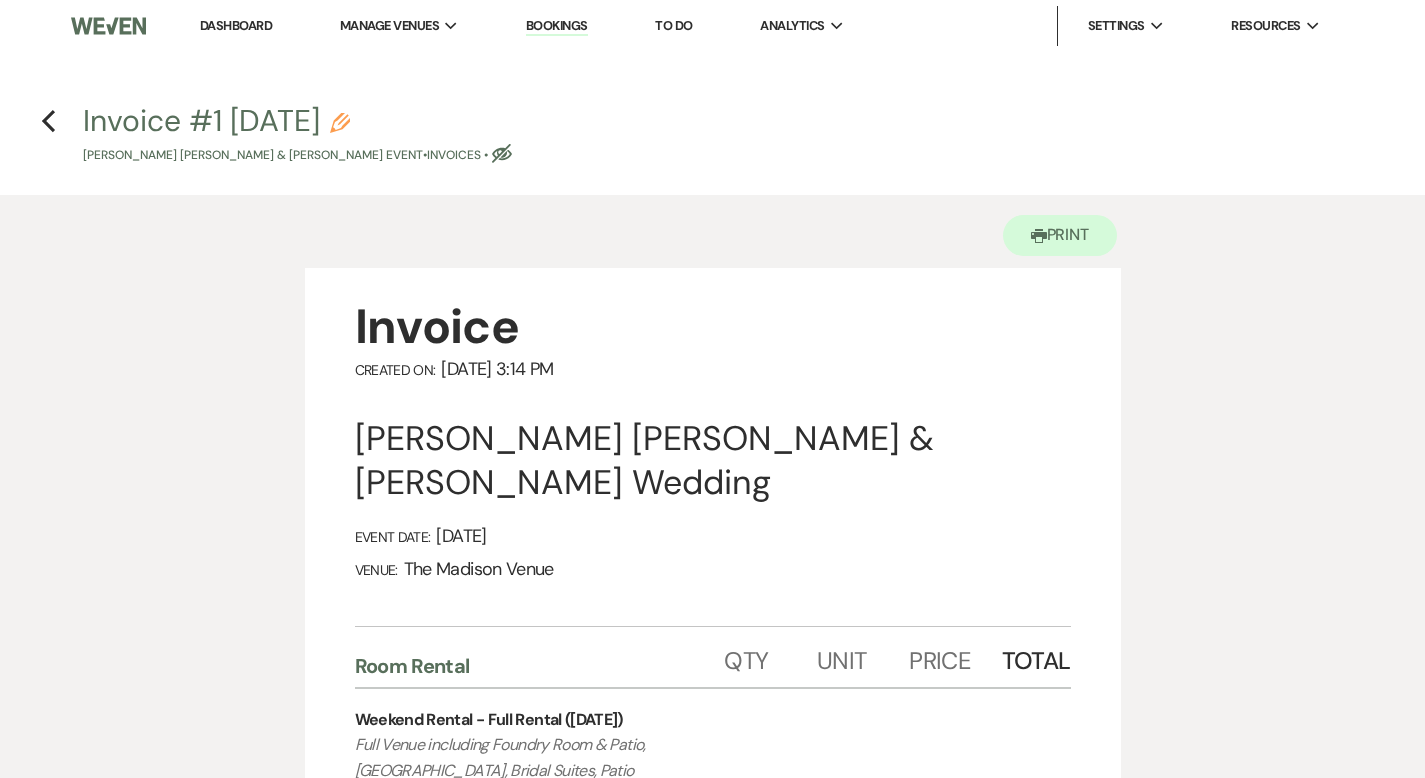 click on "Pencil" 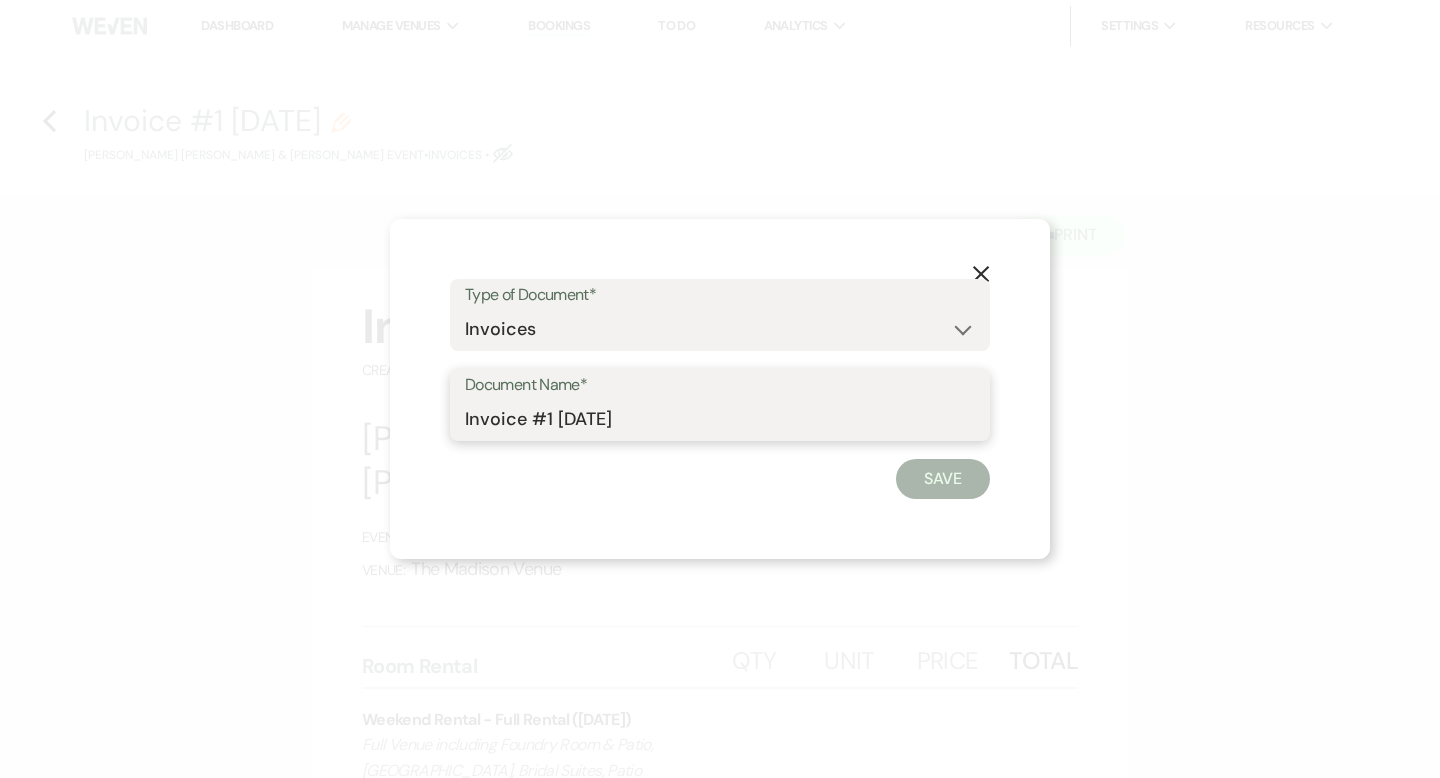 drag, startPoint x: 525, startPoint y: 420, endPoint x: 424, endPoint y: 428, distance: 101.31634 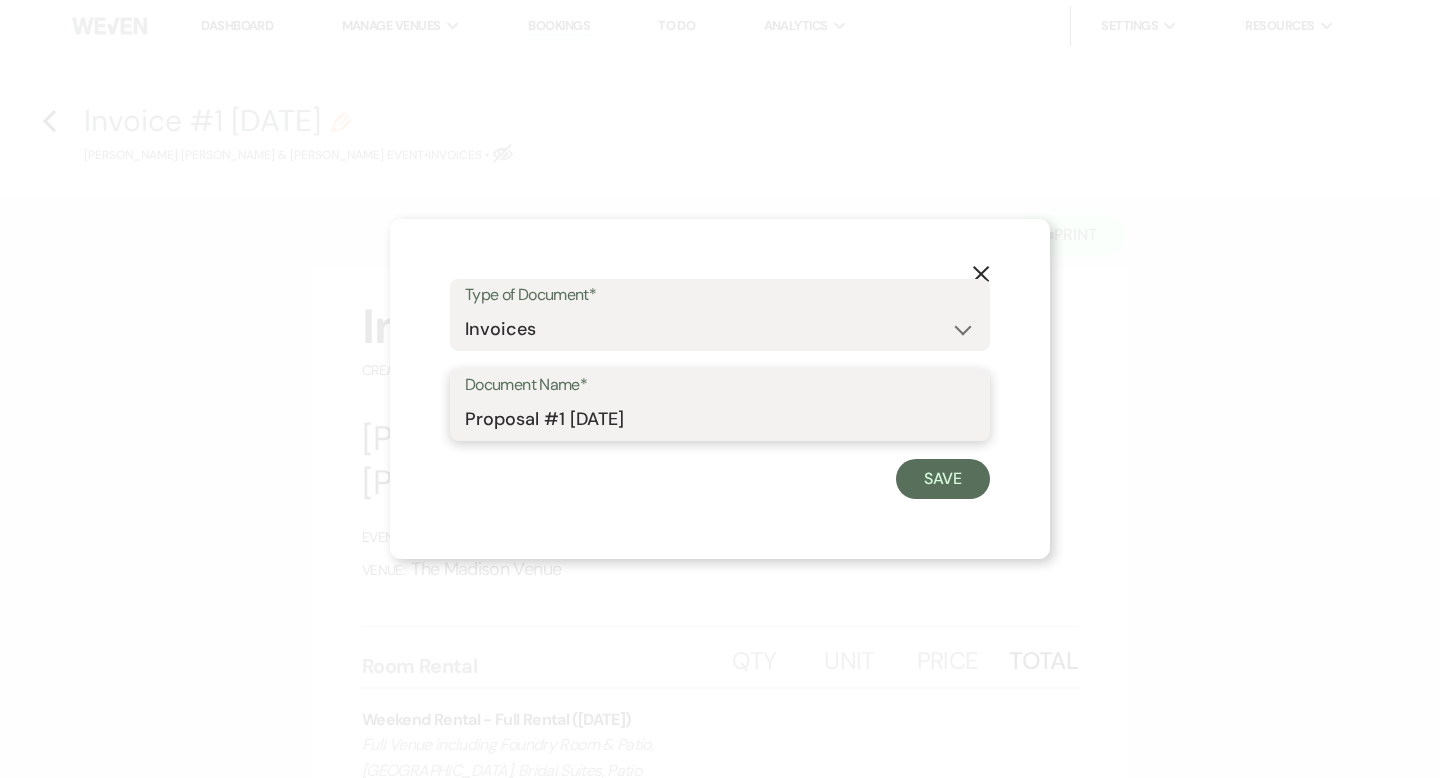 click on "Proposal #1 7-22-2025" at bounding box center (720, 419) 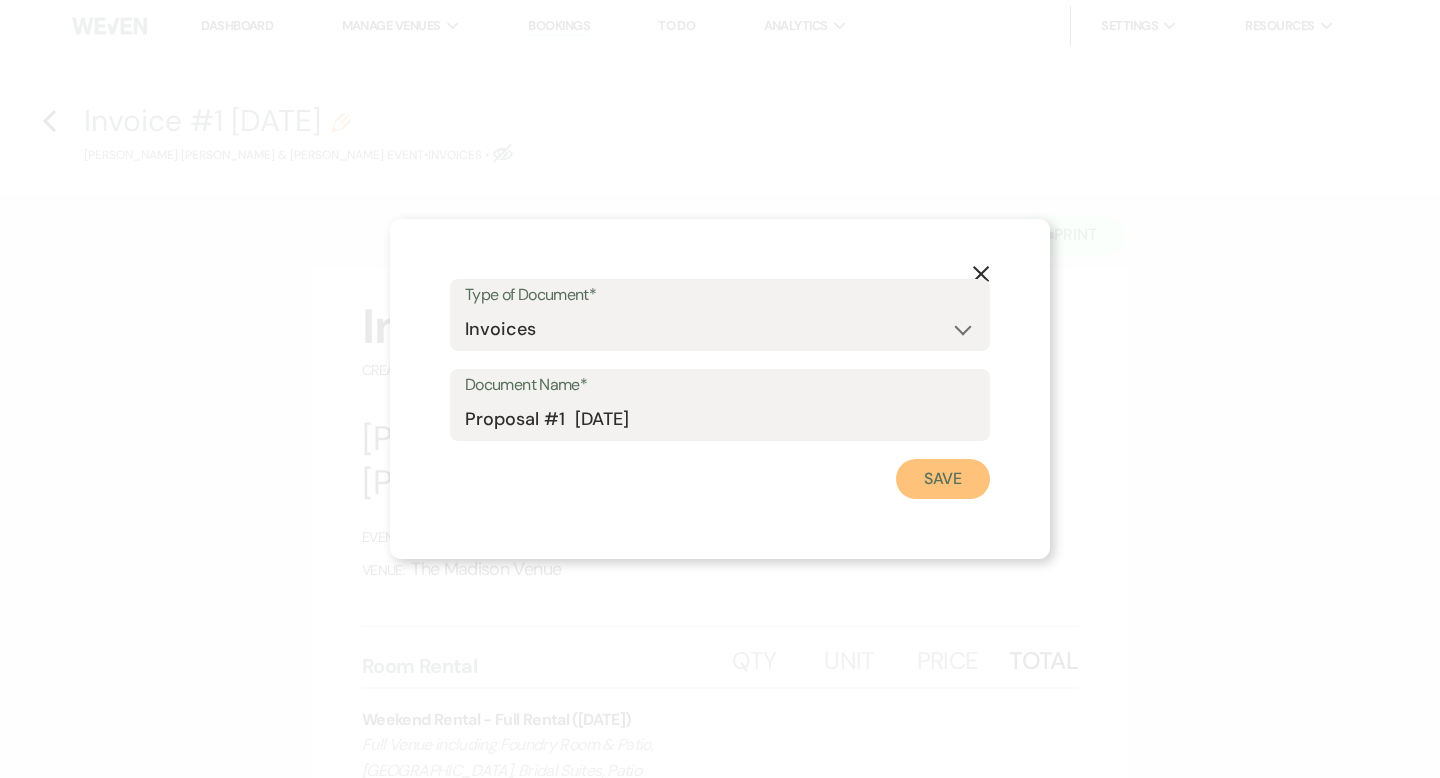 click on "Save" at bounding box center (943, 479) 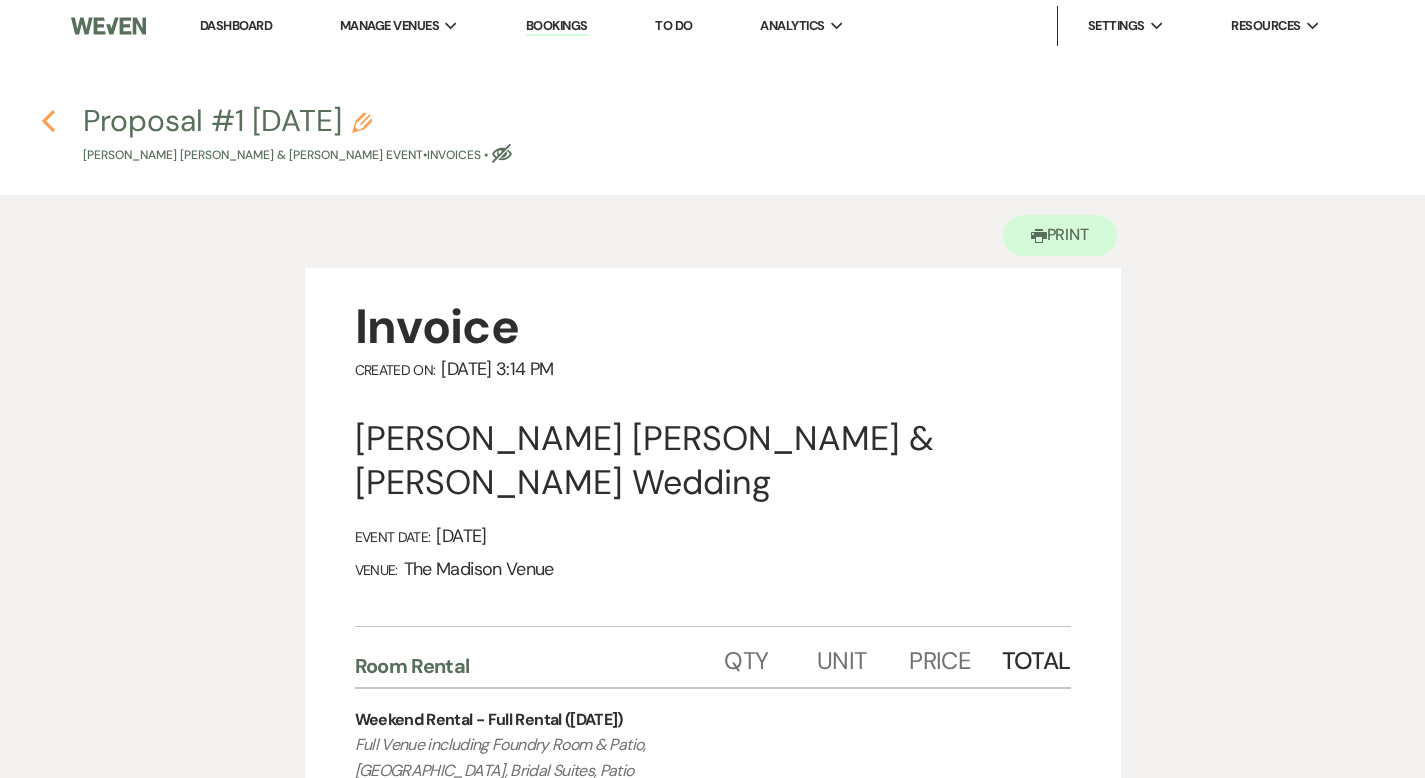click on "Previous" 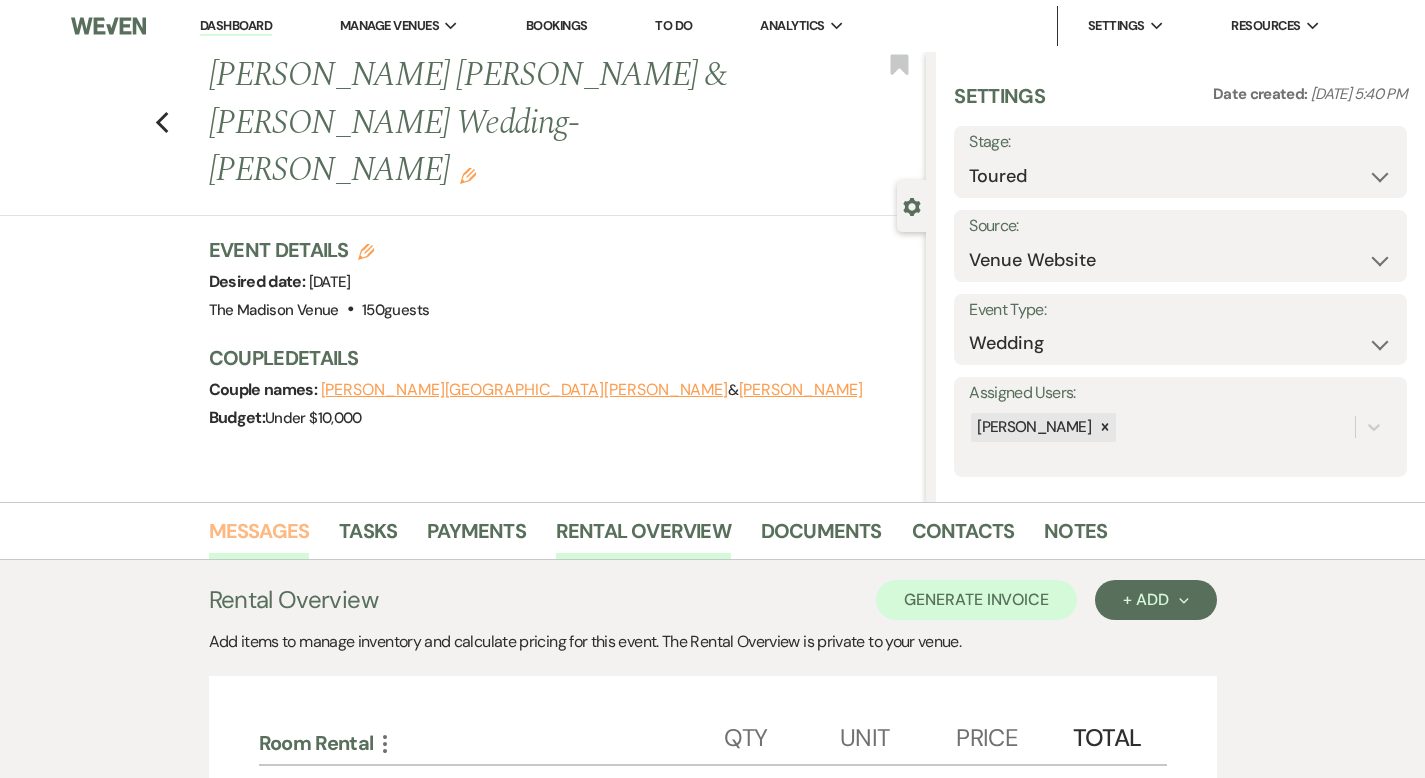 click on "Messages" at bounding box center [259, 537] 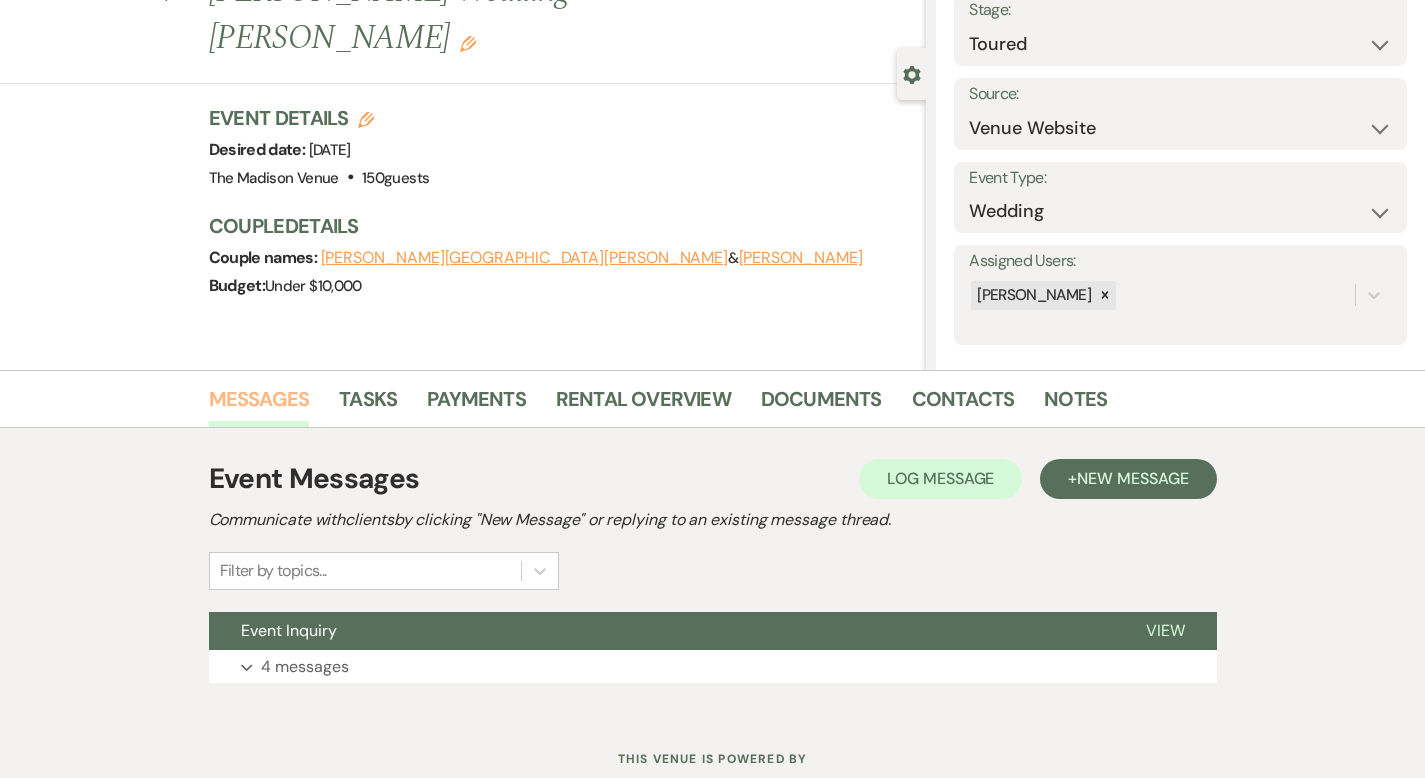 scroll, scrollTop: 196, scrollLeft: 0, axis: vertical 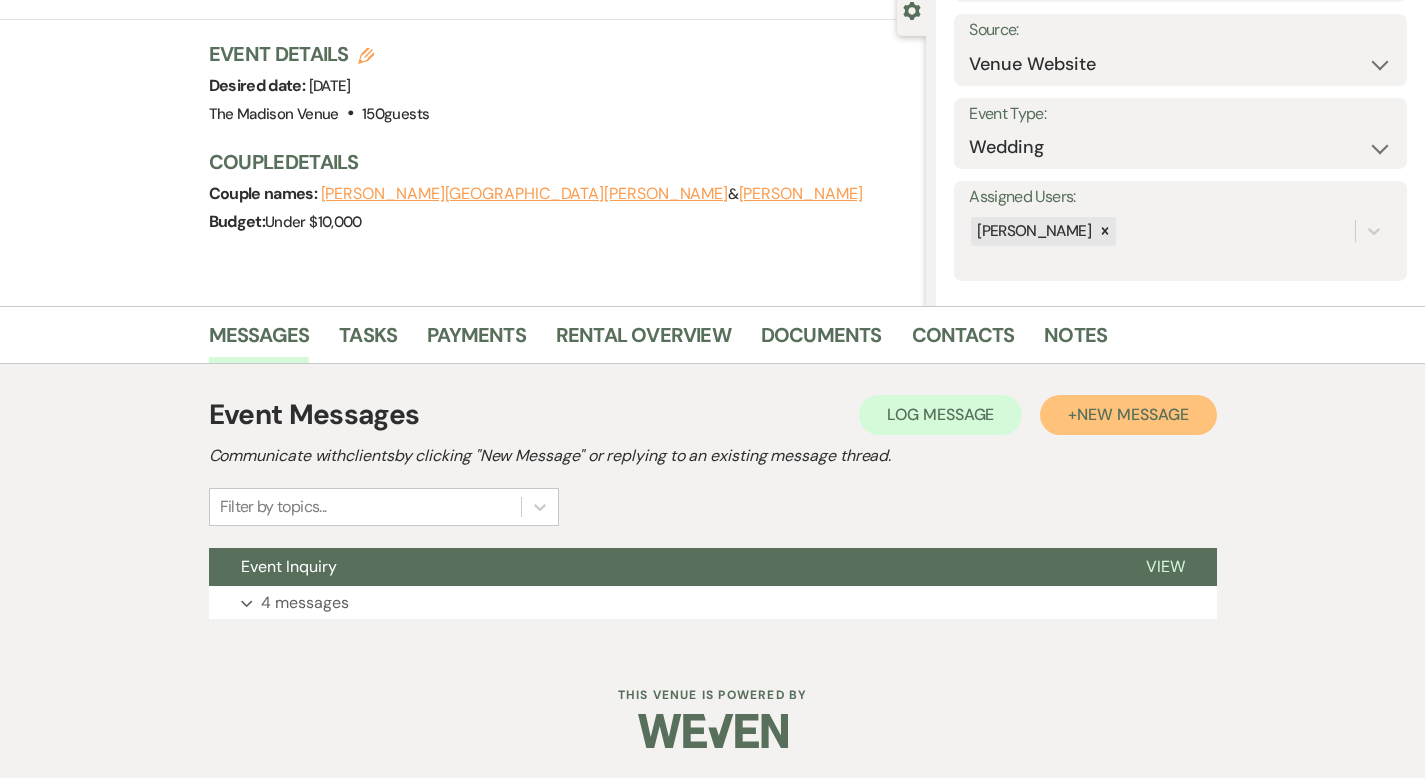 click on "New Message" at bounding box center (1132, 414) 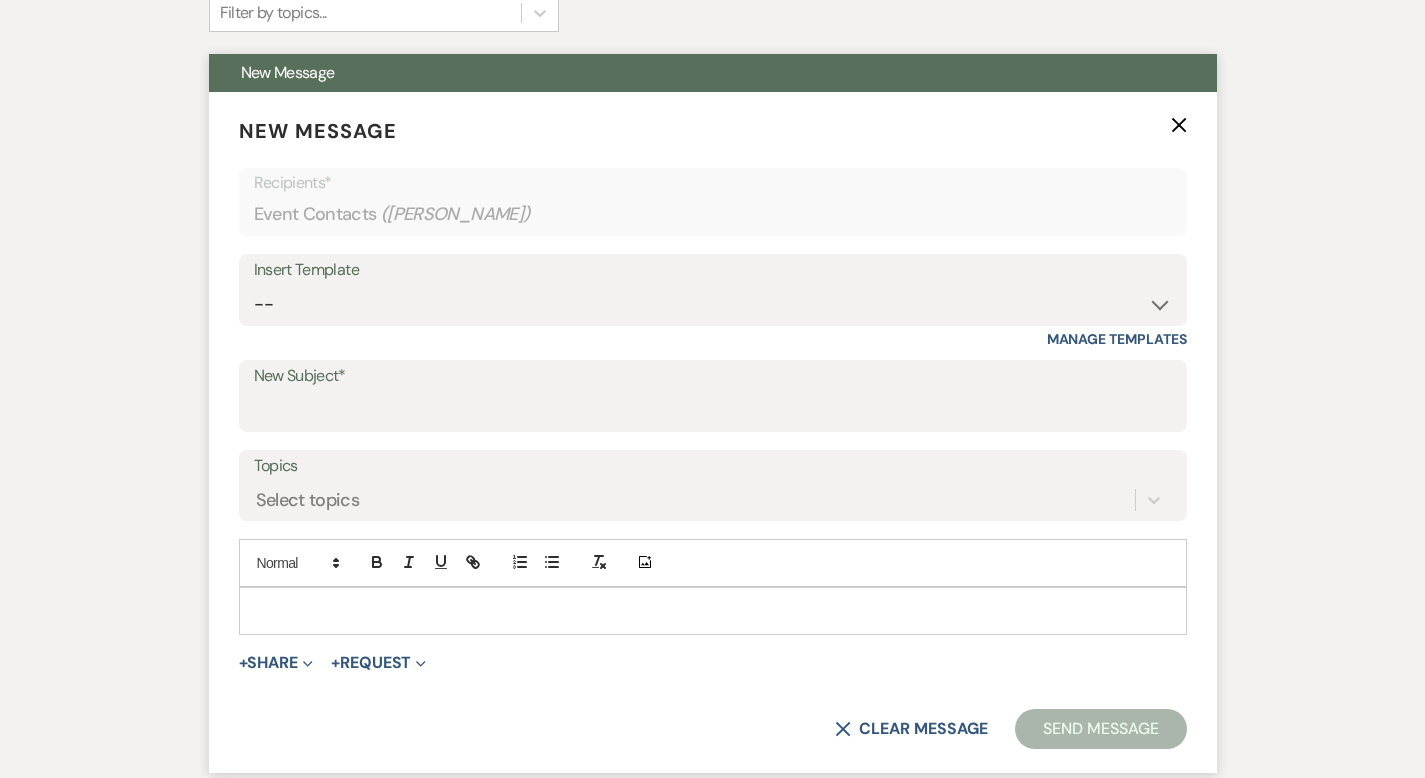 scroll, scrollTop: 600, scrollLeft: 0, axis: vertical 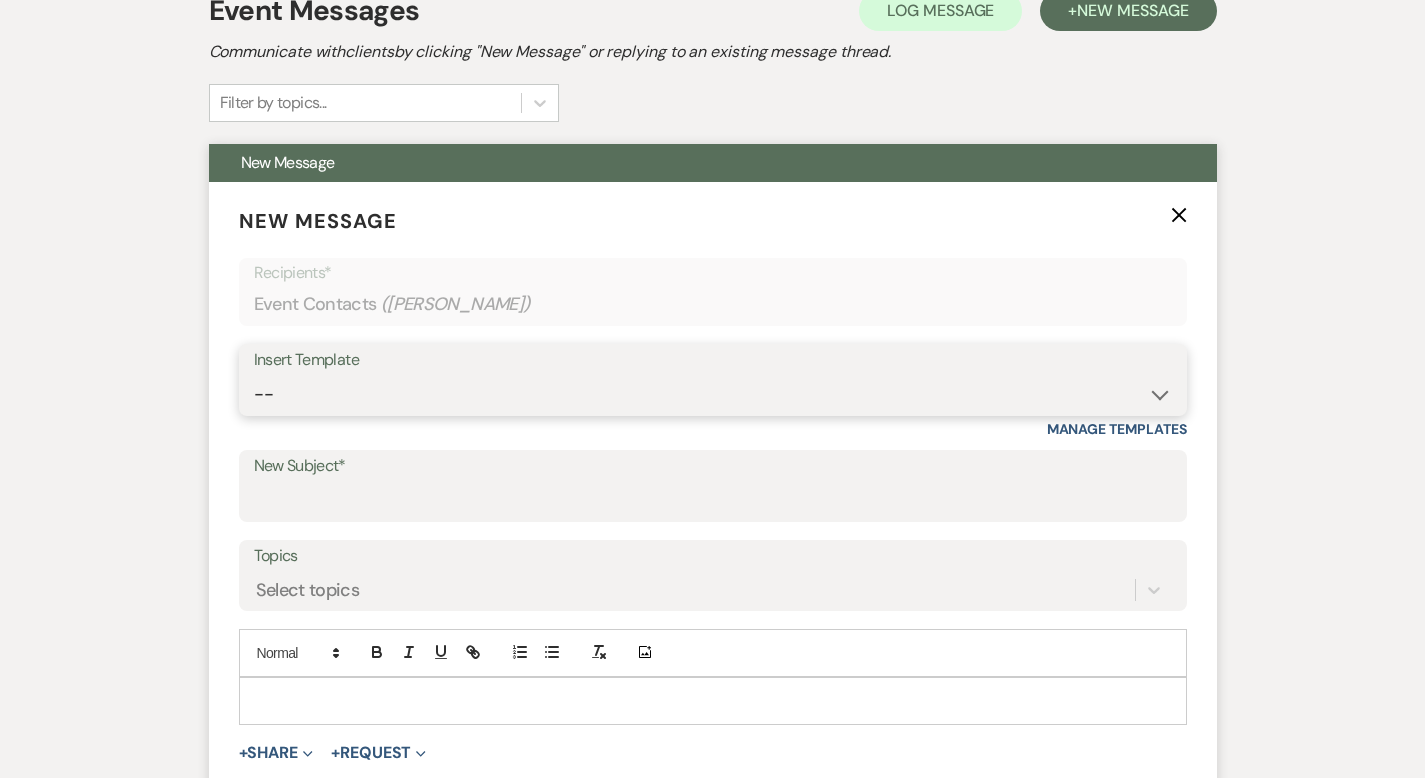 click on "-- Weven Planning Portal Introduction (Booked Events) Corporate Lead Follow Up #1 - No tour scheduled Follow Up #2 Post Tour Follow Up Closing Wedding Lead - No response Event Proposal Introduction to Merri - Layout & Design Application Upcoming Payment Past-Due Payment Alert 1st Desposit 2nd Deposit 3rd Deposit  Final Deposit Thank You Review Follow up: Floor Plan Layout's Follow Up: Check out our Patio Follow up: The Grove Bar Follow-Up Ceremonies on Site Follow-up Bridal Suites 30 days post Inquiry - No tour/Response Are you still Interested? (Wedding response) 6-Month Wedding Walkthrough - Daryl 6-Month Wedding Walkthrough - Anthony 6-Month Wedding Walkthrough - Cher 1-Month Wedding Walkthrough - Daryl 1-Month Wedding Walkthrough - Anthony 1-Month Wedding Walkthrough - Cher Introduction & Book a Tour with Daryl Introduction & Book a Tour with Anthony Introduction & Book a Tour with Cher Event Insurance Reminder Bar Selection - Foundry Package Bar Selection - Avenue Package Bar Selection - Ivy Package" at bounding box center [713, 394] 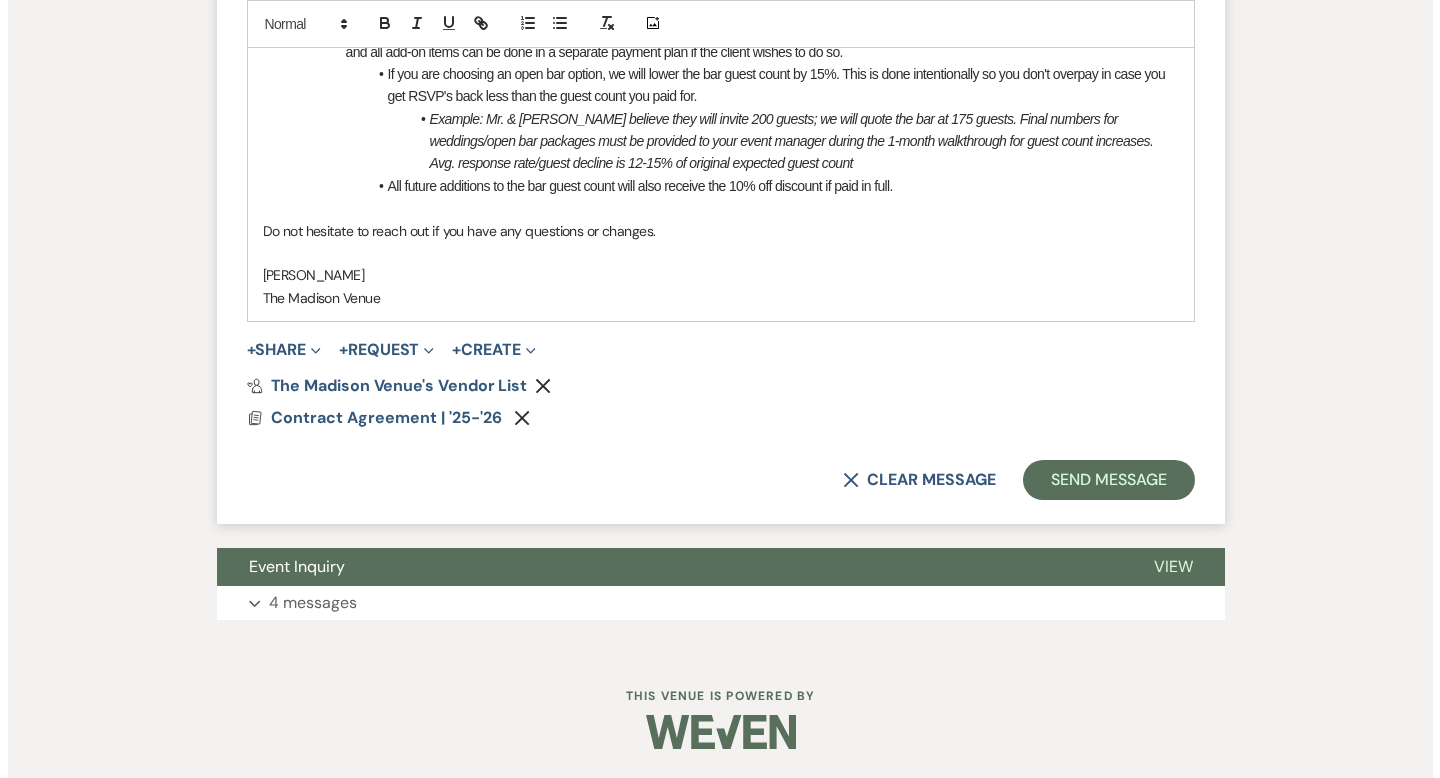 scroll, scrollTop: 1538, scrollLeft: 0, axis: vertical 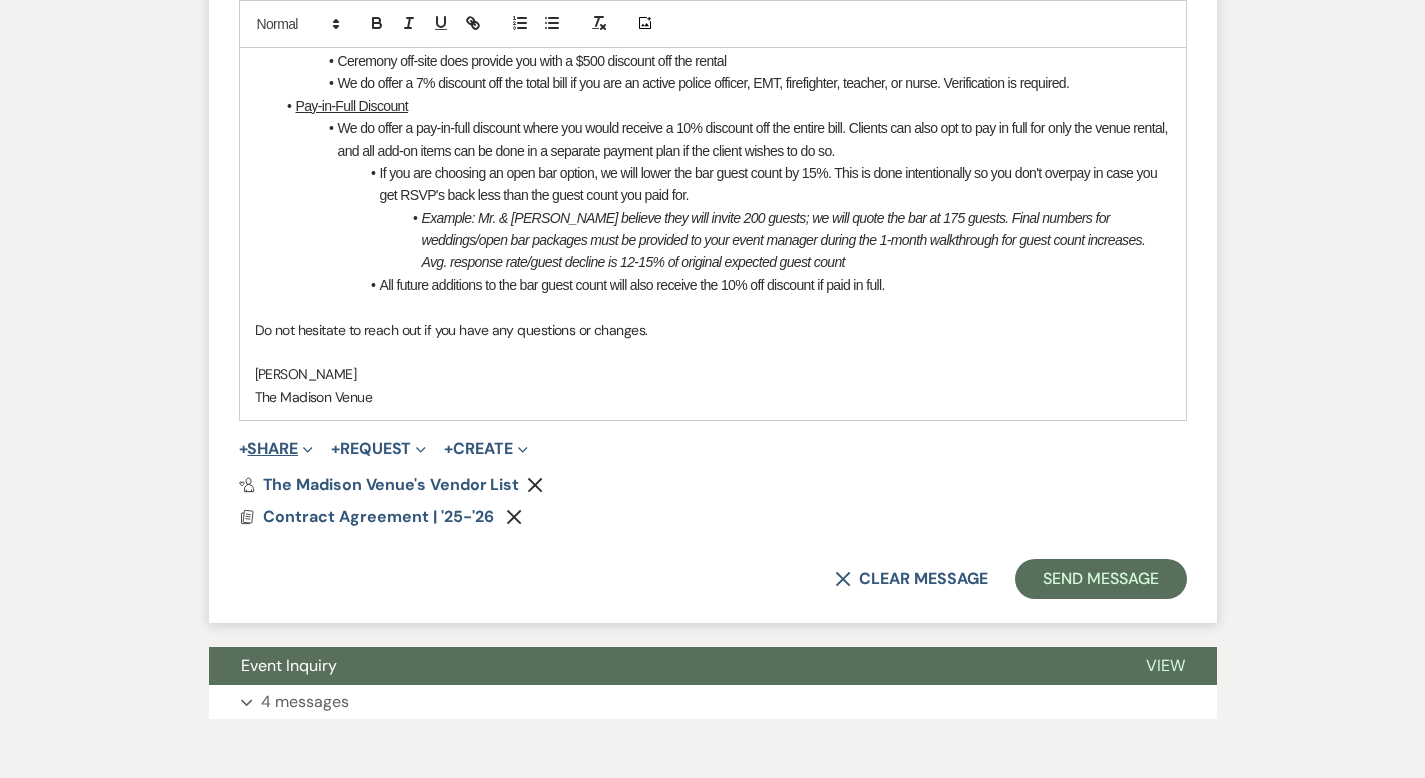 click on "+  Share Expand" at bounding box center (276, 449) 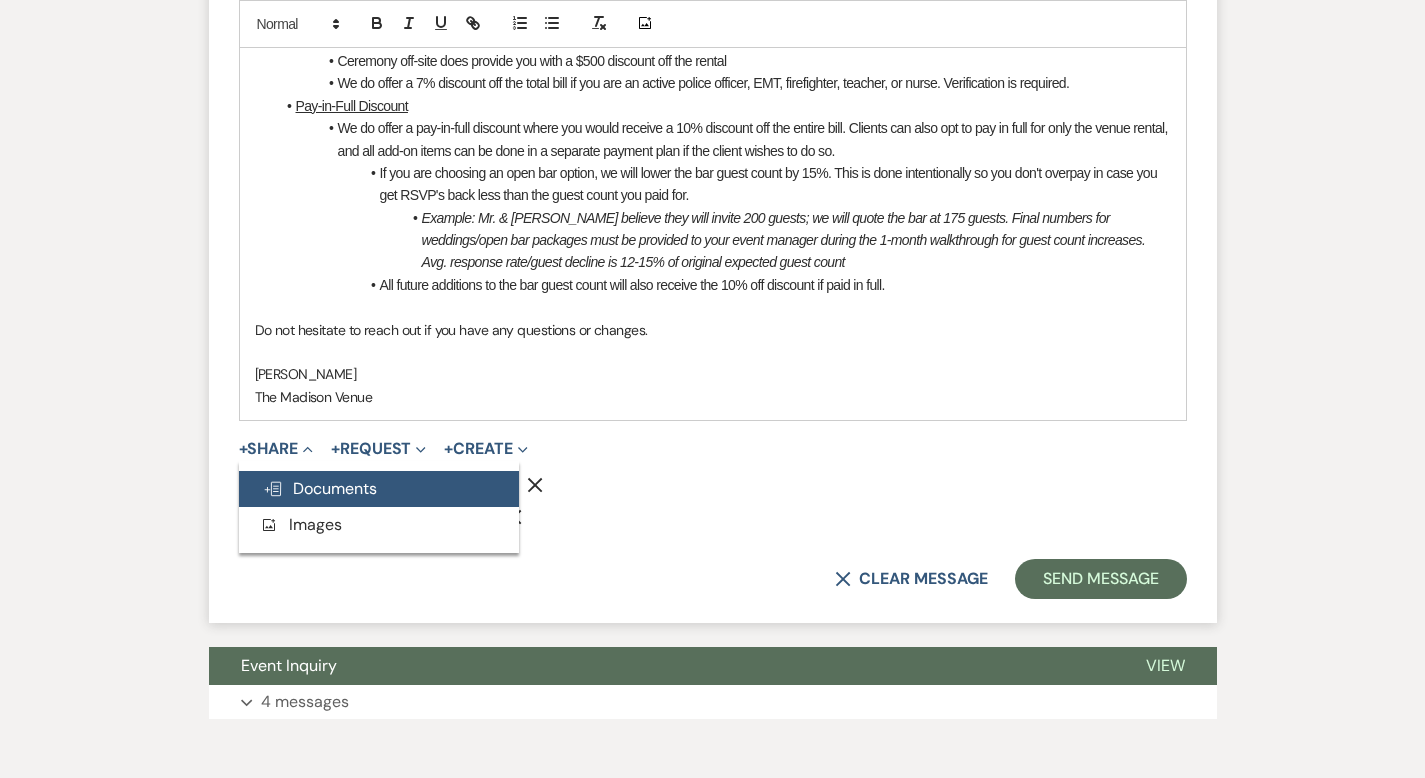 click on "Doc Upload Documents" at bounding box center [379, 489] 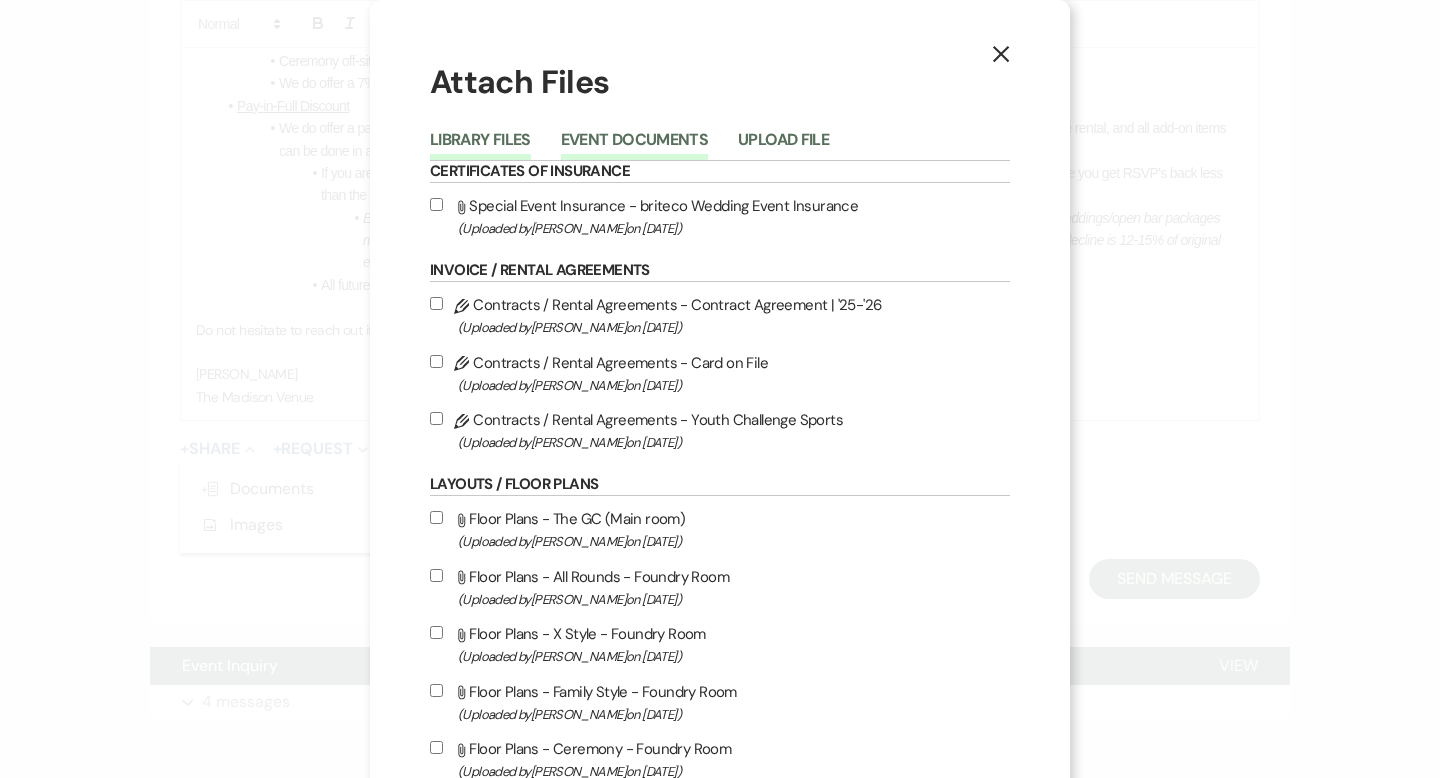 click on "Event Documents" at bounding box center [634, 146] 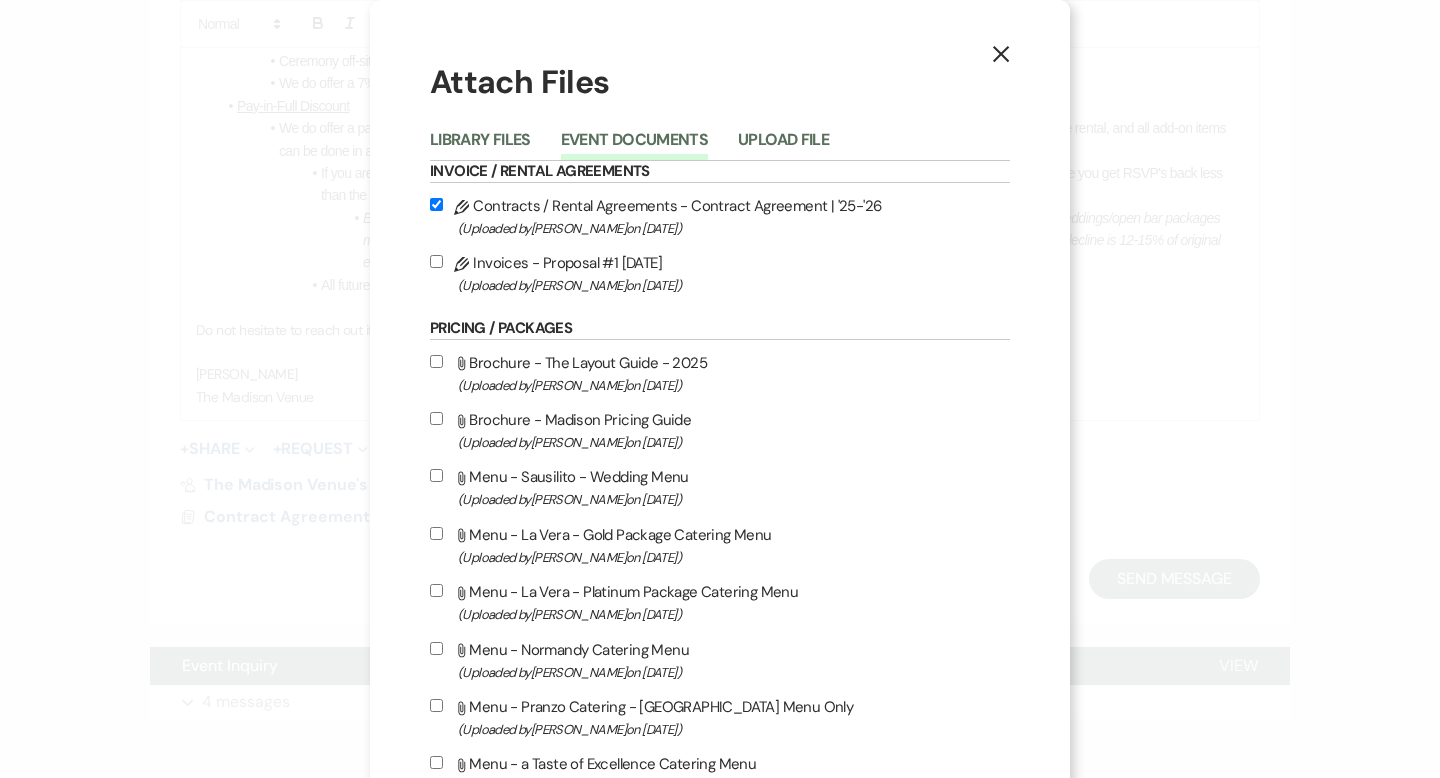 click on "Pencil Invoices - Proposal #1  7-22-2025 (Uploaded by  Cherron Bielfeldt  on   Jul 22nd, 2025 )" at bounding box center (436, 261) 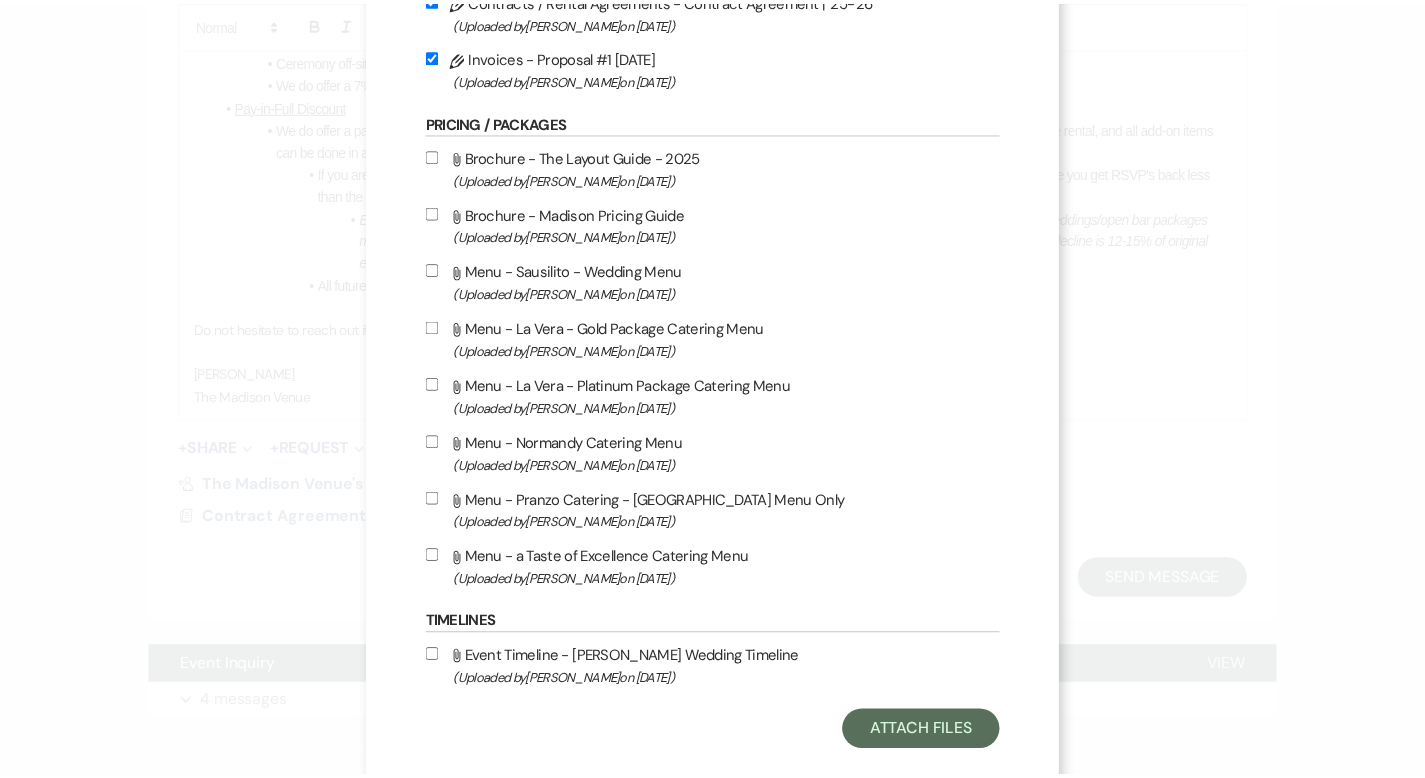 scroll, scrollTop: 245, scrollLeft: 0, axis: vertical 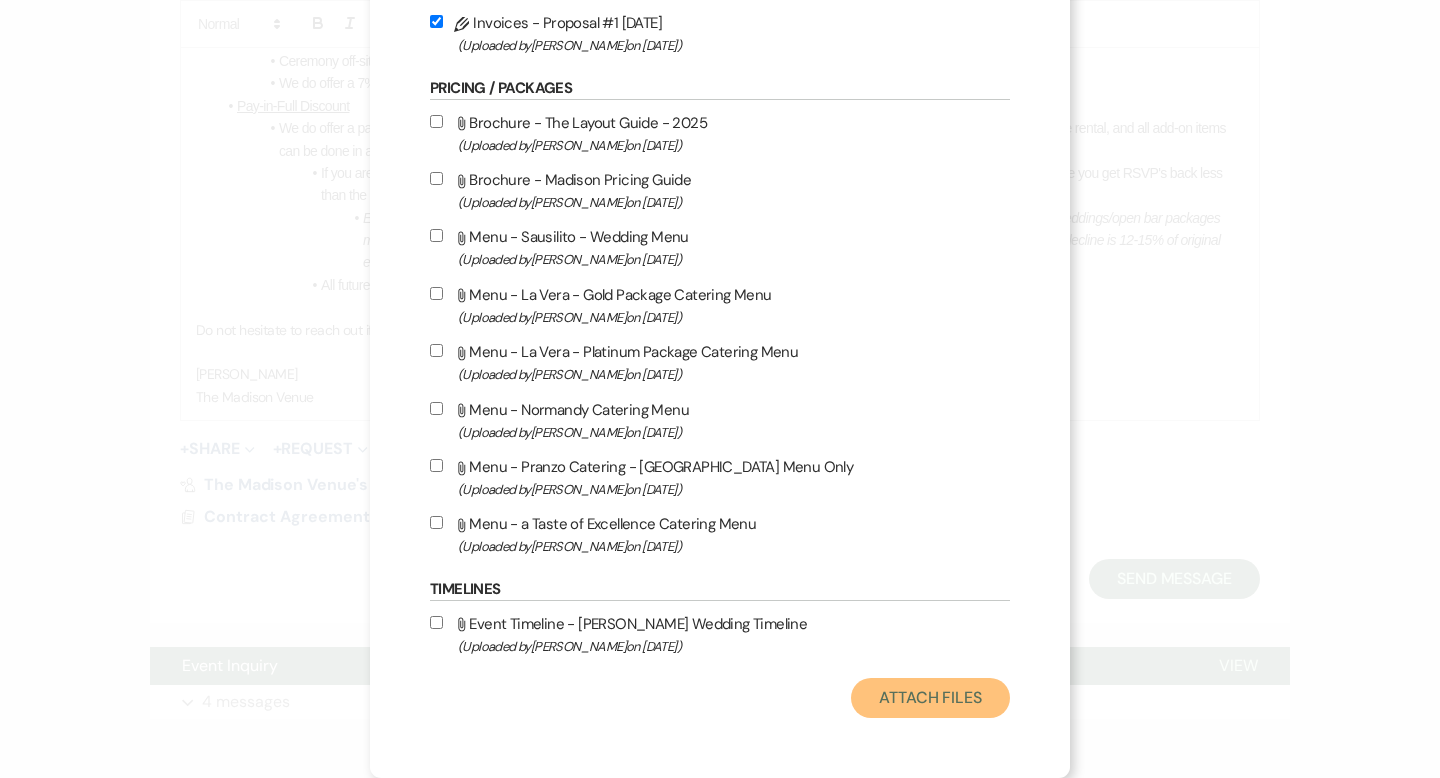 click on "Attach Files" at bounding box center (930, 698) 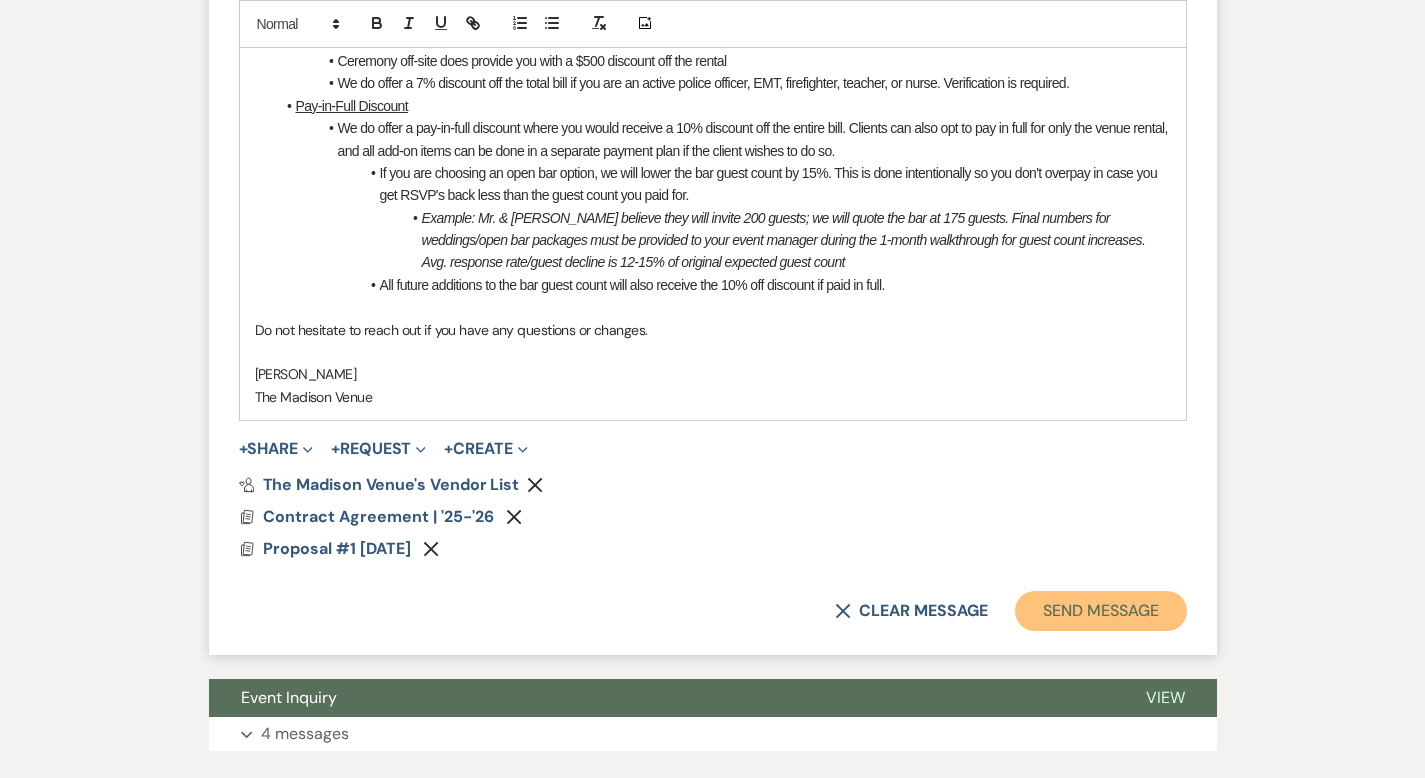 click on "Send Message" at bounding box center (1100, 611) 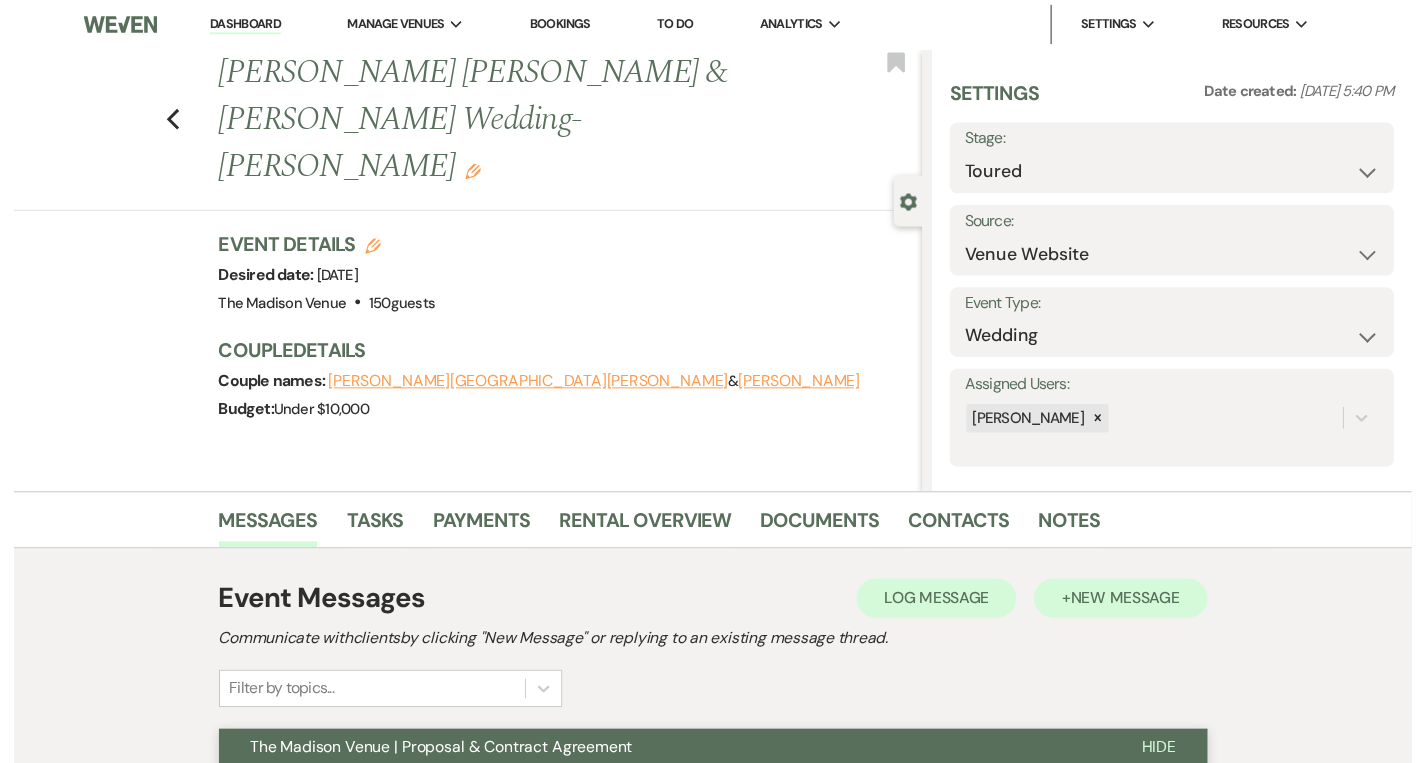 scroll, scrollTop: 0, scrollLeft: 0, axis: both 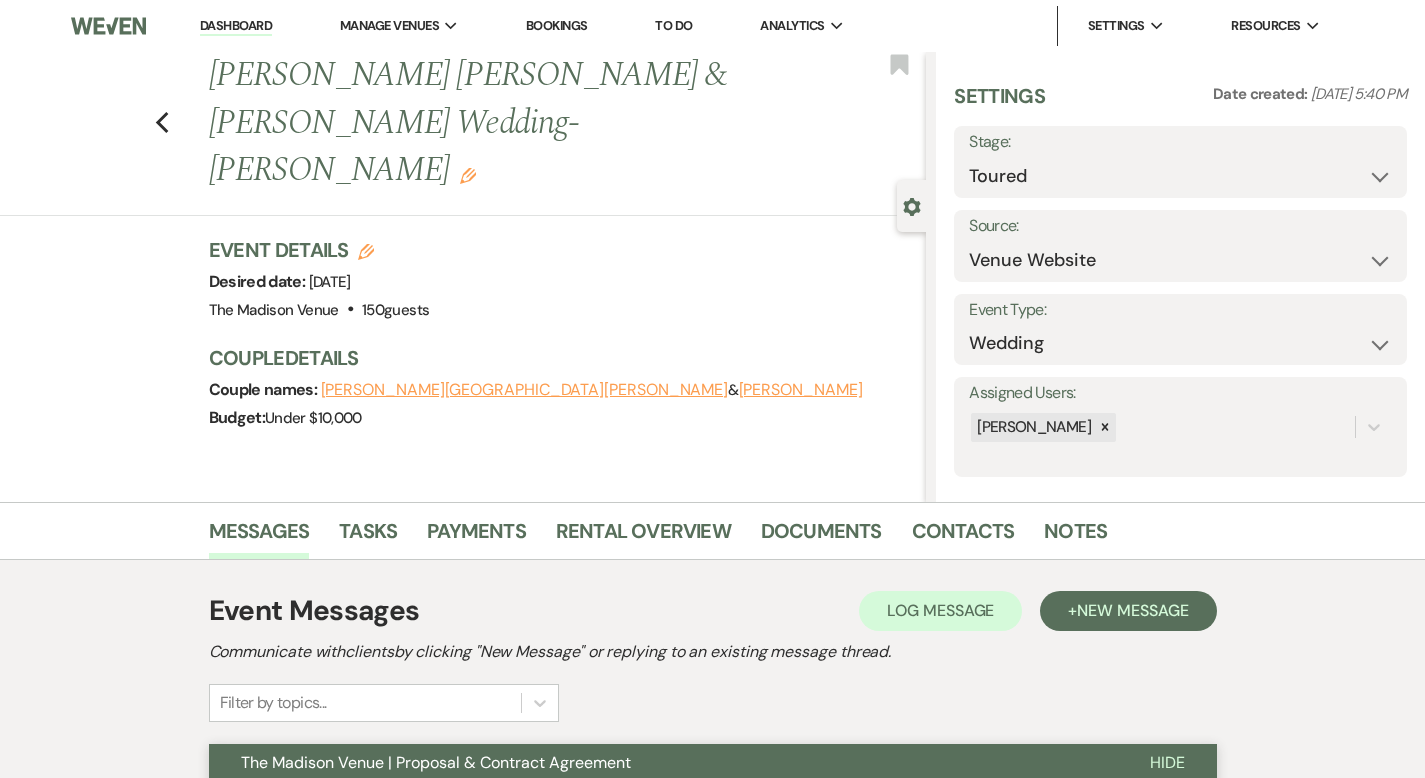 click on "Dashboard" at bounding box center (236, 26) 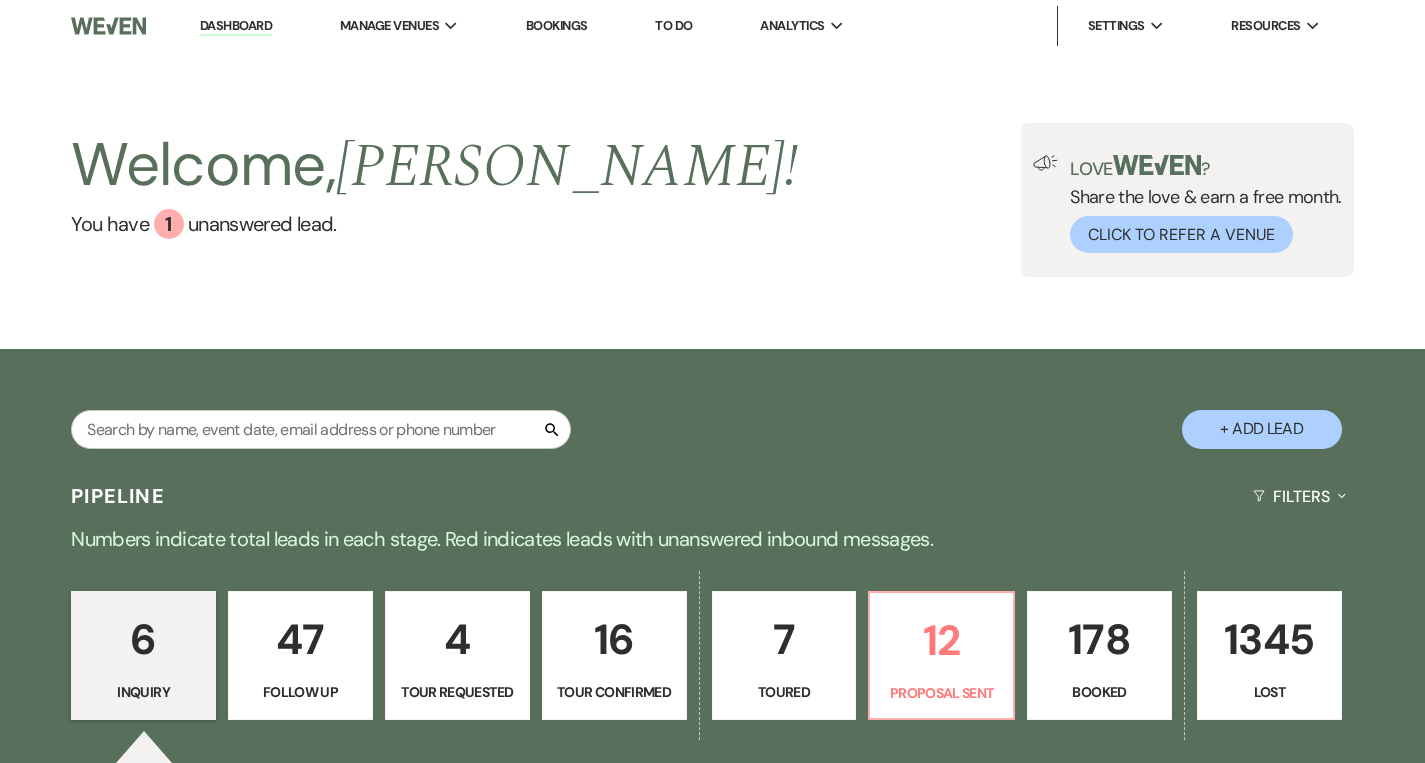 click on "Dashboard" at bounding box center (236, 26) 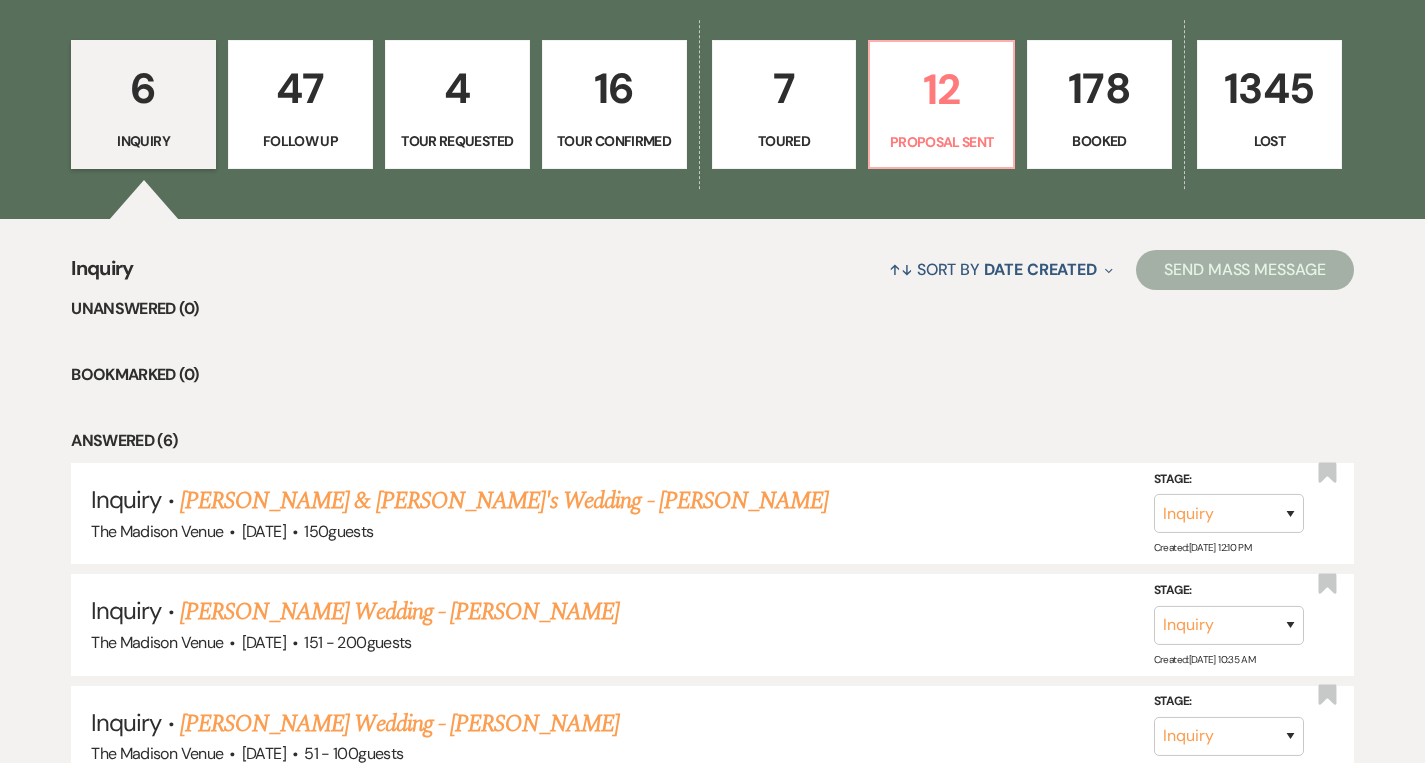 scroll, scrollTop: 544, scrollLeft: 0, axis: vertical 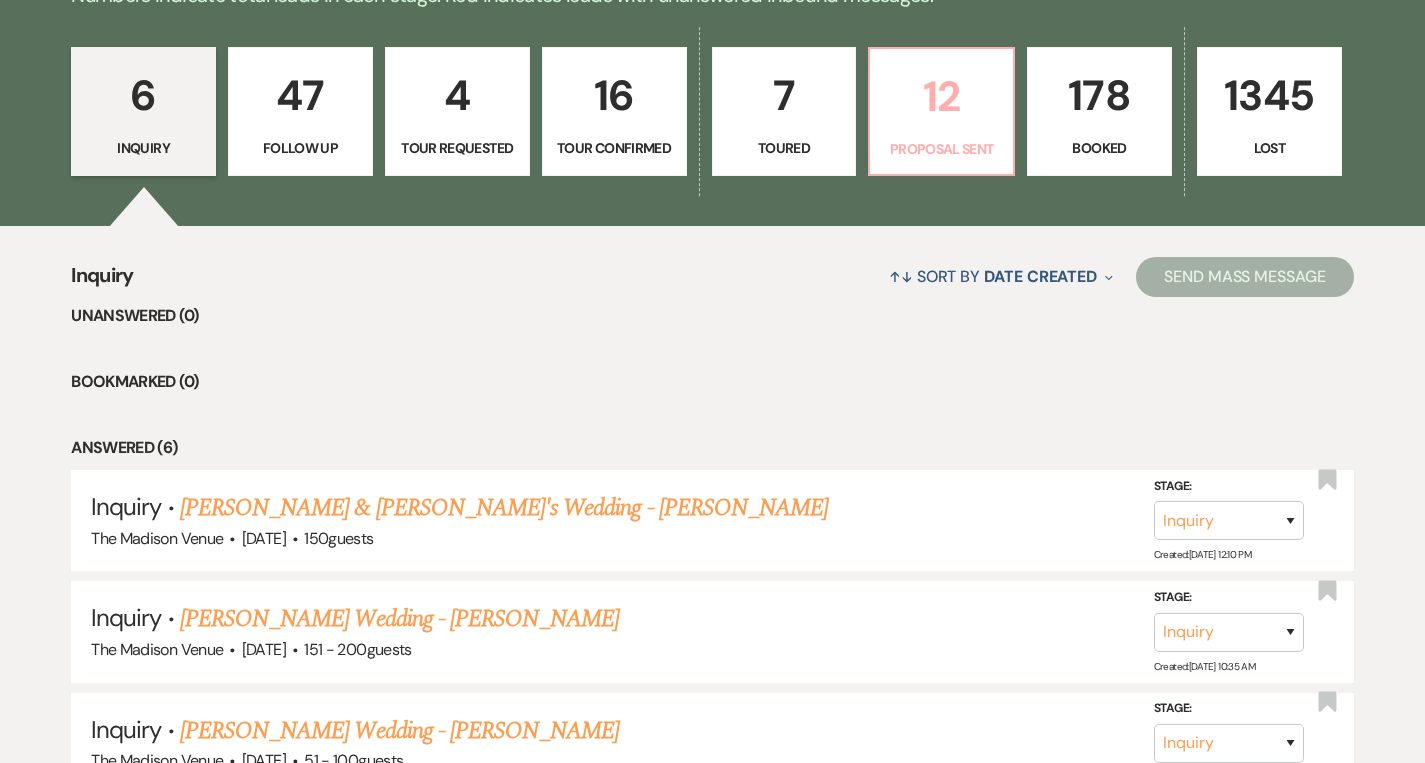 click on "12" at bounding box center [941, 96] 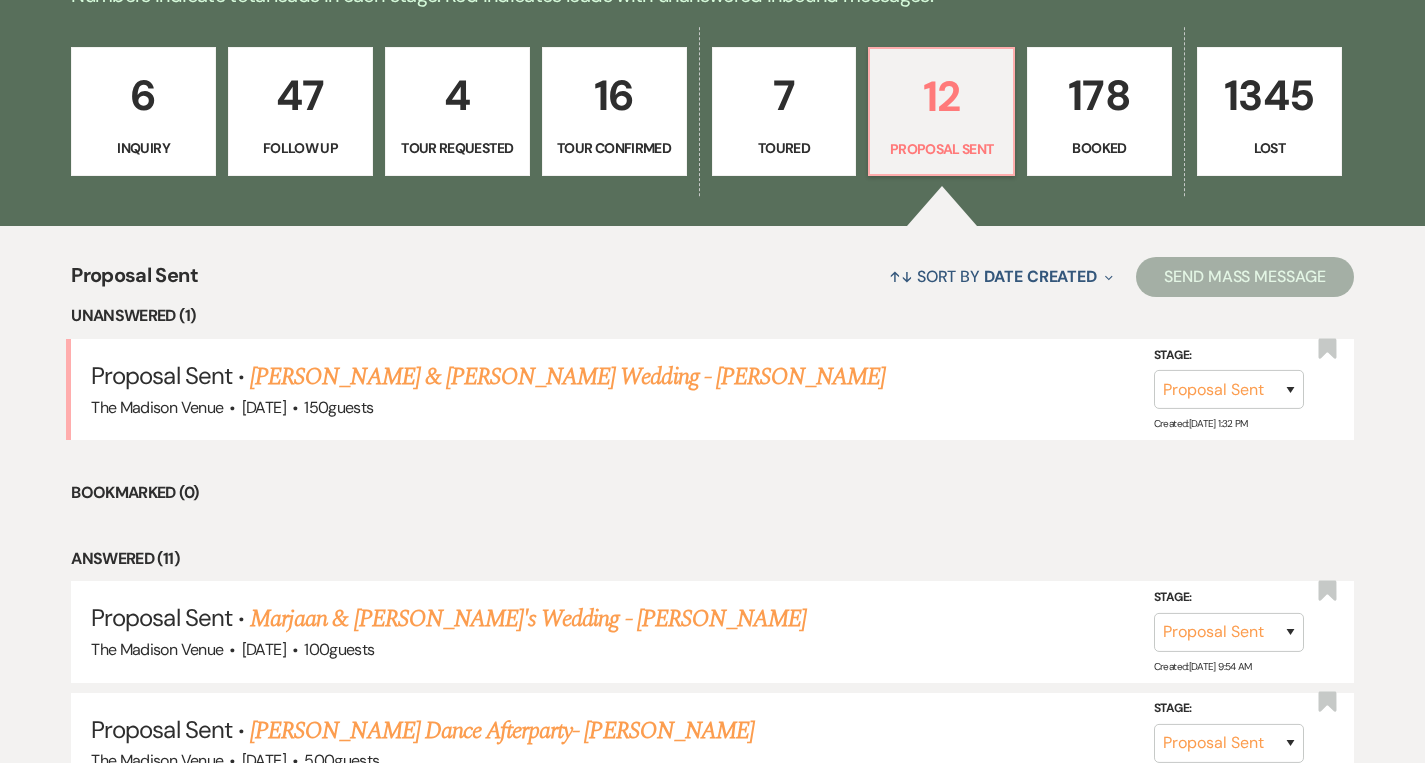 click on "6" at bounding box center (143, 95) 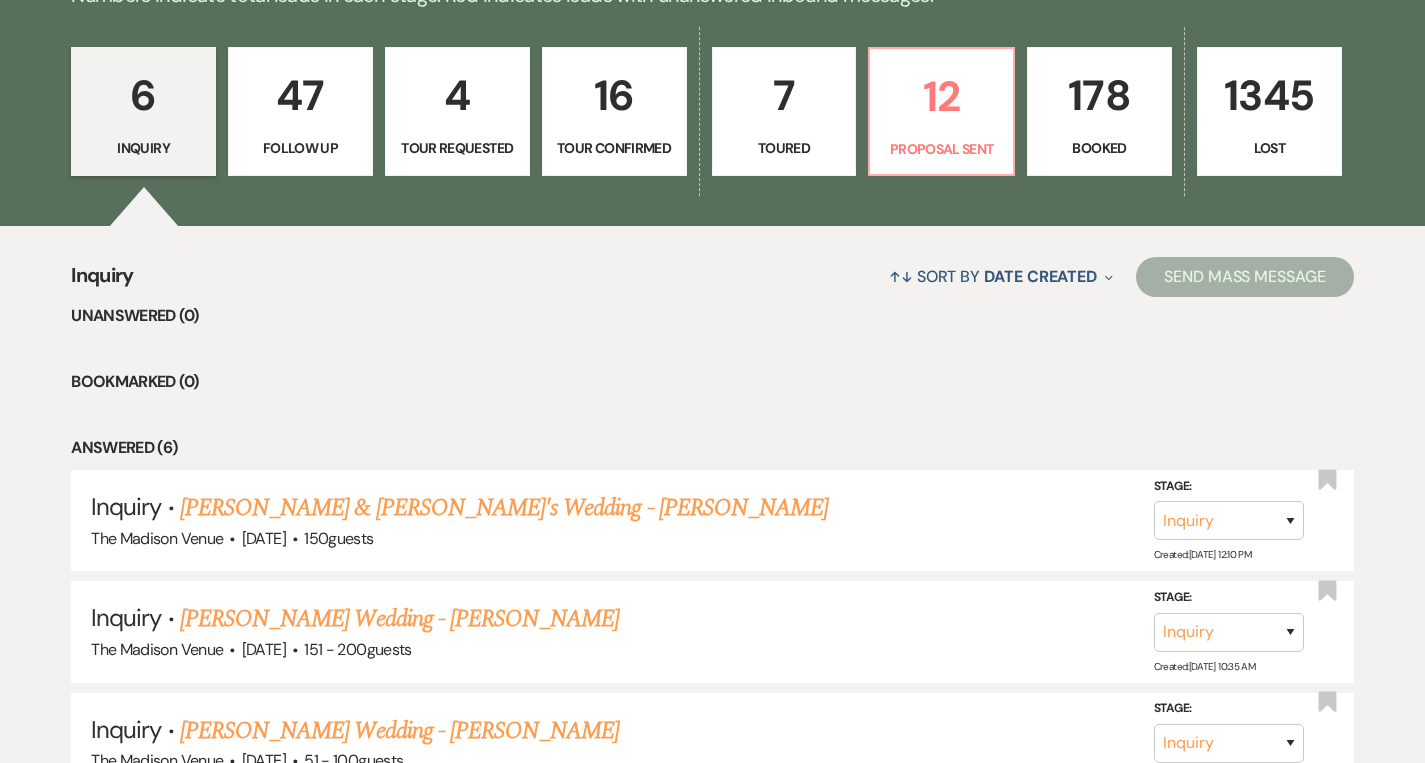 click on "Follow Up" at bounding box center (300, 148) 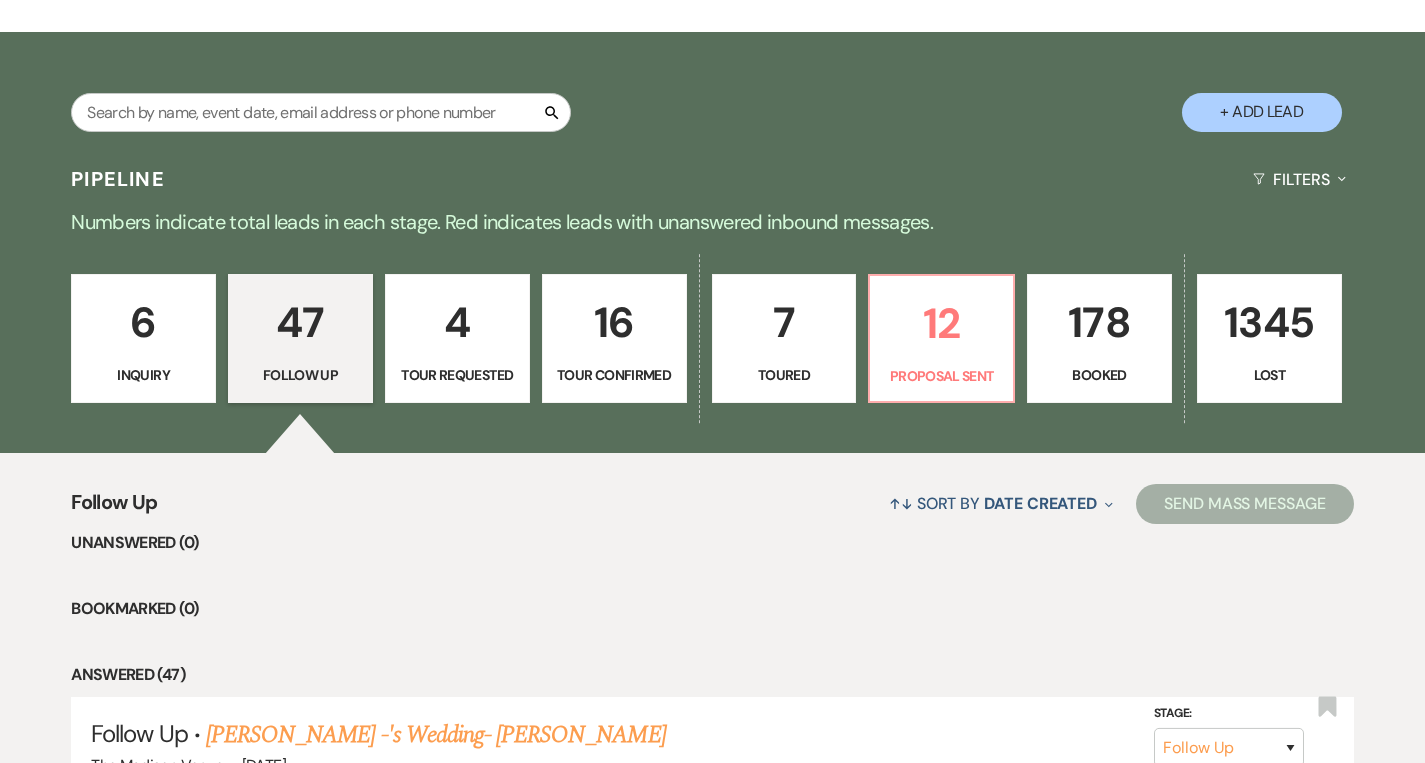 scroll, scrollTop: 0, scrollLeft: 0, axis: both 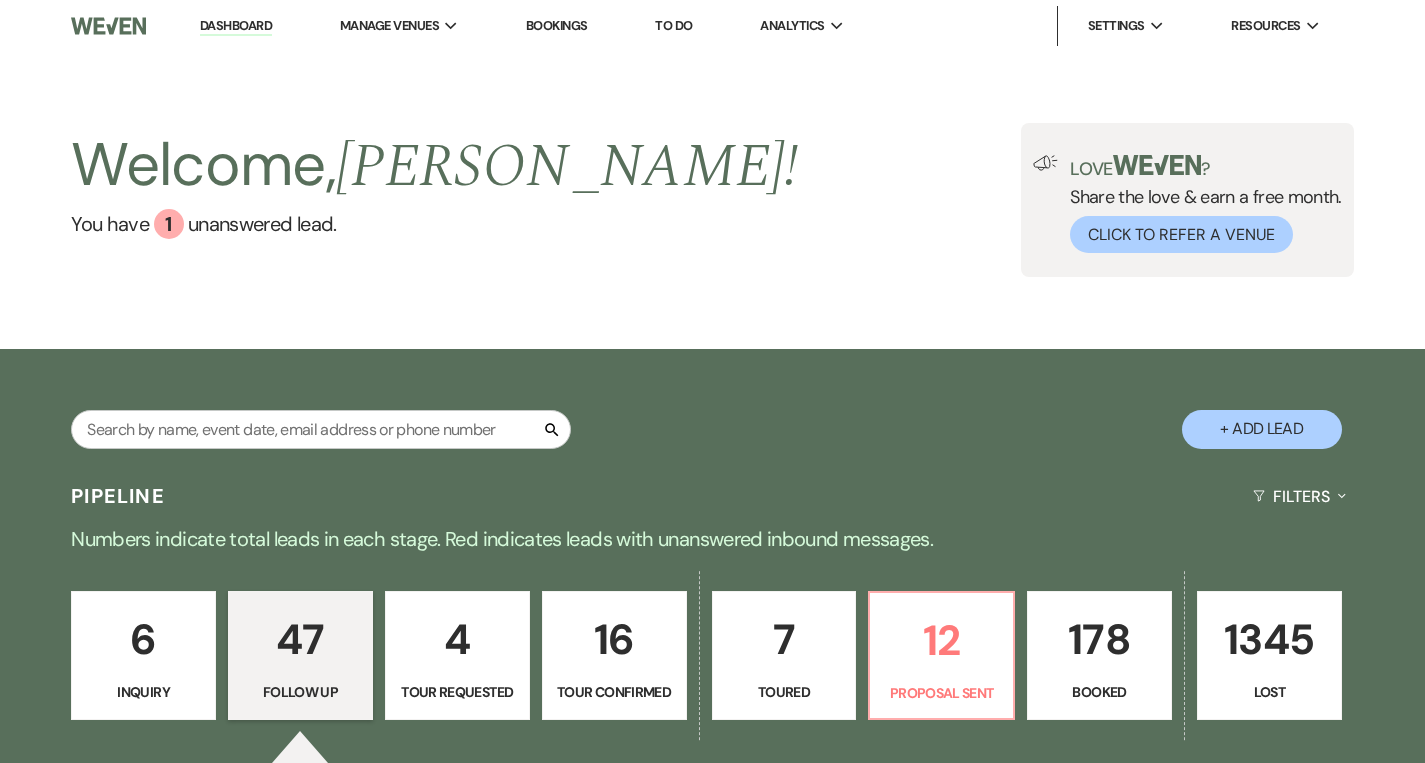 click on "Dashboard" at bounding box center (236, 26) 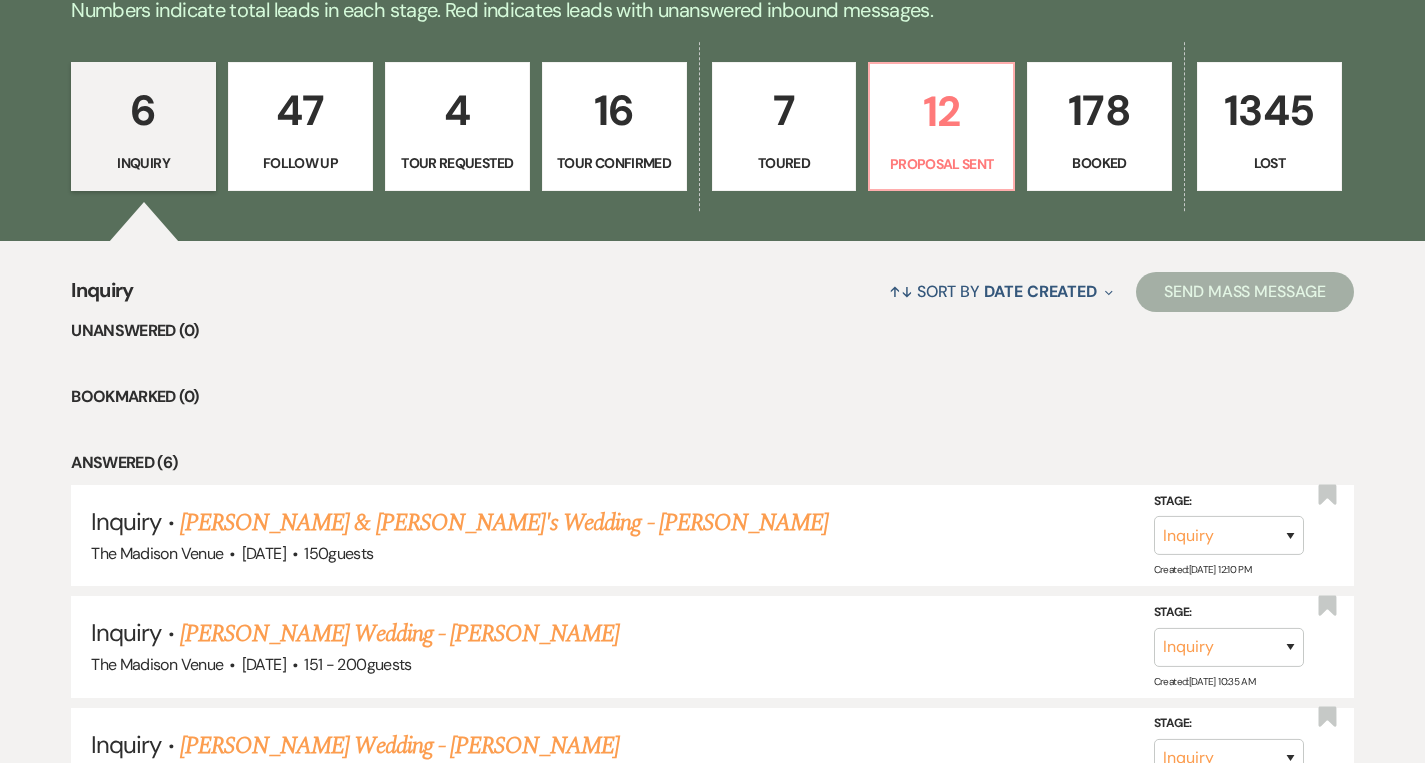 scroll, scrollTop: 519, scrollLeft: 0, axis: vertical 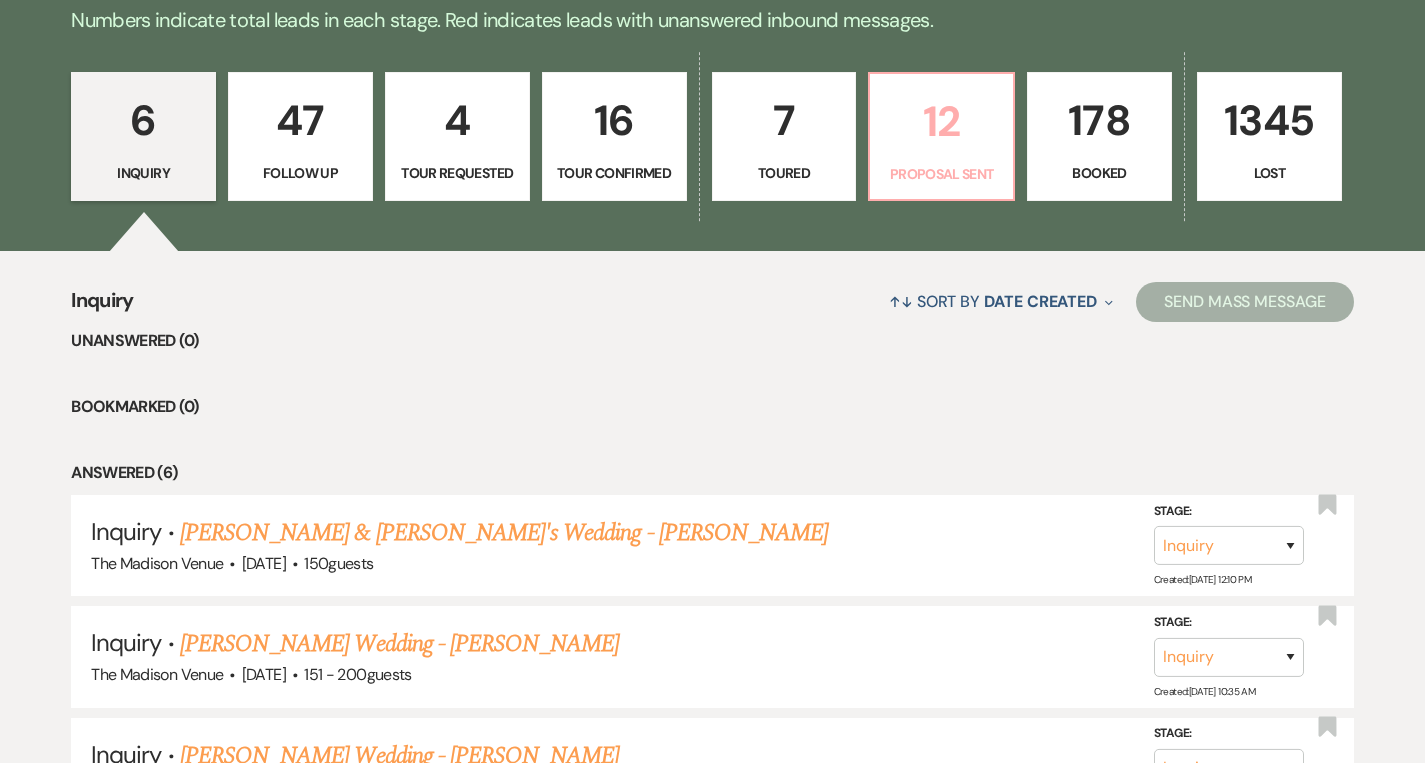 click on "12 Proposal Sent" at bounding box center [941, 137] 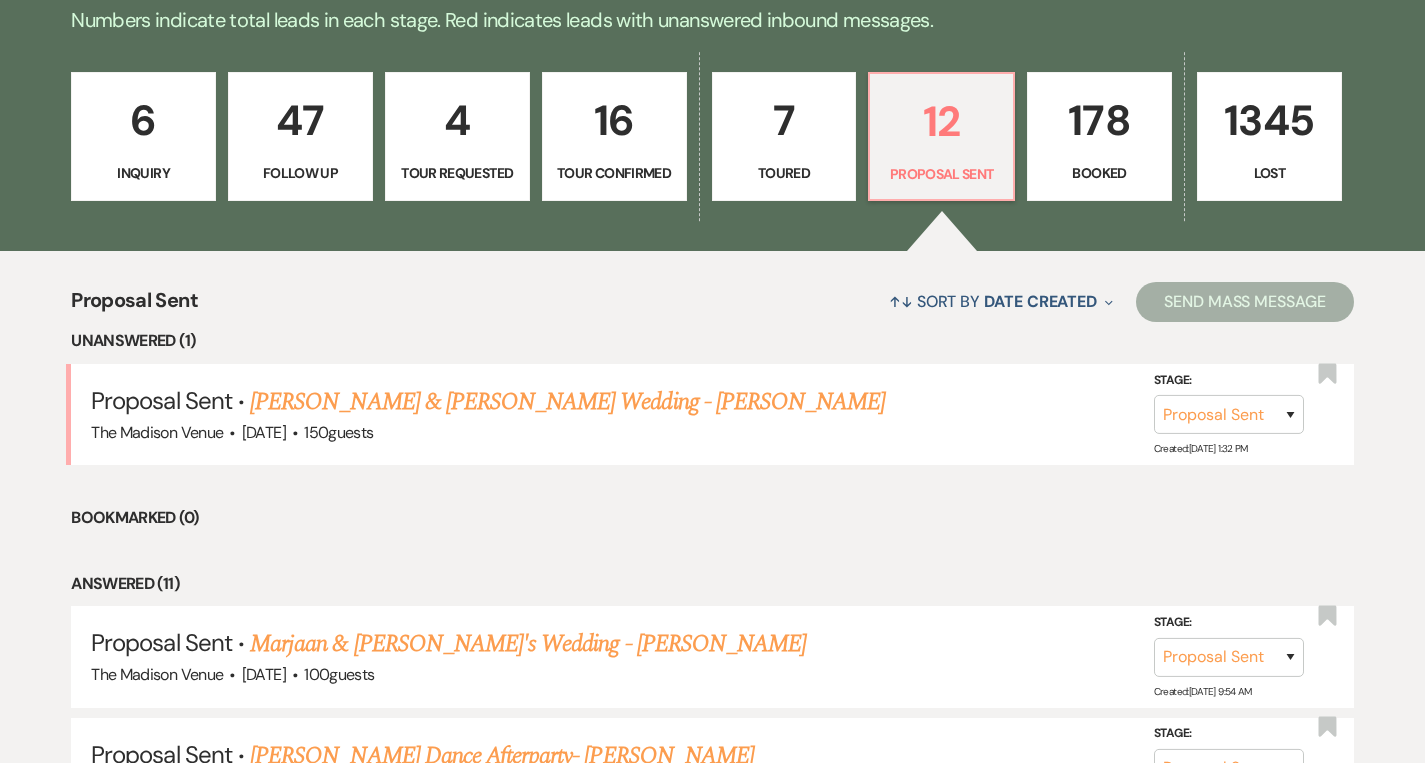 click on "6" at bounding box center (143, 120) 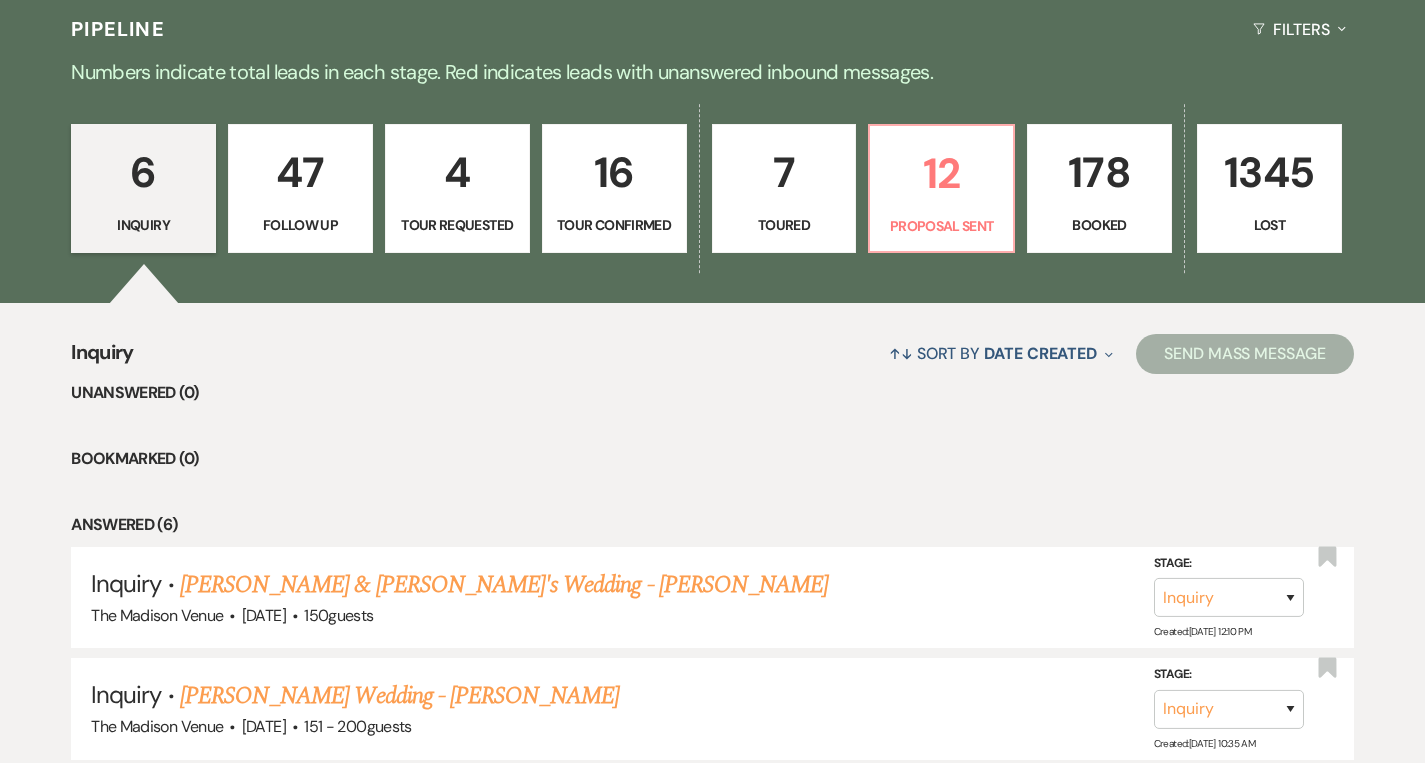 scroll, scrollTop: 0, scrollLeft: 0, axis: both 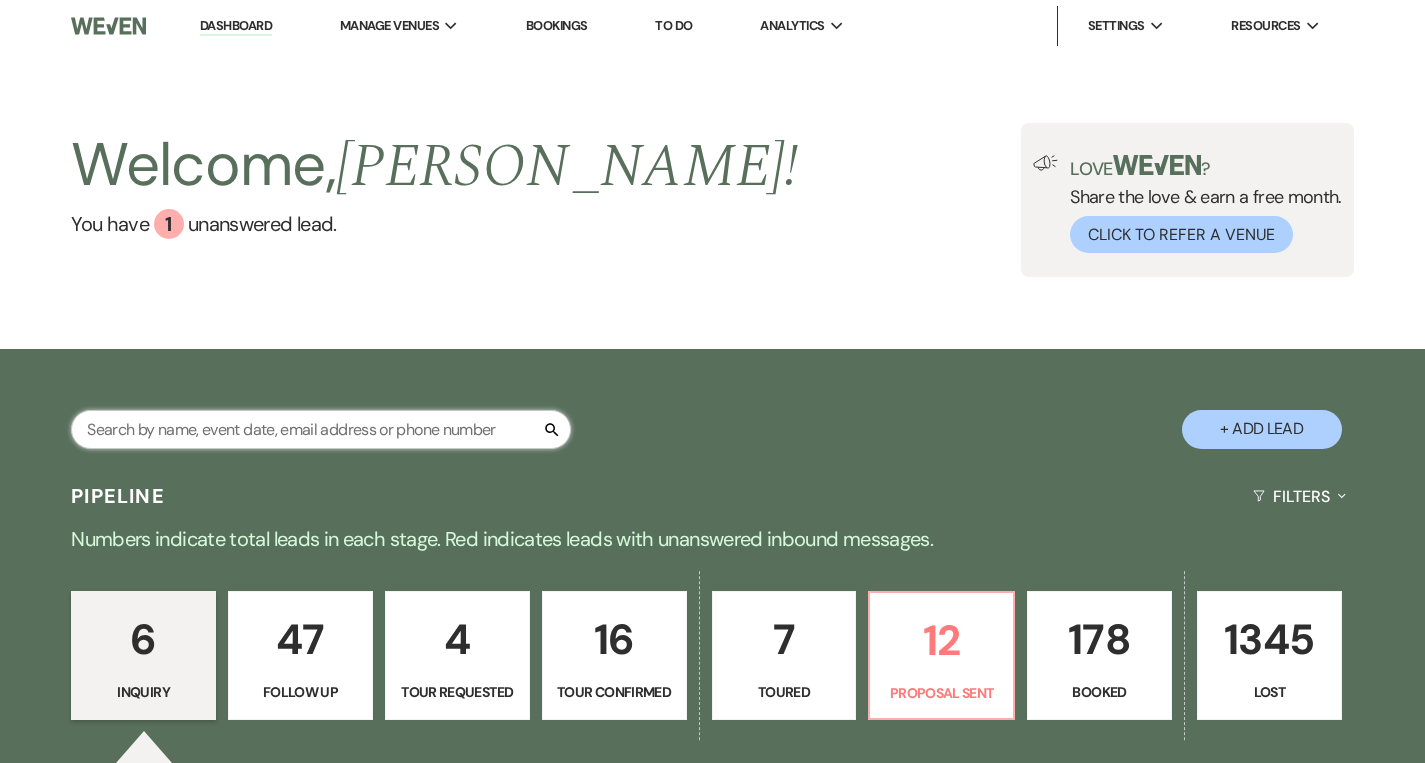 click at bounding box center (321, 429) 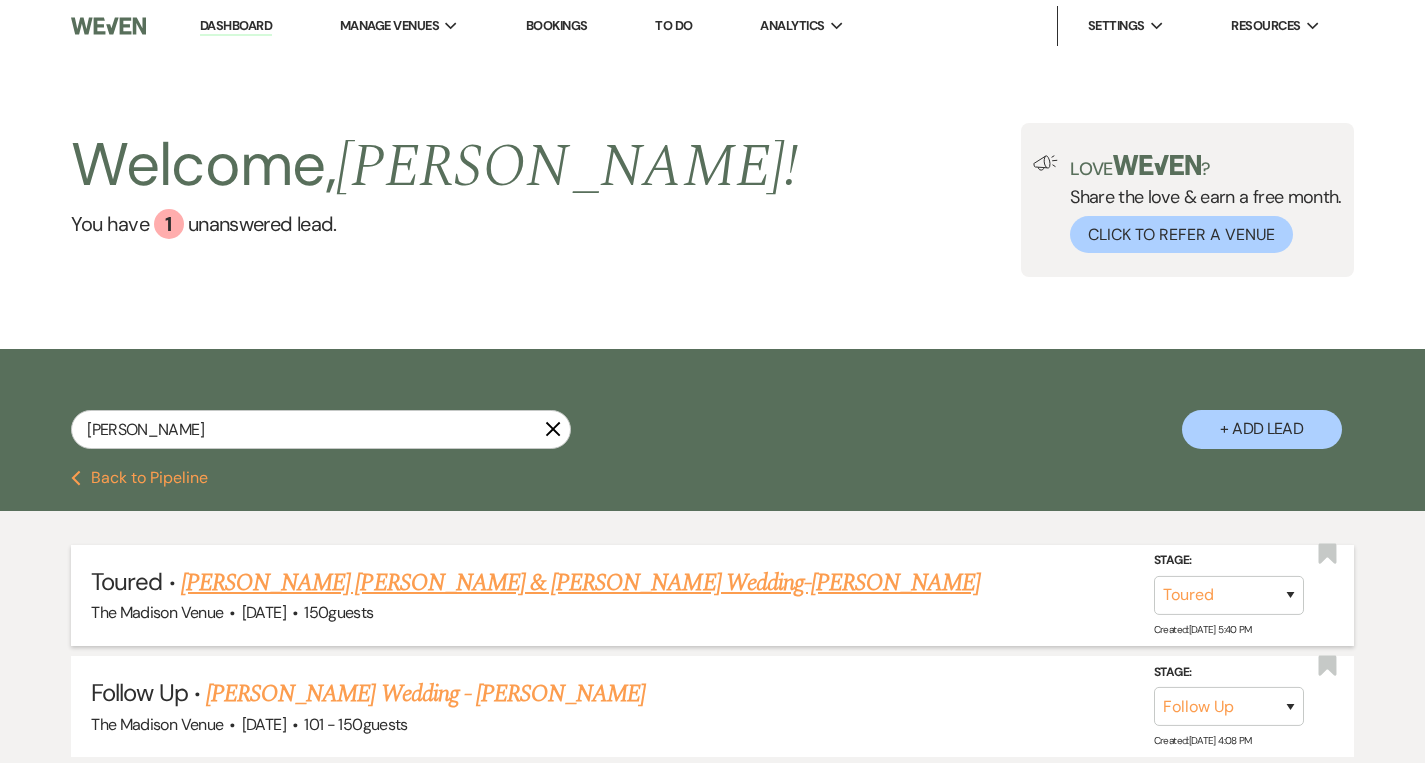 click on "Torre Filippi & Lauren Sostakowski's Wedding-Cher" at bounding box center (581, 583) 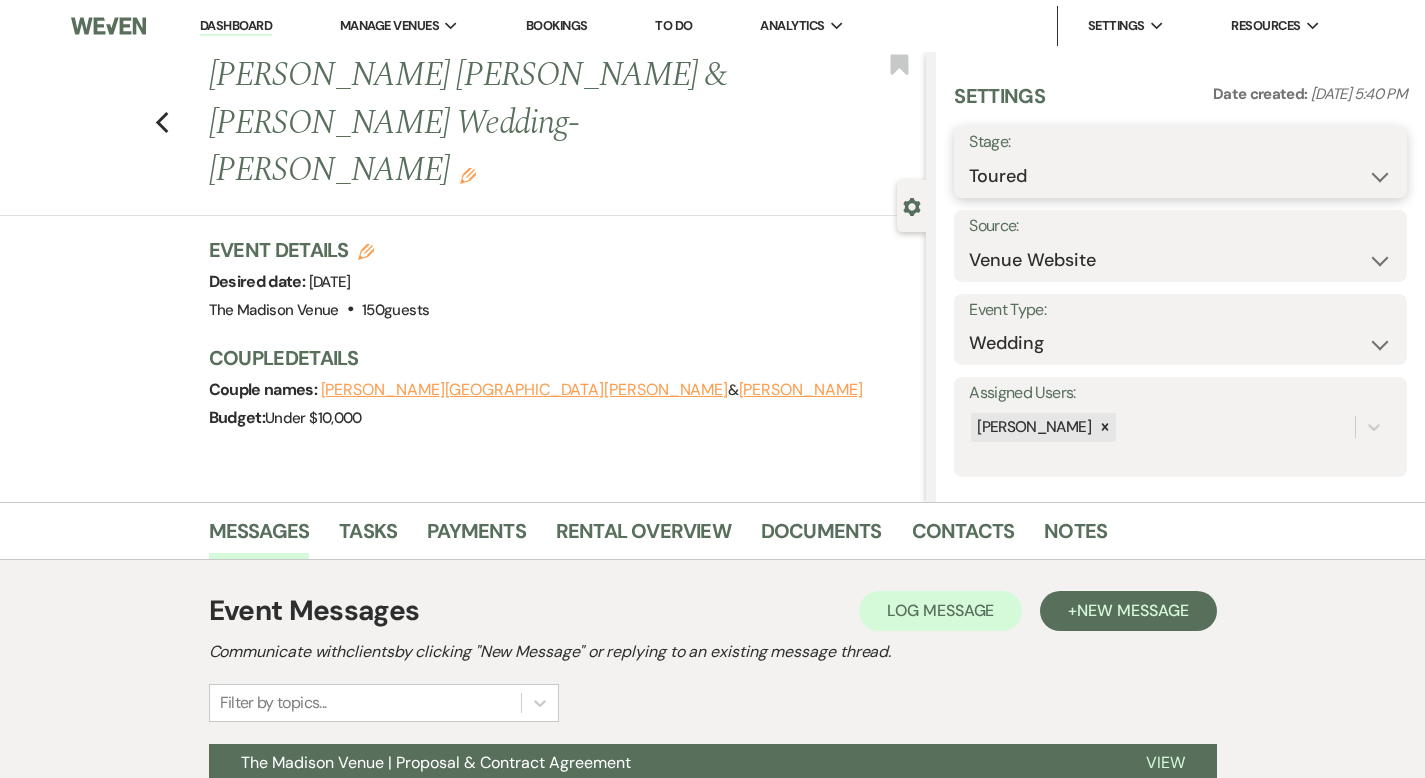 click on "Inquiry Follow Up Tour Requested Tour Confirmed Toured Proposal Sent Booked Lost" at bounding box center [1180, 176] 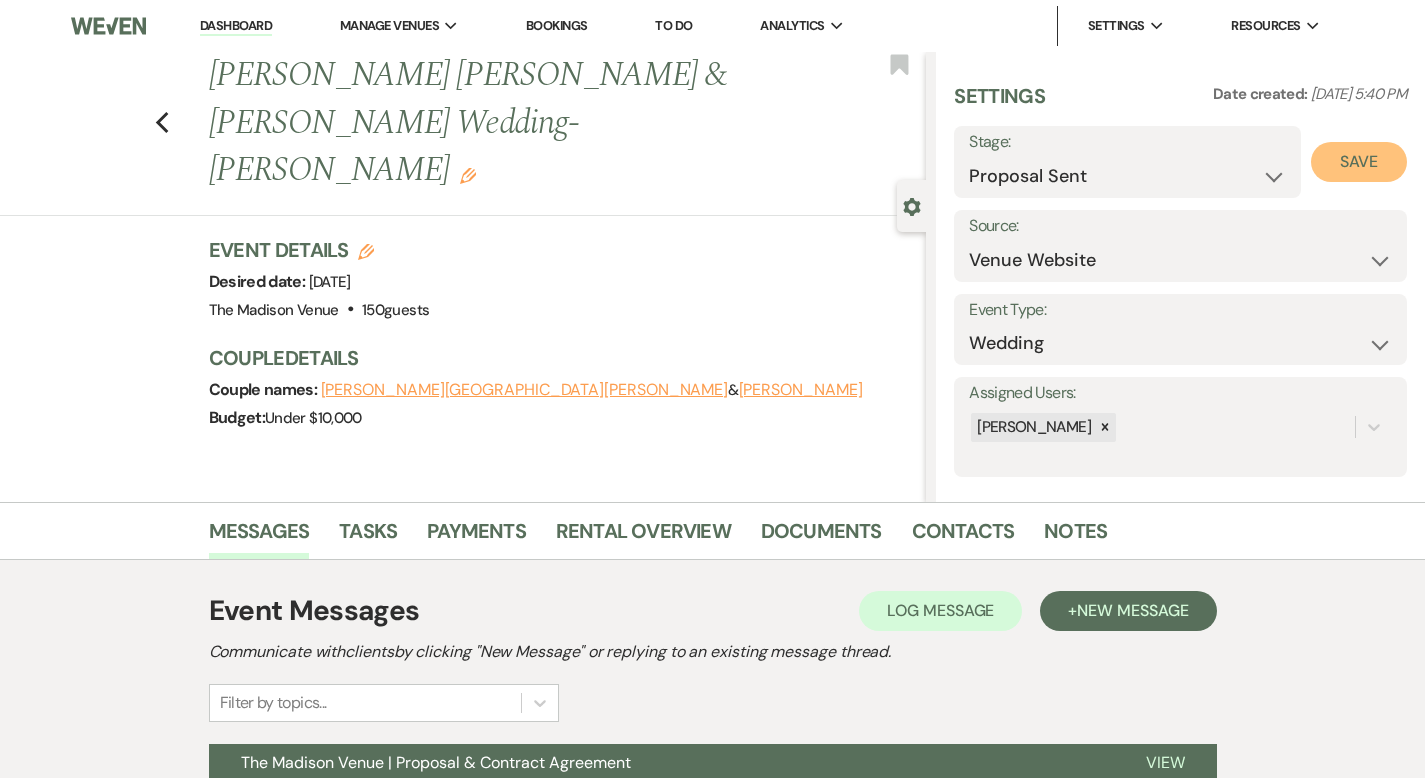 click on "Save" at bounding box center [1359, 162] 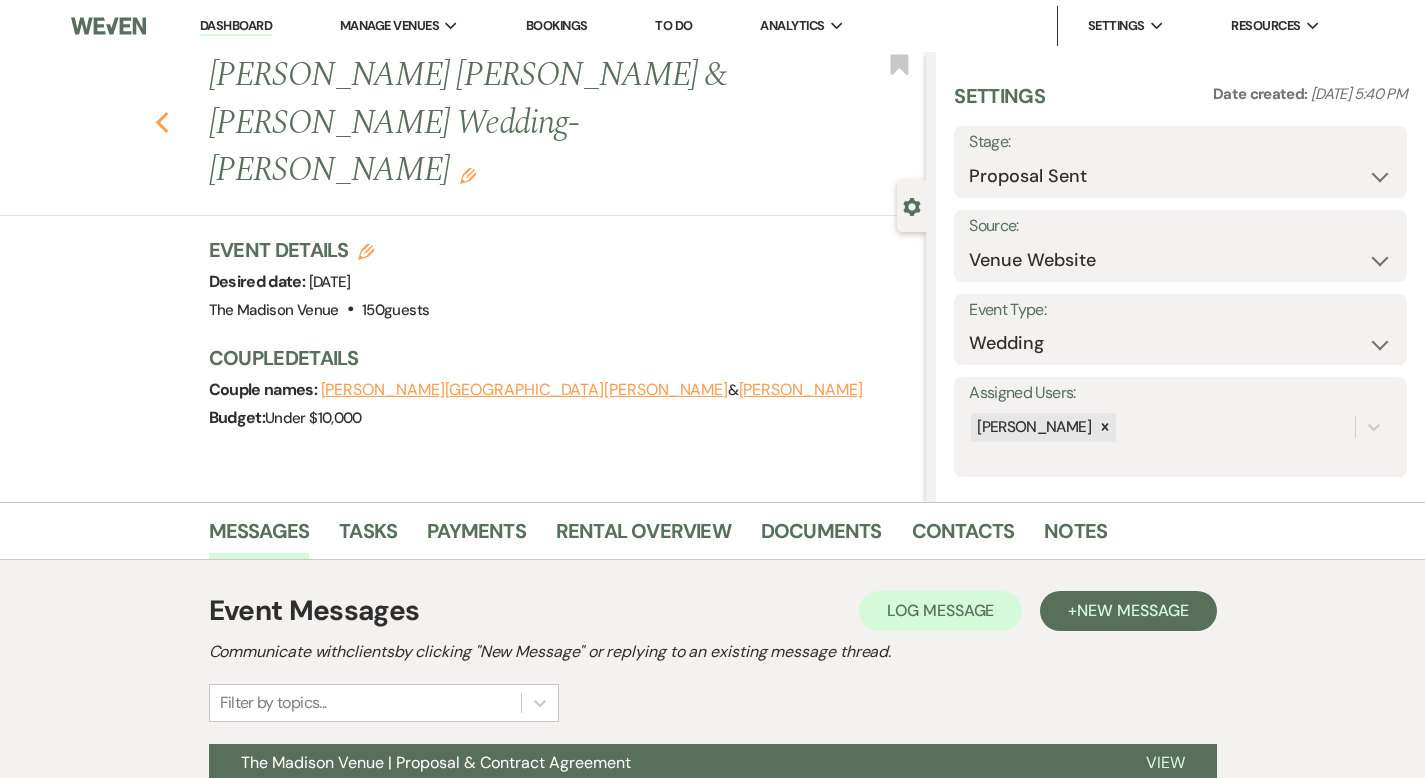 click on "Previous" 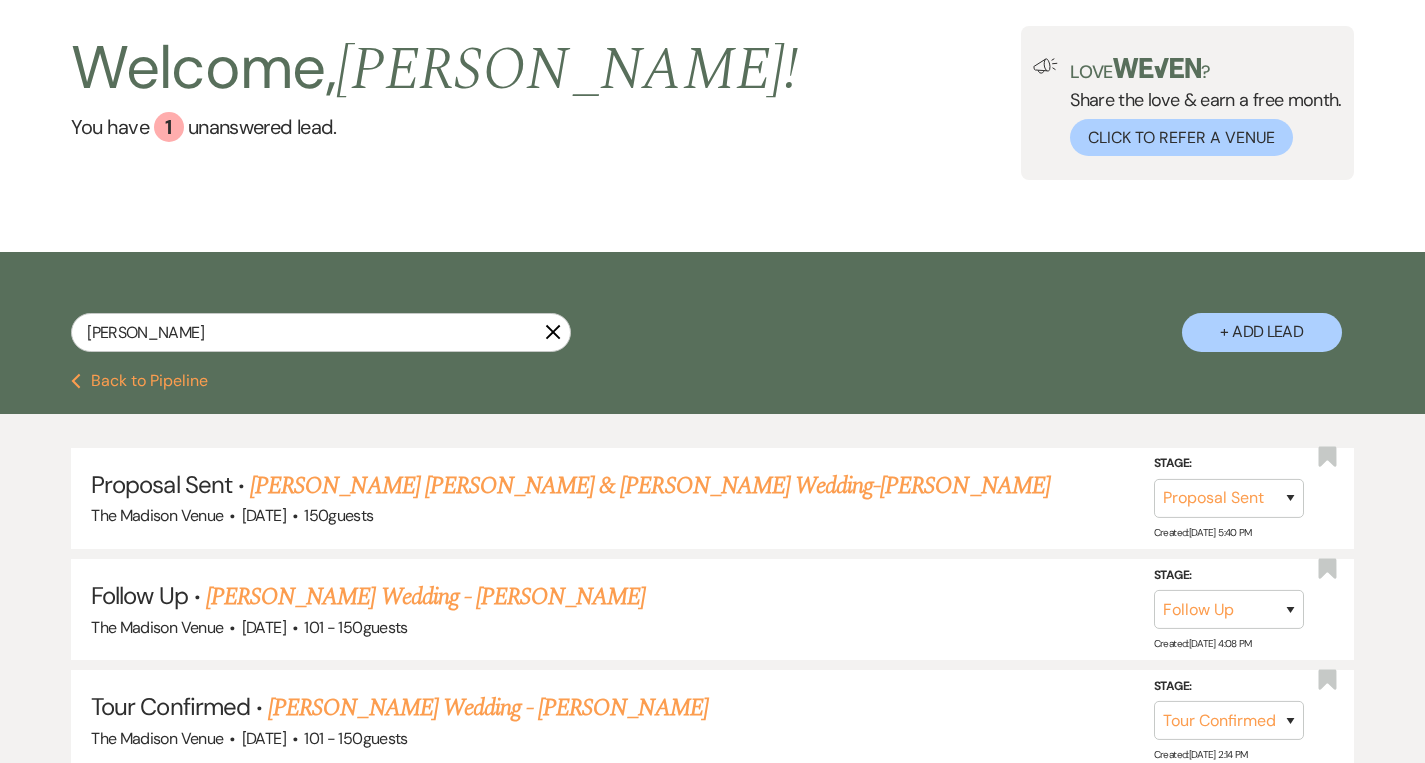 scroll, scrollTop: 98, scrollLeft: 0, axis: vertical 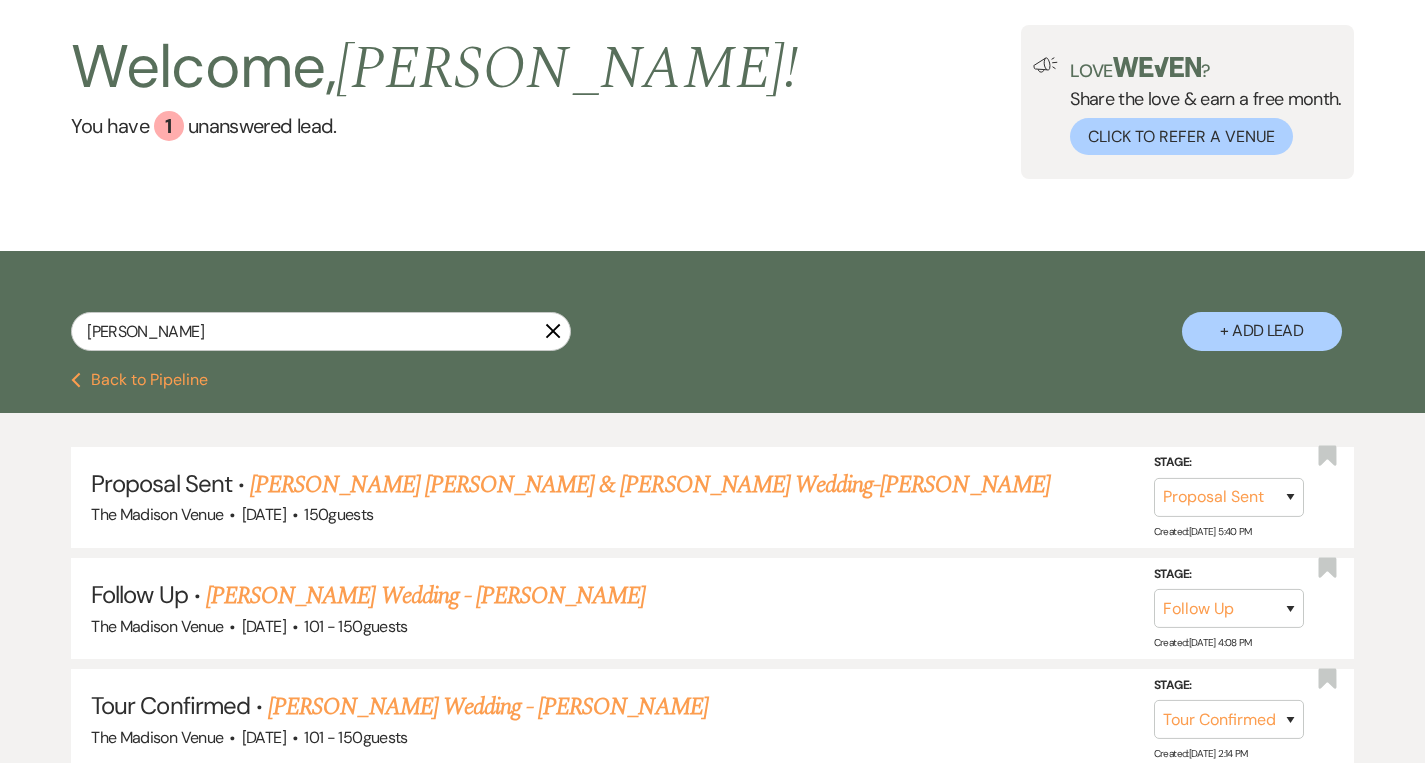 click 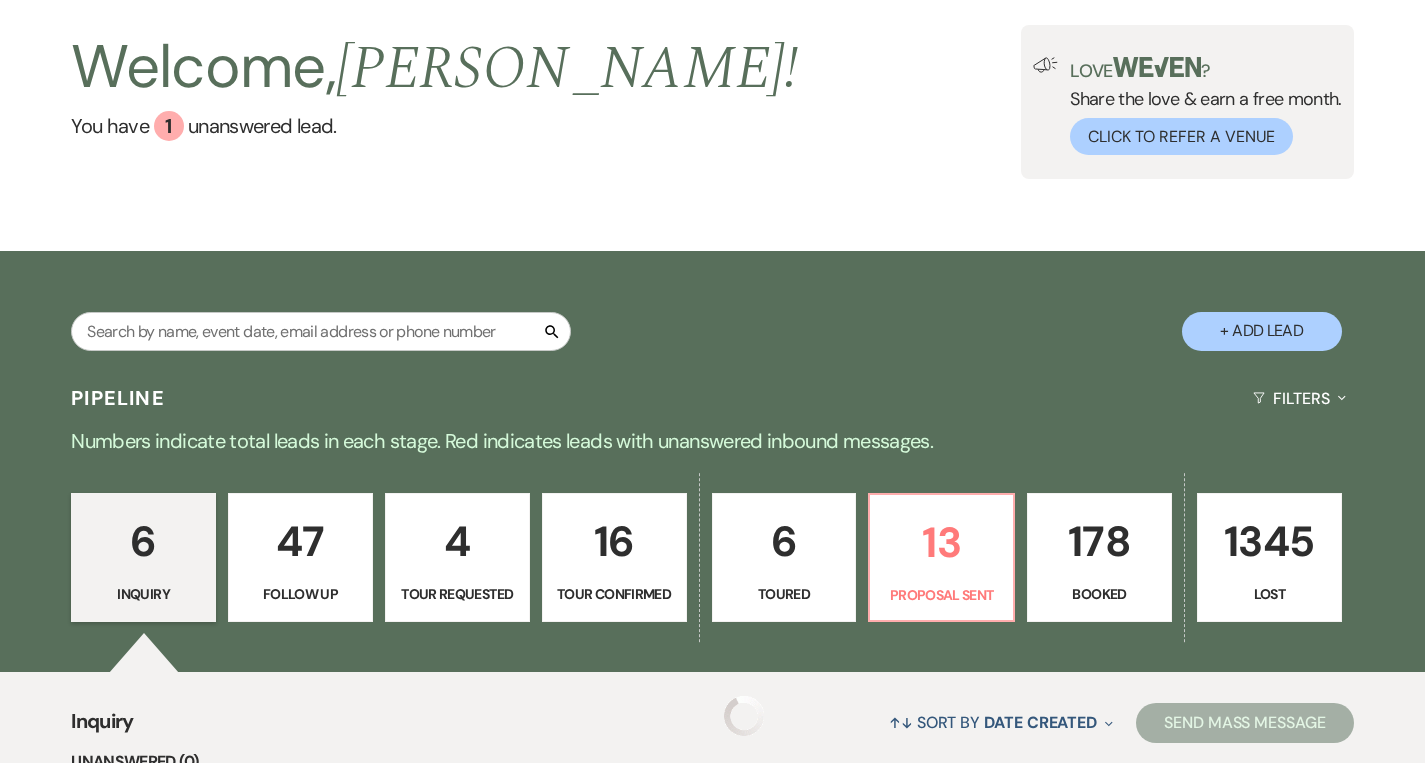 scroll, scrollTop: 0, scrollLeft: 0, axis: both 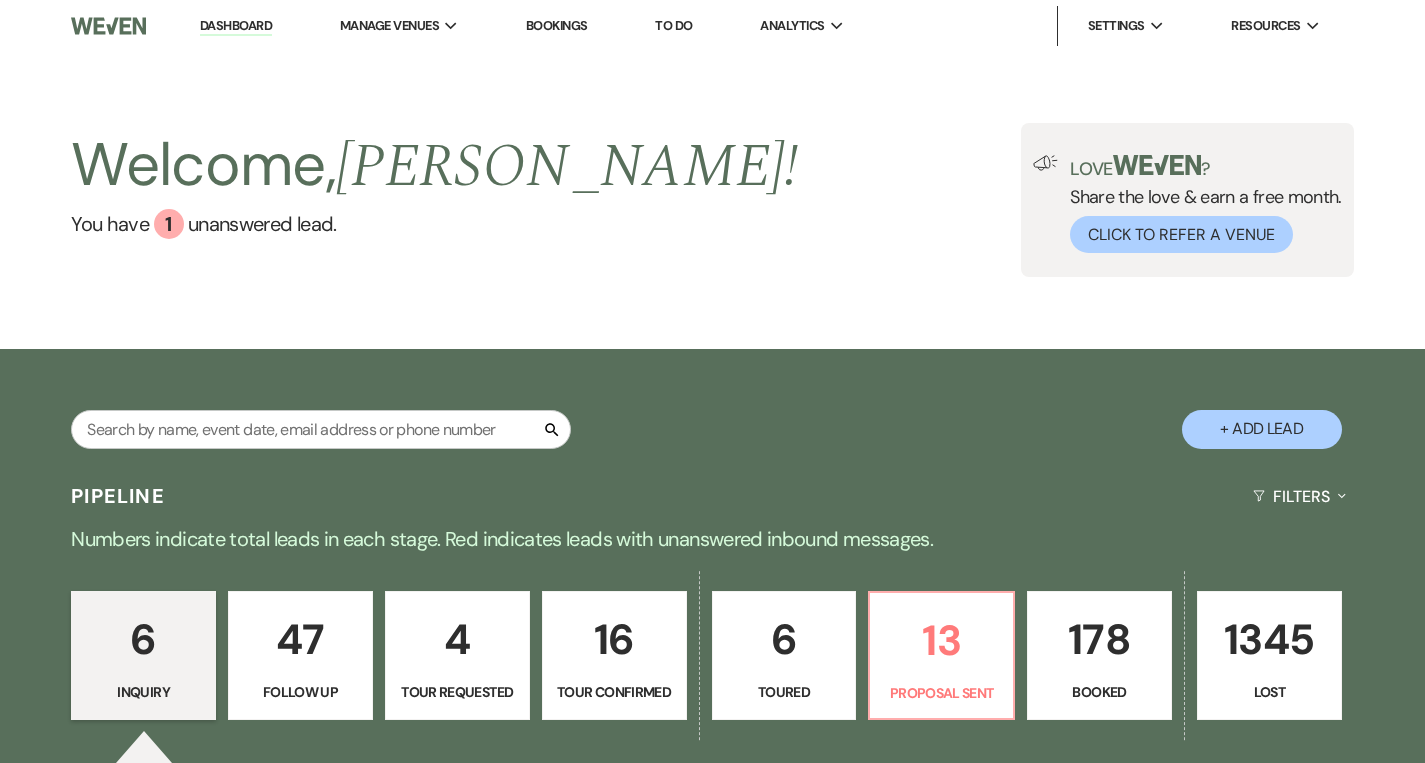 click on "Dashboard" at bounding box center (236, 26) 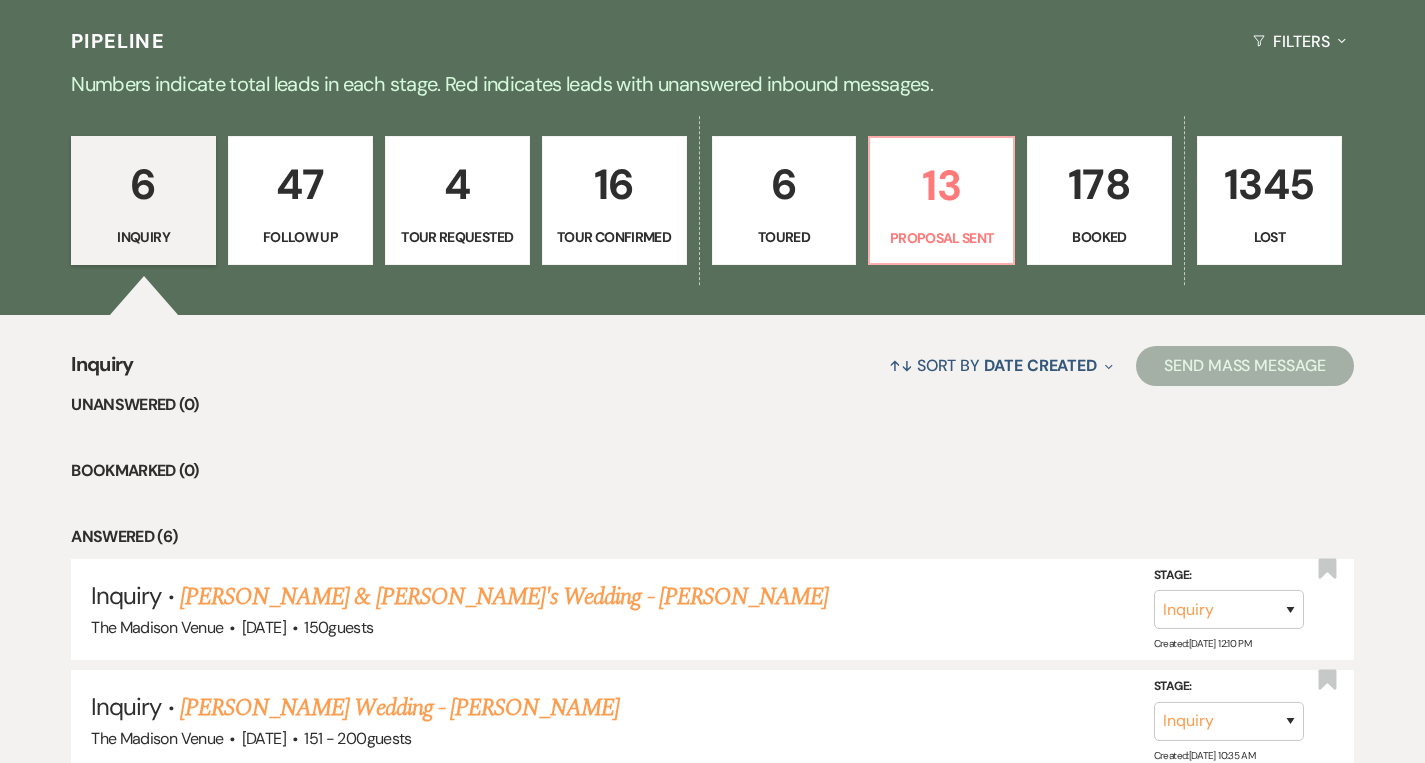 scroll, scrollTop: 573, scrollLeft: 0, axis: vertical 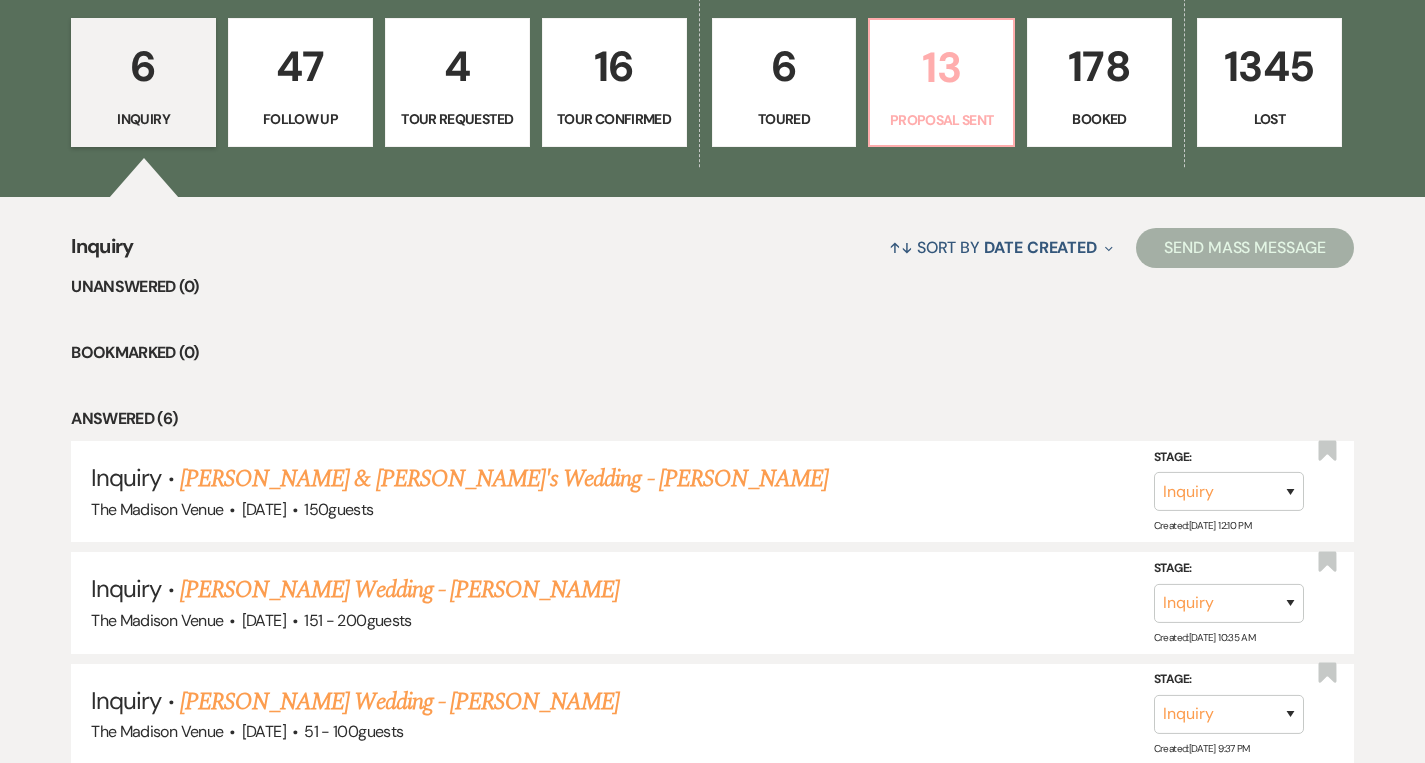 click on "Proposal Sent" at bounding box center [941, 120] 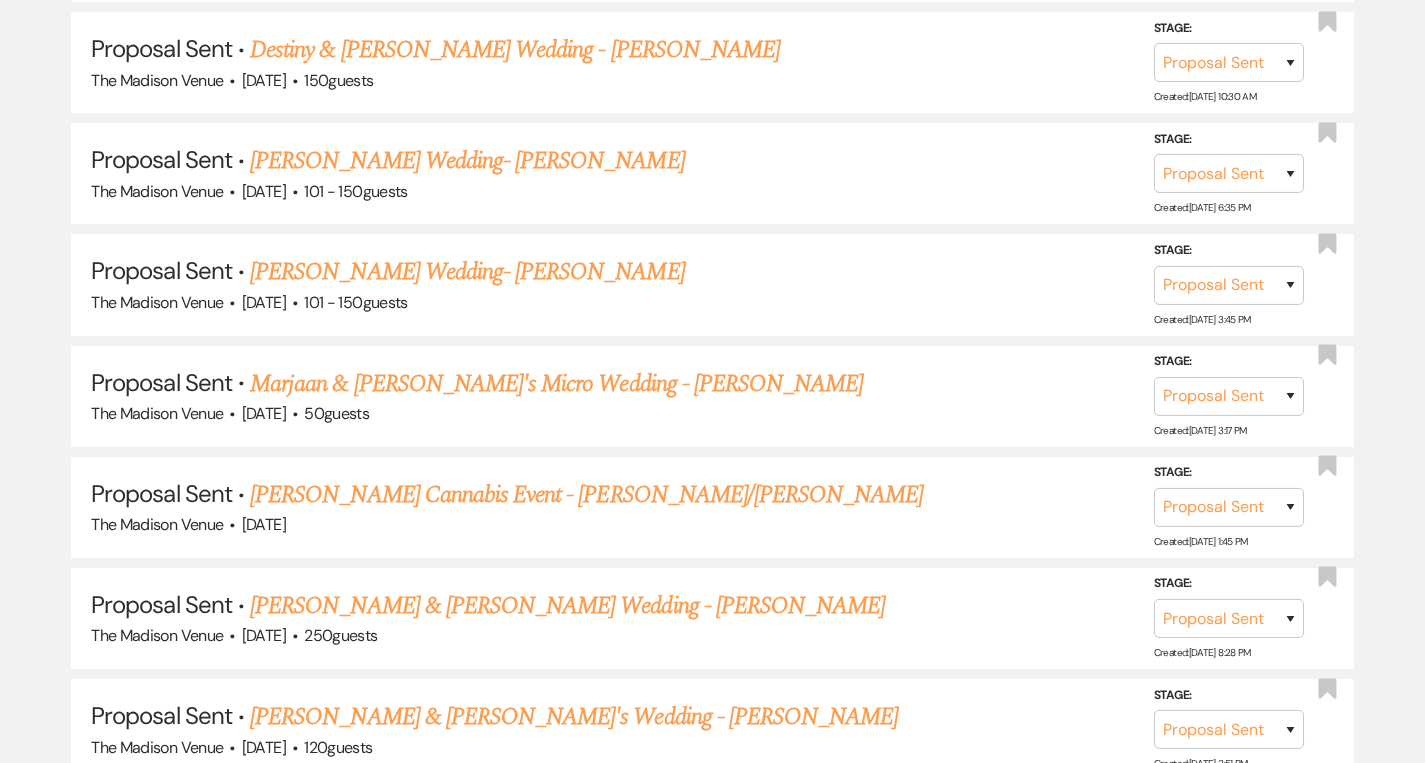 scroll, scrollTop: 1405, scrollLeft: 0, axis: vertical 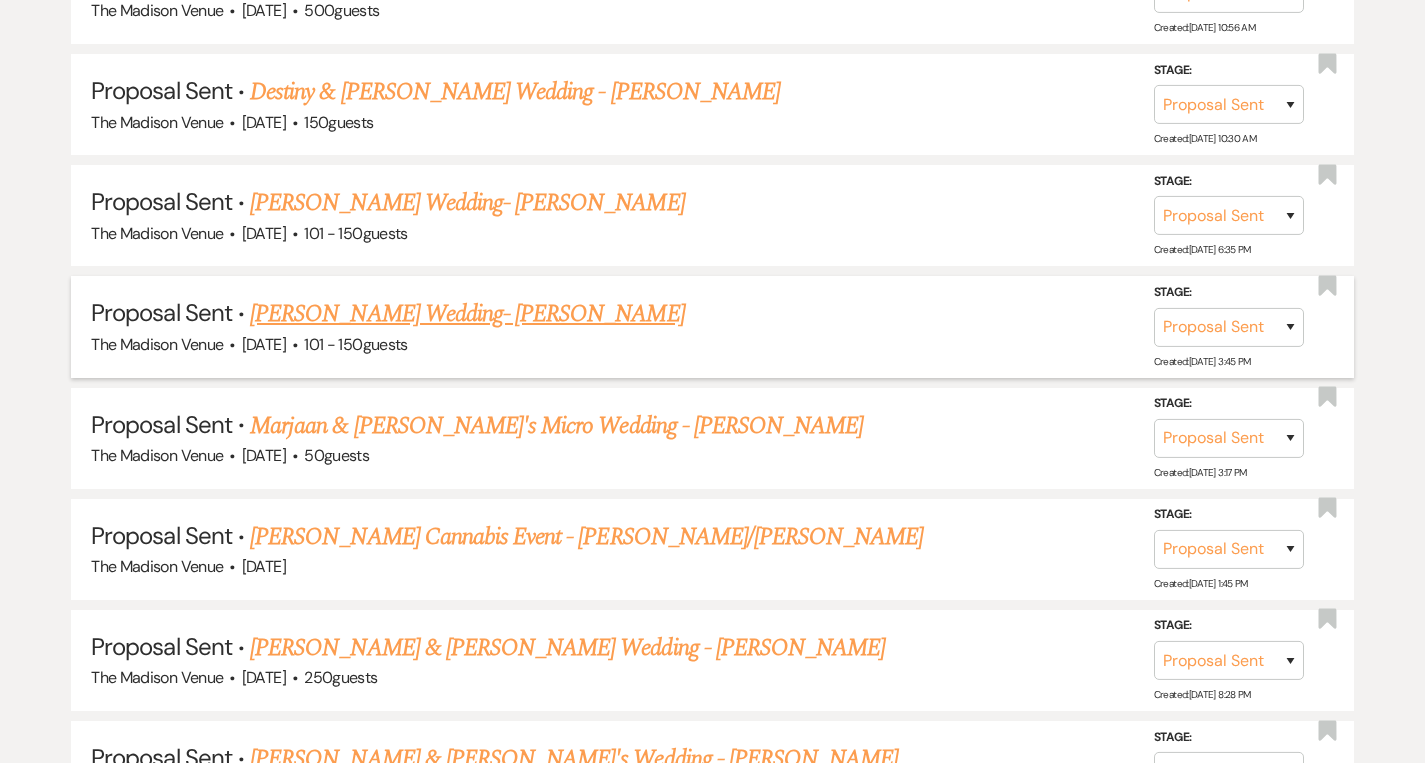click on "Brittney Matuschek's Wedding- Cher" at bounding box center [467, 314] 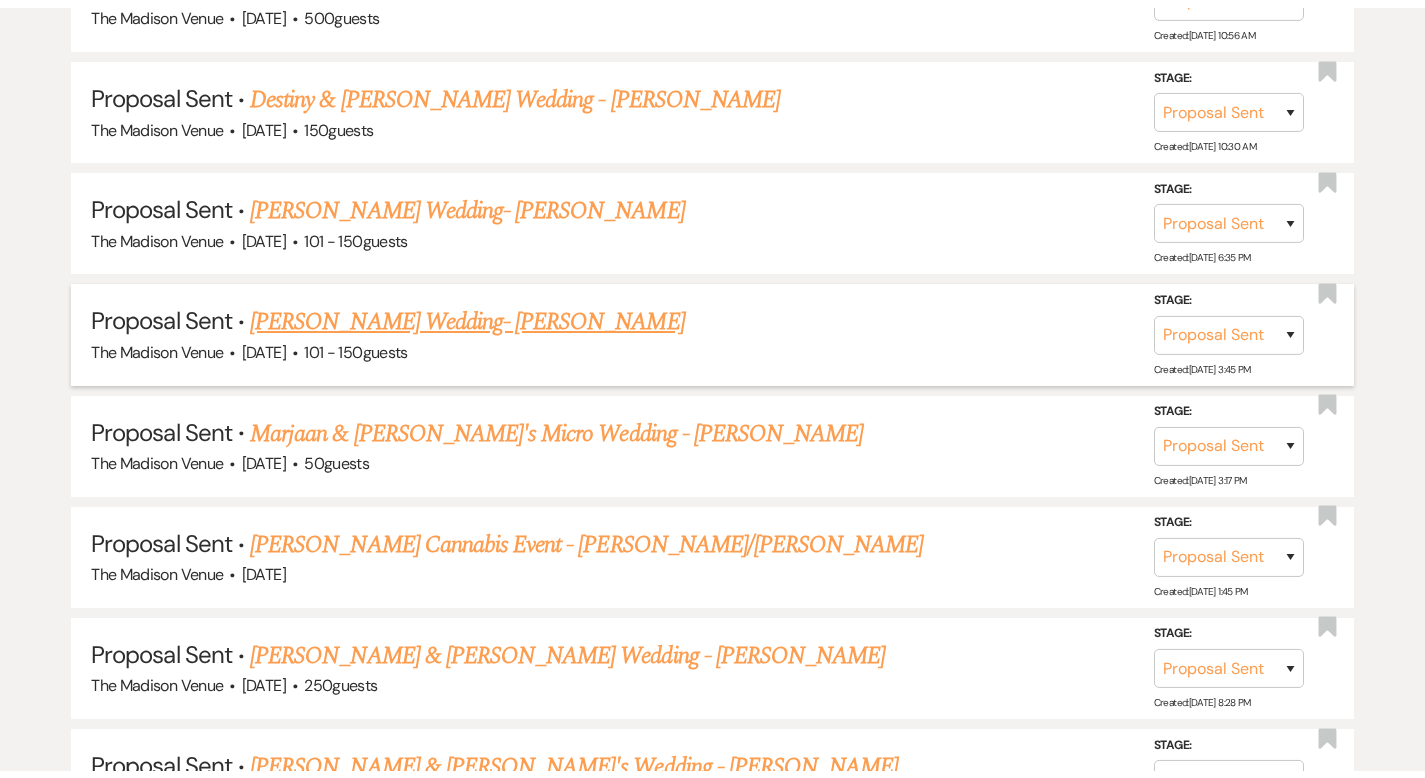 scroll, scrollTop: 0, scrollLeft: 0, axis: both 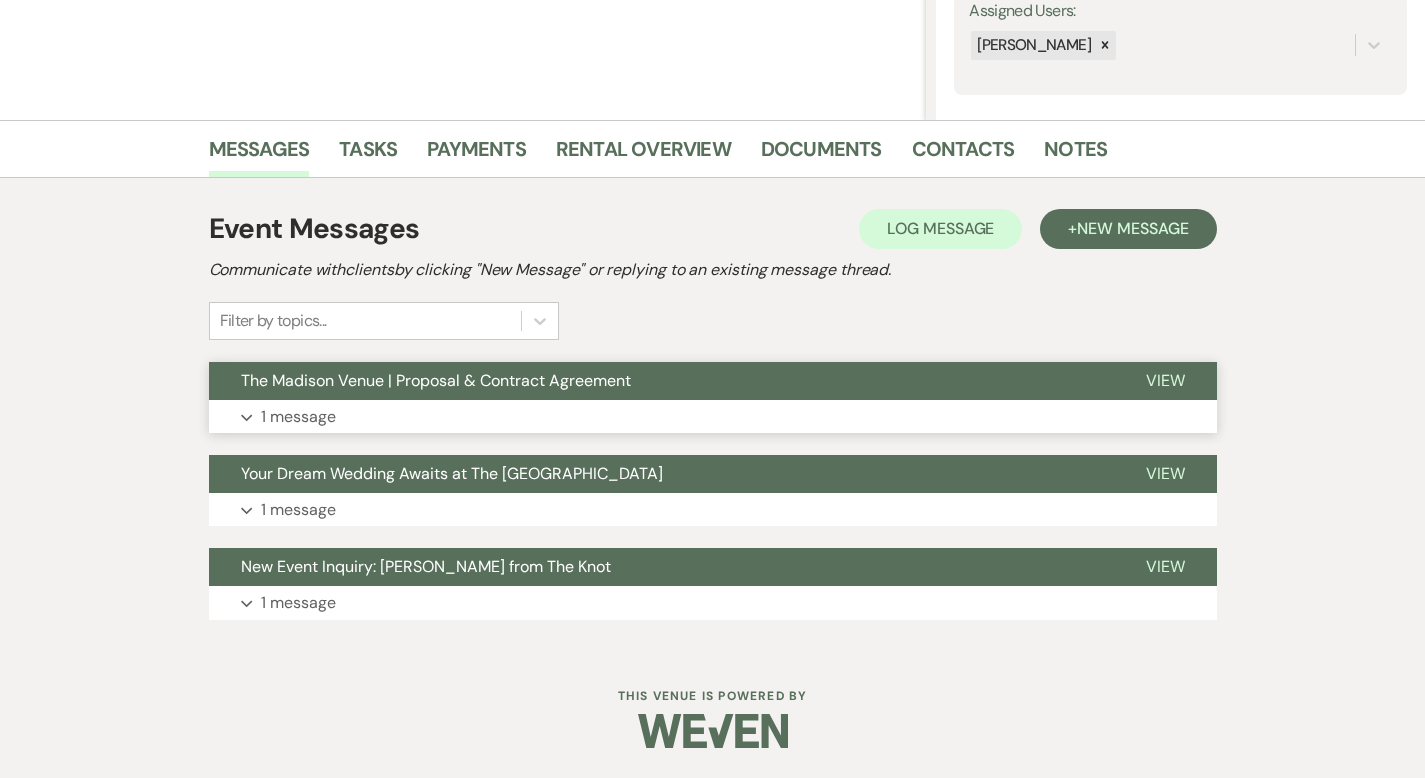 click on "View" at bounding box center (1165, 380) 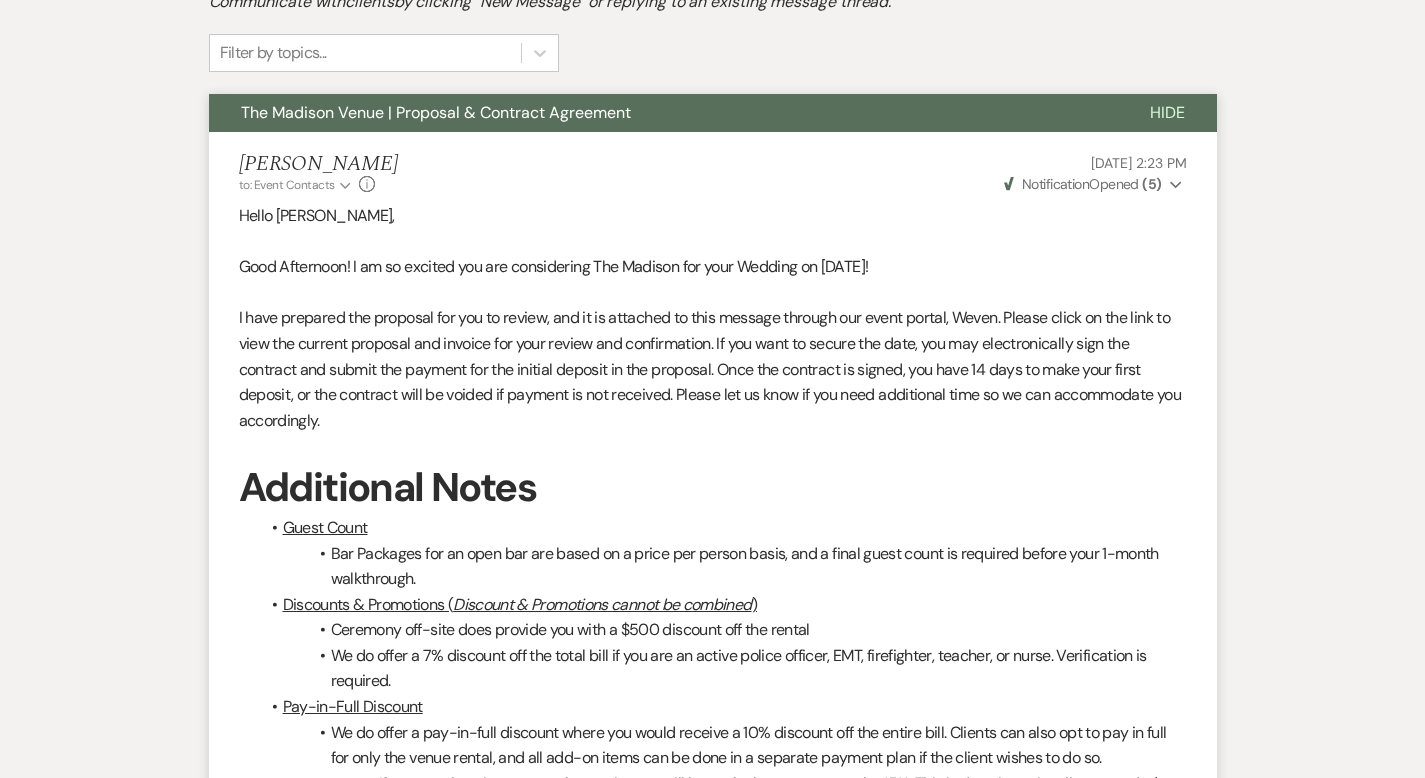 scroll, scrollTop: 1446, scrollLeft: 0, axis: vertical 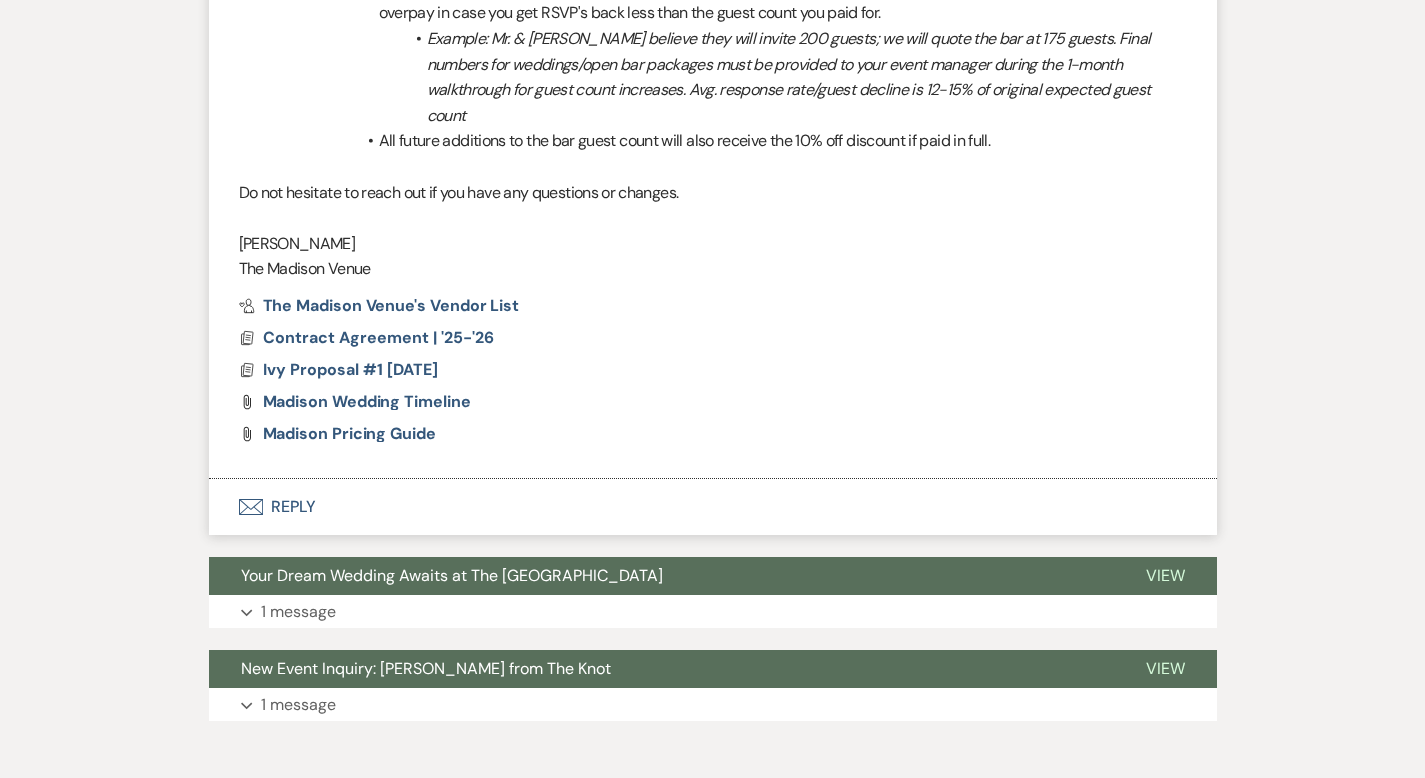 click on "Envelope Reply" at bounding box center [713, 507] 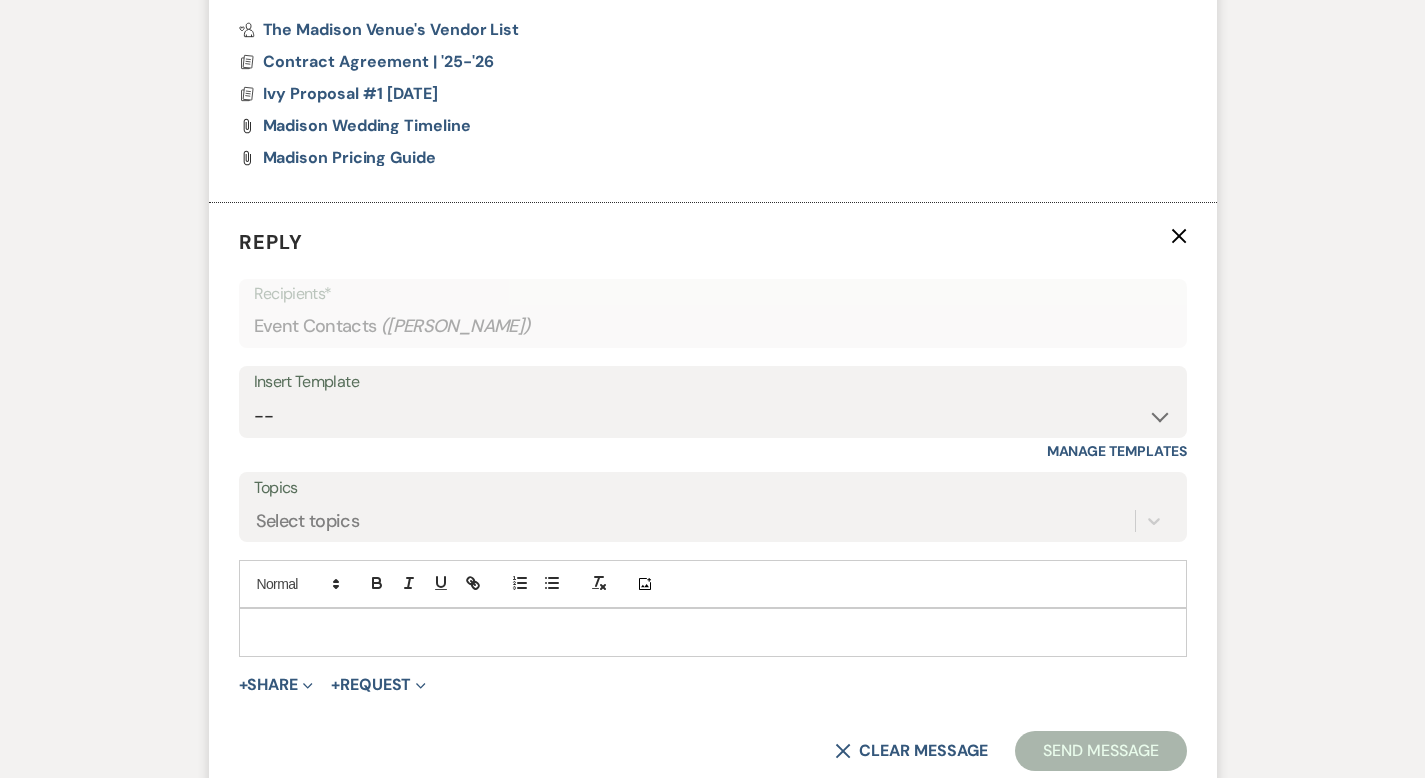 scroll, scrollTop: 1730, scrollLeft: 0, axis: vertical 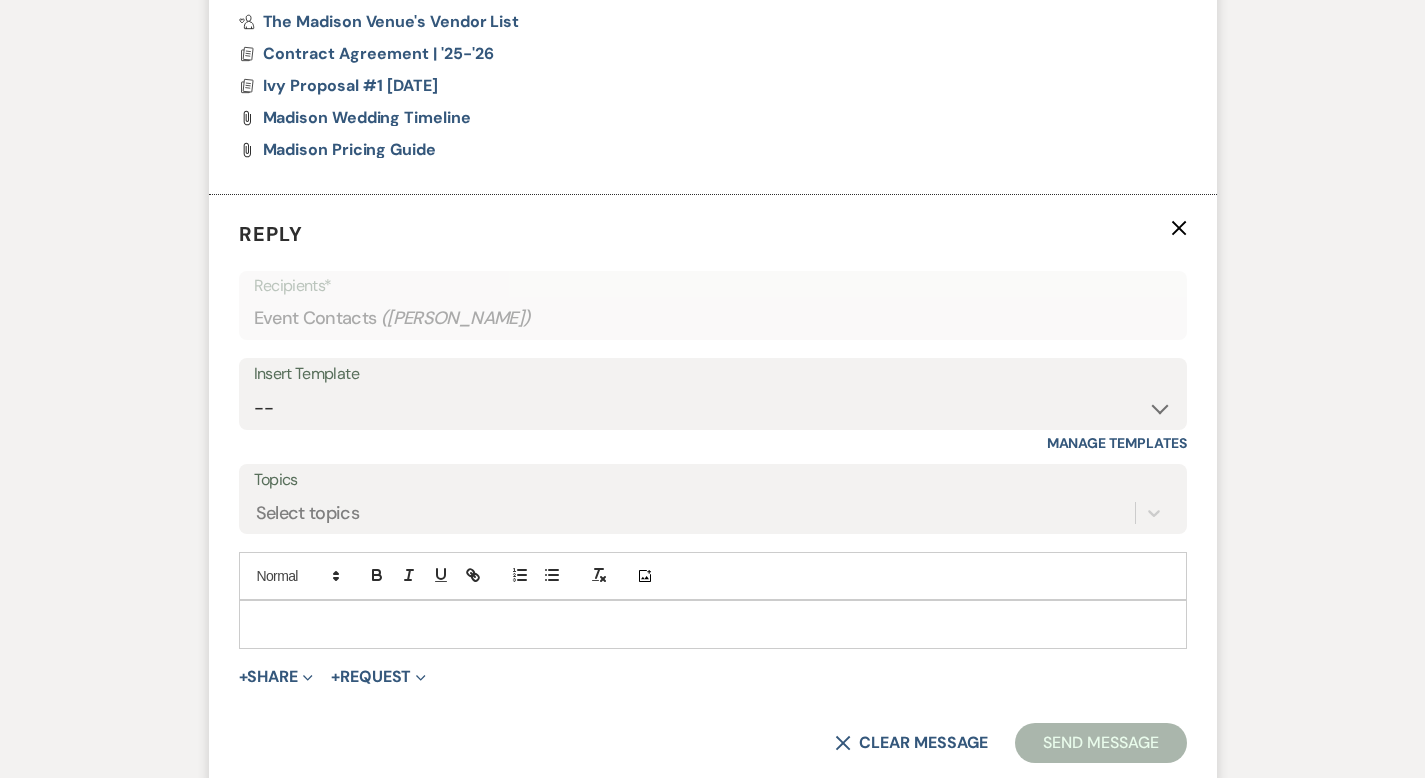 click at bounding box center [713, 624] 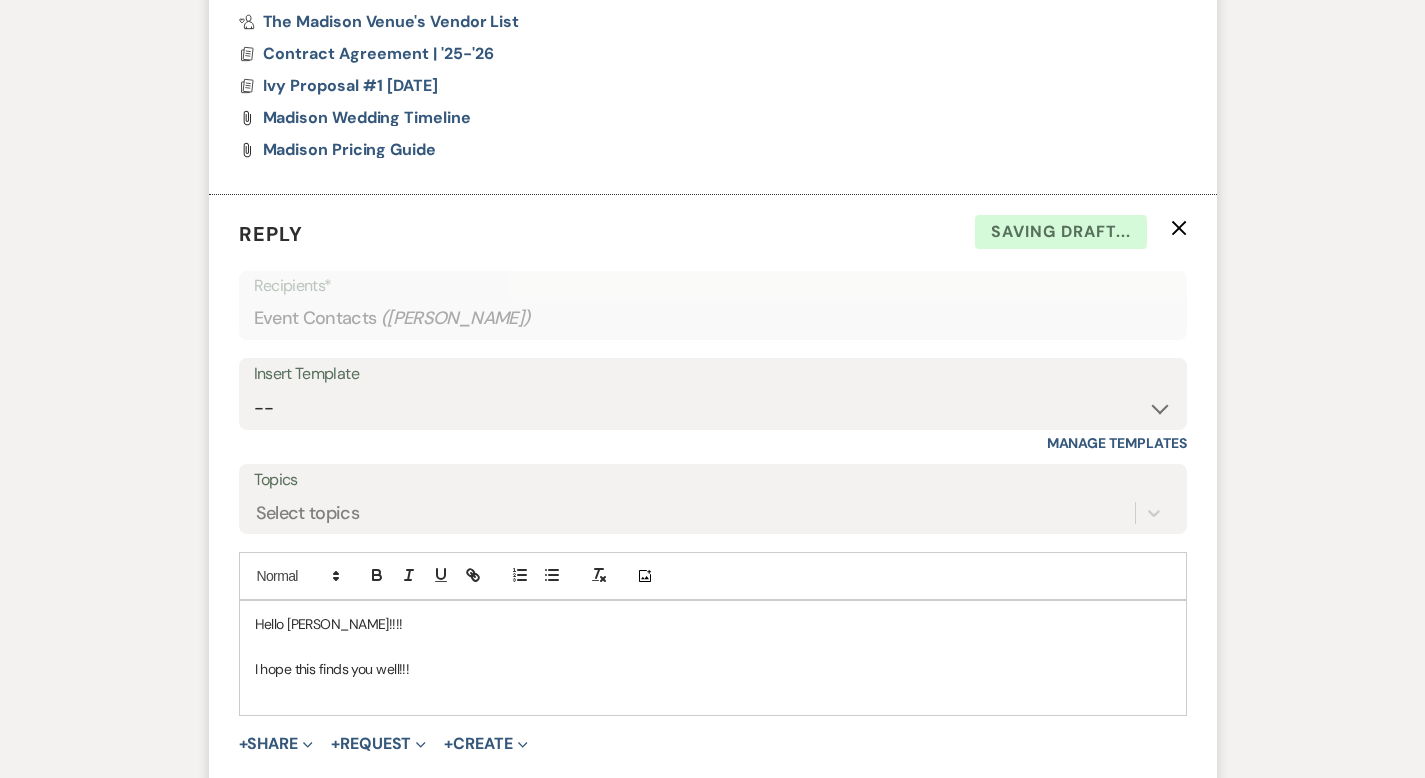 click on "I hope this finds you well!!!" at bounding box center [713, 669] 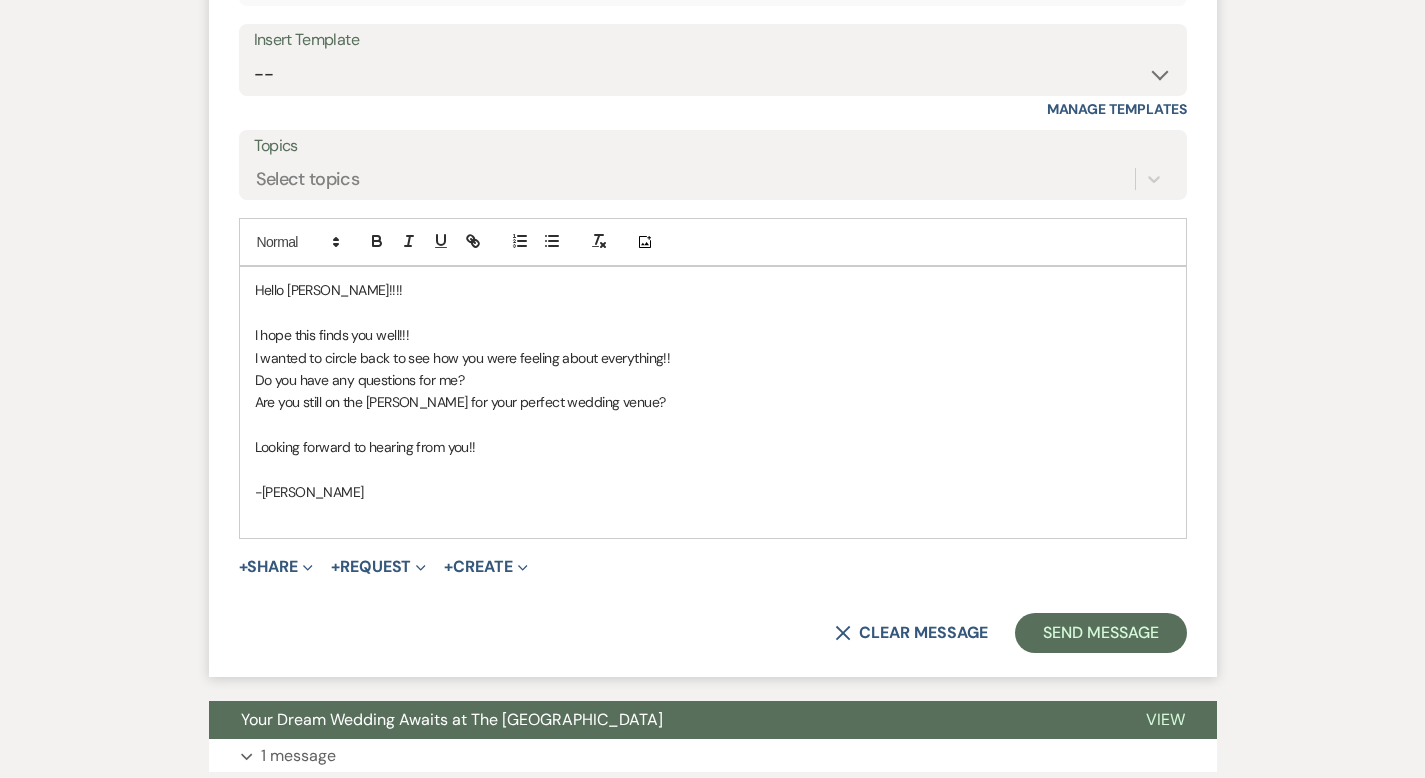 scroll, scrollTop: 2151, scrollLeft: 0, axis: vertical 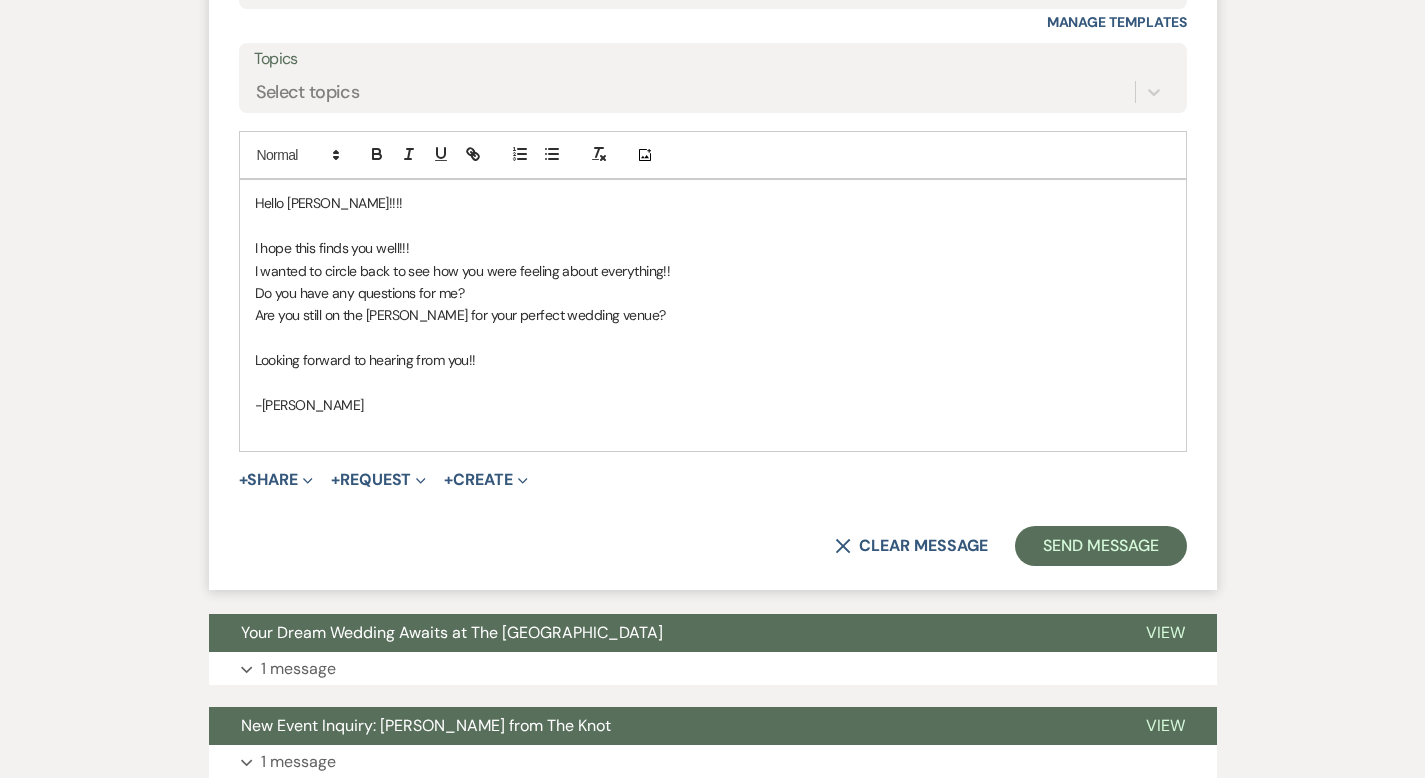 click on "Reply   X Saving draft... Recipients* Event Contacts   ( Brittney Matuschek )   Insert Template   -- Weven Planning Portal Introduction (Booked Events) Corporate Lead Follow Up #1 - No tour scheduled Follow Up #2 Post Tour Follow Up Closing Wedding Lead - No response Event Proposal Introduction to Merri - Layout & Design Application Upcoming Payment Past-Due Payment Alert 1st Desposit 2nd Deposit 3rd Deposit  Final Deposit Thank You Review Follow up: Floor Plan Layout's Follow Up: Check out our Patio Follow up: The Grove Bar Follow-Up Ceremonies on Site Follow-up Bridal Suites 30 days post Inquiry - No tour/Response Are you still Interested? (Wedding response) 6-Month Wedding Walkthrough - Daryl 6-Month Wedding Walkthrough - Anthony 6-Month Wedding Walkthrough - Cher 1-Month Wedding Walkthrough - Daryl 1-Month Wedding Walkthrough - Anthony 1-Month Wedding Walkthrough - Cher Introduction & Book a Tour with Daryl Introduction & Book a Tour with Anthony Introduction & Book a Tour with Cher Champagne & Shots" at bounding box center [713, 182] 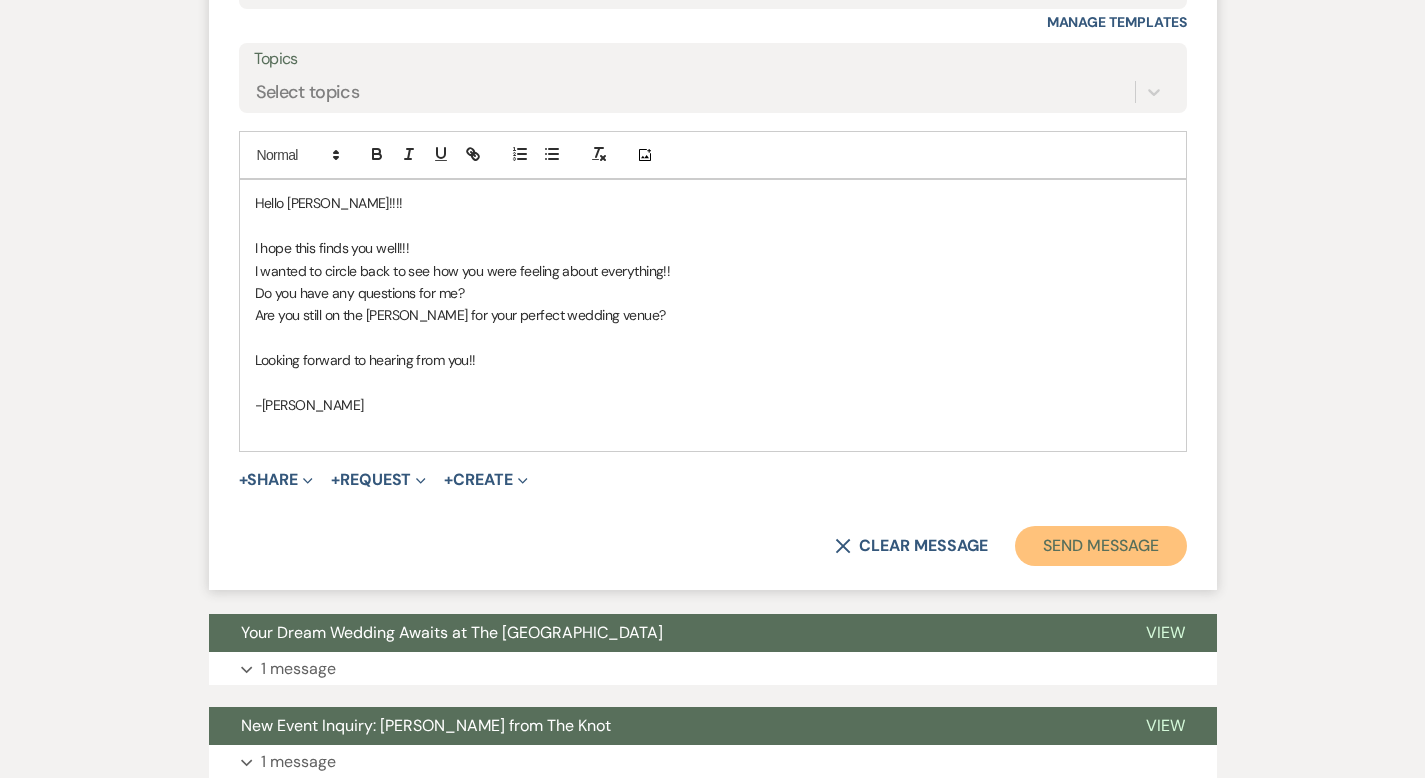 click on "Send Message" at bounding box center [1100, 546] 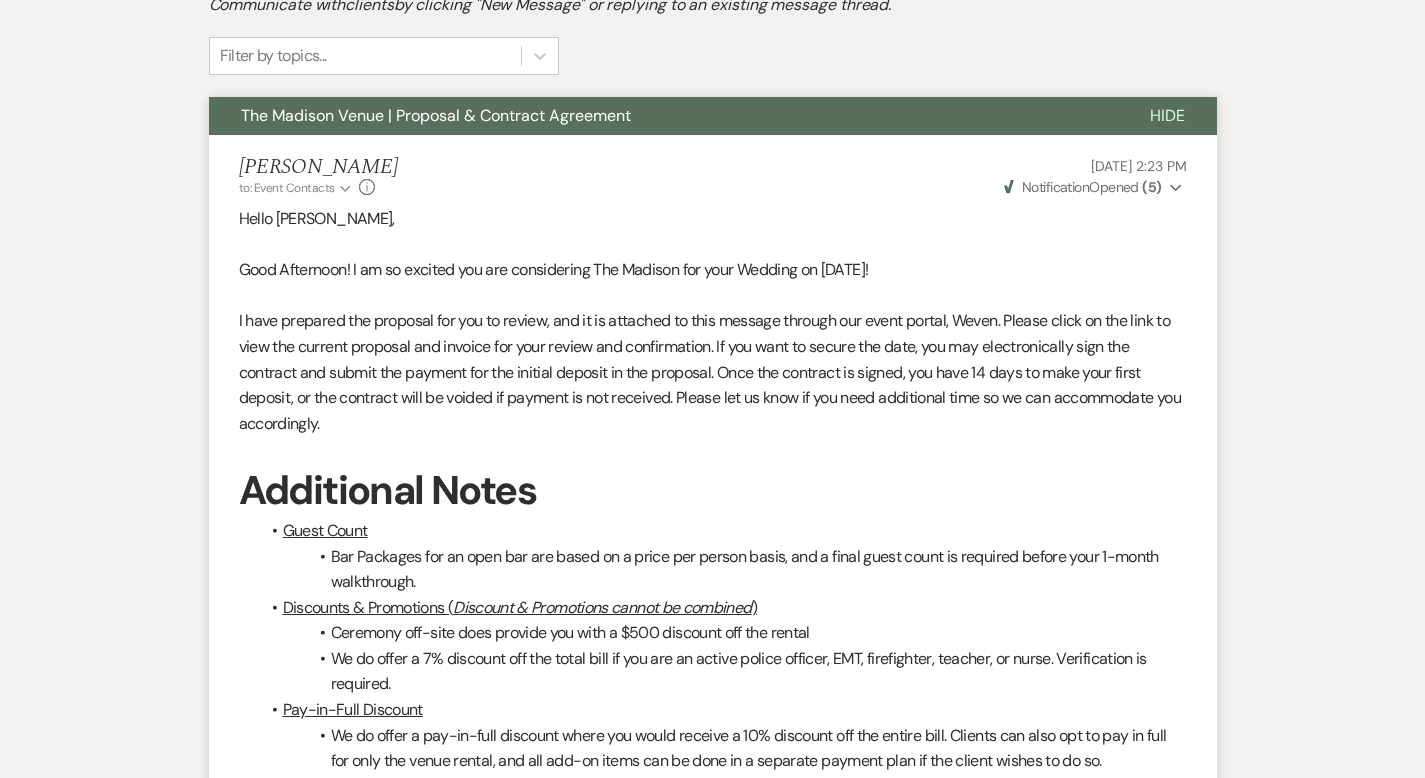 scroll, scrollTop: 0, scrollLeft: 0, axis: both 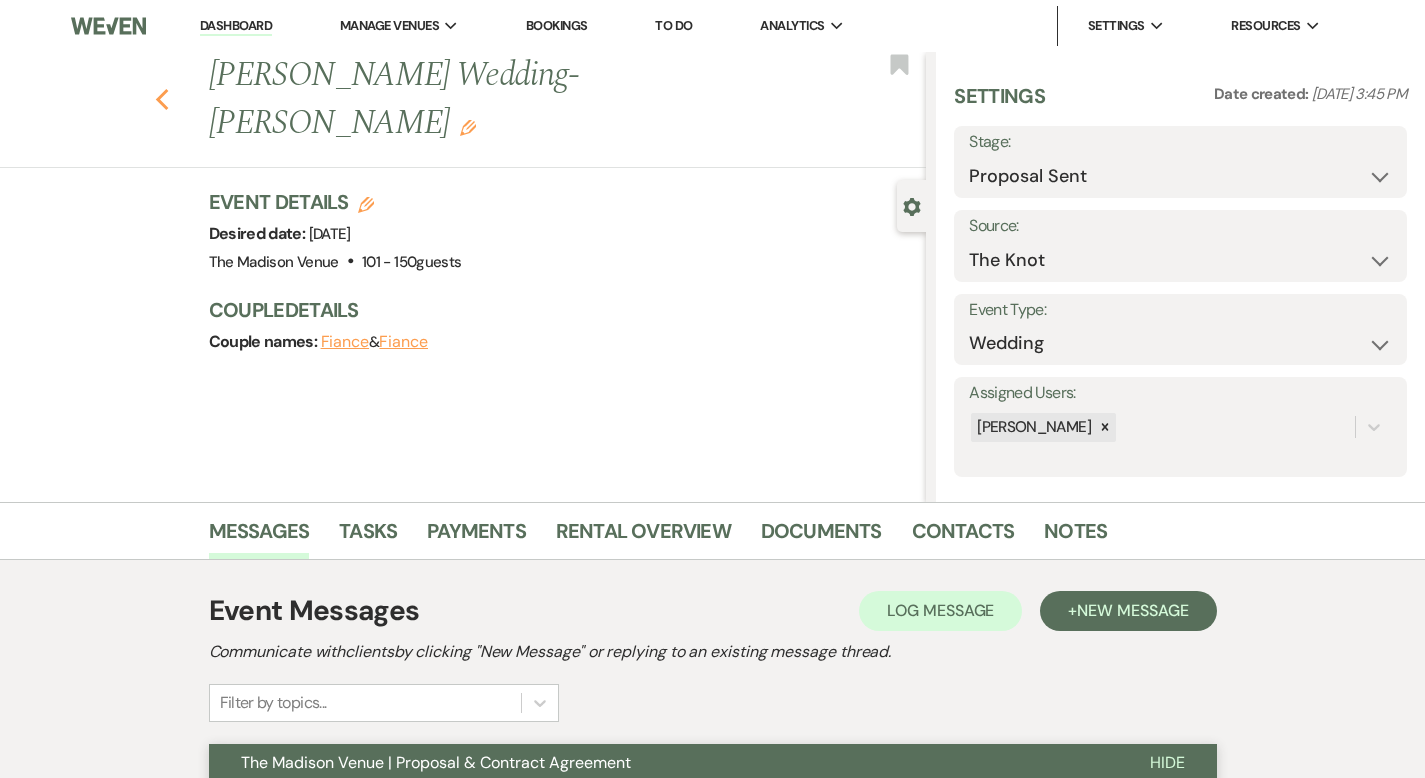 click on "Previous" 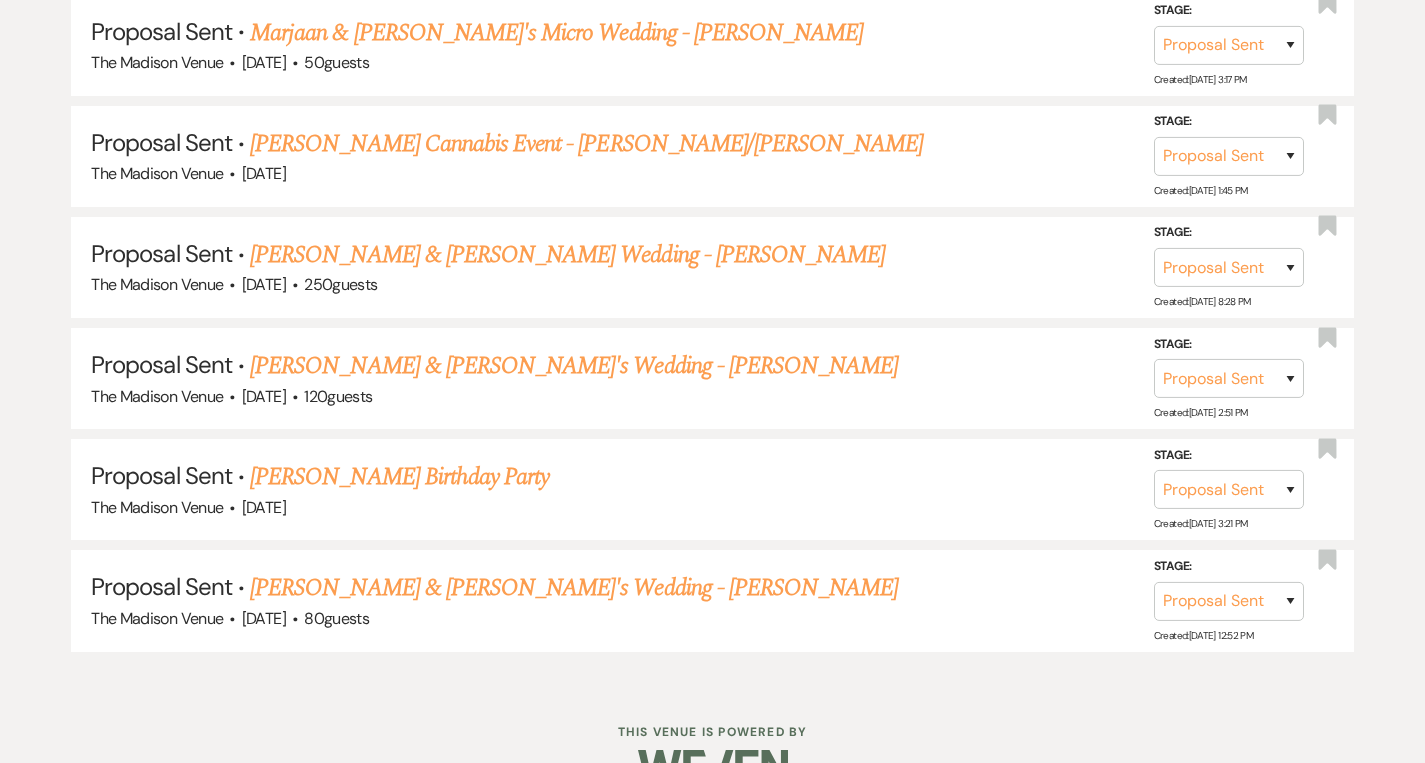 scroll, scrollTop: 1837, scrollLeft: 0, axis: vertical 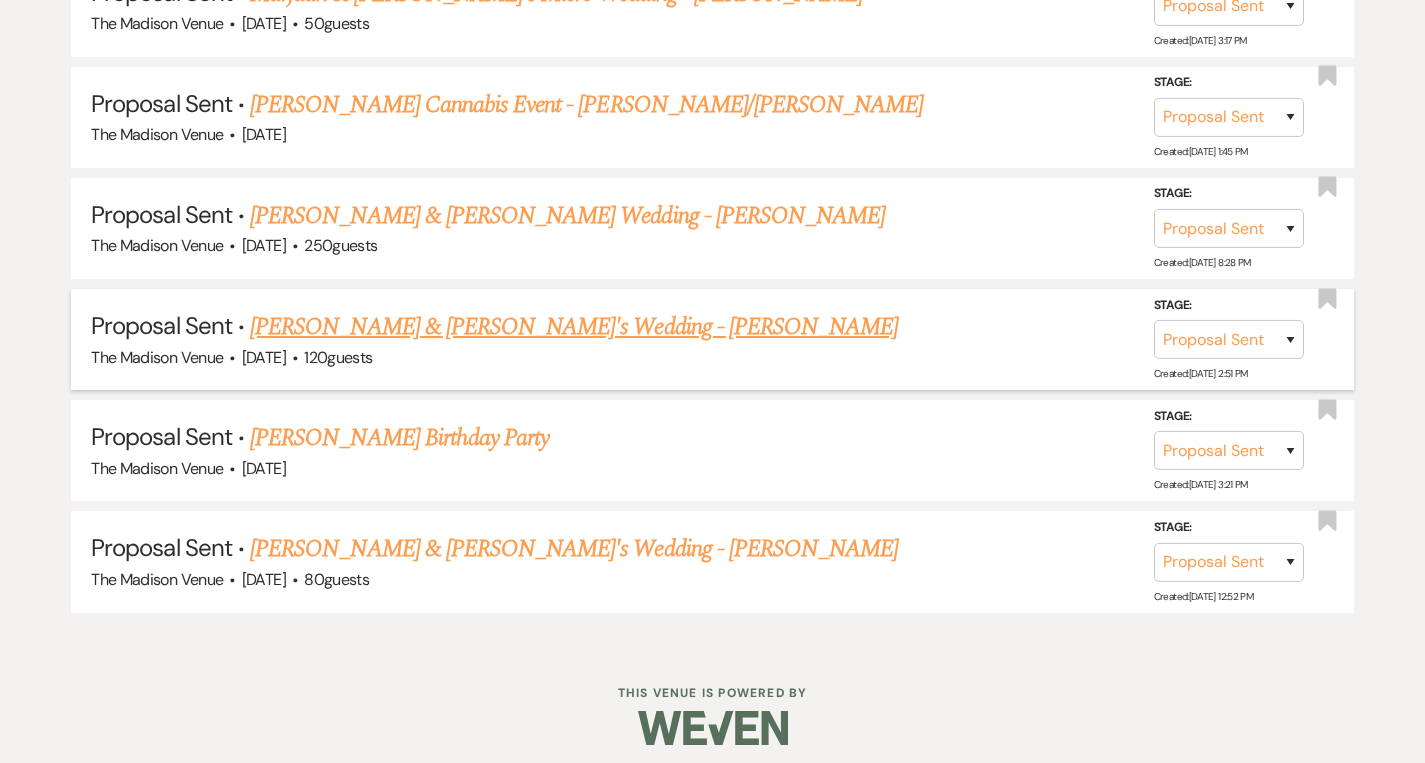 click on "Megan & Robert's Wedding - Cher" at bounding box center [574, 327] 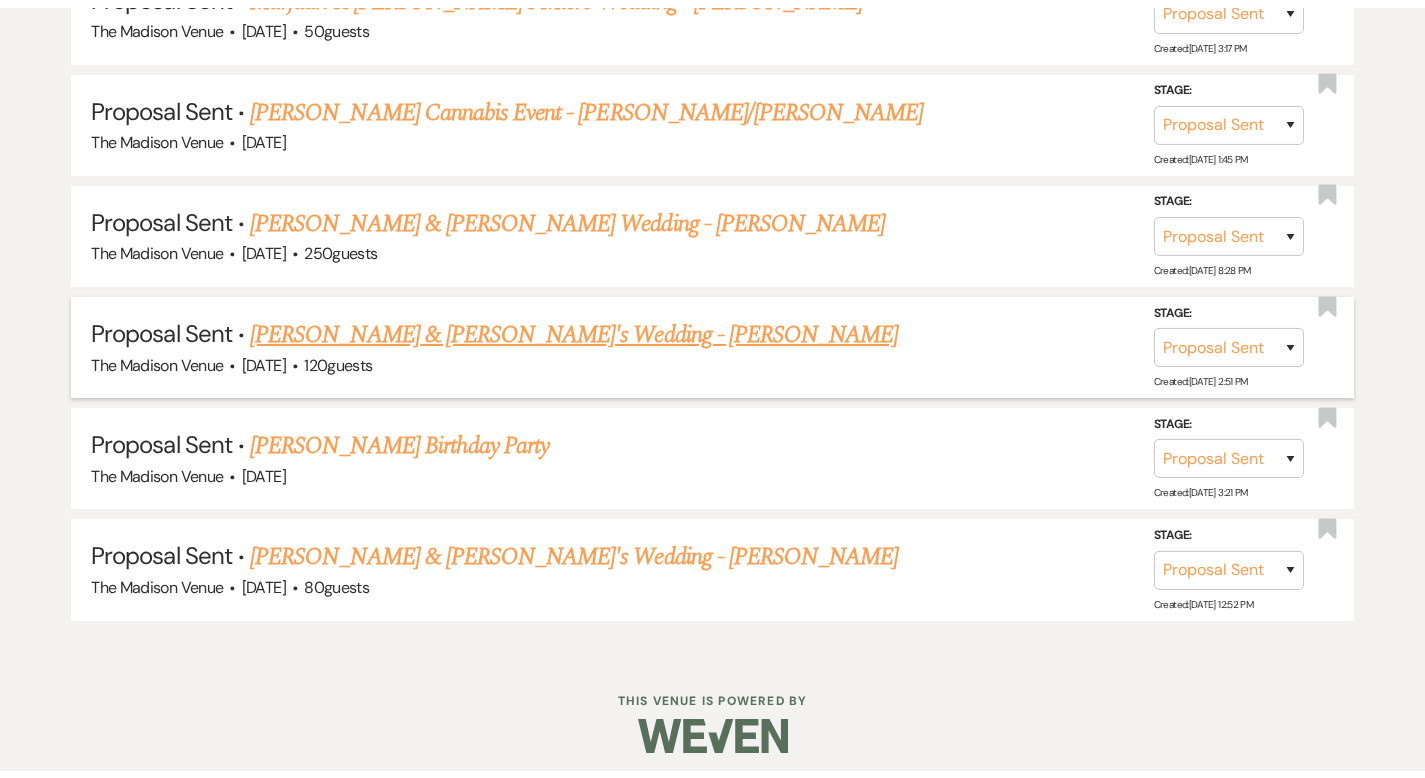scroll, scrollTop: 0, scrollLeft: 0, axis: both 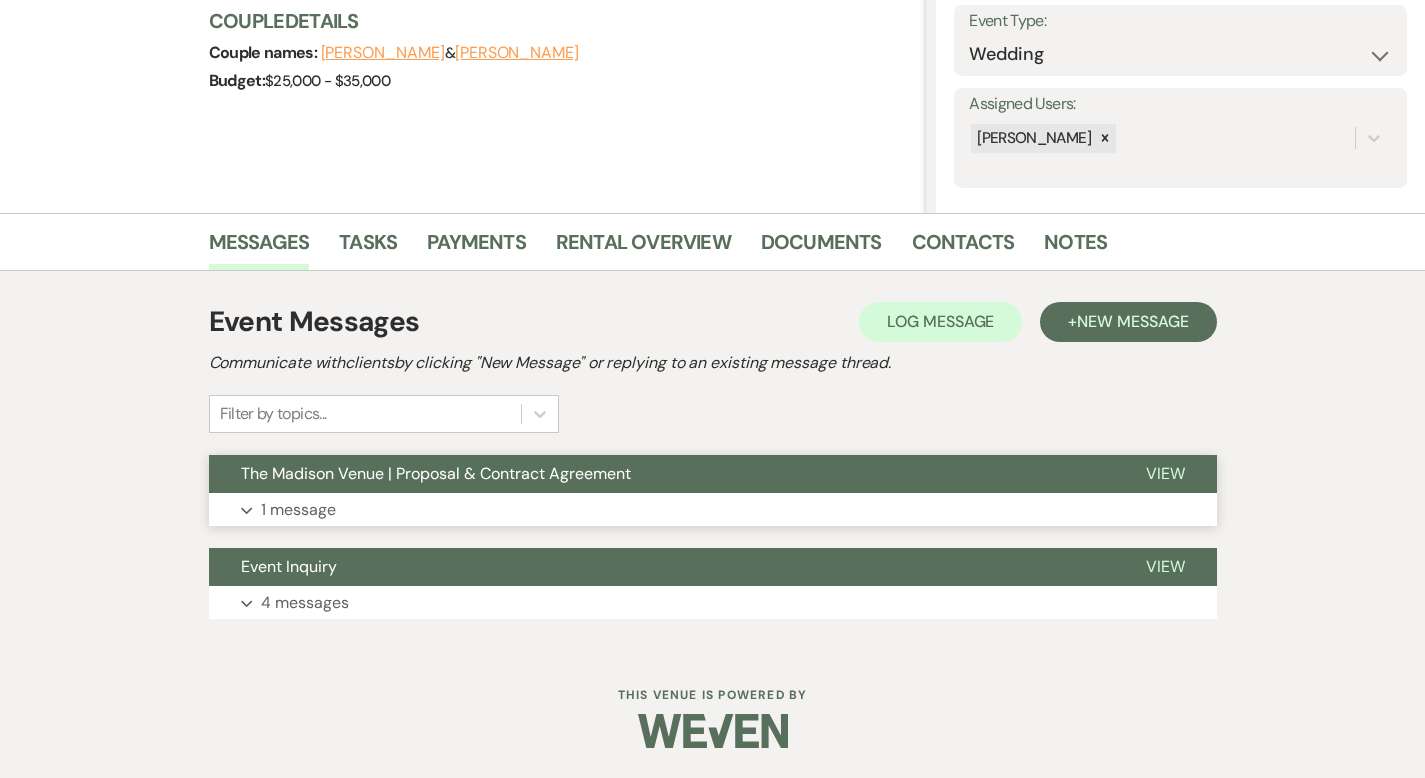 click on "View" at bounding box center [1165, 474] 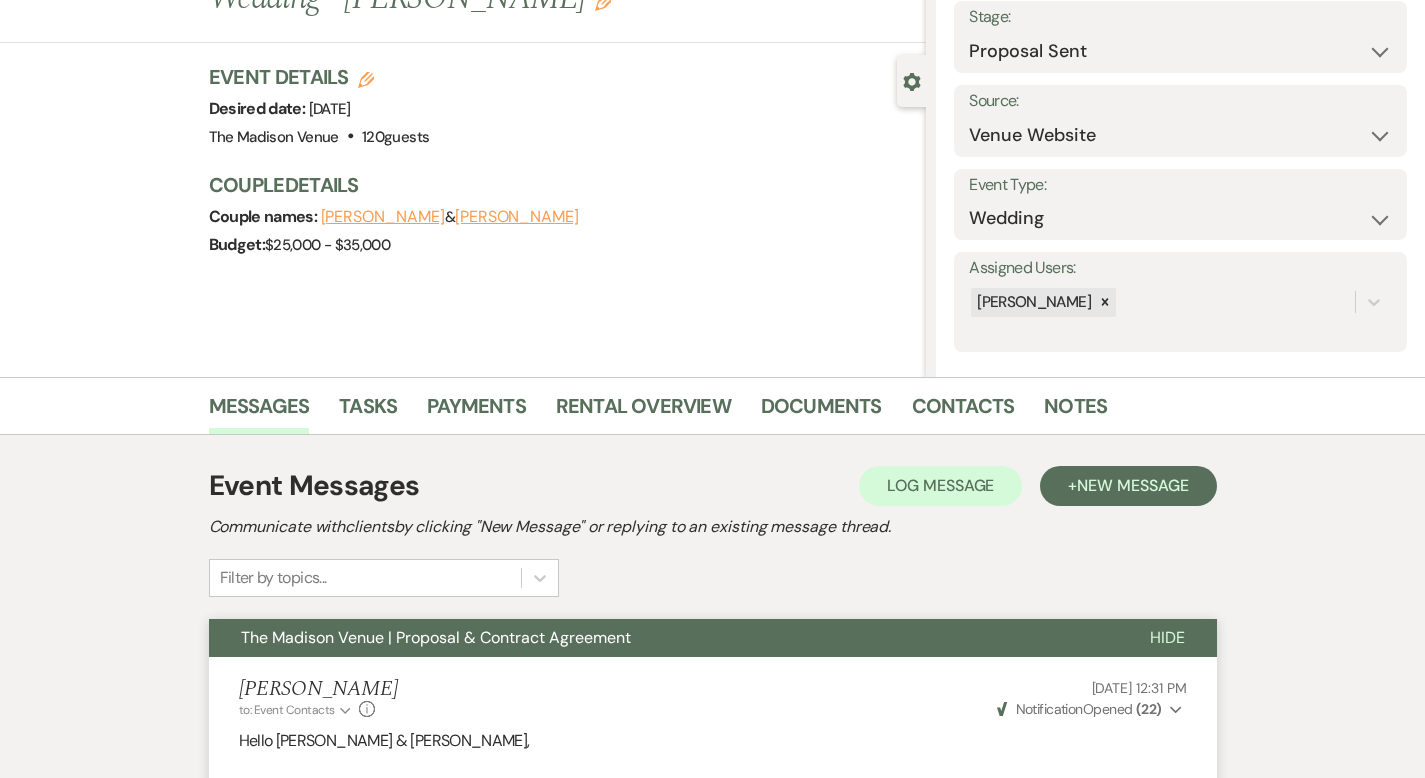 scroll, scrollTop: 0, scrollLeft: 0, axis: both 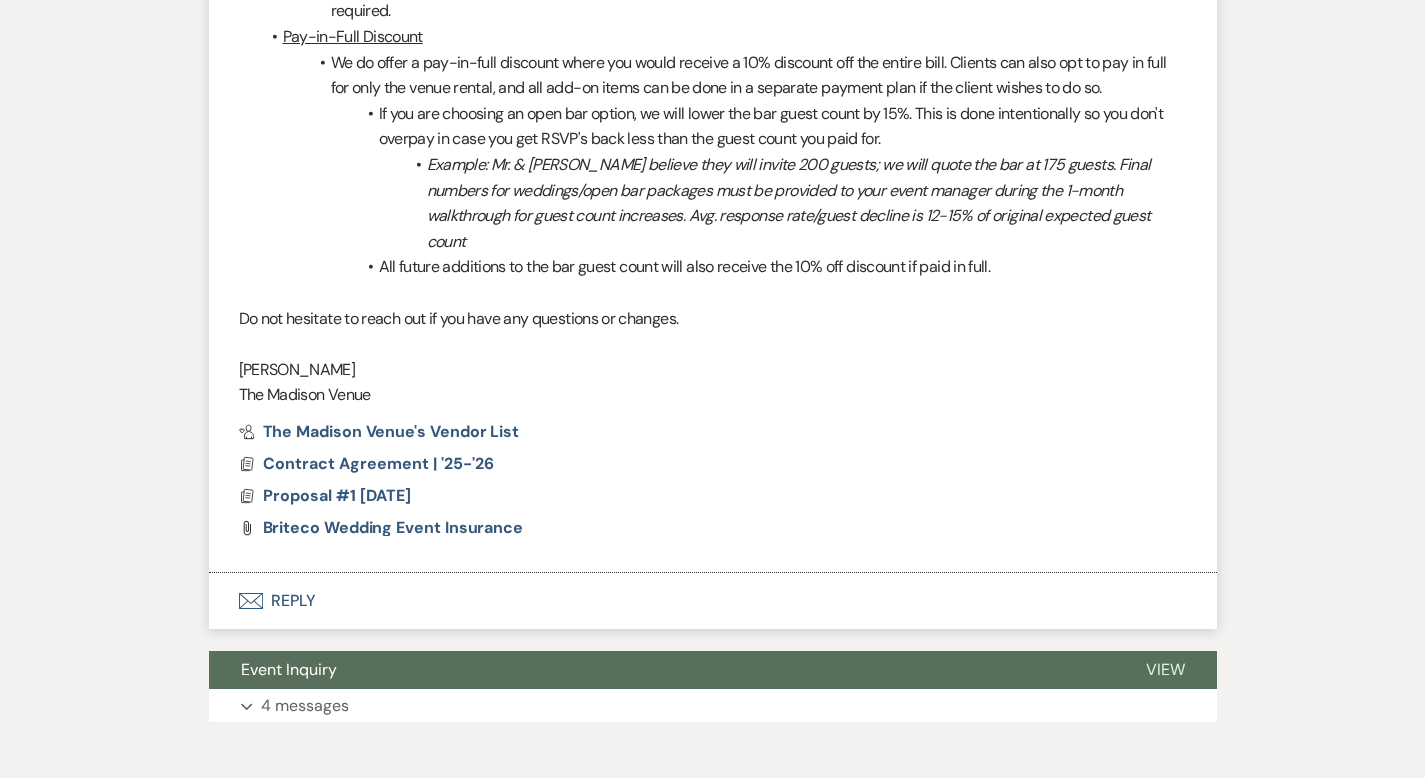 click on "Envelope Reply" at bounding box center [713, 601] 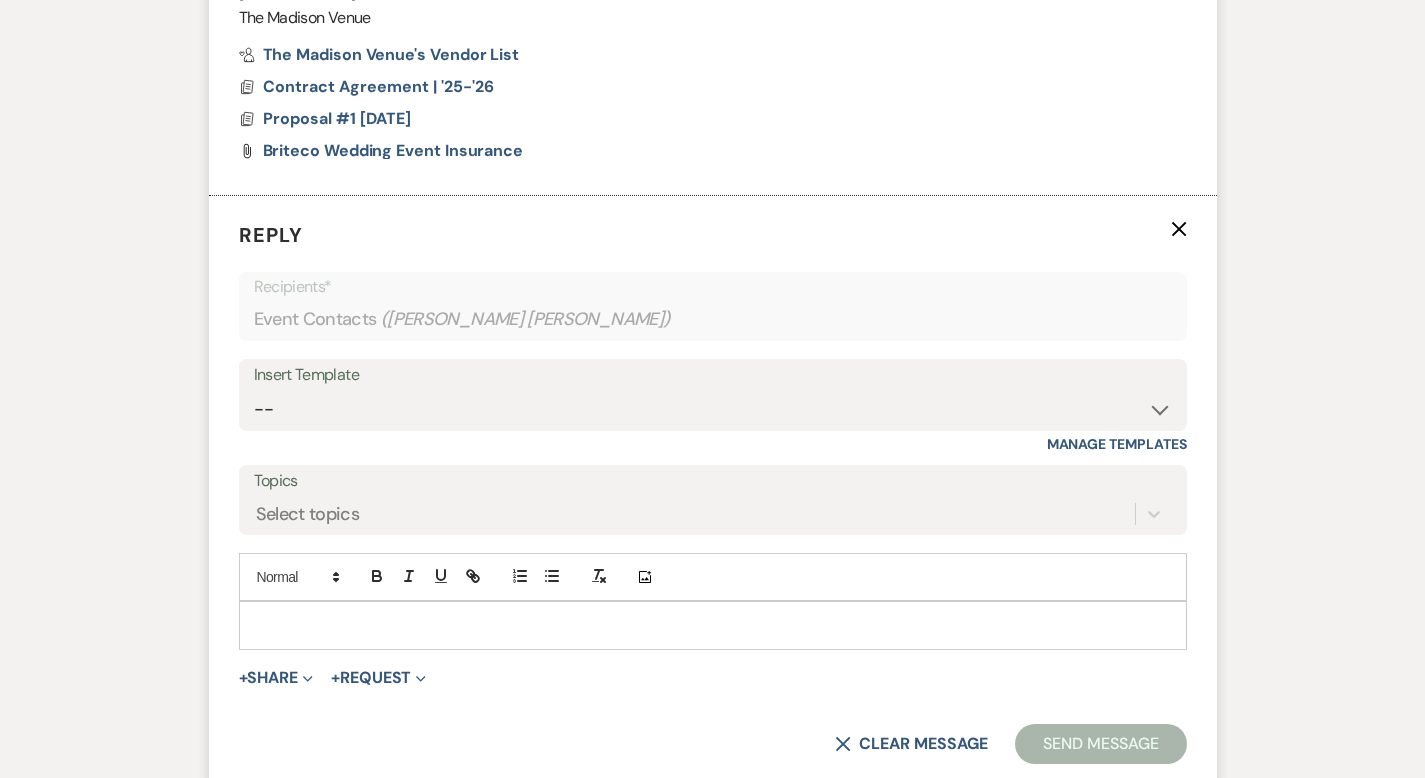 scroll, scrollTop: 1698, scrollLeft: 0, axis: vertical 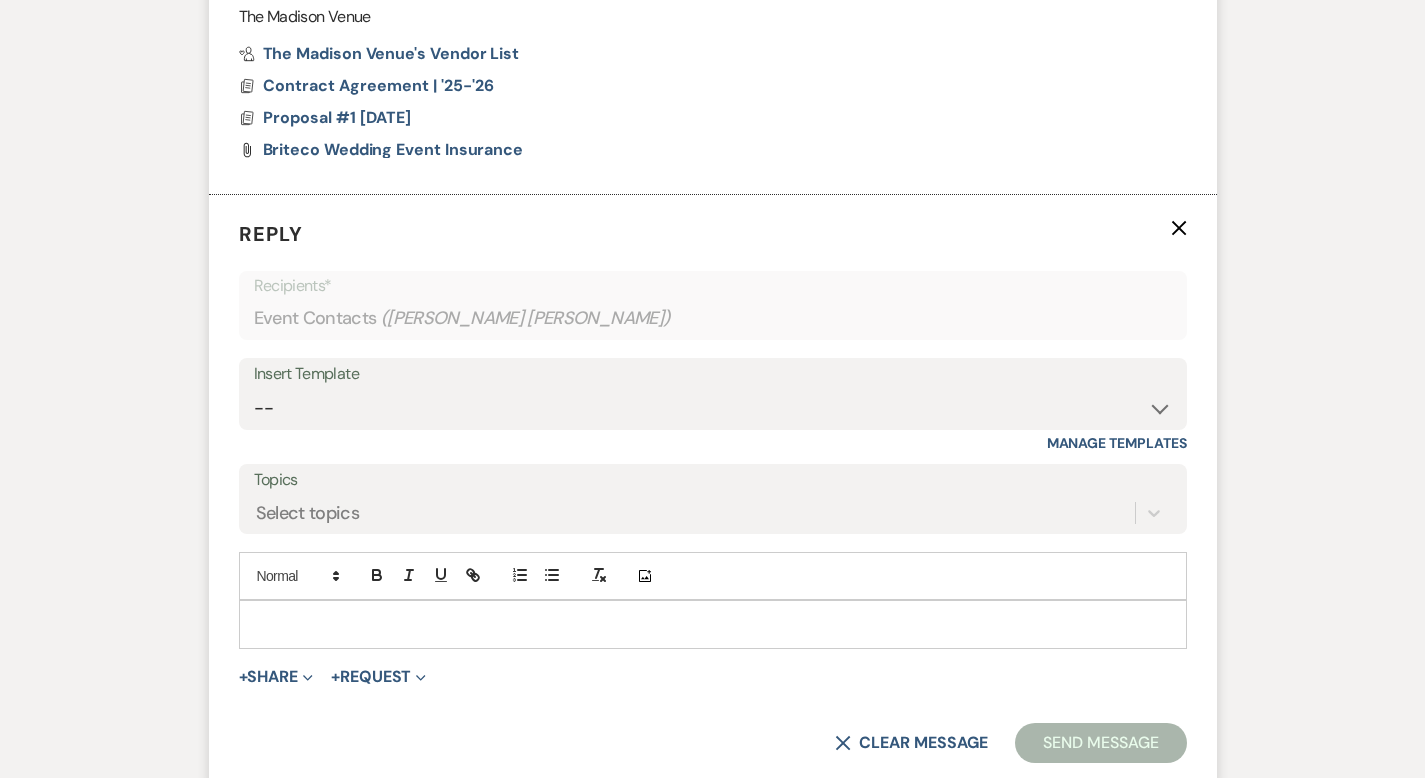 click at bounding box center (713, 624) 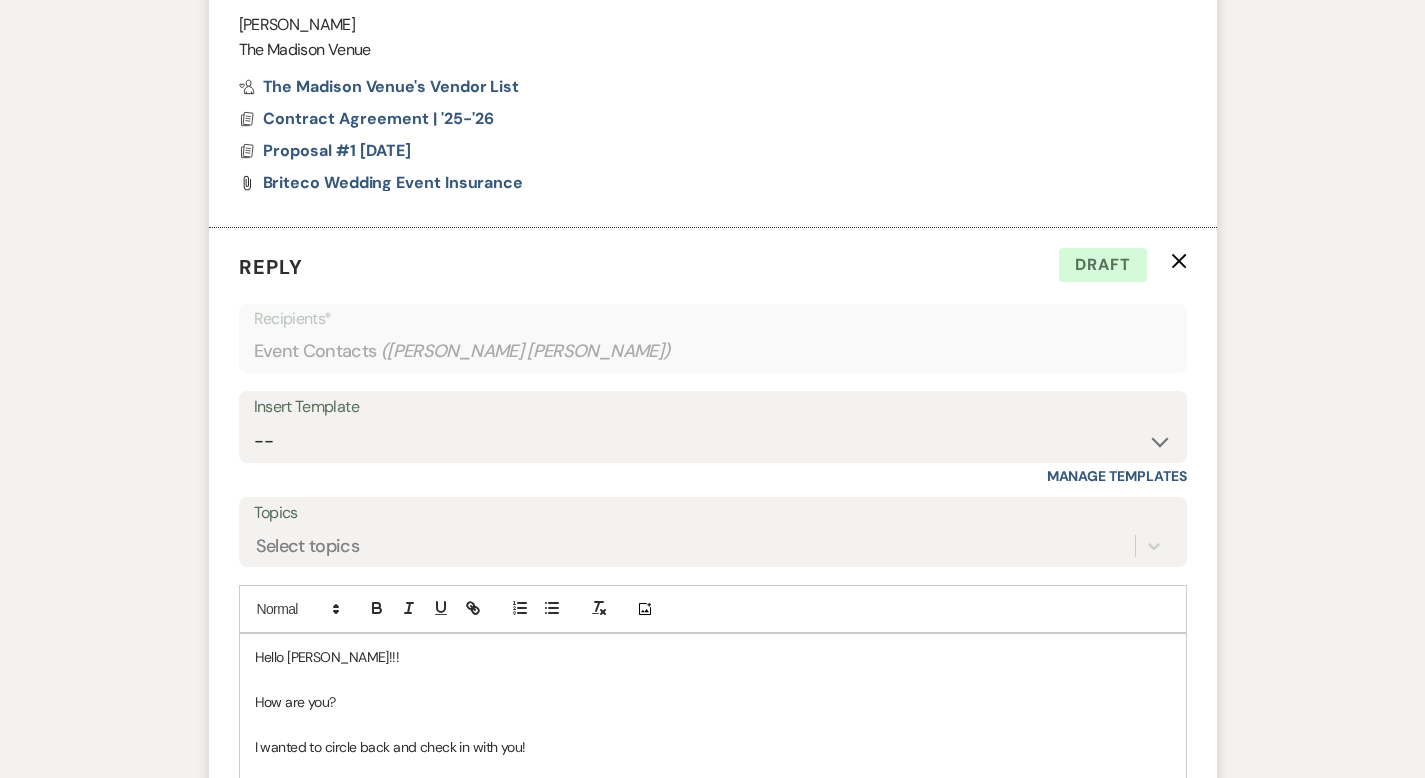scroll, scrollTop: 1970, scrollLeft: 0, axis: vertical 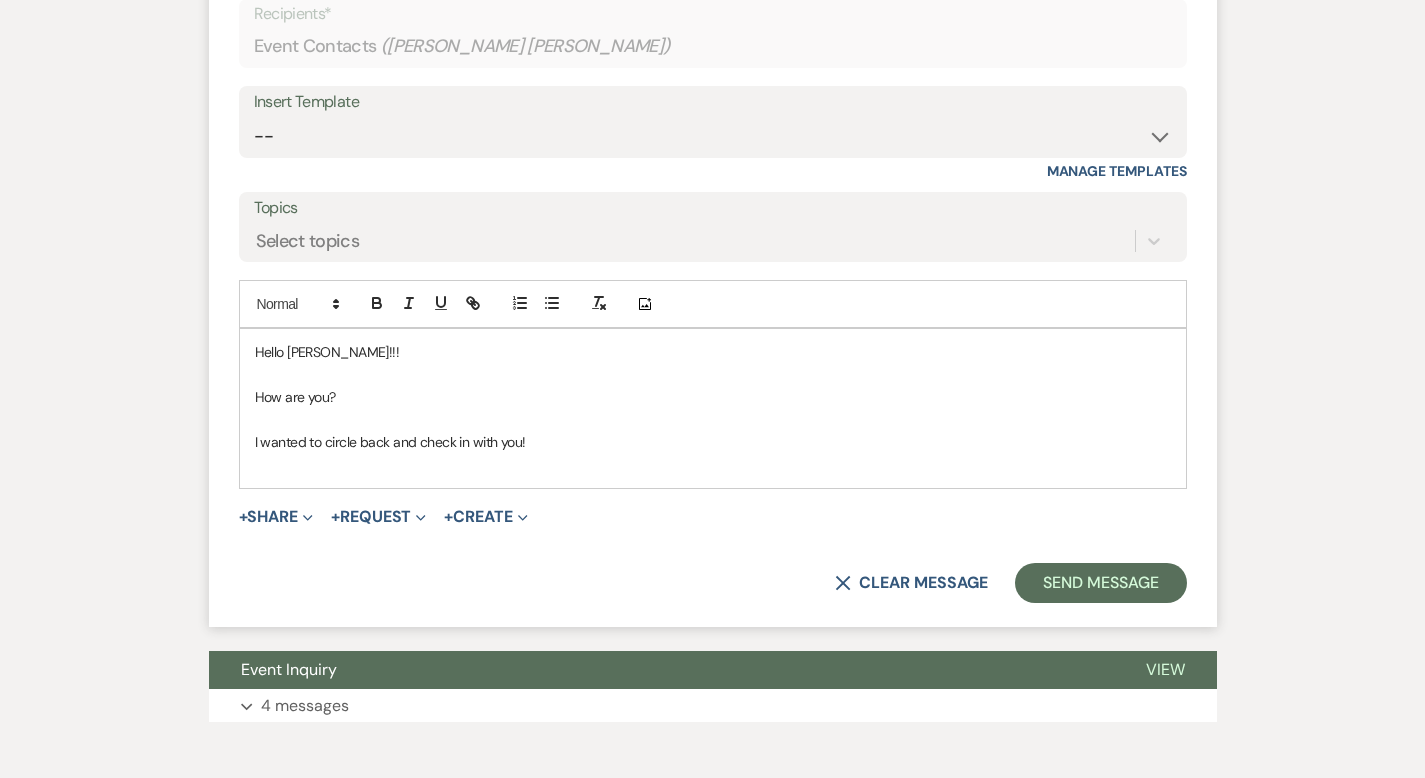 click at bounding box center [713, 464] 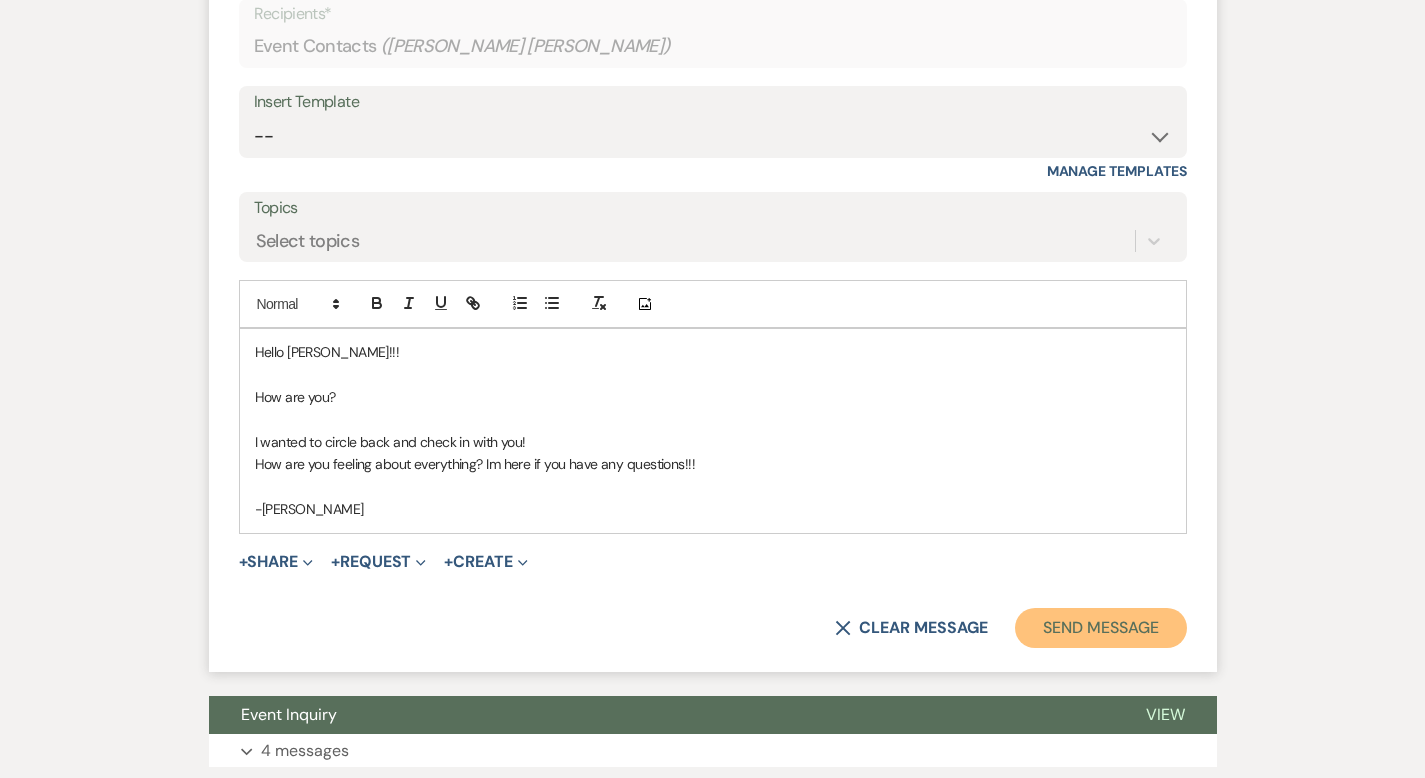 click on "Send Message" at bounding box center [1100, 628] 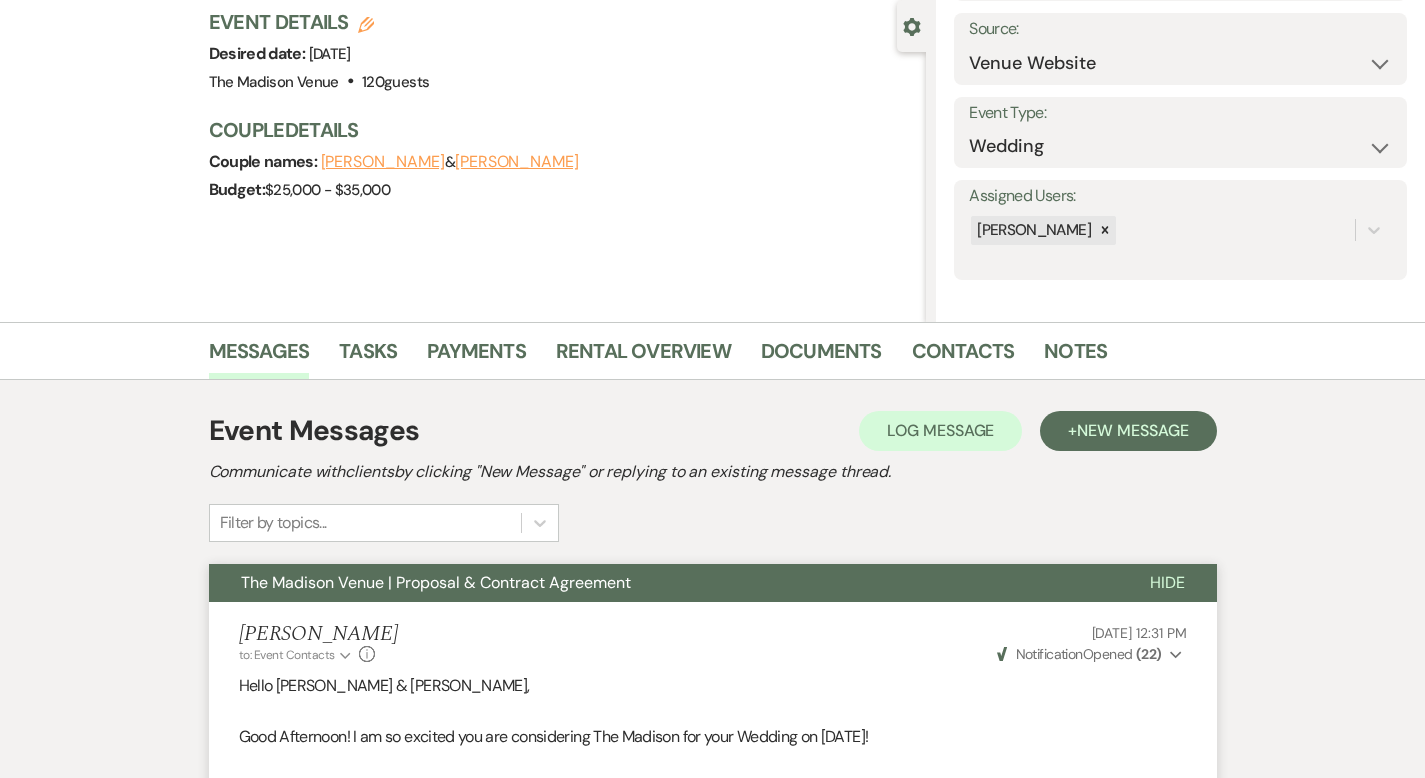 scroll, scrollTop: 0, scrollLeft: 0, axis: both 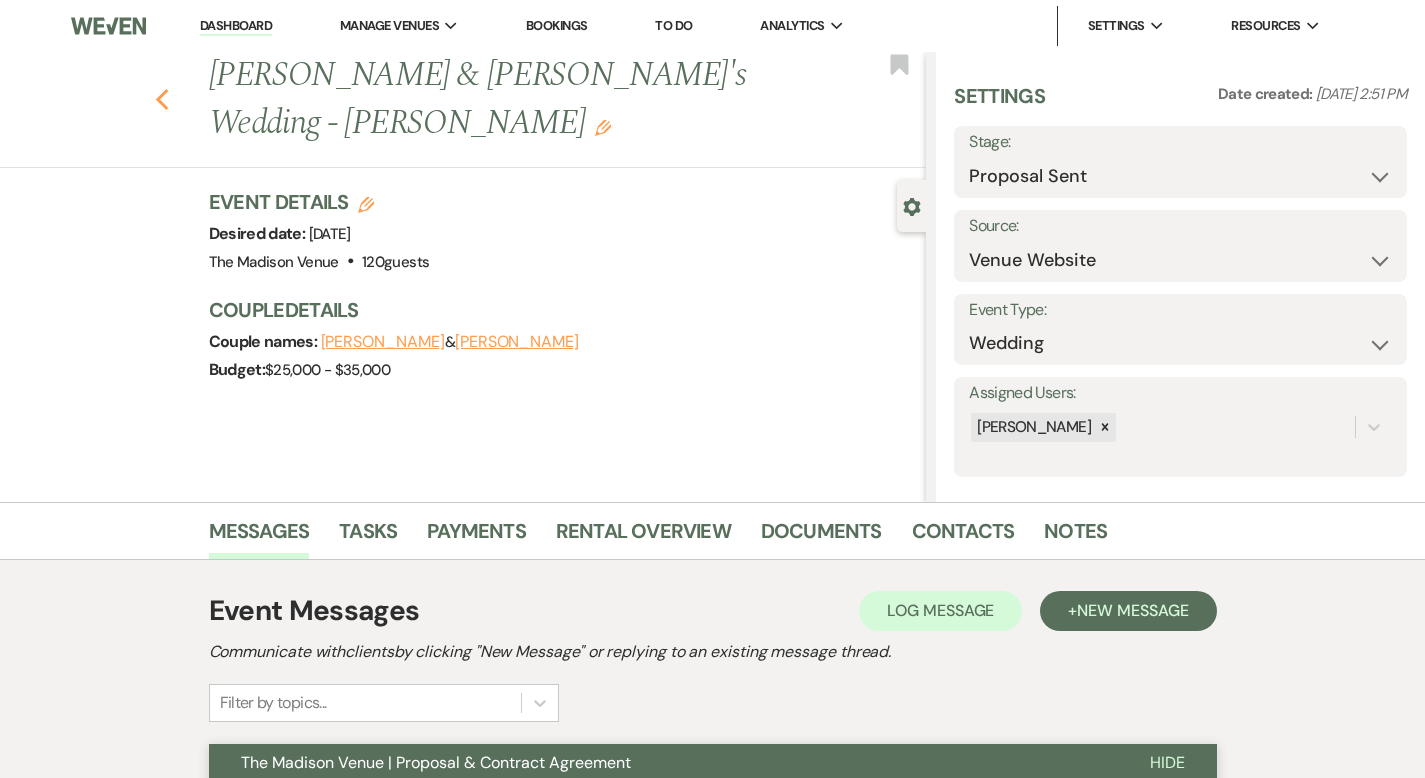 click on "Previous" 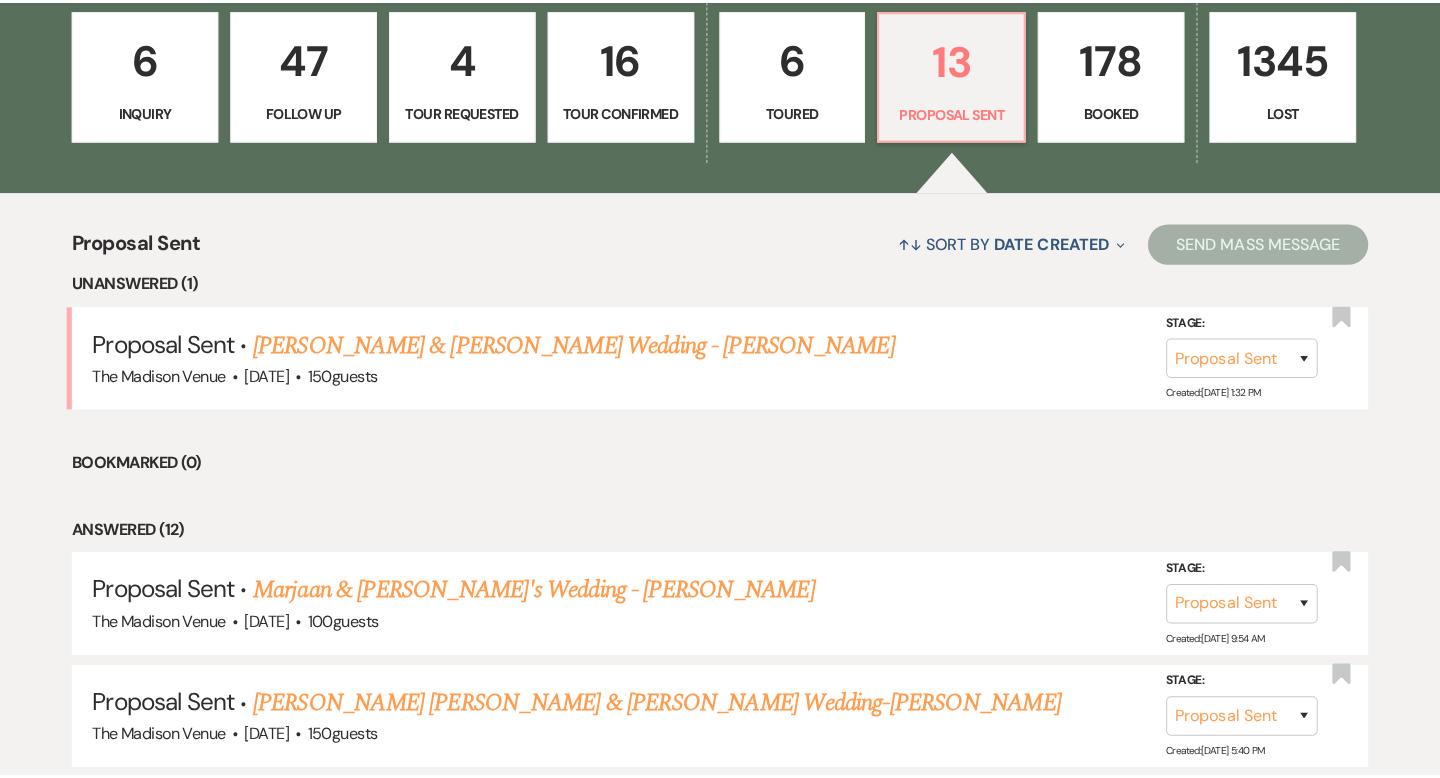 scroll, scrollTop: 0, scrollLeft: 0, axis: both 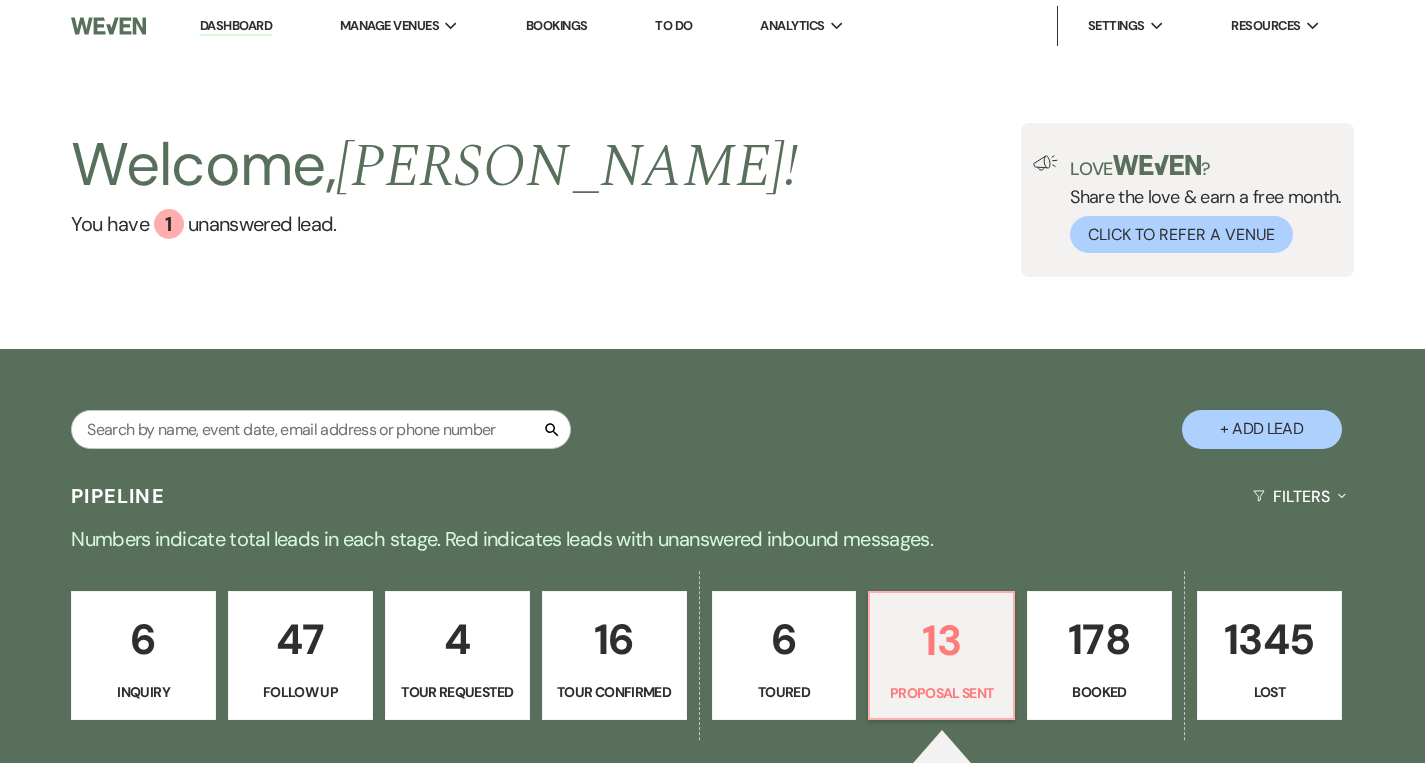 click on "Dashboard" at bounding box center [236, 26] 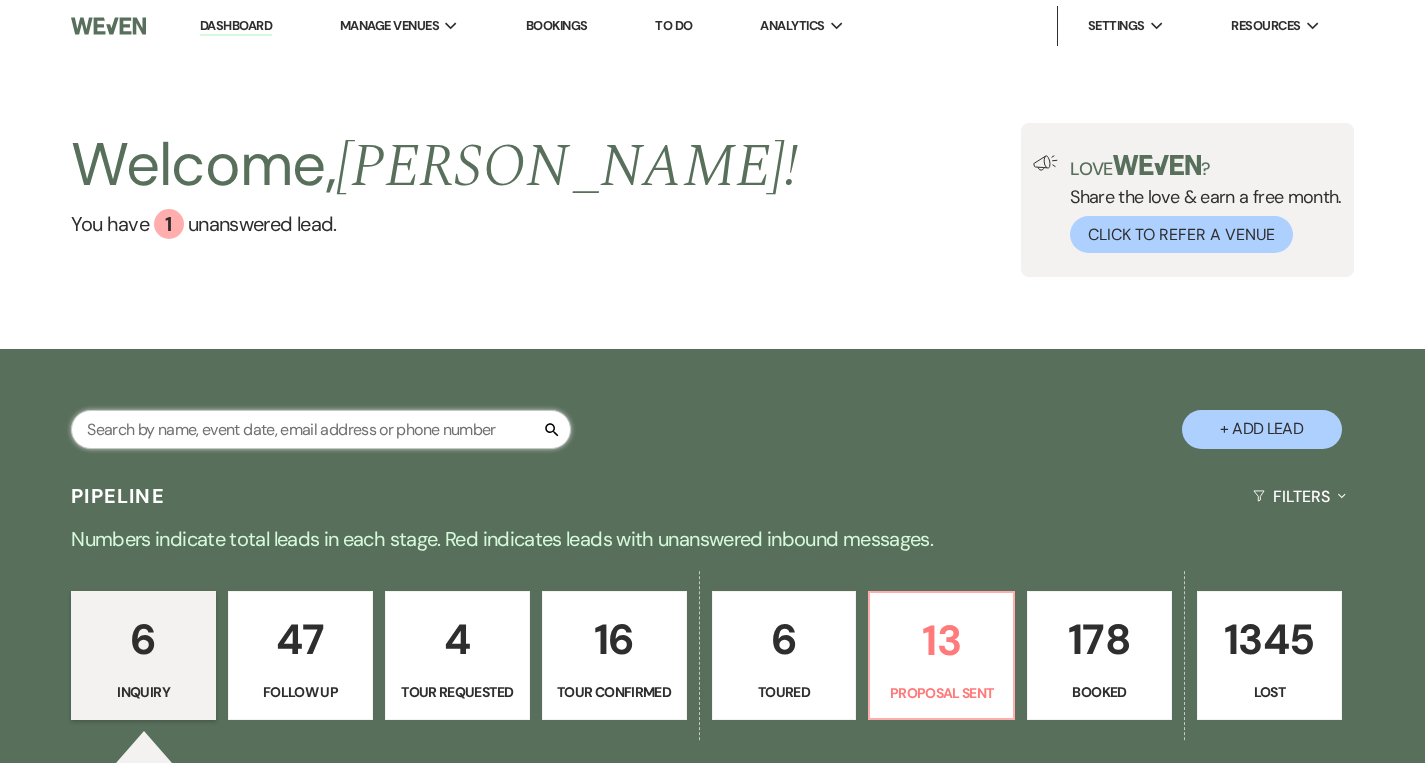 click at bounding box center (321, 429) 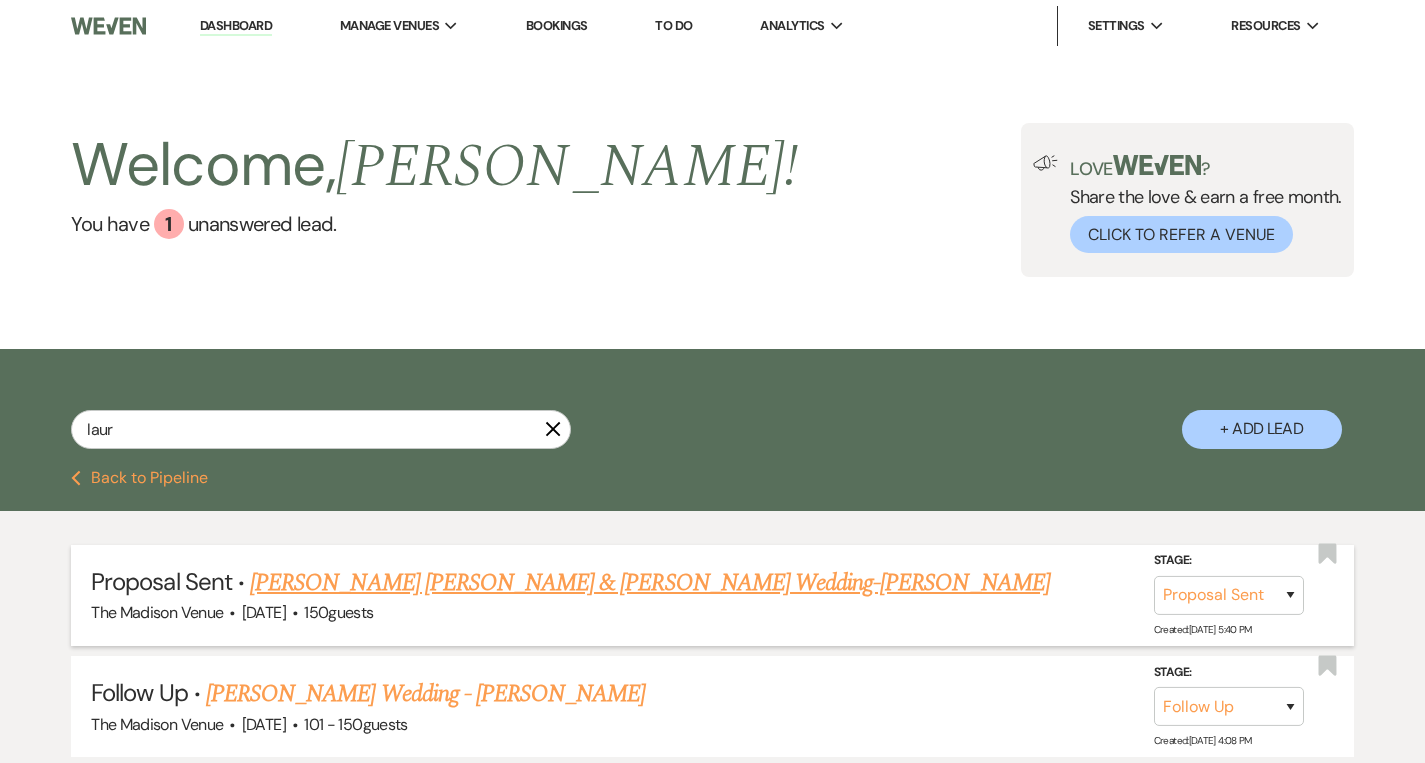 click on "Torre Filippi & Lauren Sostakowski's Wedding-Cher" at bounding box center [650, 583] 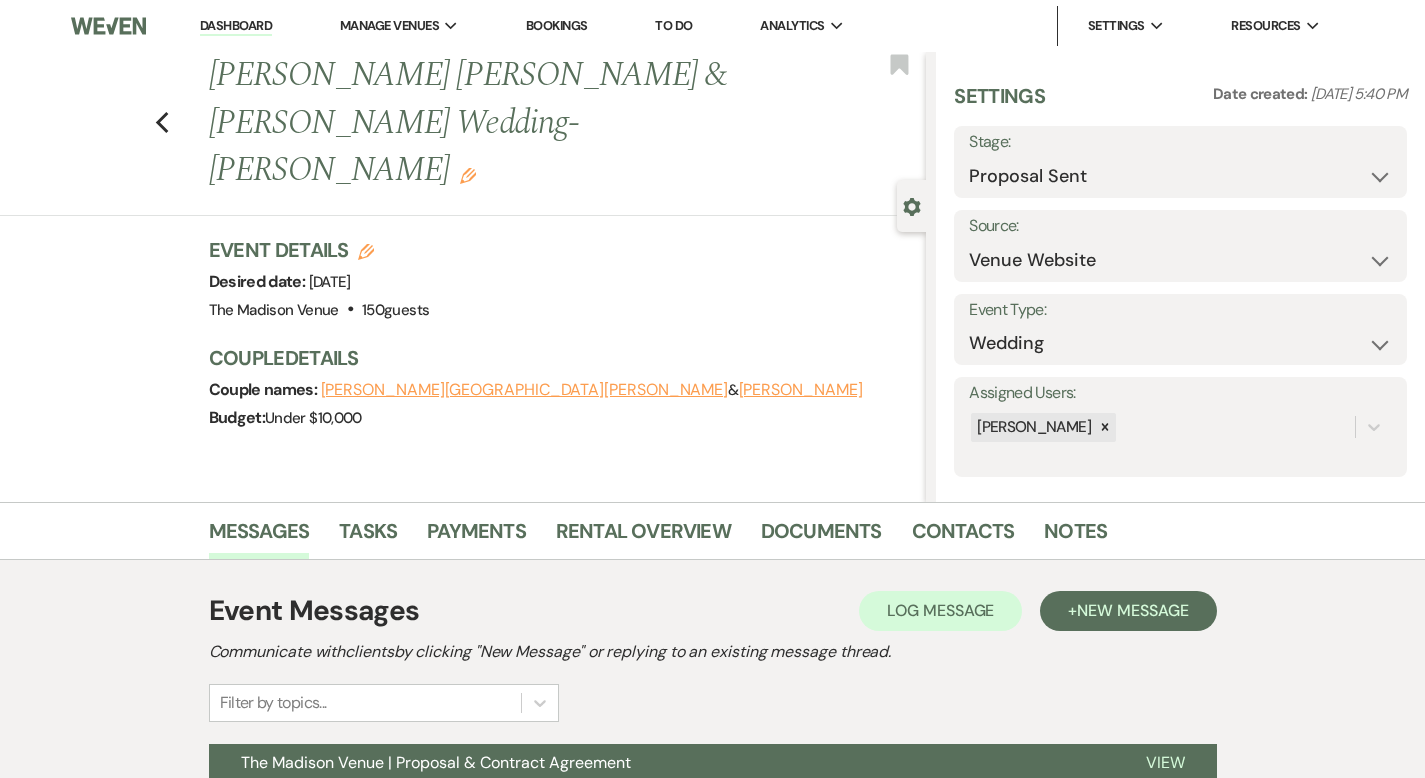 click on "Edit" 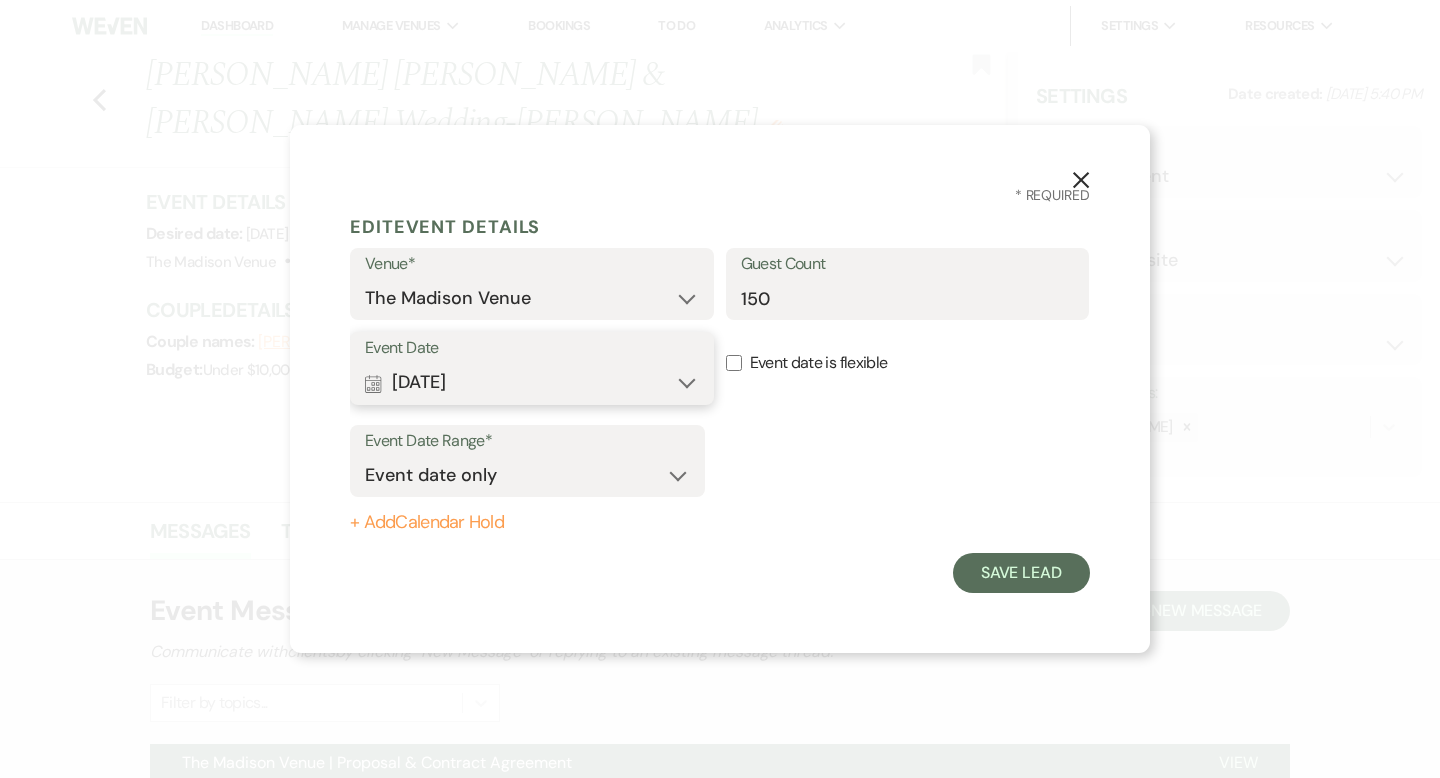 click on "Calendar Jun 27, 2026 Expand" at bounding box center [532, 383] 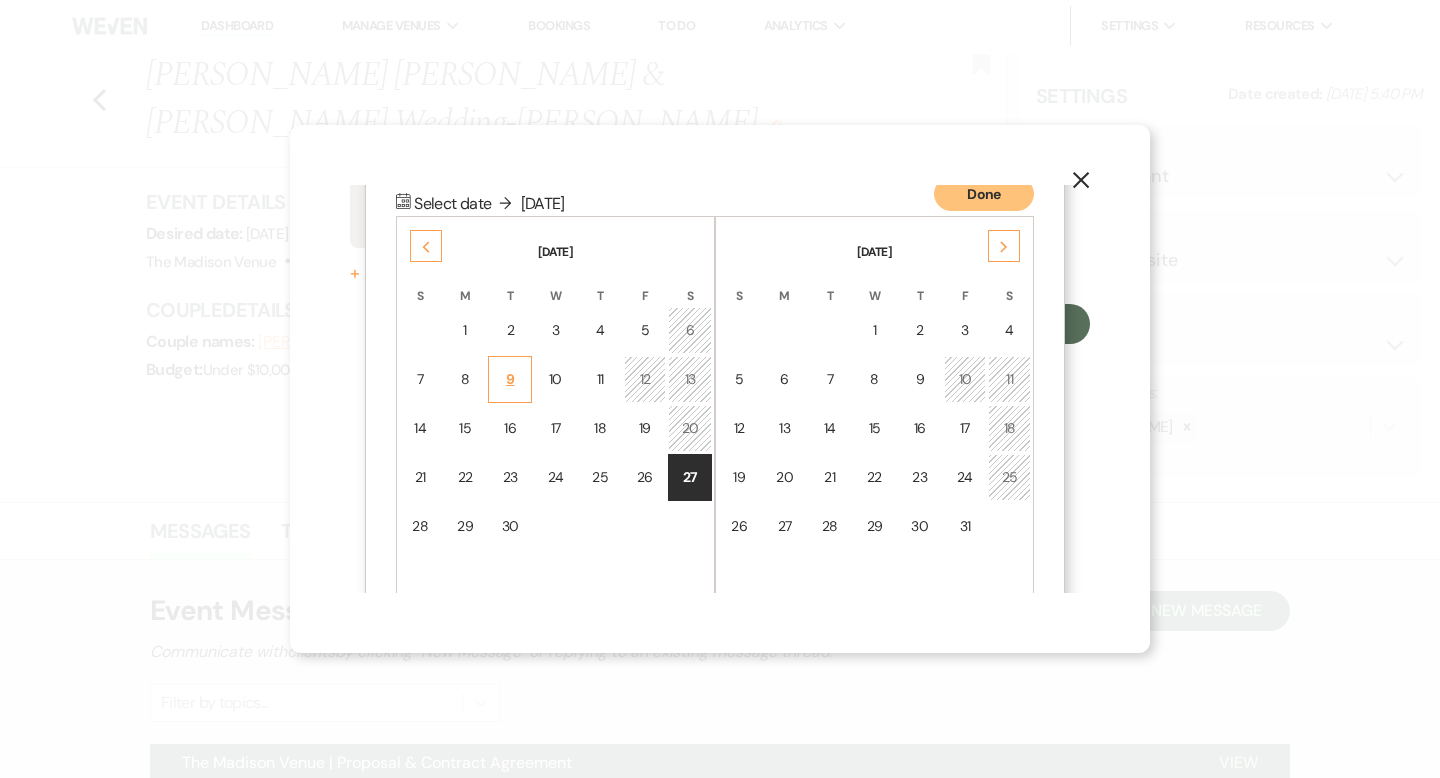 scroll, scrollTop: 256, scrollLeft: 0, axis: vertical 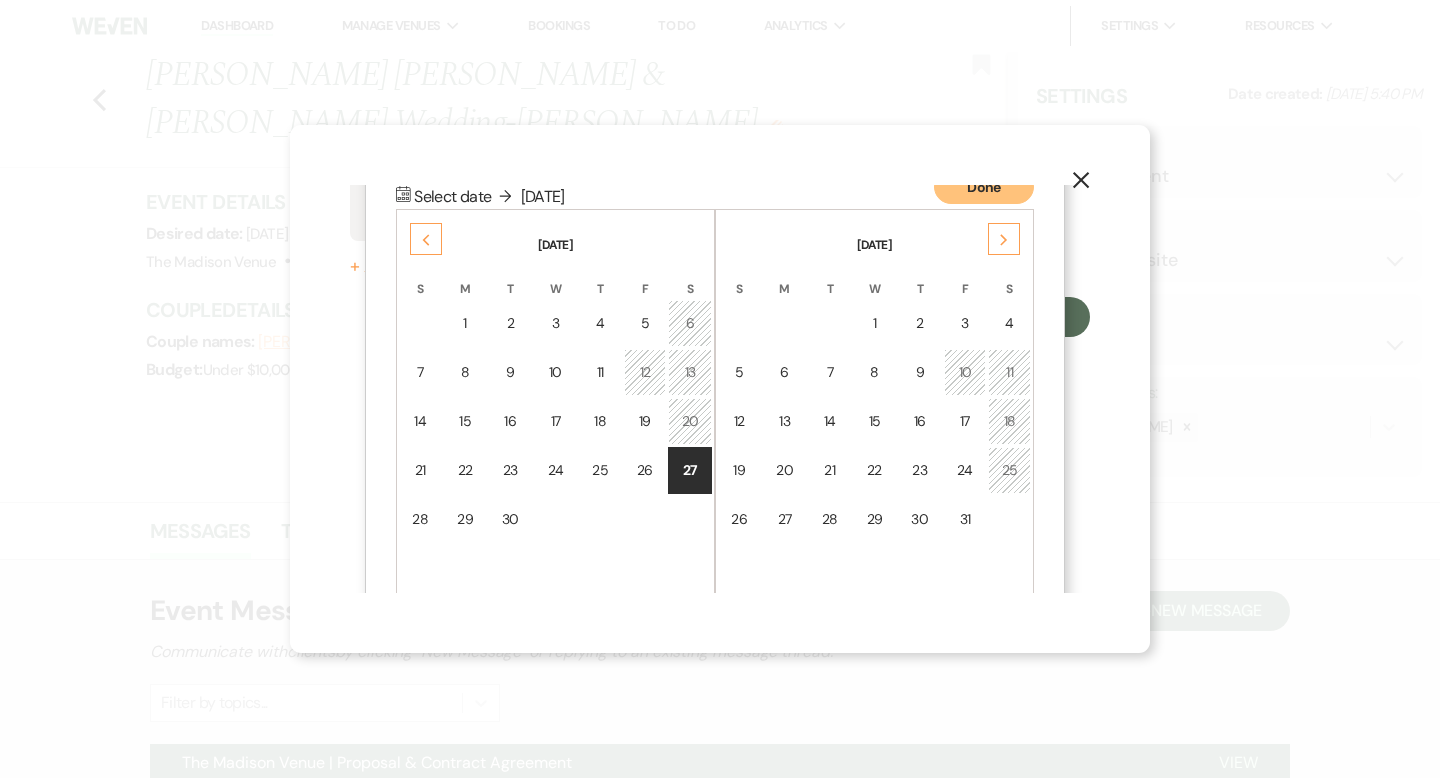 click on "31" at bounding box center [965, 519] 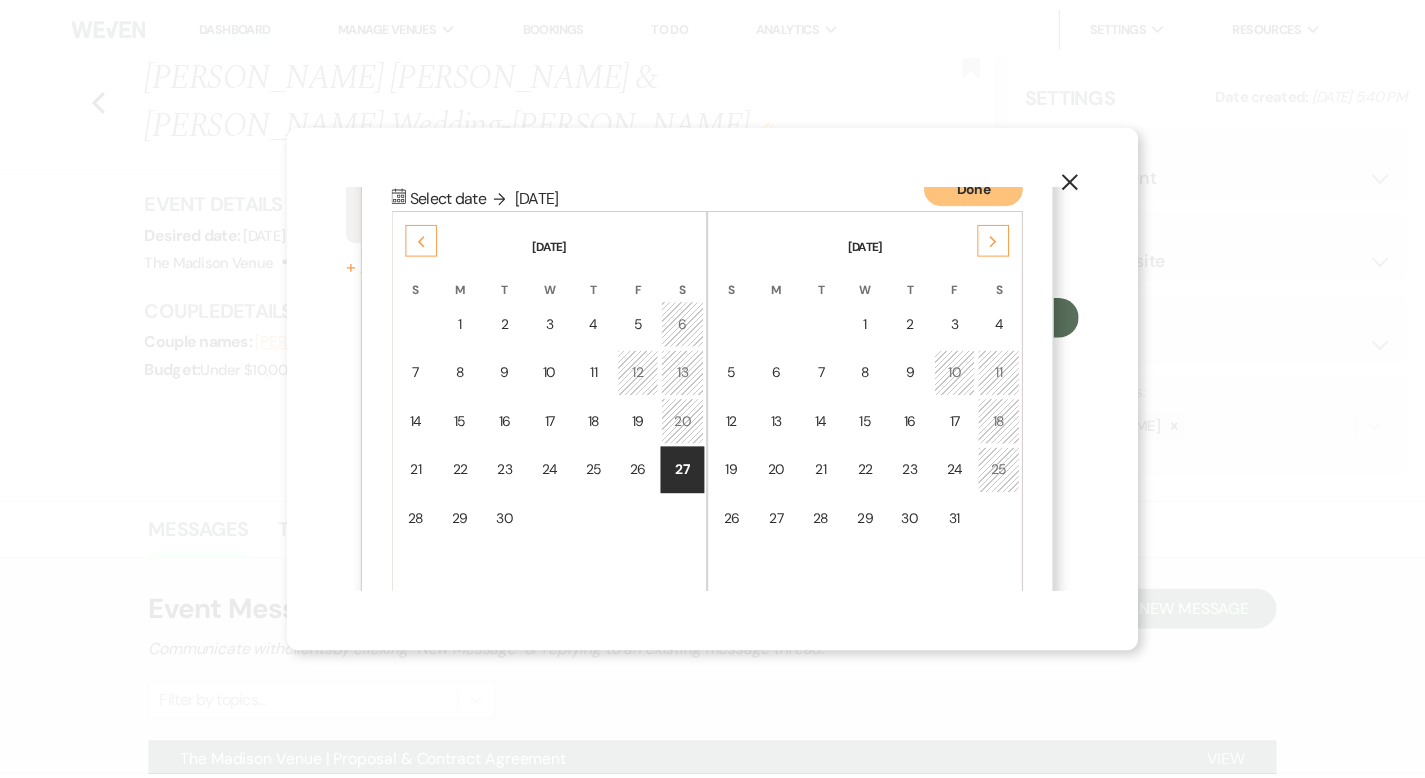 scroll, scrollTop: 0, scrollLeft: 0, axis: both 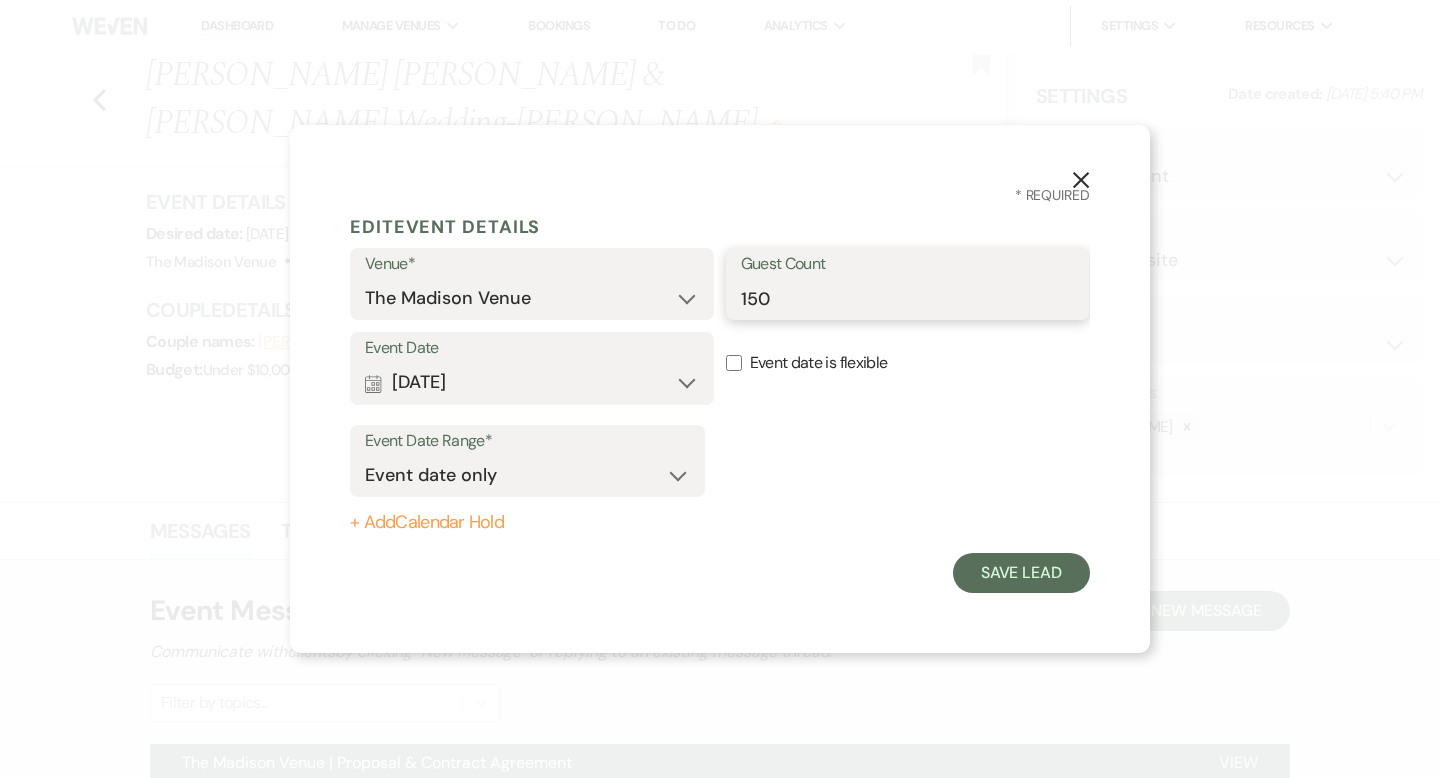 click on "150" at bounding box center (908, 298) 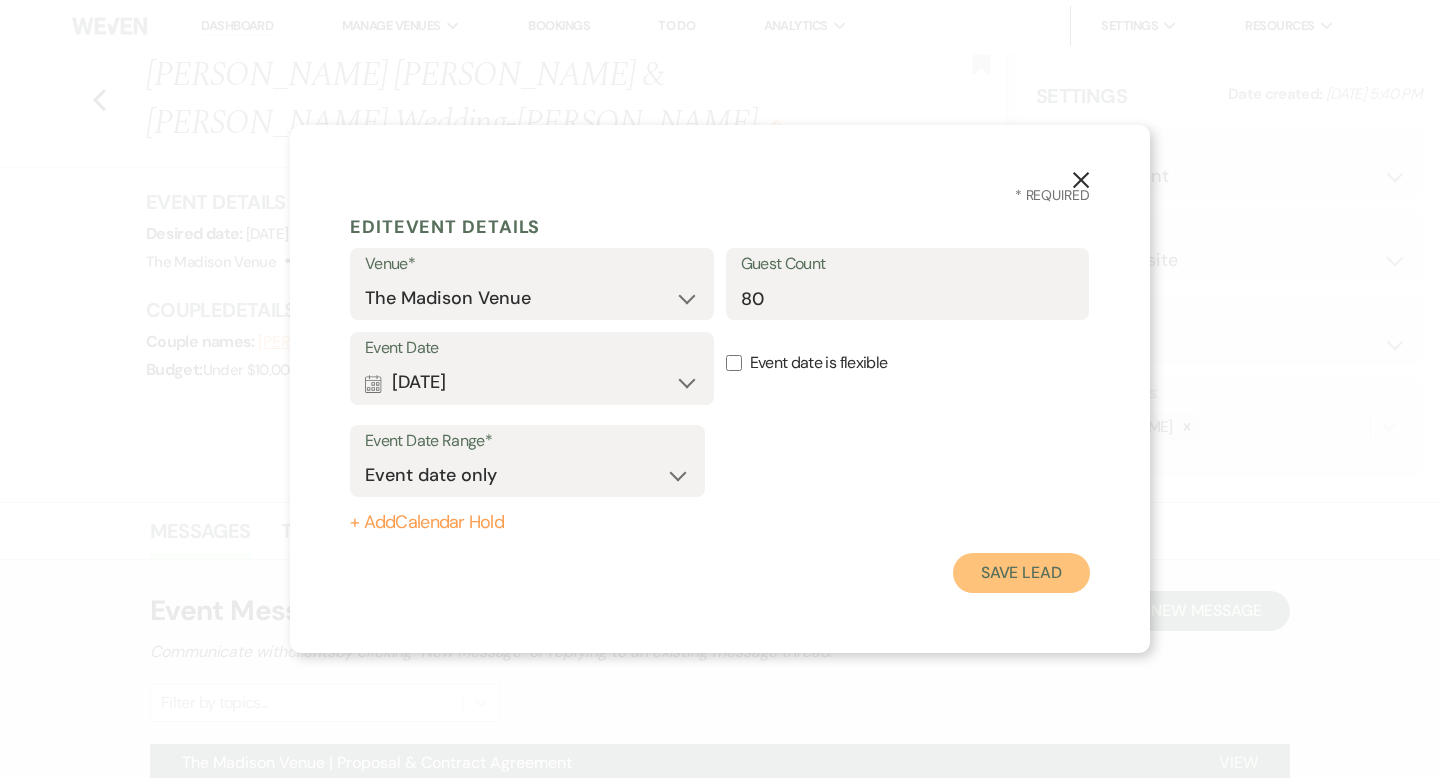 click on "Save Lead" at bounding box center [1021, 573] 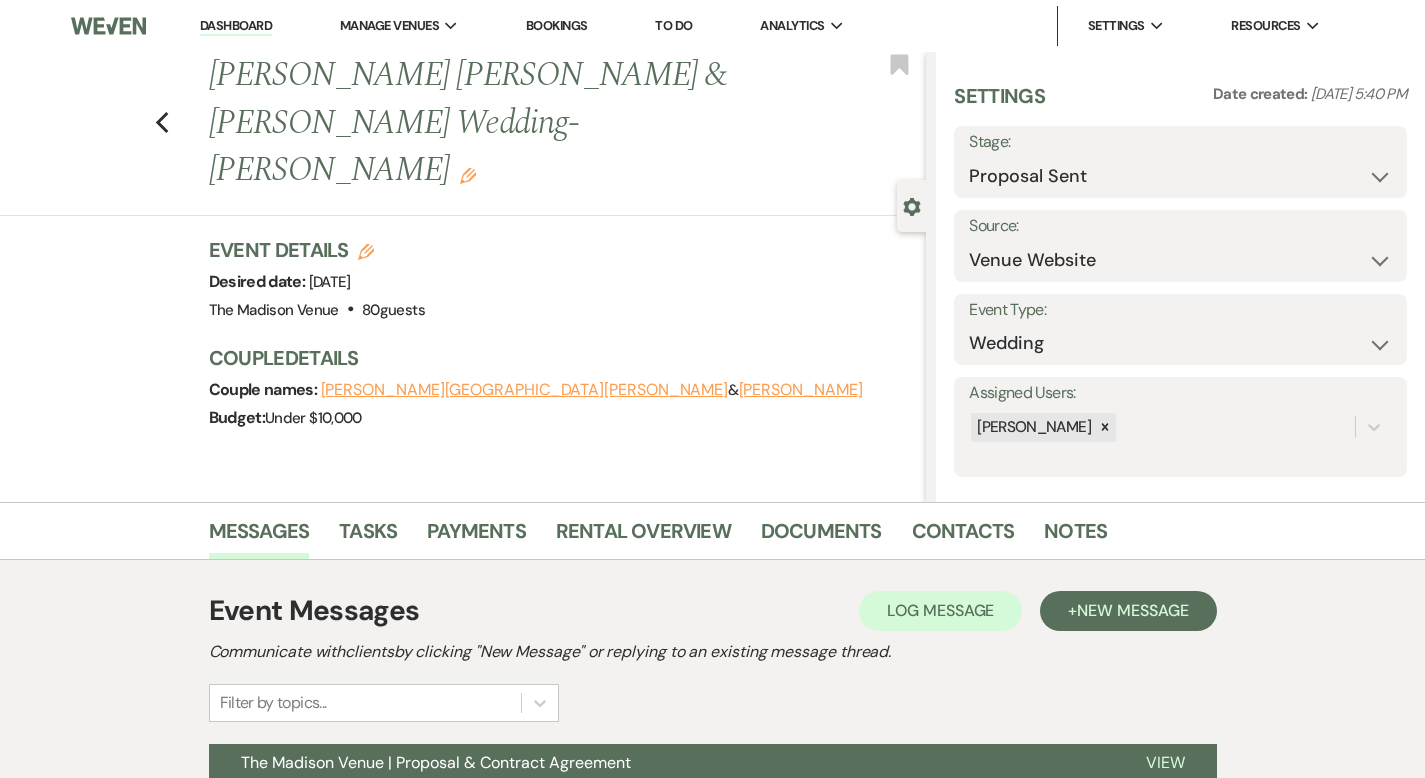 scroll, scrollTop: 289, scrollLeft: 0, axis: vertical 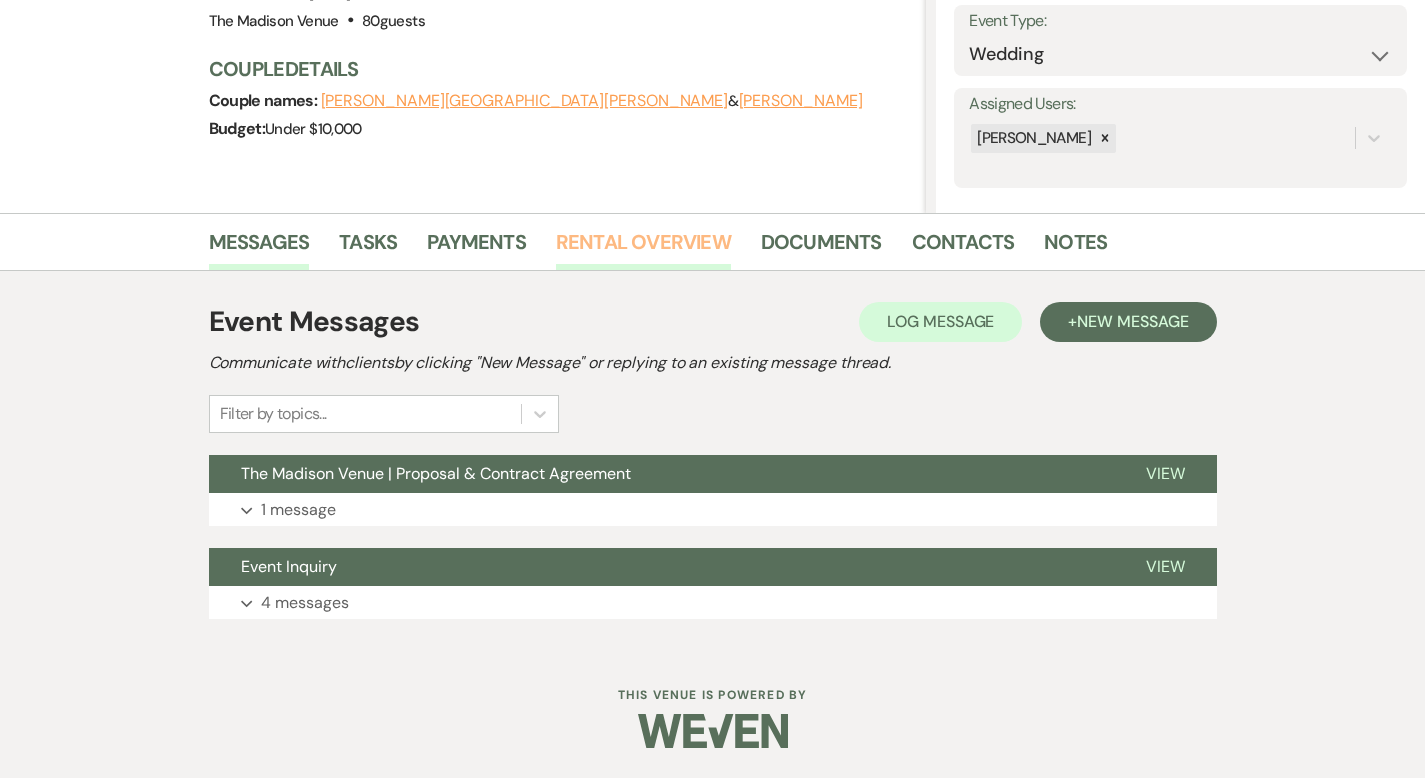 click on "Rental Overview" at bounding box center (643, 248) 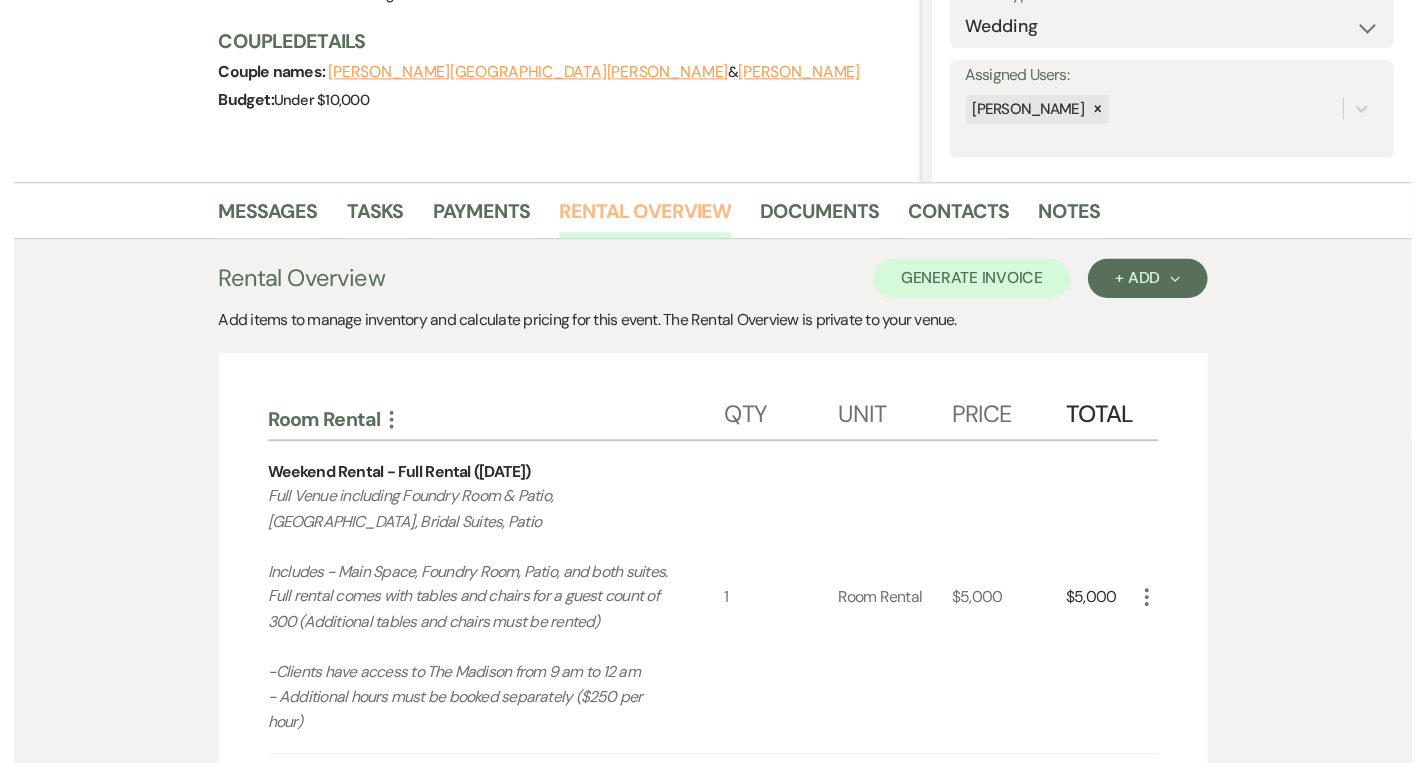 scroll, scrollTop: 0, scrollLeft: 0, axis: both 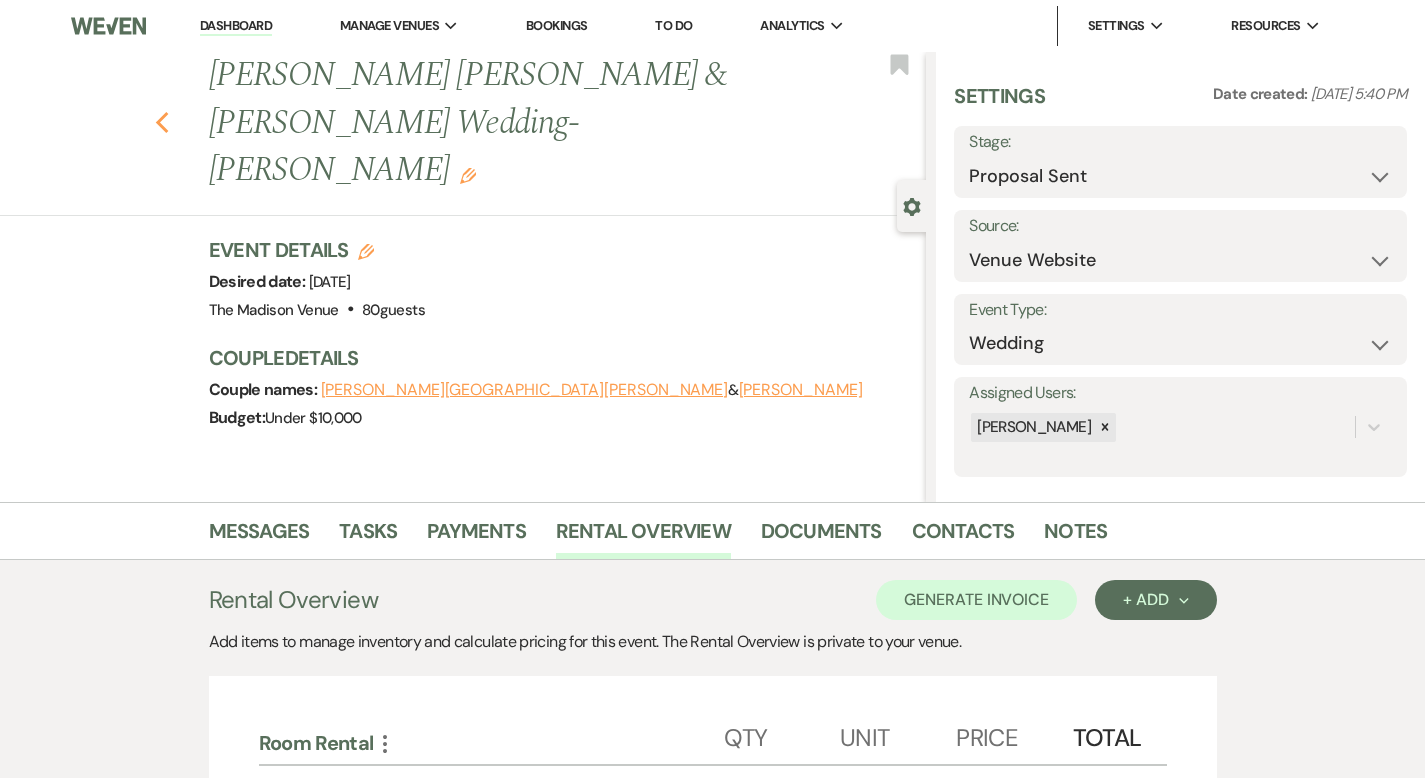 click 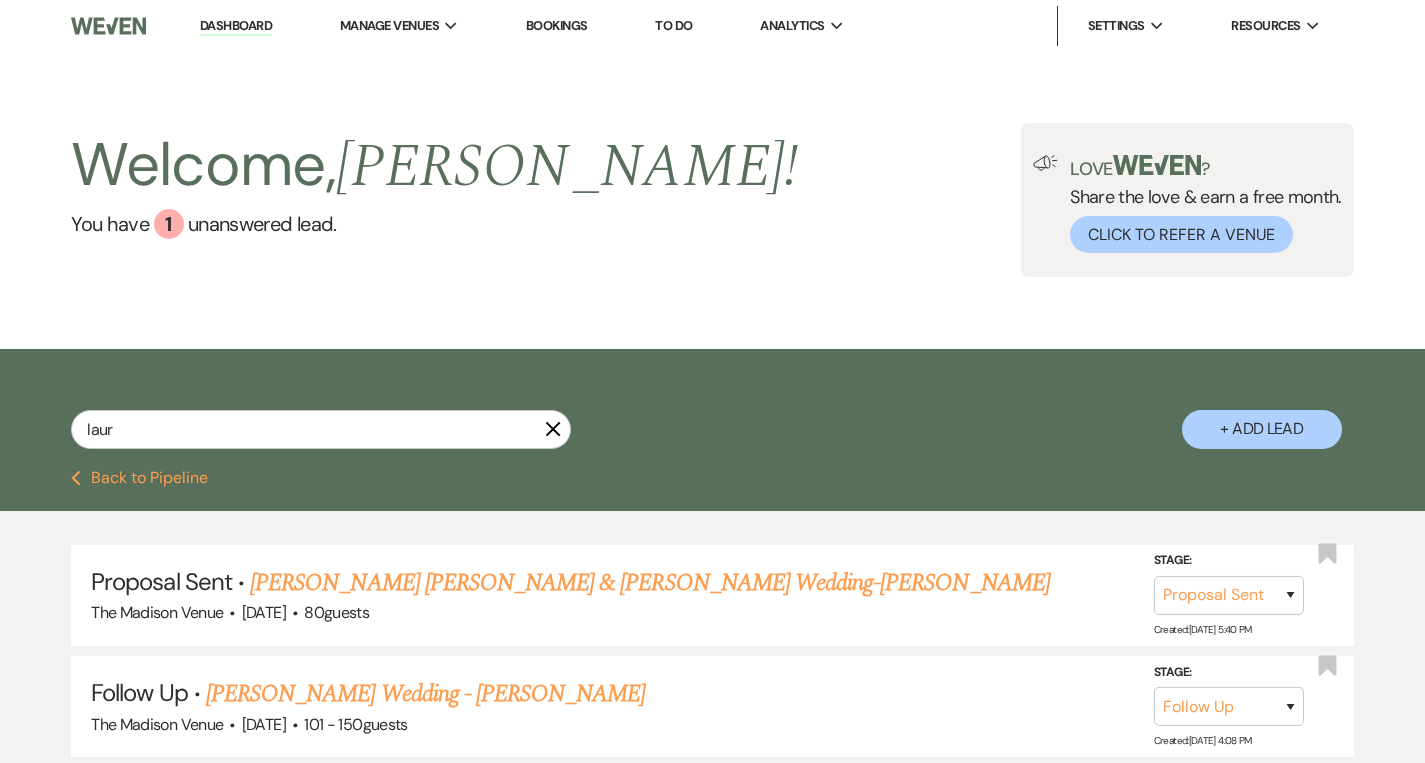 click on "laur X" at bounding box center (321, 437) 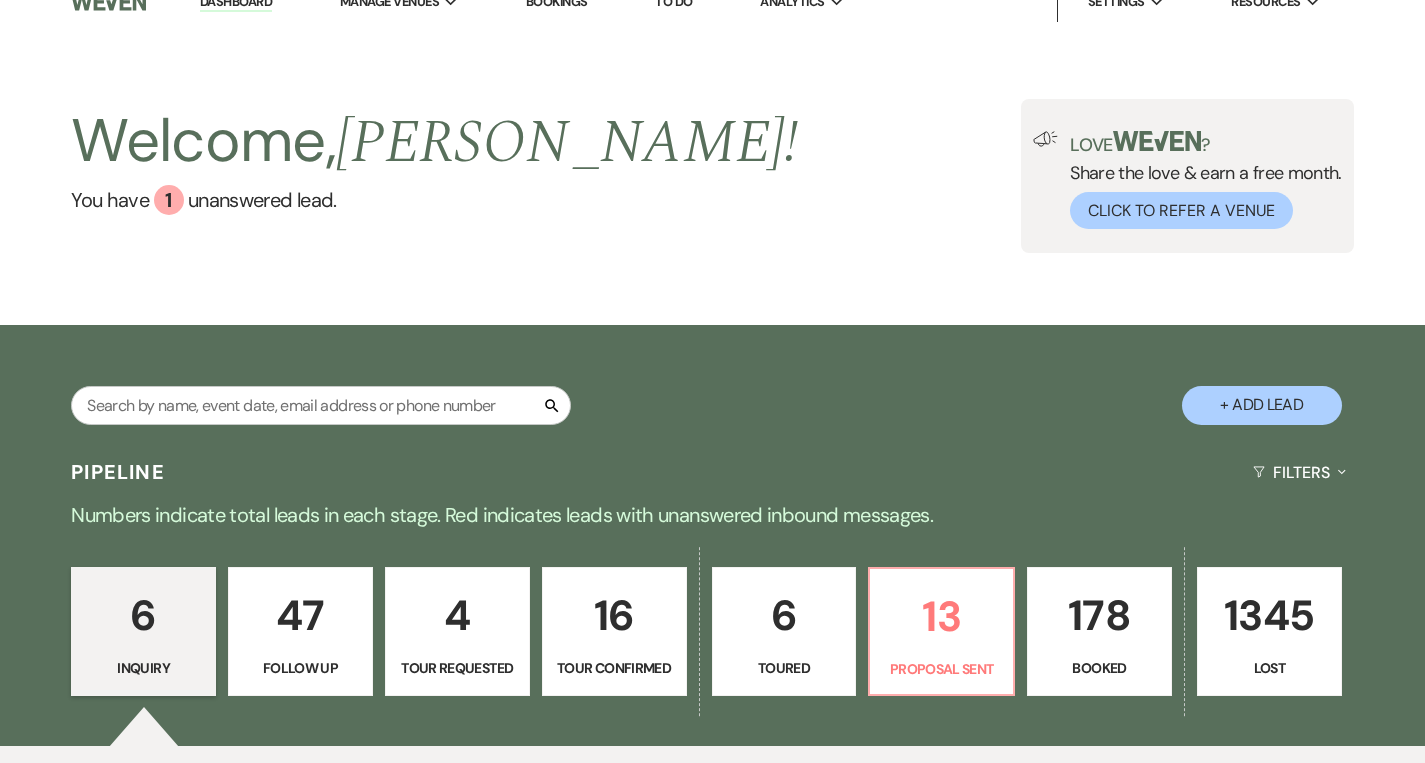 scroll, scrollTop: 0, scrollLeft: 0, axis: both 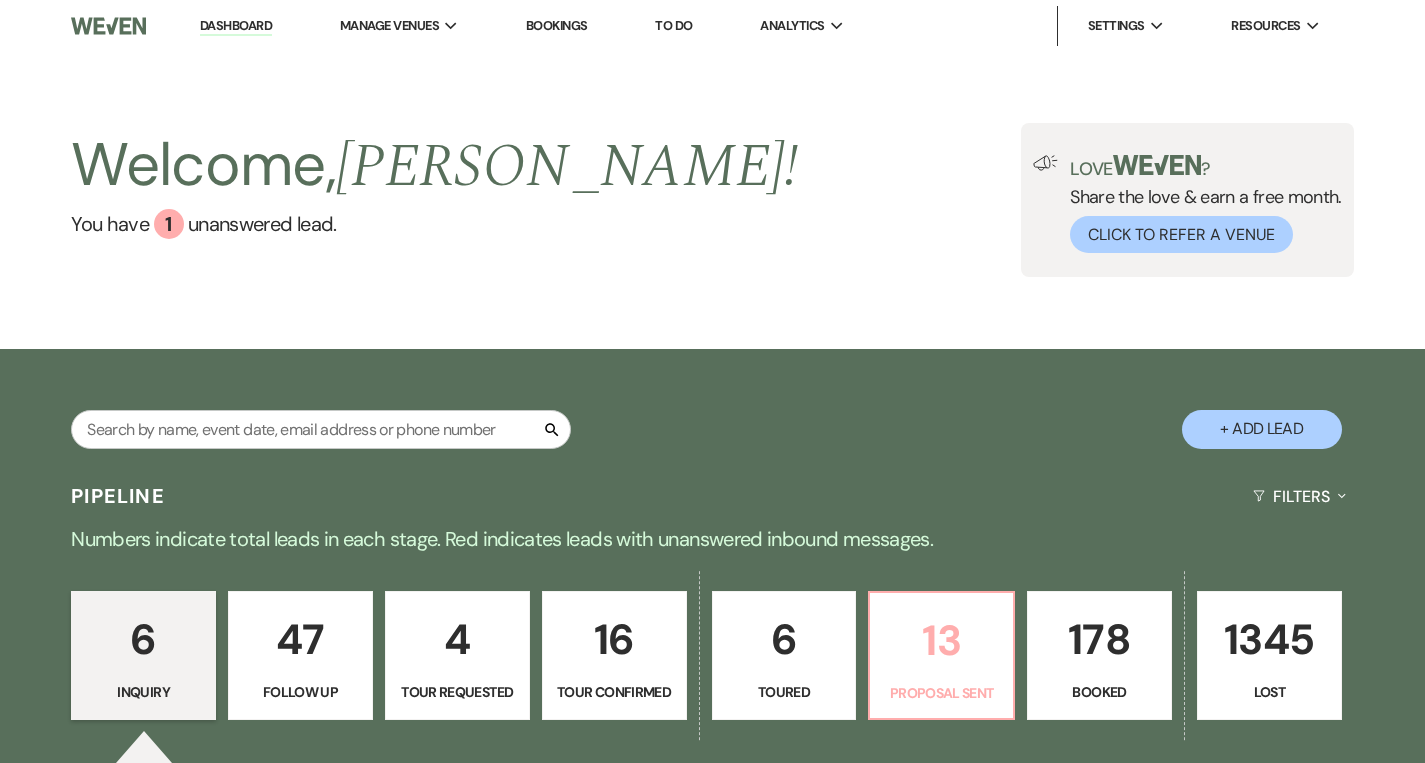click on "Proposal Sent" at bounding box center (941, 693) 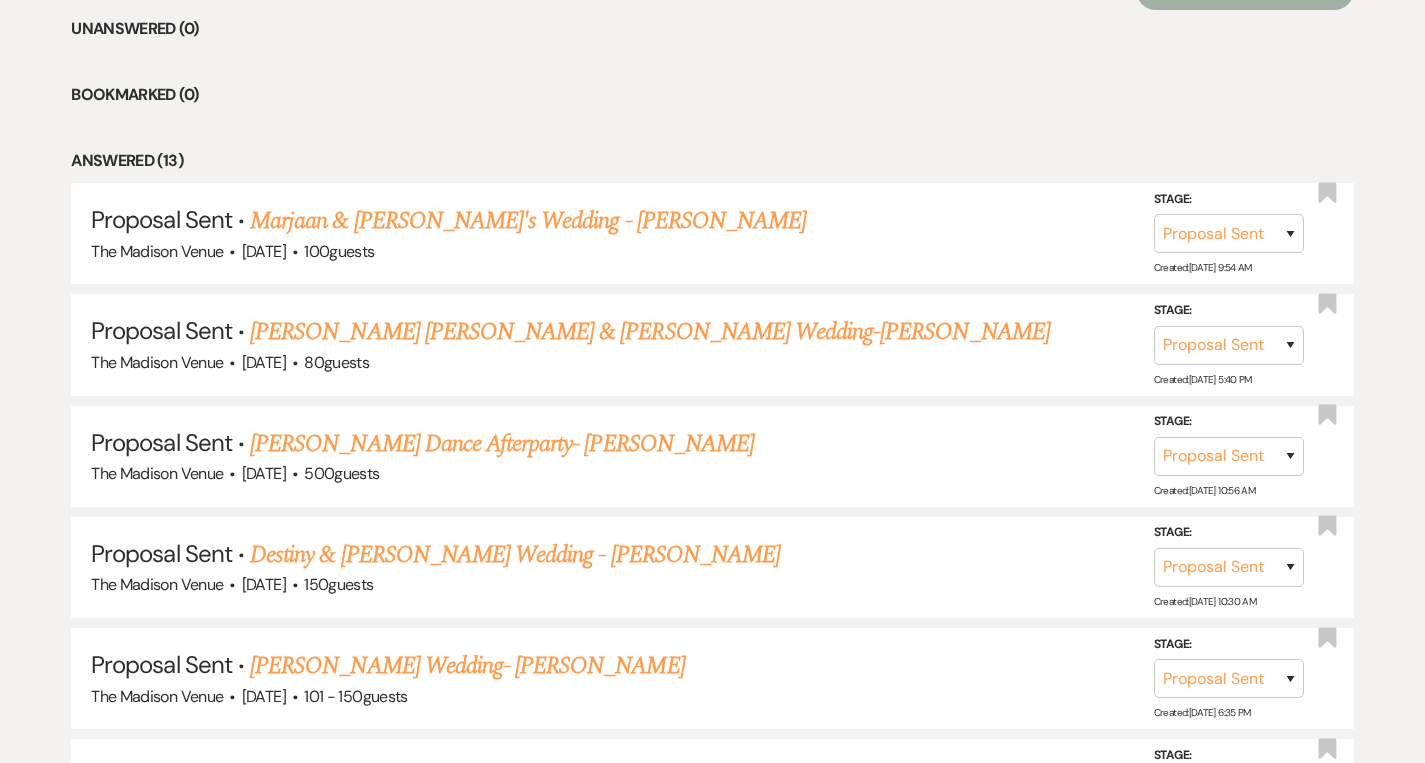scroll, scrollTop: 166, scrollLeft: 0, axis: vertical 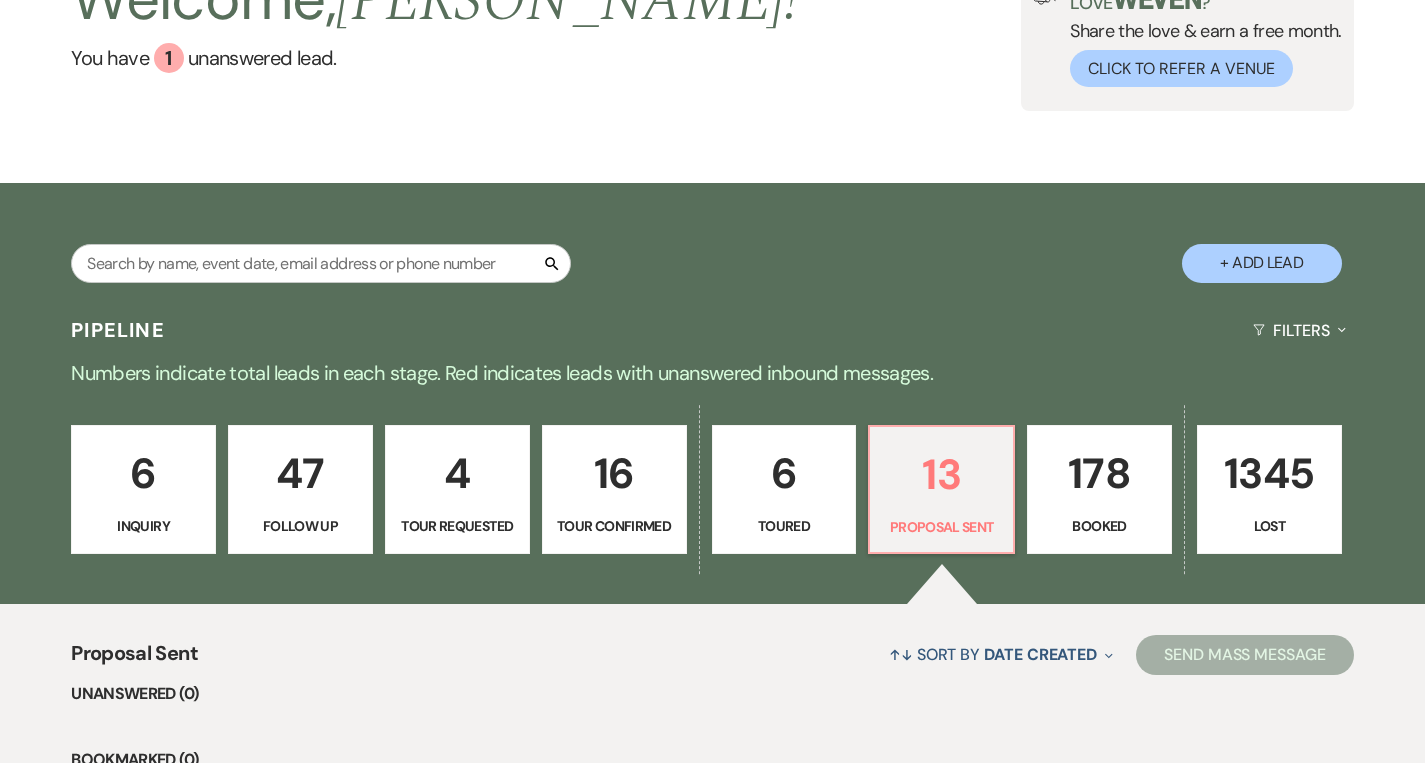 click on "Inquiry" at bounding box center [143, 526] 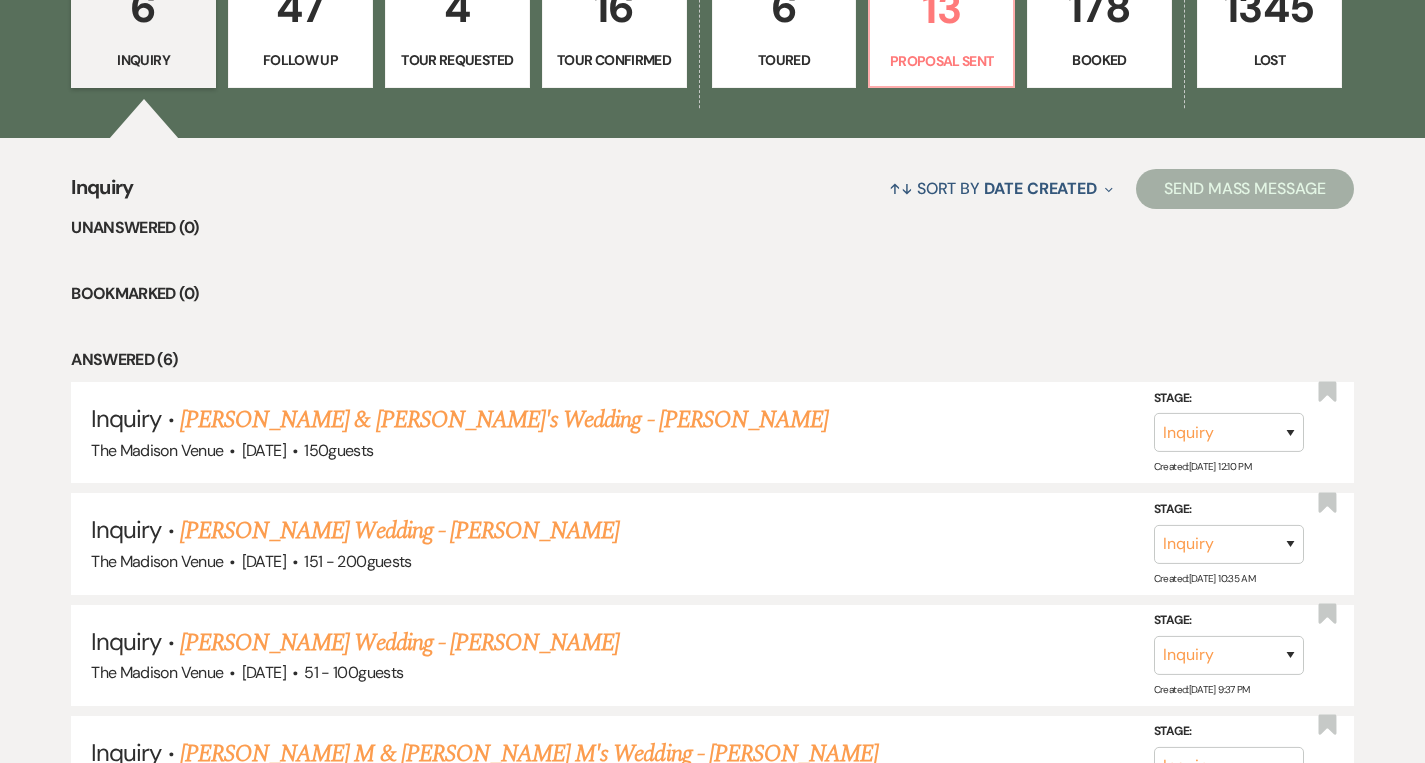 scroll, scrollTop: 205, scrollLeft: 0, axis: vertical 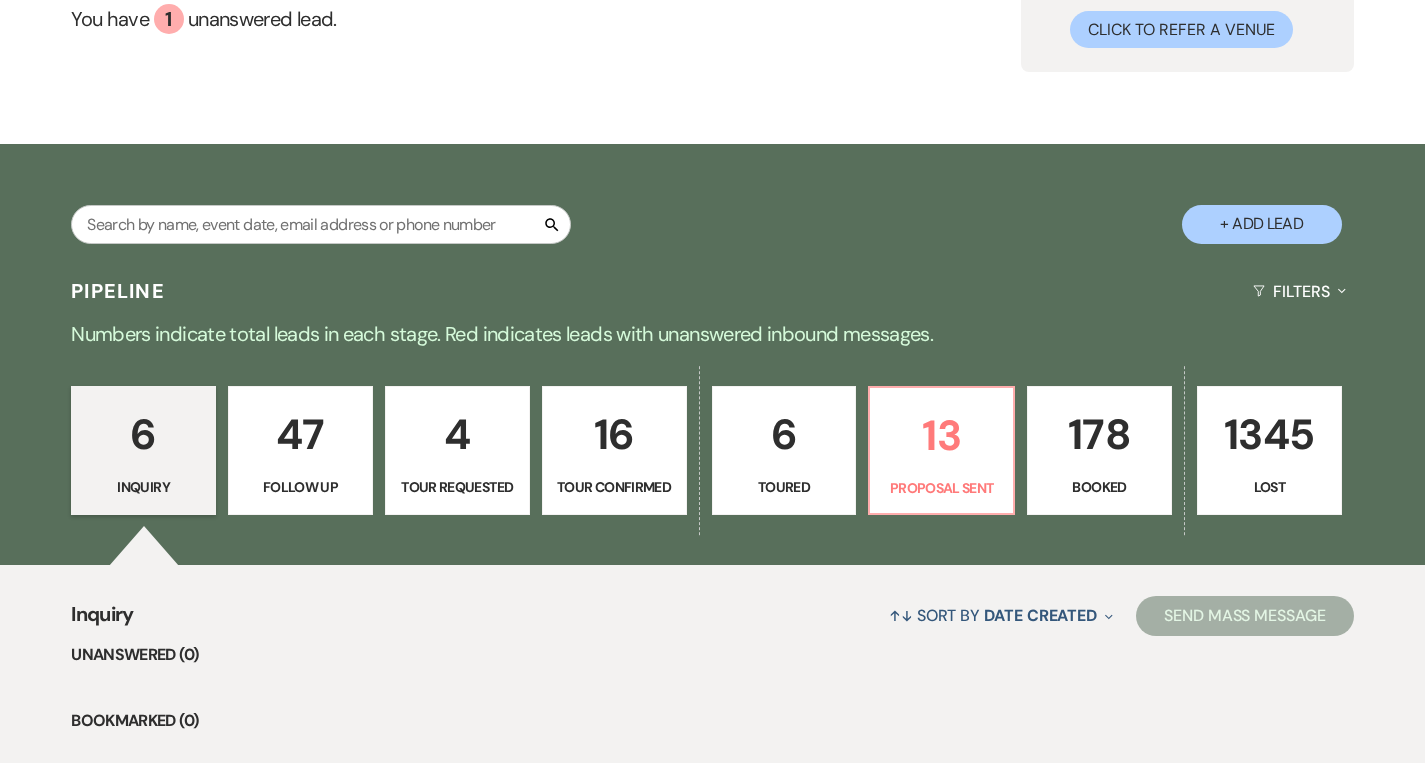 click on "47" at bounding box center [300, 434] 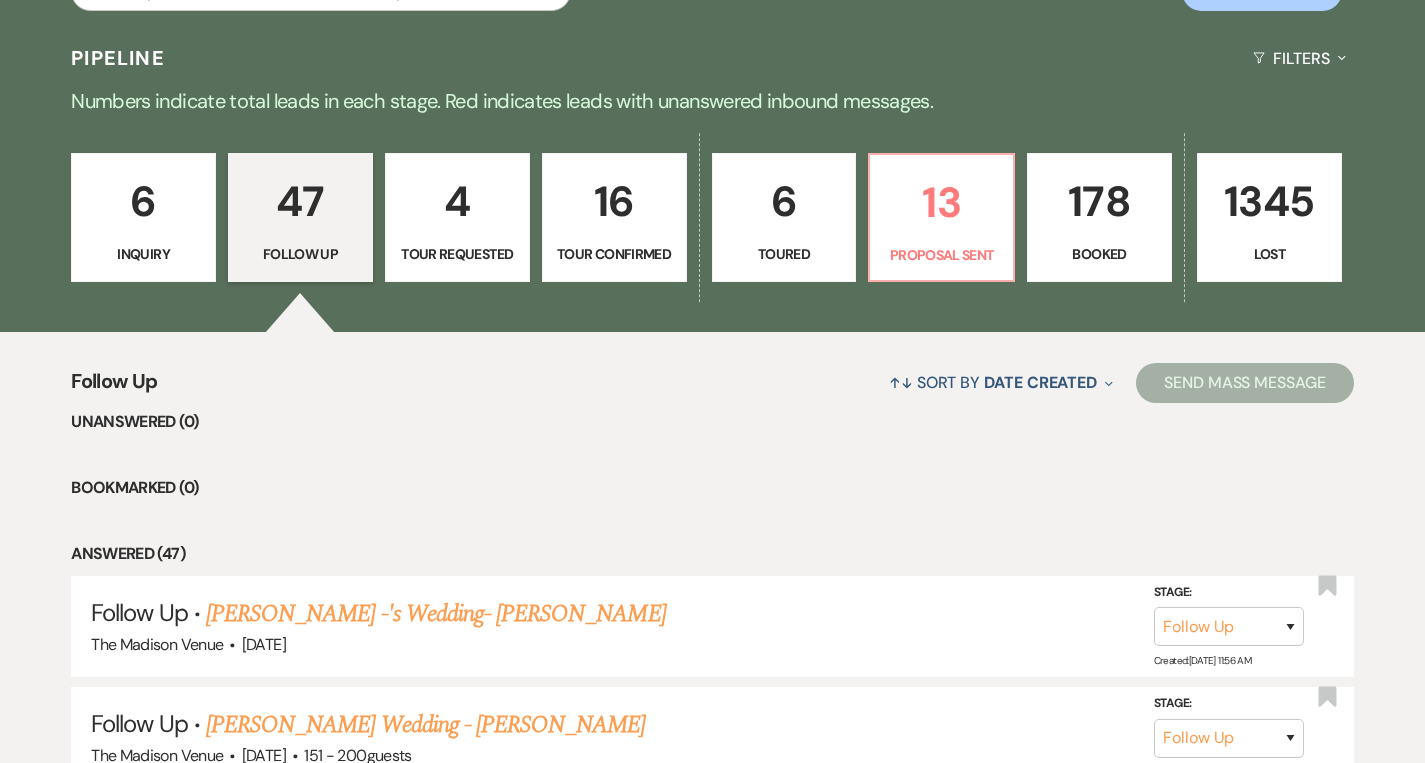 scroll, scrollTop: 430, scrollLeft: 0, axis: vertical 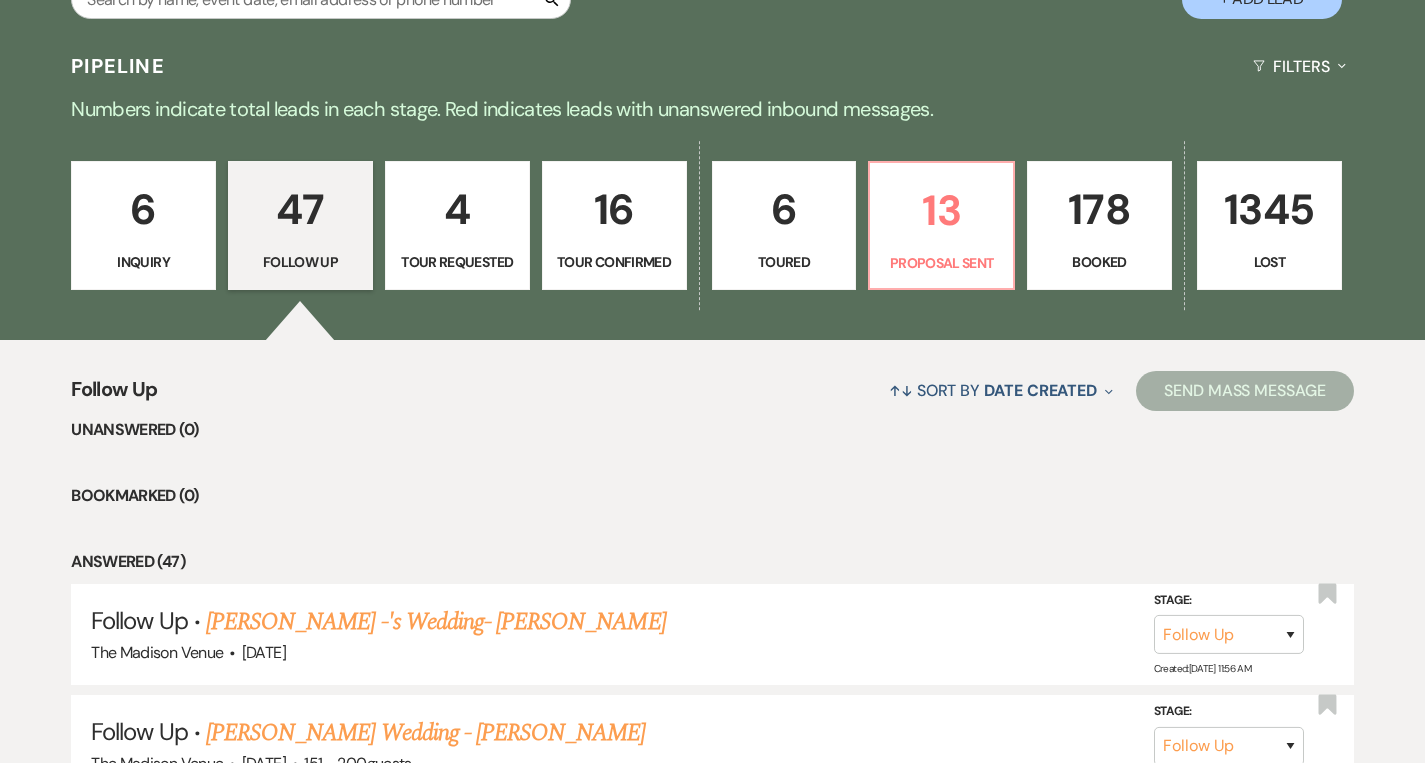 click on "4" at bounding box center [457, 209] 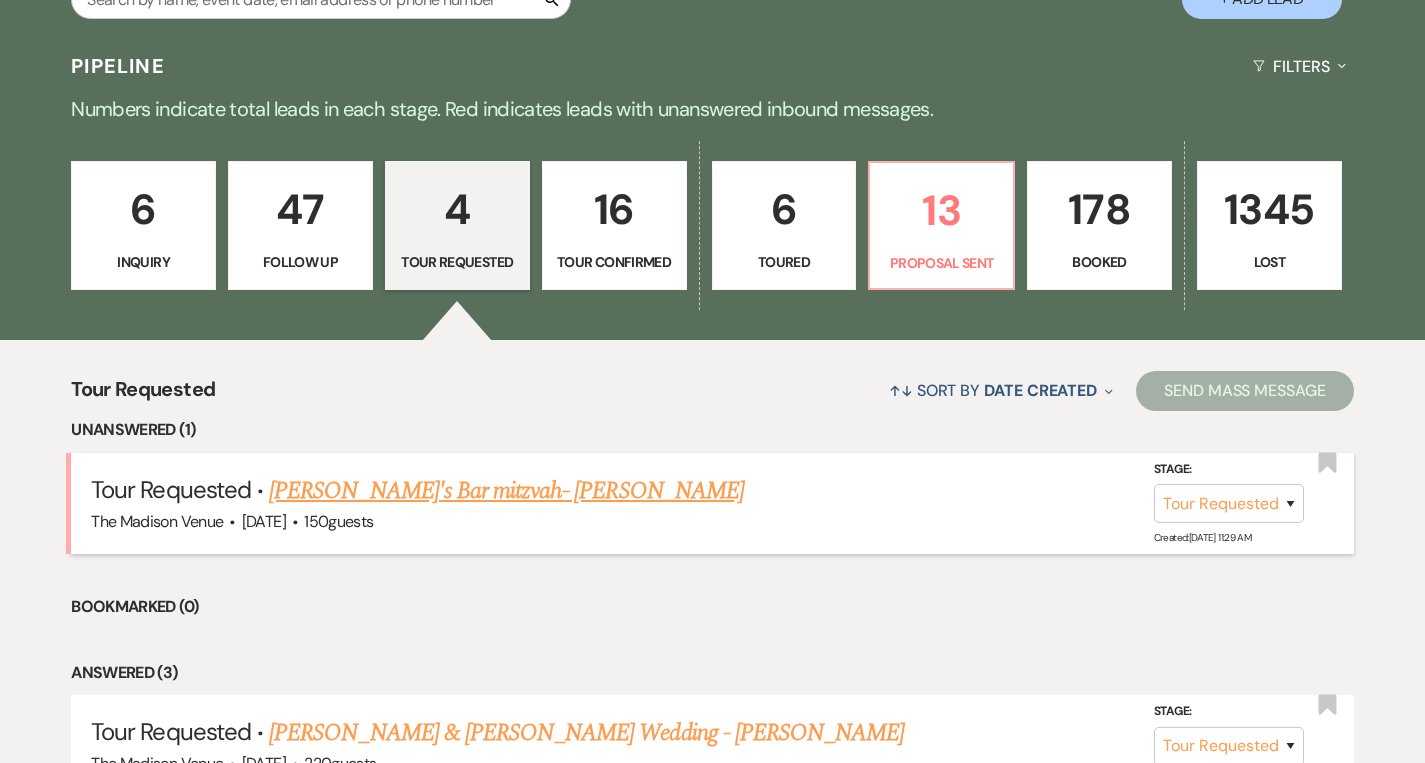 click on "Sam's Bar mitzvah- Cher" at bounding box center [506, 491] 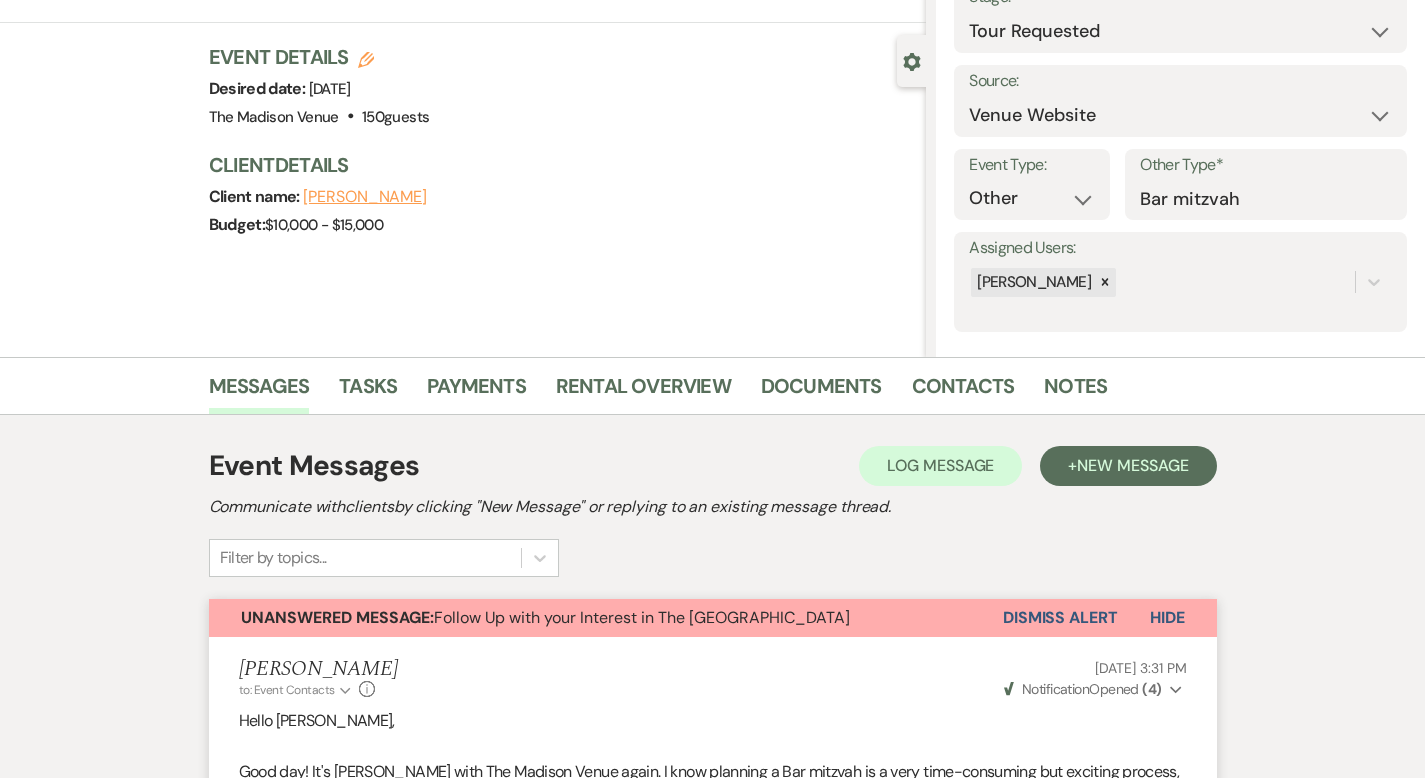 scroll, scrollTop: 0, scrollLeft: 0, axis: both 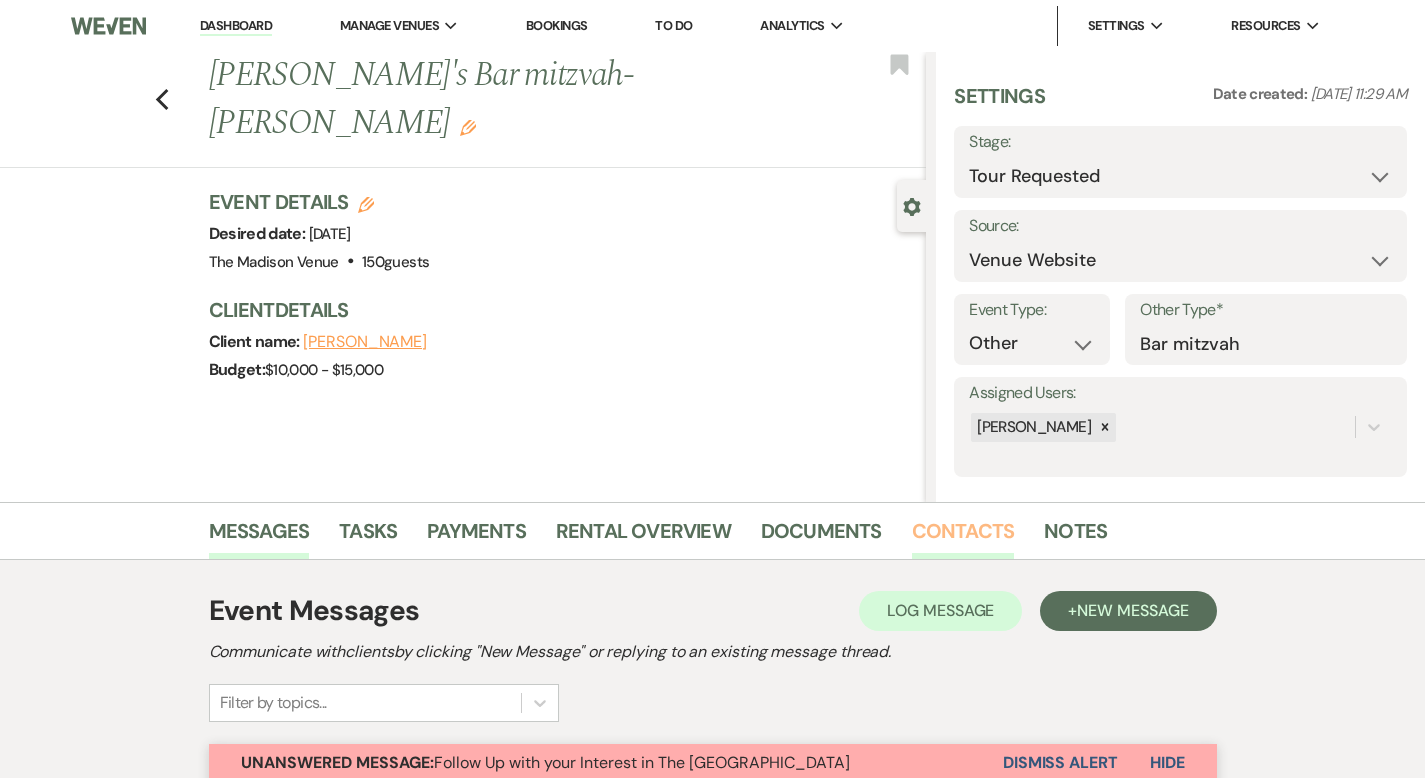 click on "Contacts" at bounding box center (963, 537) 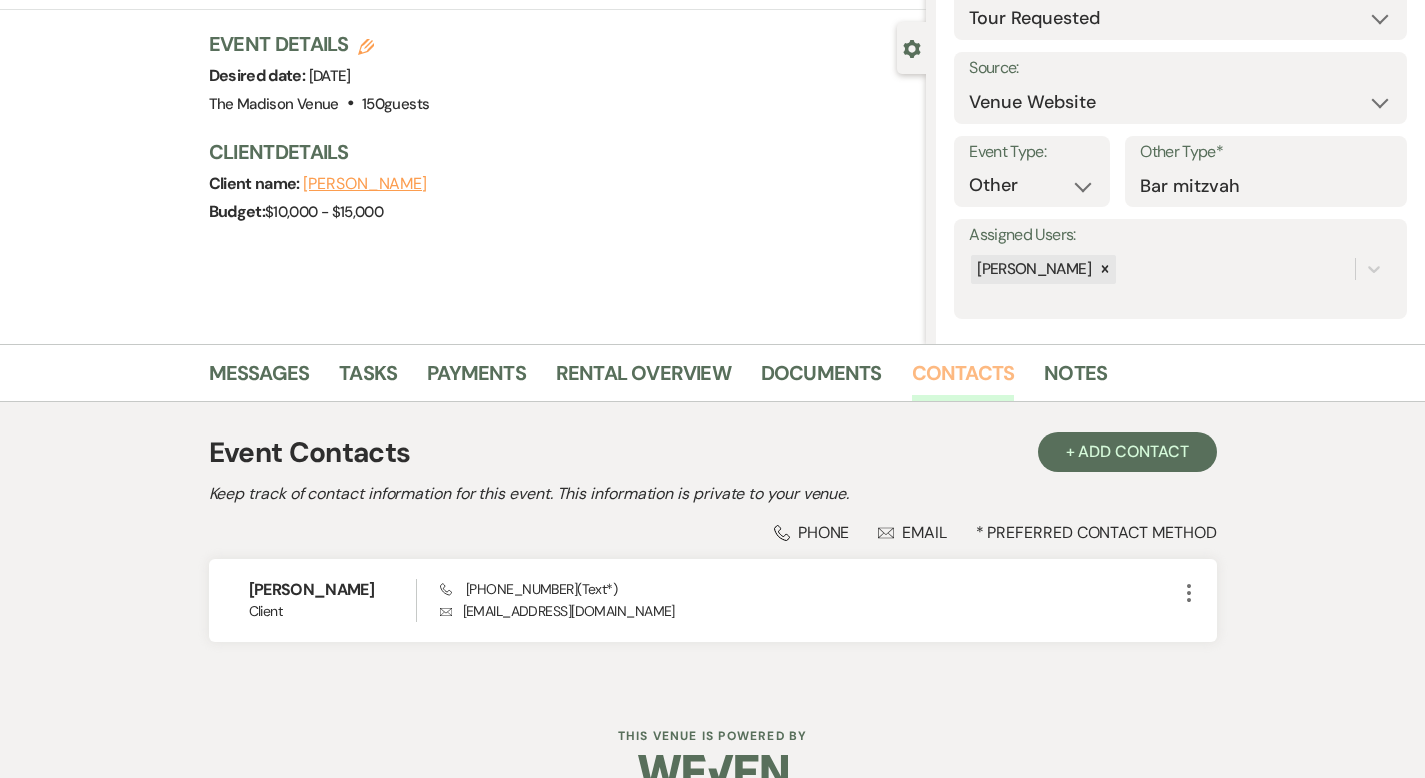 scroll, scrollTop: 0, scrollLeft: 0, axis: both 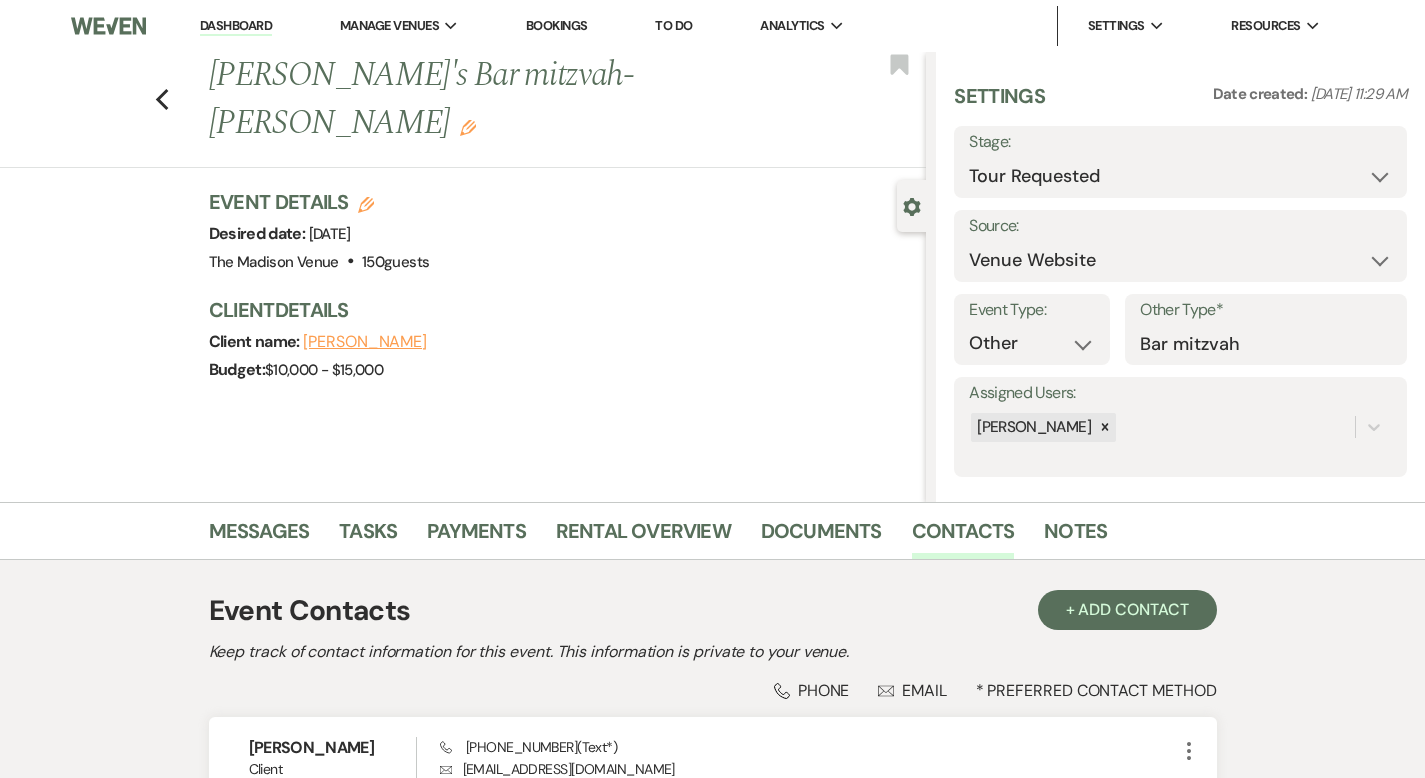 click on "Previous Sam's Bar mitzvah- Cher  Edit Bookmark" at bounding box center (458, 110) 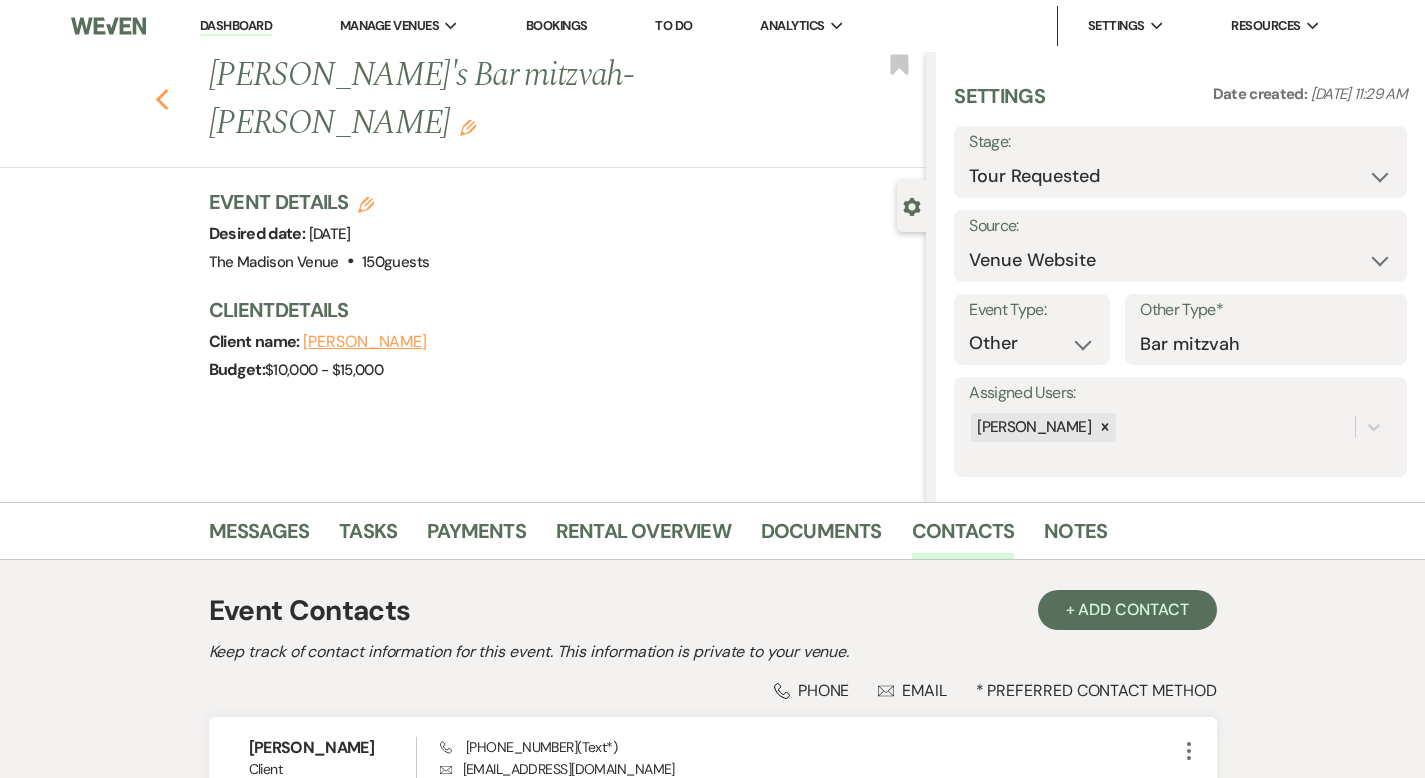 click on "Previous" 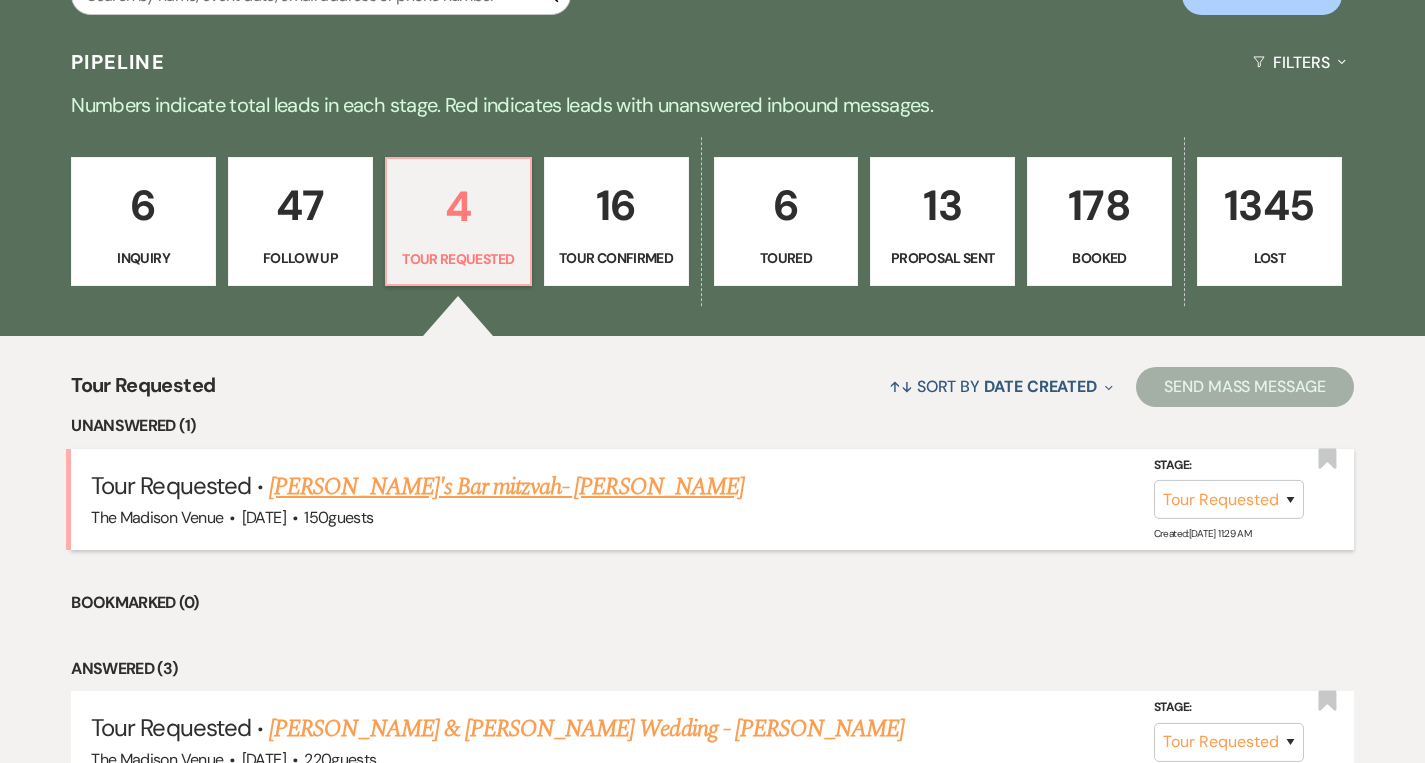scroll, scrollTop: 434, scrollLeft: 0, axis: vertical 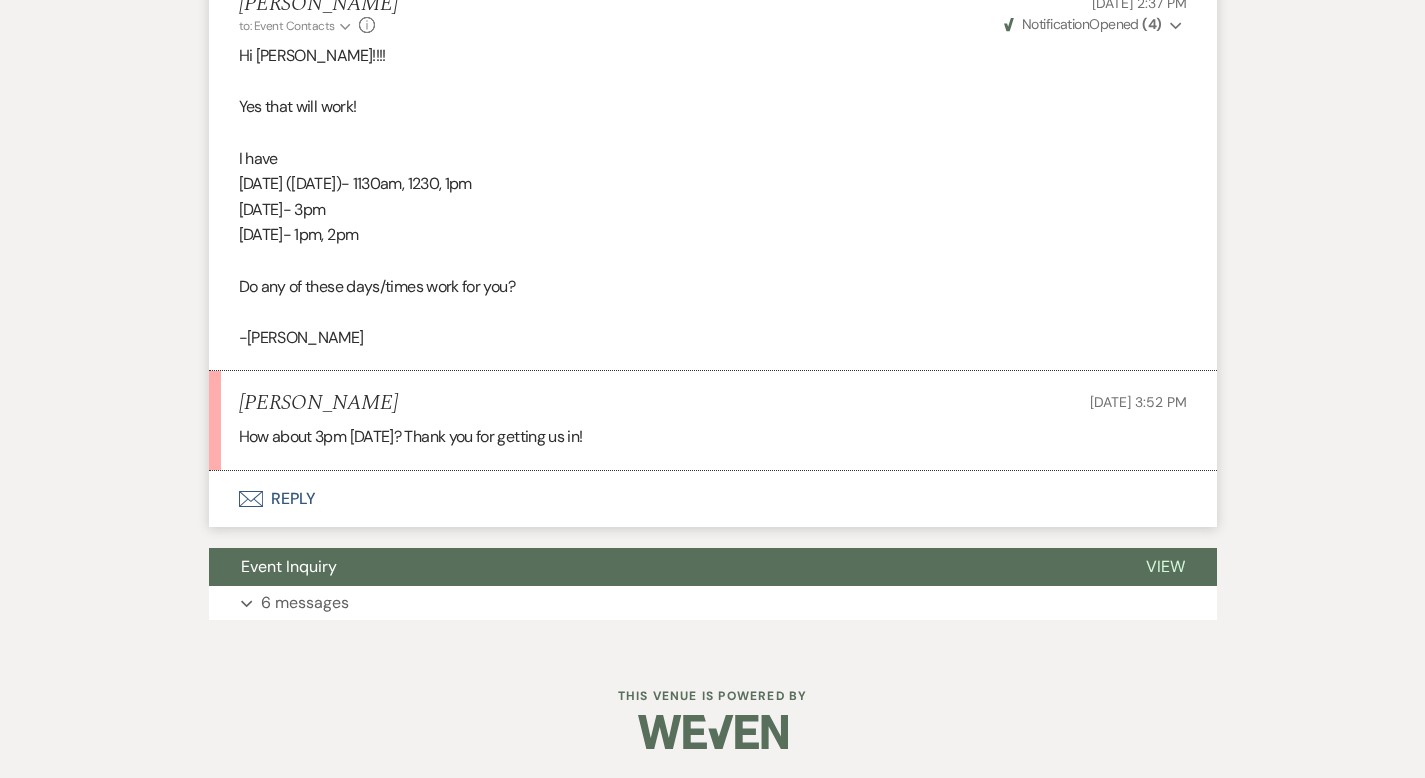 click on "Envelope Reply" at bounding box center [713, 499] 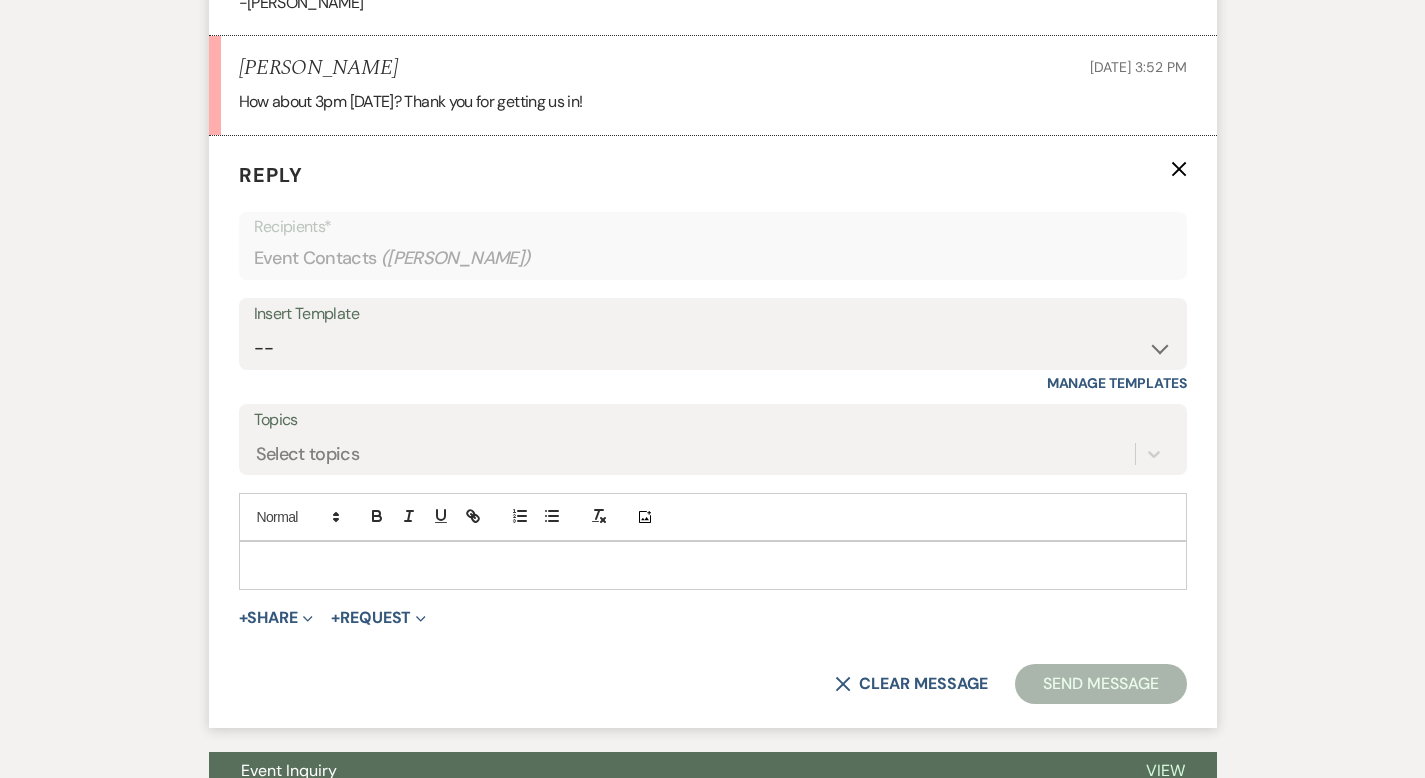 scroll, scrollTop: 2339, scrollLeft: 0, axis: vertical 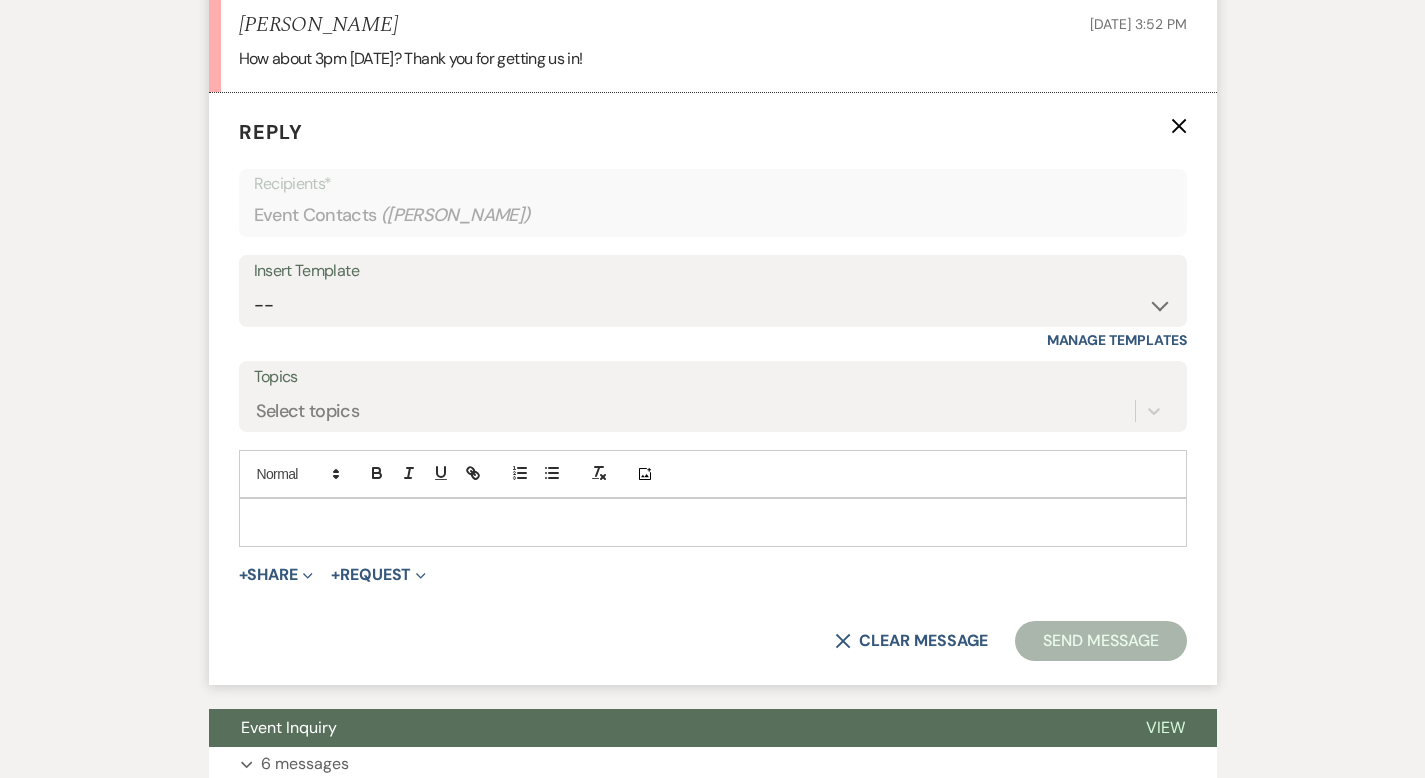 click at bounding box center [713, 522] 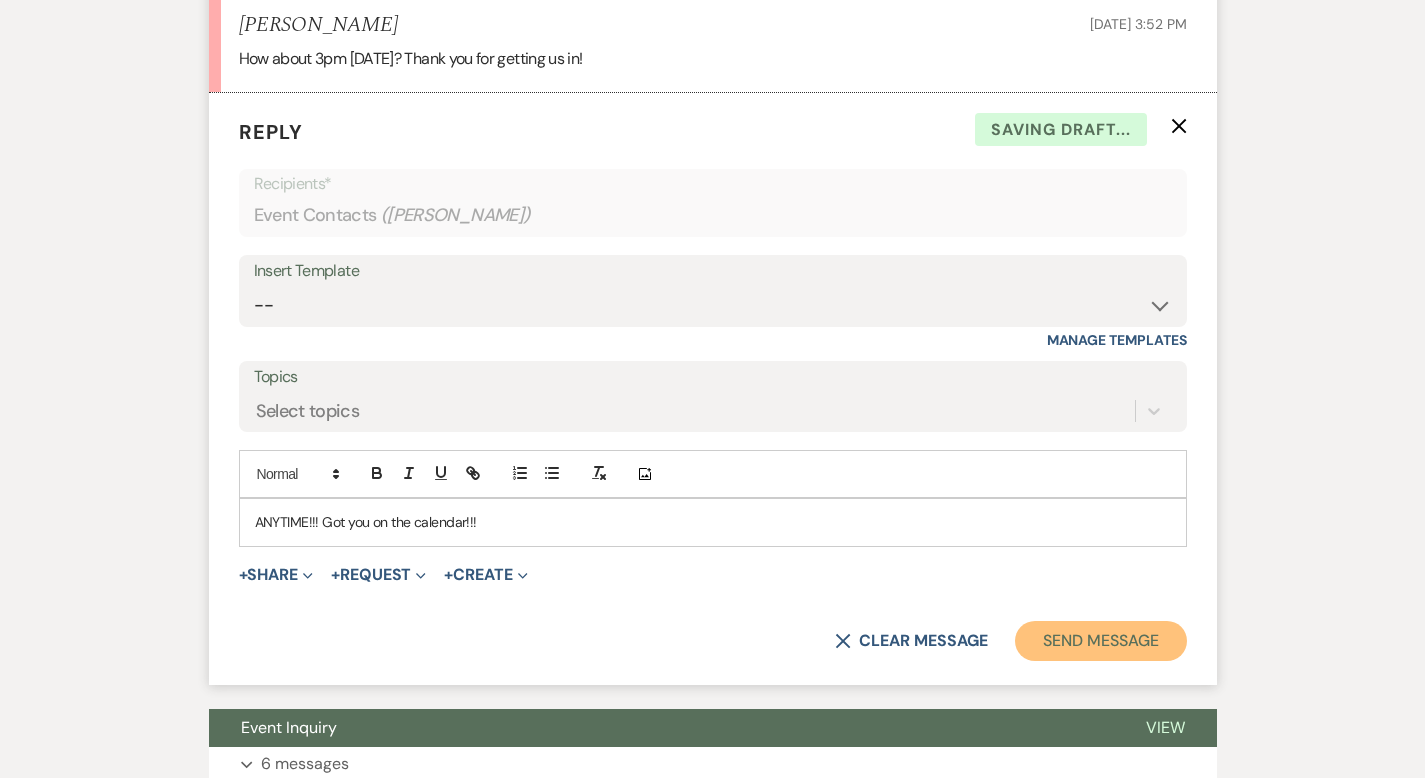 click on "Send Message" at bounding box center (1100, 641) 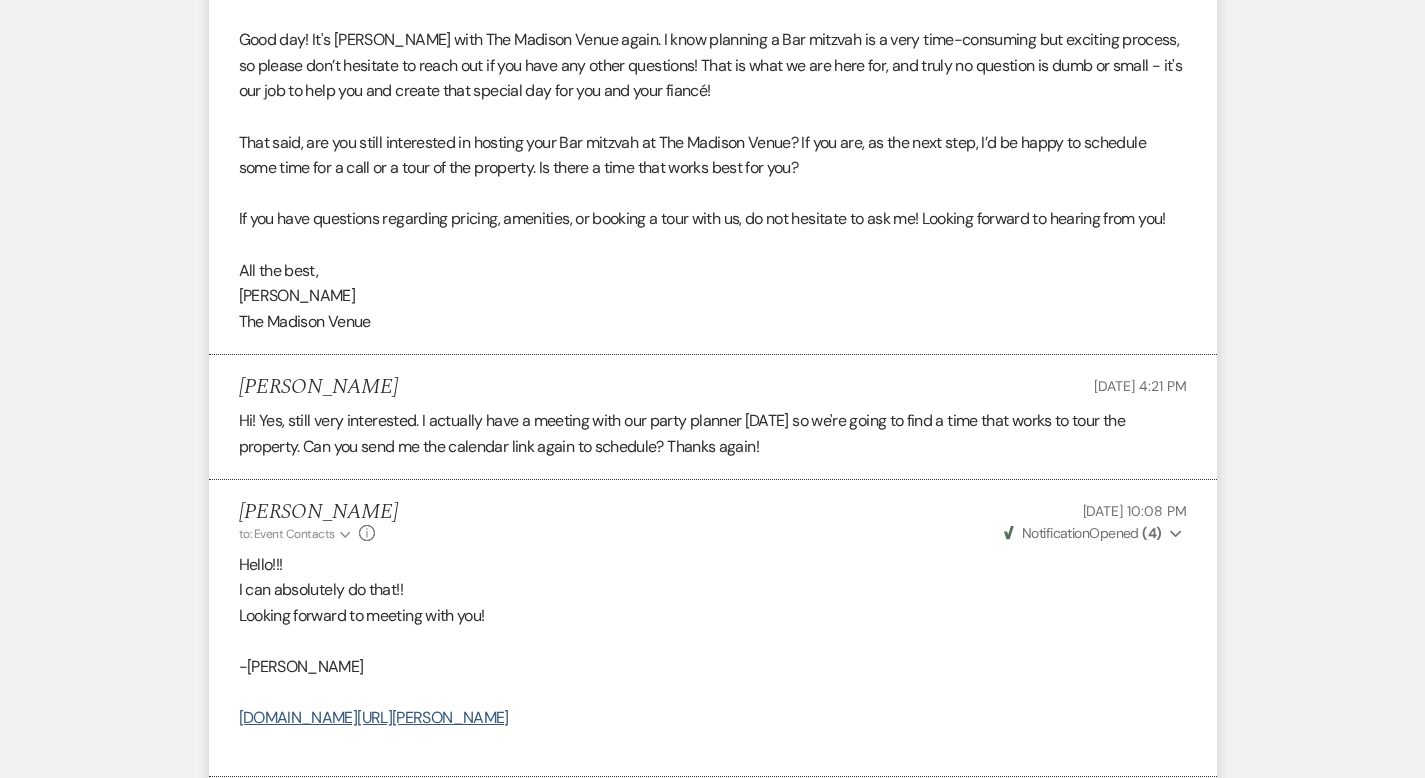 scroll, scrollTop: 0, scrollLeft: 0, axis: both 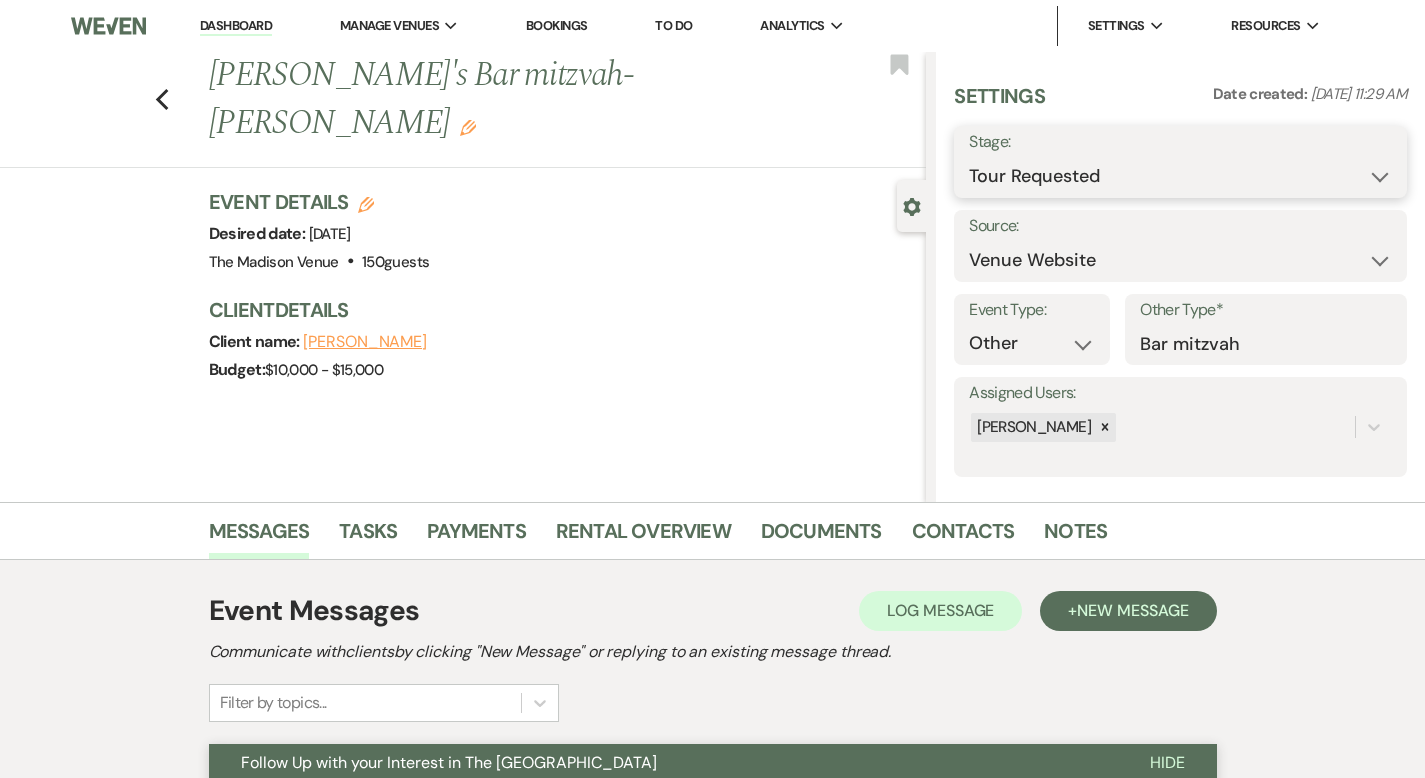 click on "Inquiry Follow Up Tour Requested Tour Confirmed Toured Proposal Sent Booked Lost" at bounding box center [1180, 176] 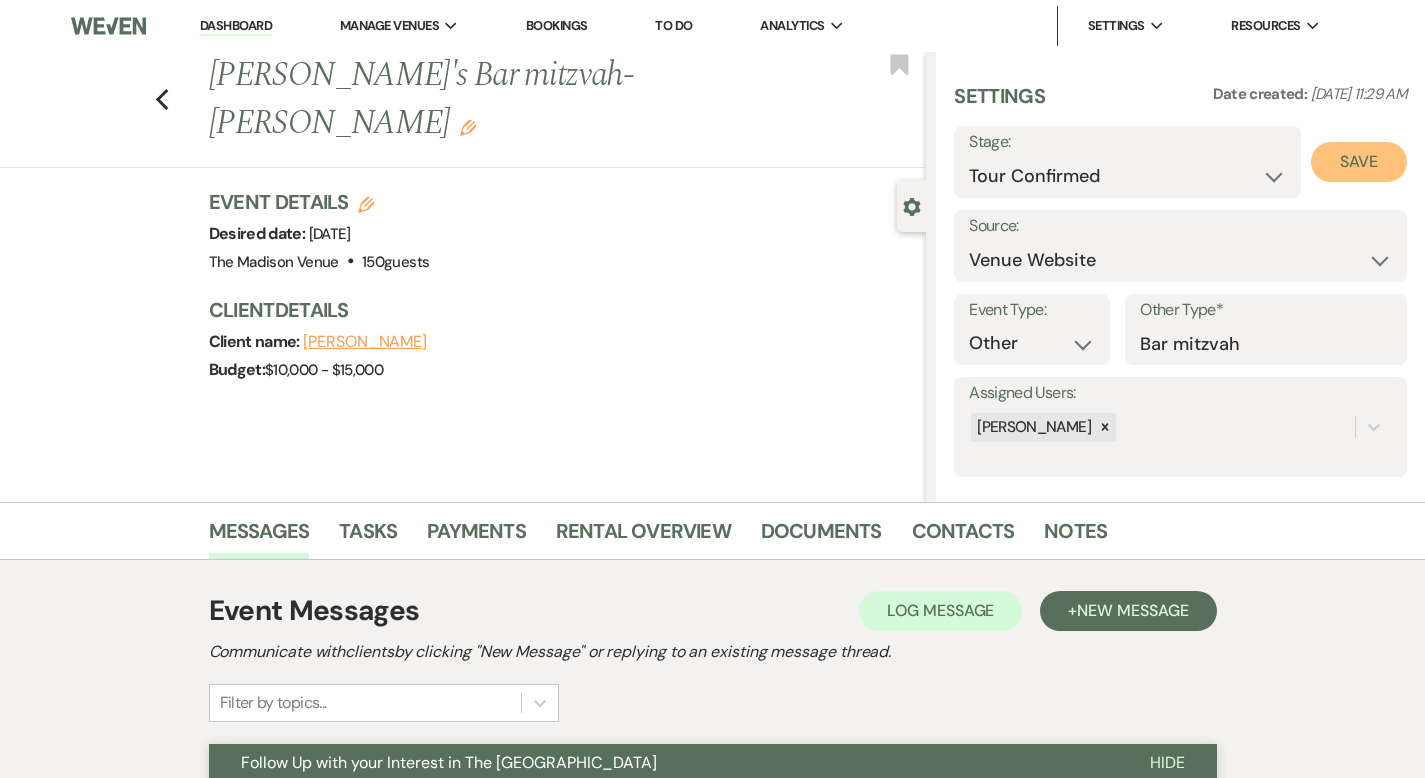 click on "Save" at bounding box center [1359, 162] 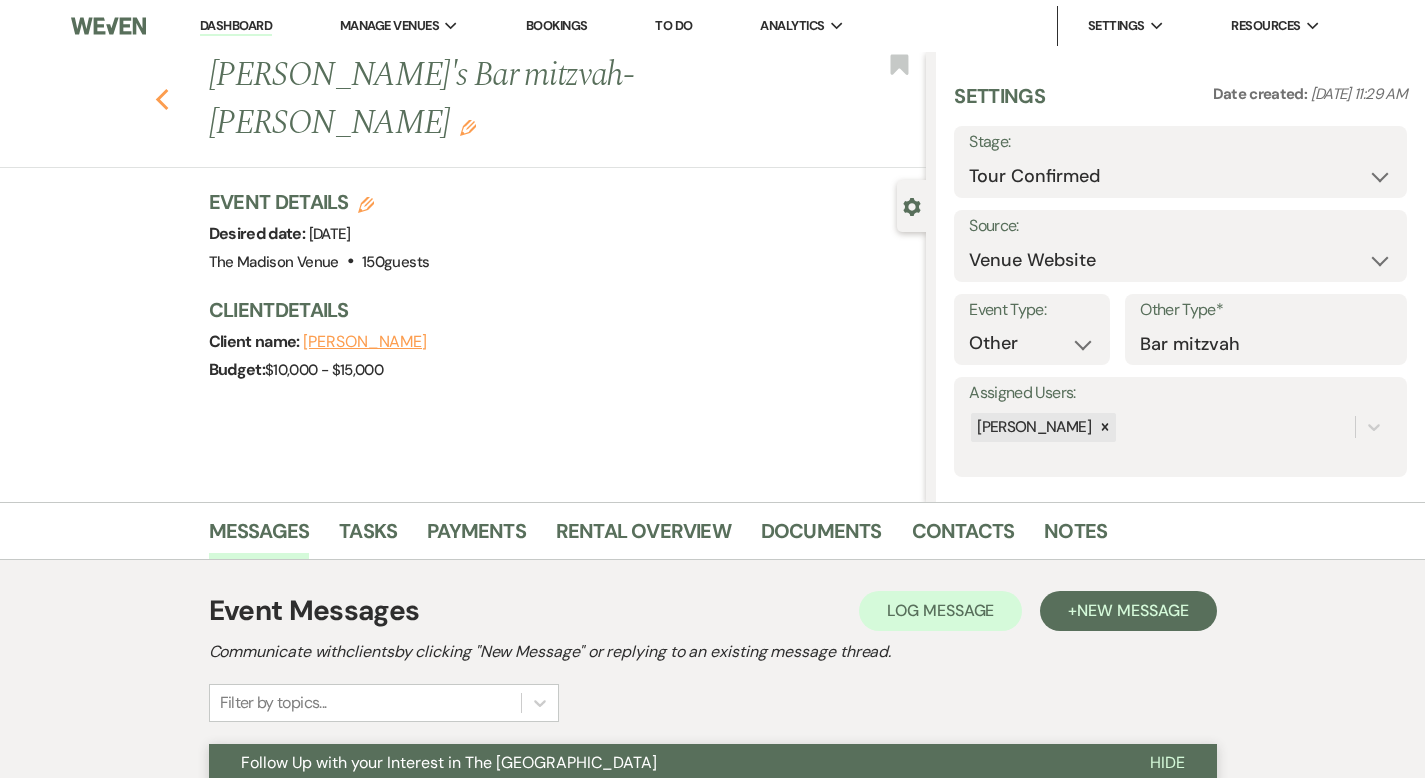 click on "Previous" 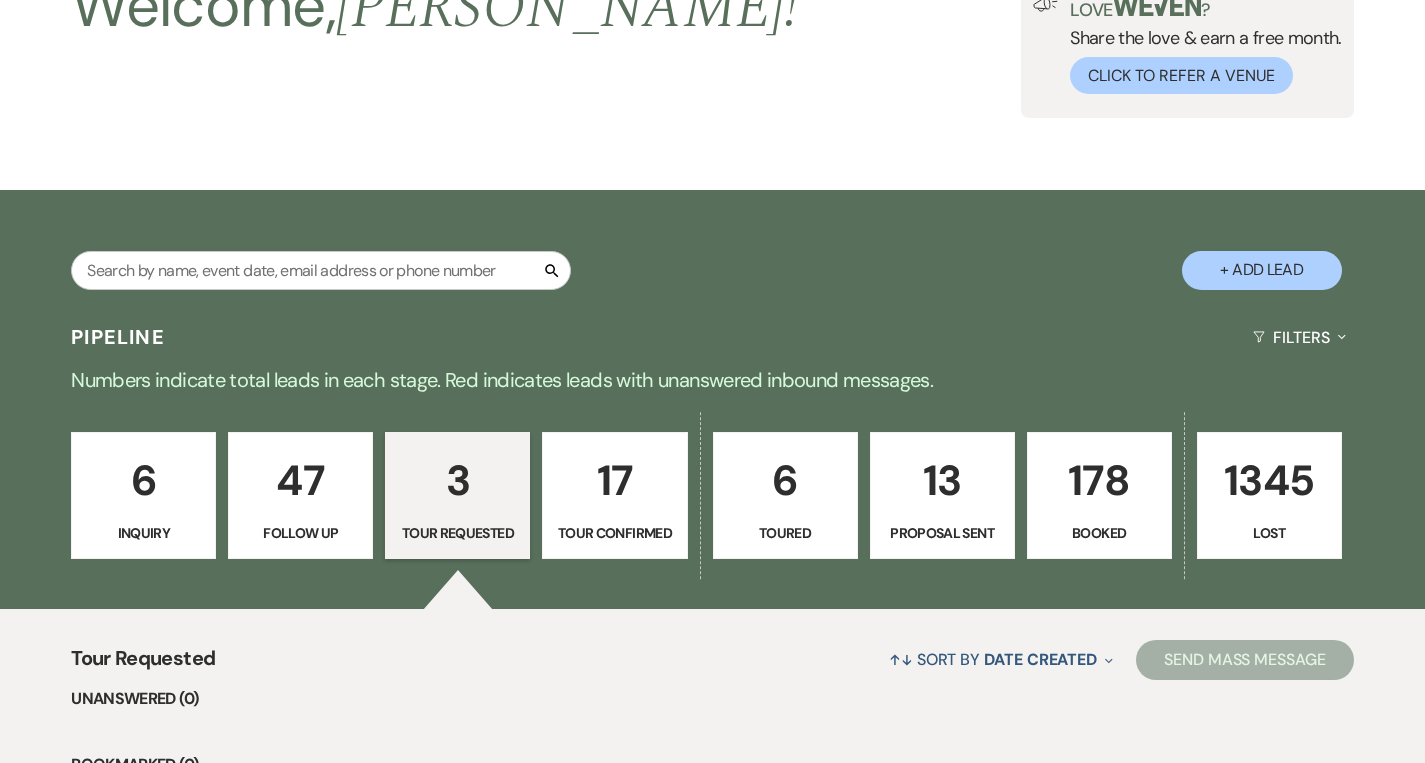 scroll, scrollTop: 0, scrollLeft: 0, axis: both 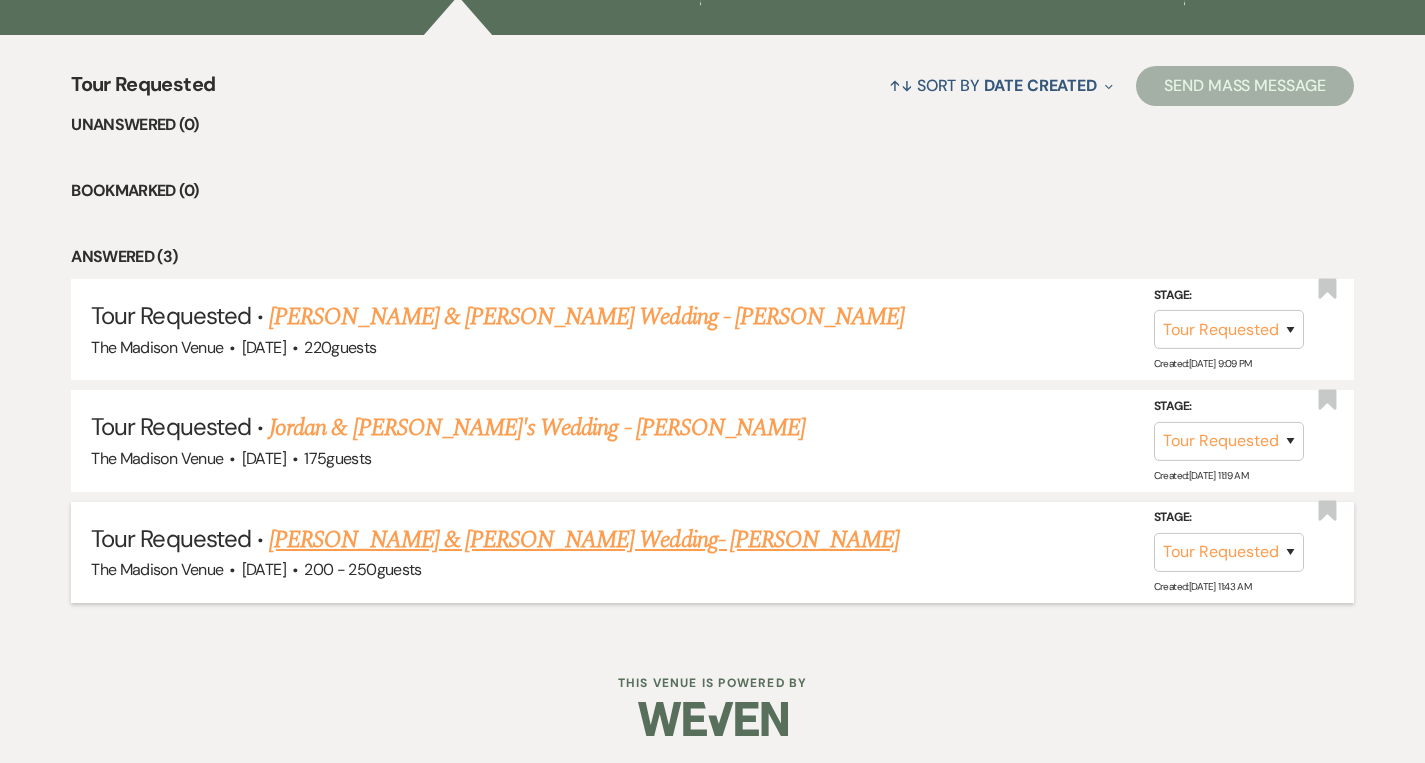 click on "Erin Castele & Doug Warriner's Wedding- Cher" at bounding box center (584, 540) 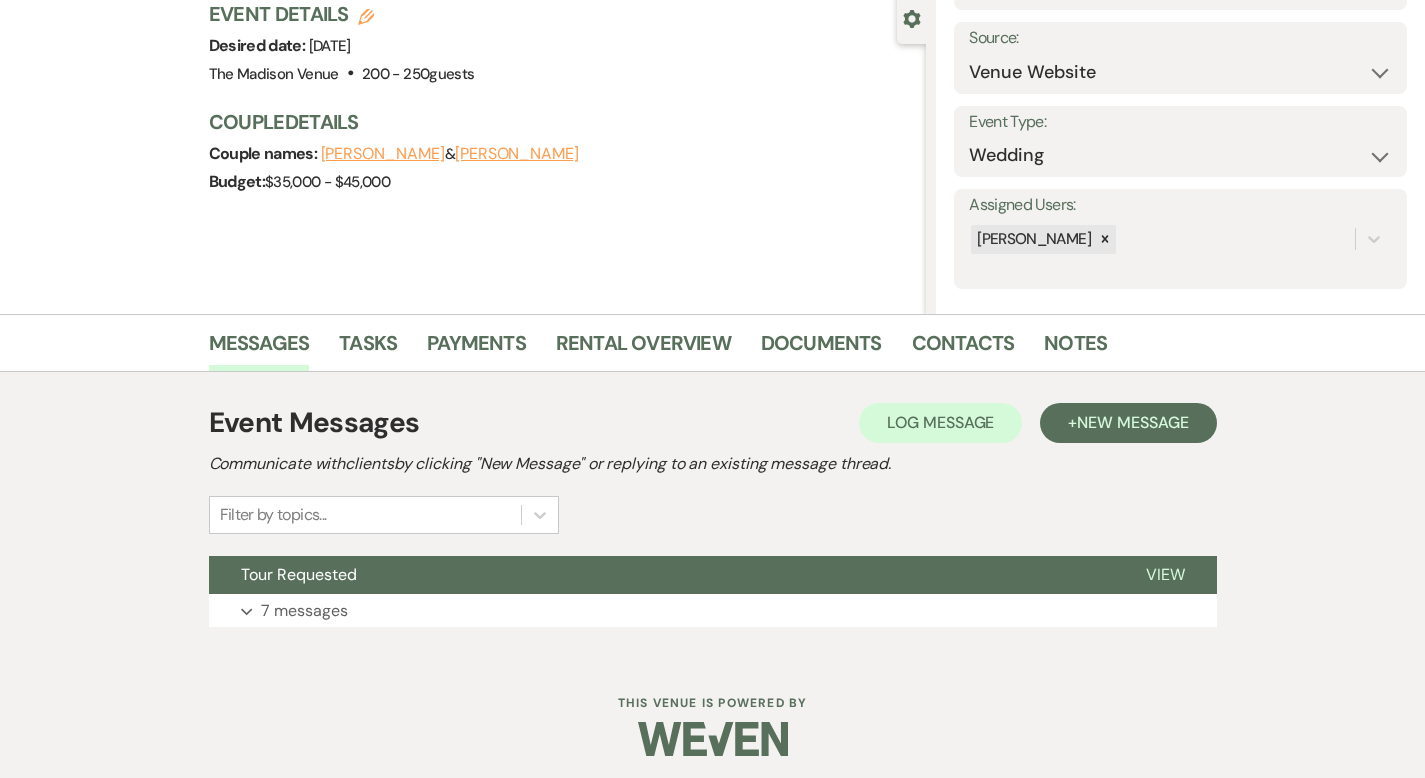 scroll, scrollTop: 196, scrollLeft: 0, axis: vertical 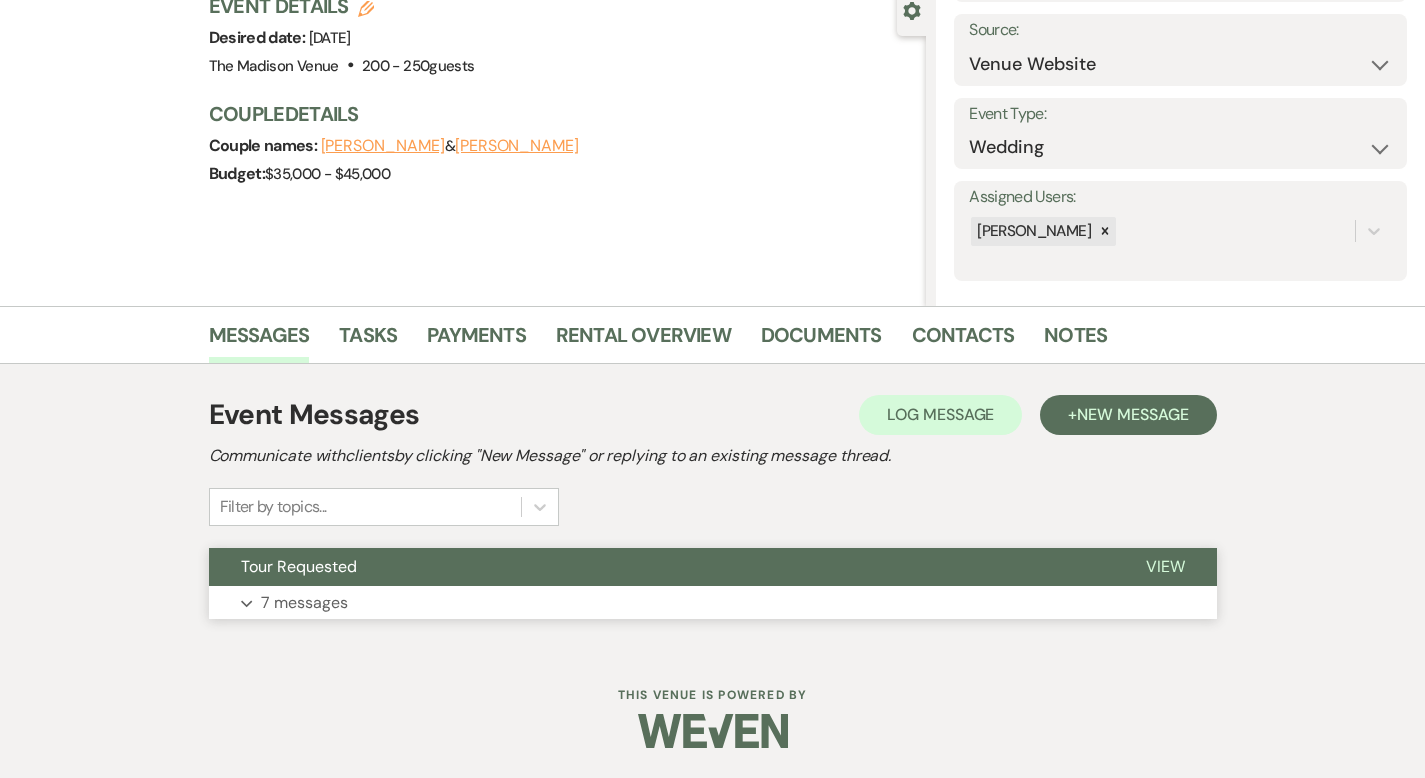 click on "View" at bounding box center (1165, 566) 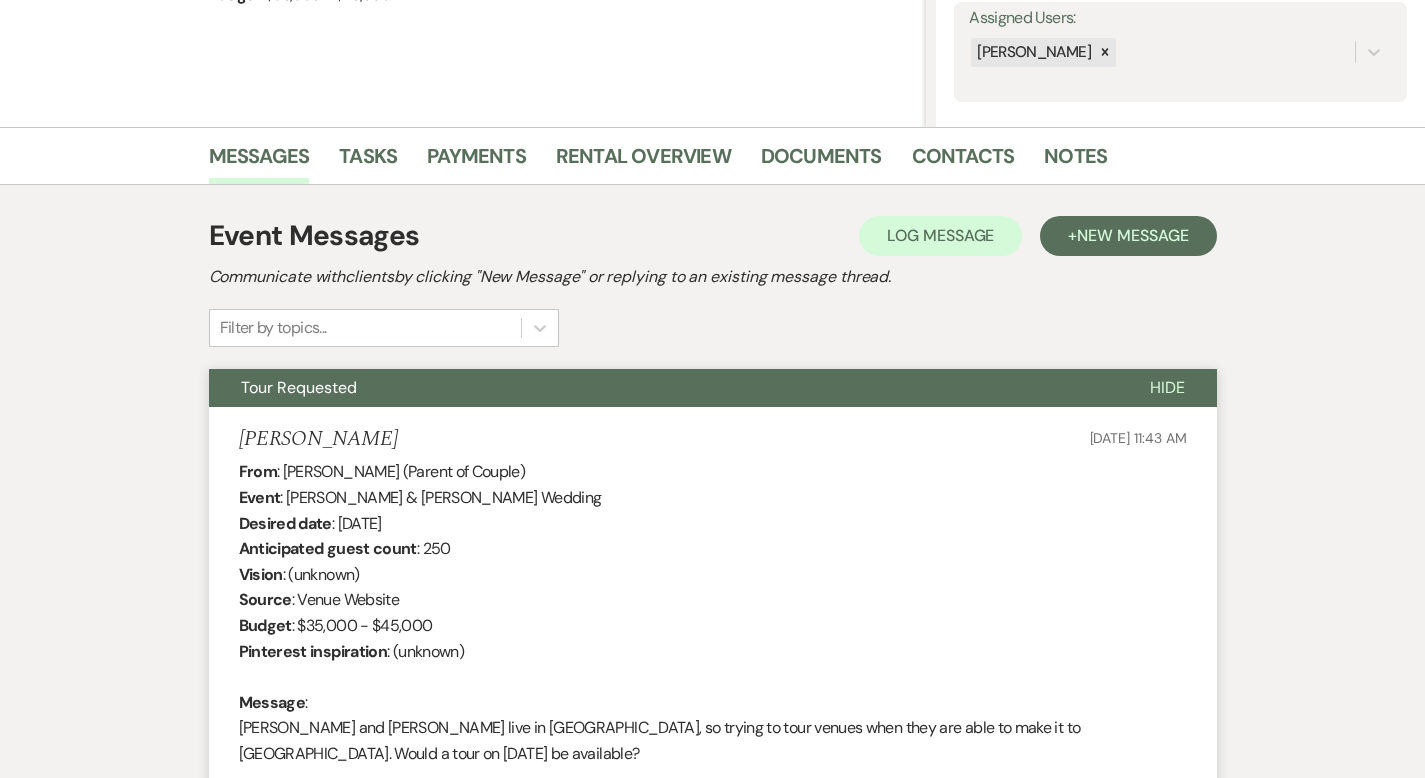scroll, scrollTop: 0, scrollLeft: 0, axis: both 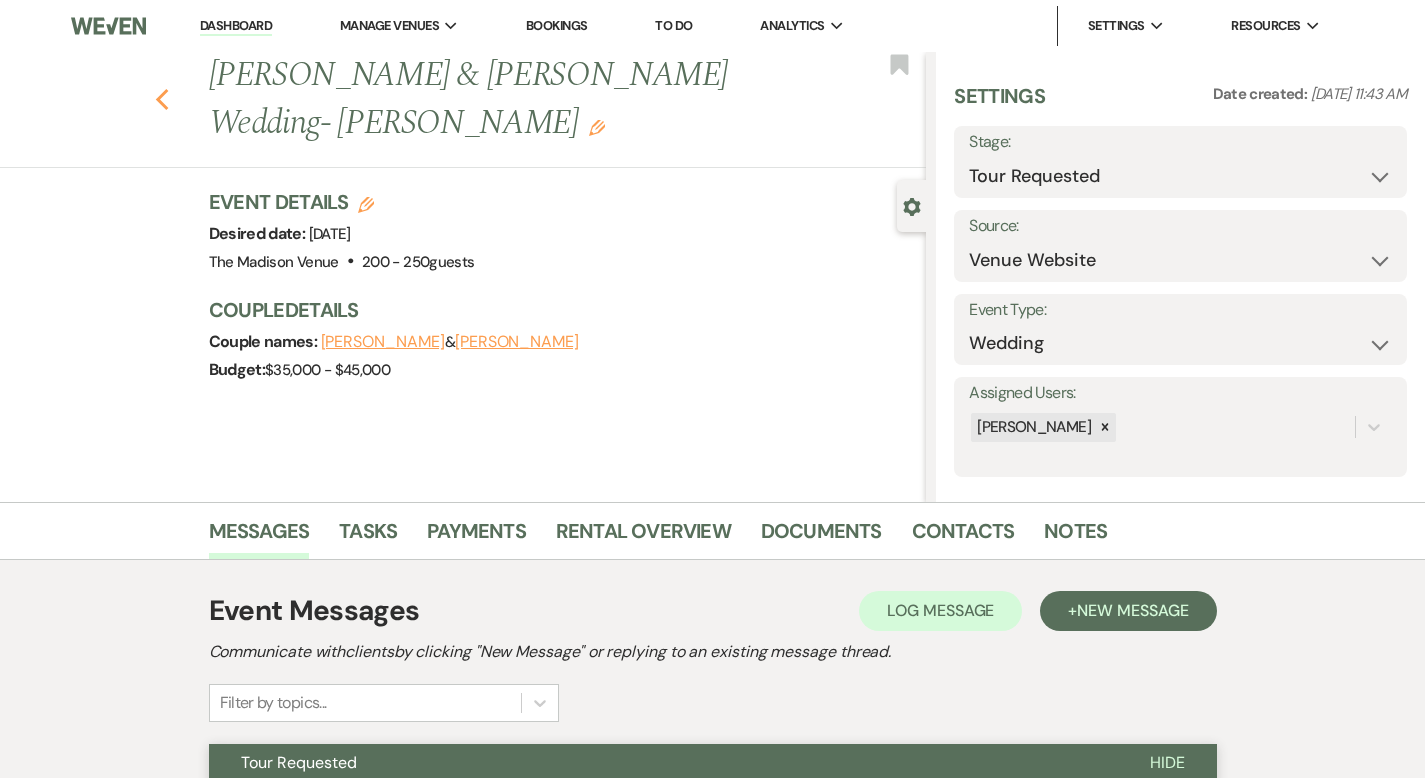 click on "Previous" 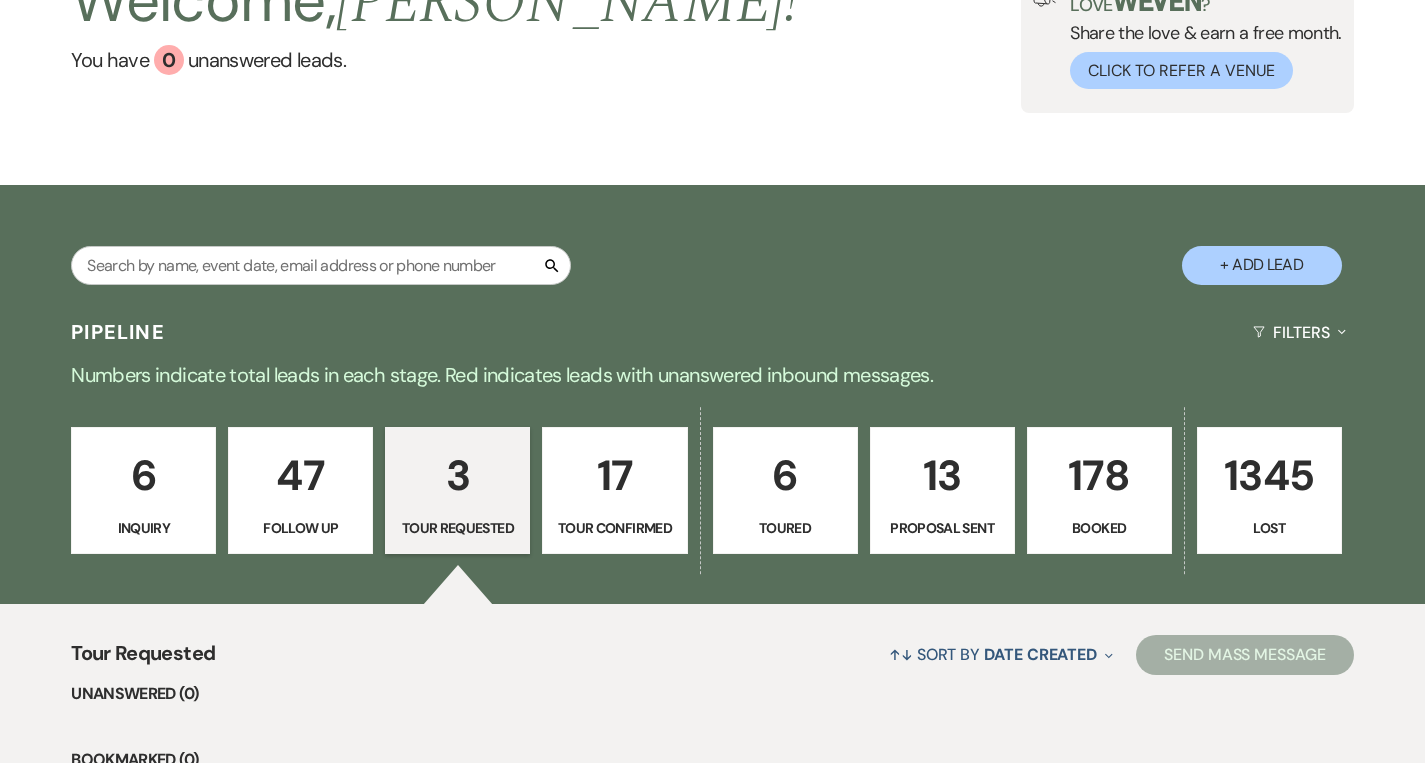 scroll, scrollTop: 588, scrollLeft: 0, axis: vertical 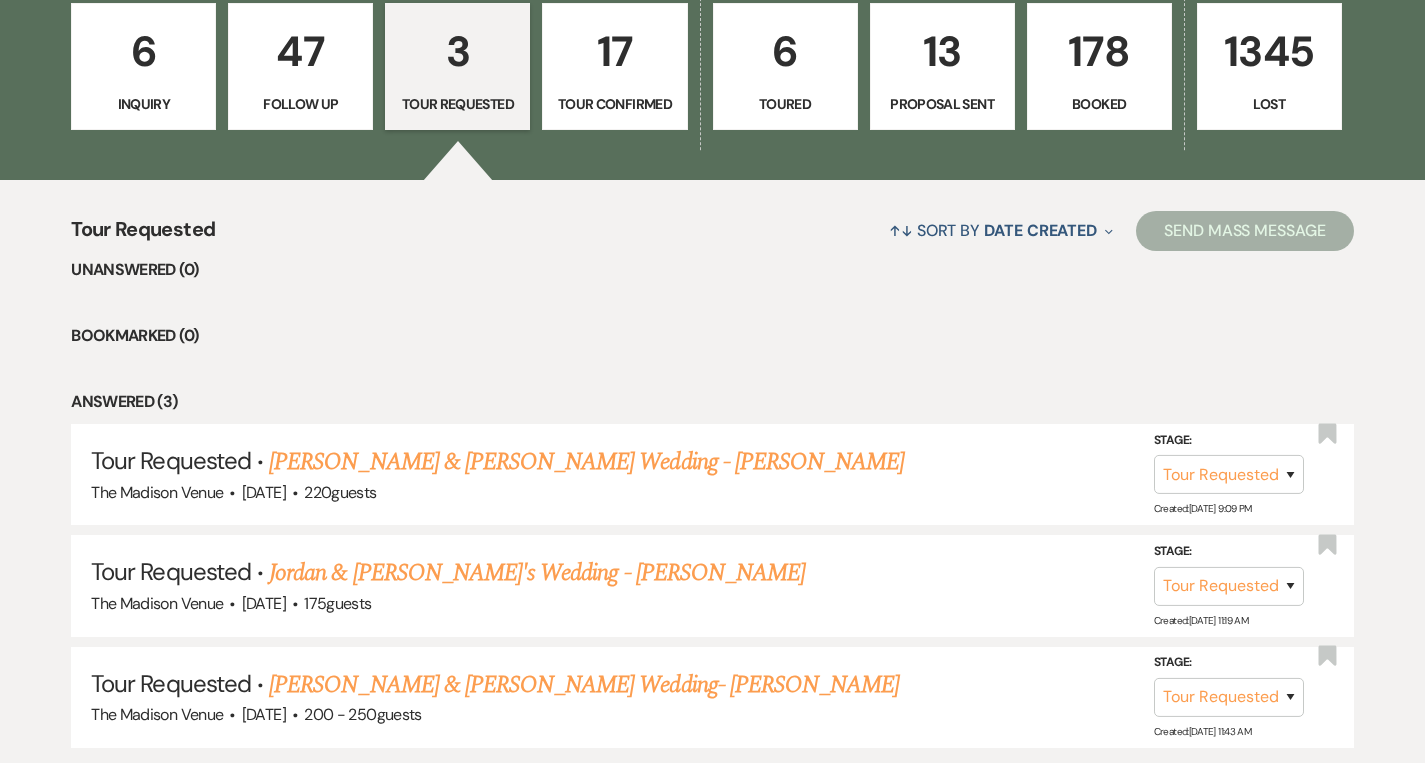 click on "6" at bounding box center [143, 51] 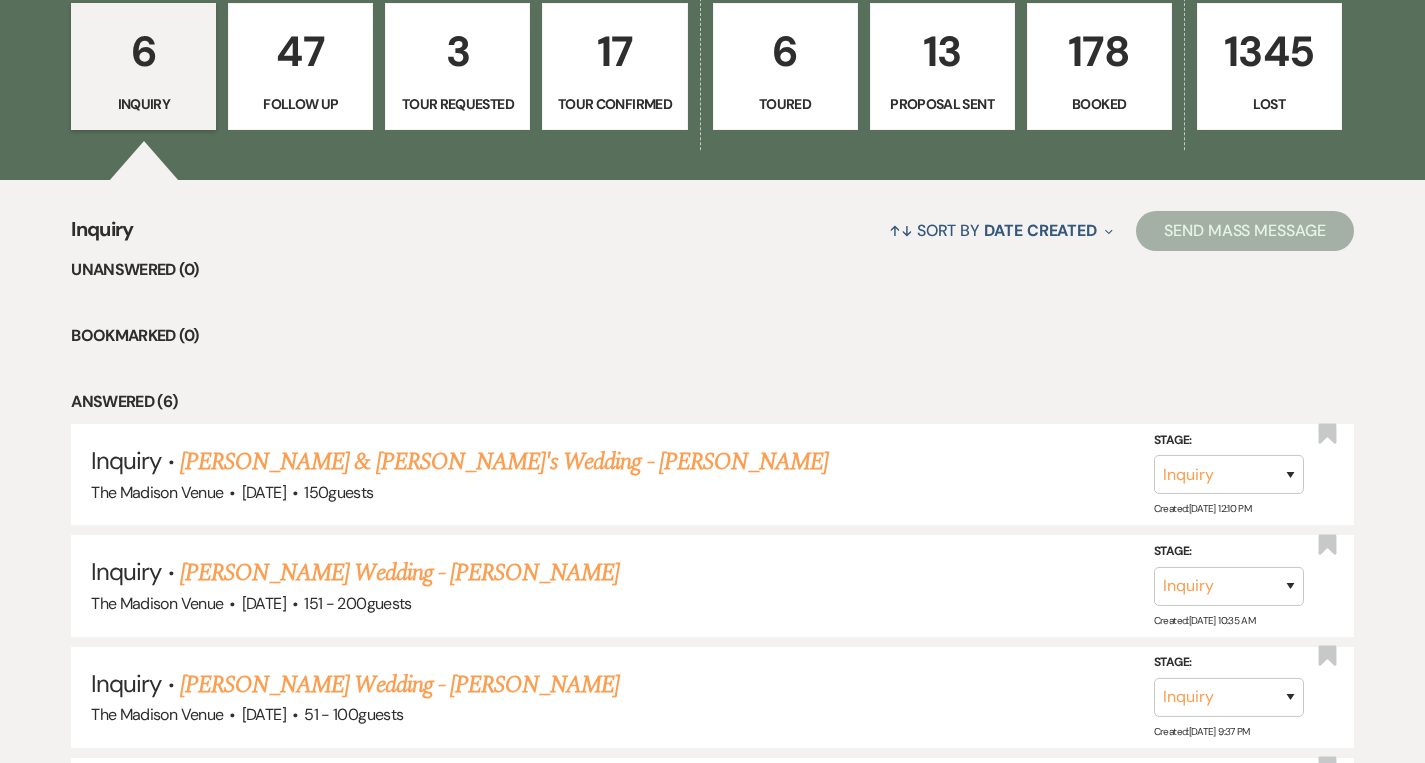 click on "6 Inquiry" at bounding box center [143, 67] 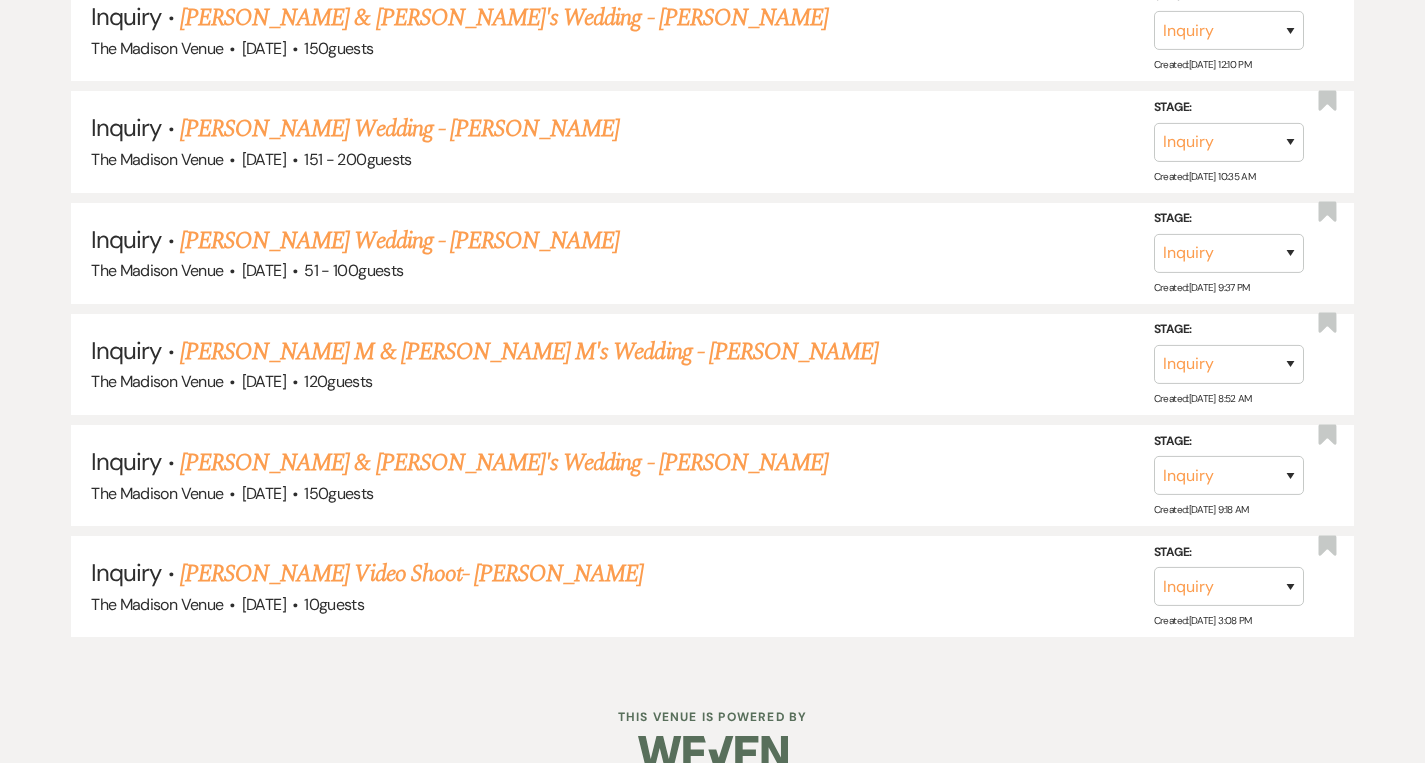 scroll, scrollTop: 1064, scrollLeft: 0, axis: vertical 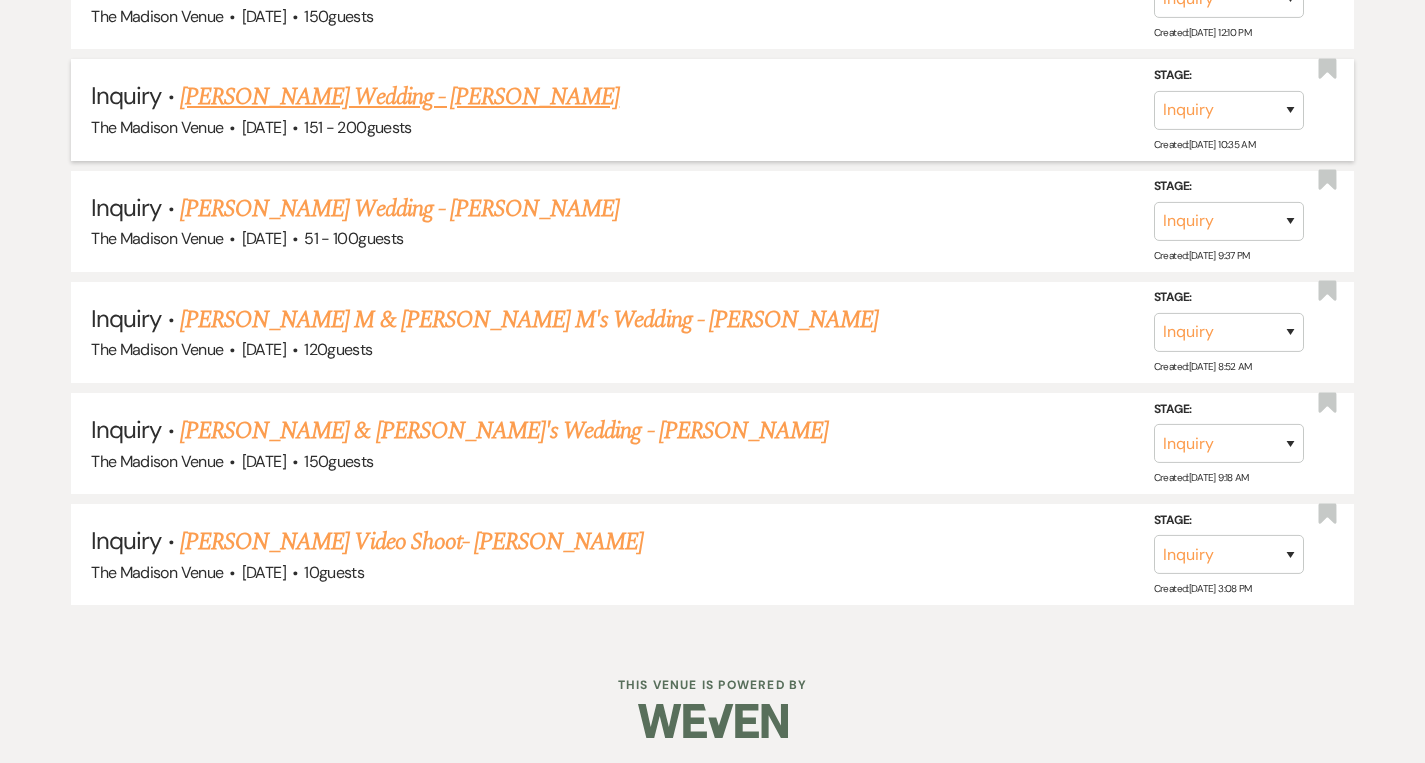 click on "Cassie DeHaan's Wedding - Cher" at bounding box center [399, 97] 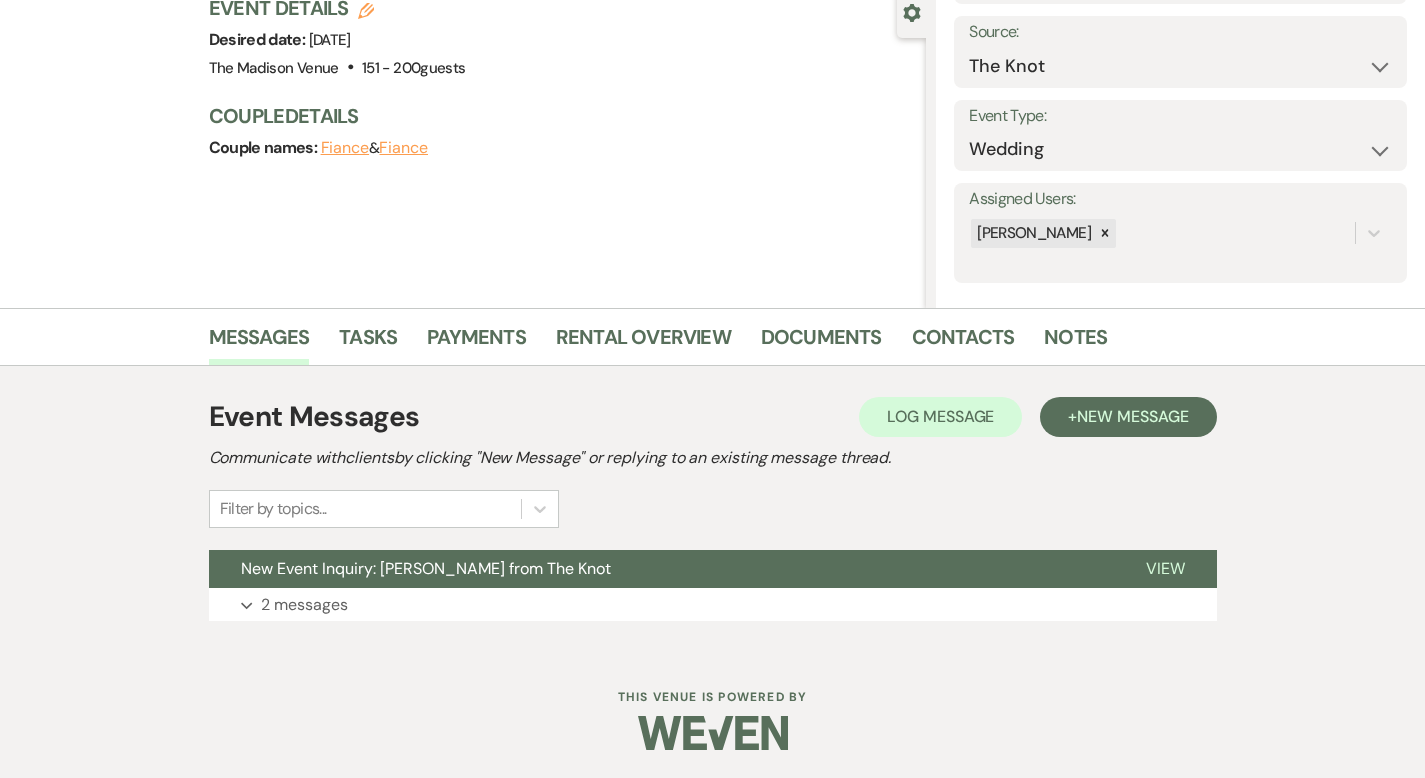 scroll, scrollTop: 196, scrollLeft: 0, axis: vertical 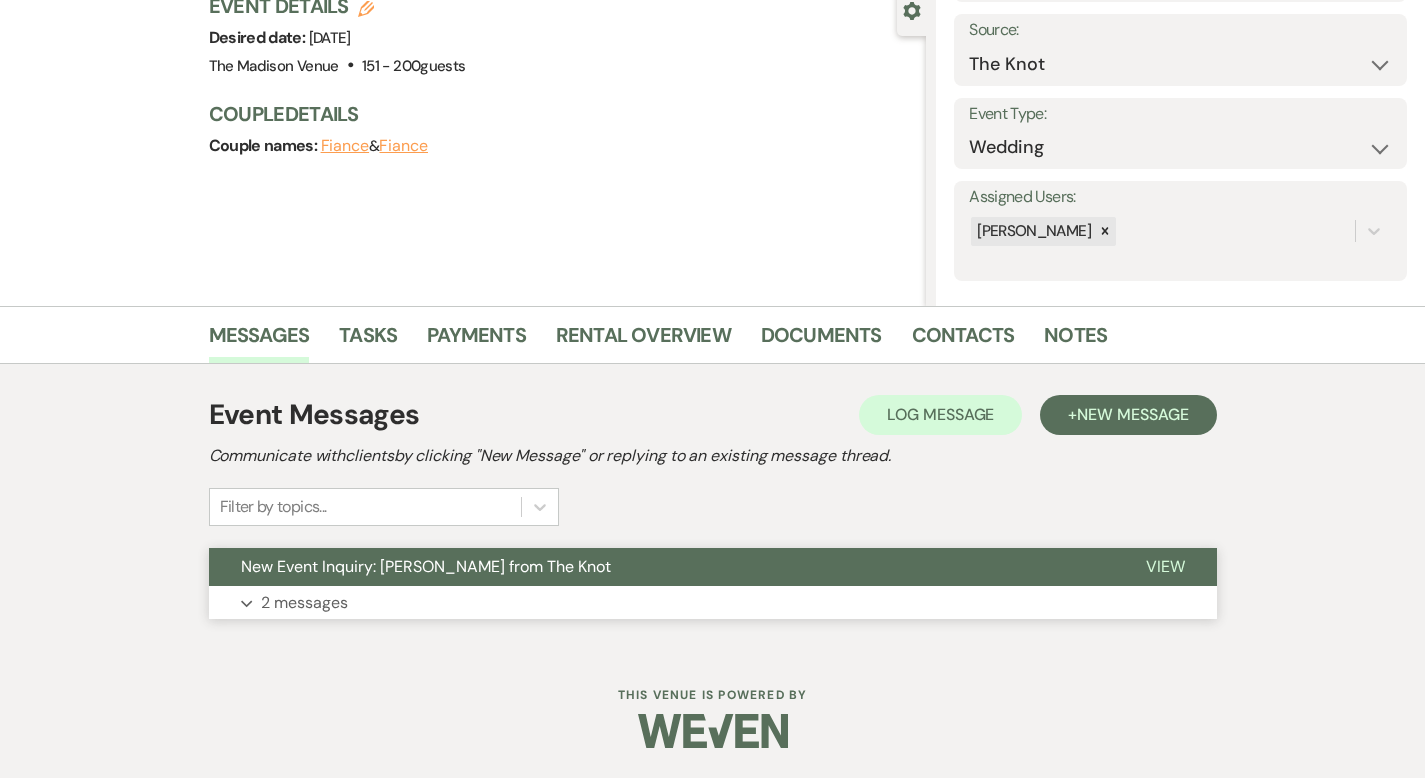 click on "View" at bounding box center (1165, 567) 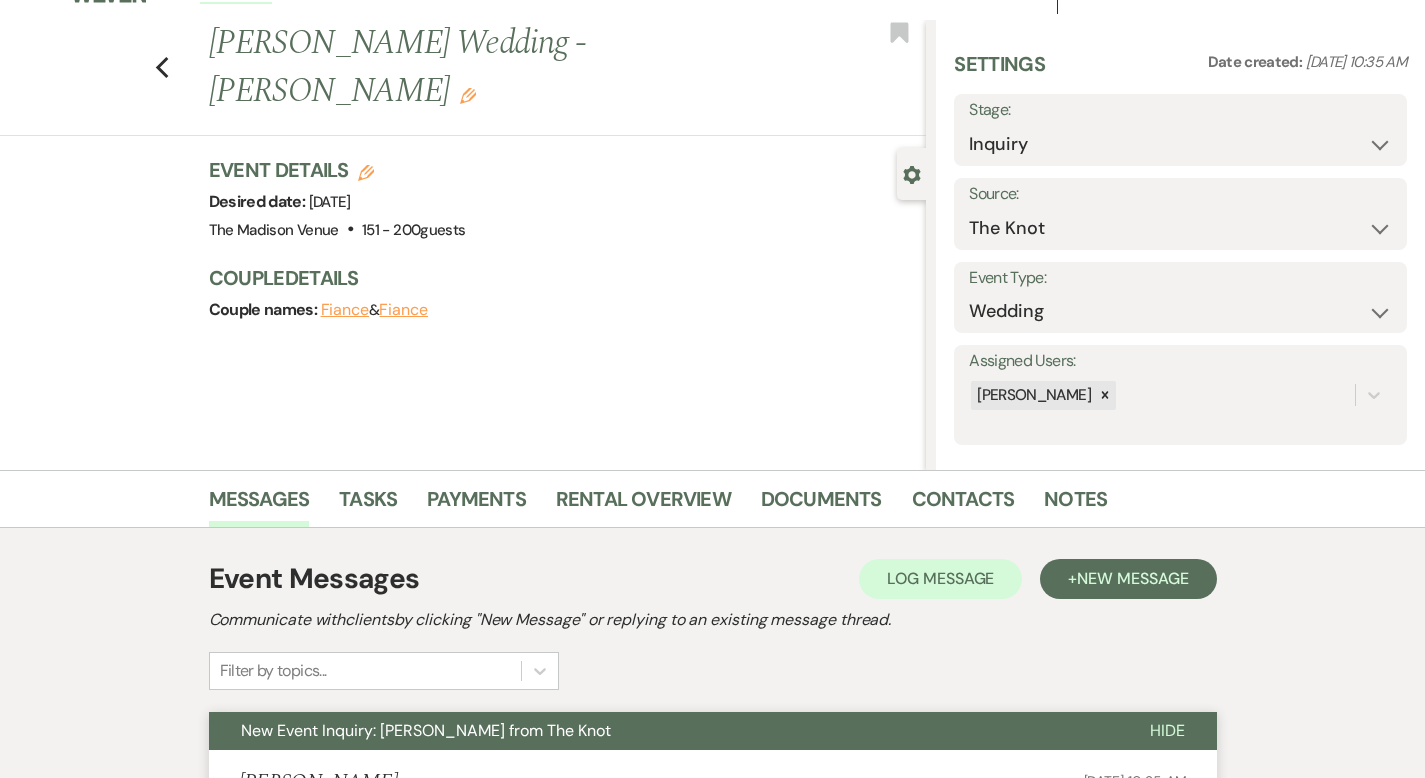 scroll, scrollTop: 0, scrollLeft: 0, axis: both 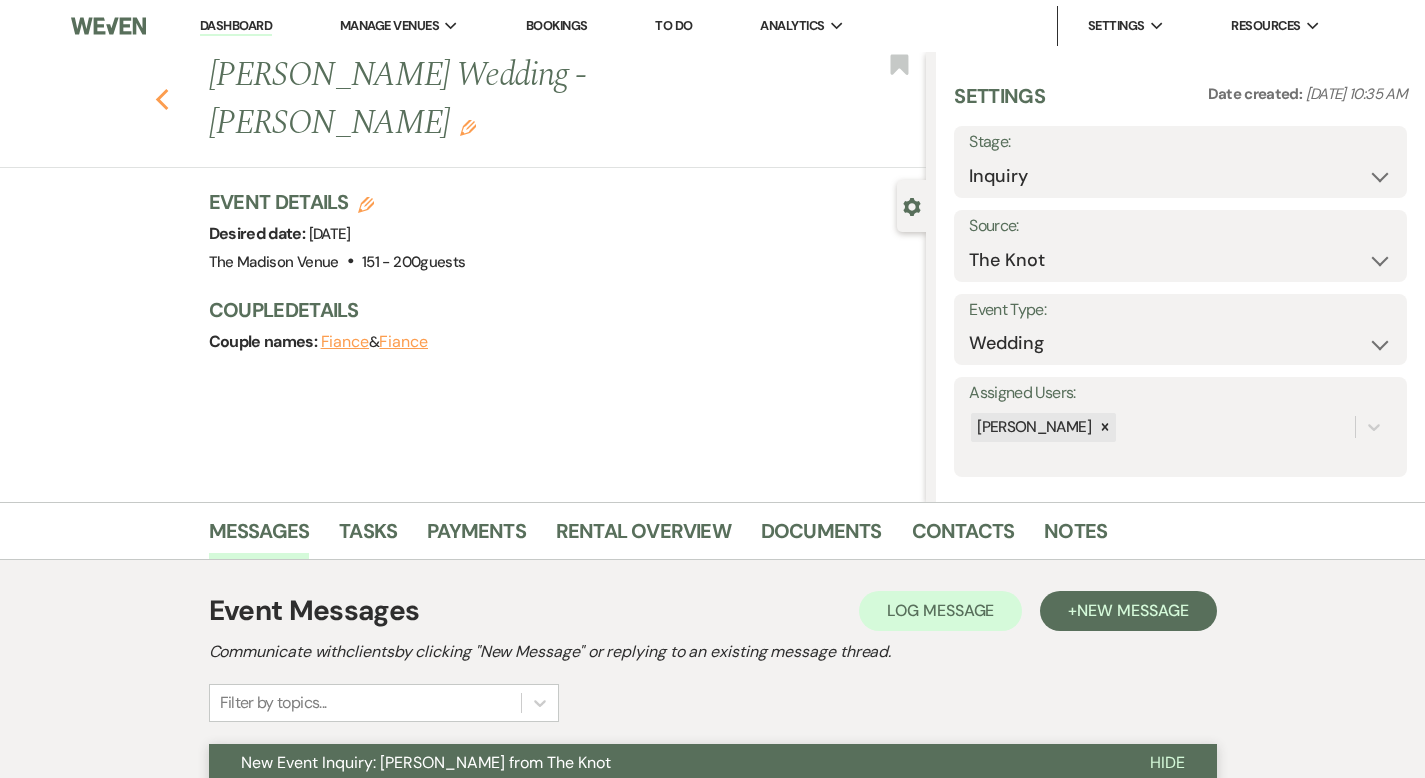 click on "Previous" 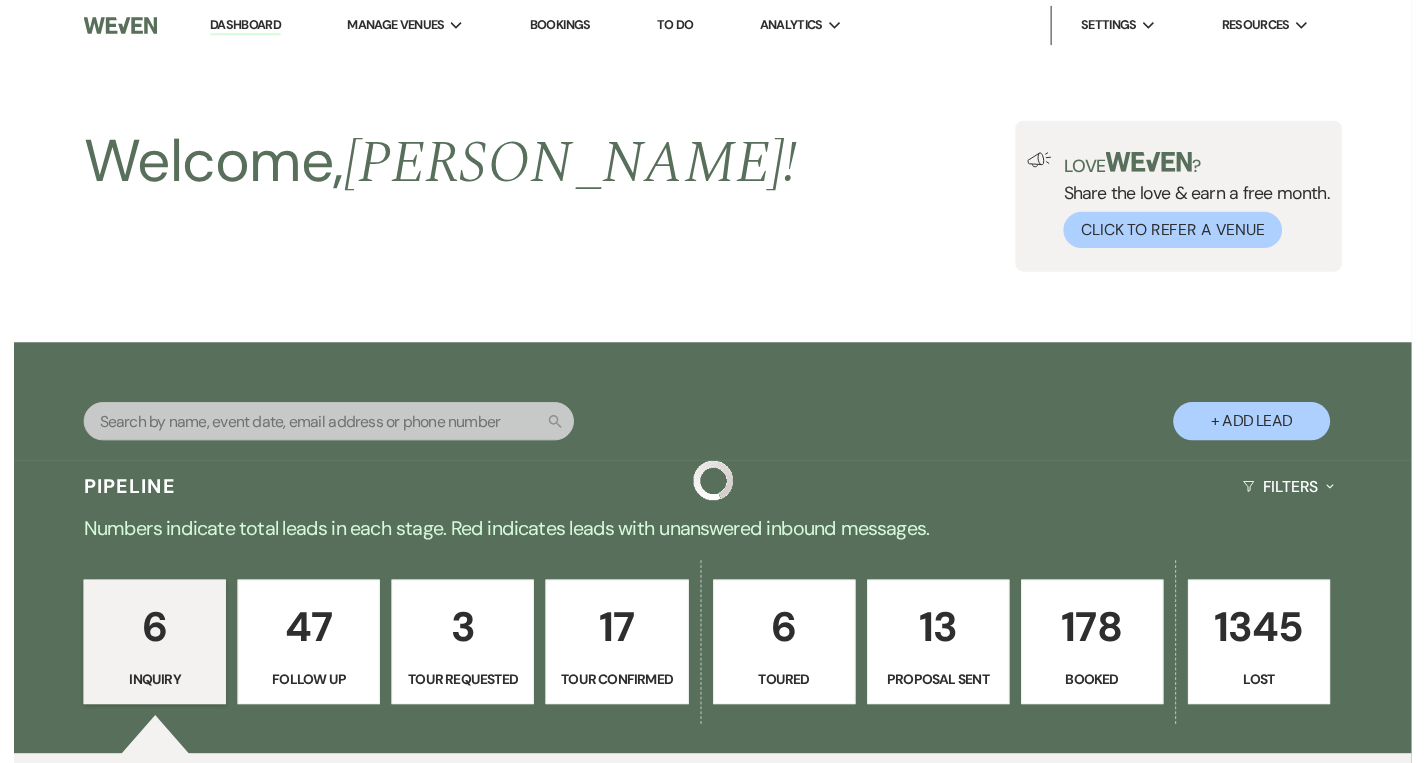 scroll, scrollTop: 1064, scrollLeft: 0, axis: vertical 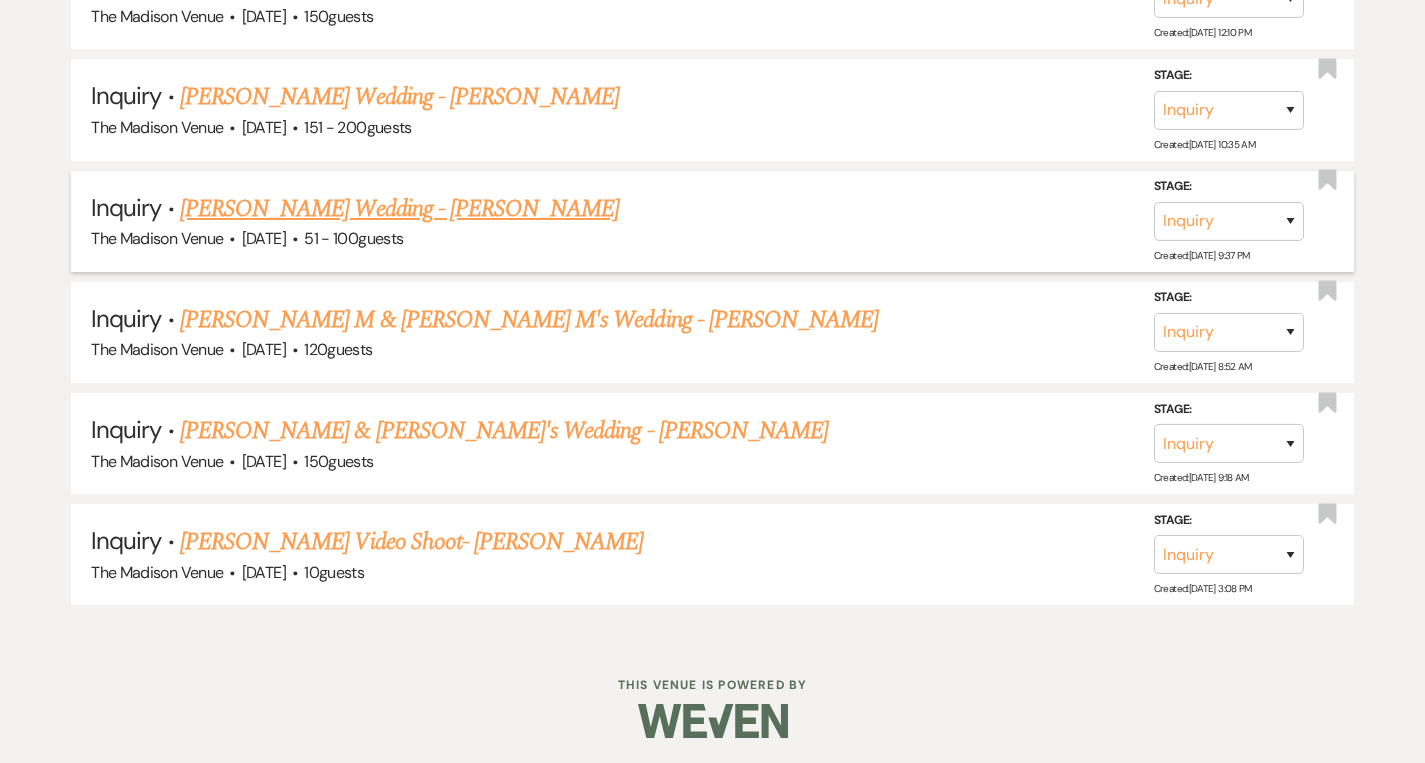 click on "51 - 100  guests" at bounding box center [353, 238] 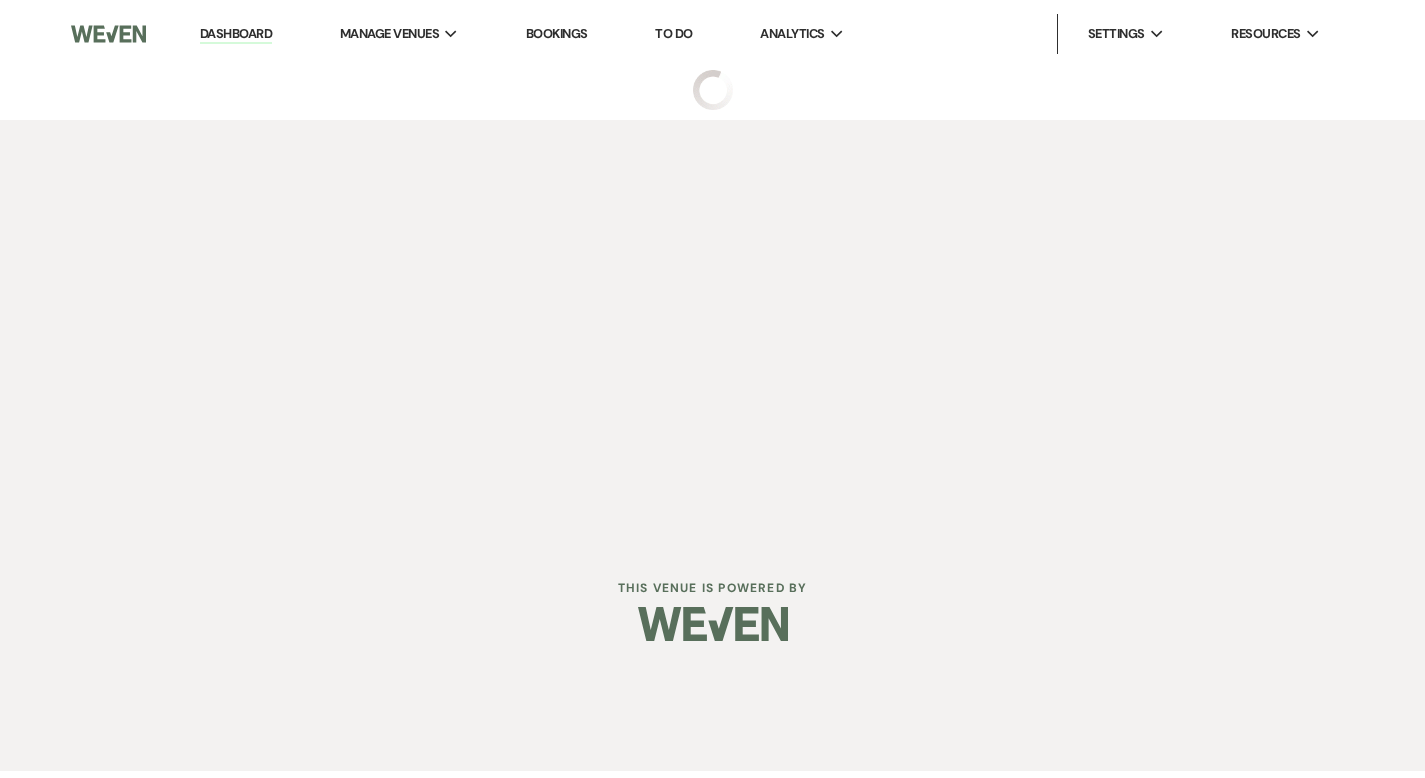 scroll, scrollTop: 0, scrollLeft: 0, axis: both 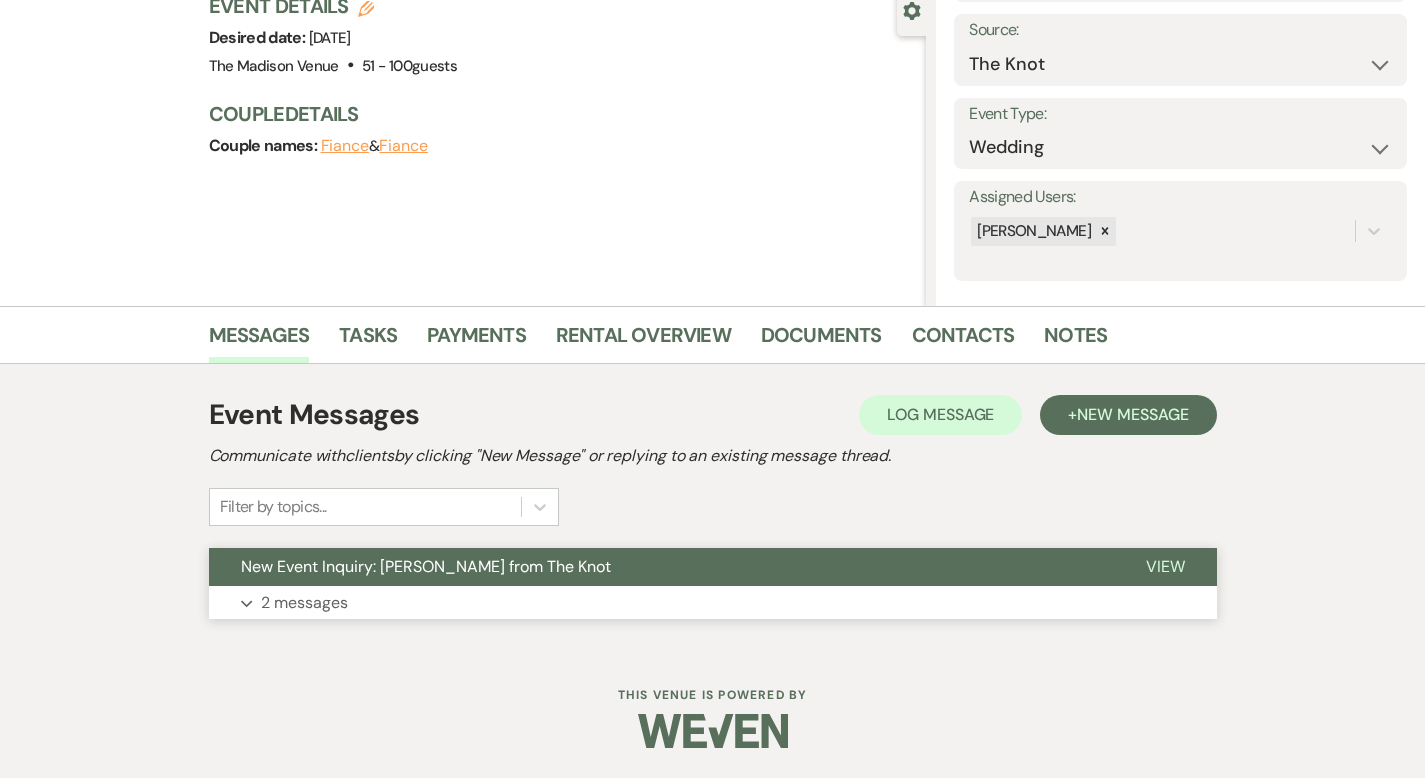 click on "View" at bounding box center (1165, 566) 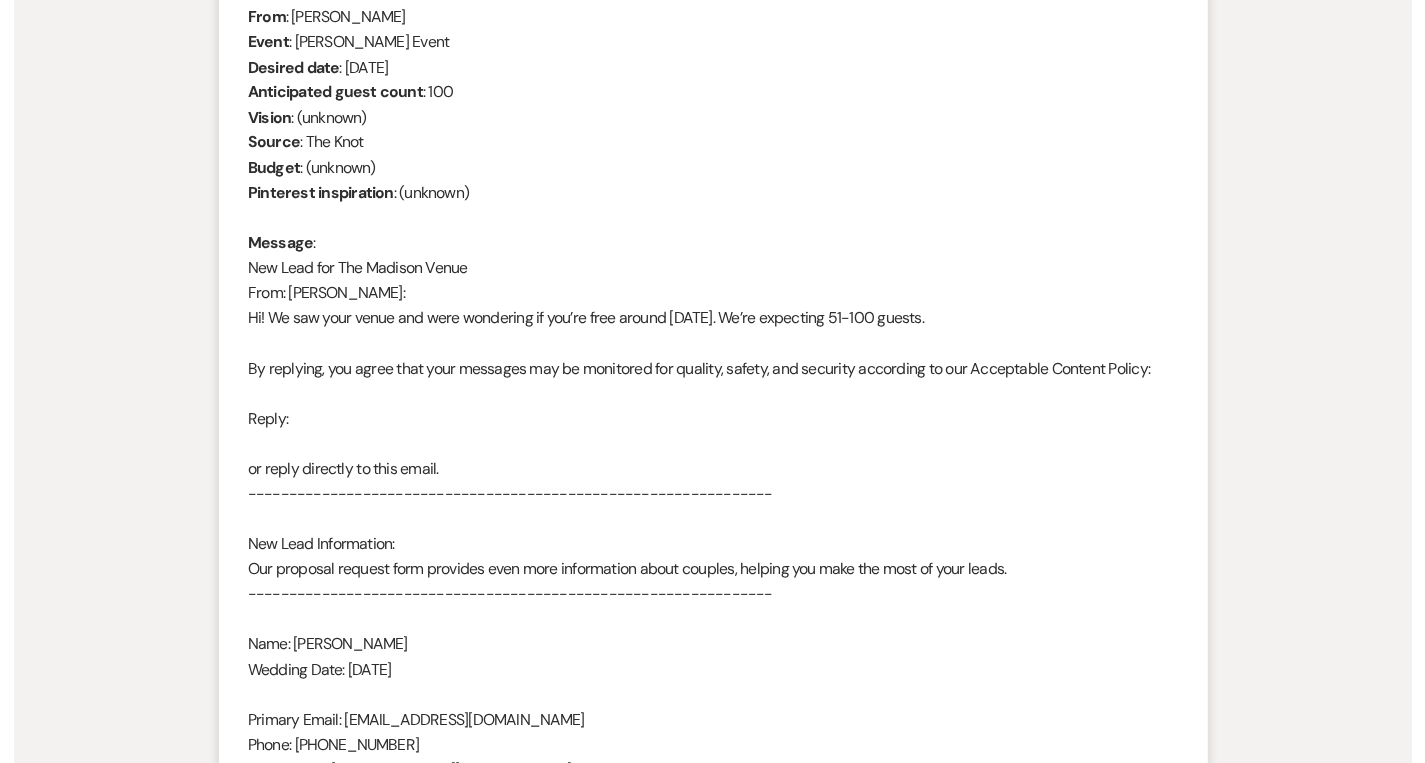 scroll, scrollTop: 0, scrollLeft: 0, axis: both 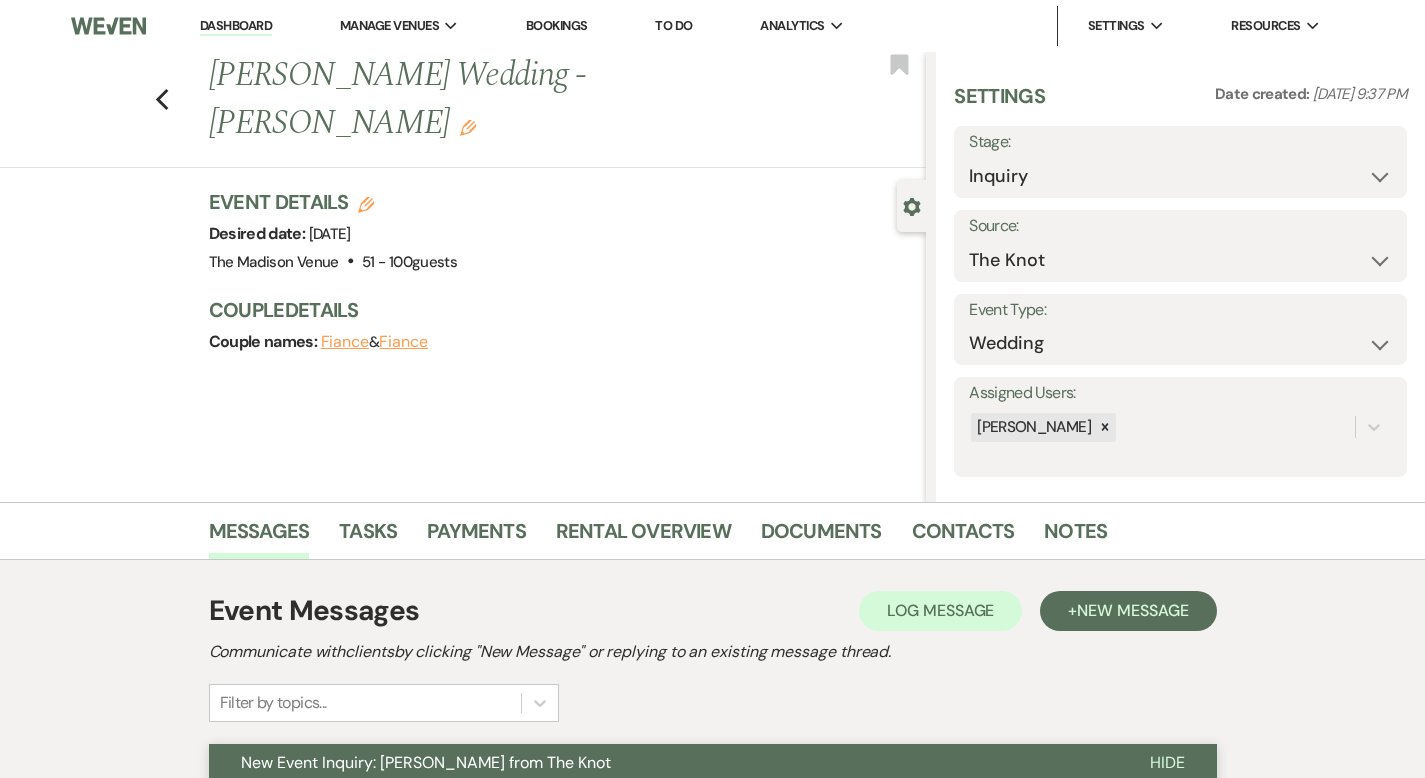 click on "Dashboard" at bounding box center [236, 26] 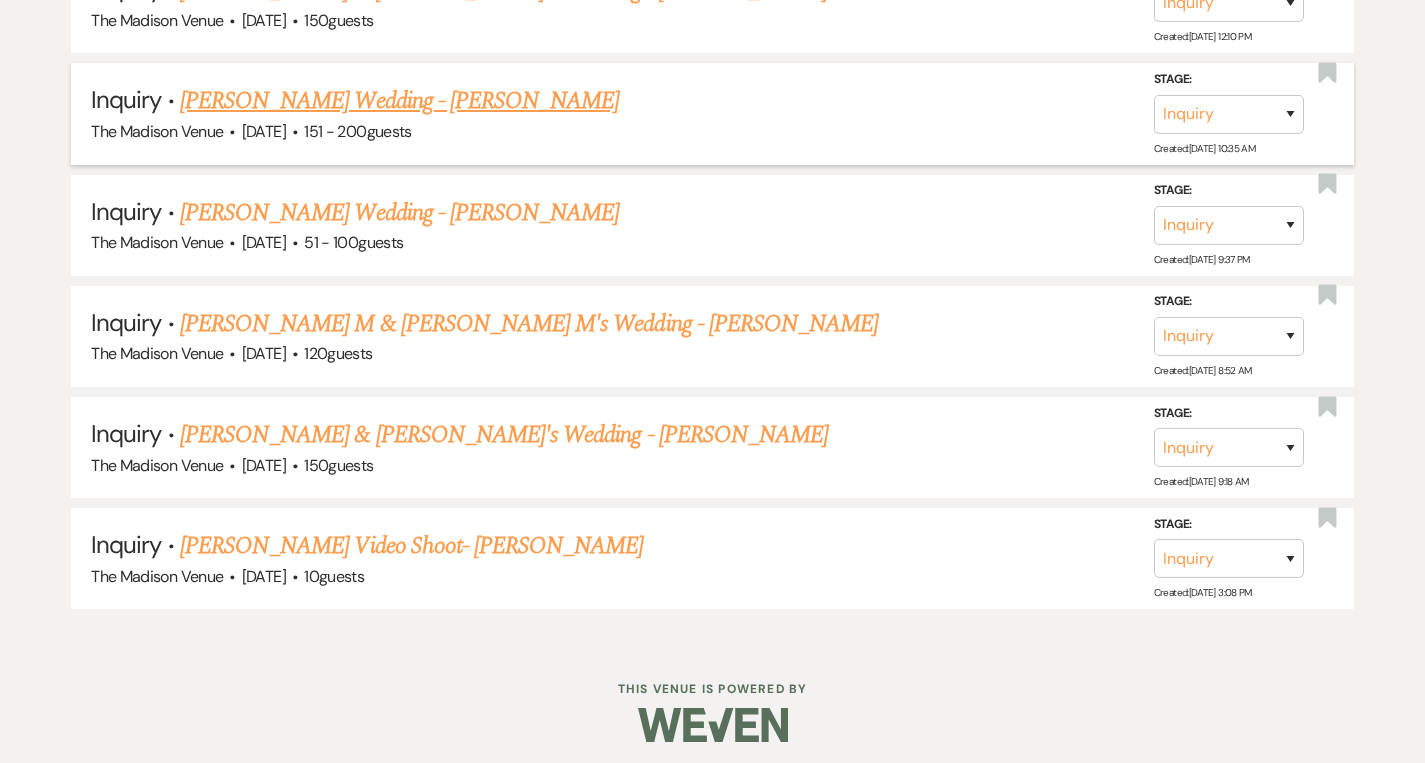 scroll, scrollTop: 0, scrollLeft: 0, axis: both 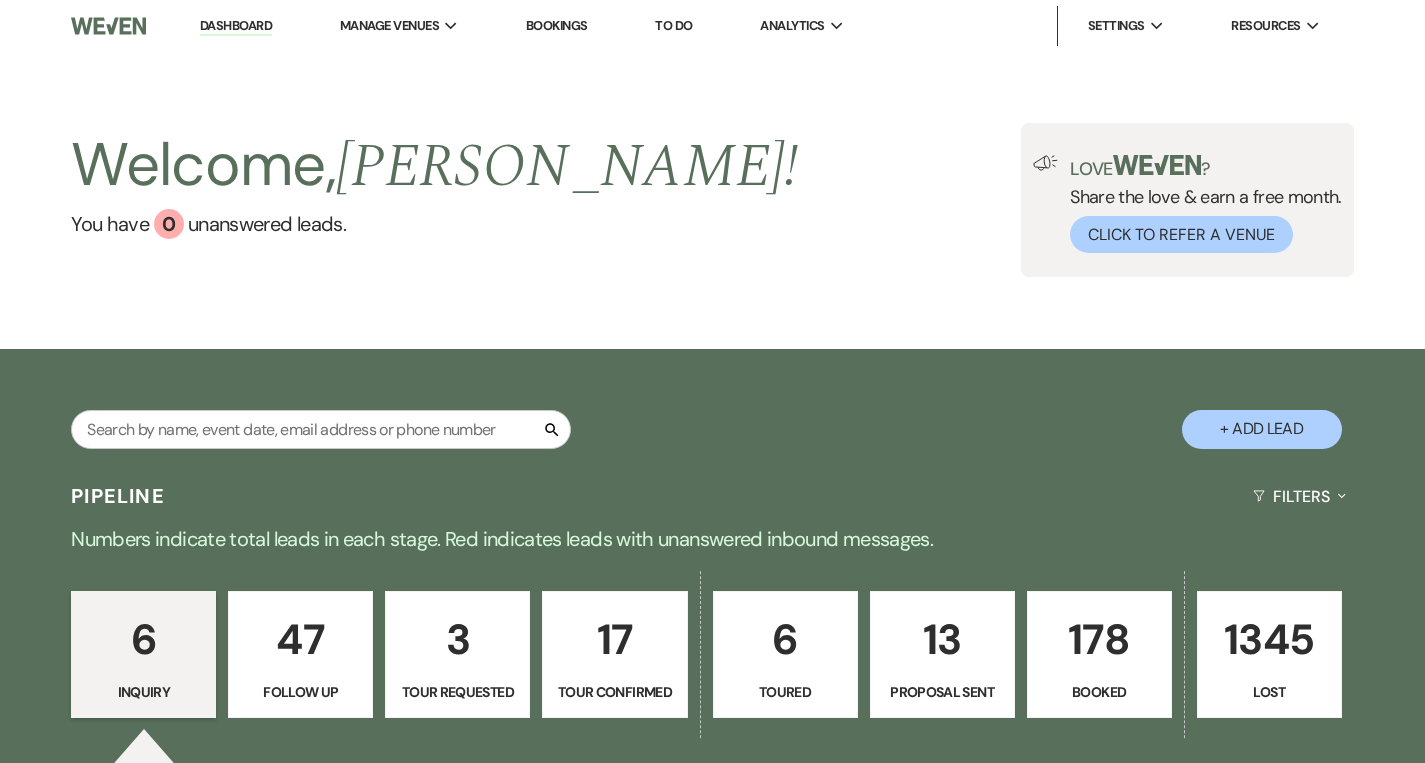 click on "17" at bounding box center [614, 639] 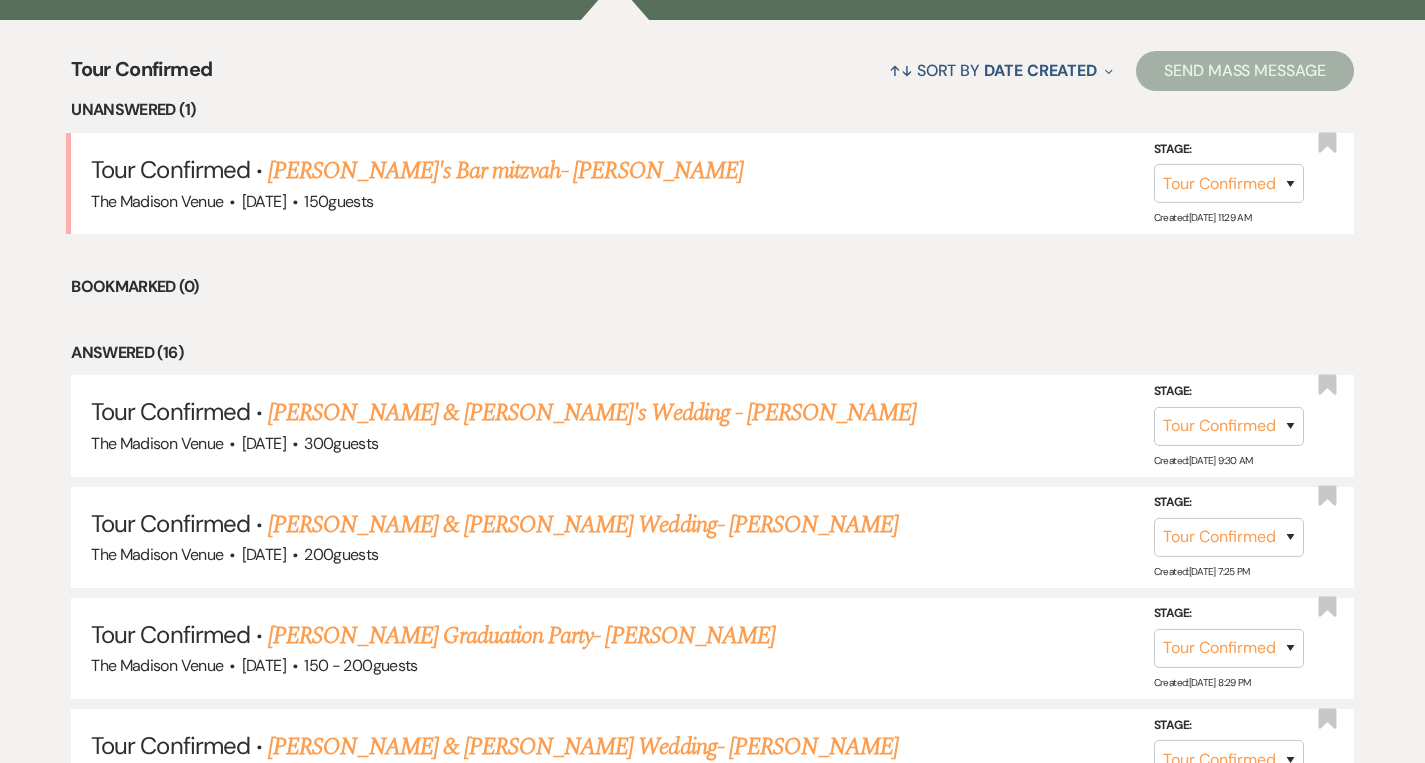 scroll, scrollTop: 766, scrollLeft: 0, axis: vertical 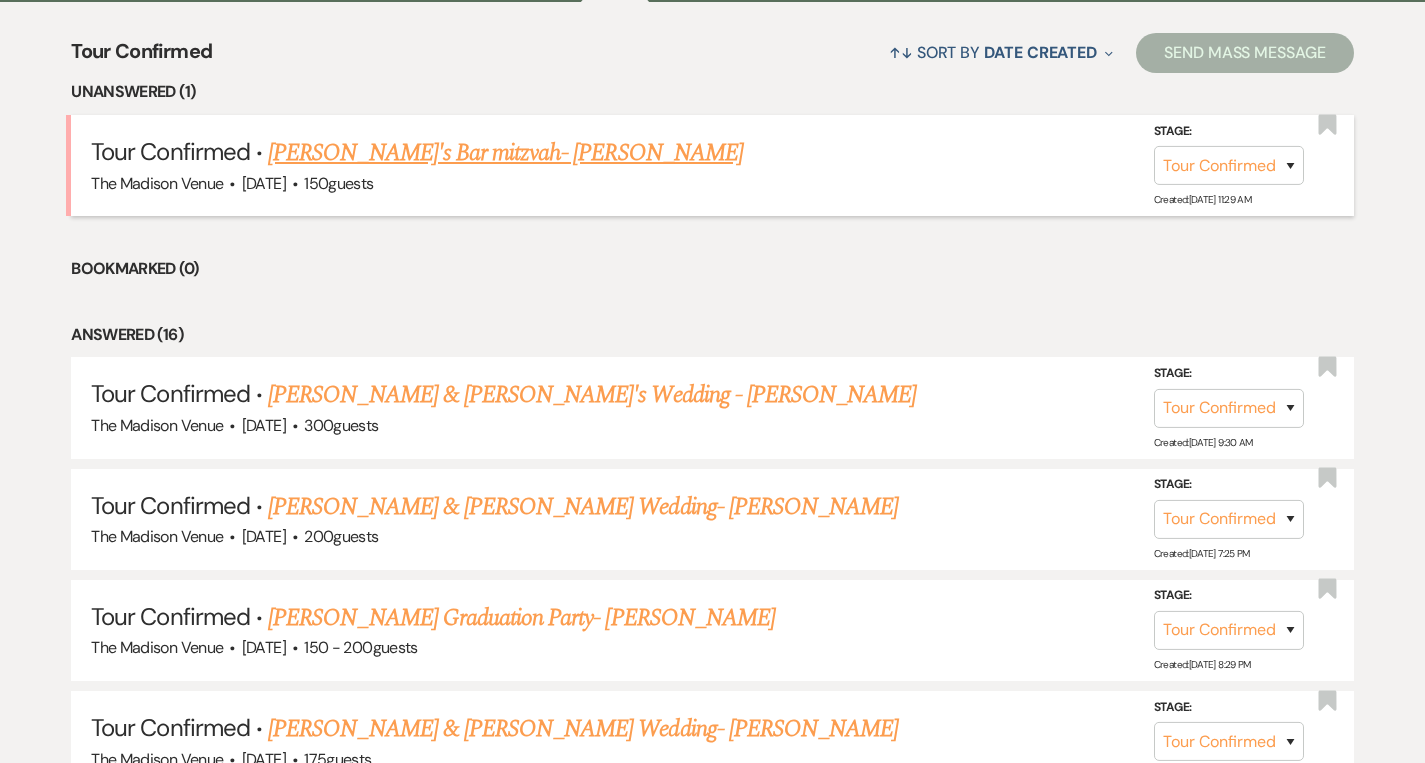 click on "Sam's Bar mitzvah- Cher" at bounding box center [505, 153] 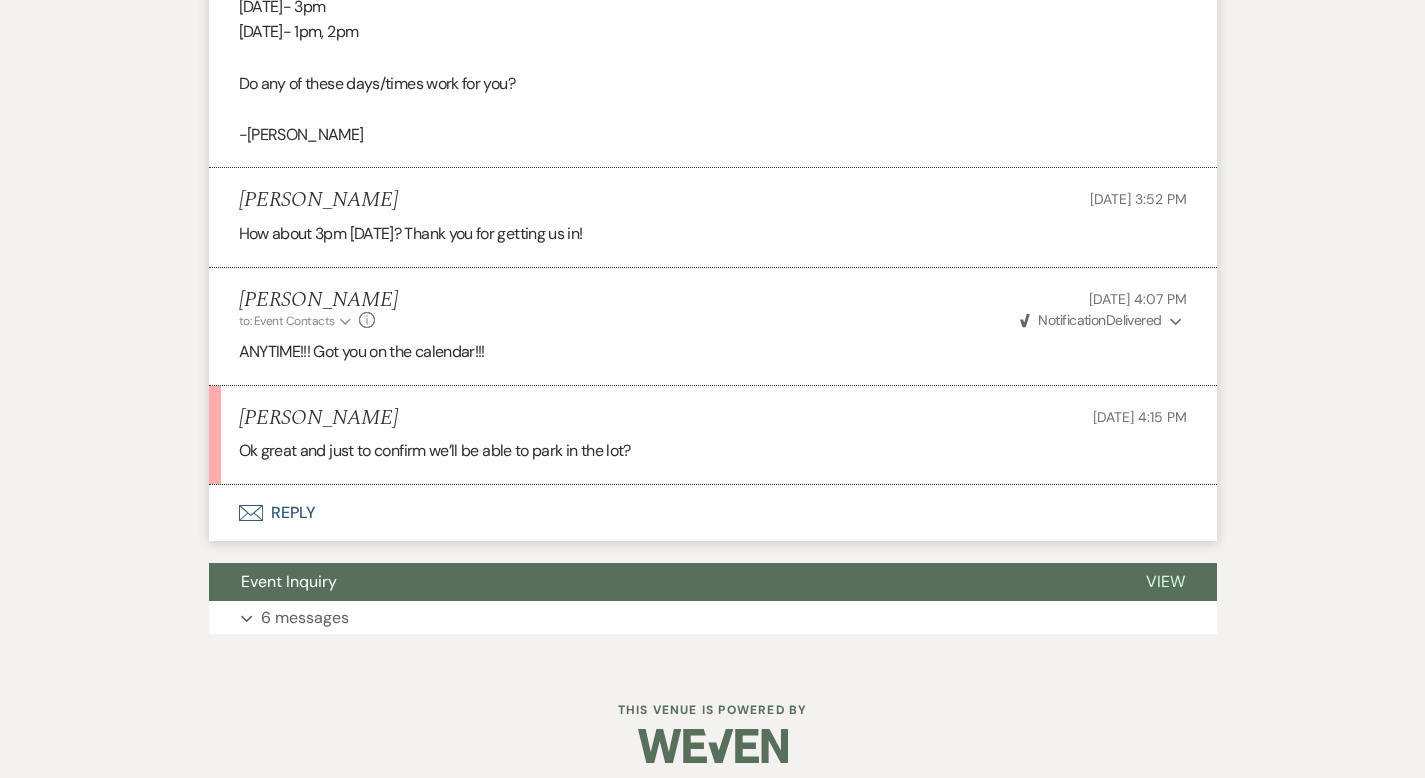 scroll, scrollTop: 2179, scrollLeft: 0, axis: vertical 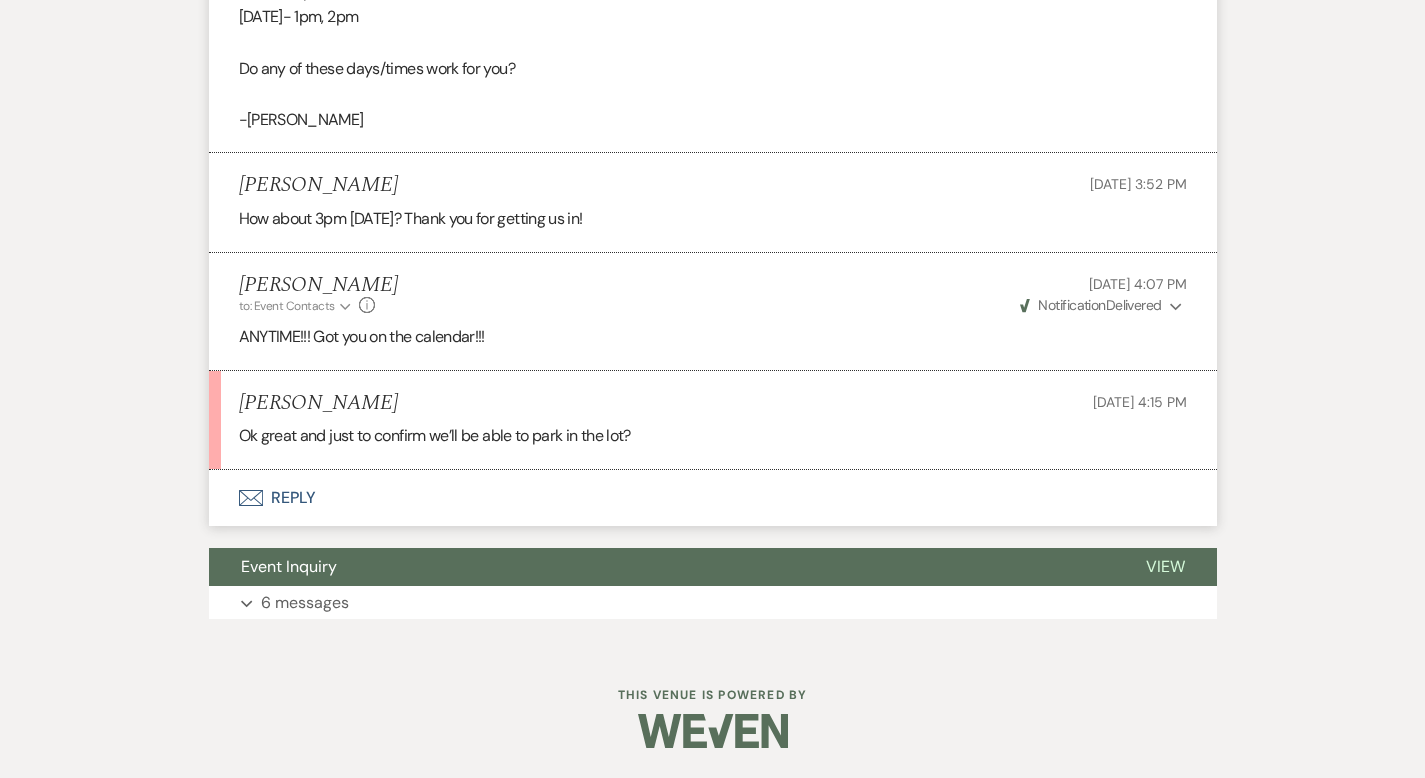 click on "Envelope Reply" at bounding box center (713, 498) 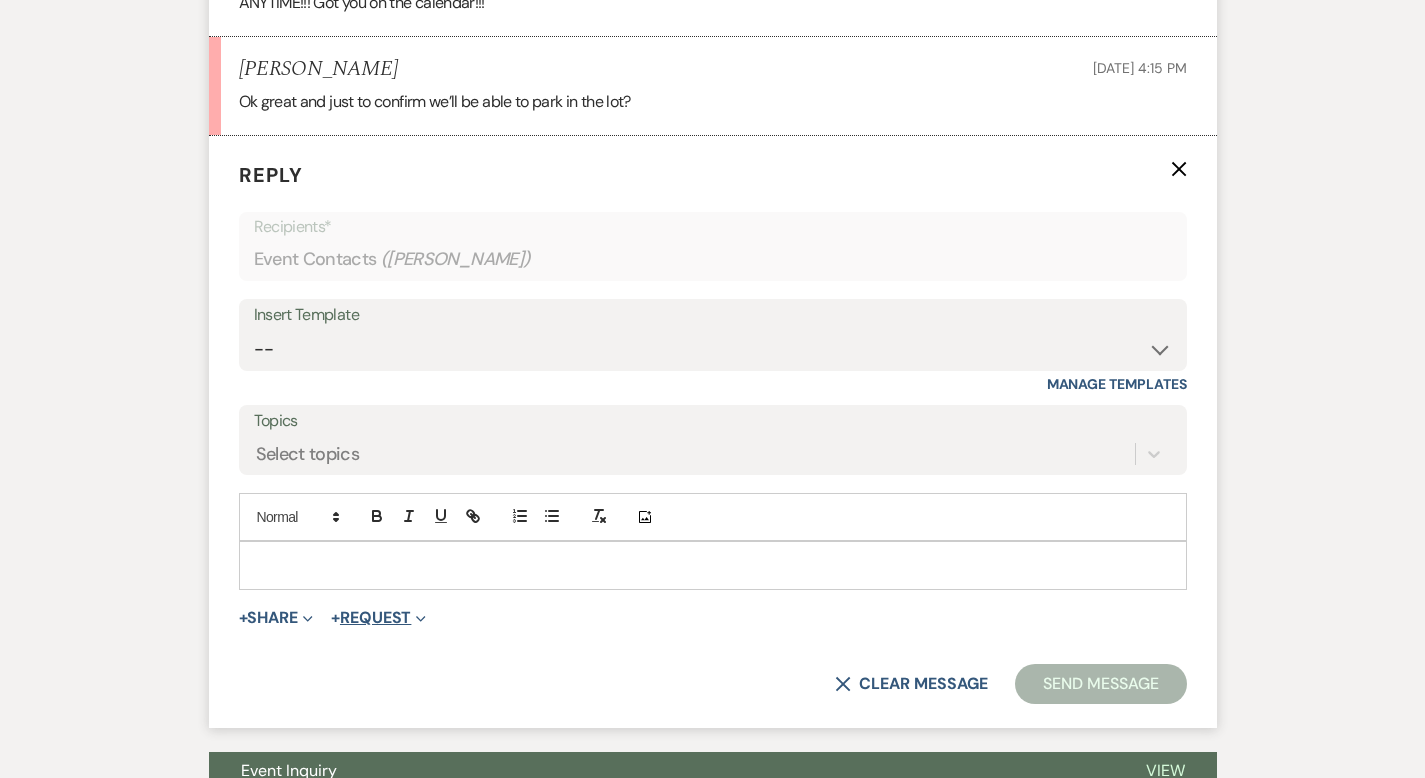 scroll, scrollTop: 2556, scrollLeft: 0, axis: vertical 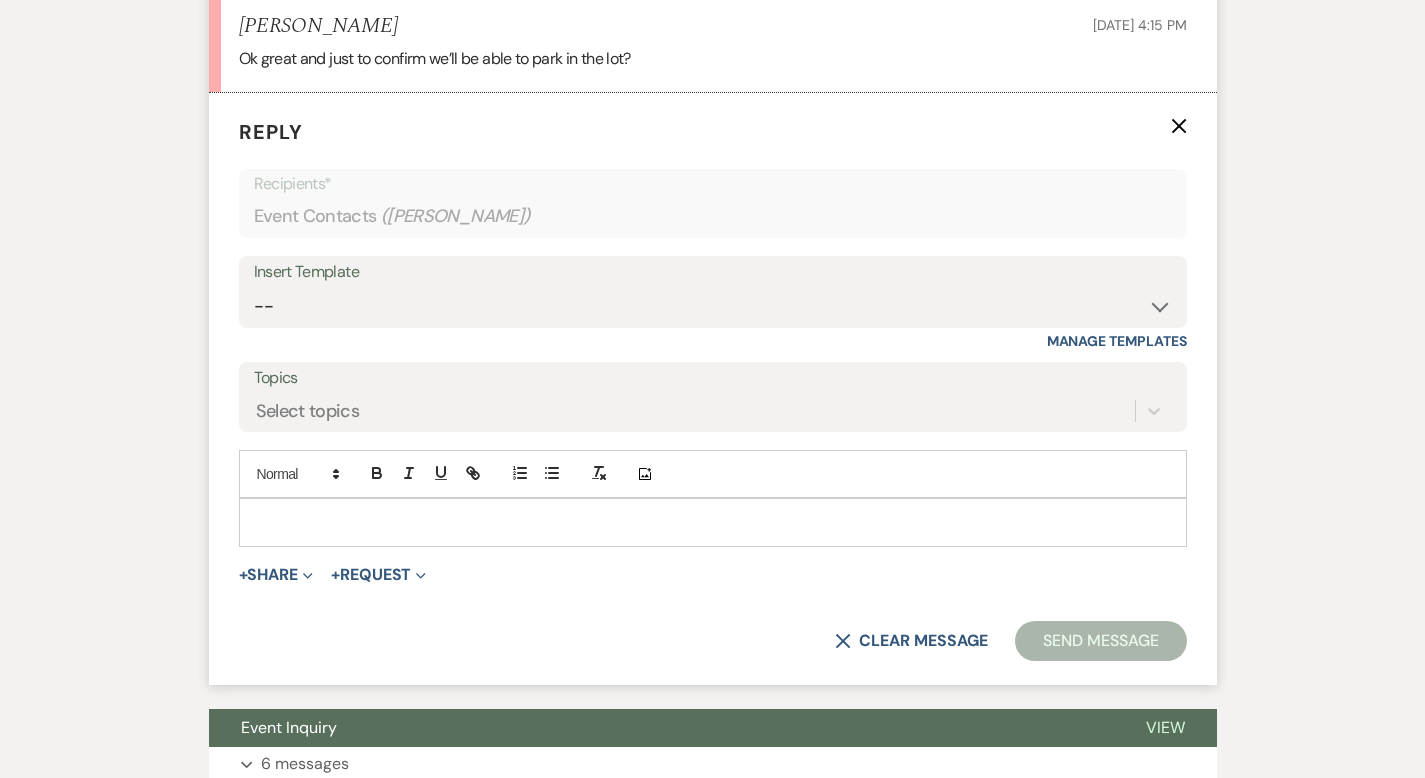click at bounding box center [713, 522] 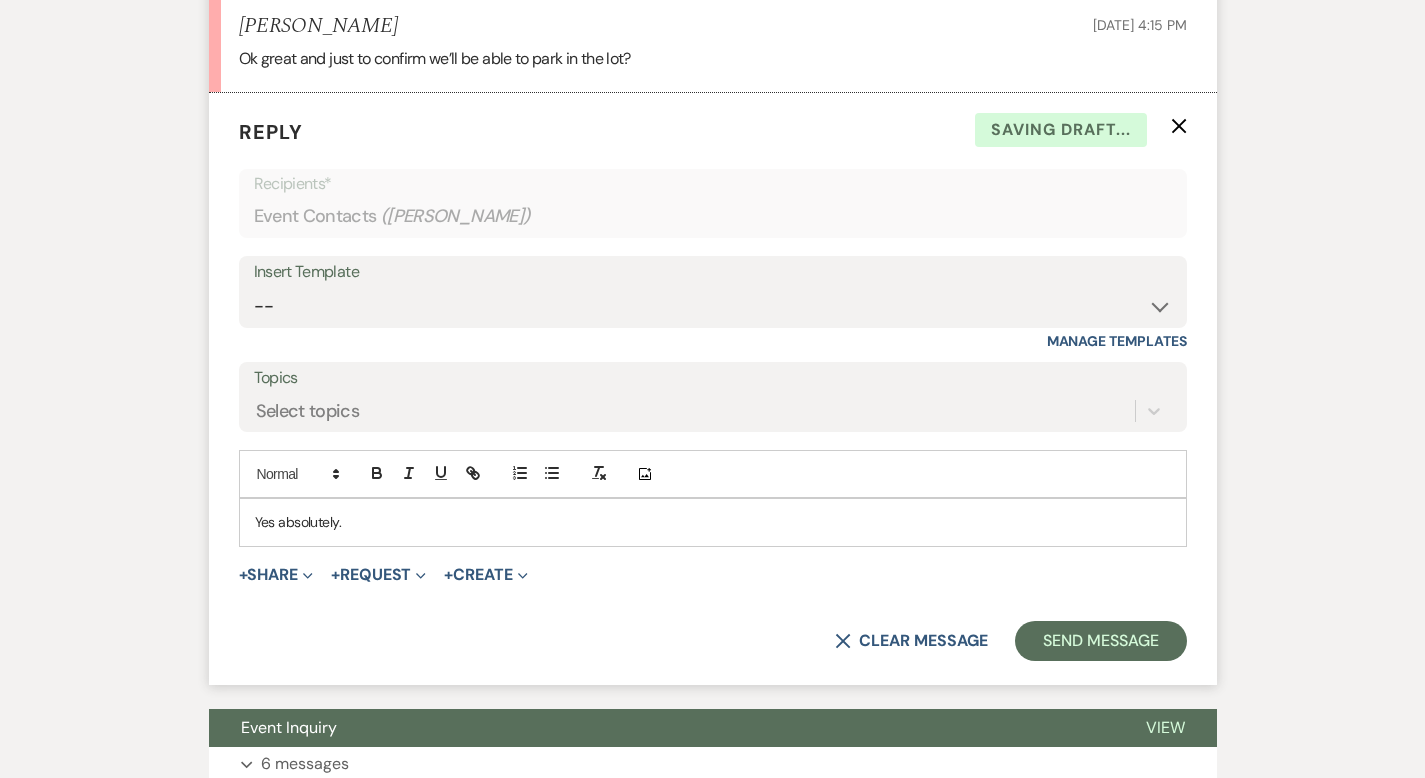 click on "Yes absolutely." at bounding box center (713, 522) 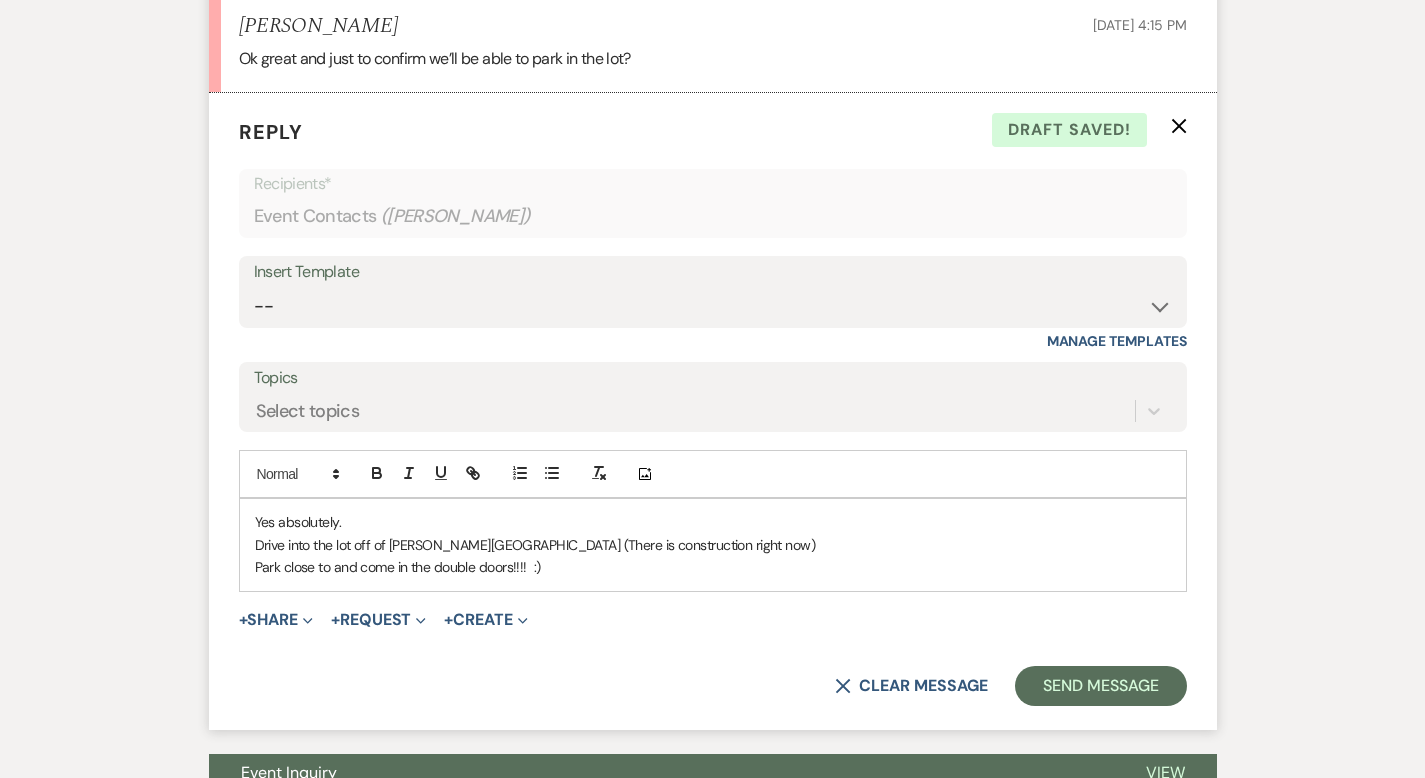 click on "Park close to and come in the double doors!!!!  :)" at bounding box center [713, 567] 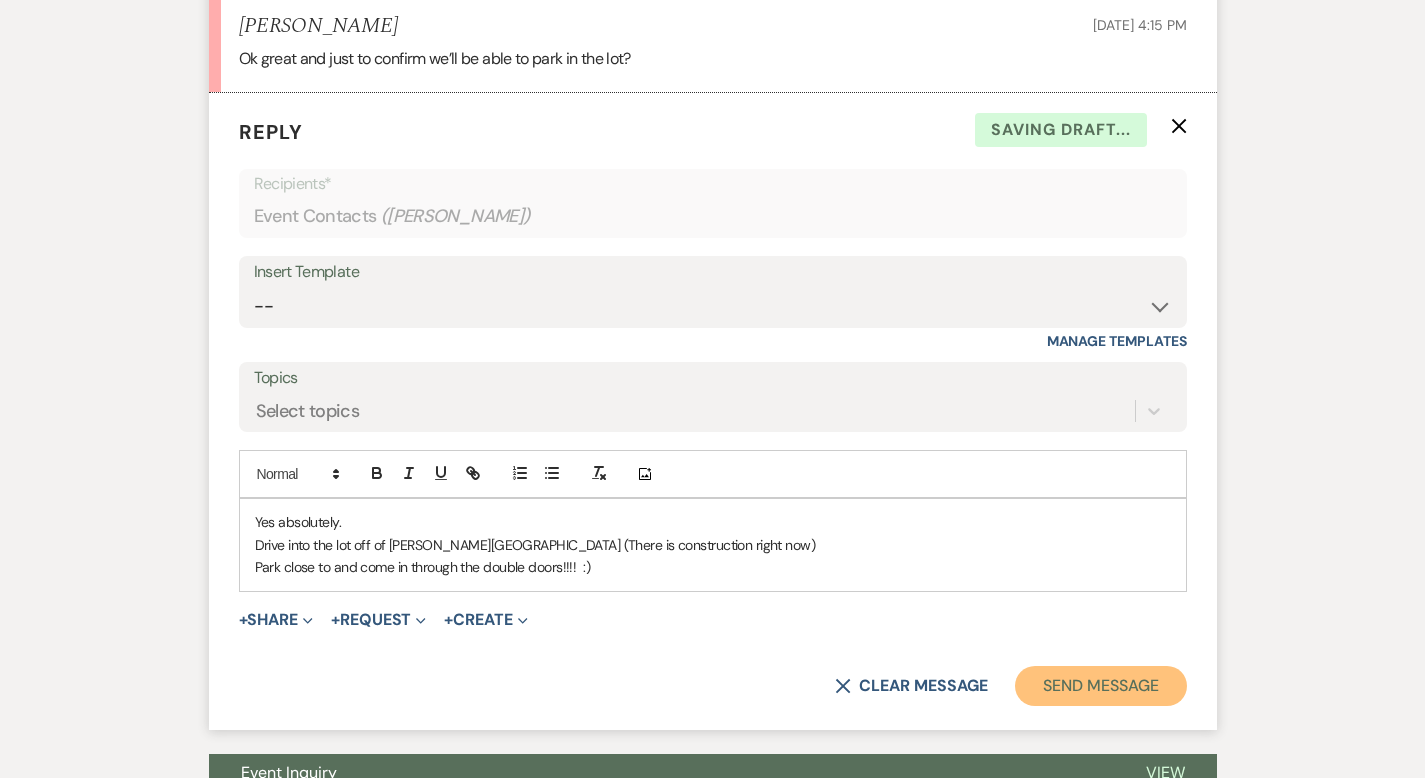 click on "Send Message" at bounding box center [1100, 686] 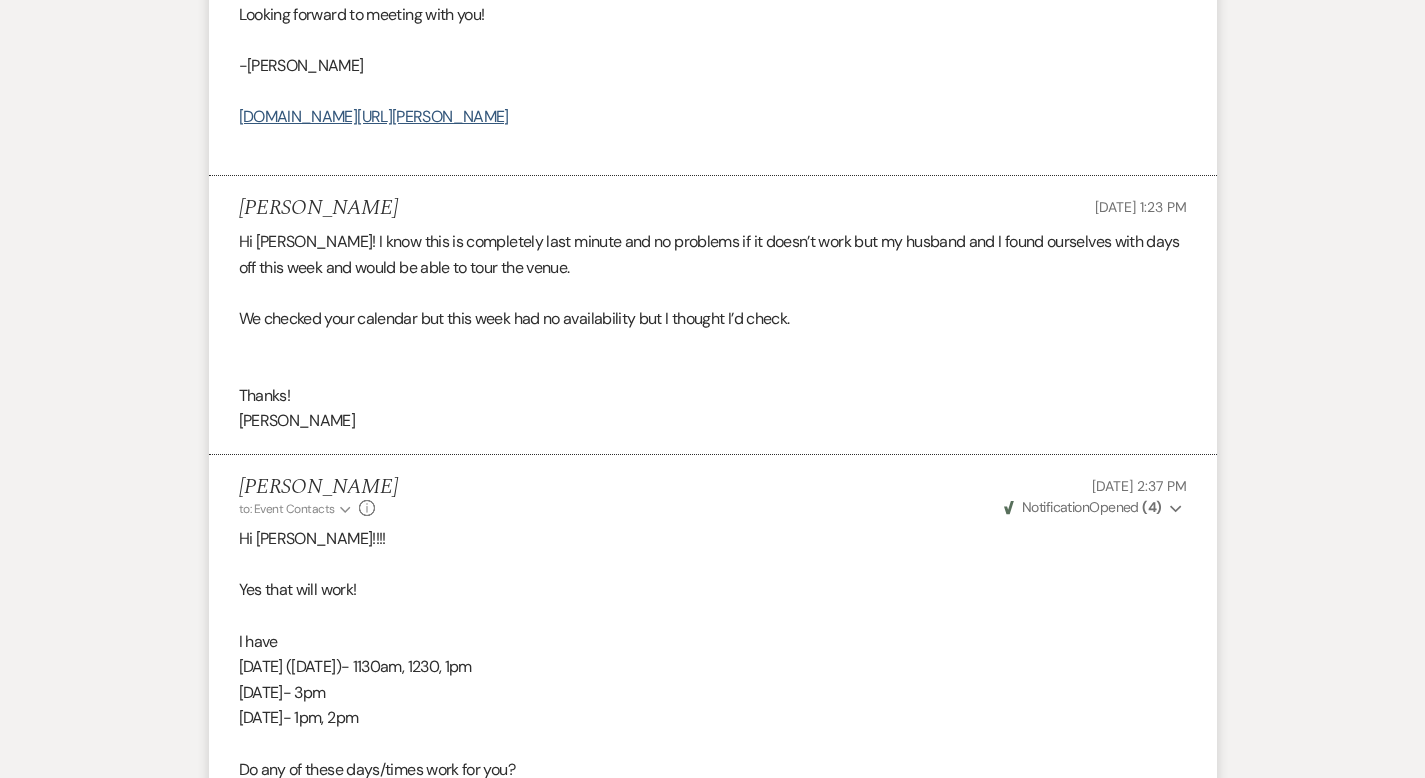 scroll, scrollTop: 0, scrollLeft: 0, axis: both 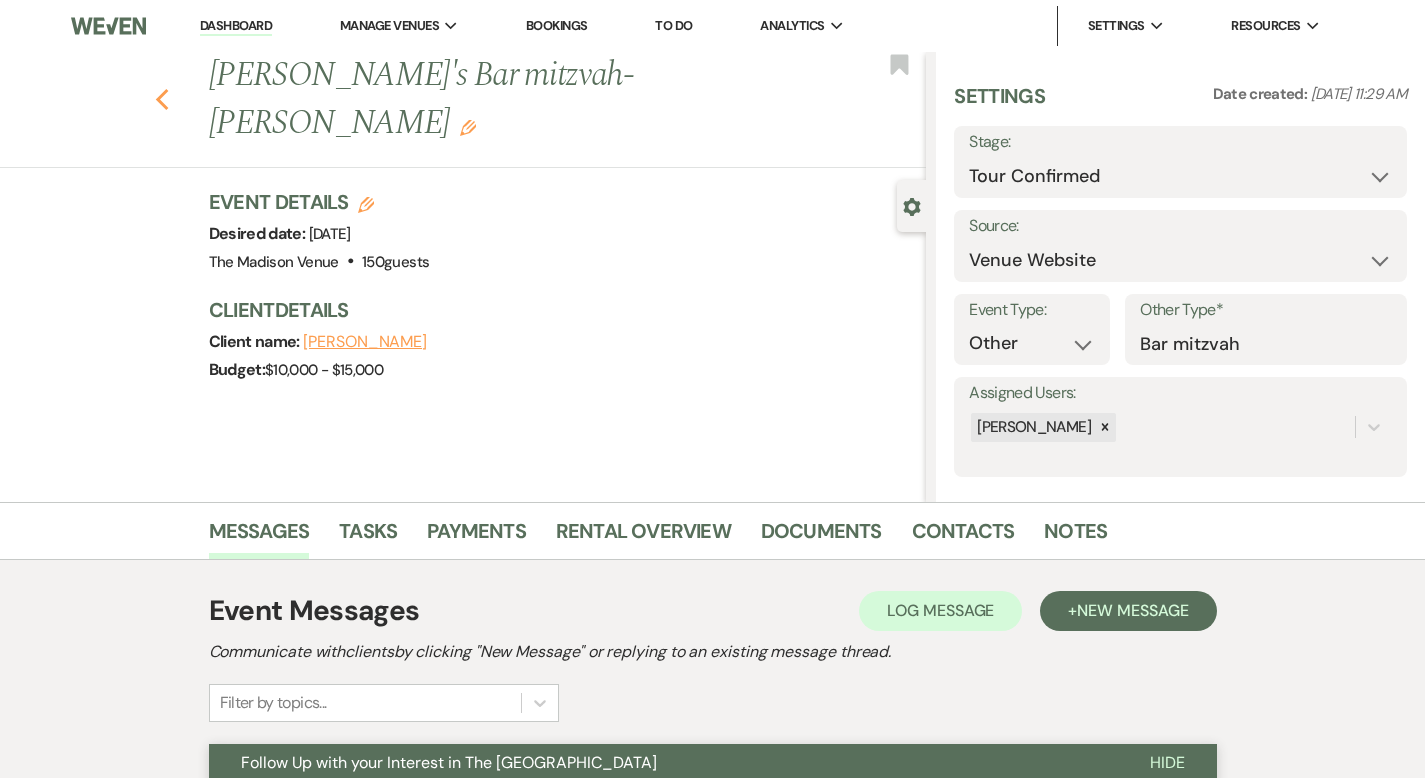 click on "Previous" 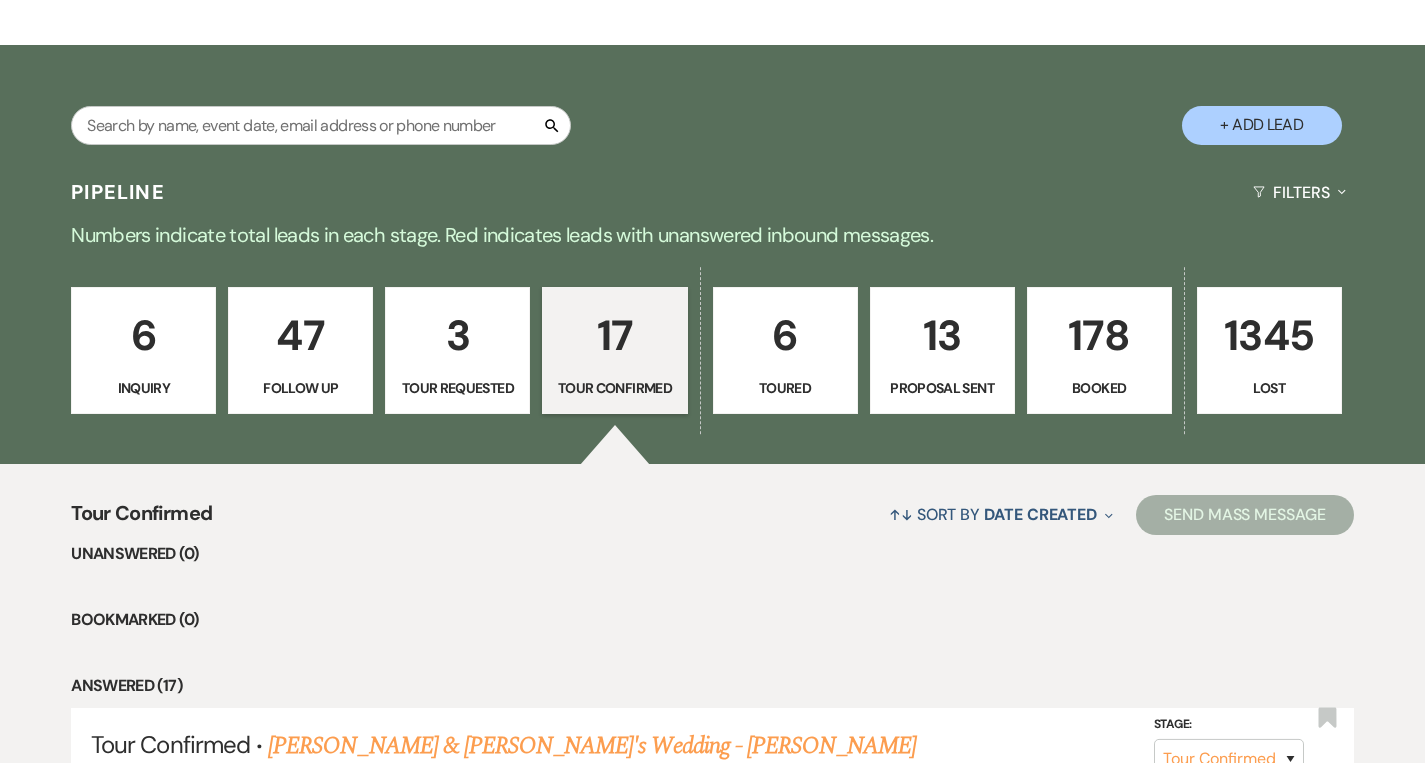 scroll, scrollTop: 0, scrollLeft: 0, axis: both 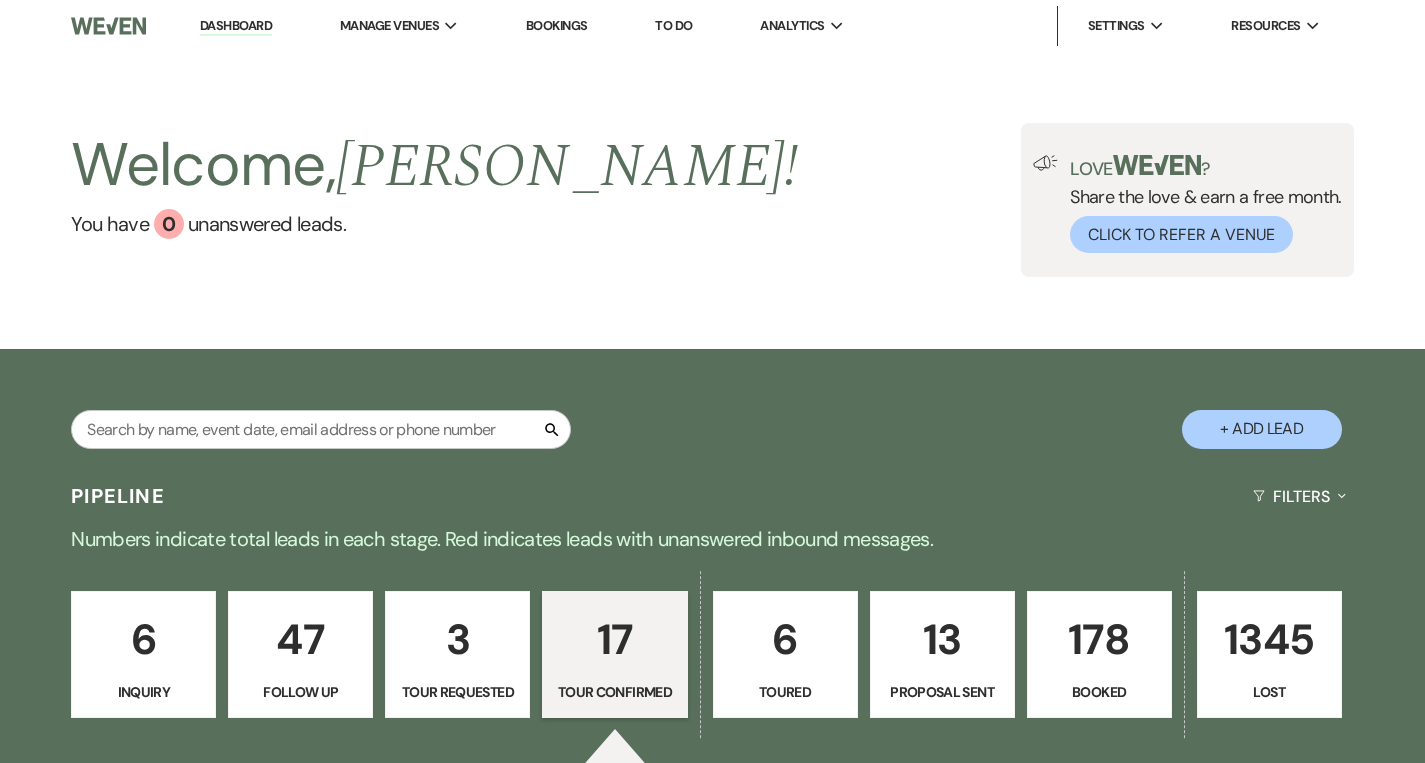 click on "Dashboard" at bounding box center [236, 26] 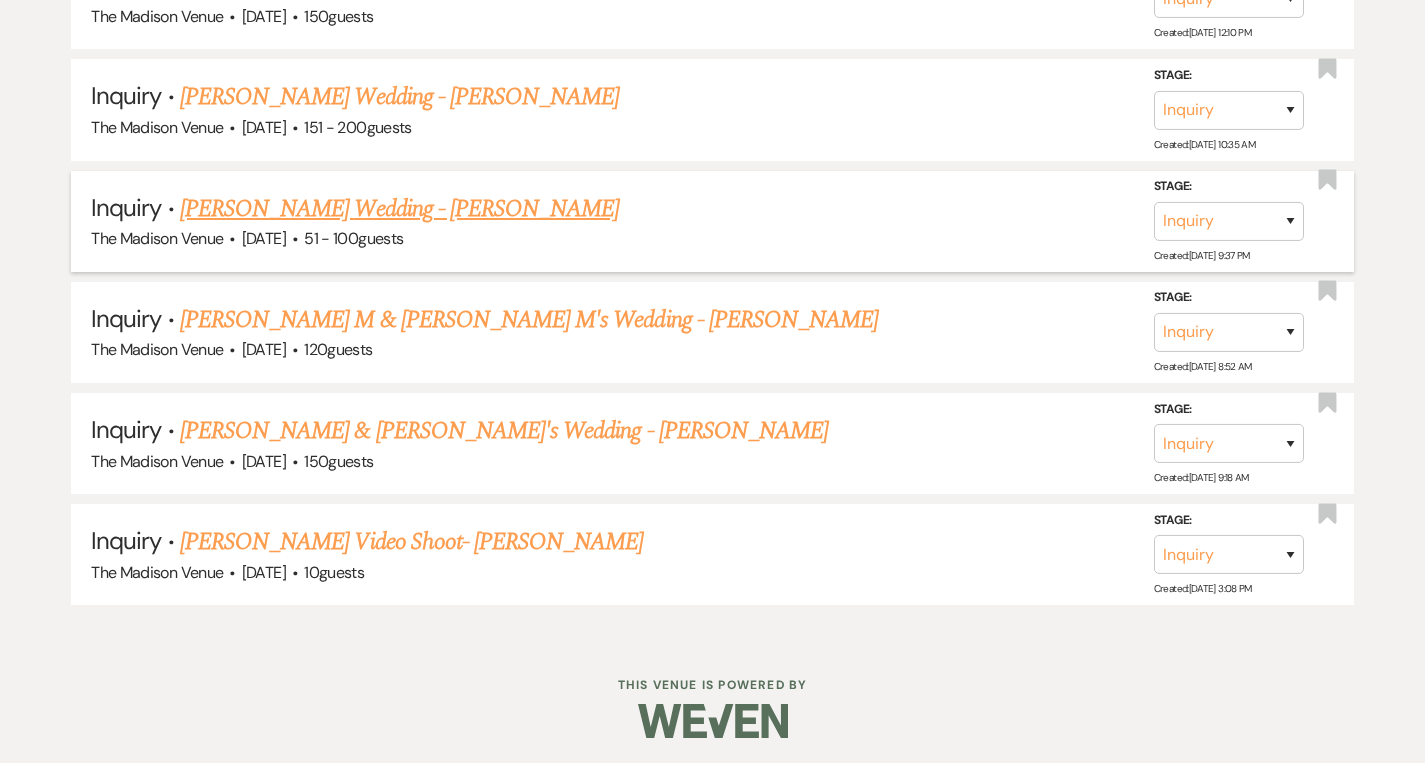 scroll, scrollTop: 0, scrollLeft: 0, axis: both 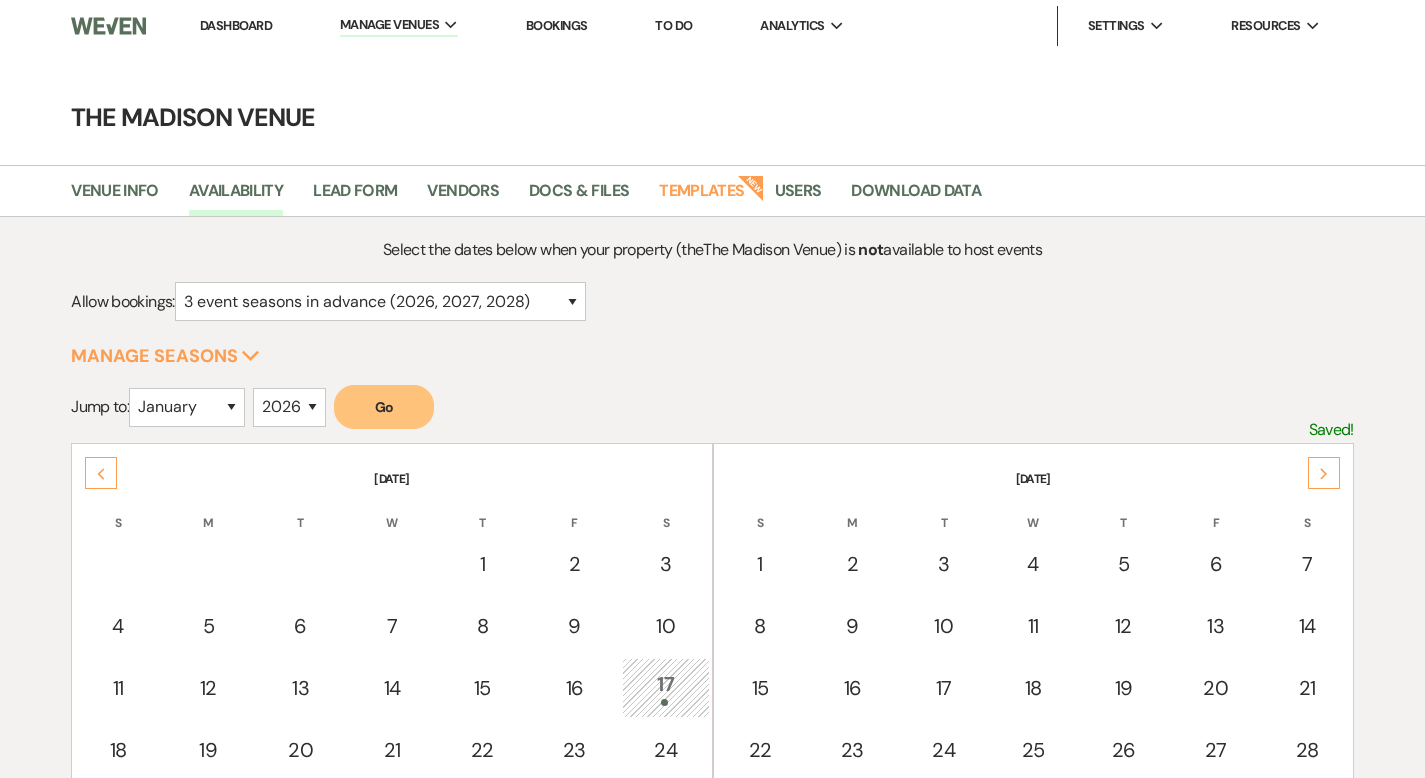 select on "3" 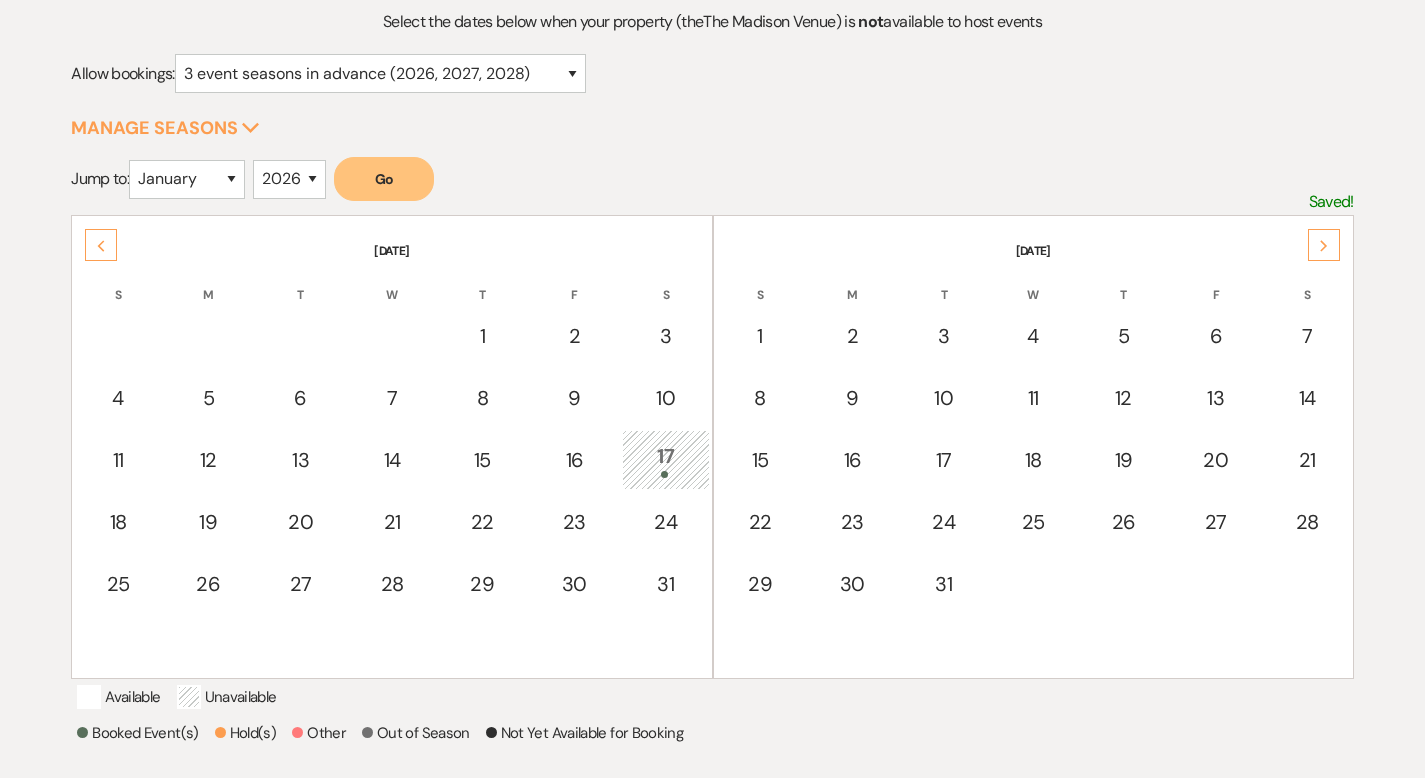 scroll, scrollTop: 0, scrollLeft: 0, axis: both 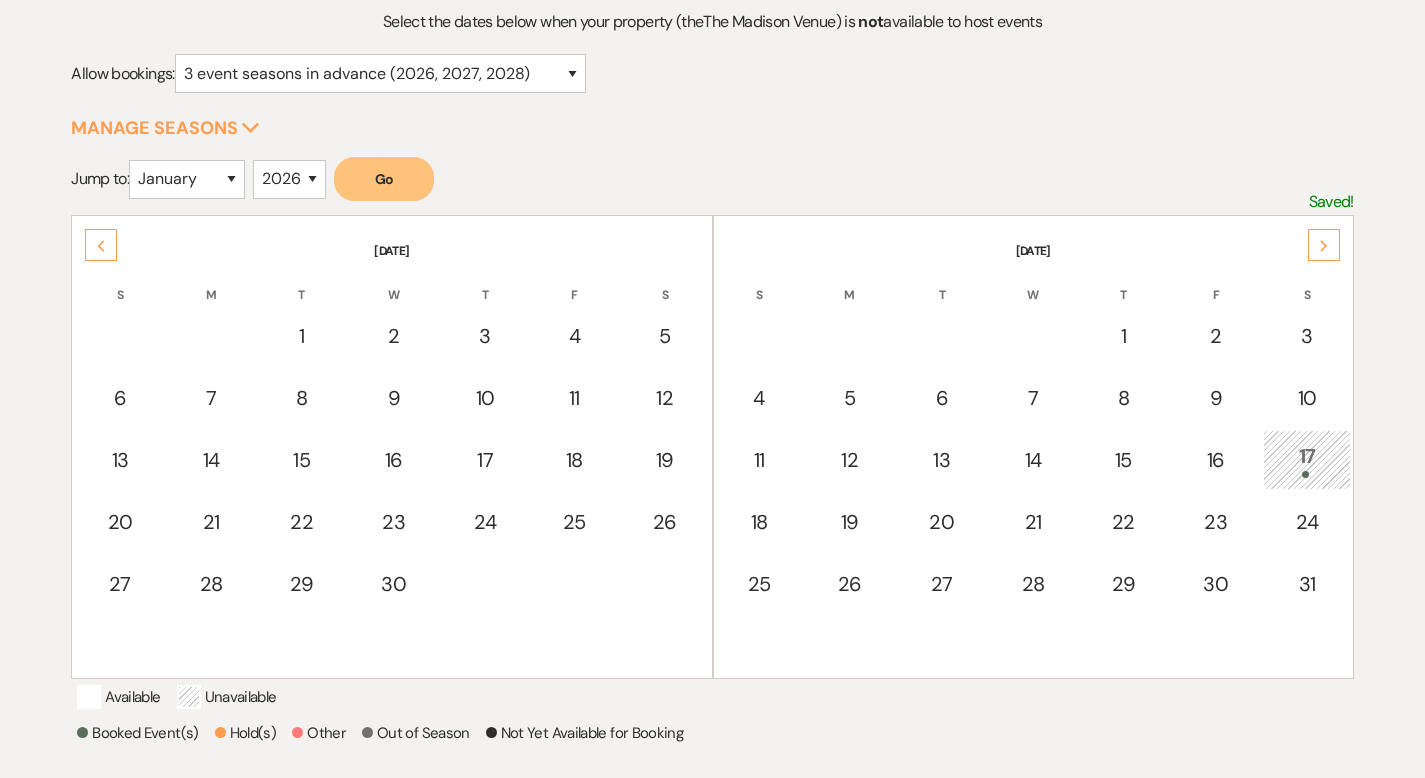 click on "Previous" at bounding box center (101, 245) 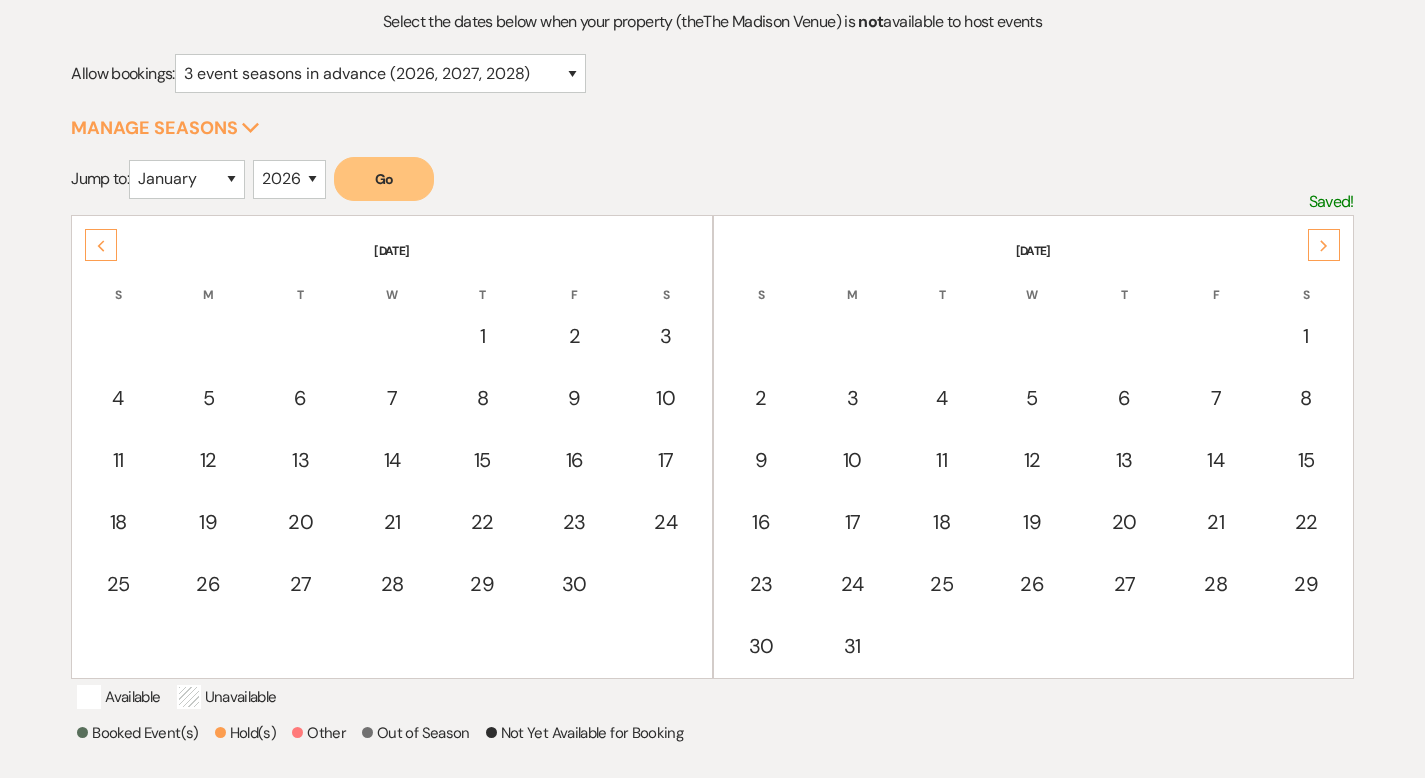 click on "Previous" at bounding box center (101, 245) 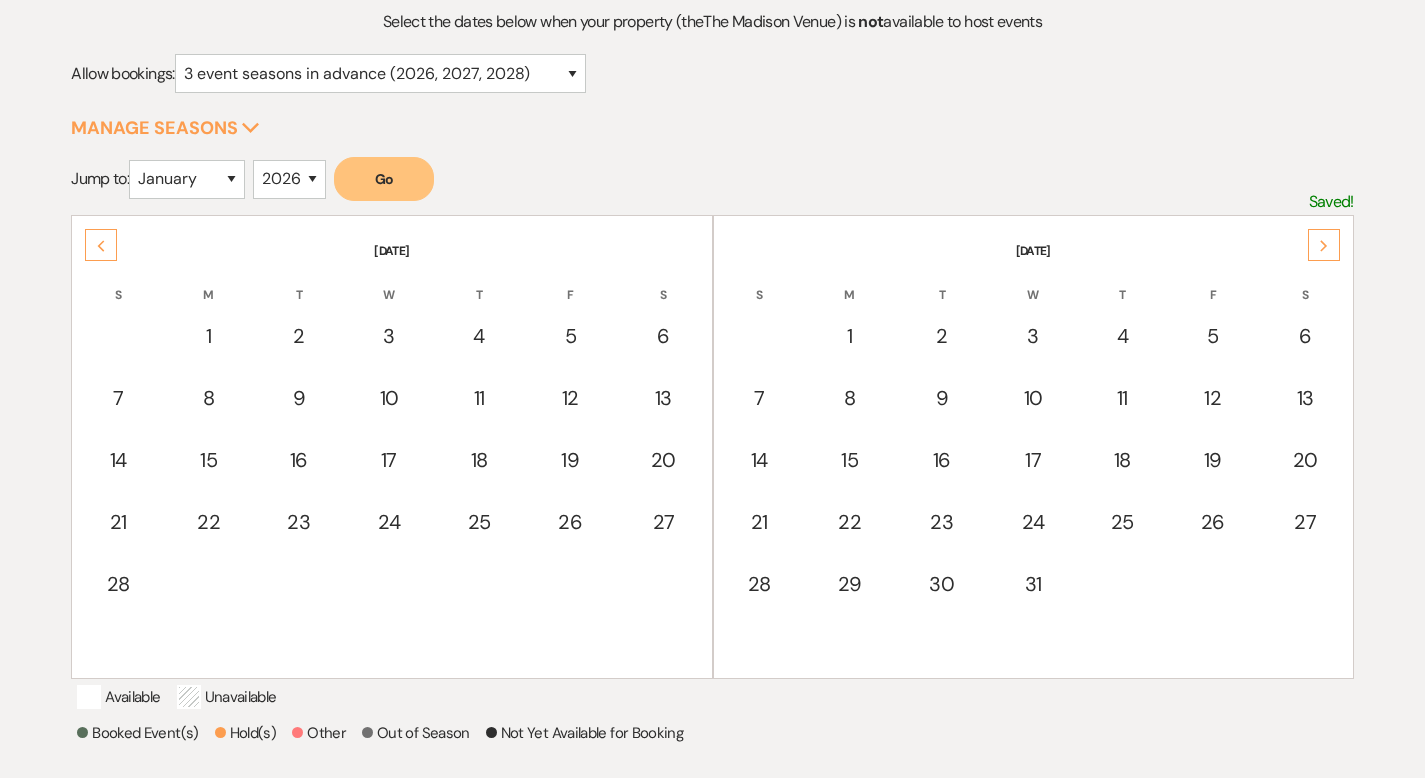 click on "Previous" at bounding box center [101, 245] 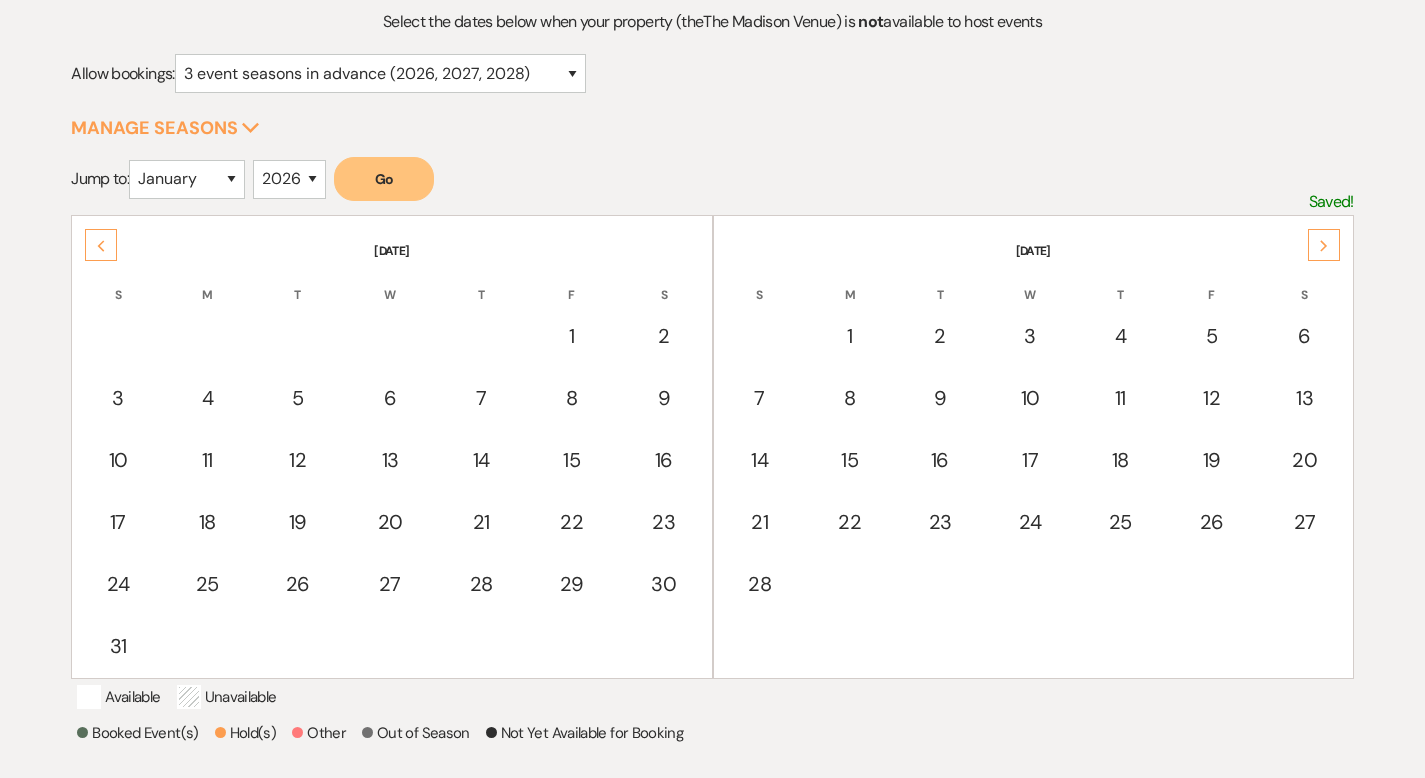 click on "Previous" at bounding box center [101, 245] 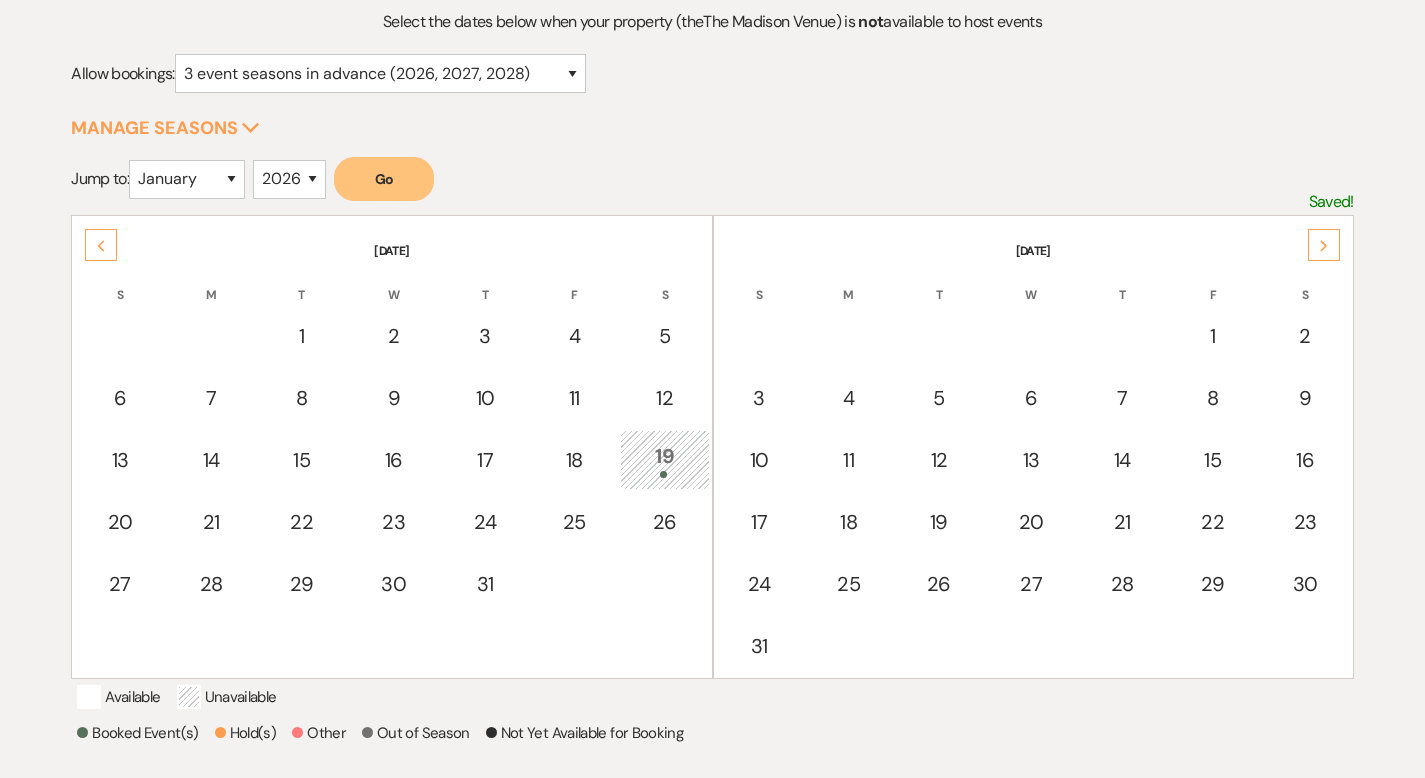 click on "Previous" at bounding box center [101, 245] 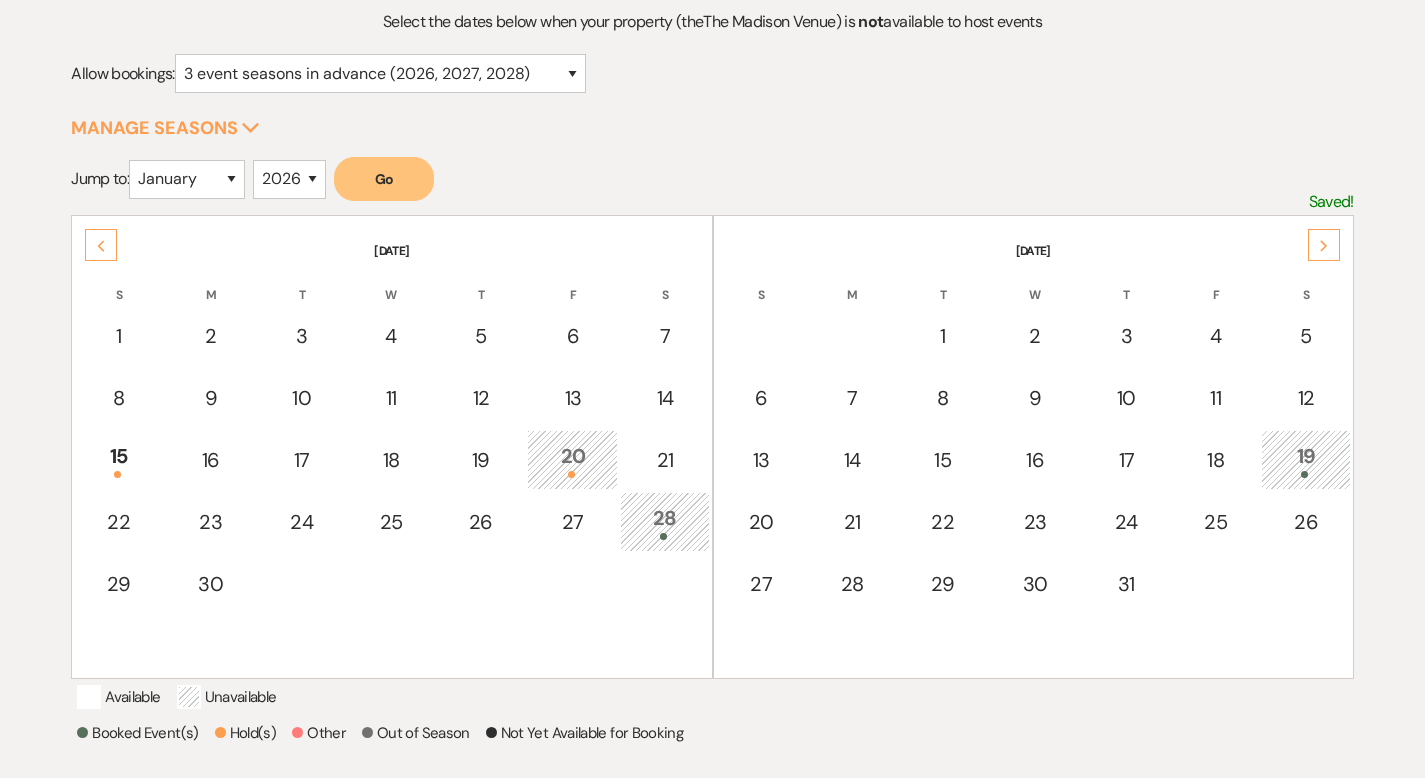 click on "Previous" at bounding box center (101, 245) 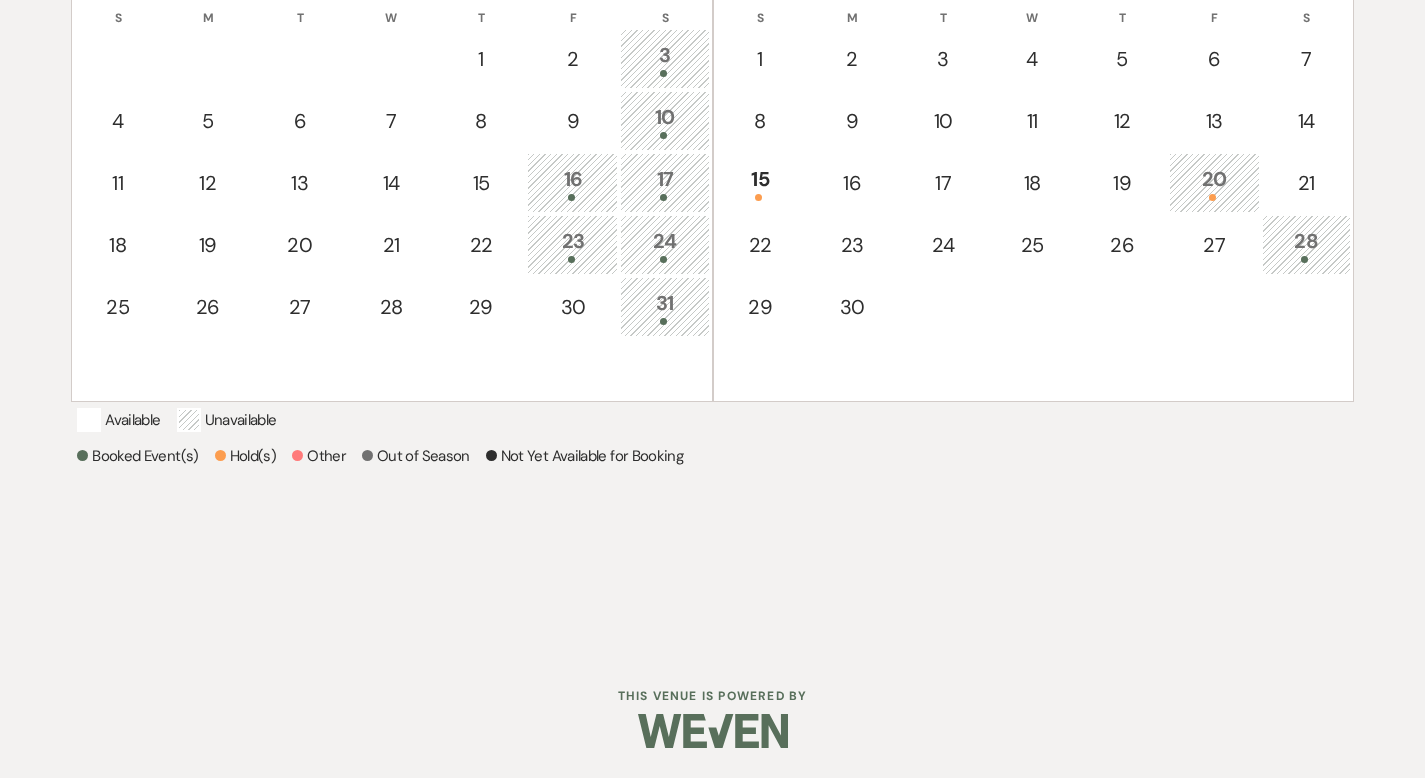 scroll, scrollTop: 530, scrollLeft: 0, axis: vertical 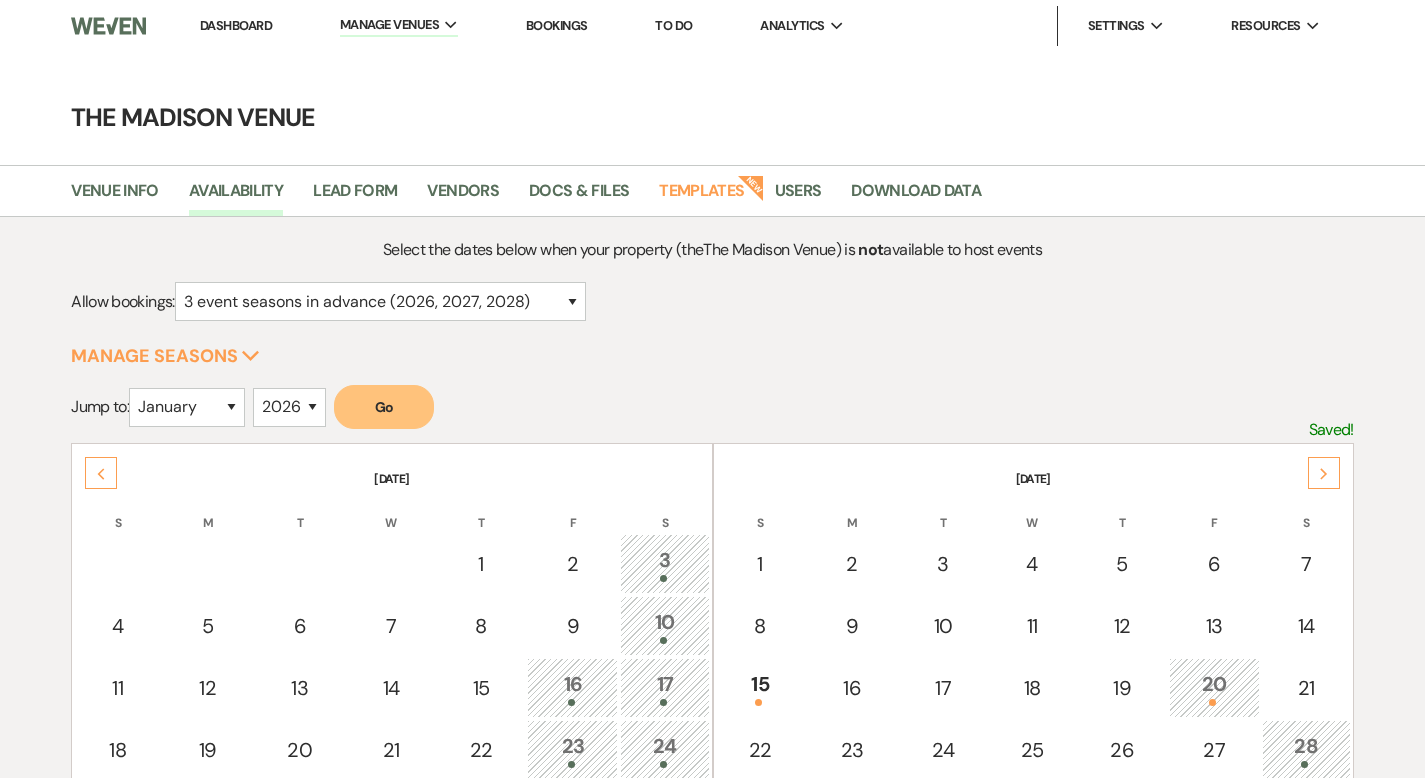 select on "3" 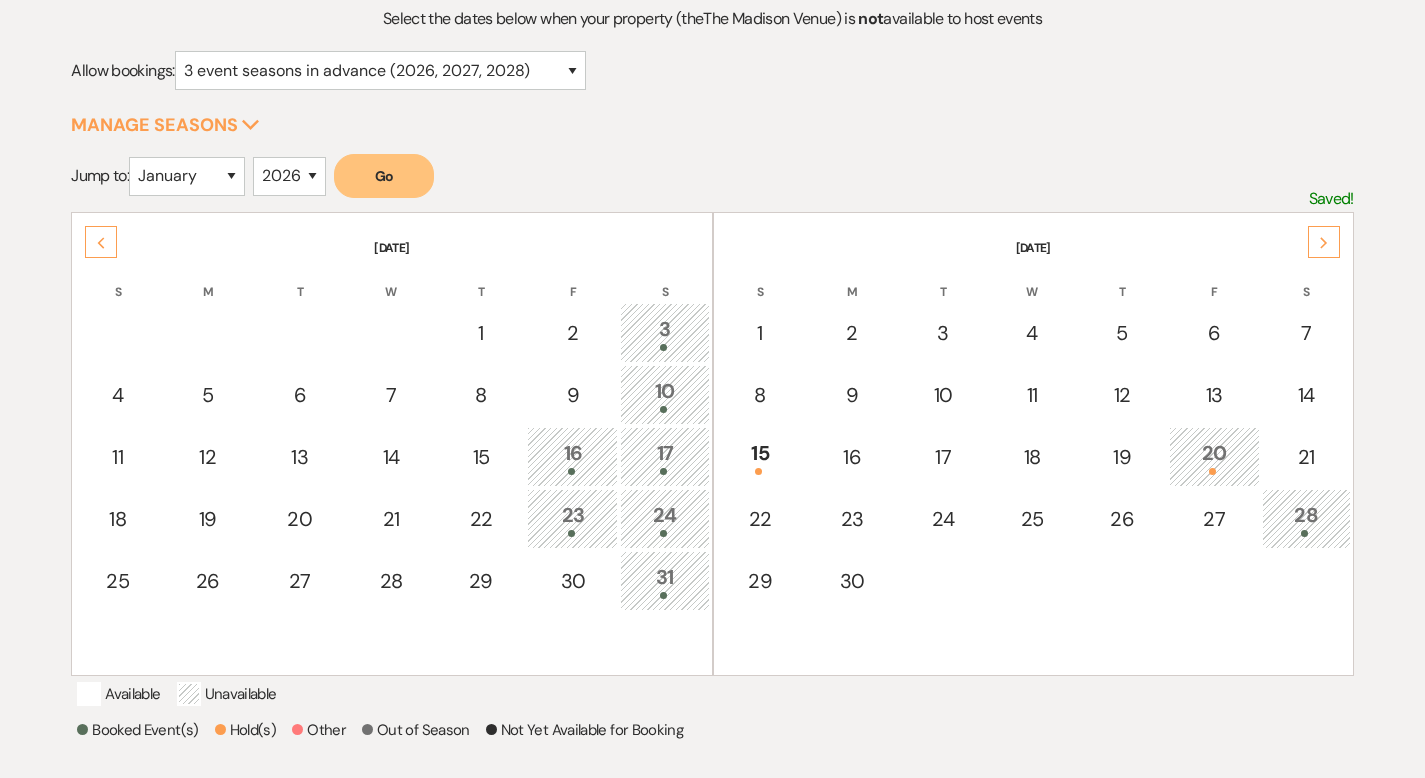 scroll, scrollTop: 0, scrollLeft: 0, axis: both 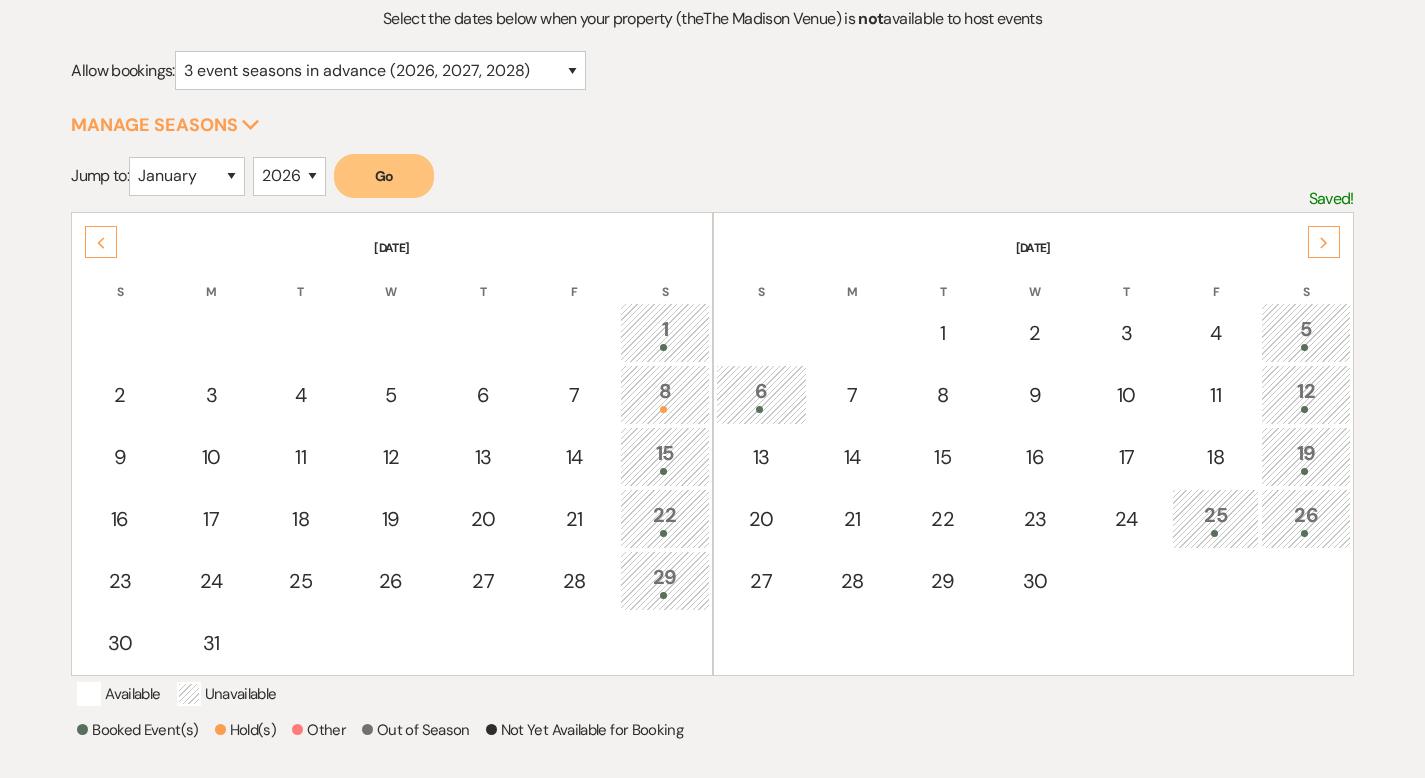 click on "Previous" at bounding box center [101, 242] 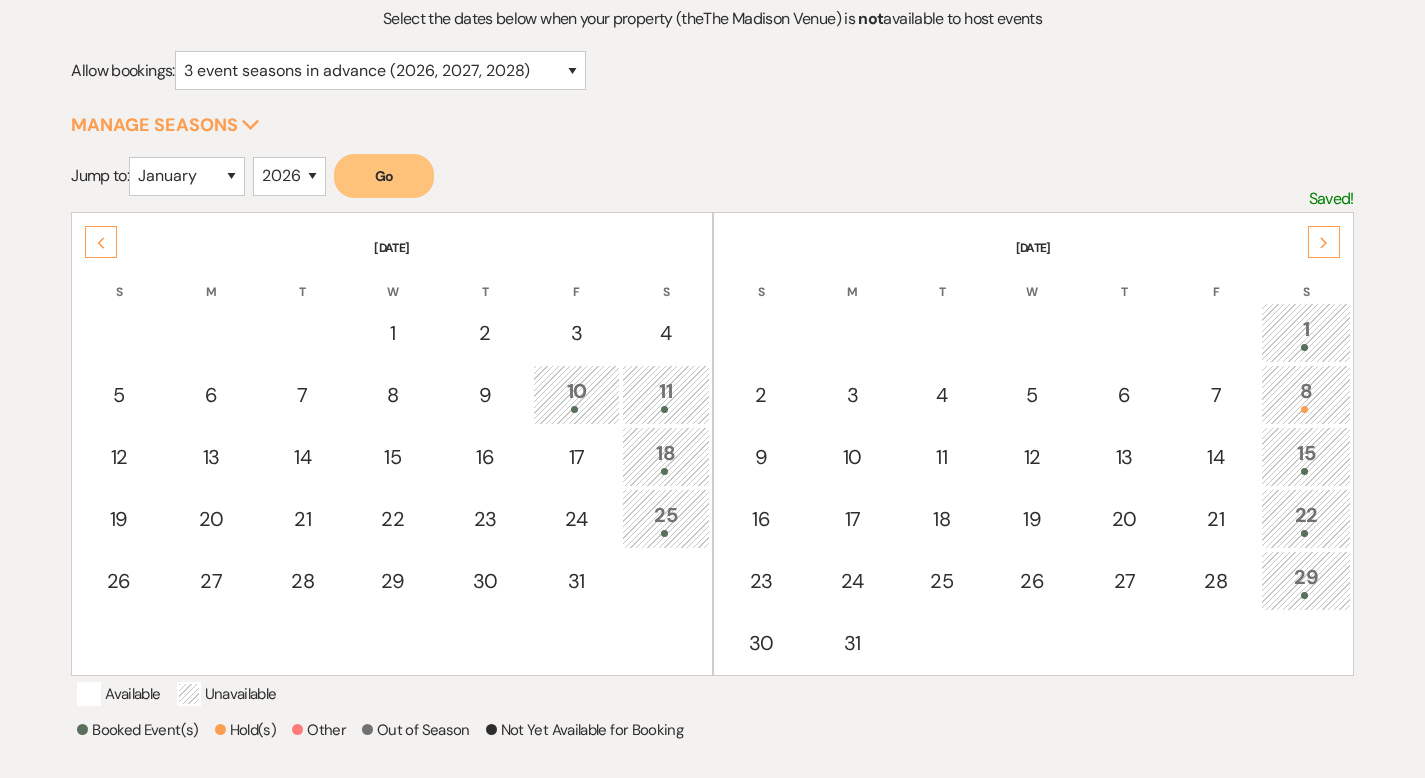 click on "Previous" at bounding box center [101, 242] 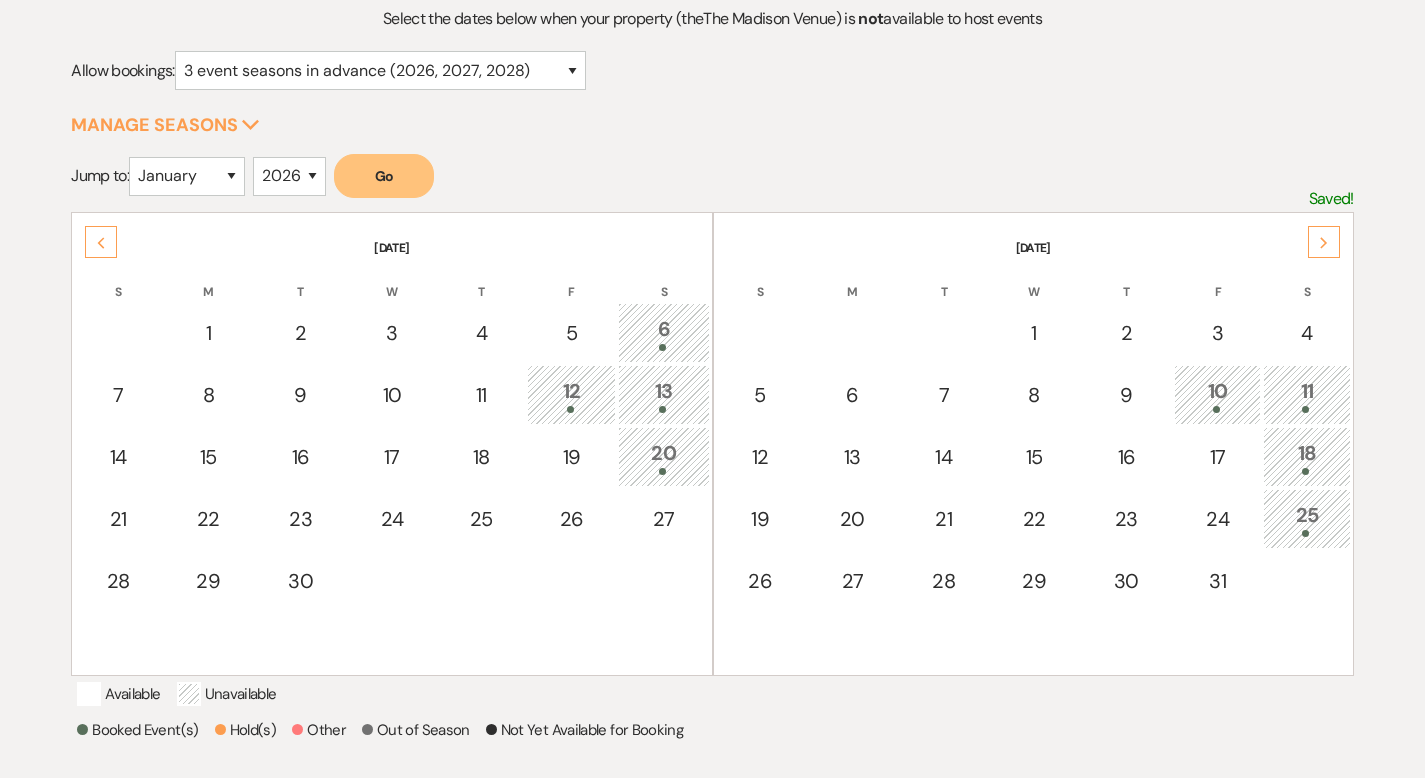 scroll, scrollTop: 0, scrollLeft: 0, axis: both 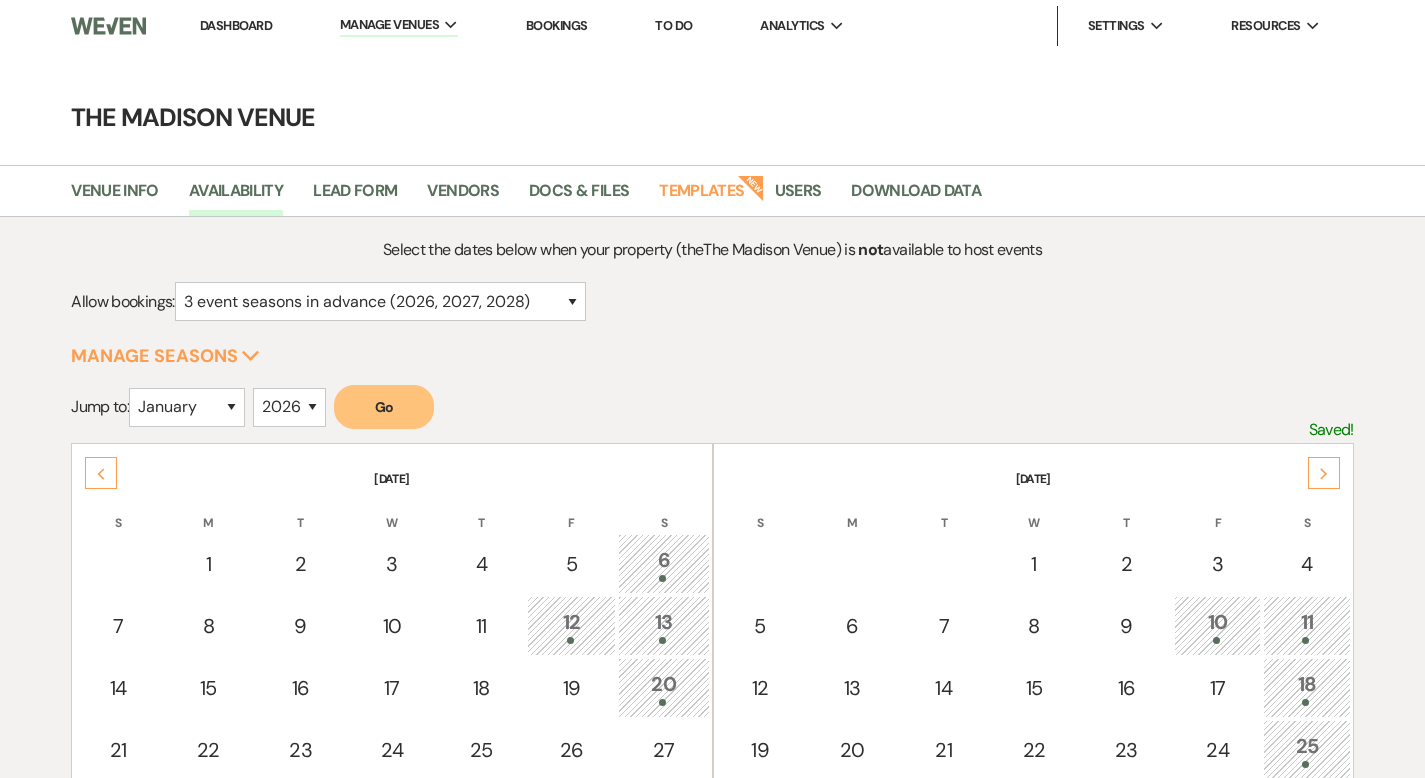 select on "3" 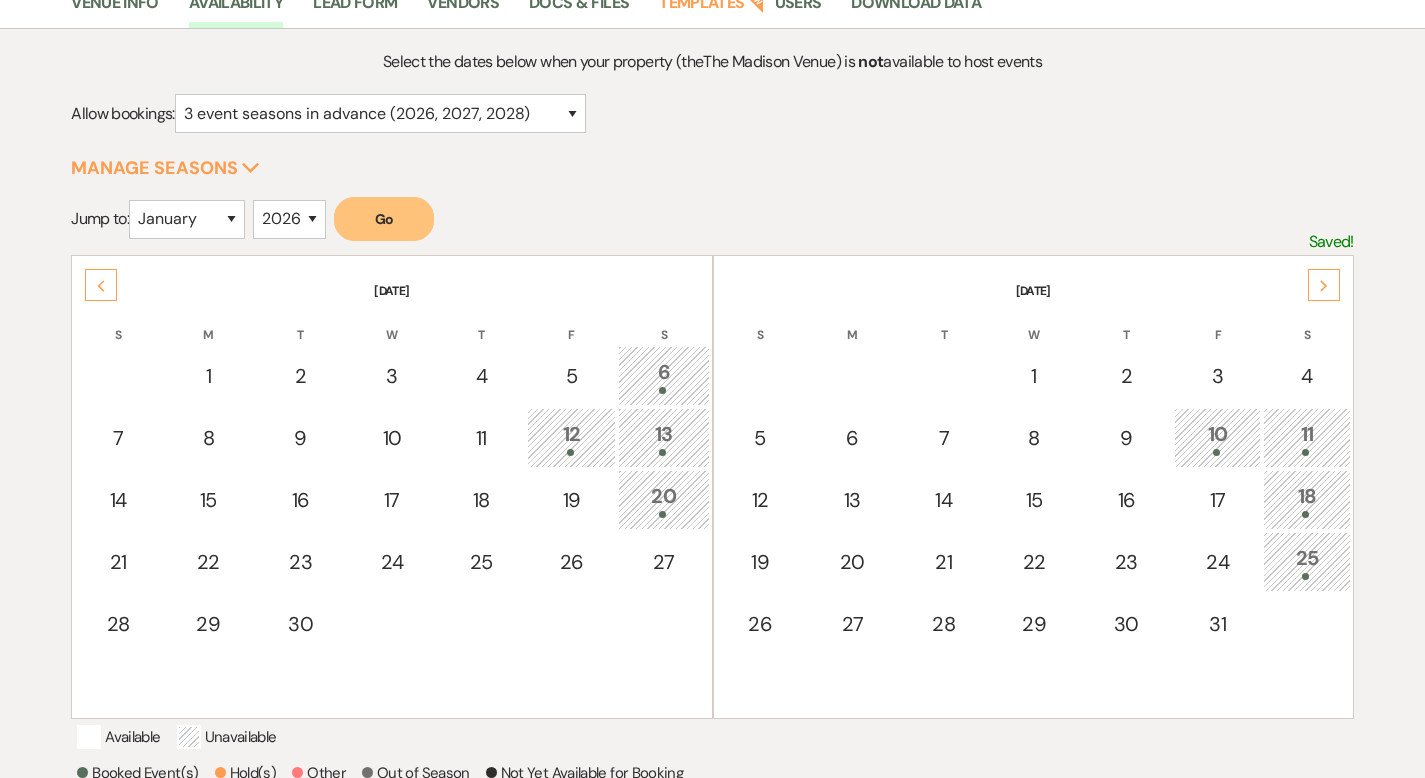 scroll, scrollTop: 614, scrollLeft: 0, axis: vertical 